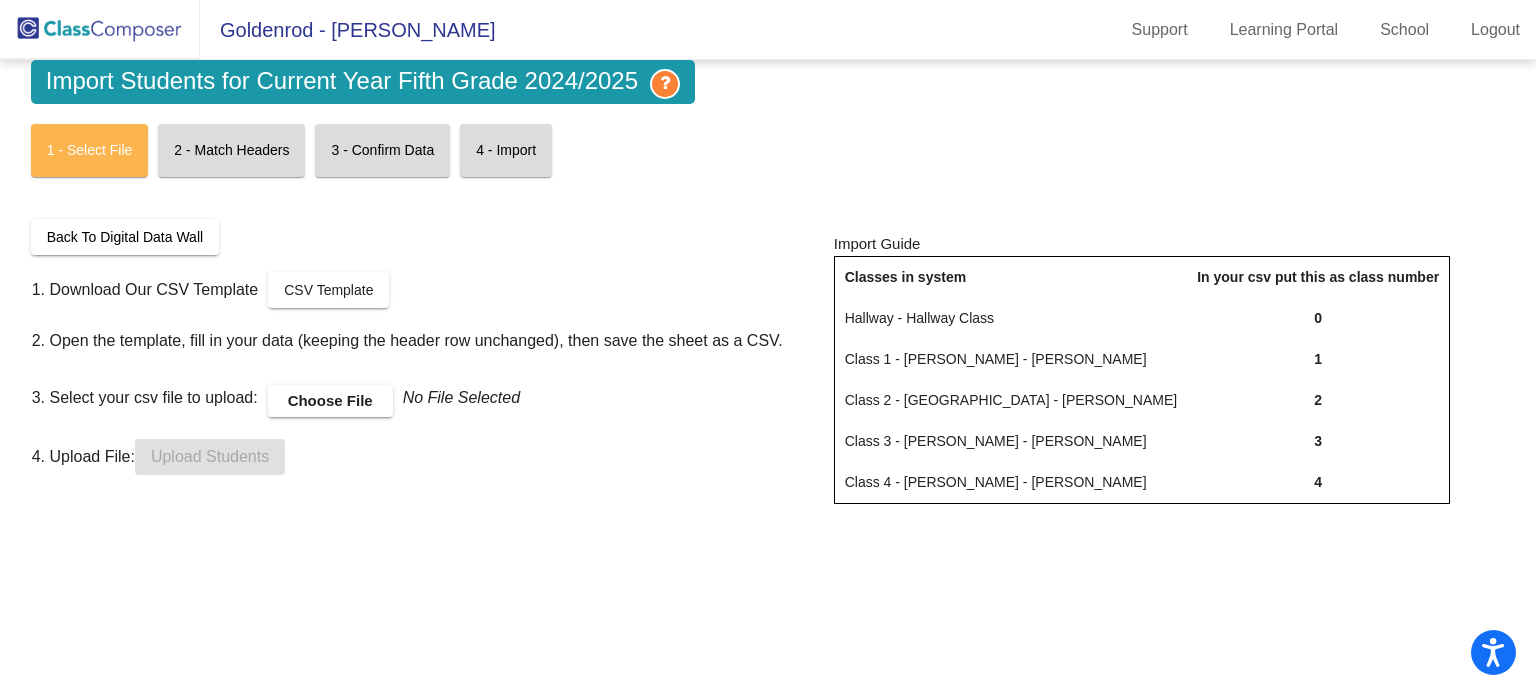 scroll, scrollTop: 0, scrollLeft: 0, axis: both 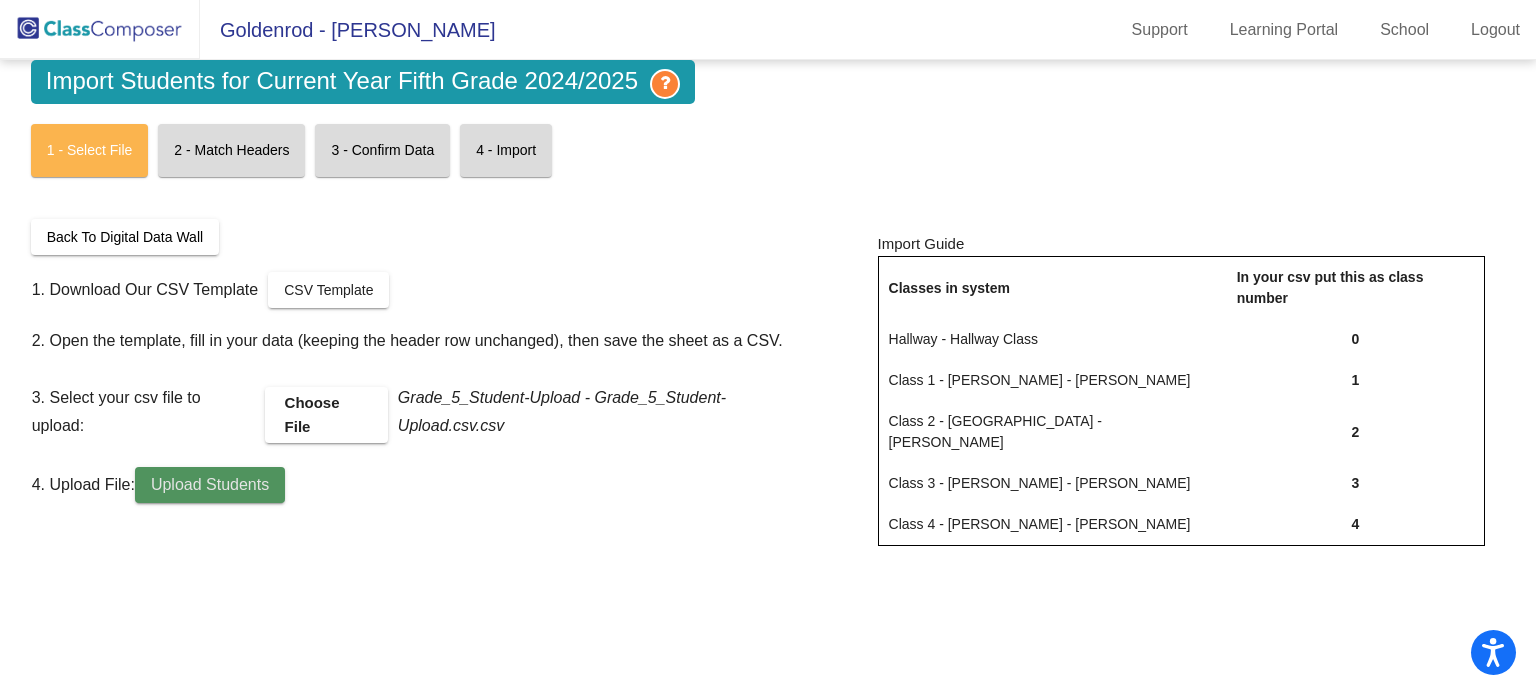 click on "Upload Students" at bounding box center [210, 484] 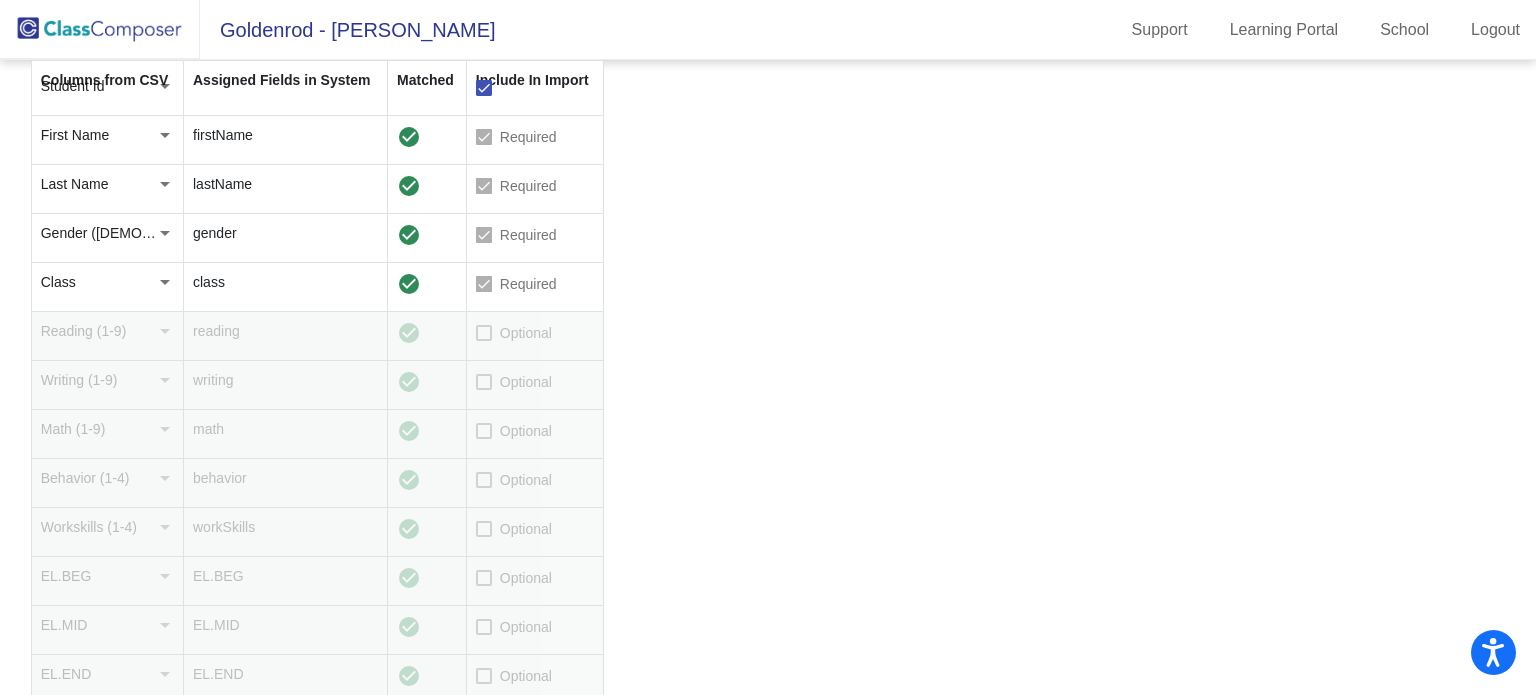 scroll, scrollTop: 296, scrollLeft: 0, axis: vertical 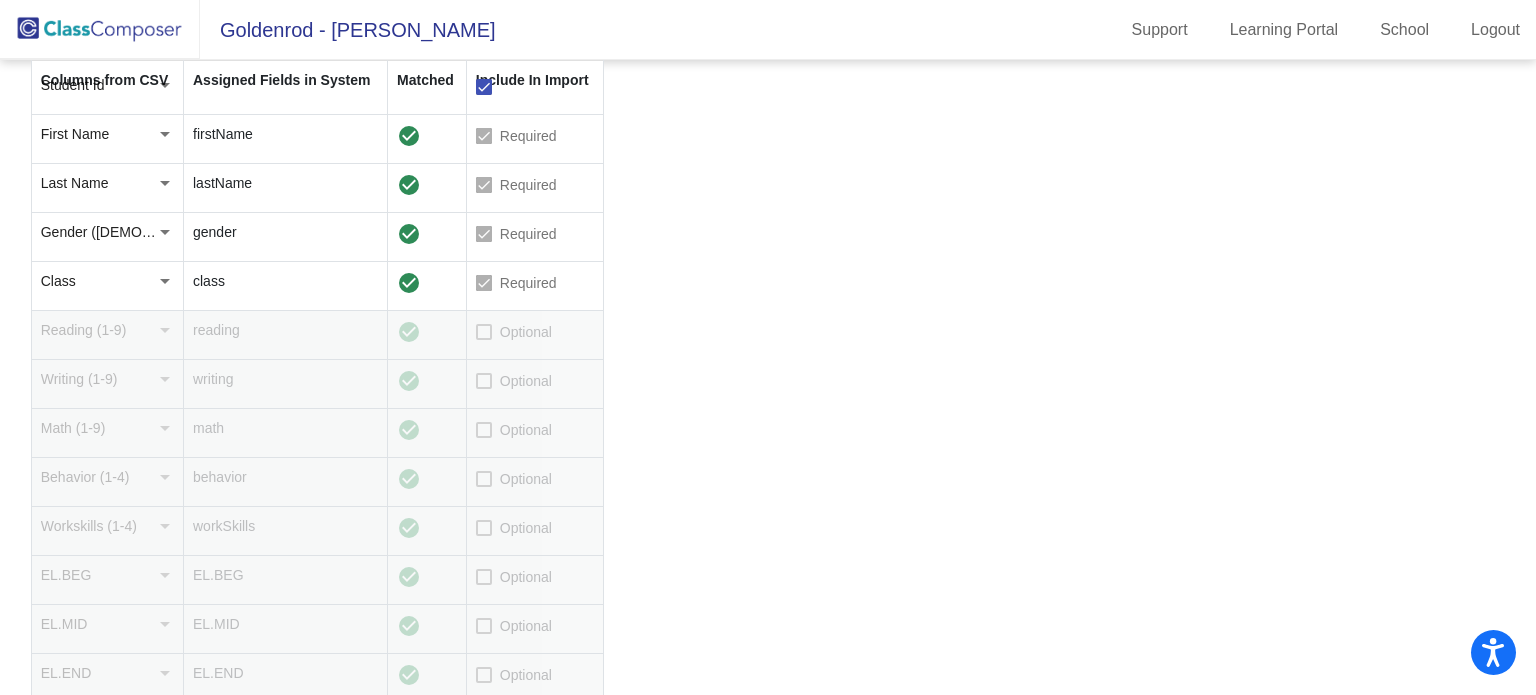 click on "Optional" at bounding box center (514, 332) 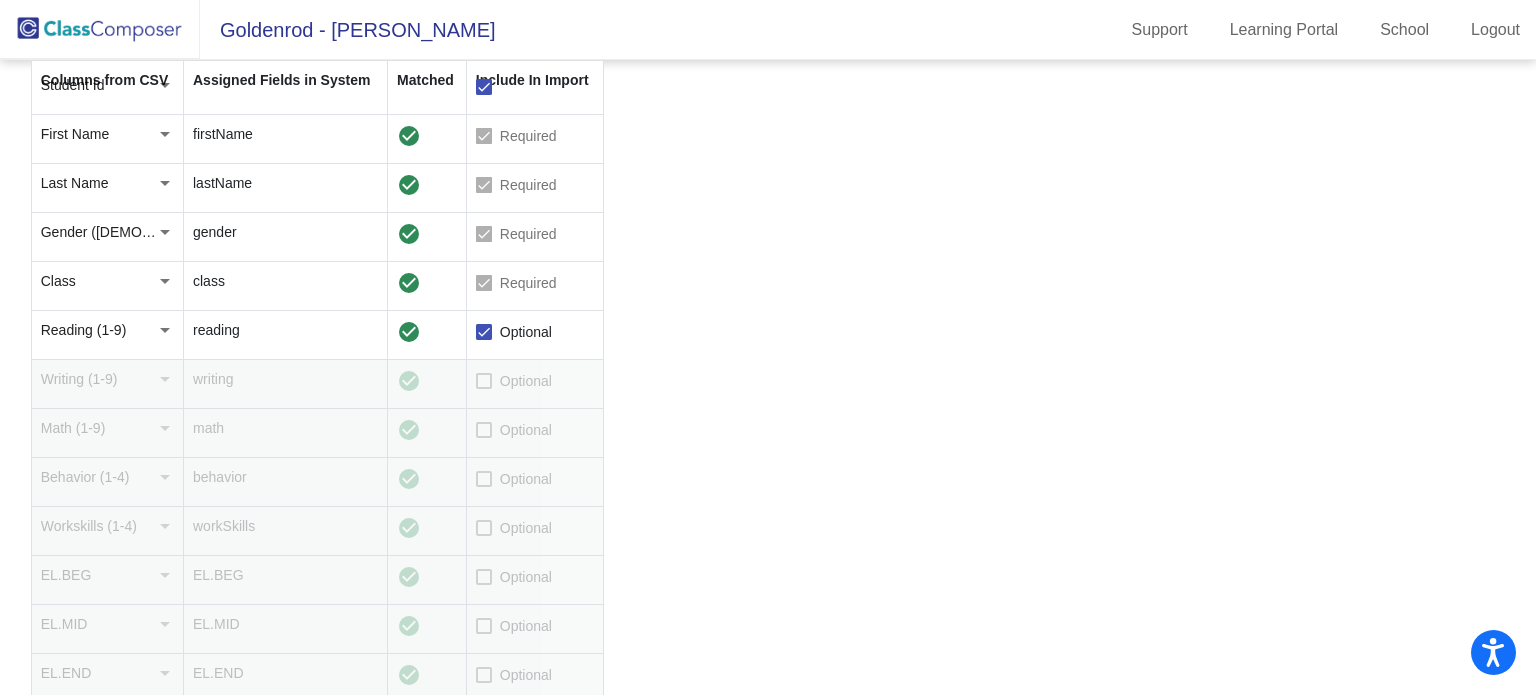 click at bounding box center (484, 381) 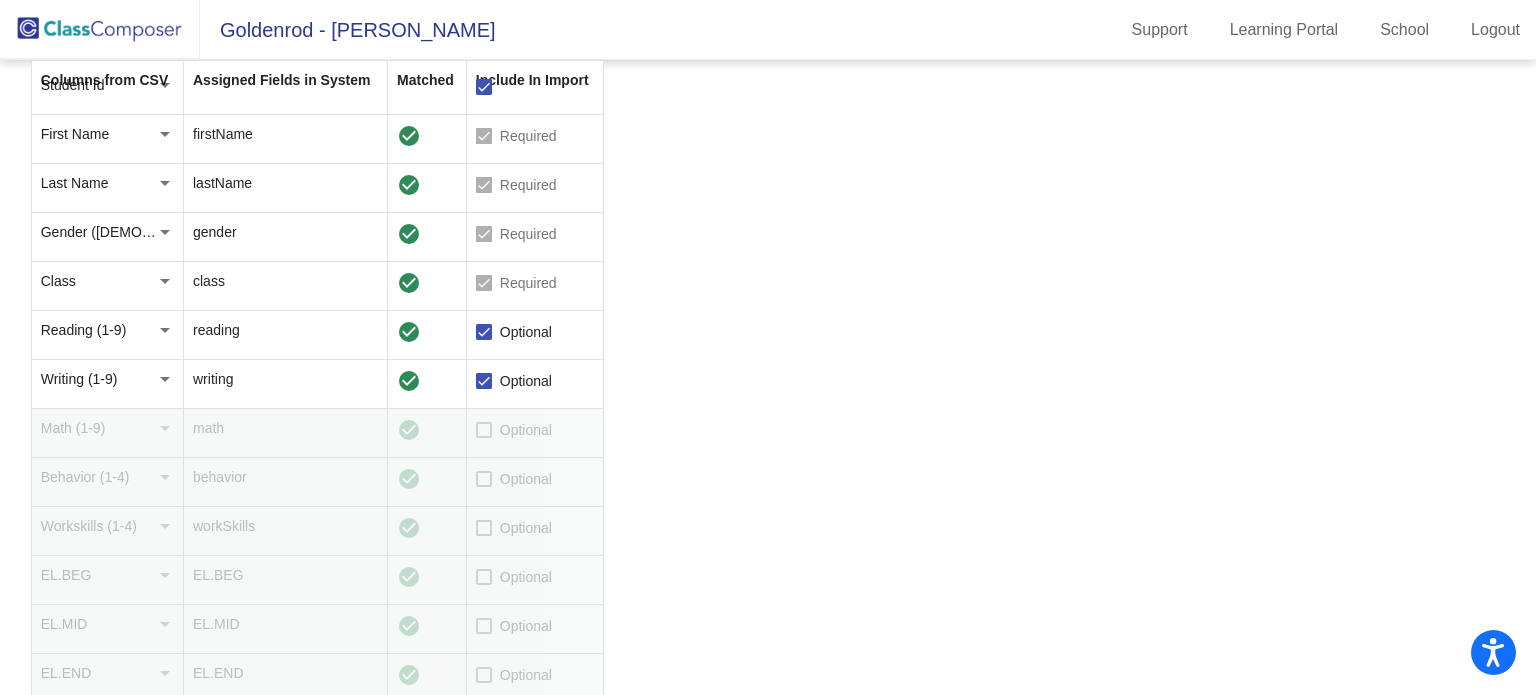 click on "Optional" at bounding box center [514, 430] 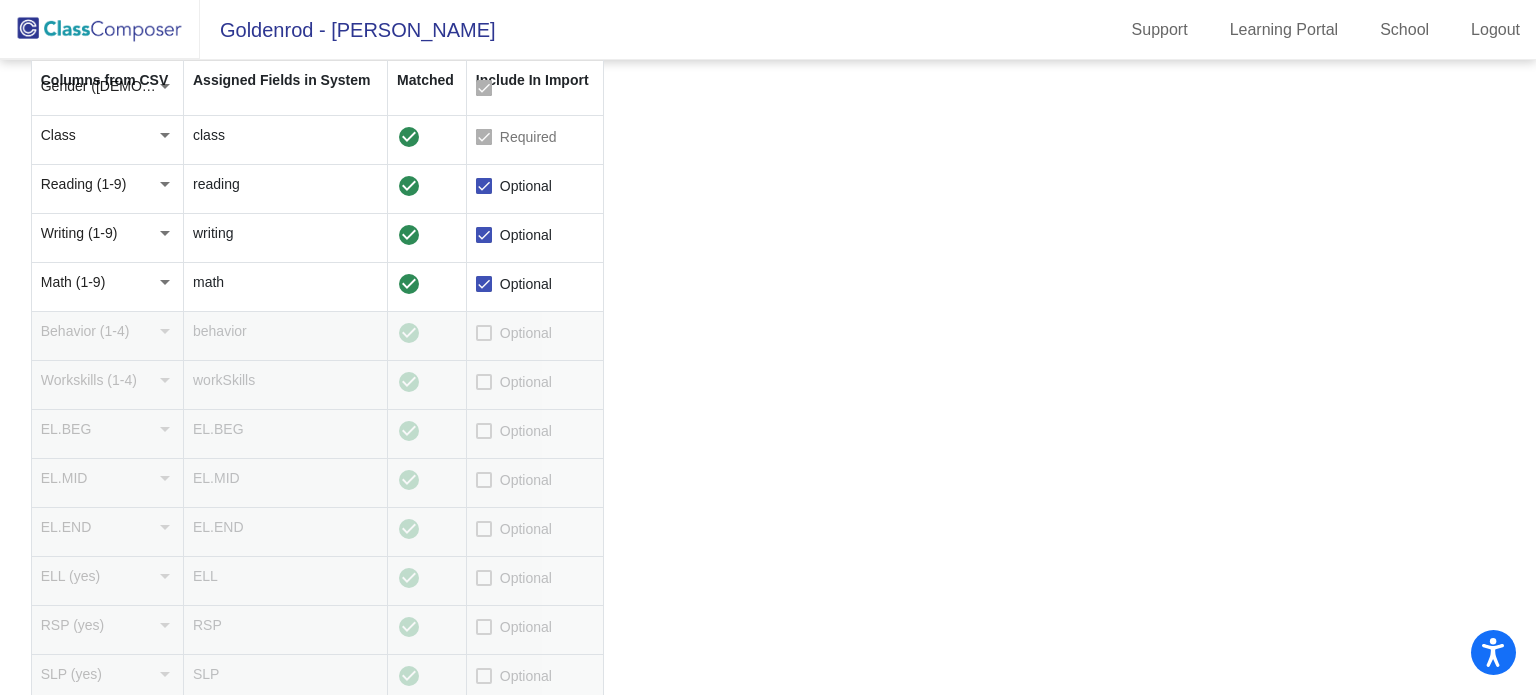 scroll, scrollTop: 444, scrollLeft: 0, axis: vertical 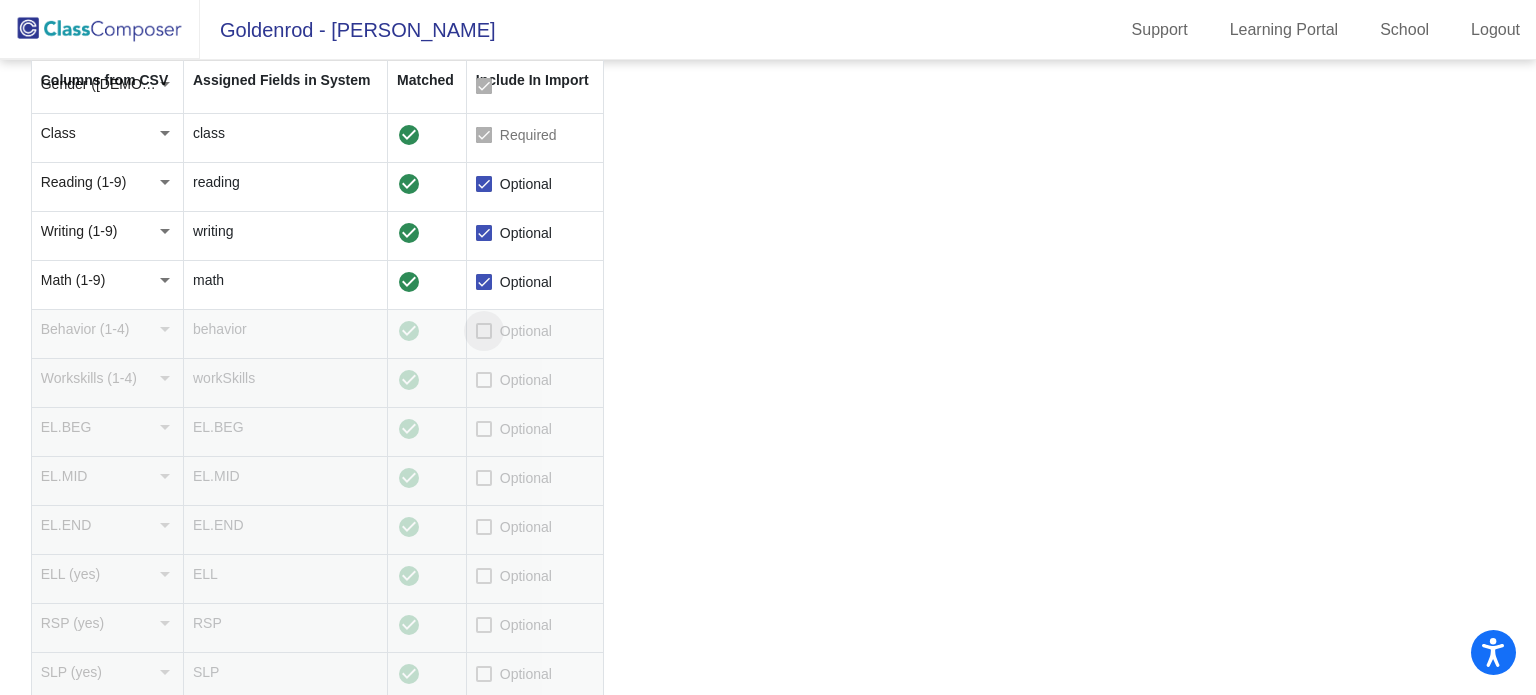 click at bounding box center [484, 331] 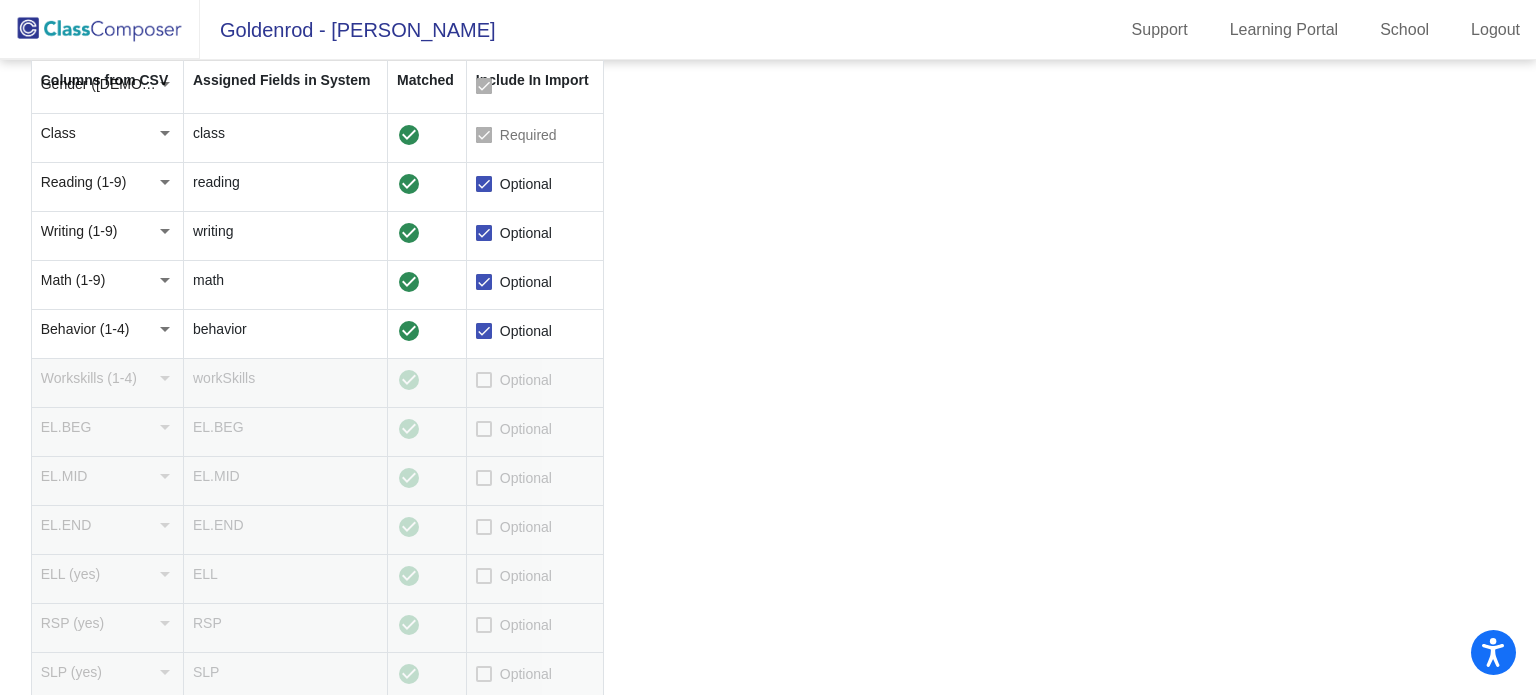 click on "Optional" at bounding box center (514, 380) 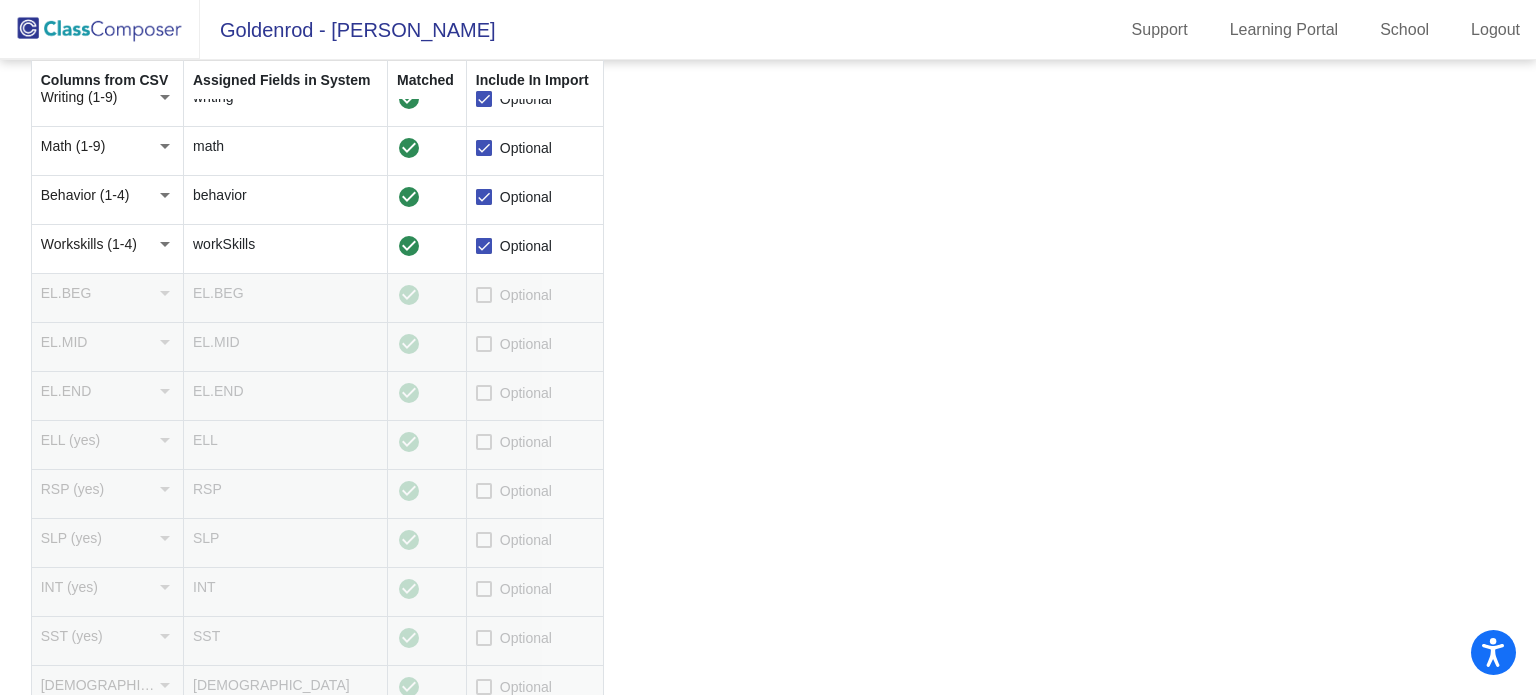 scroll, scrollTop: 584, scrollLeft: 0, axis: vertical 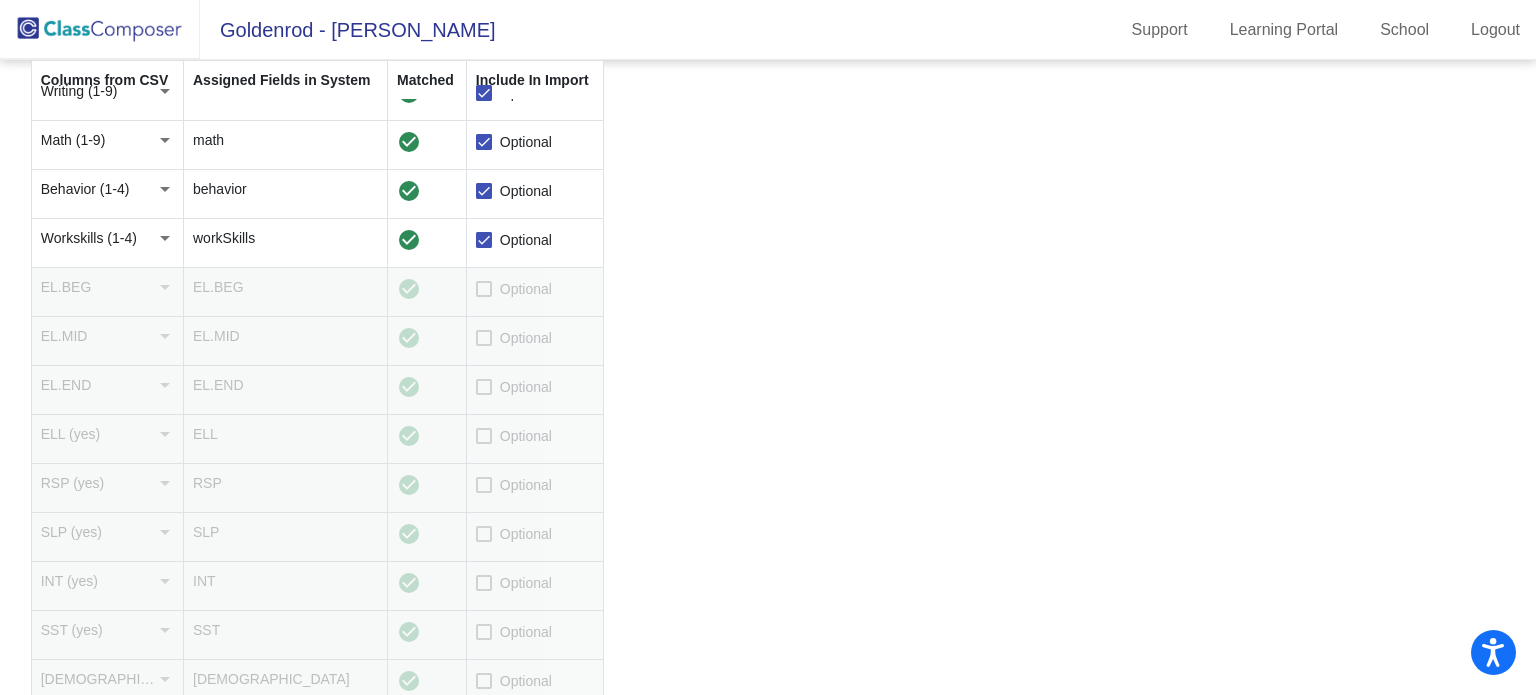 click on "Optional" at bounding box center (526, 387) 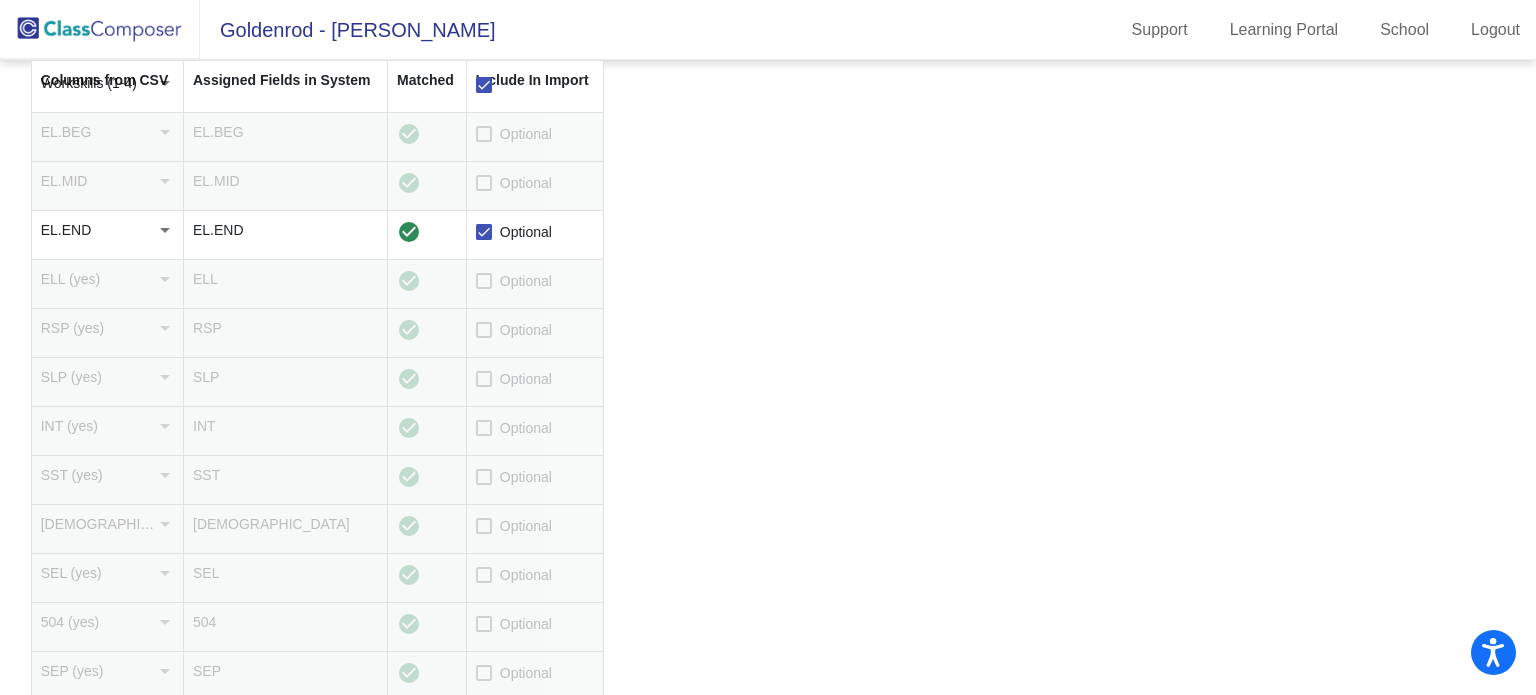 scroll, scrollTop: 744, scrollLeft: 0, axis: vertical 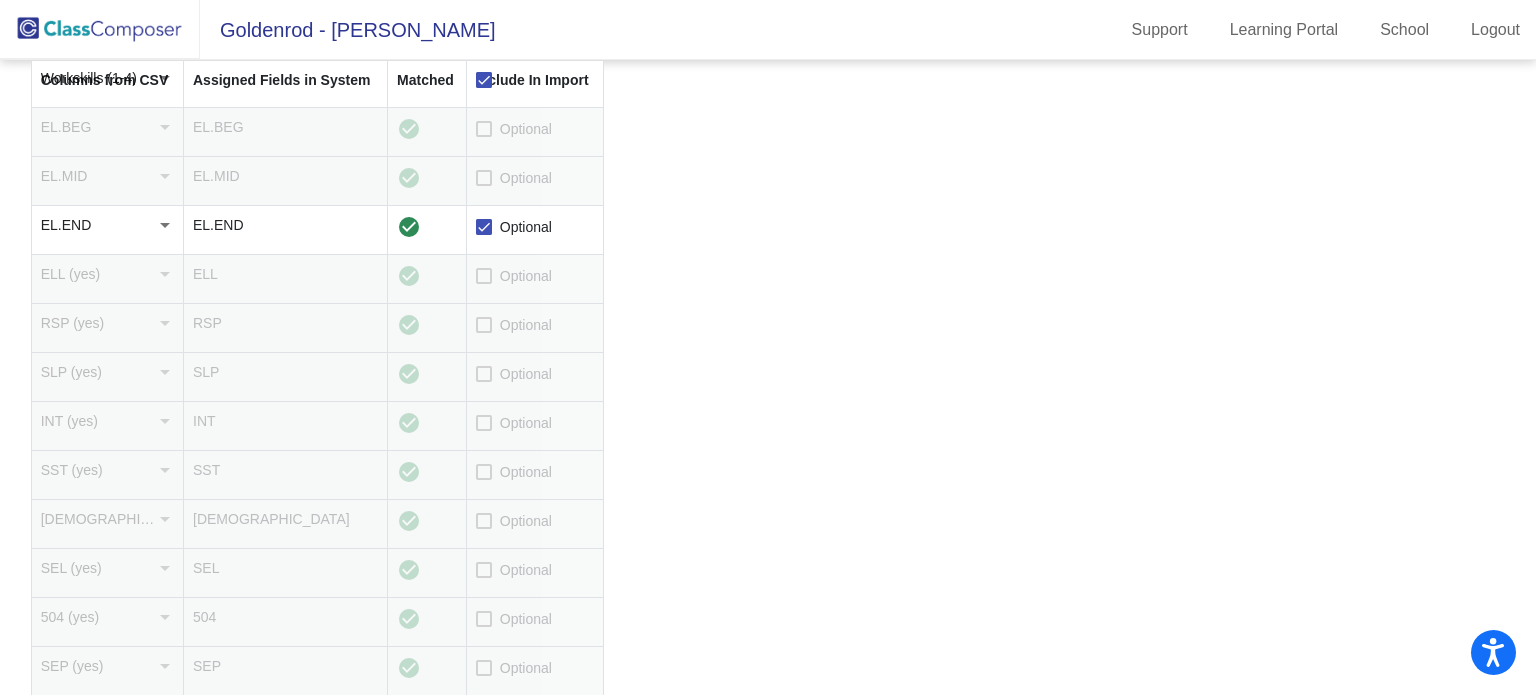 click on "Optional" at bounding box center (526, 276) 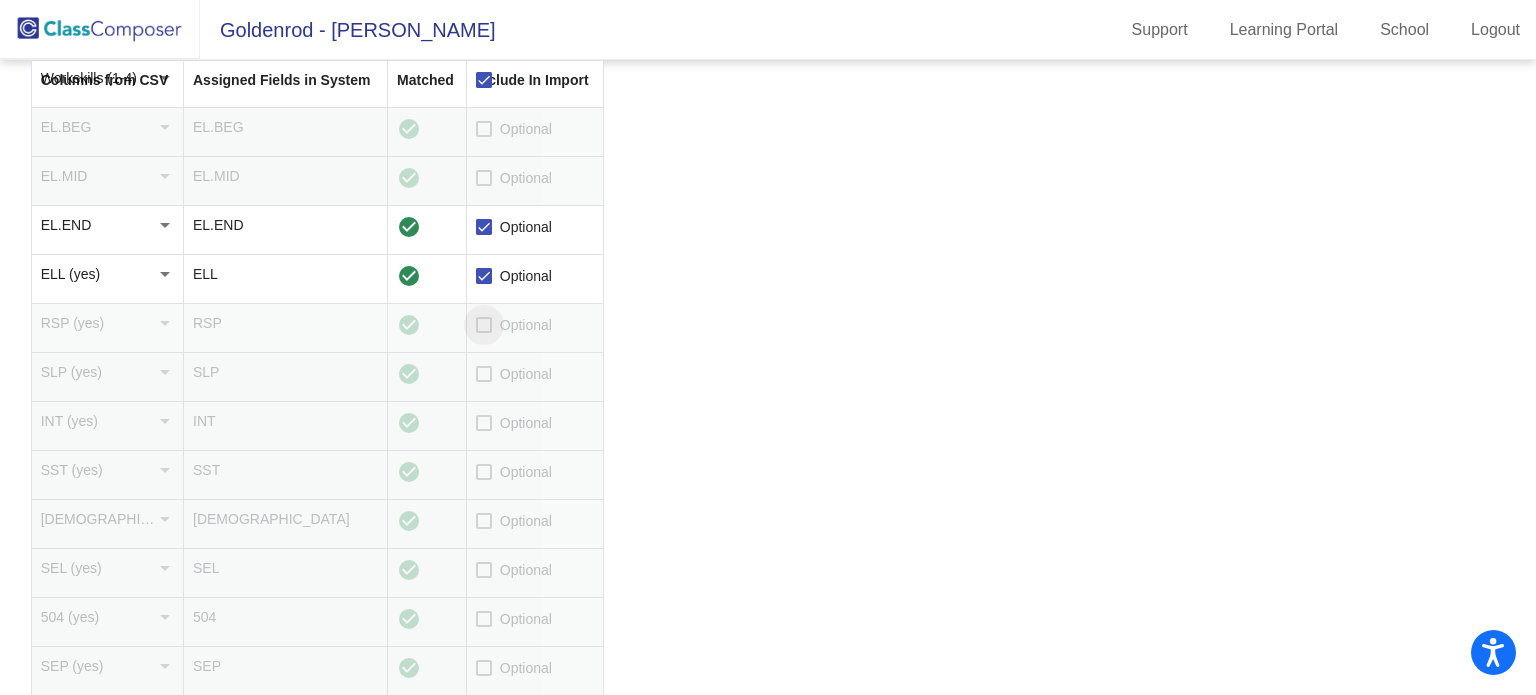 click on "Optional" at bounding box center [514, 325] 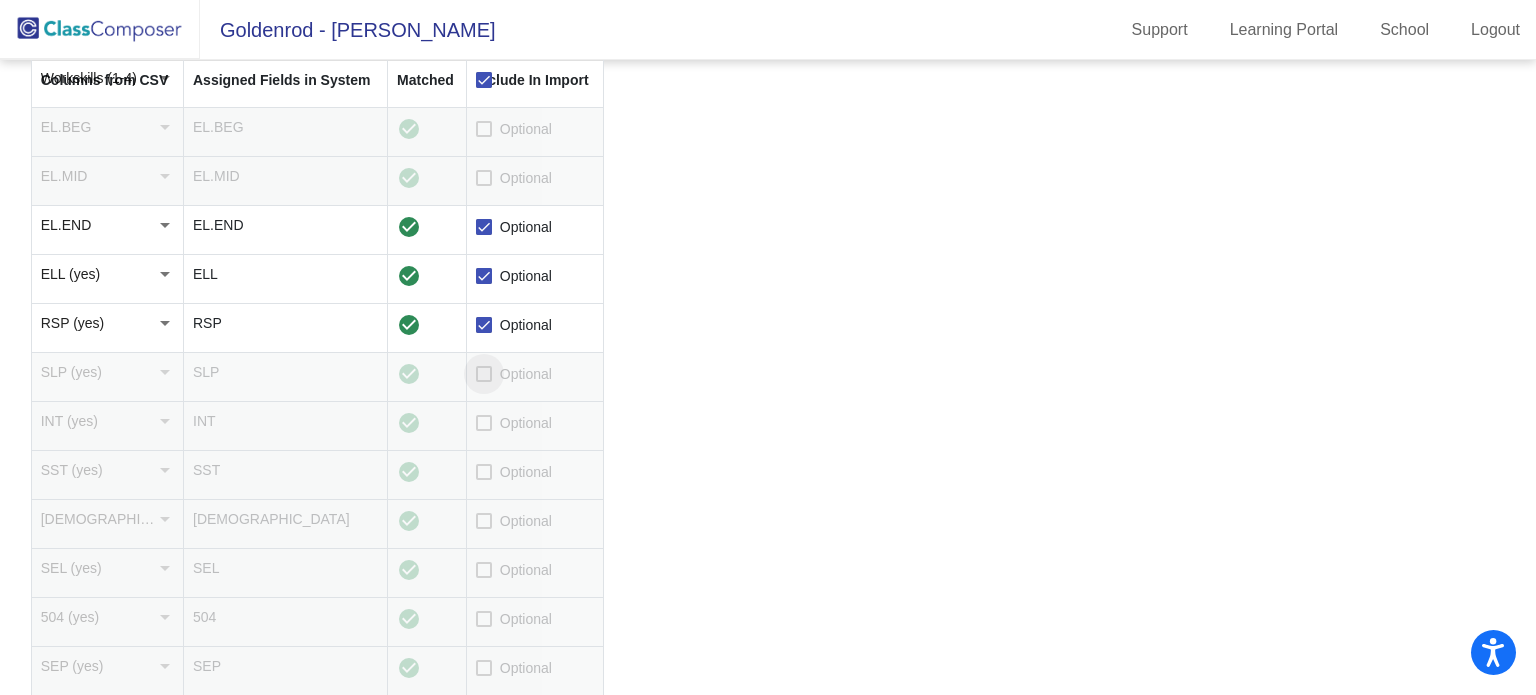 click at bounding box center [484, 374] 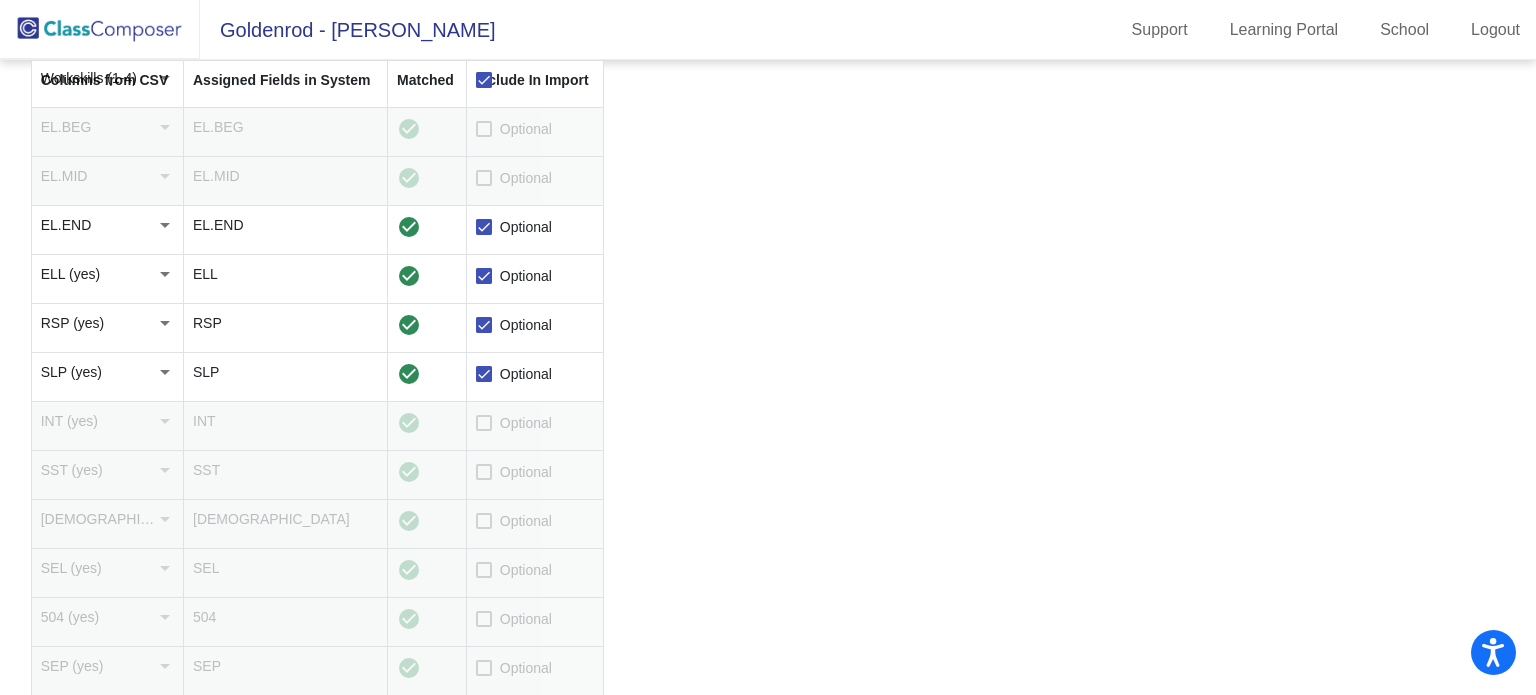click on "Optional" at bounding box center [526, 423] 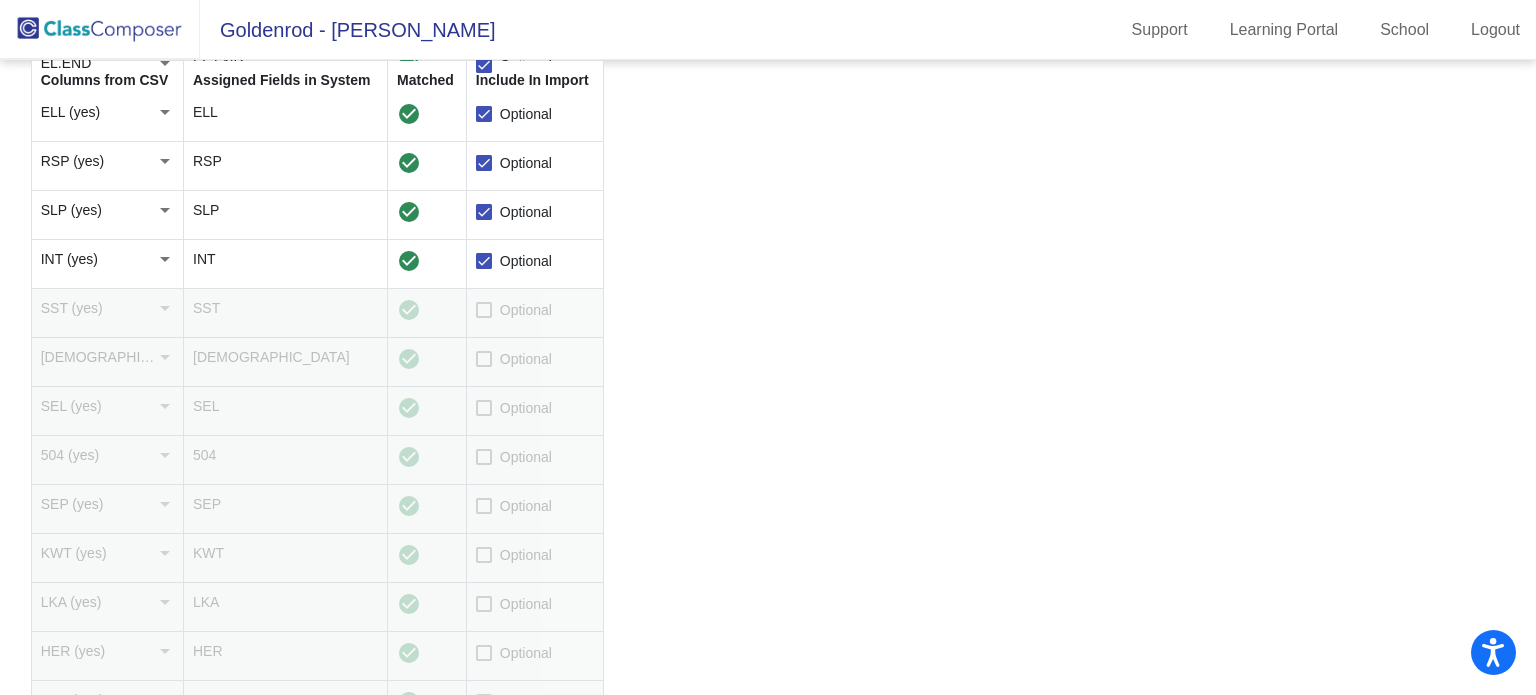 scroll, scrollTop: 912, scrollLeft: 0, axis: vertical 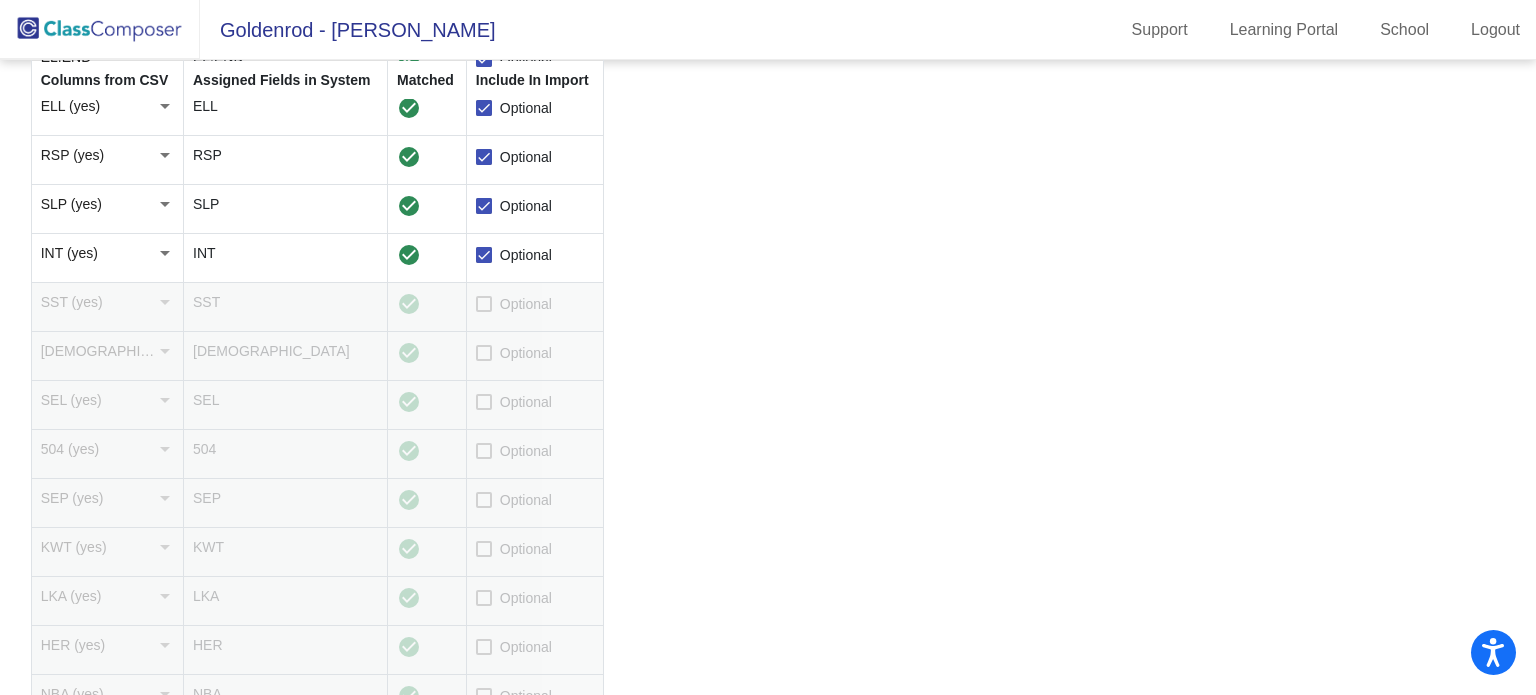 click at bounding box center [484, 304] 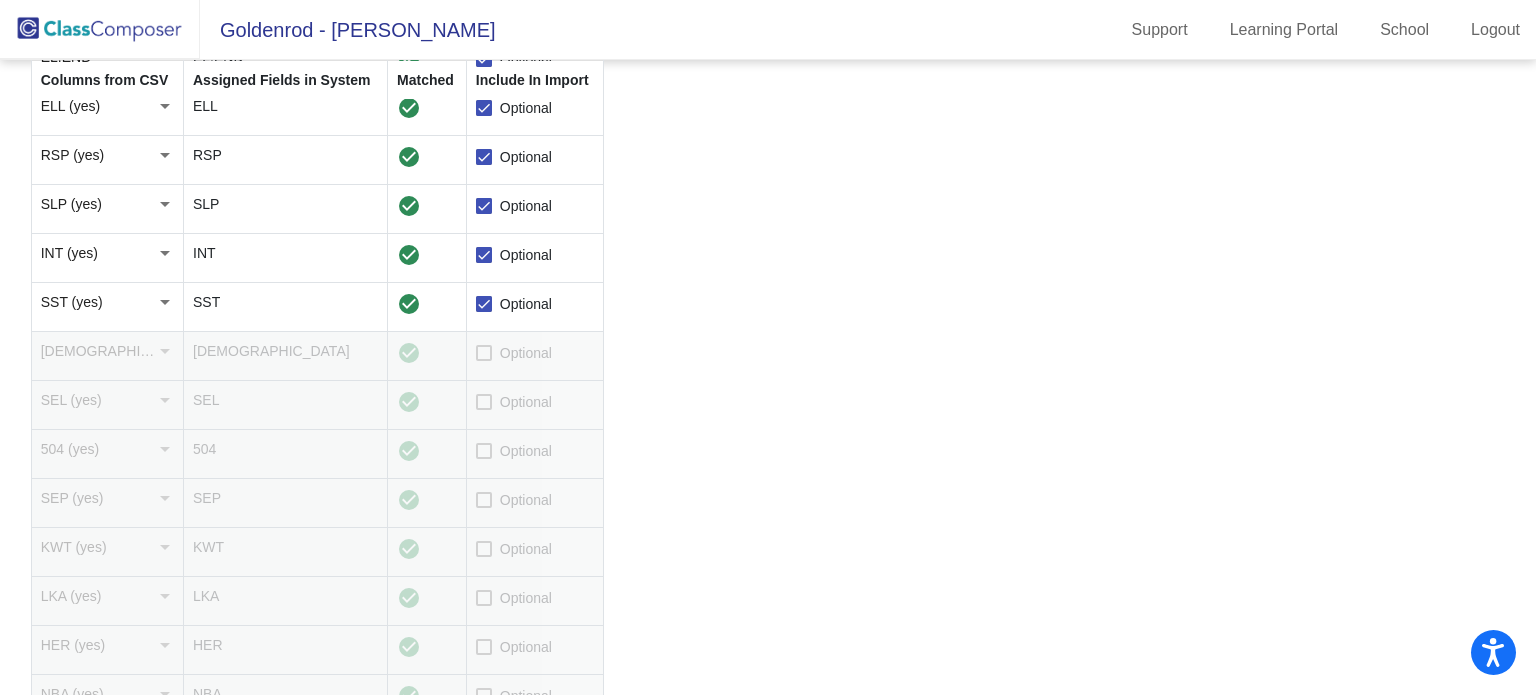 click on "Optional" at bounding box center (514, 353) 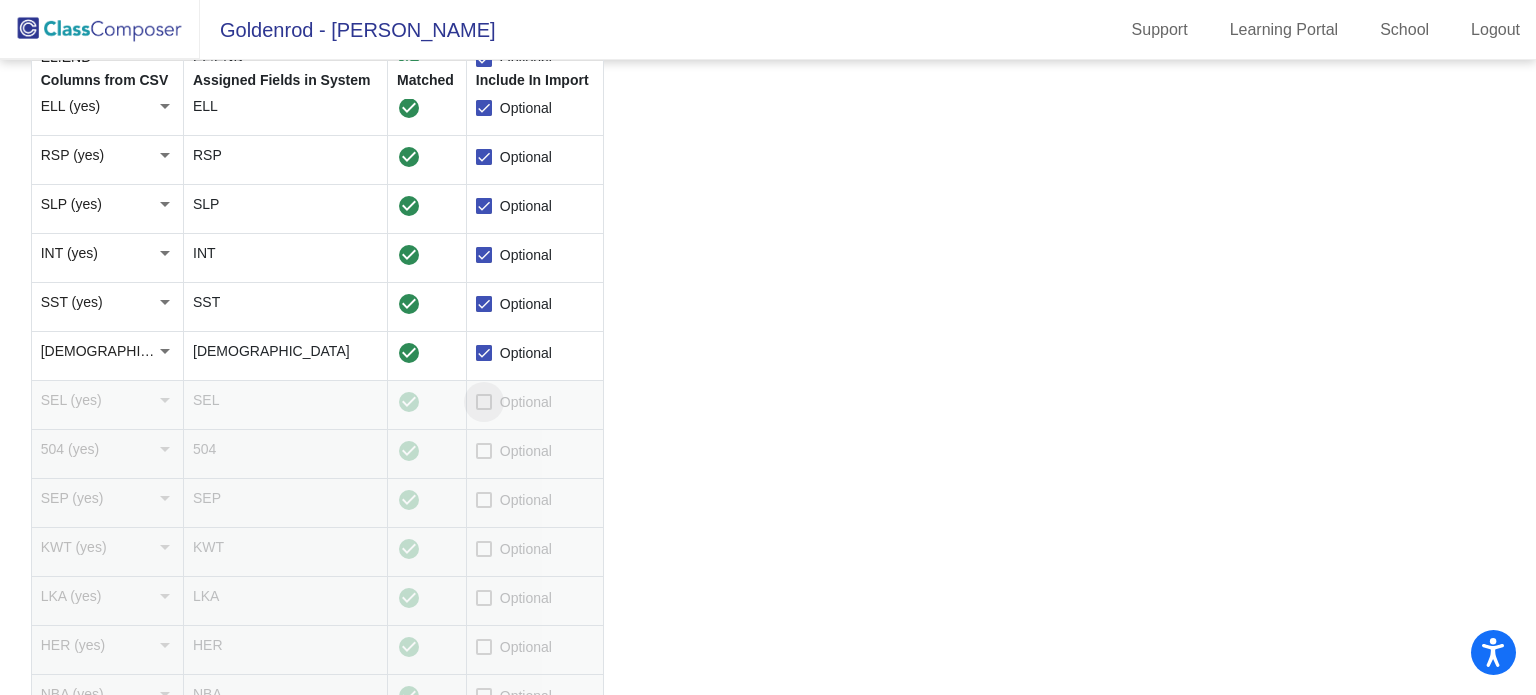 click on "Optional" at bounding box center [514, 402] 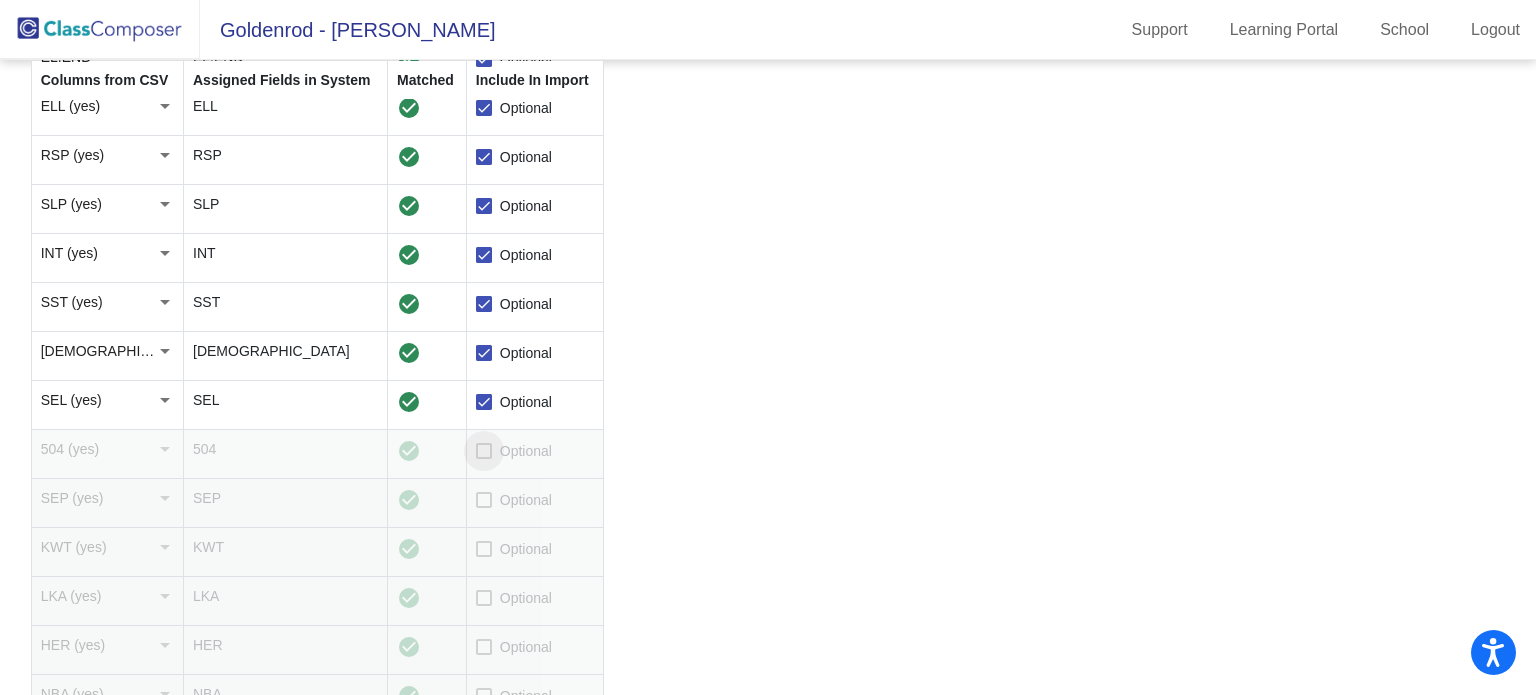 click on "Optional" at bounding box center (514, 451) 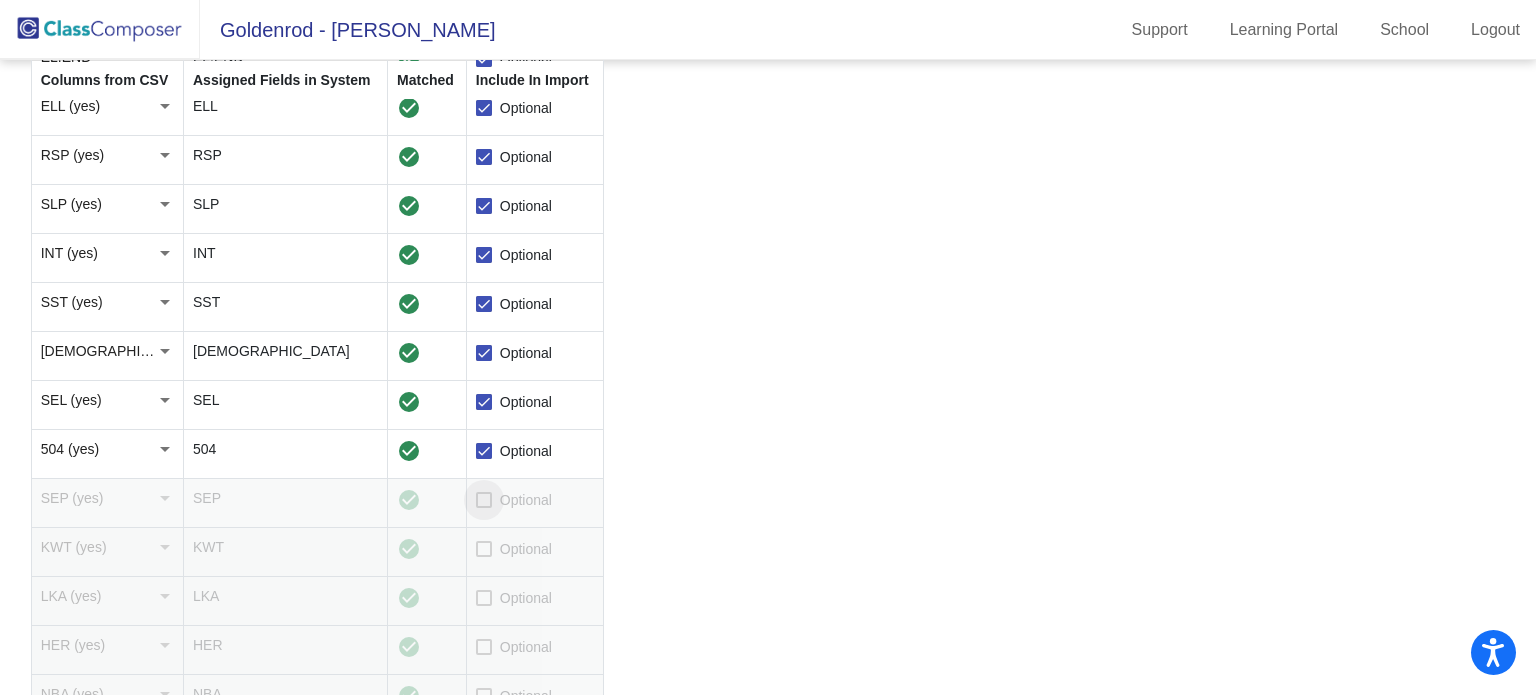 click on "Optional" at bounding box center (514, 500) 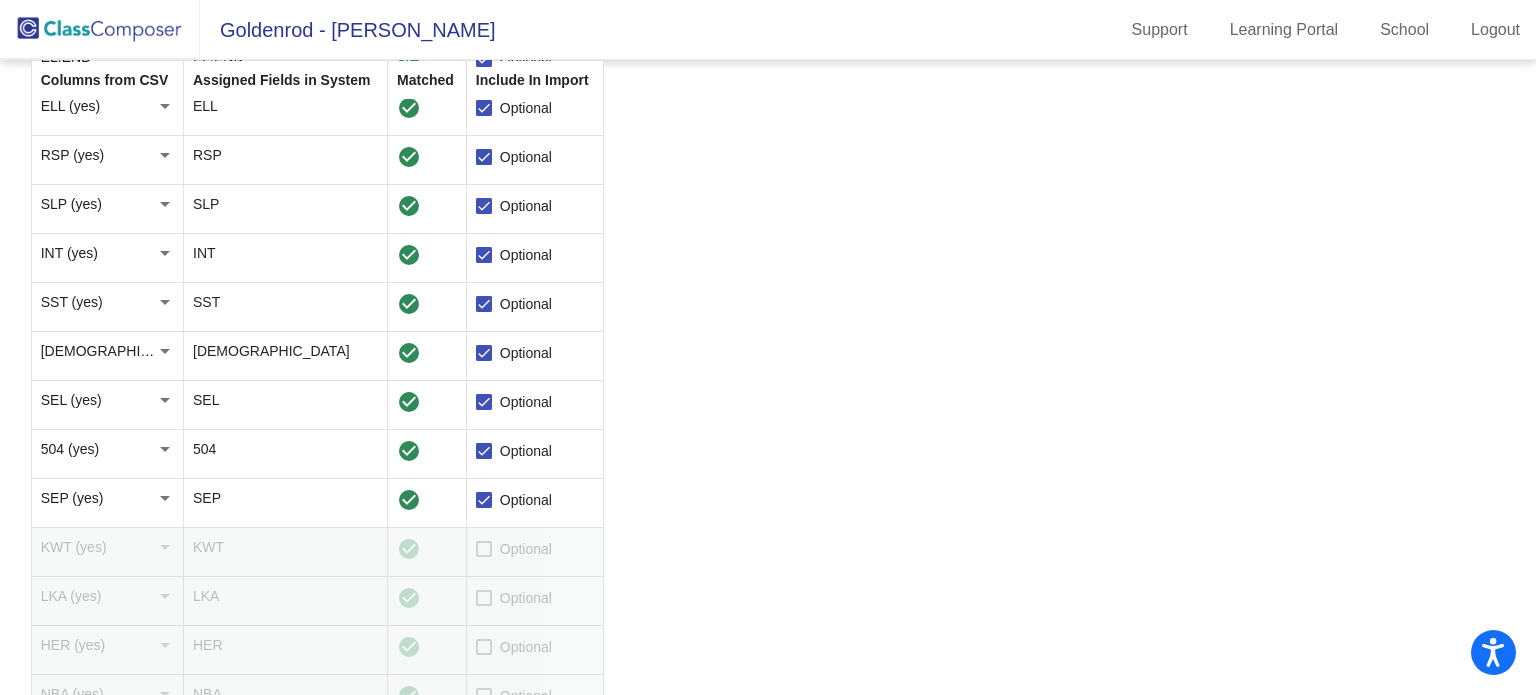 scroll, scrollTop: 996, scrollLeft: 0, axis: vertical 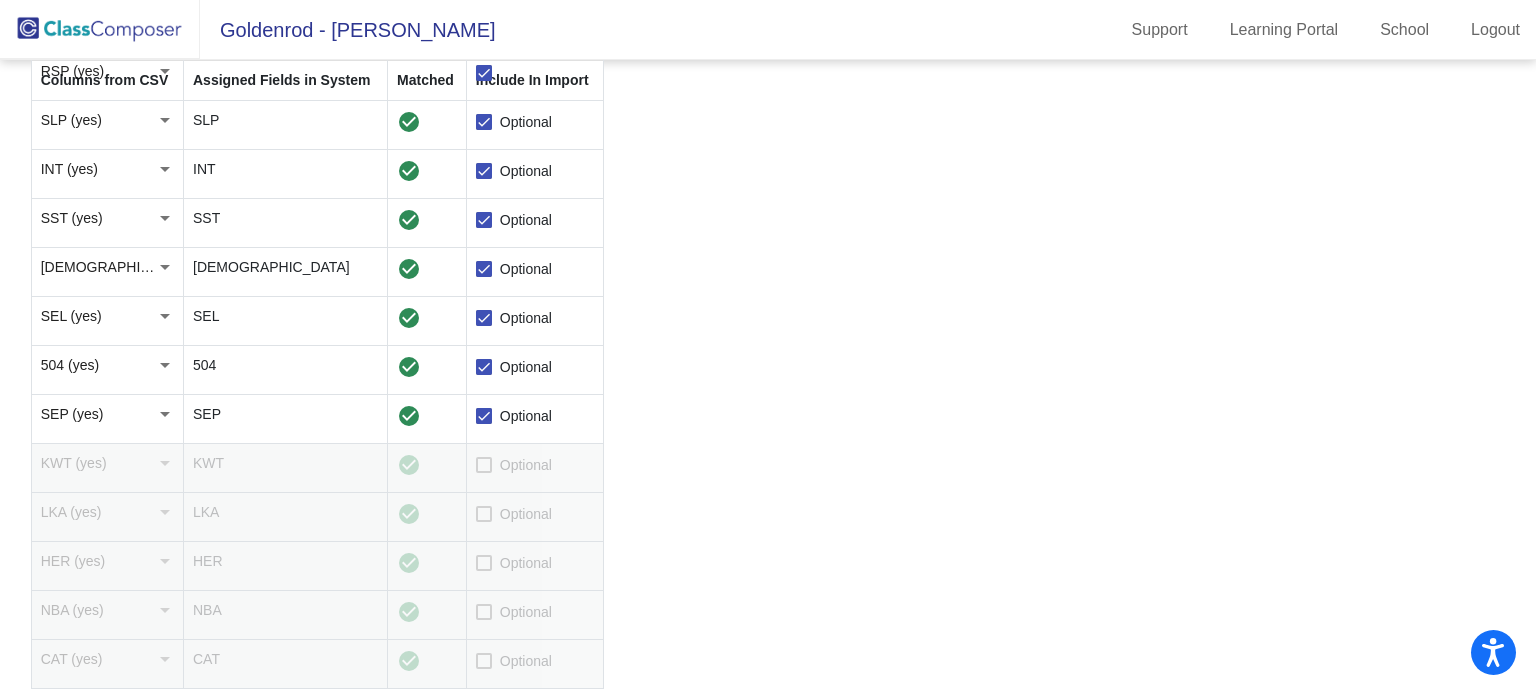 click on "Optional" at bounding box center [514, 465] 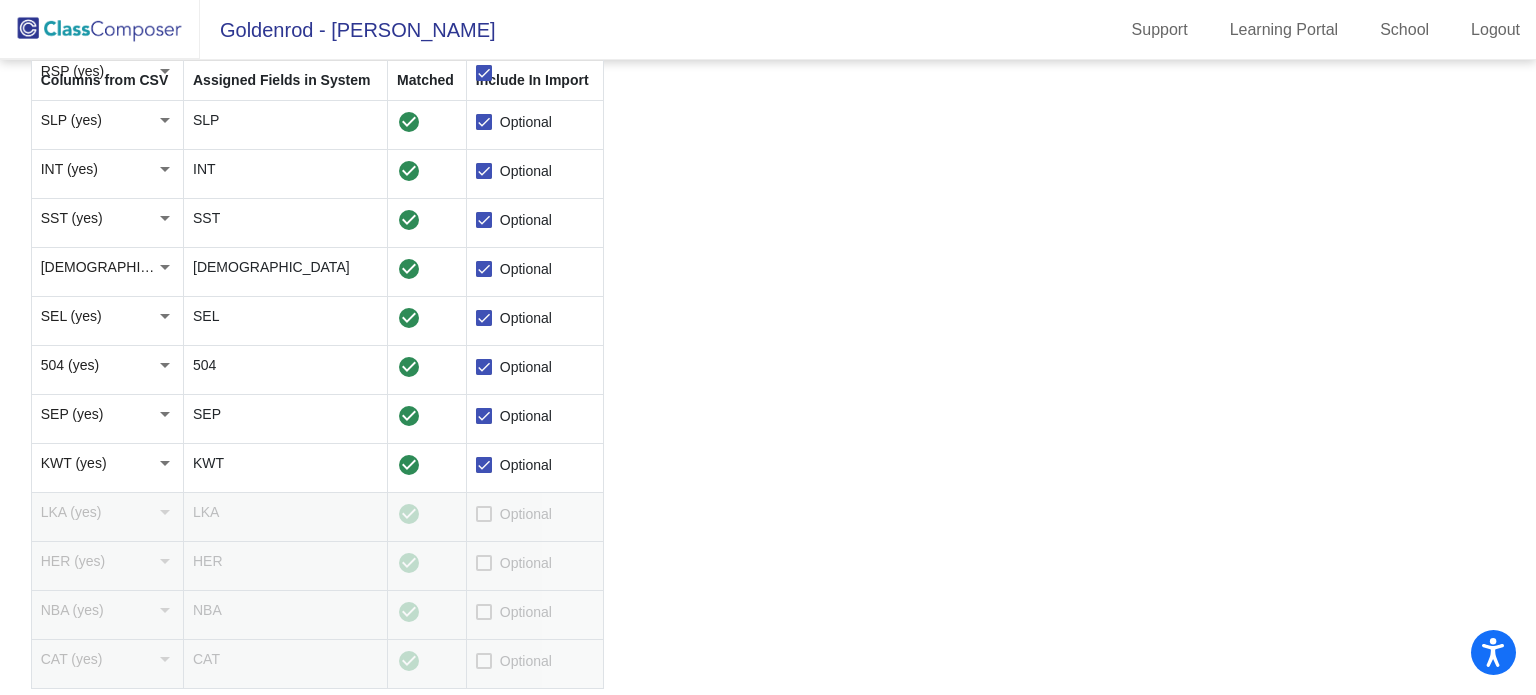 click at bounding box center (484, 514) 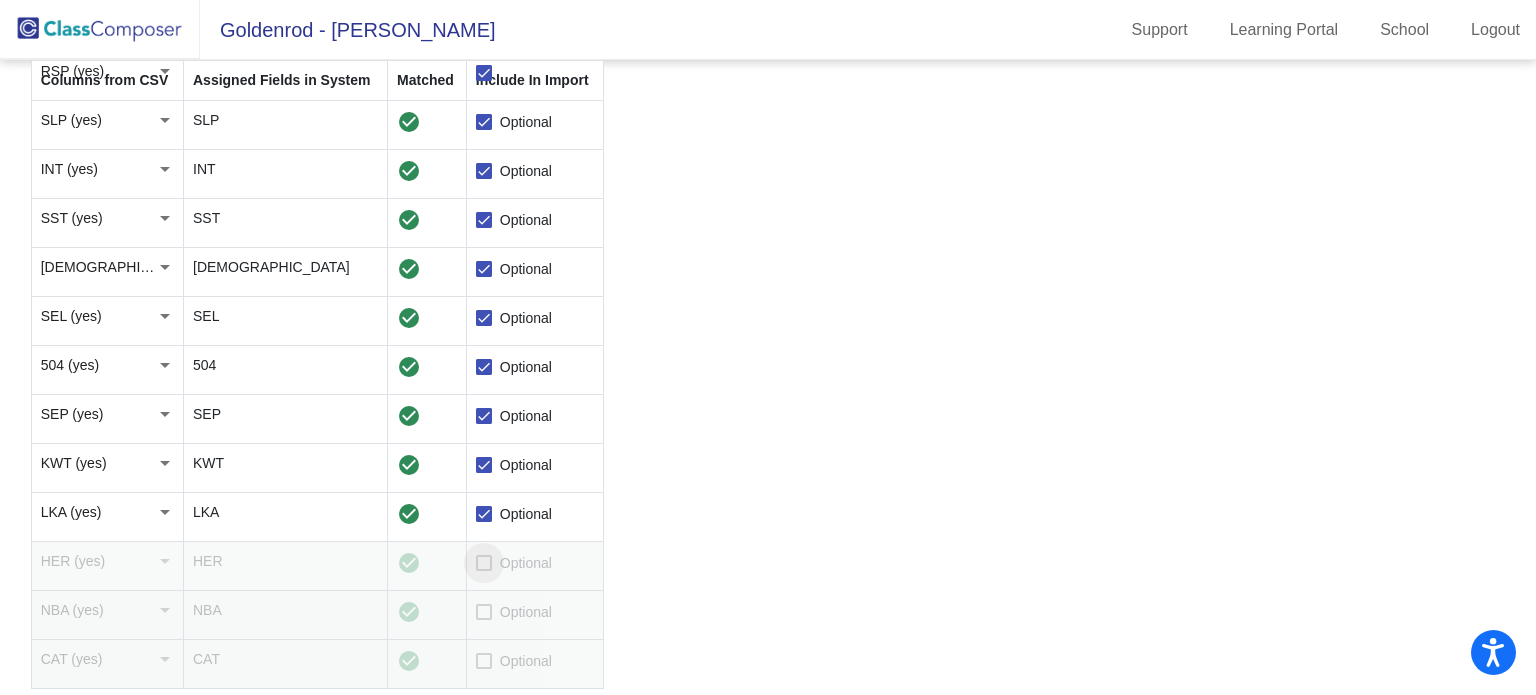 click at bounding box center (484, 563) 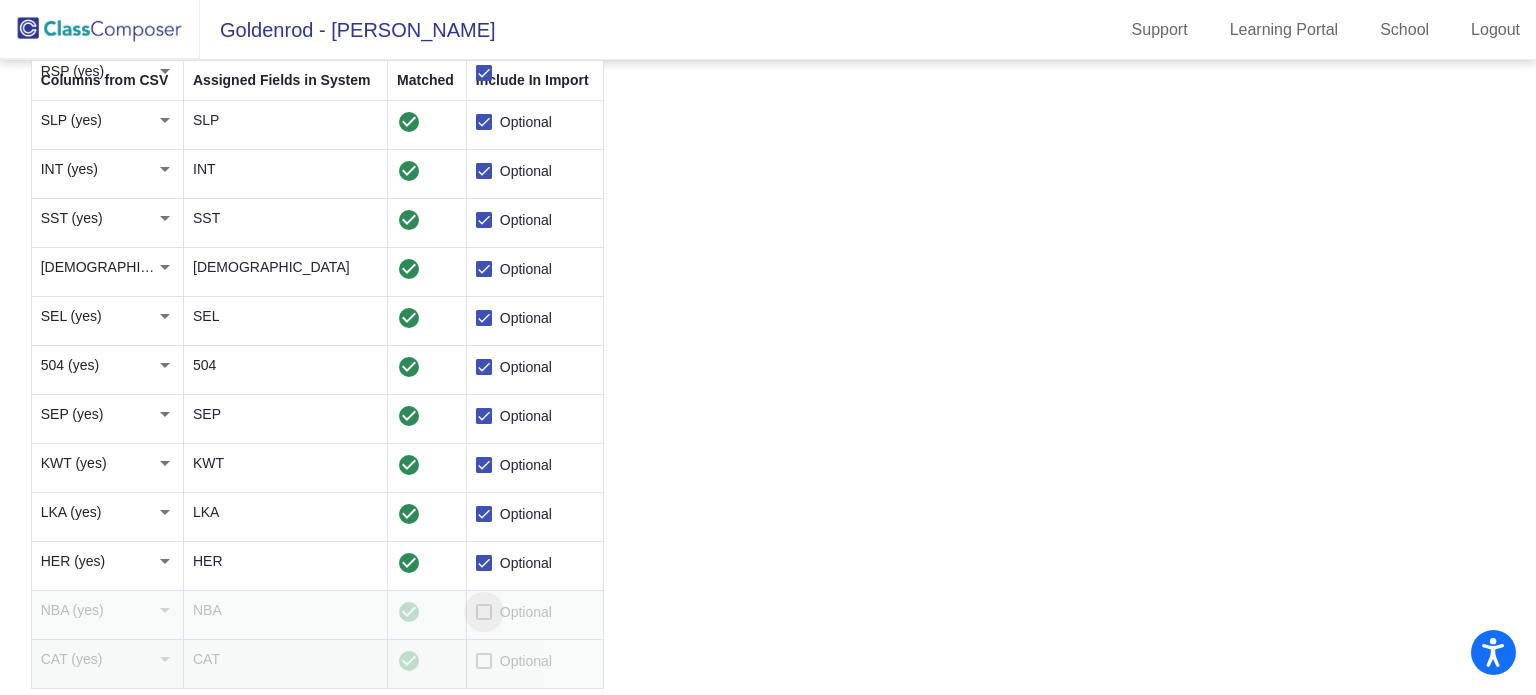 click on "Optional" at bounding box center [514, 612] 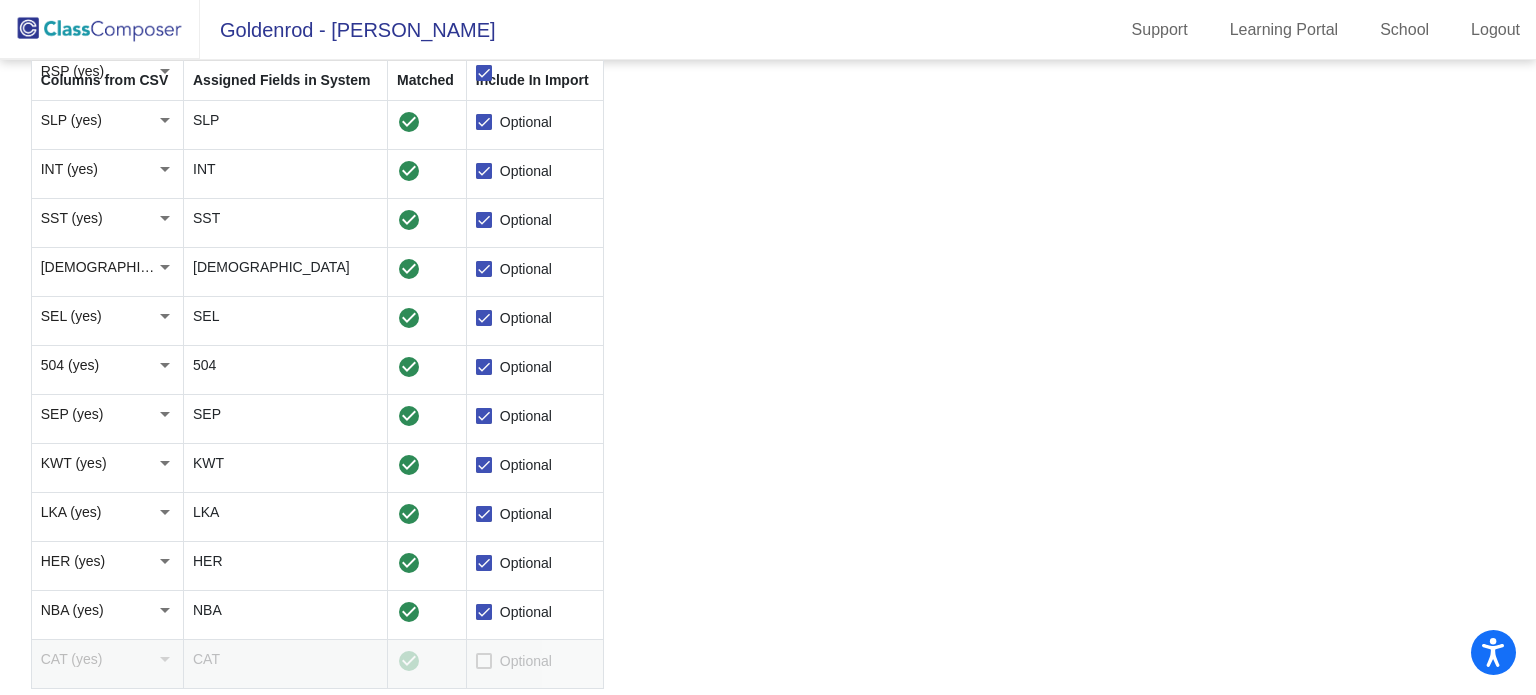 click on "Optional" at bounding box center [514, 661] 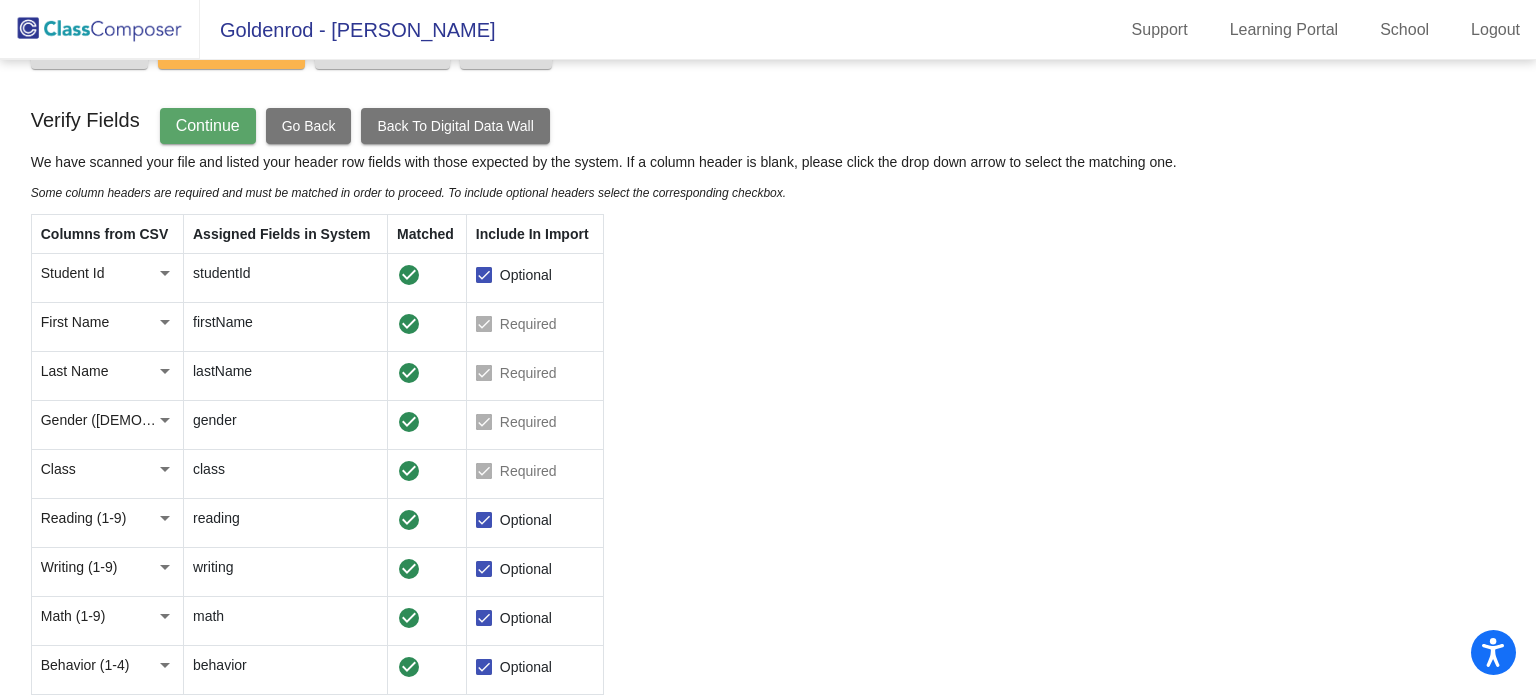 scroll, scrollTop: 0, scrollLeft: 0, axis: both 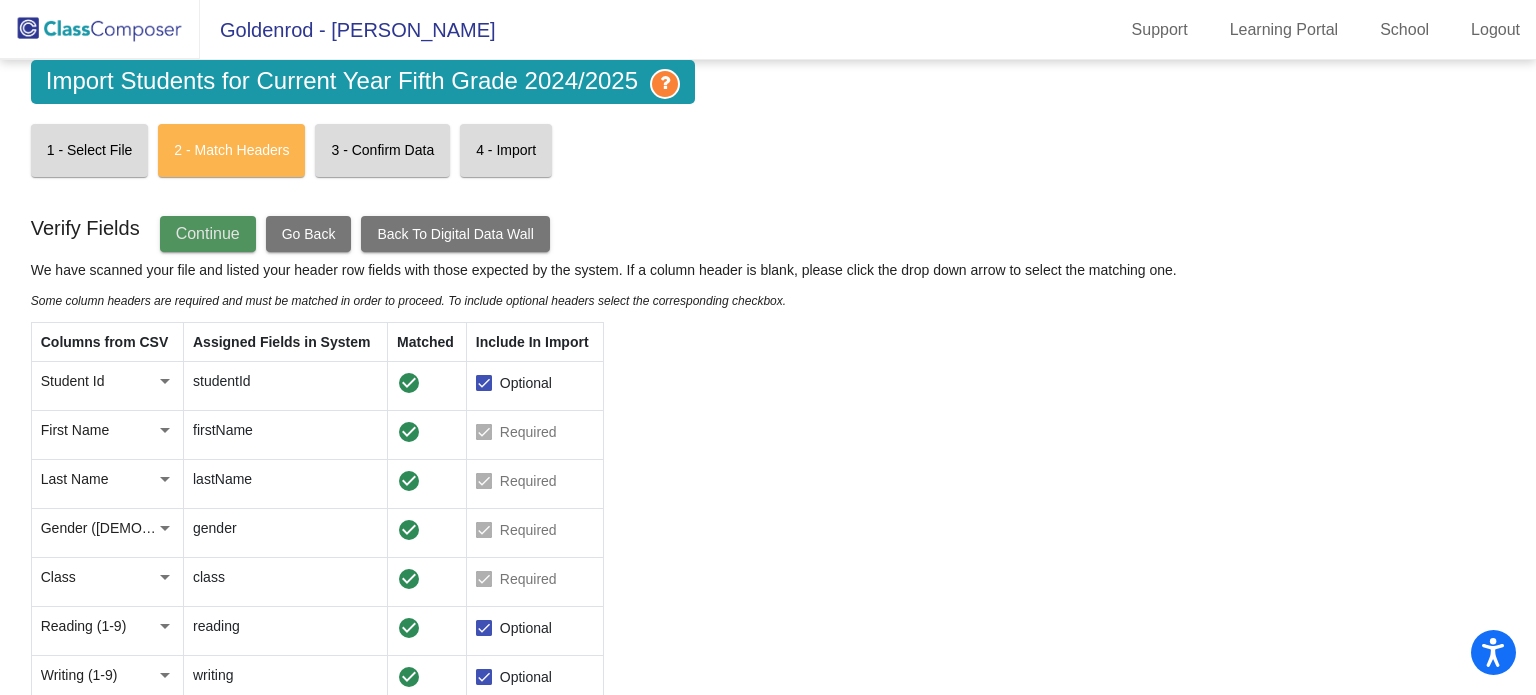 click on "Continue" 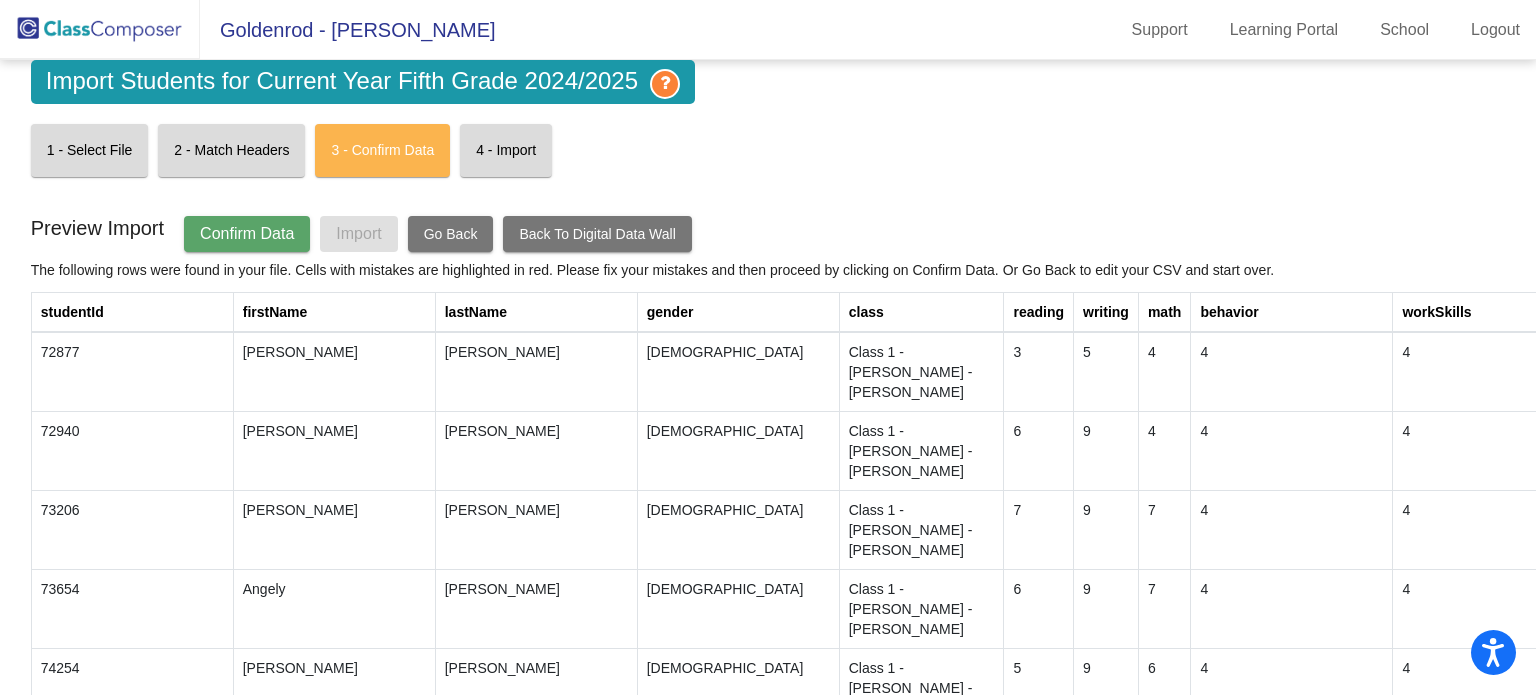 click on "Confirm Data" 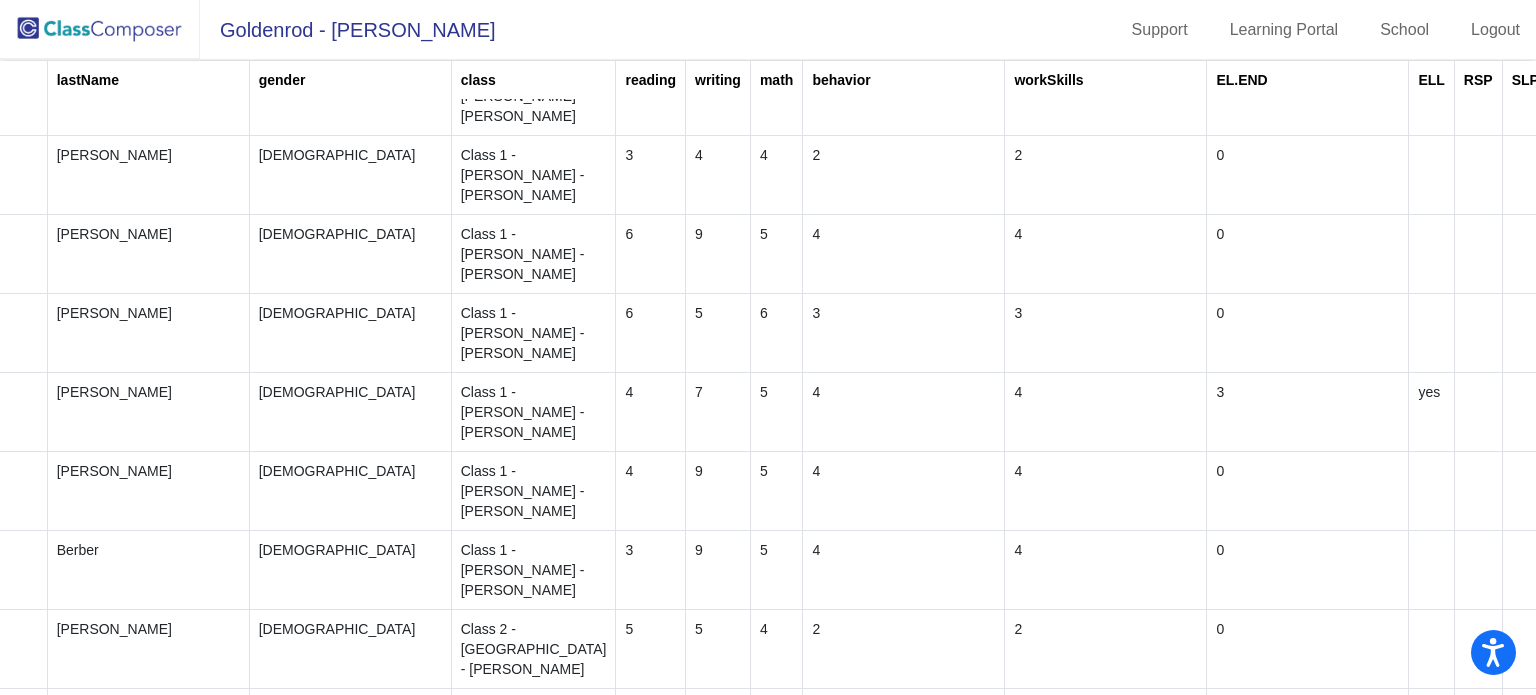 scroll, scrollTop: 1382, scrollLeft: 403, axis: both 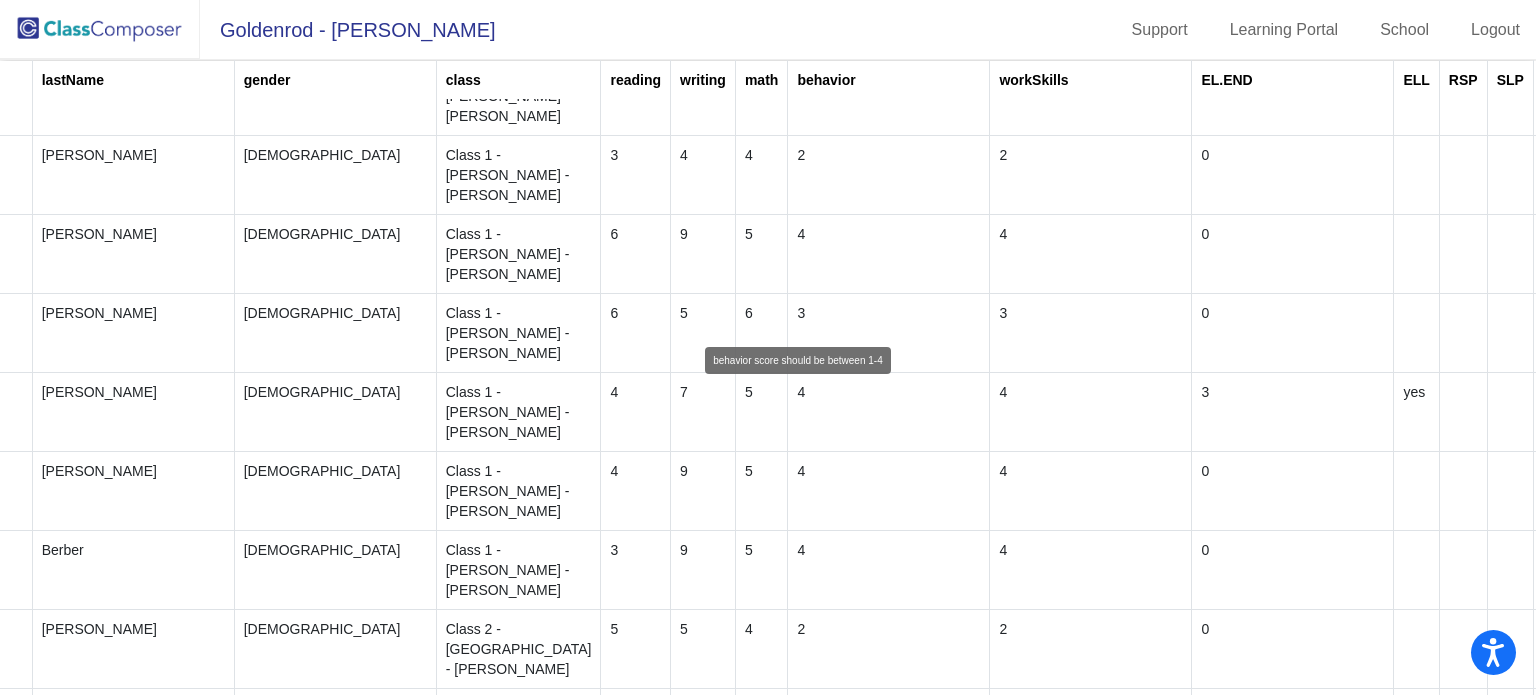 drag, startPoint x: 752, startPoint y: 246, endPoint x: 686, endPoint y: 249, distance: 66.068146 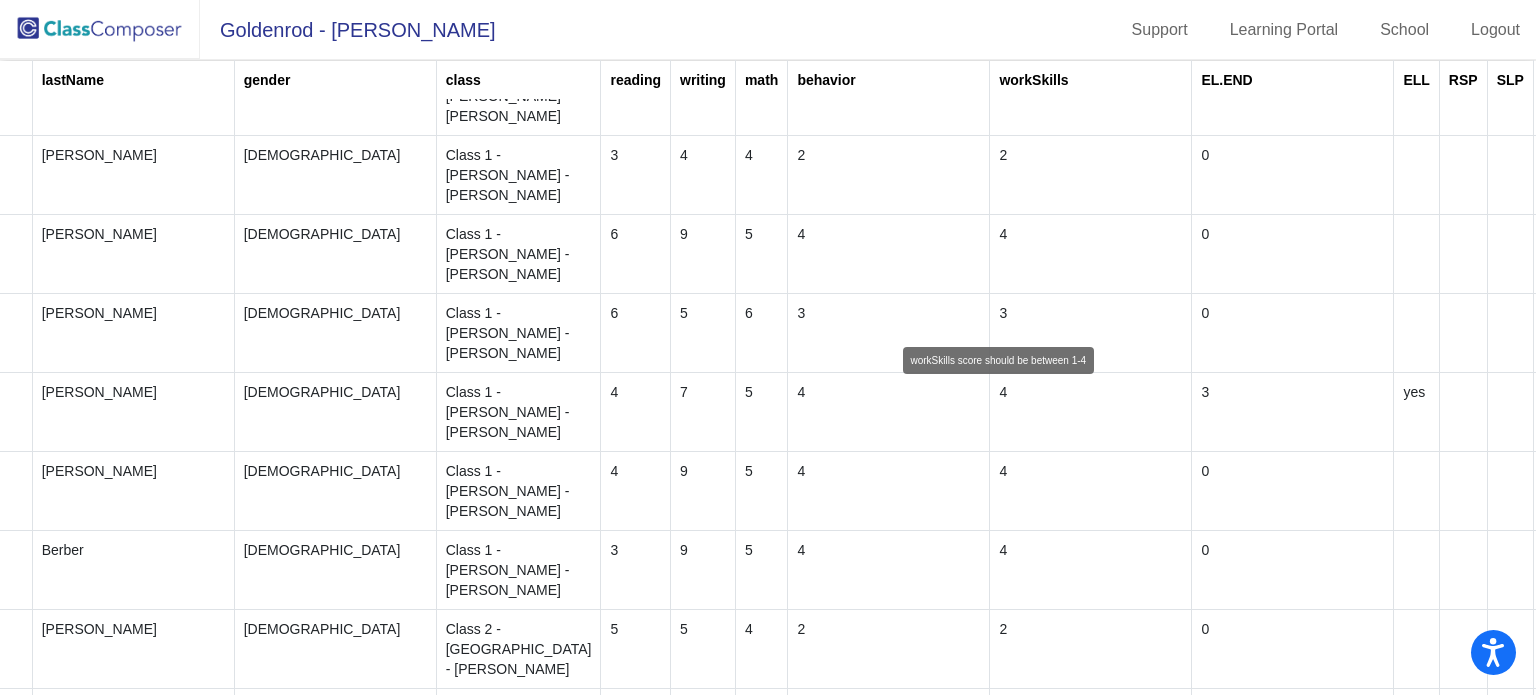 type on "4" 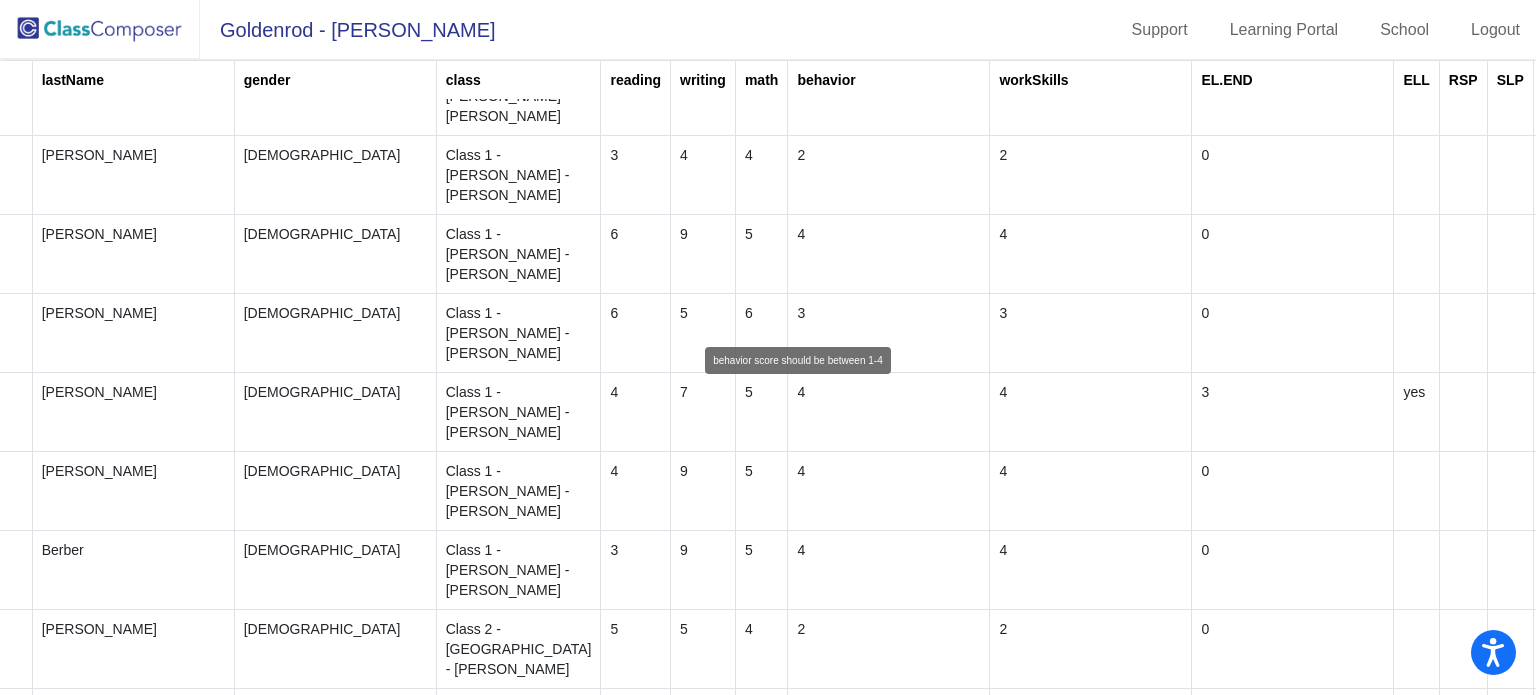 drag, startPoint x: 944, startPoint y: 255, endPoint x: 894, endPoint y: 259, distance: 50.159744 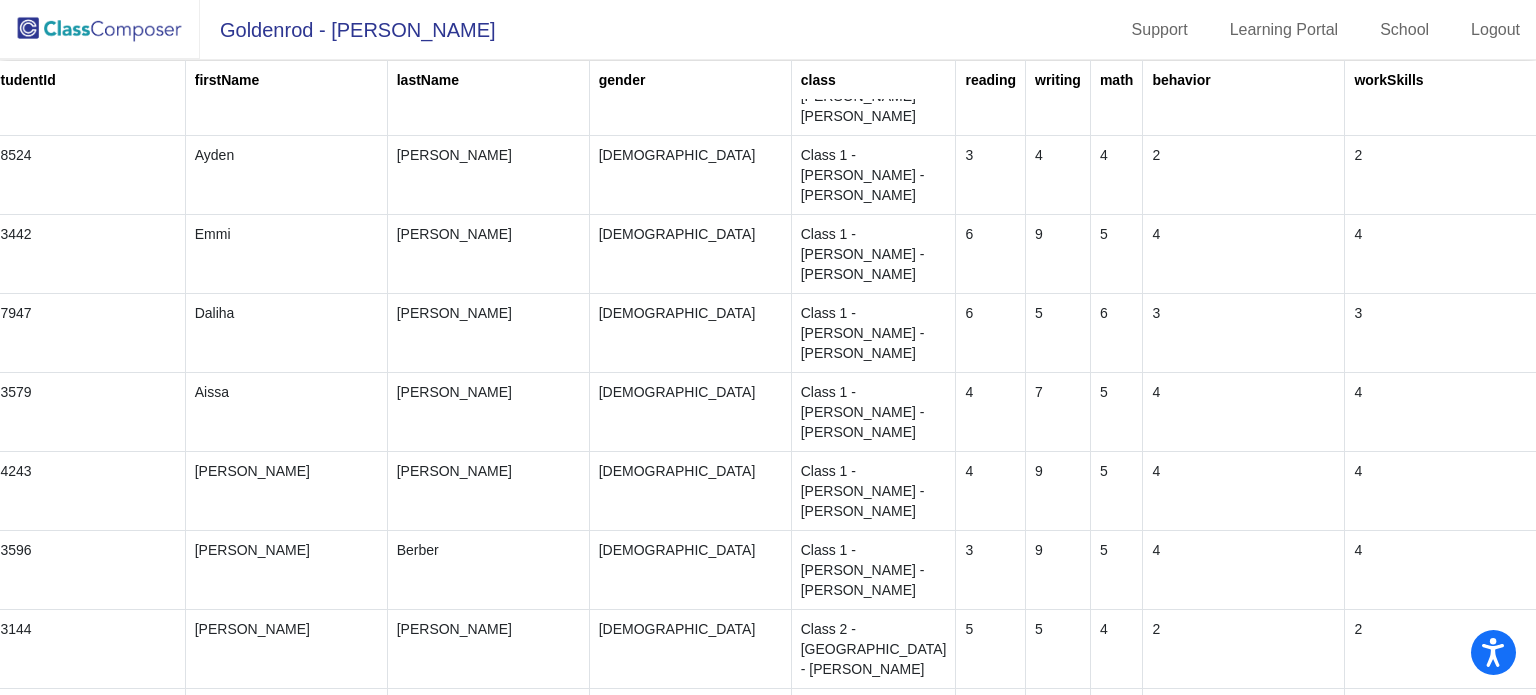 scroll, scrollTop: 1382, scrollLeft: 0, axis: vertical 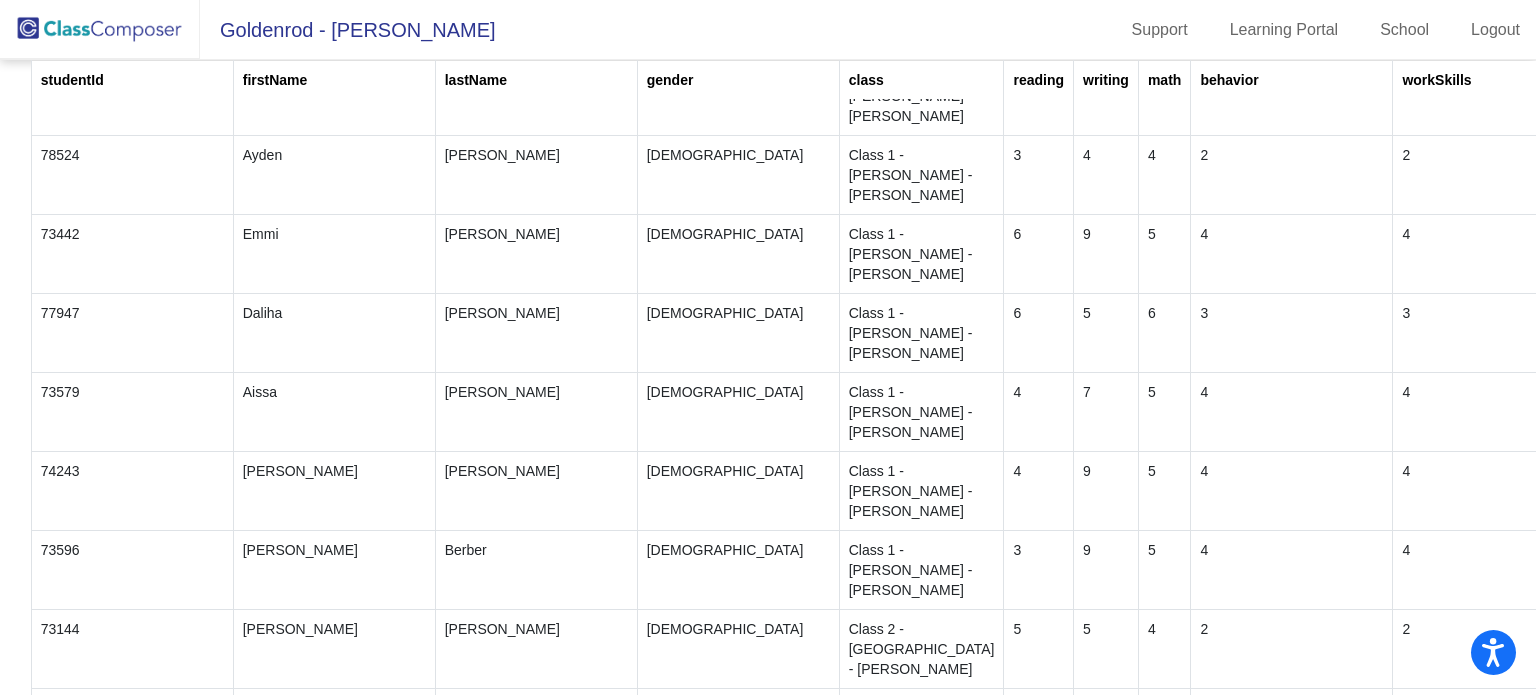 type on "4" 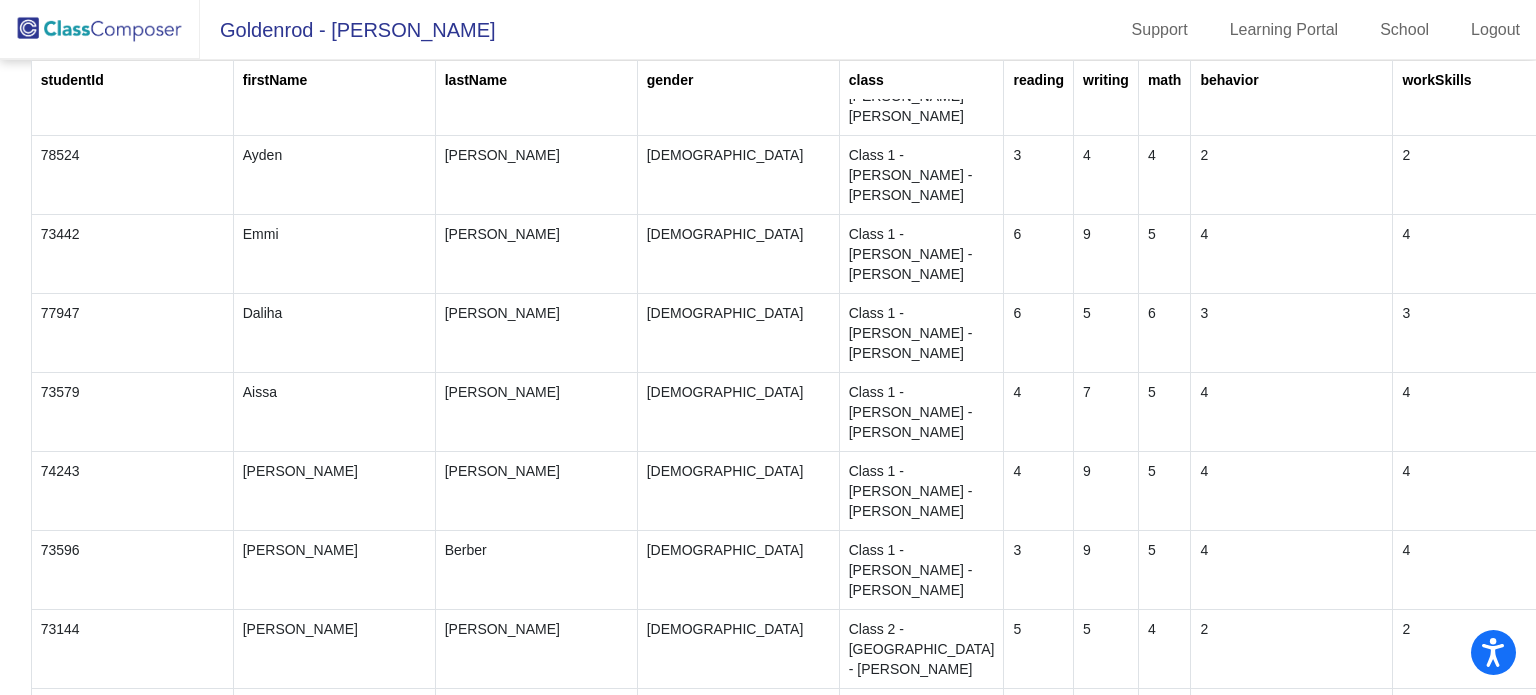 click on "4" 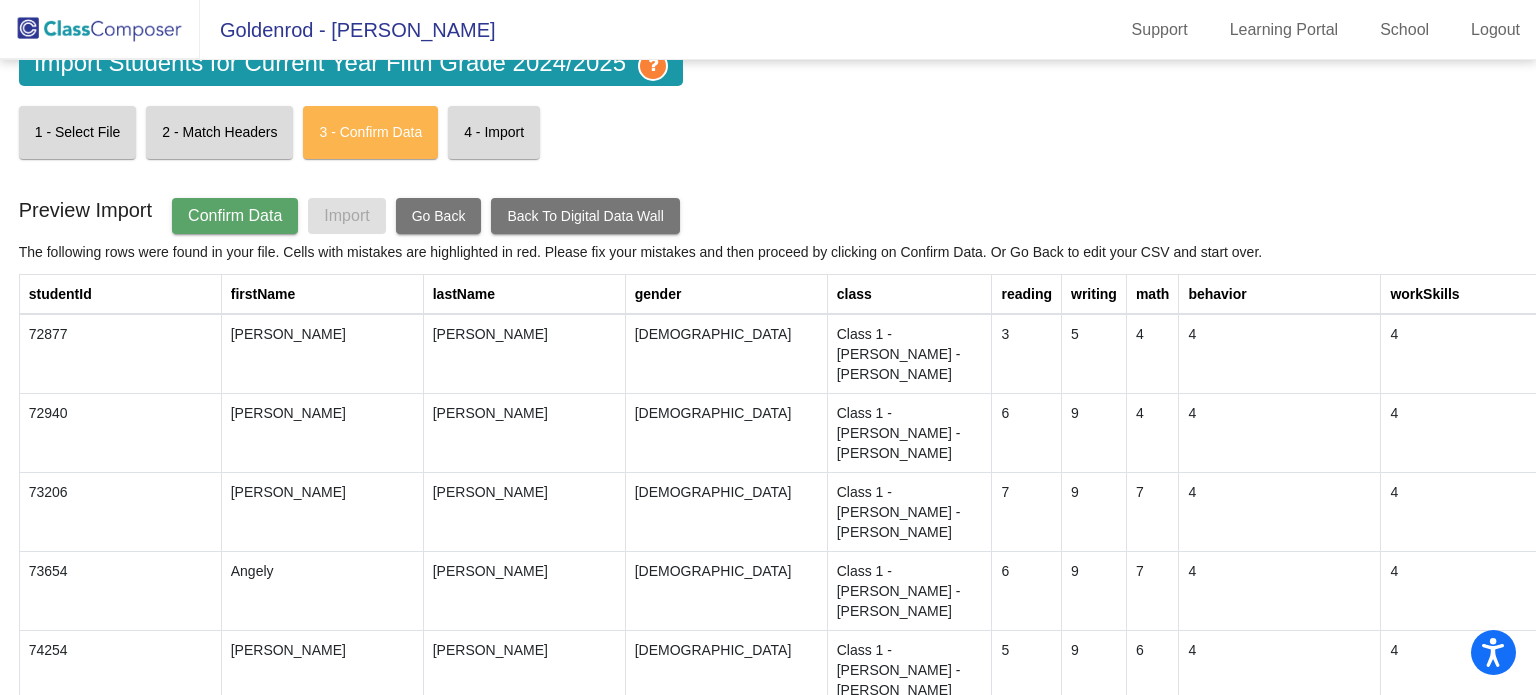 scroll, scrollTop: 20, scrollLeft: 0, axis: vertical 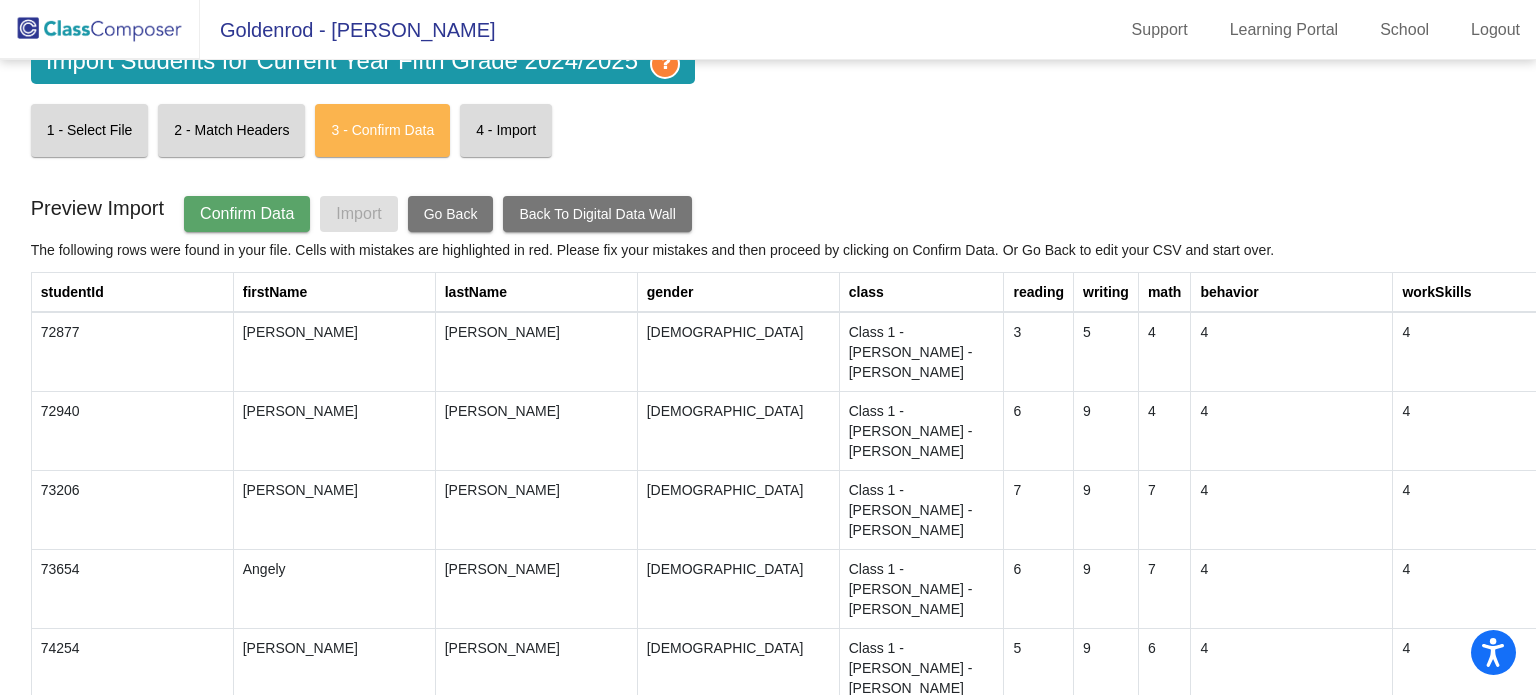 click on "Go Back" 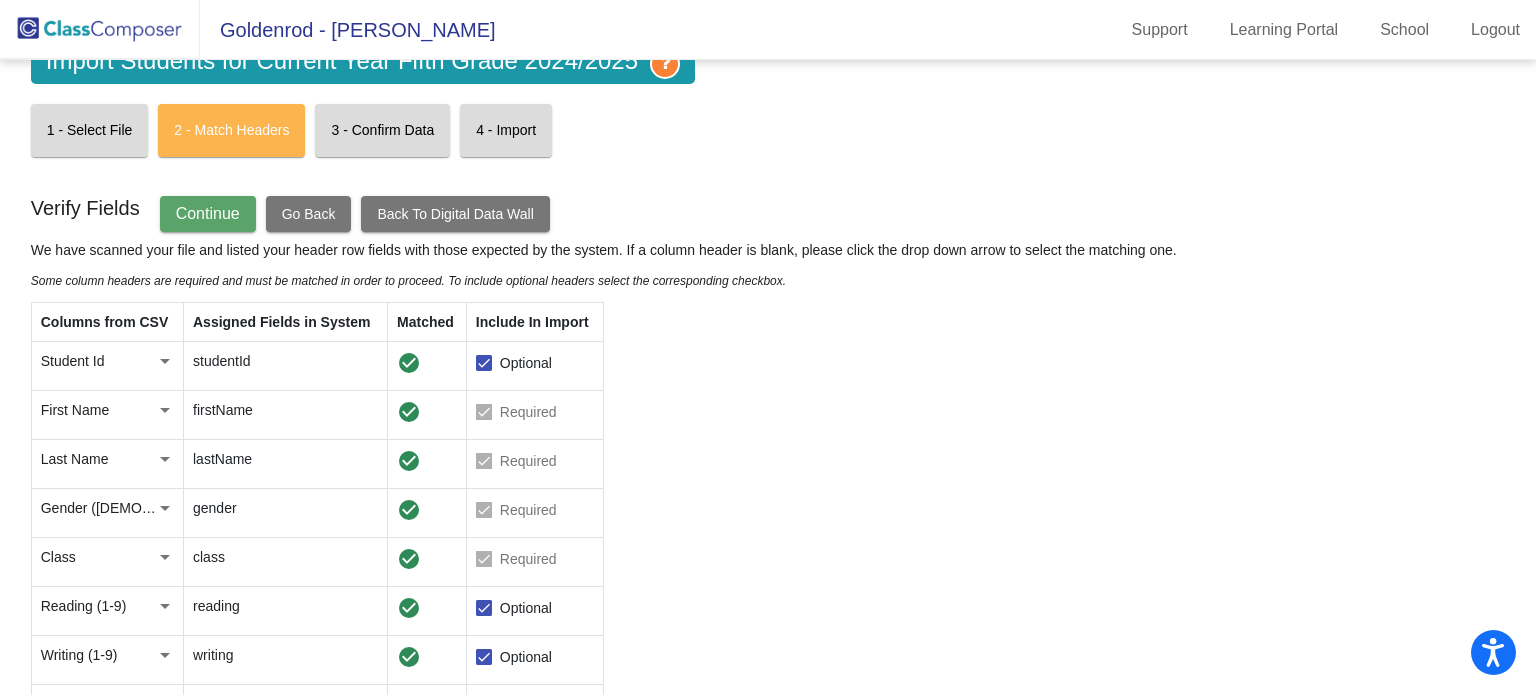 click on "Go Back" 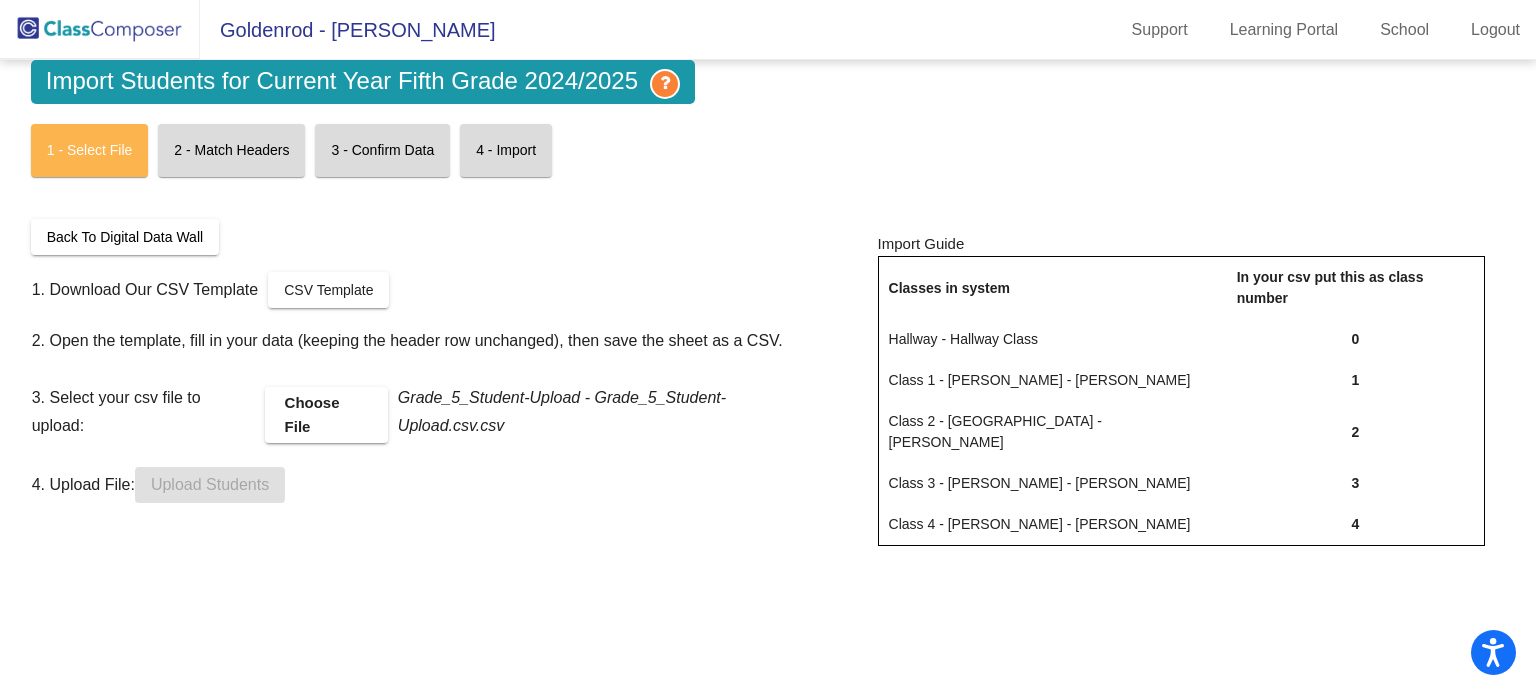 click on "Choose File" at bounding box center [326, 415] 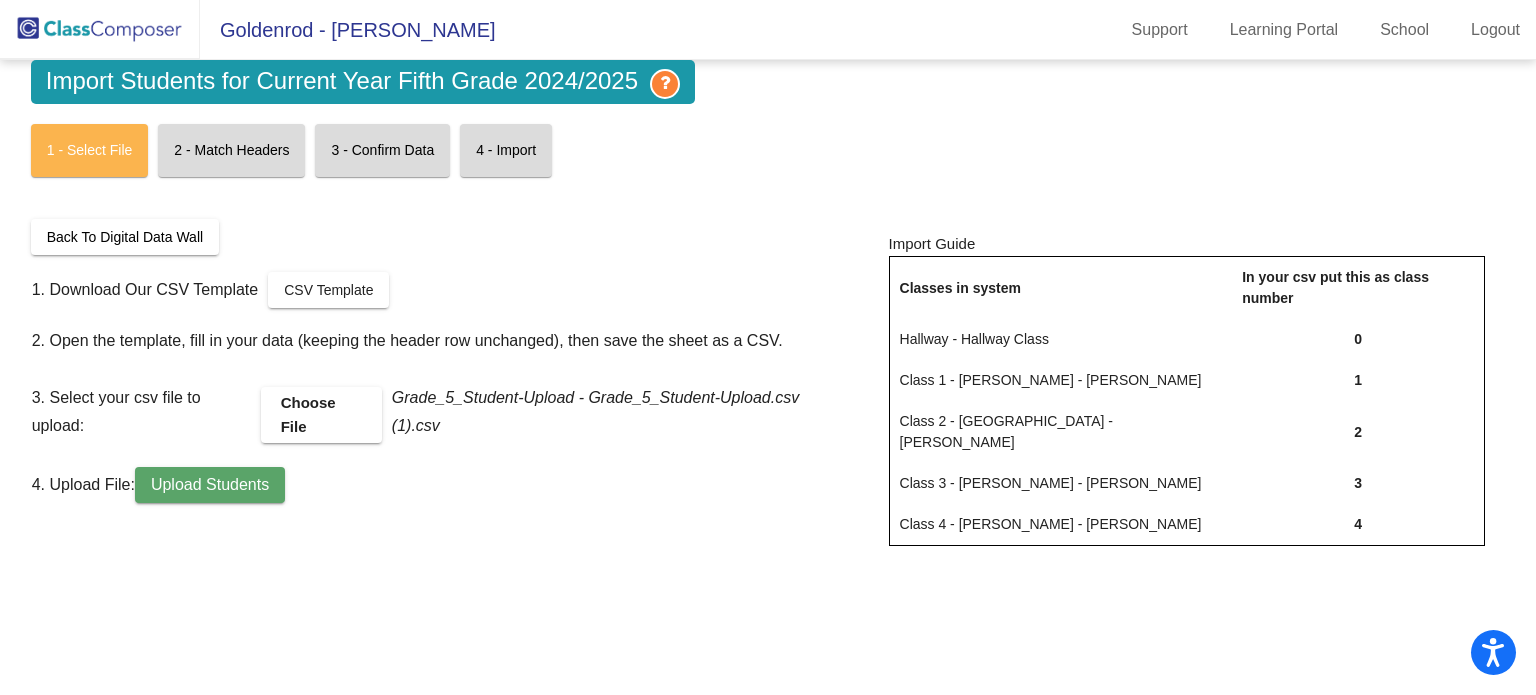 click on "Upload Students" at bounding box center [210, 484] 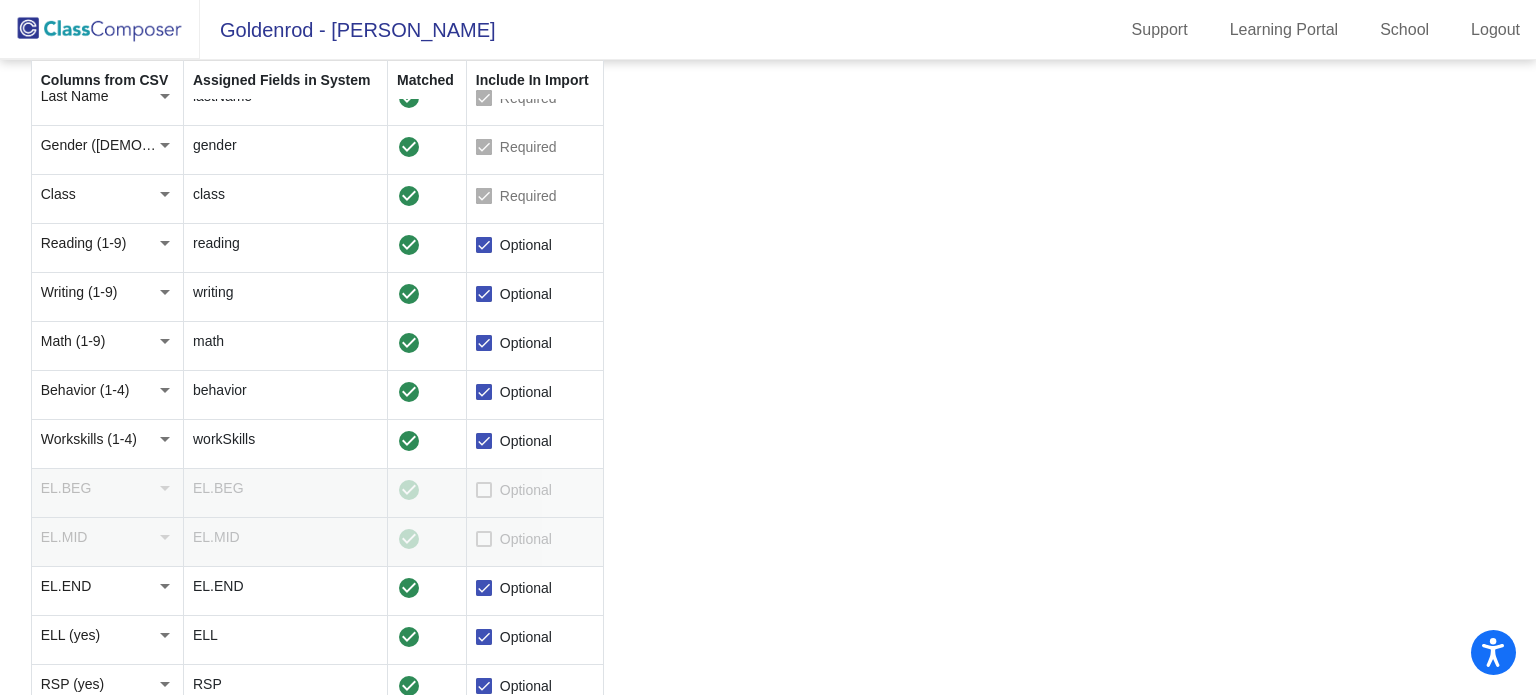 scroll, scrollTop: 0, scrollLeft: 0, axis: both 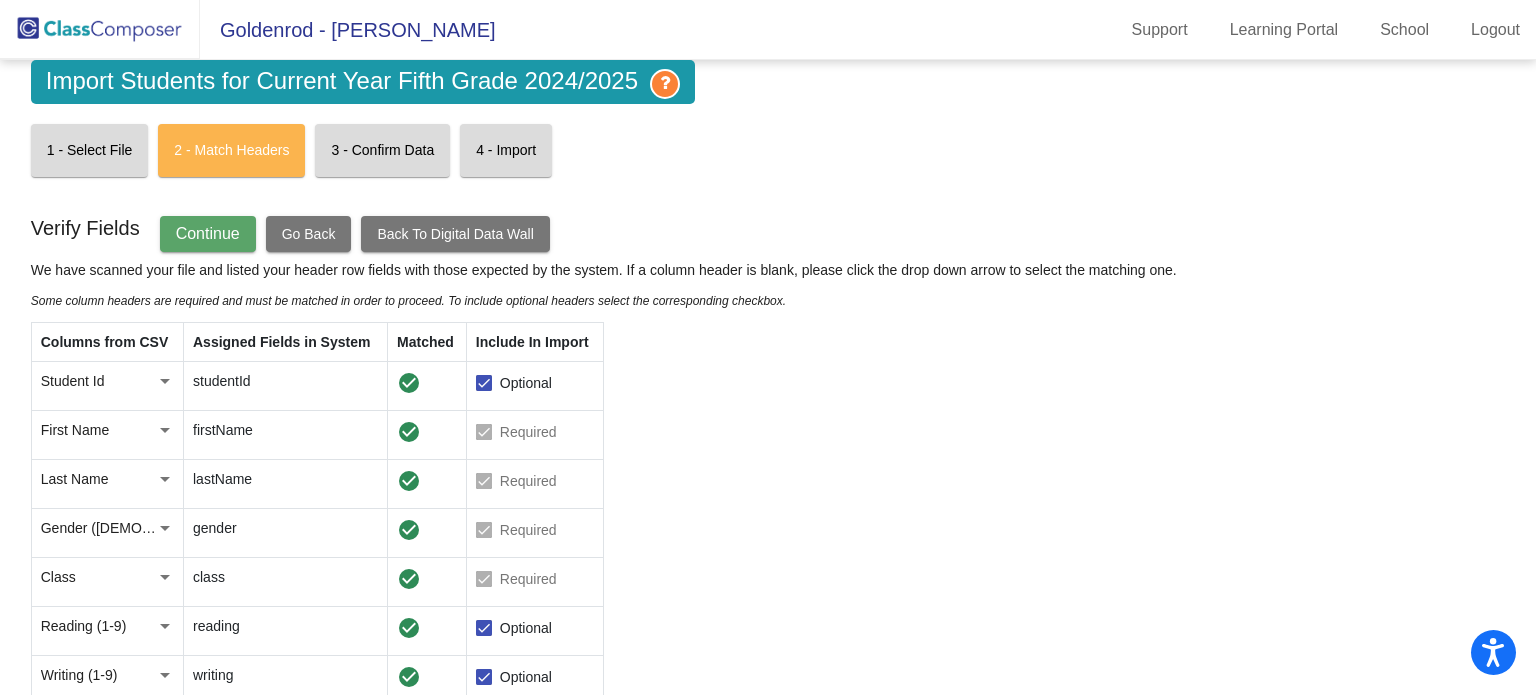 click on "Continue" 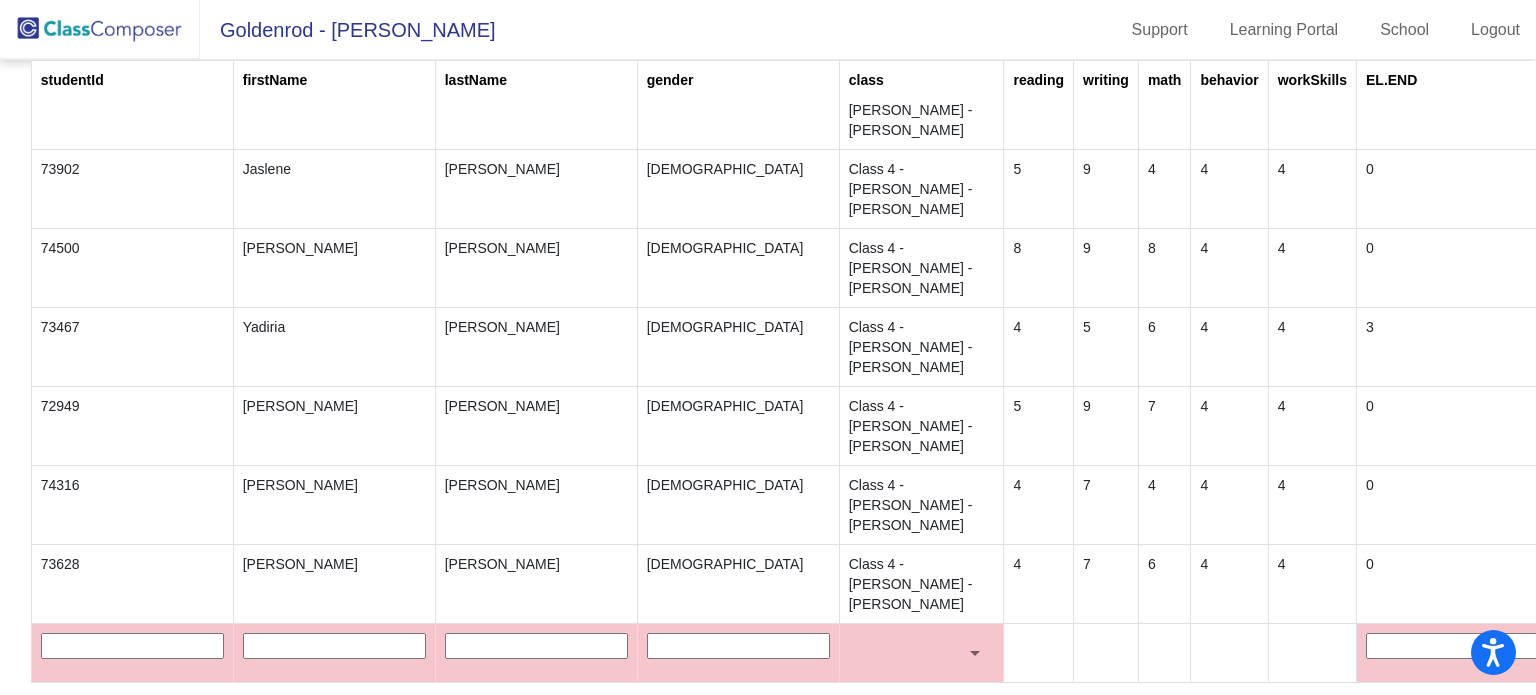 scroll, scrollTop: 8905, scrollLeft: 0, axis: vertical 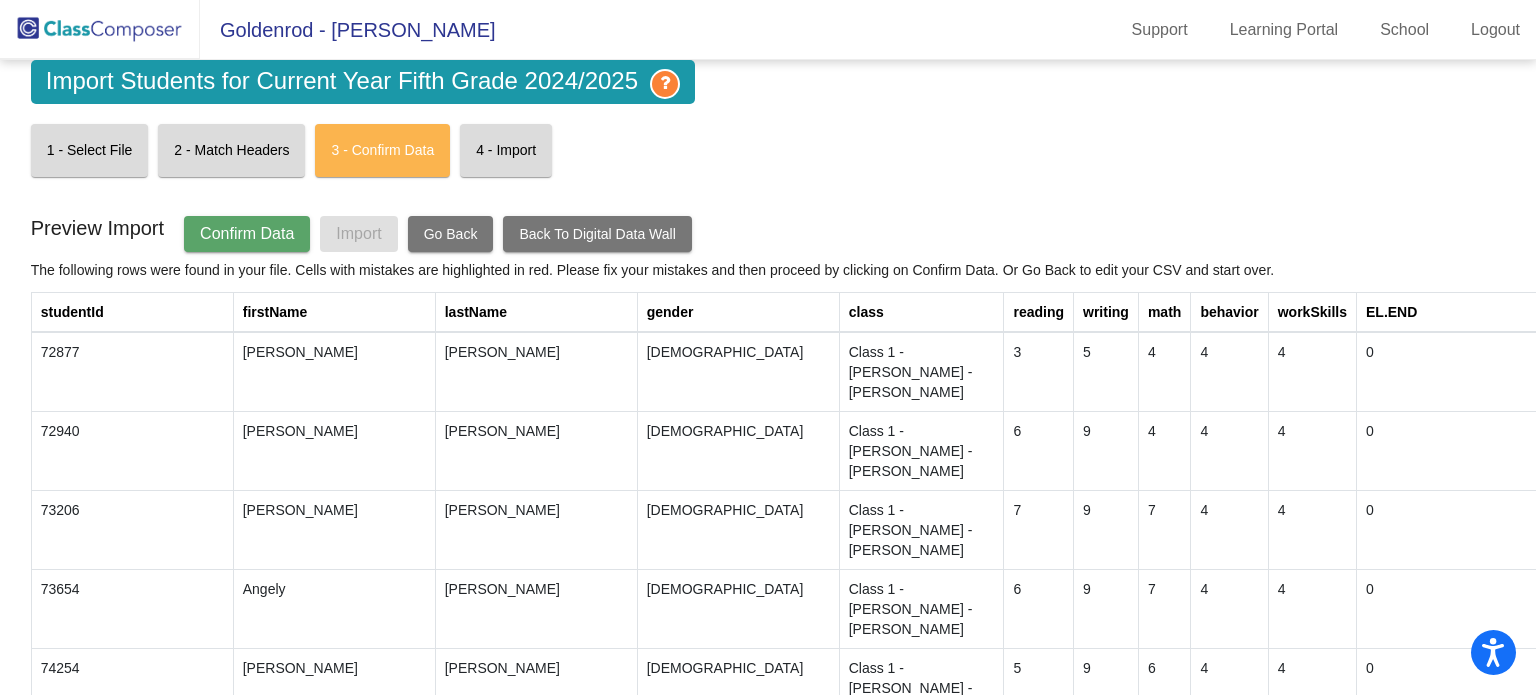 click on "Go Back" 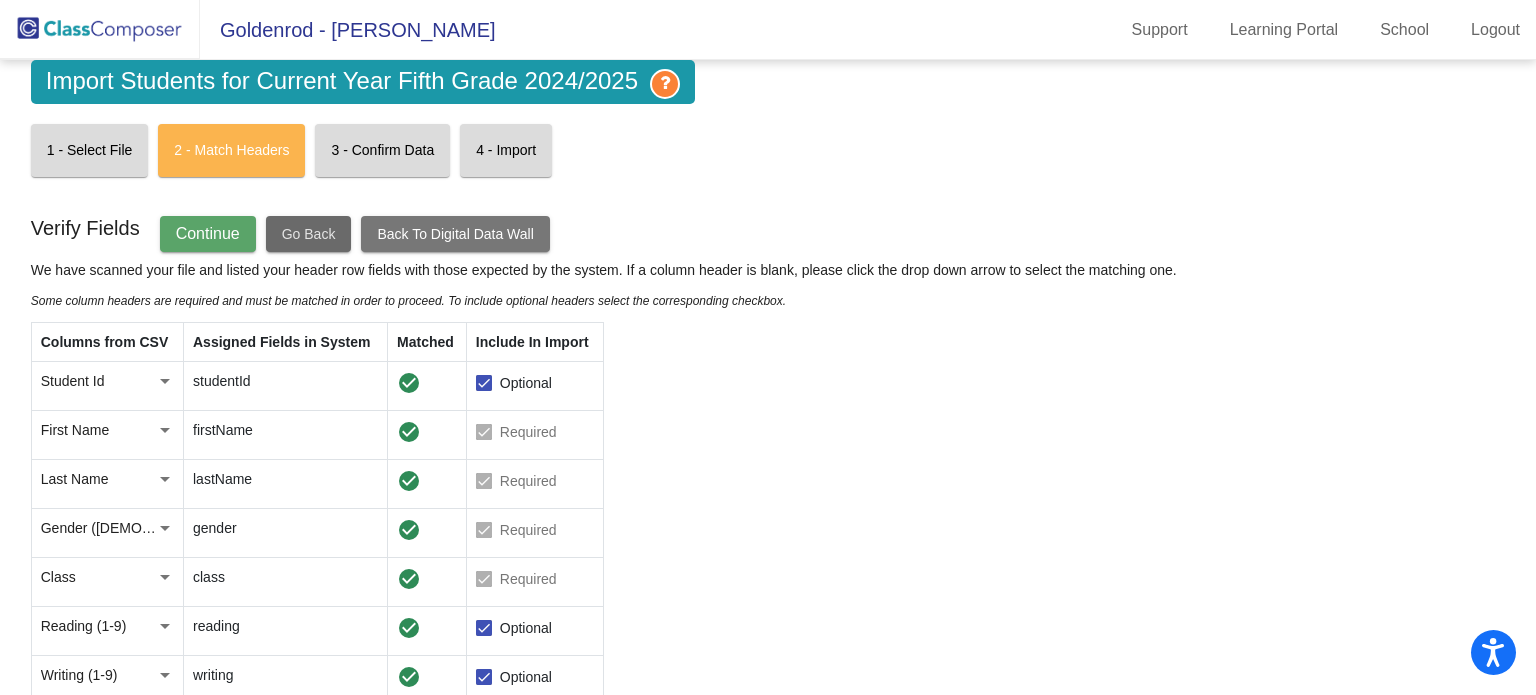 click on "Go Back" 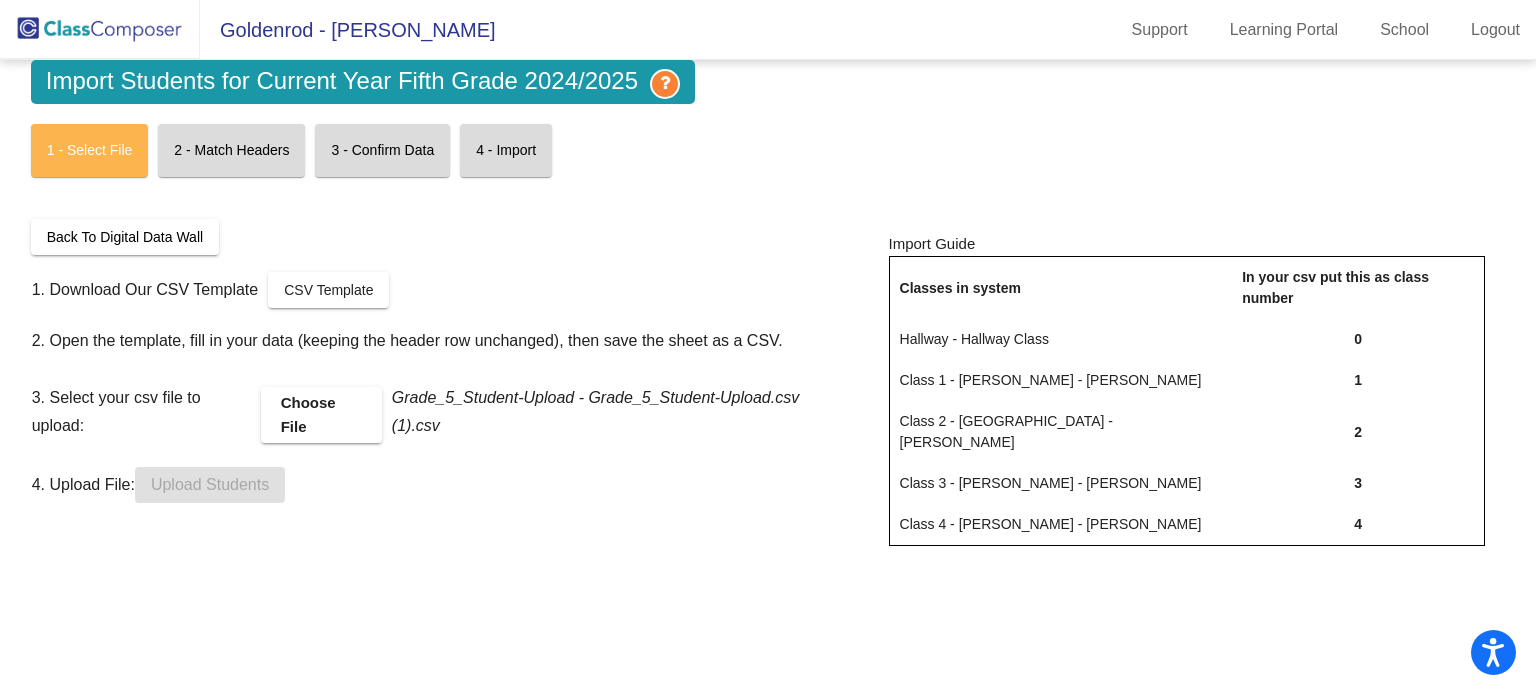 click on "Choose File" at bounding box center (321, 415) 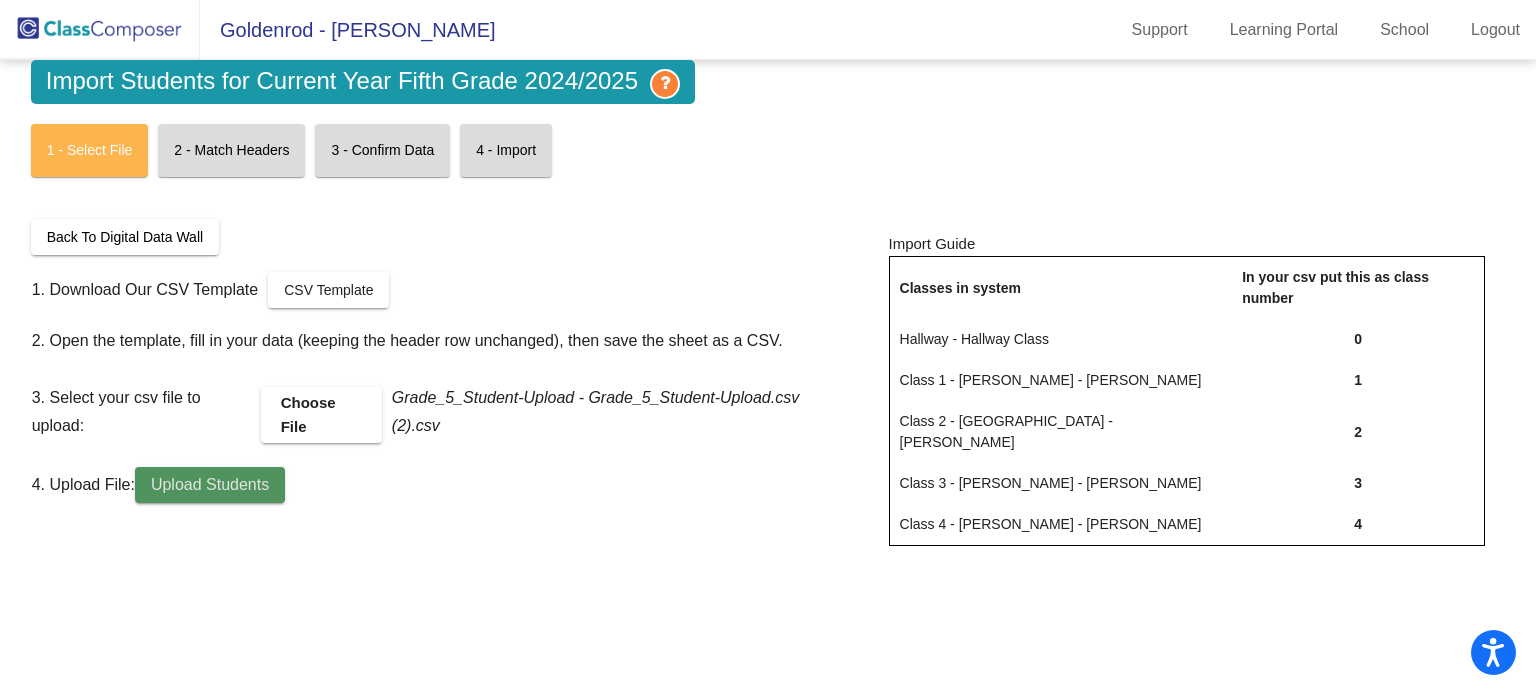 click on "Upload Students" at bounding box center [210, 485] 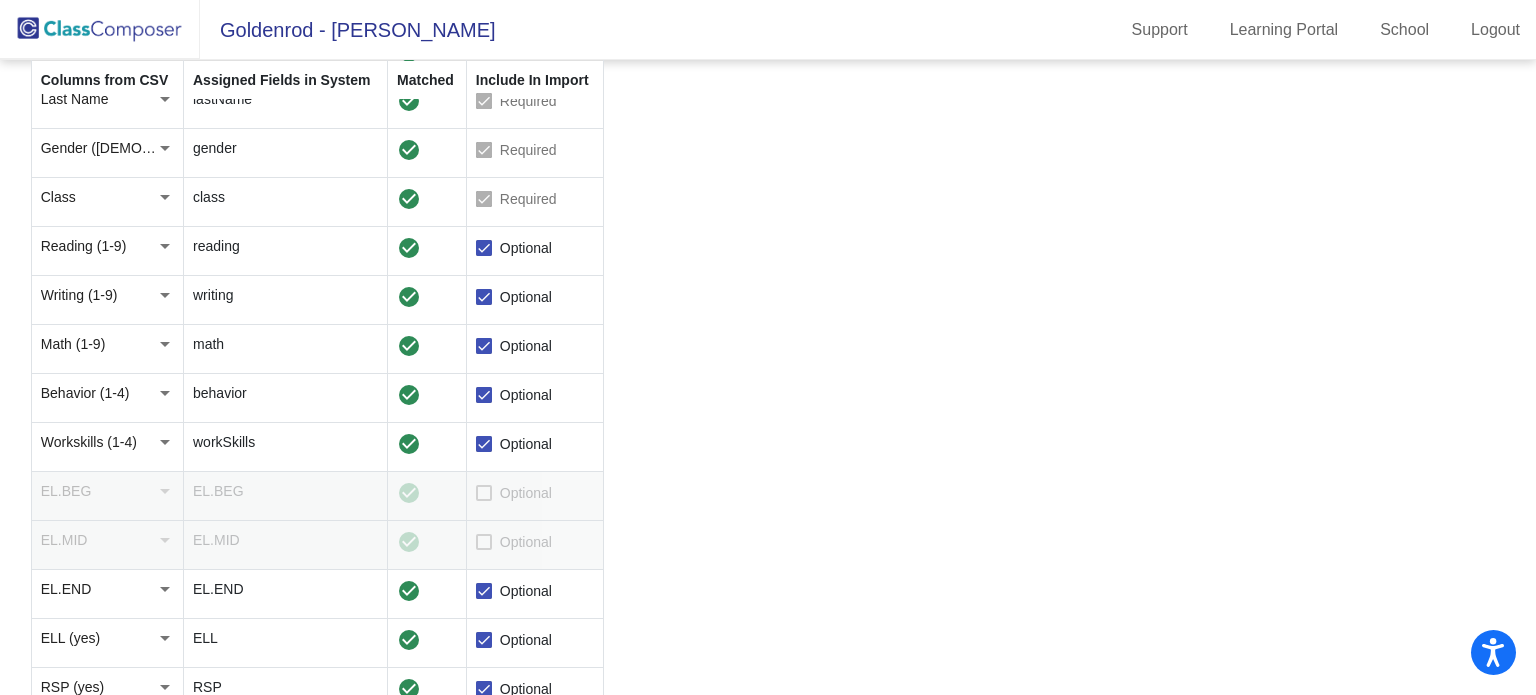scroll, scrollTop: 0, scrollLeft: 0, axis: both 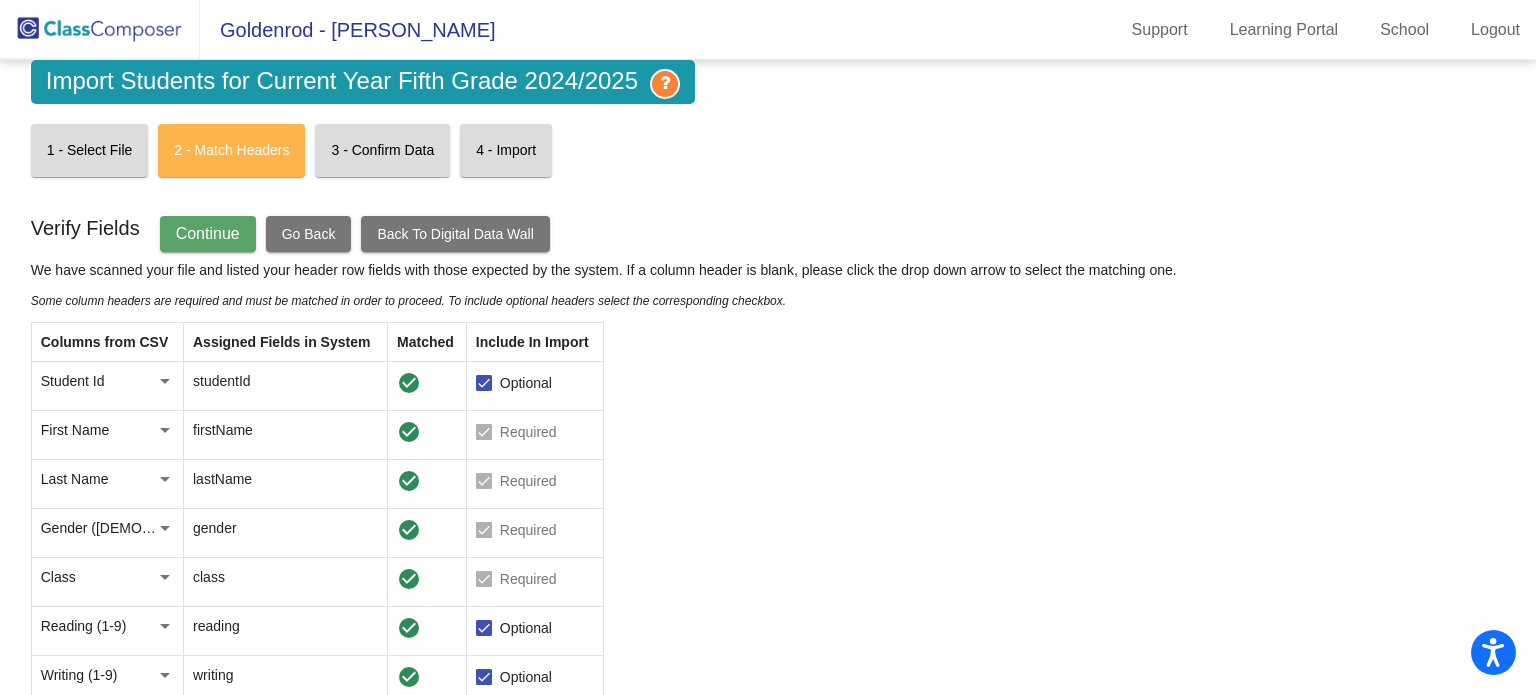 click on "Continue" 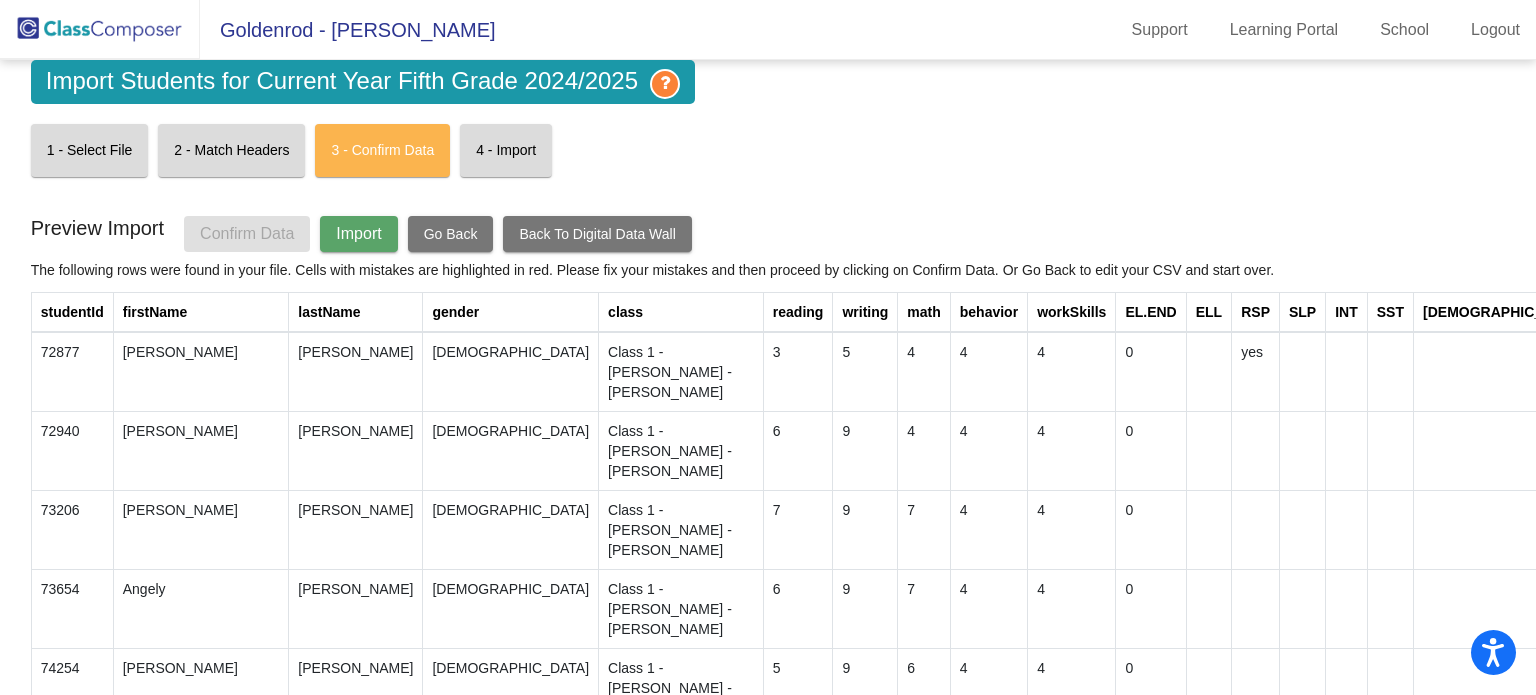 click on "Import" 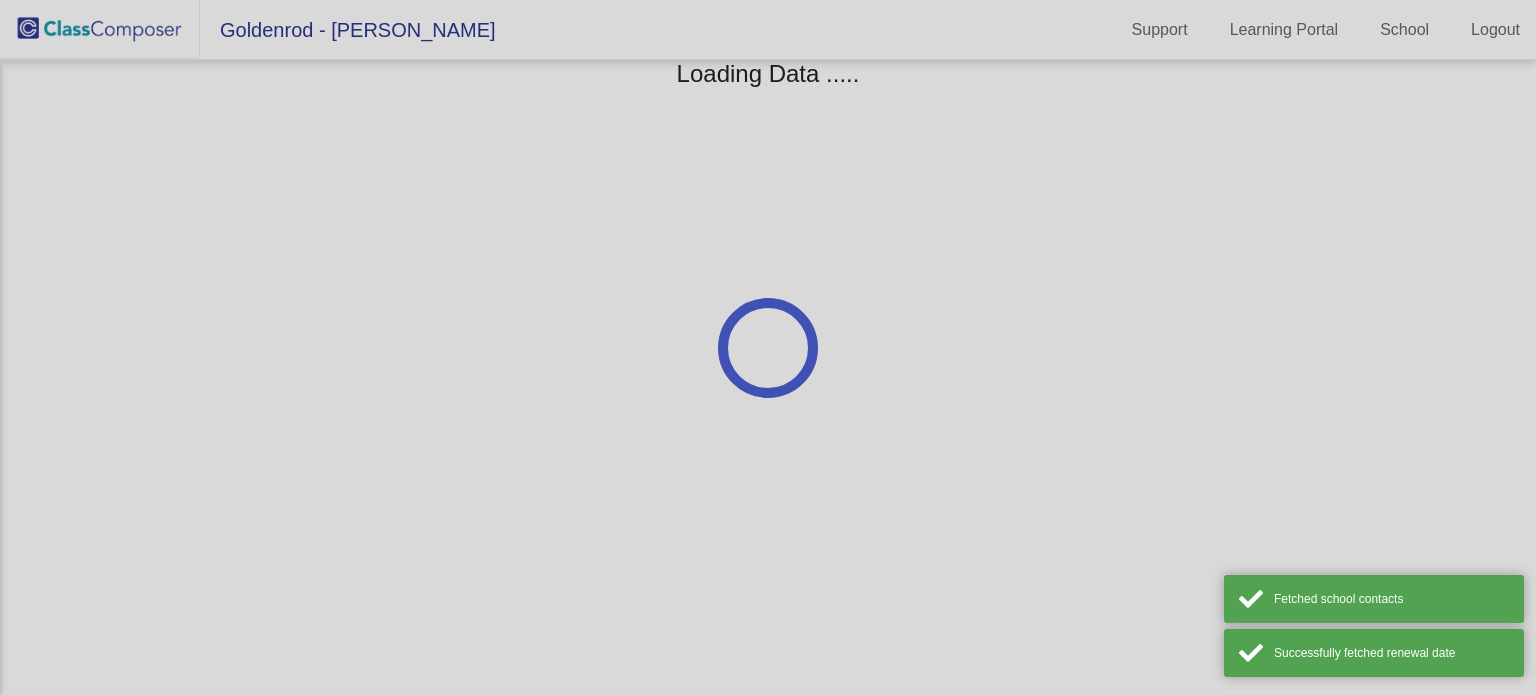 scroll, scrollTop: 0, scrollLeft: 0, axis: both 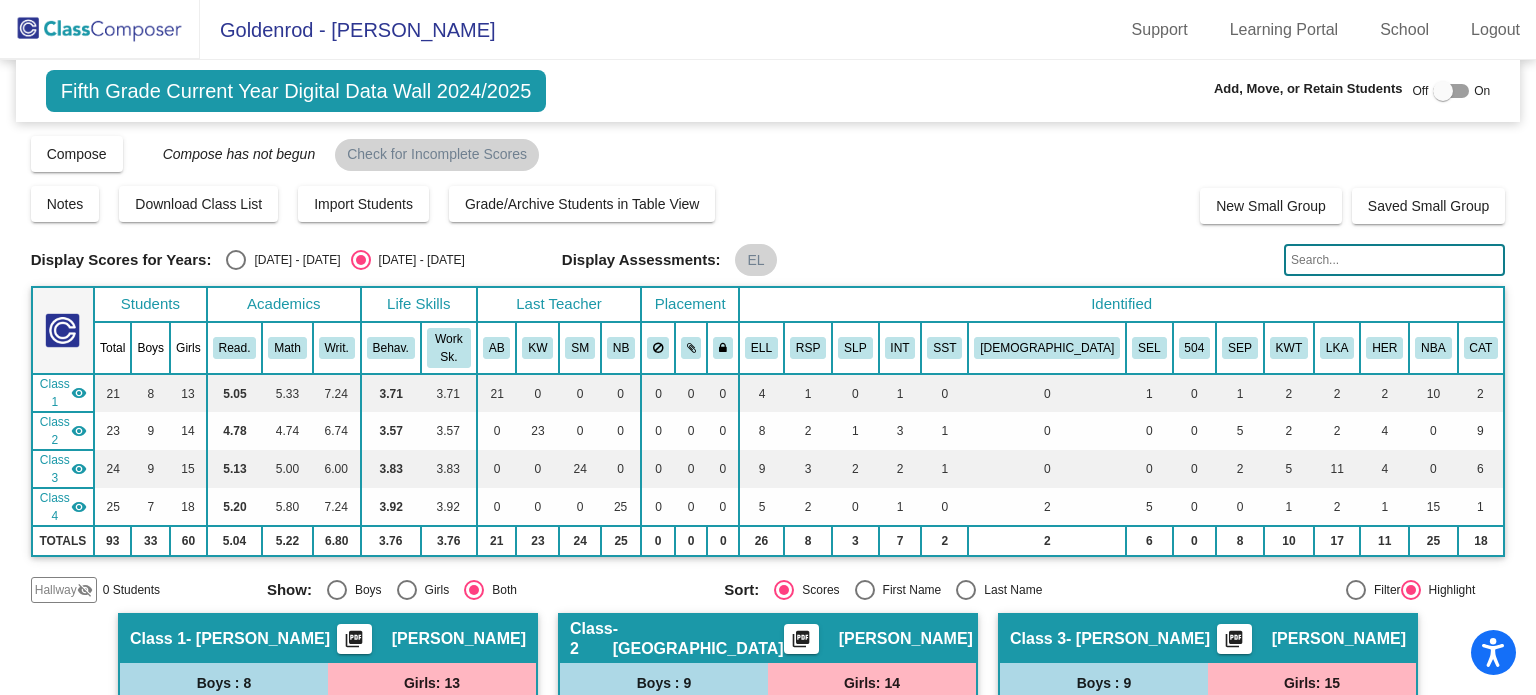 click 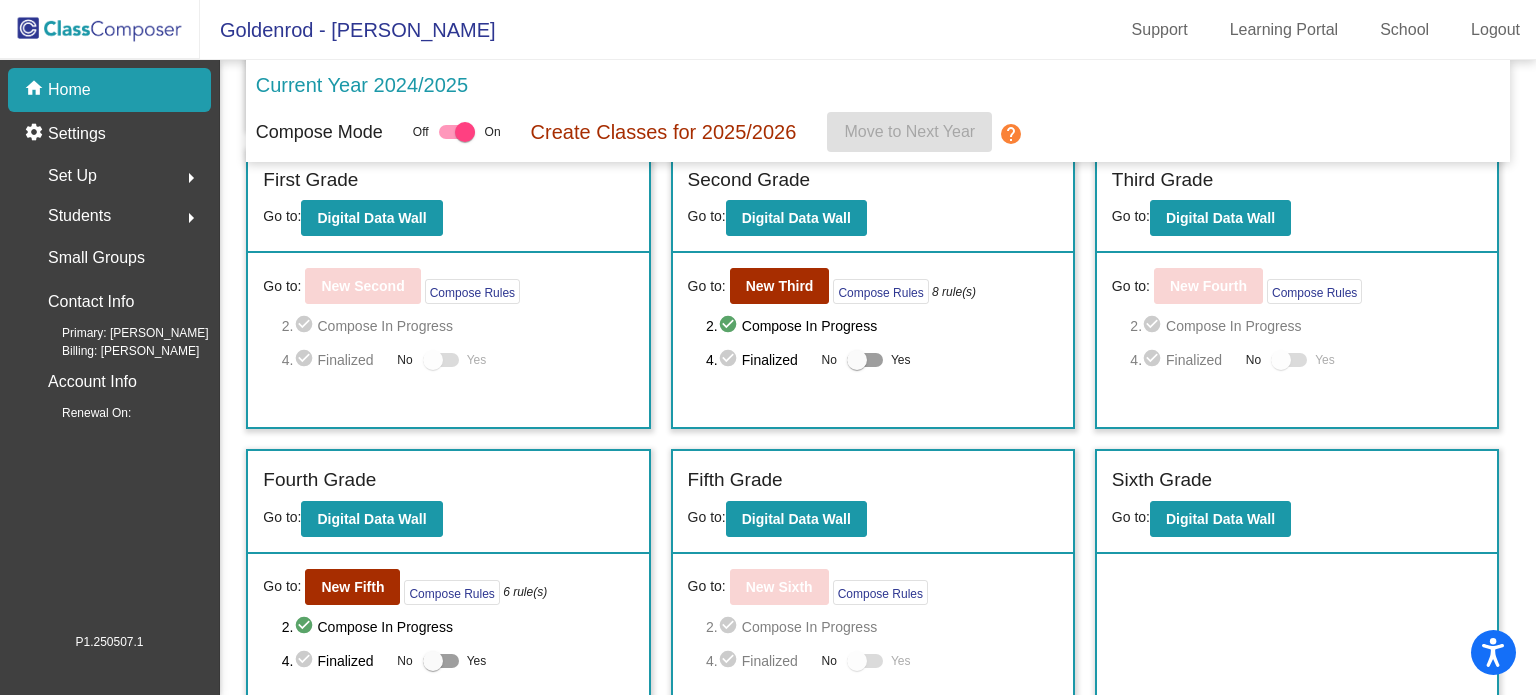 scroll, scrollTop: 354, scrollLeft: 0, axis: vertical 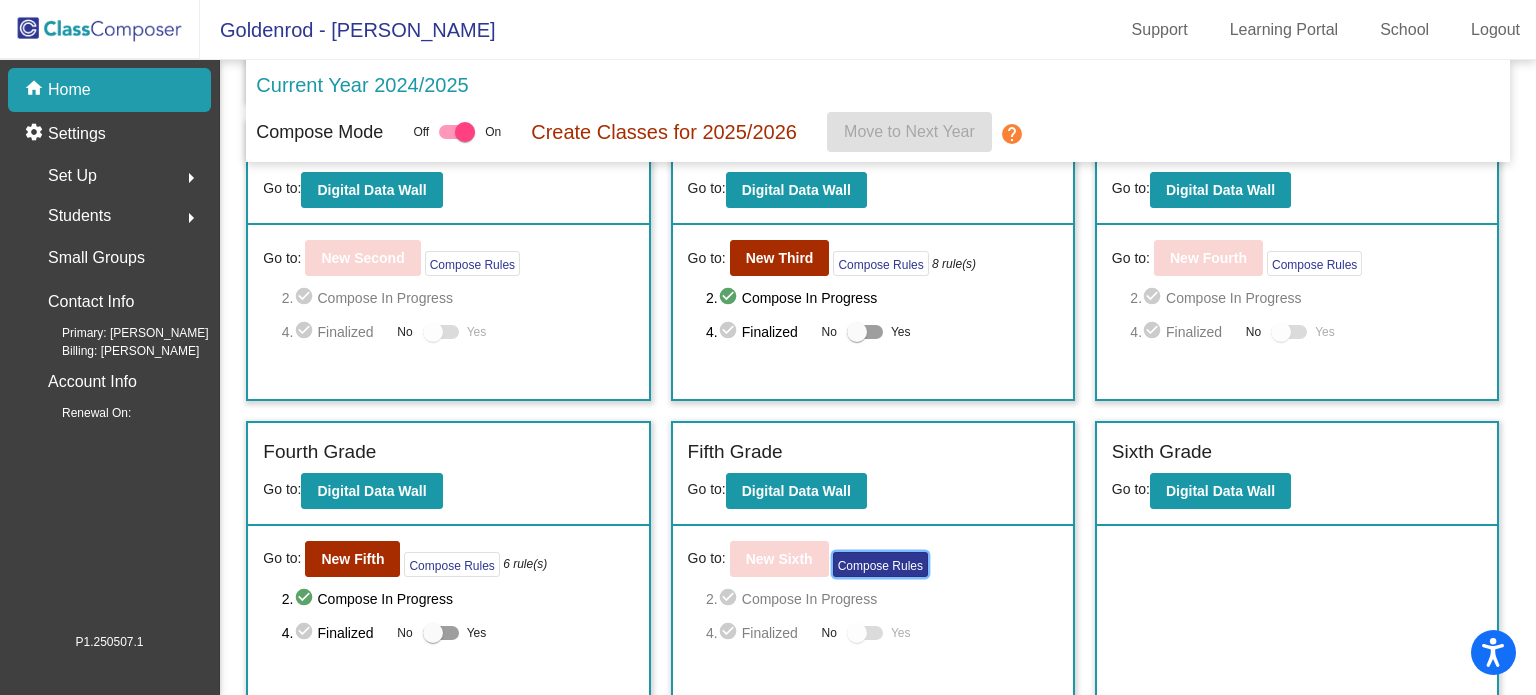 click on "Compose Rules" 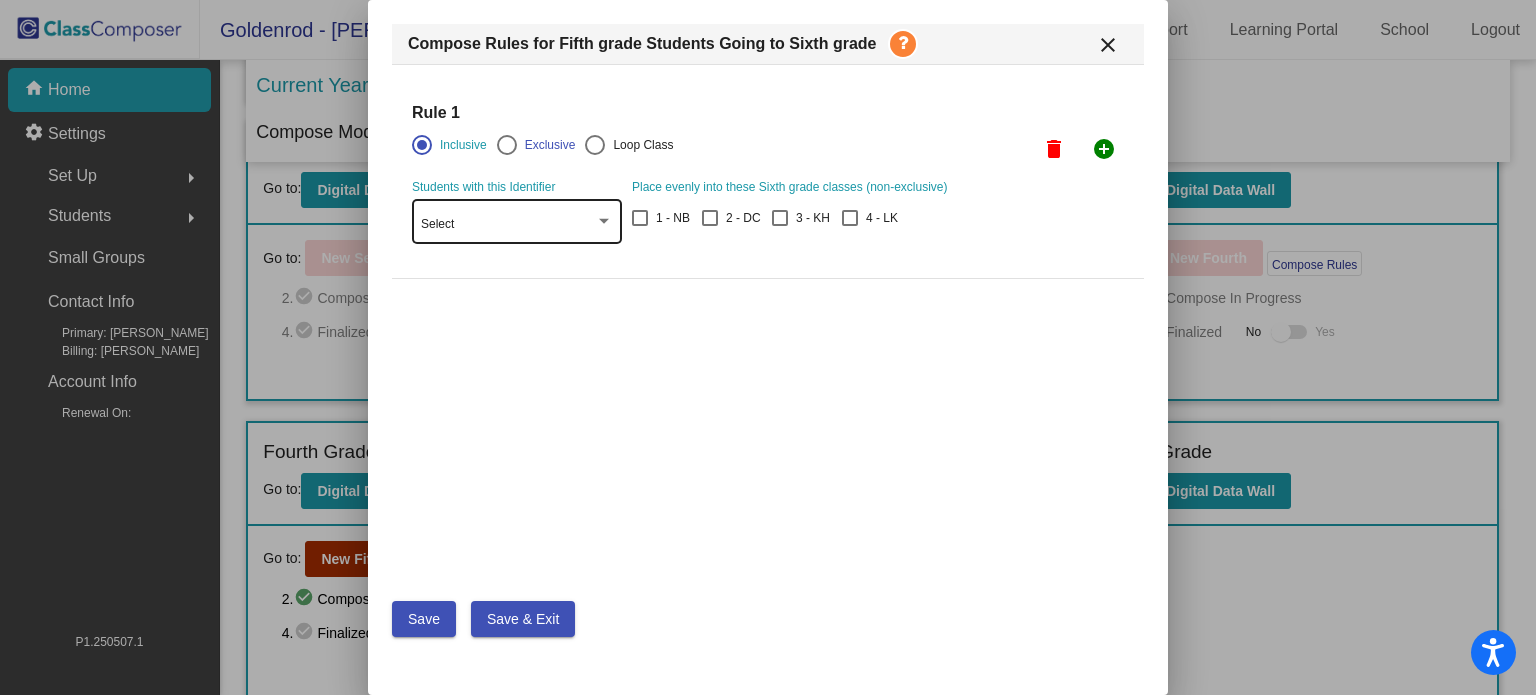 click on "Select" at bounding box center [508, 225] 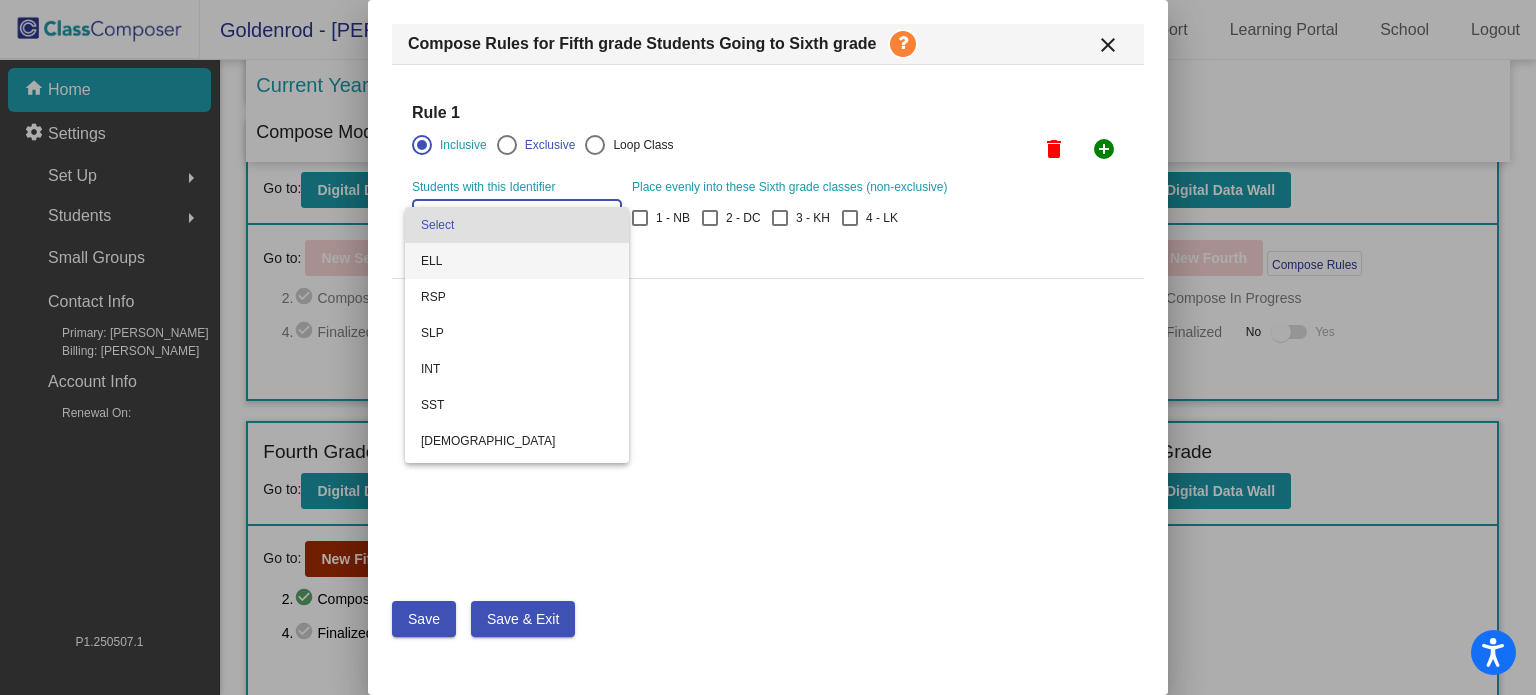 click on "ELL" at bounding box center (517, 261) 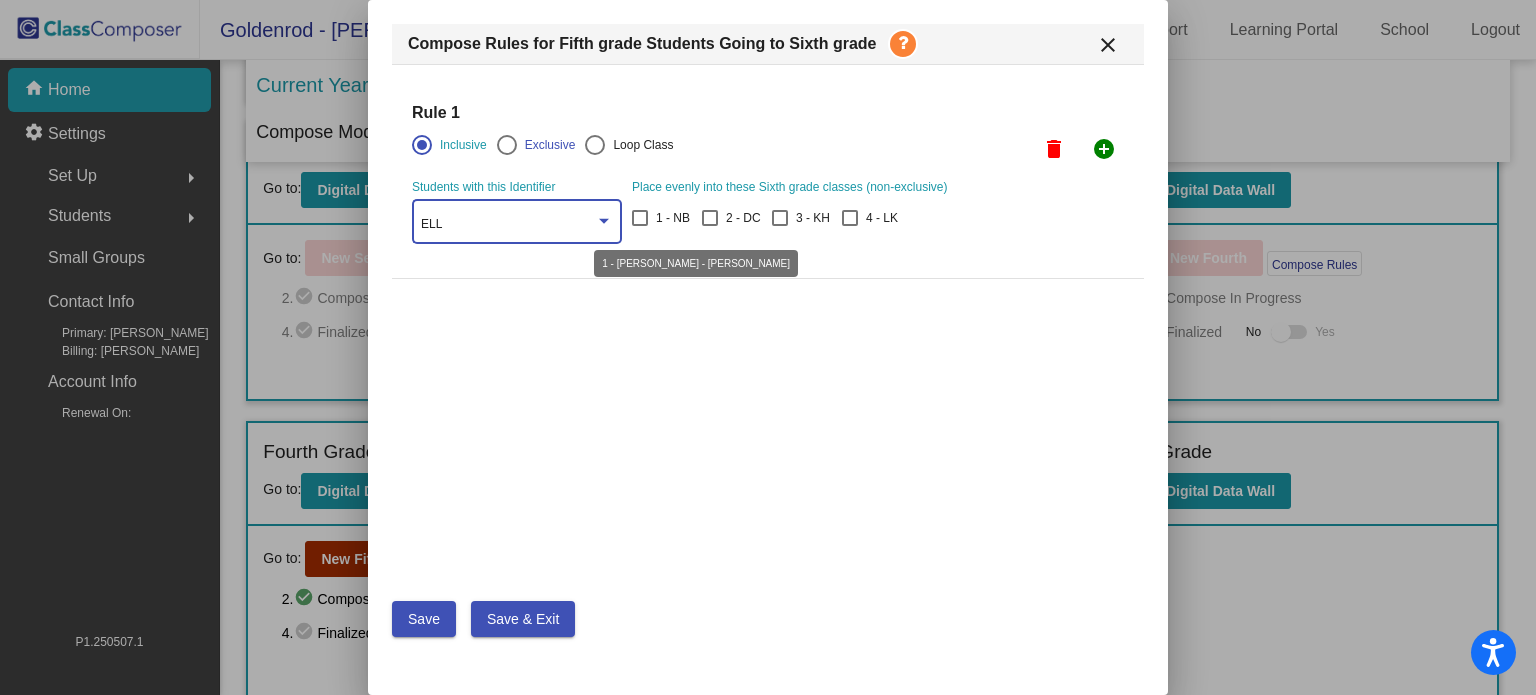 click at bounding box center [640, 218] 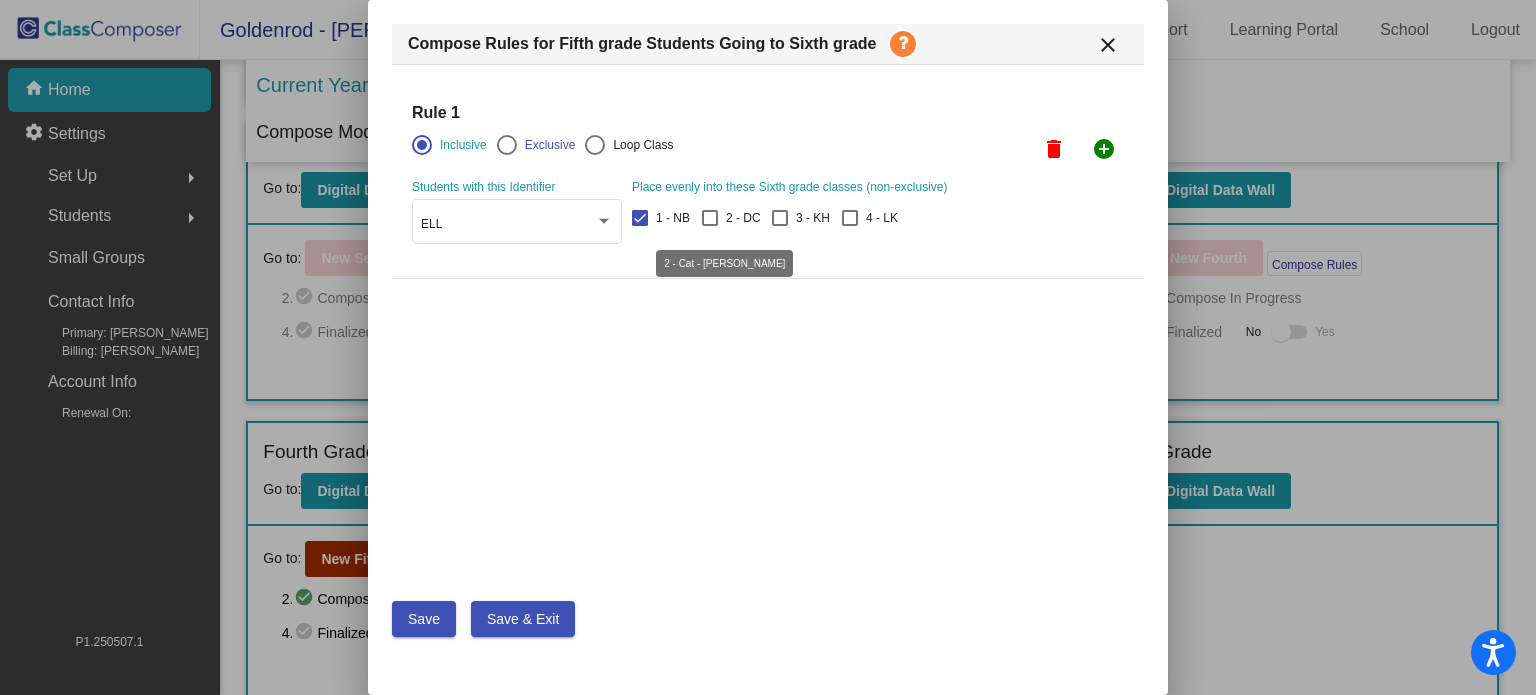 click at bounding box center (710, 218) 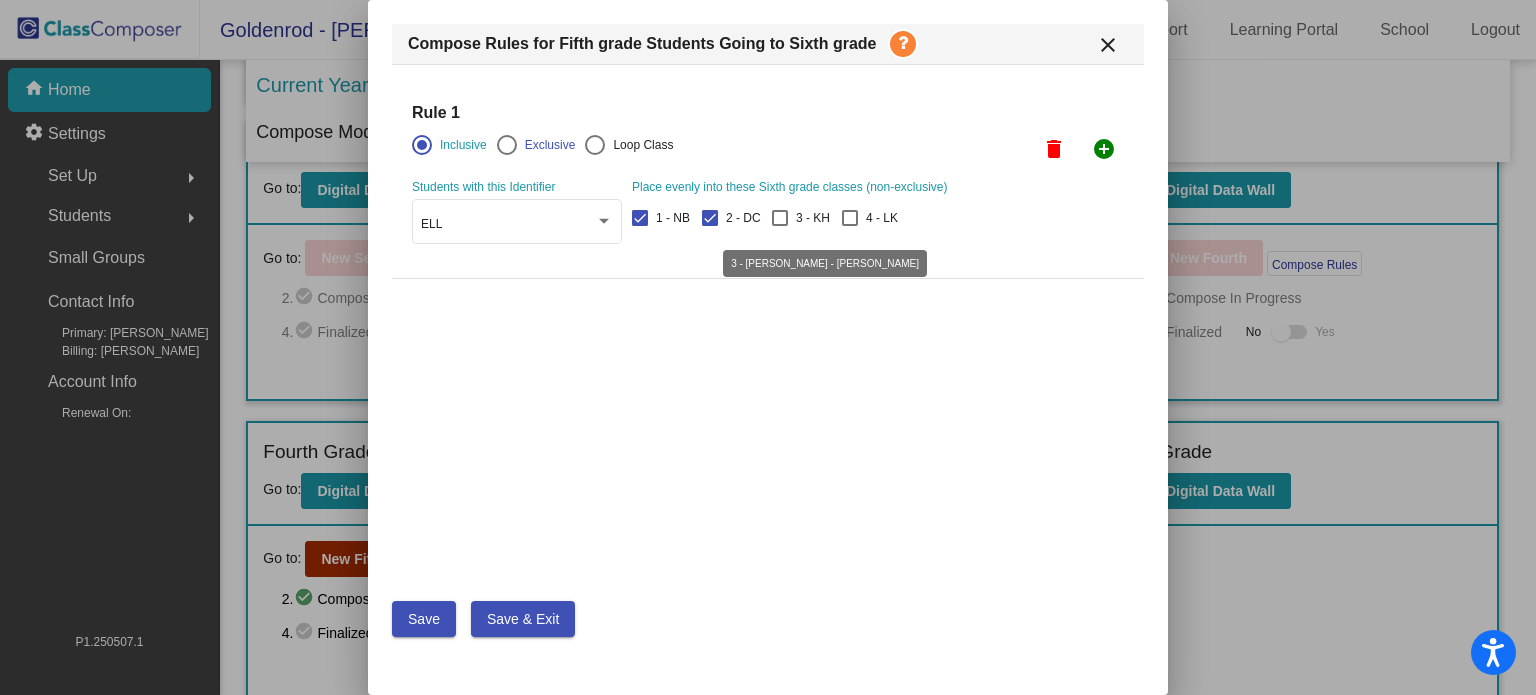 click at bounding box center [780, 218] 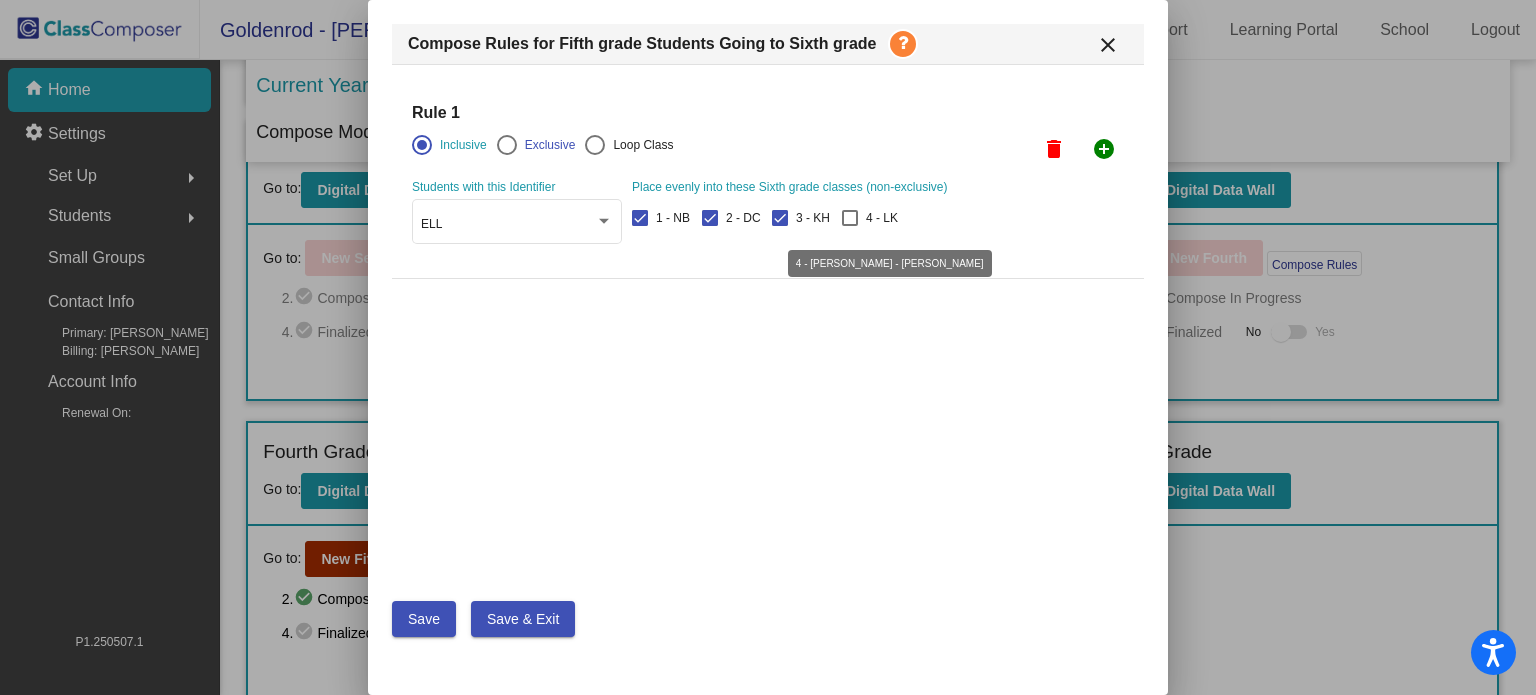 click at bounding box center (850, 218) 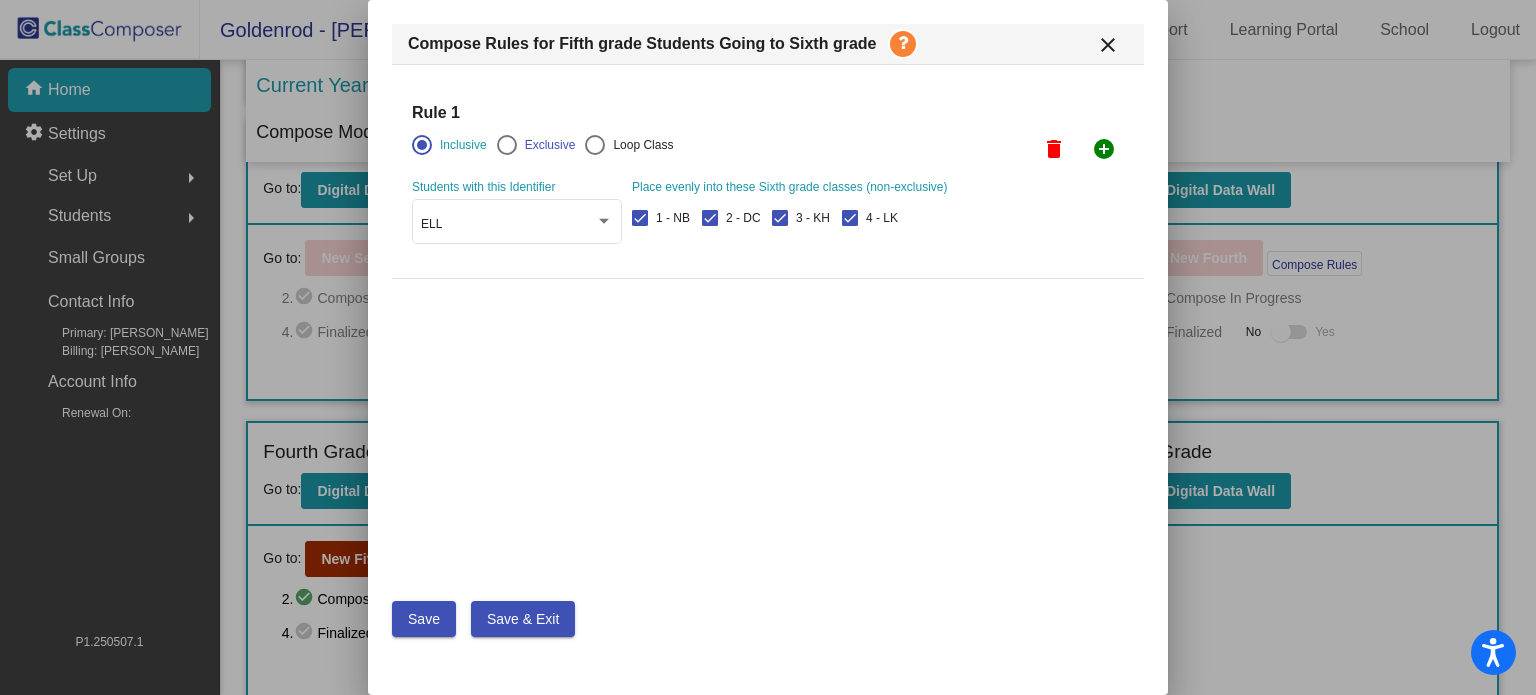click on "add_circle" at bounding box center [1104, 149] 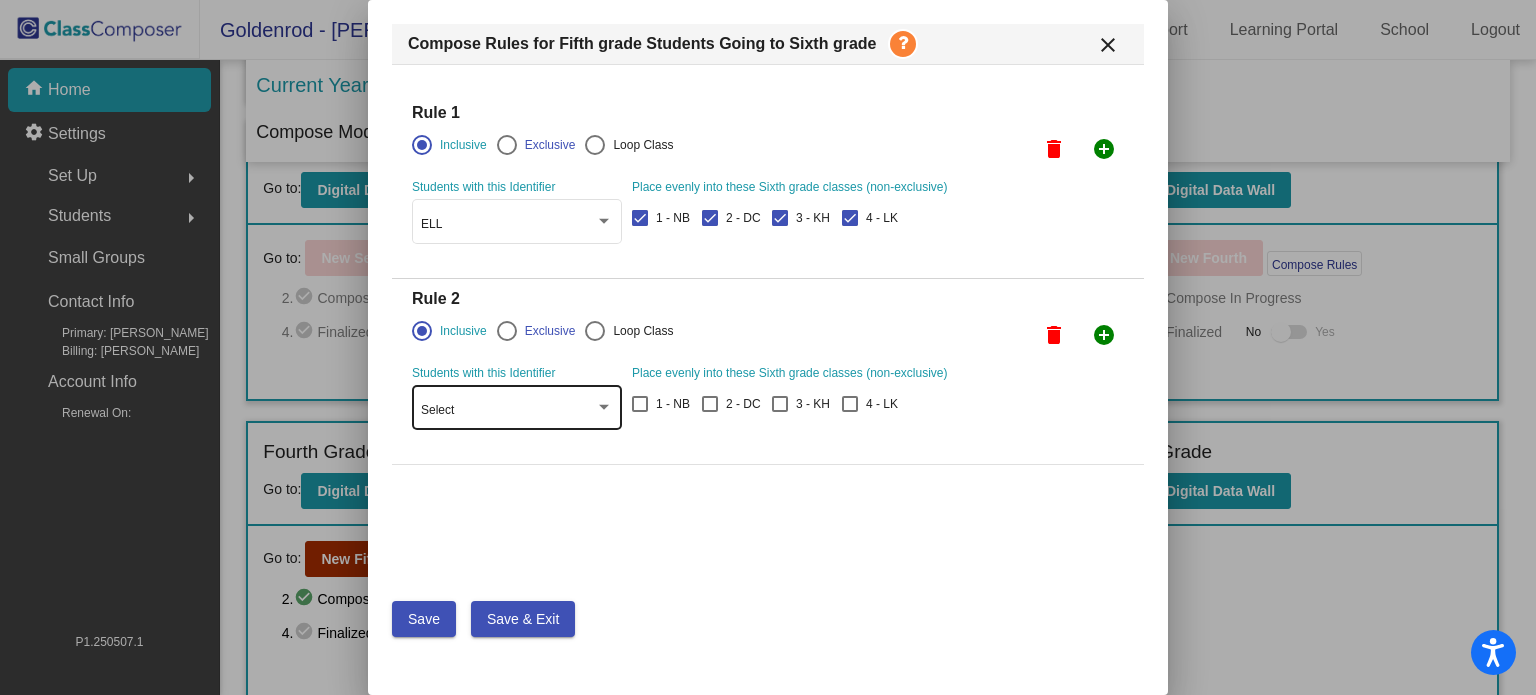 click on "Select" 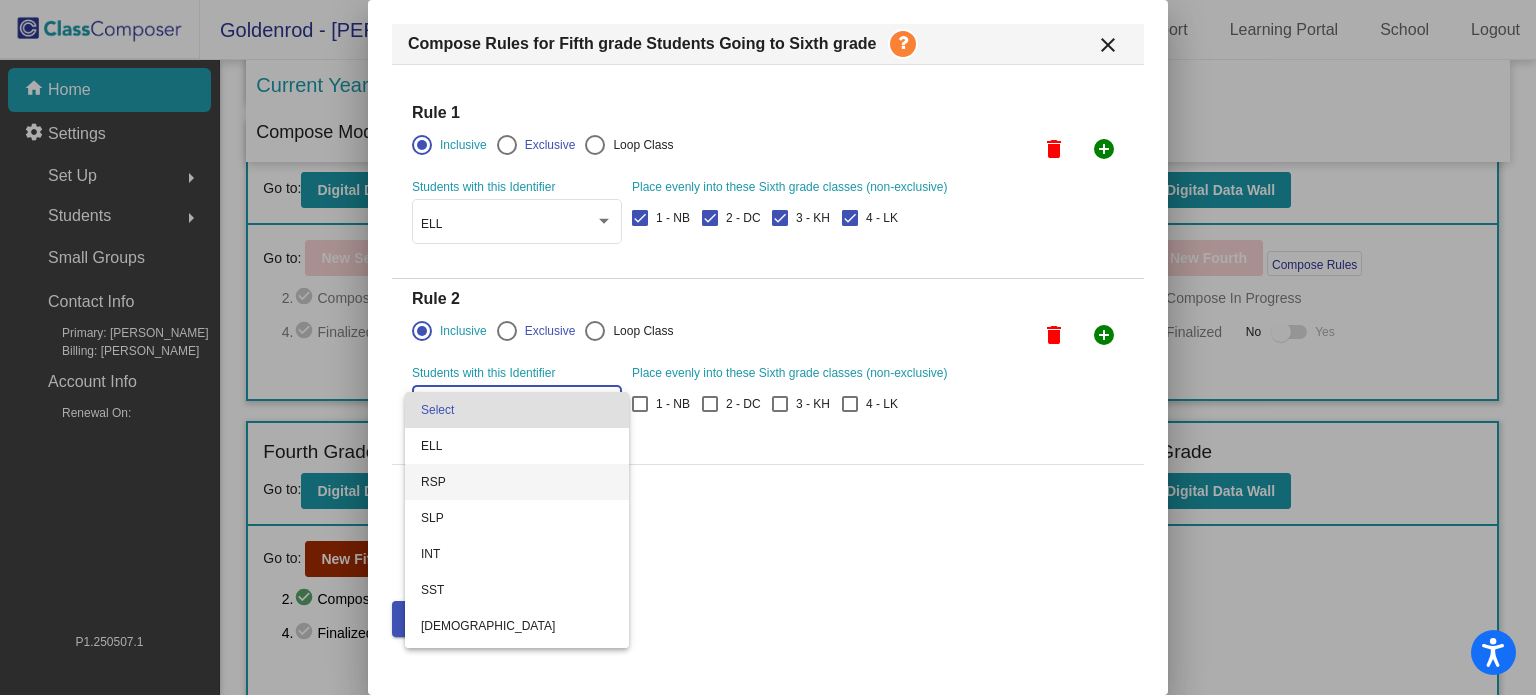 click on "RSP" at bounding box center [517, 482] 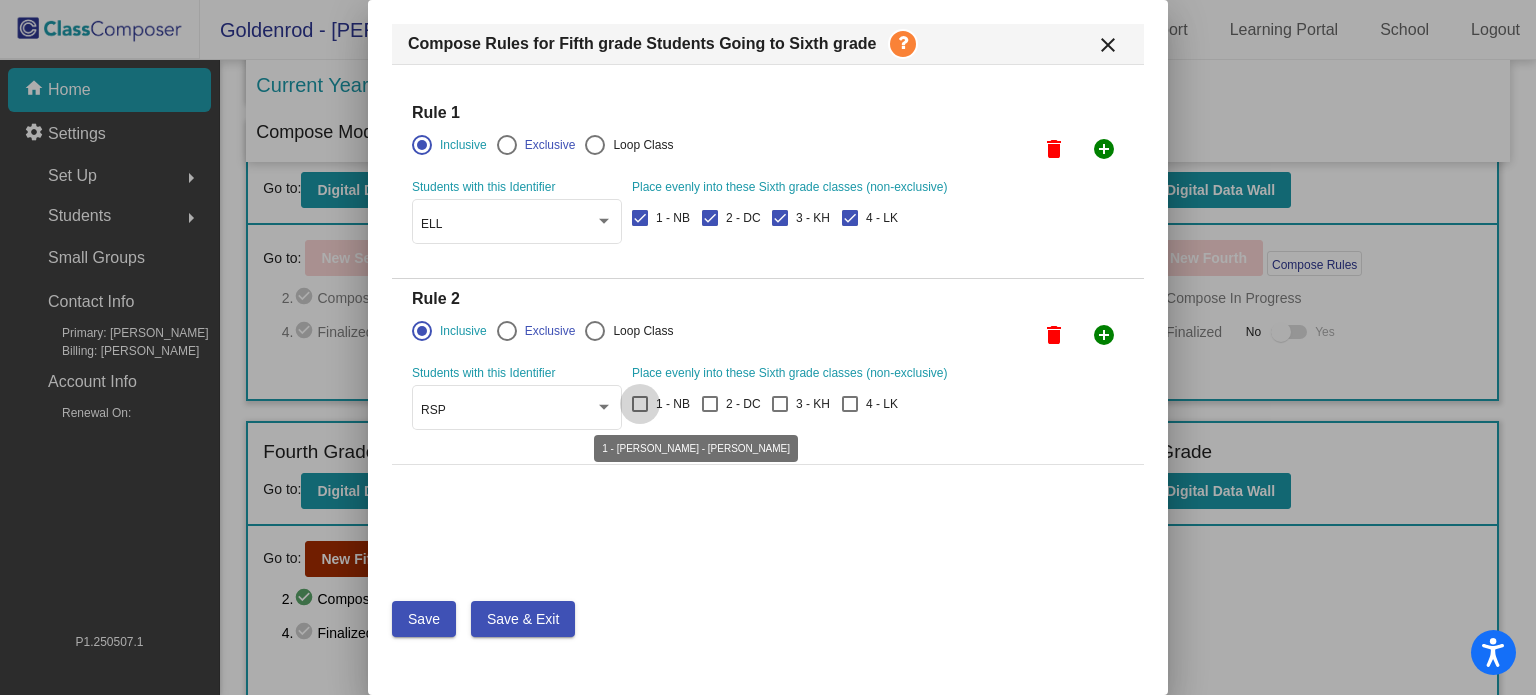 click at bounding box center (640, 404) 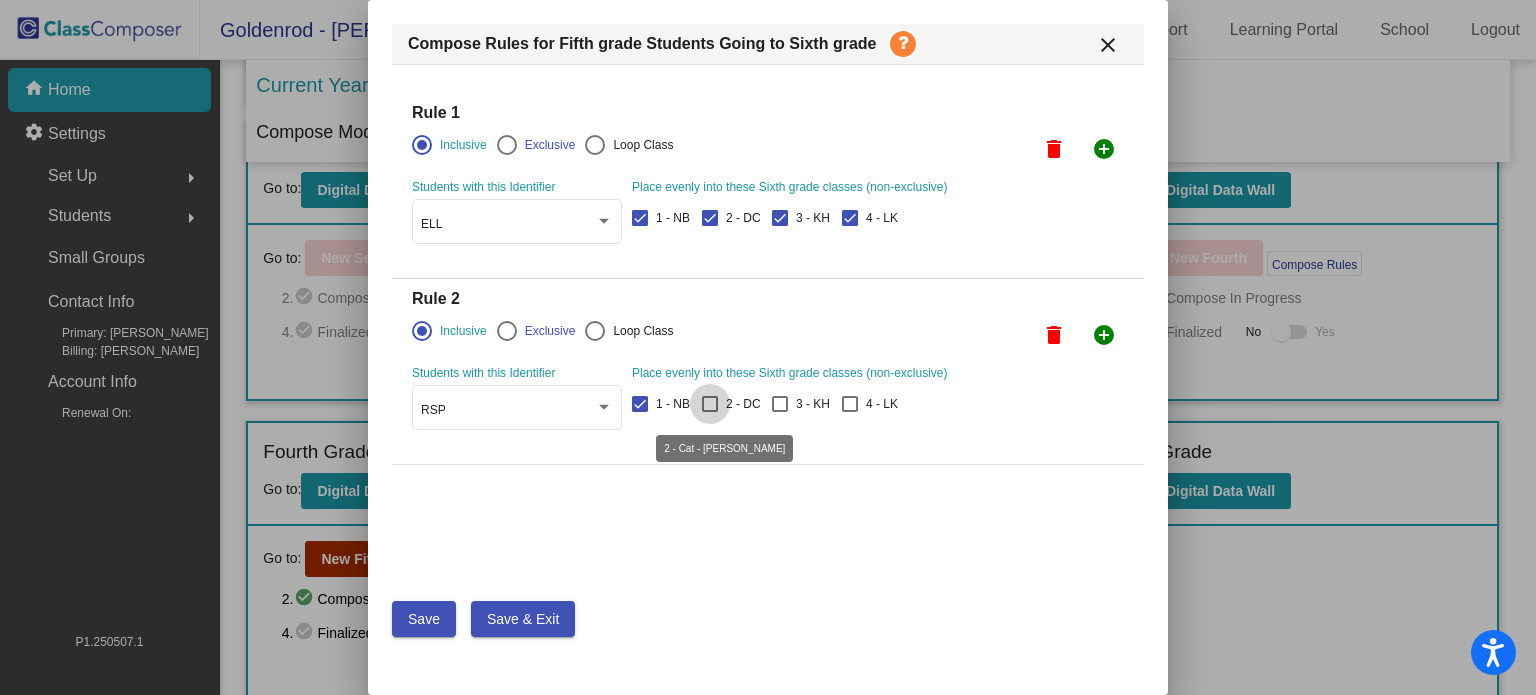 click at bounding box center (710, 404) 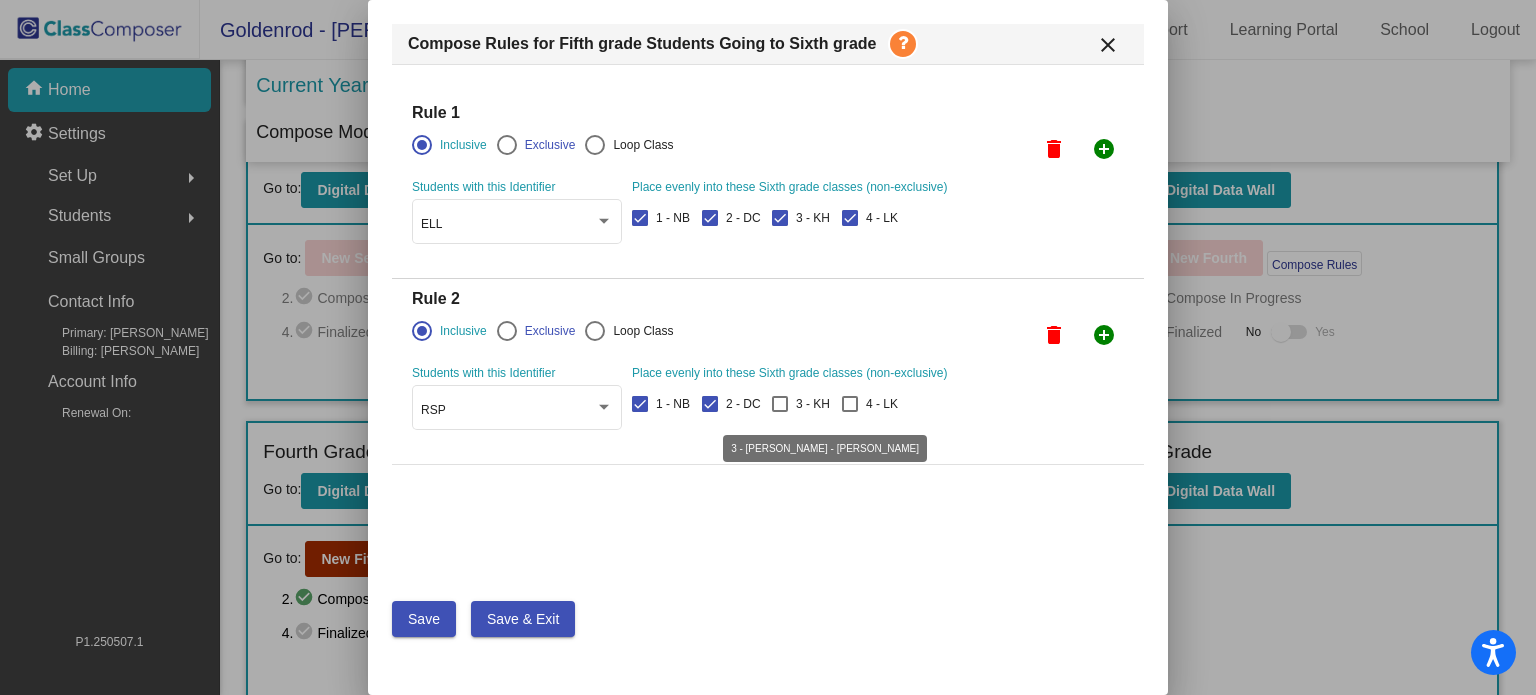 click at bounding box center [780, 404] 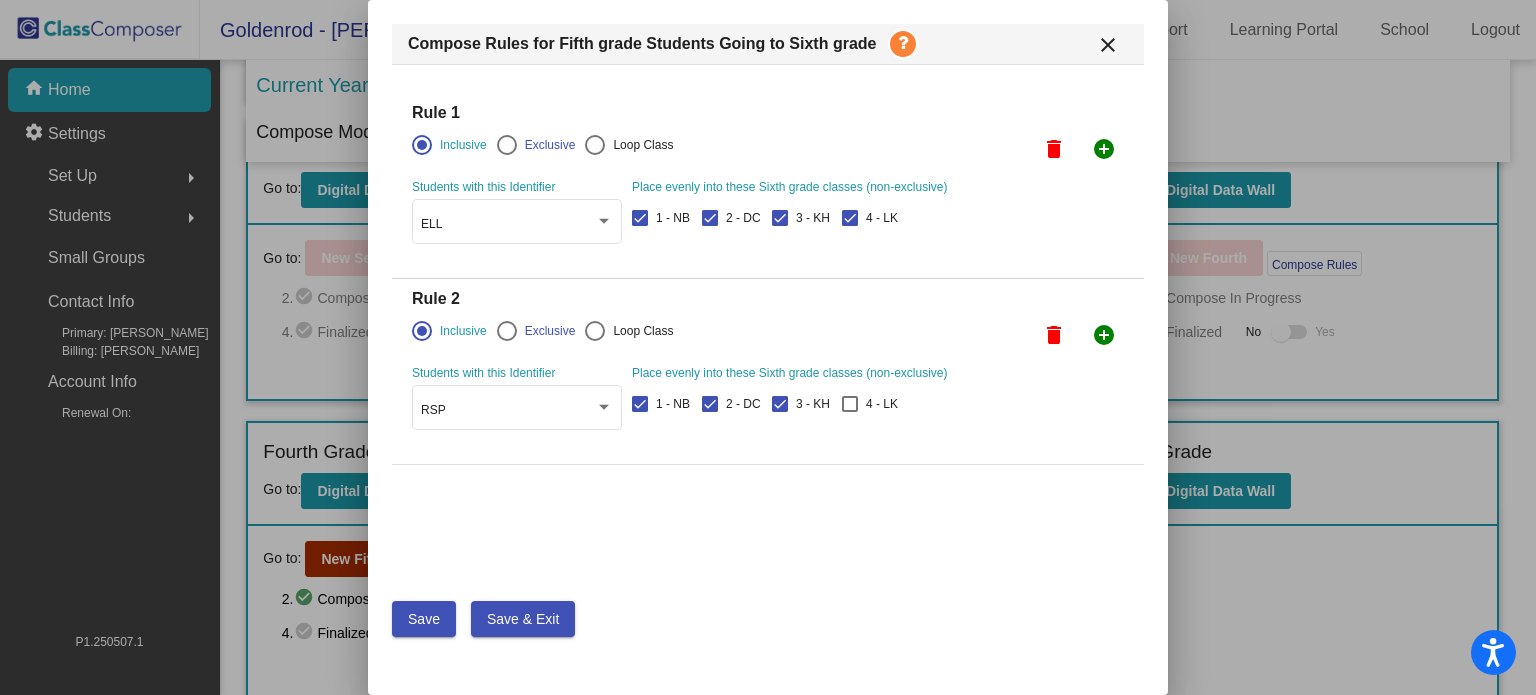 click at bounding box center (850, 404) 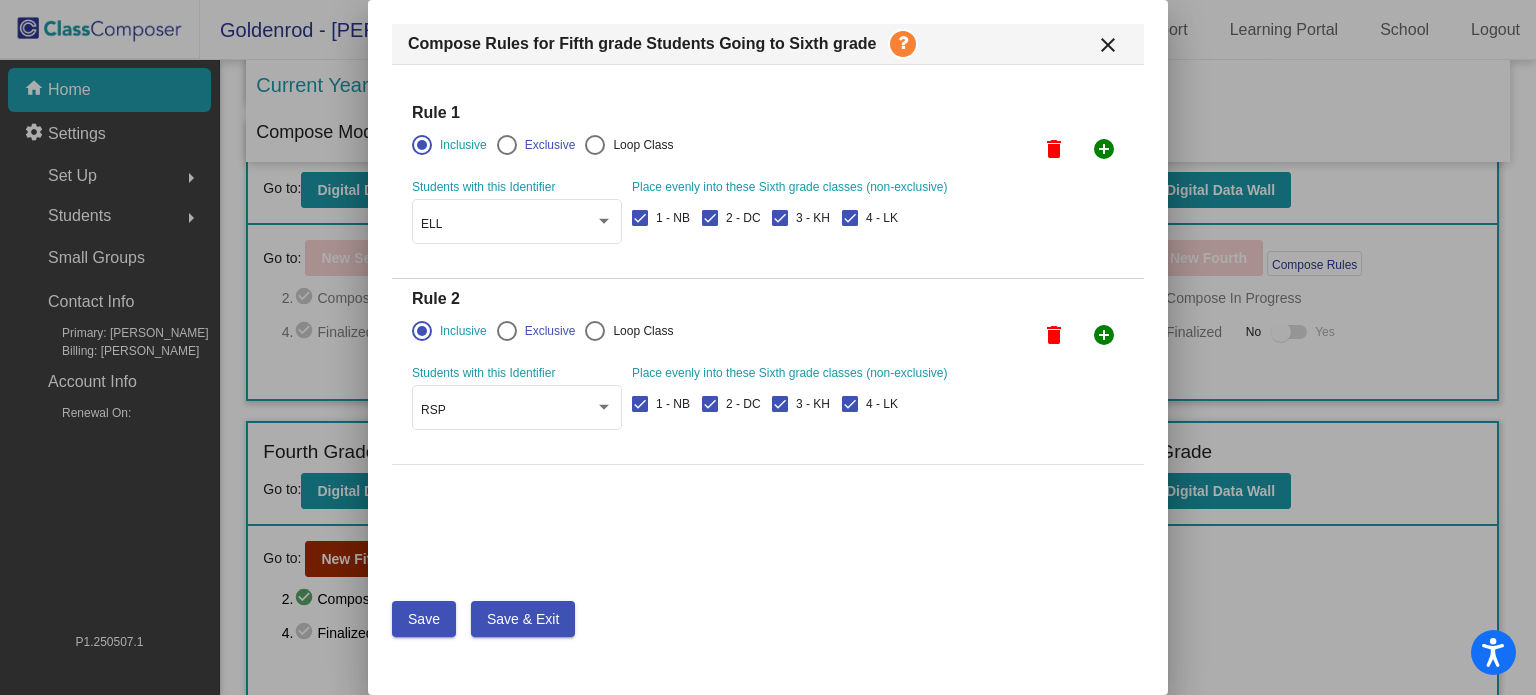 click on "add_circle" at bounding box center [1104, 149] 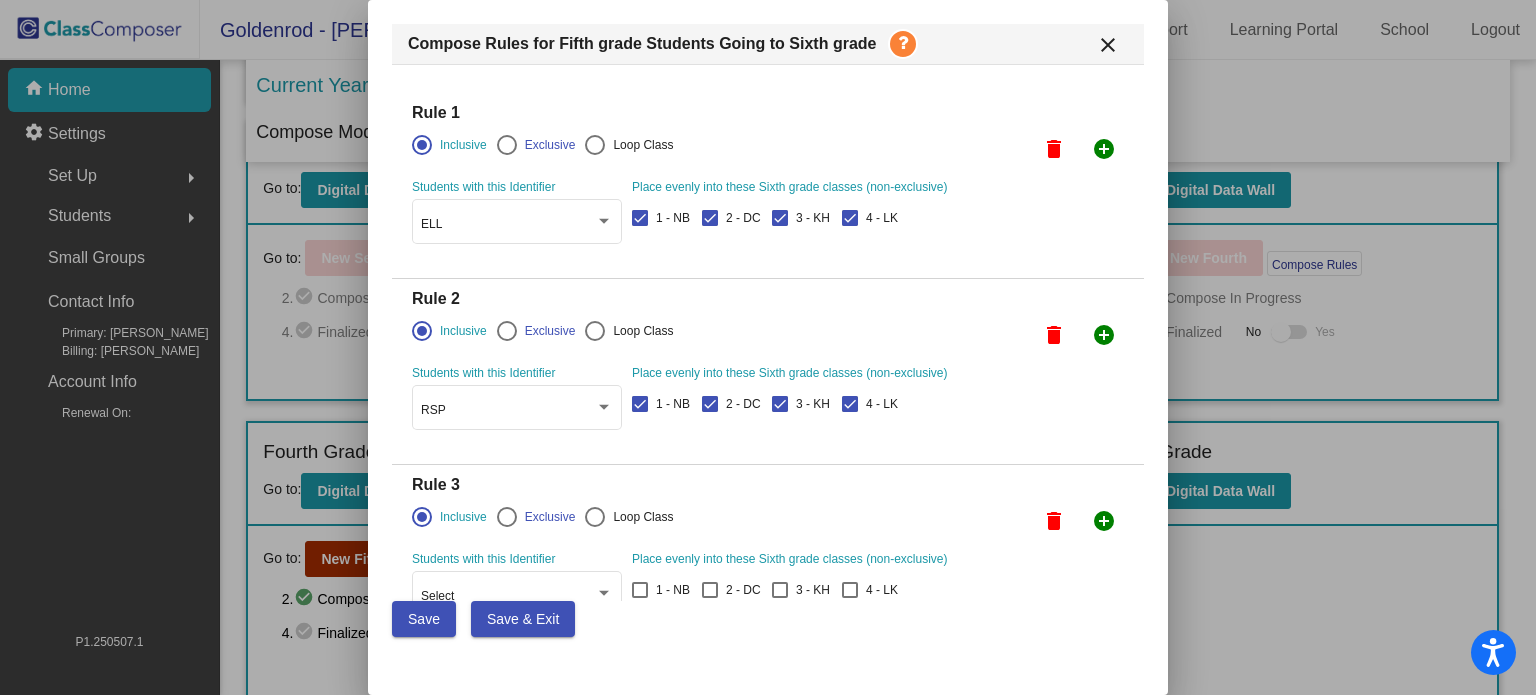 scroll, scrollTop: 57, scrollLeft: 0, axis: vertical 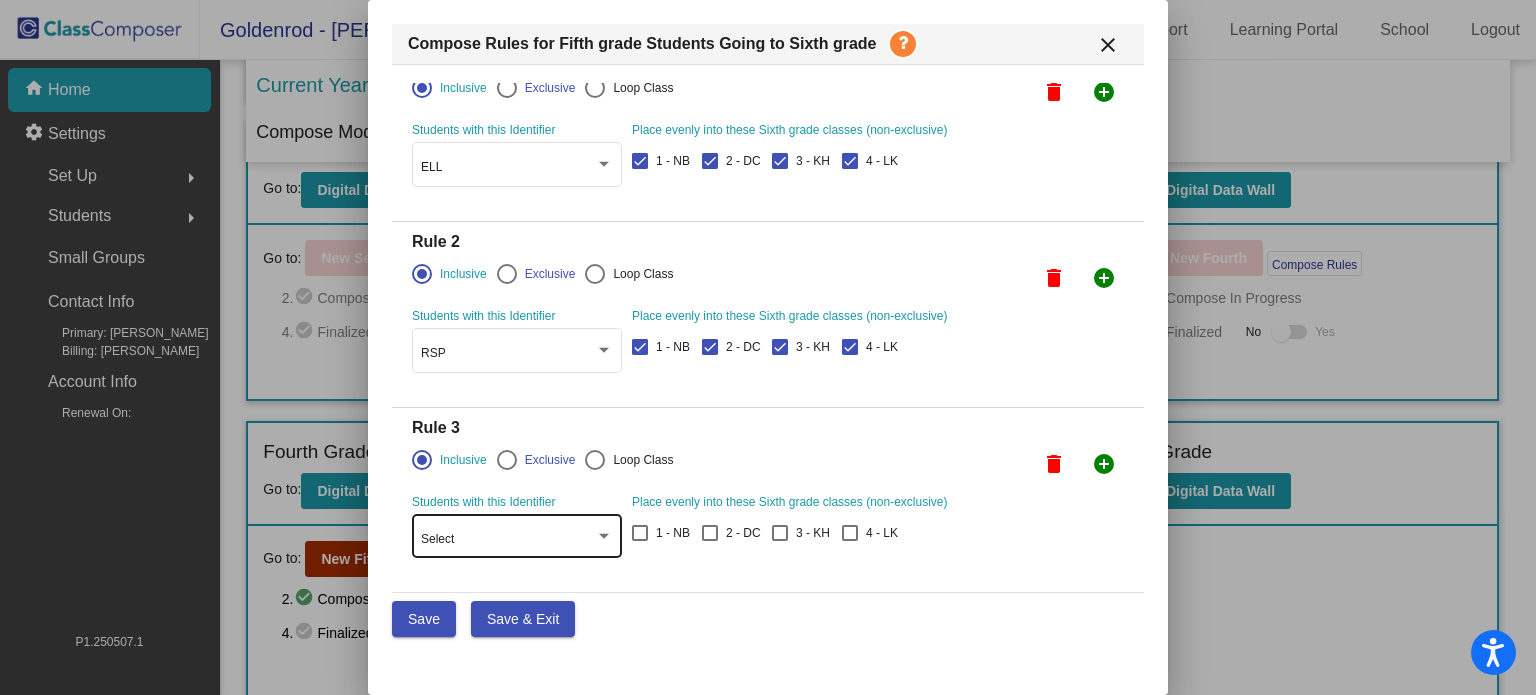 click on "Select" at bounding box center (508, 540) 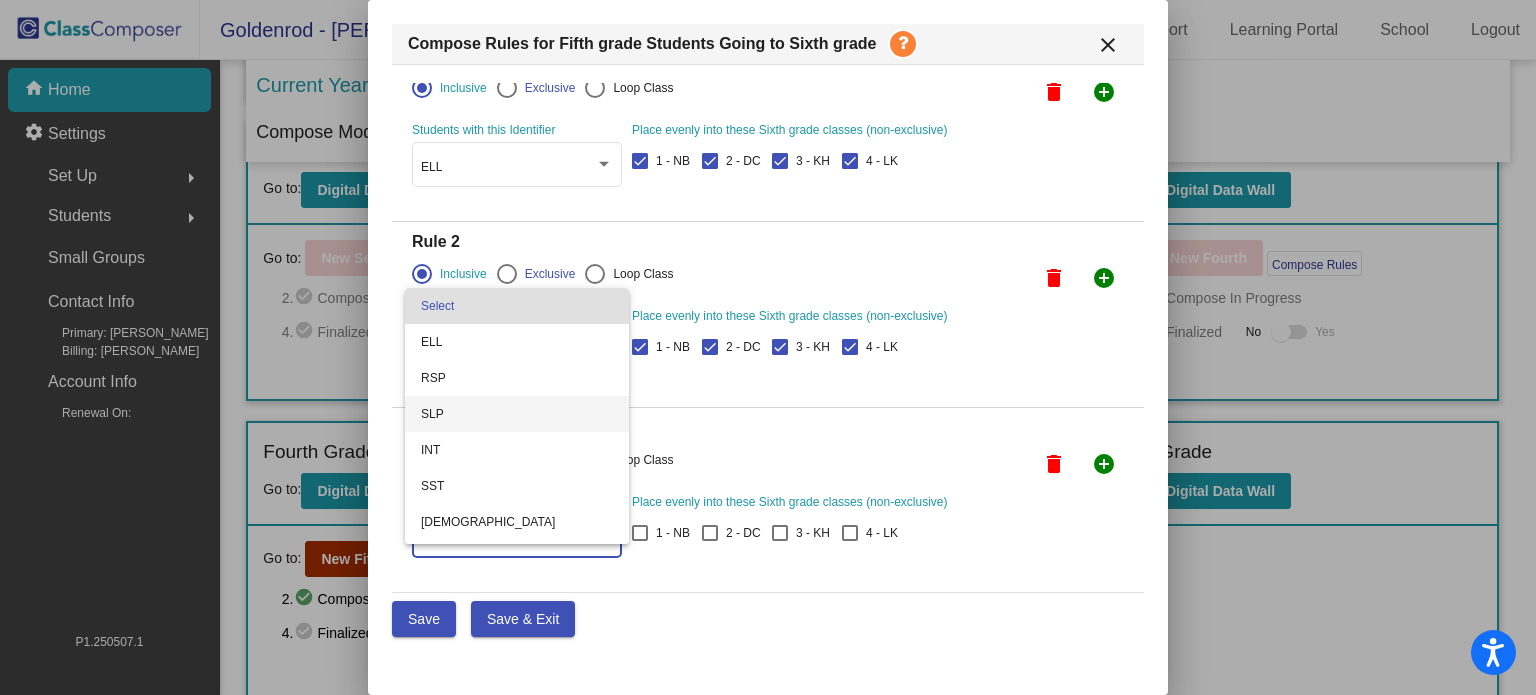 click on "SLP" at bounding box center [517, 414] 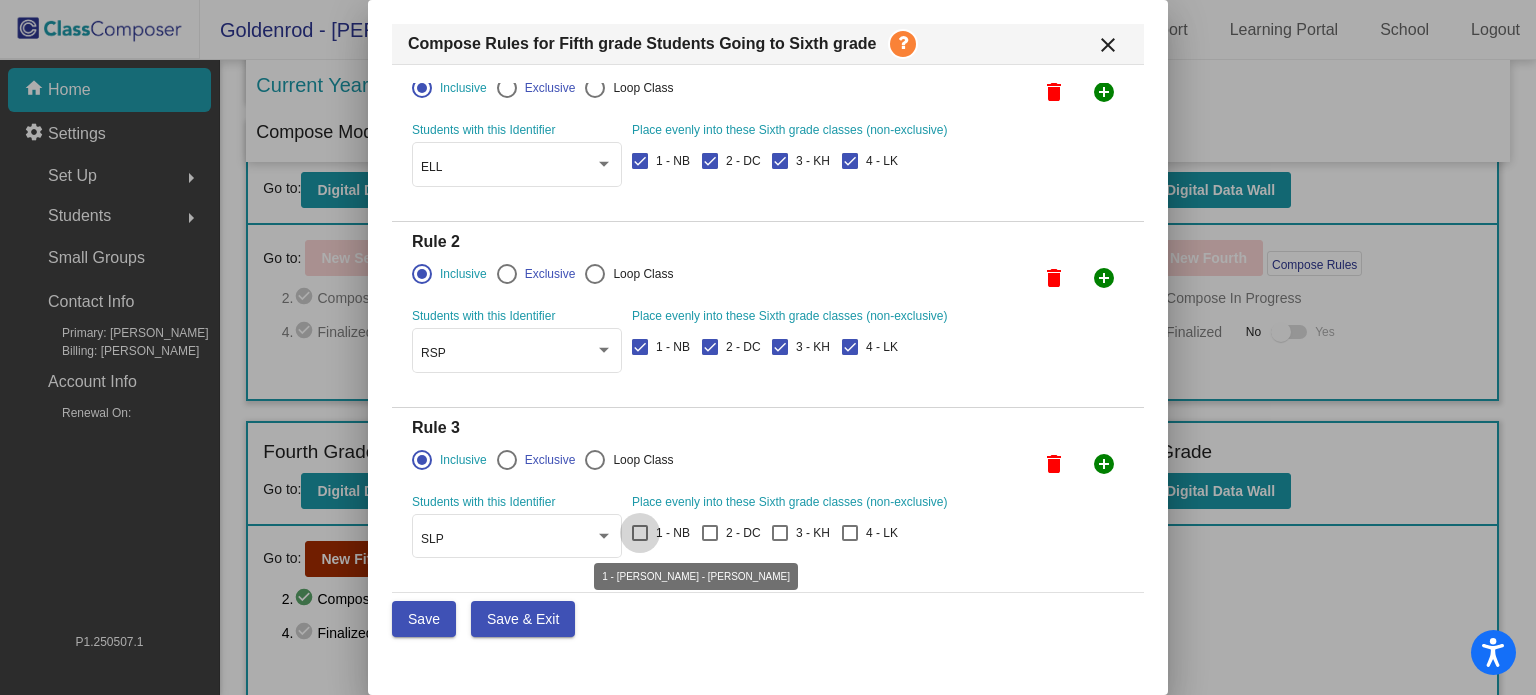 click at bounding box center [640, 533] 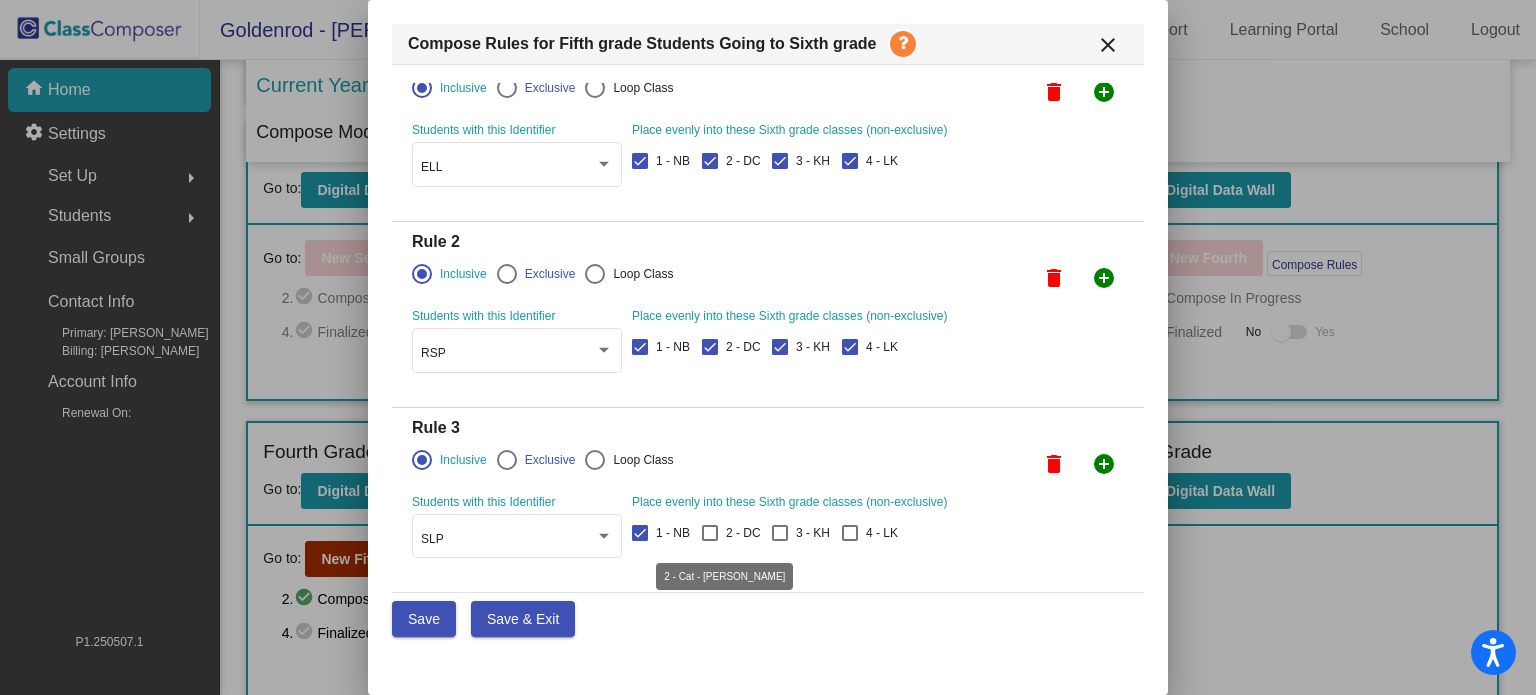 click at bounding box center [710, 533] 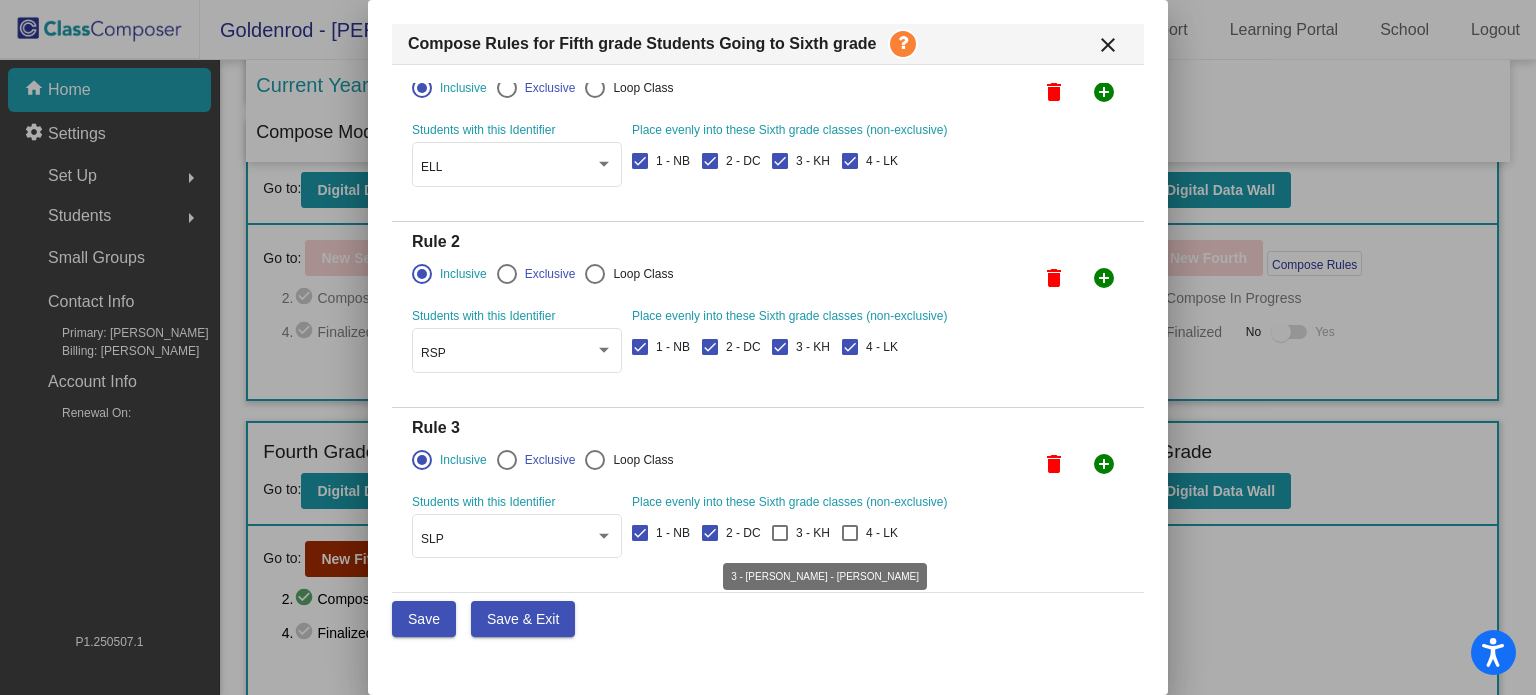 click at bounding box center [780, 533] 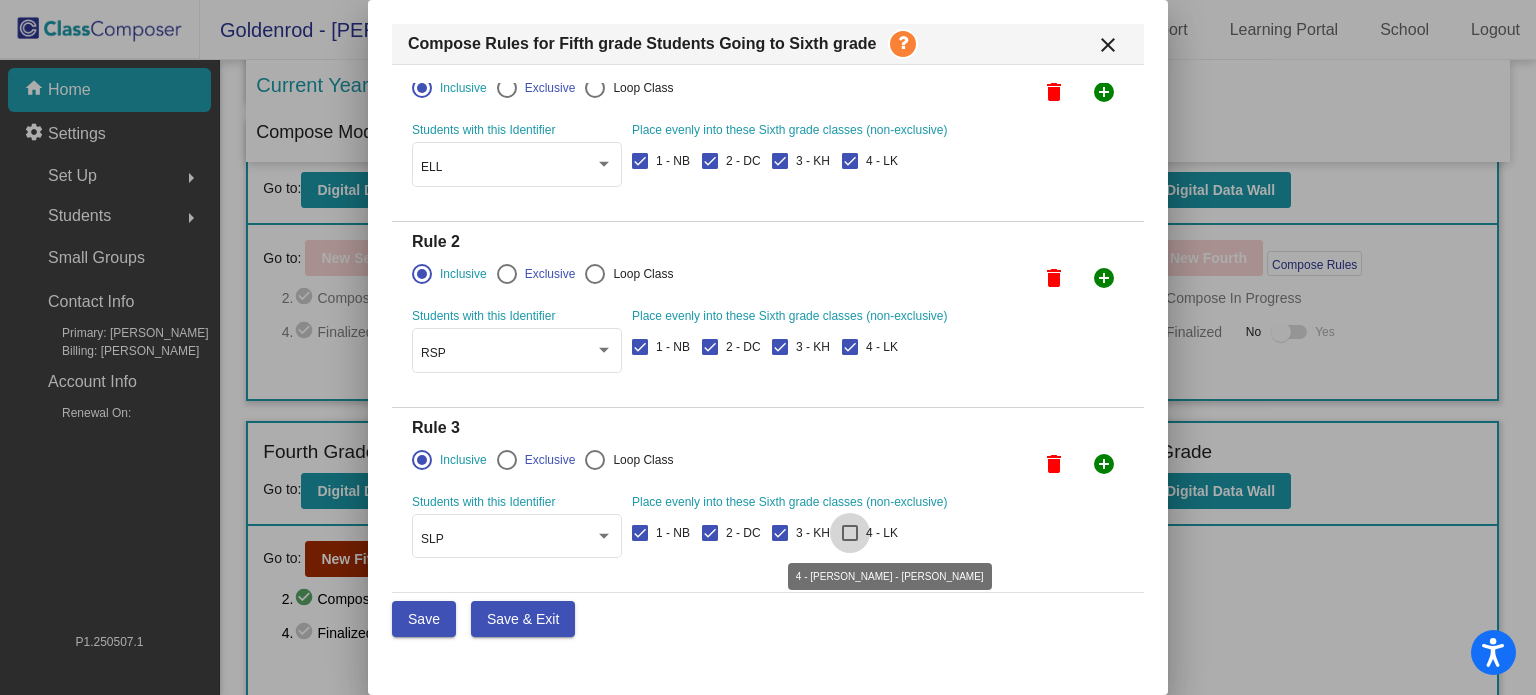click at bounding box center (850, 533) 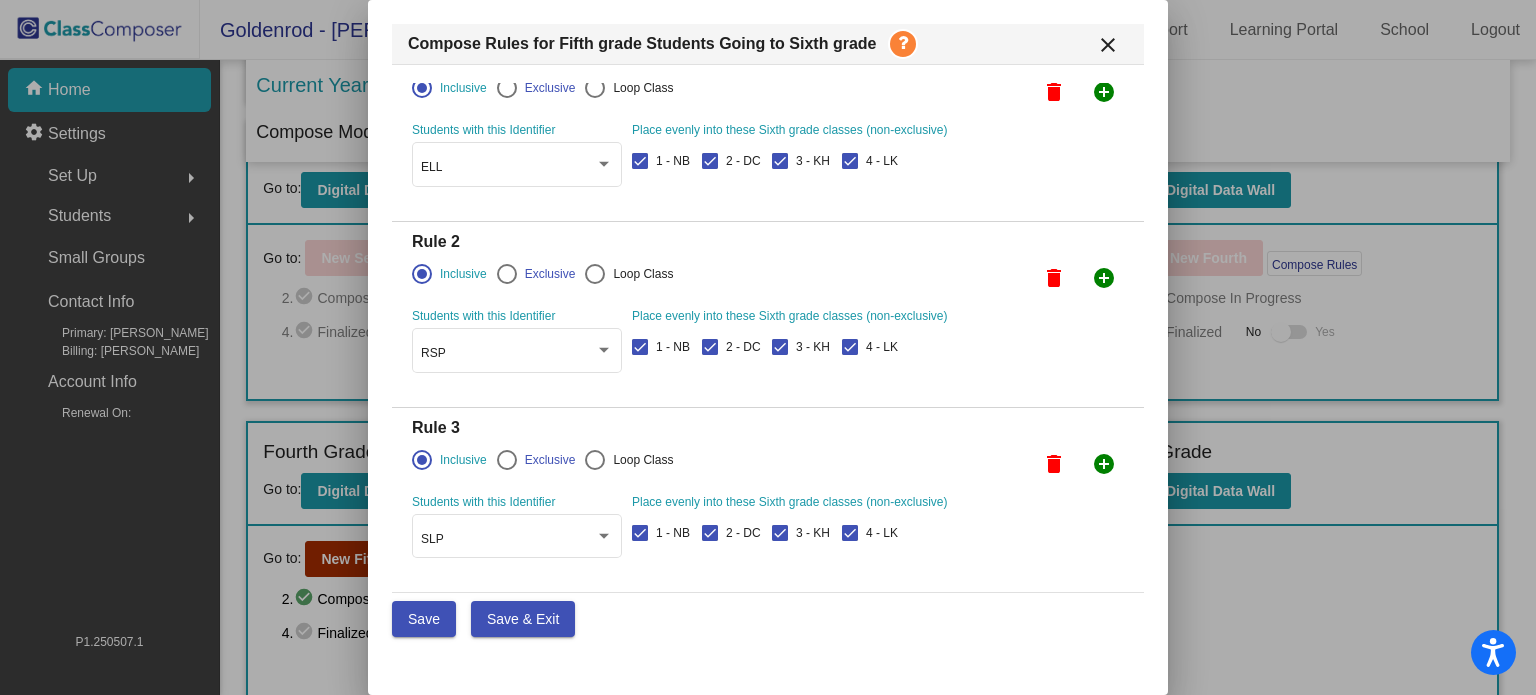 click on "add_circle" at bounding box center [1104, 92] 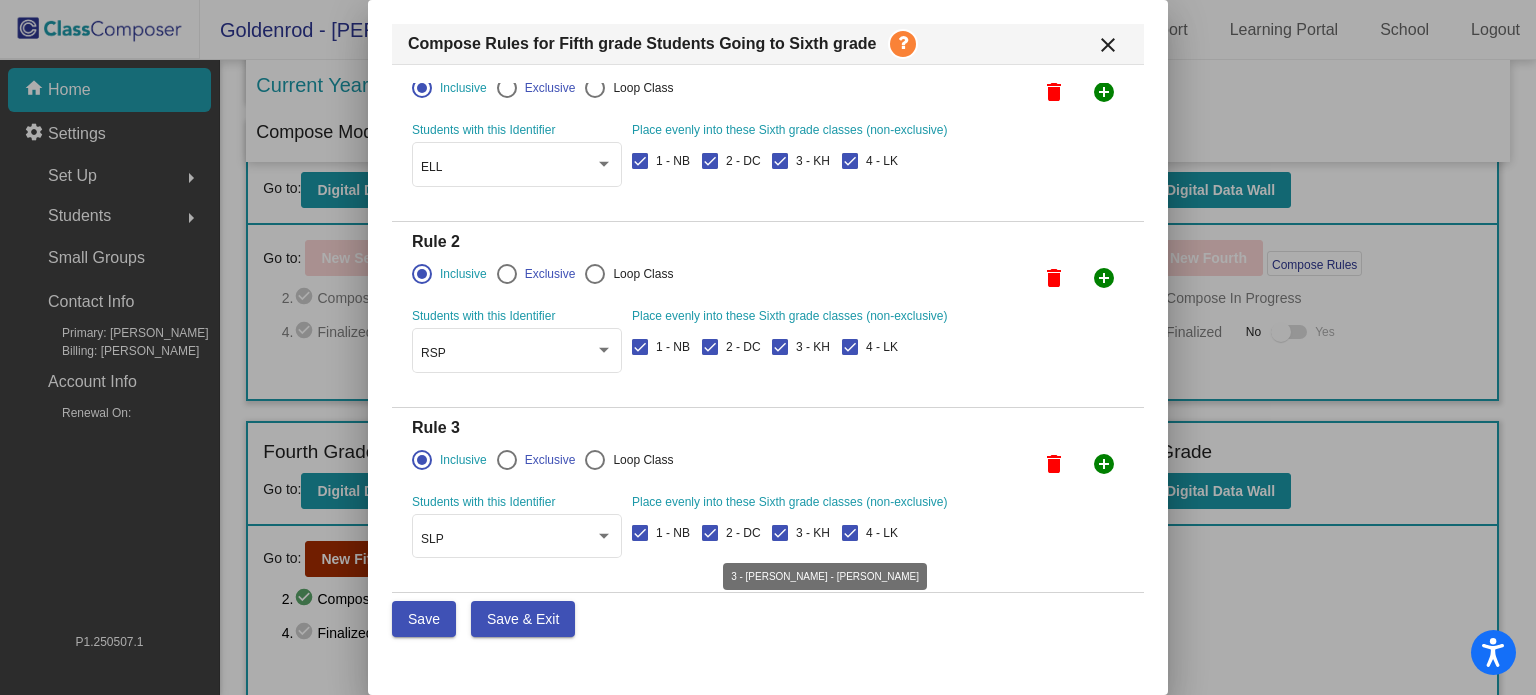 scroll, scrollTop: 243, scrollLeft: 0, axis: vertical 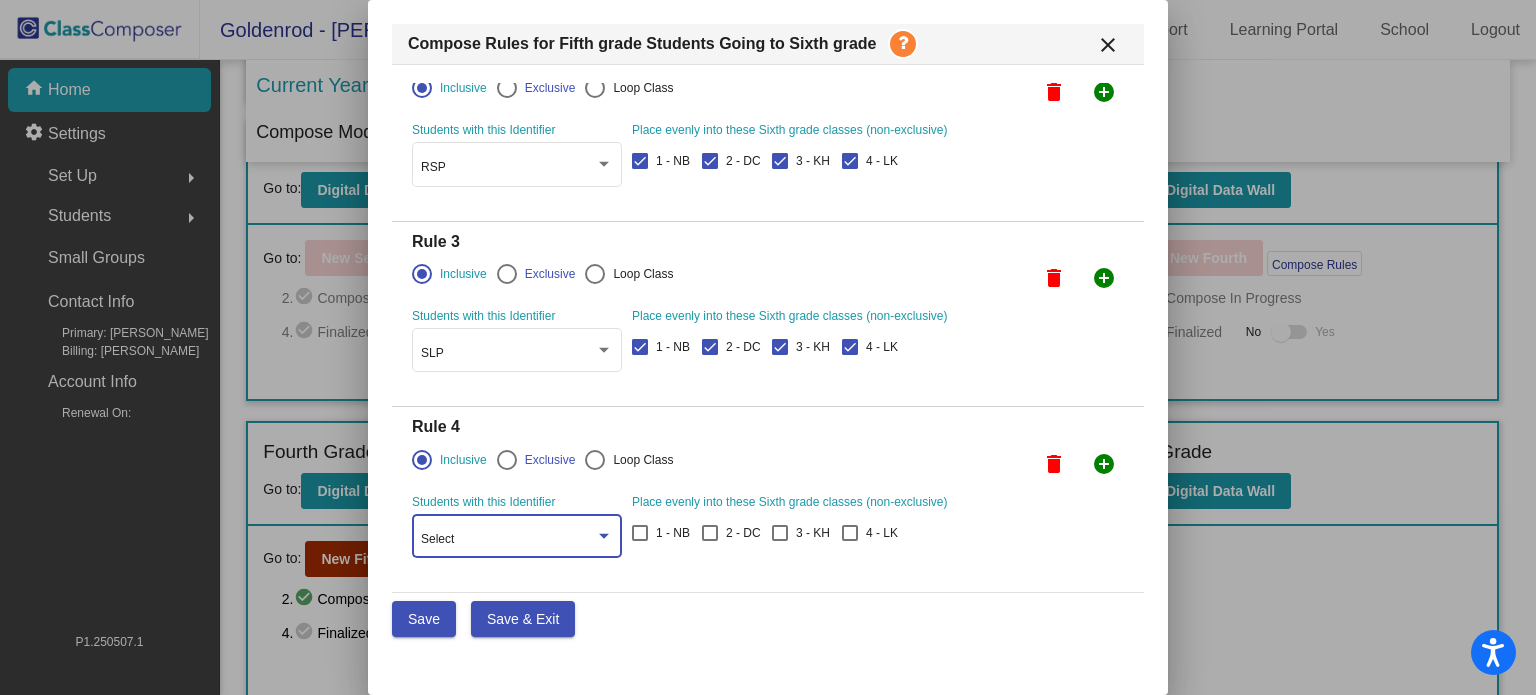 click on "Select" at bounding box center (508, 540) 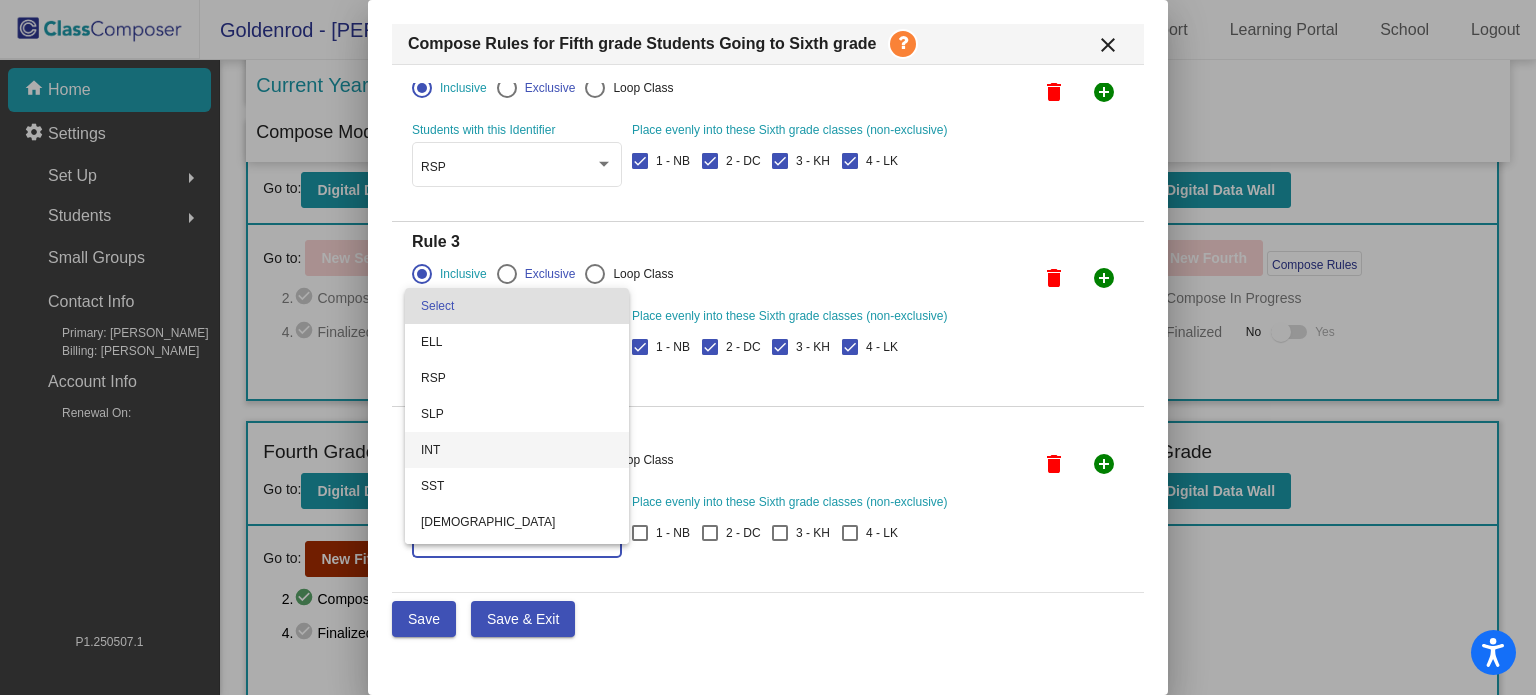 click on "INT" at bounding box center [517, 450] 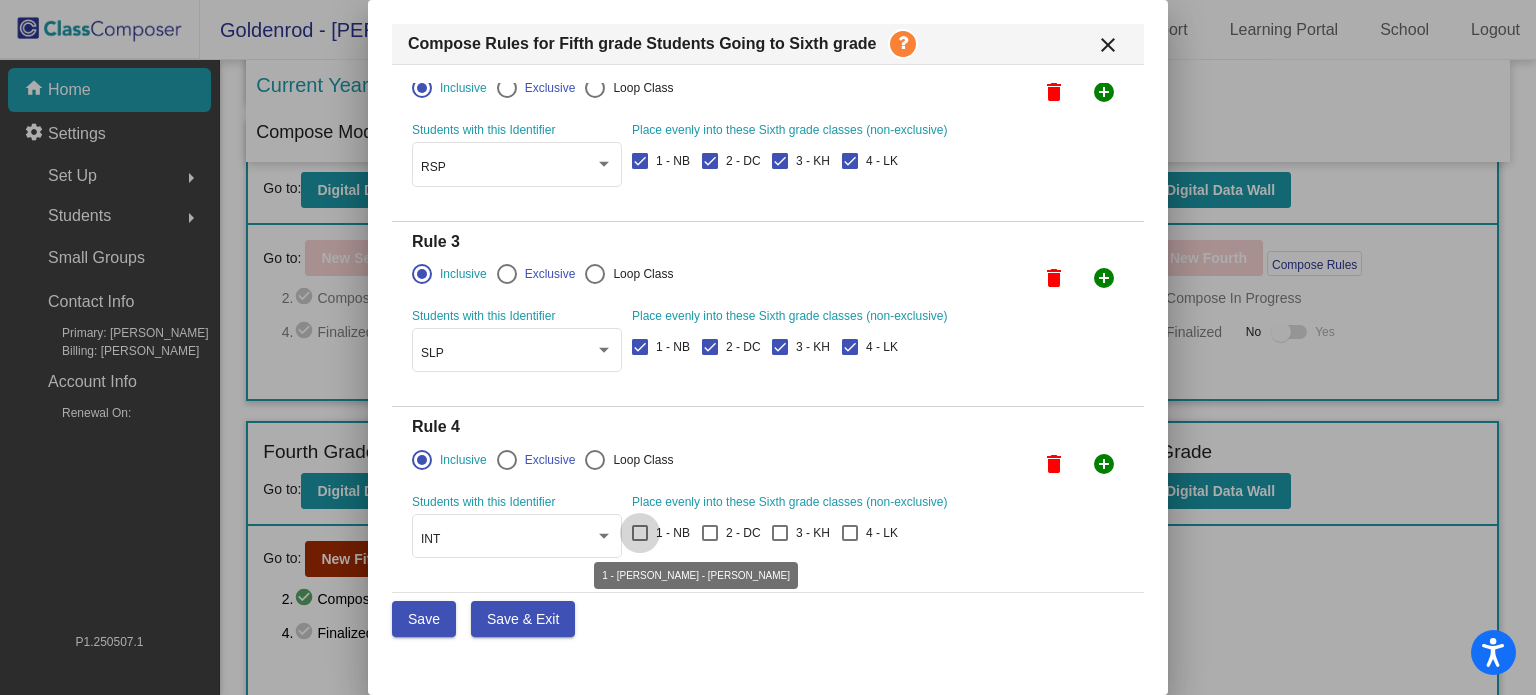 click at bounding box center (640, 533) 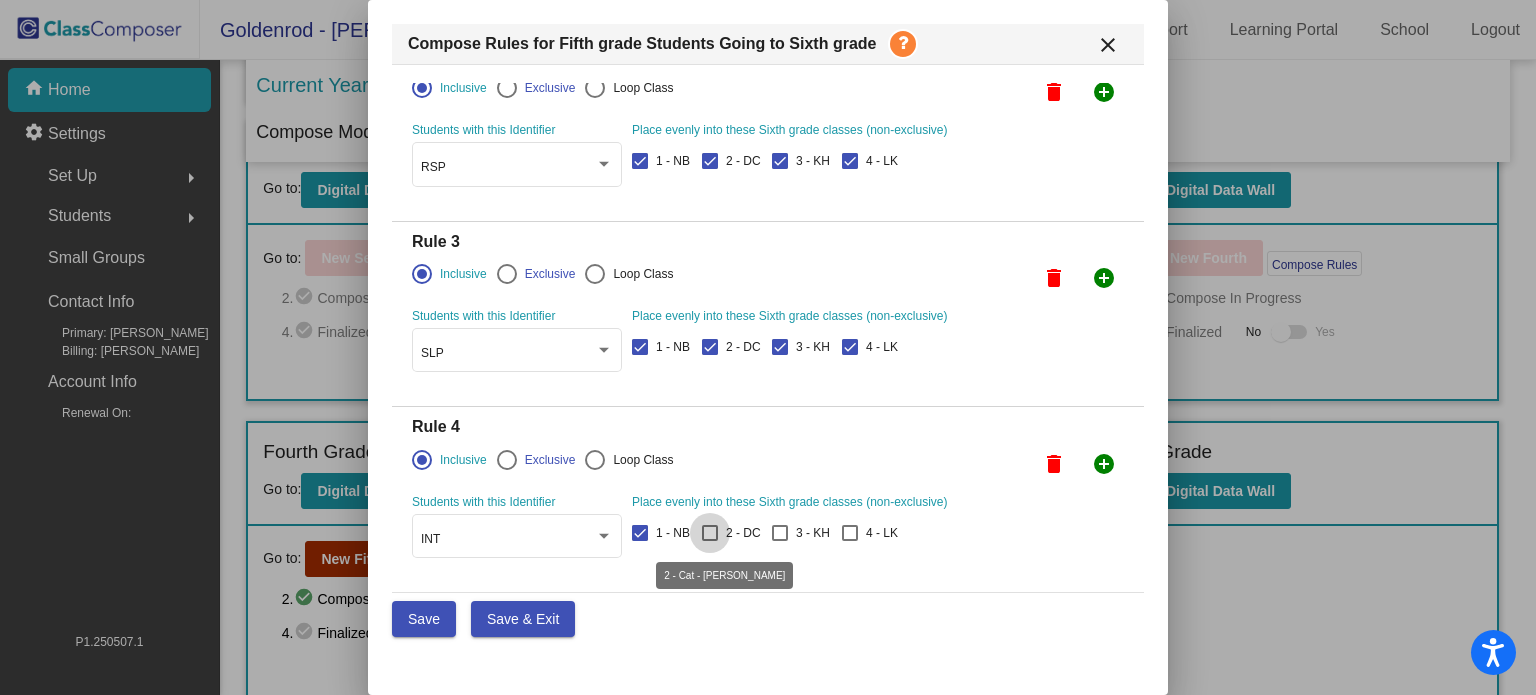 click at bounding box center (710, 533) 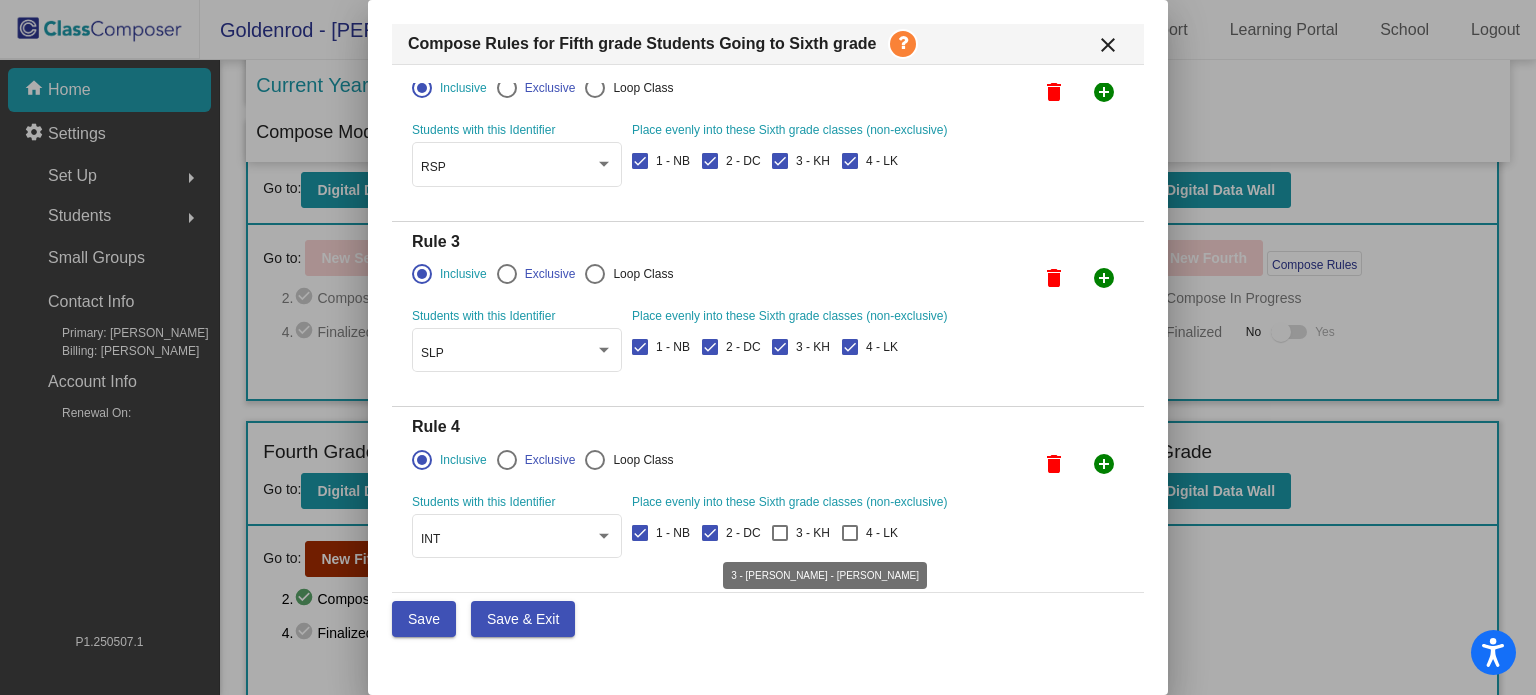 click at bounding box center (780, 533) 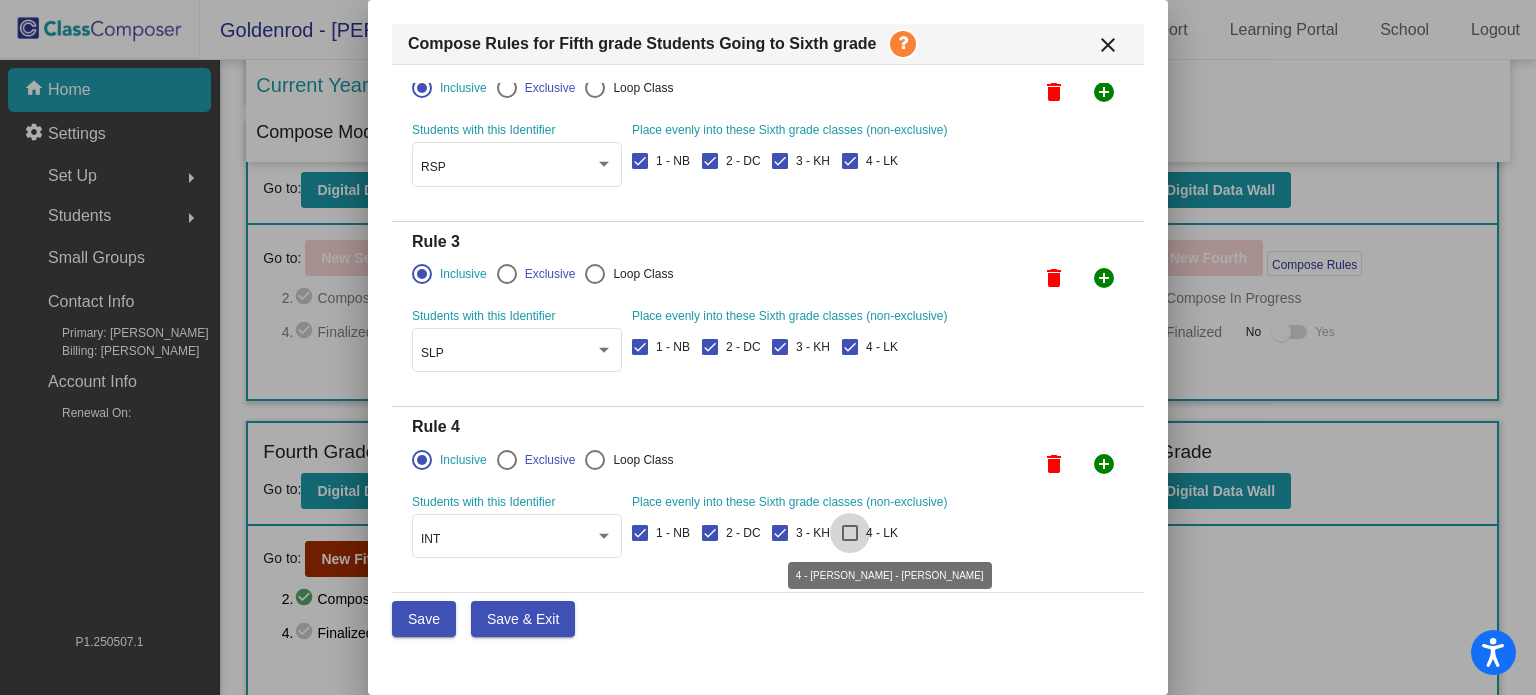 click at bounding box center [850, 533] 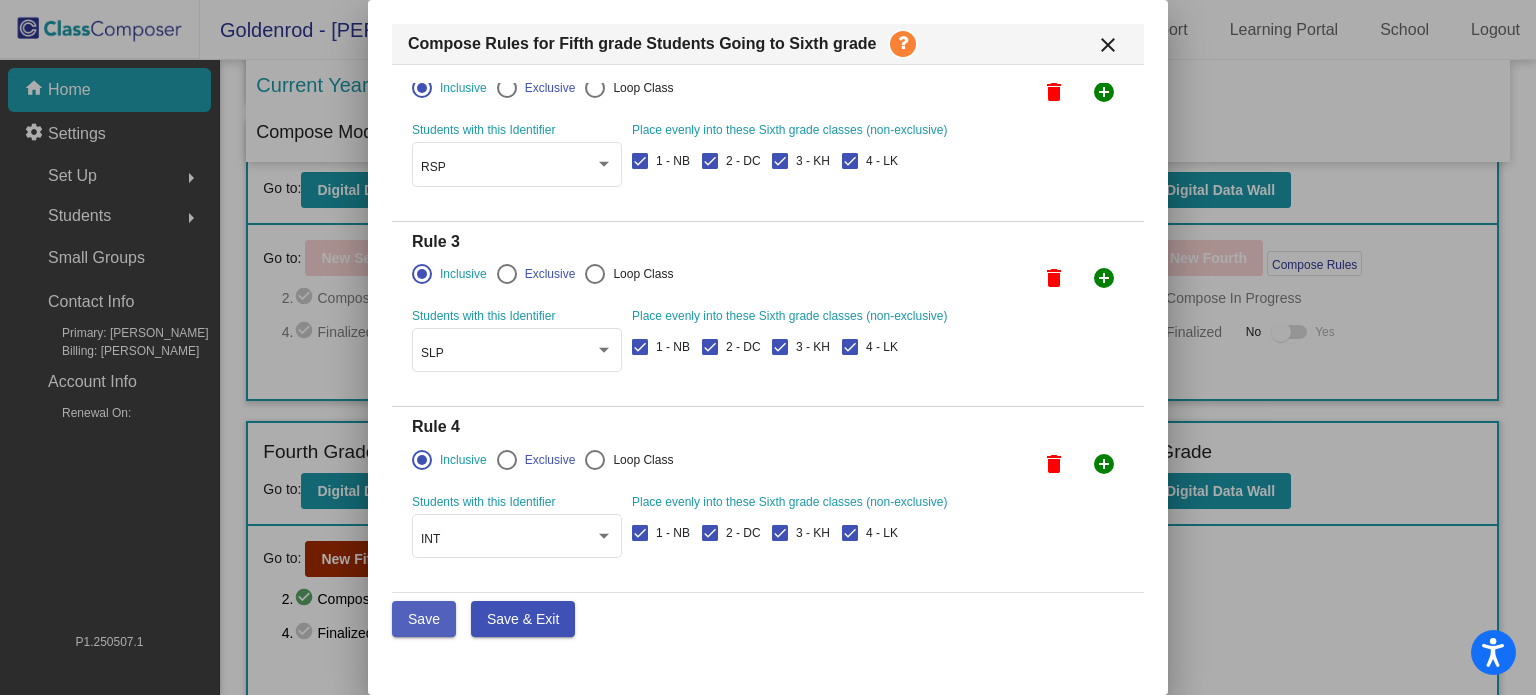 click on "Save" at bounding box center [424, 619] 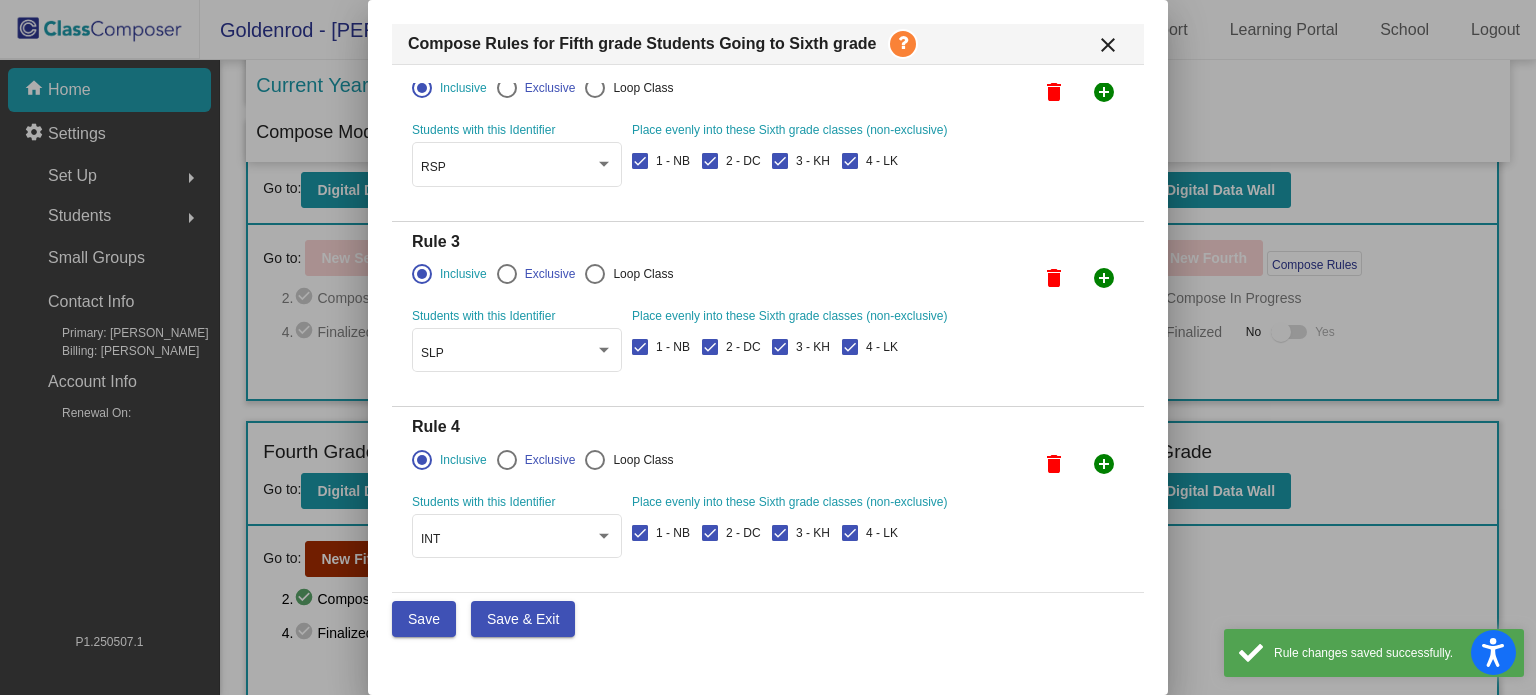 click on "add_circle" at bounding box center [1104, -94] 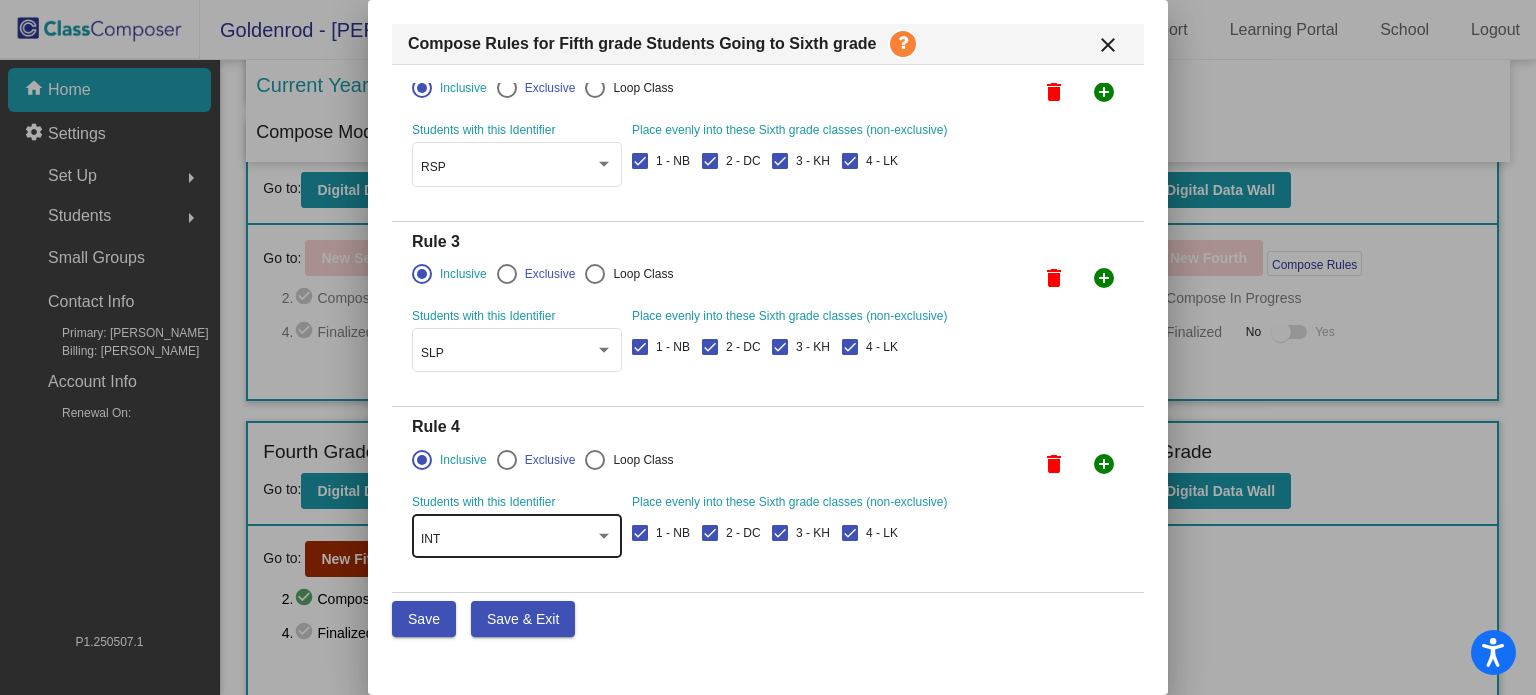 scroll, scrollTop: 428, scrollLeft: 0, axis: vertical 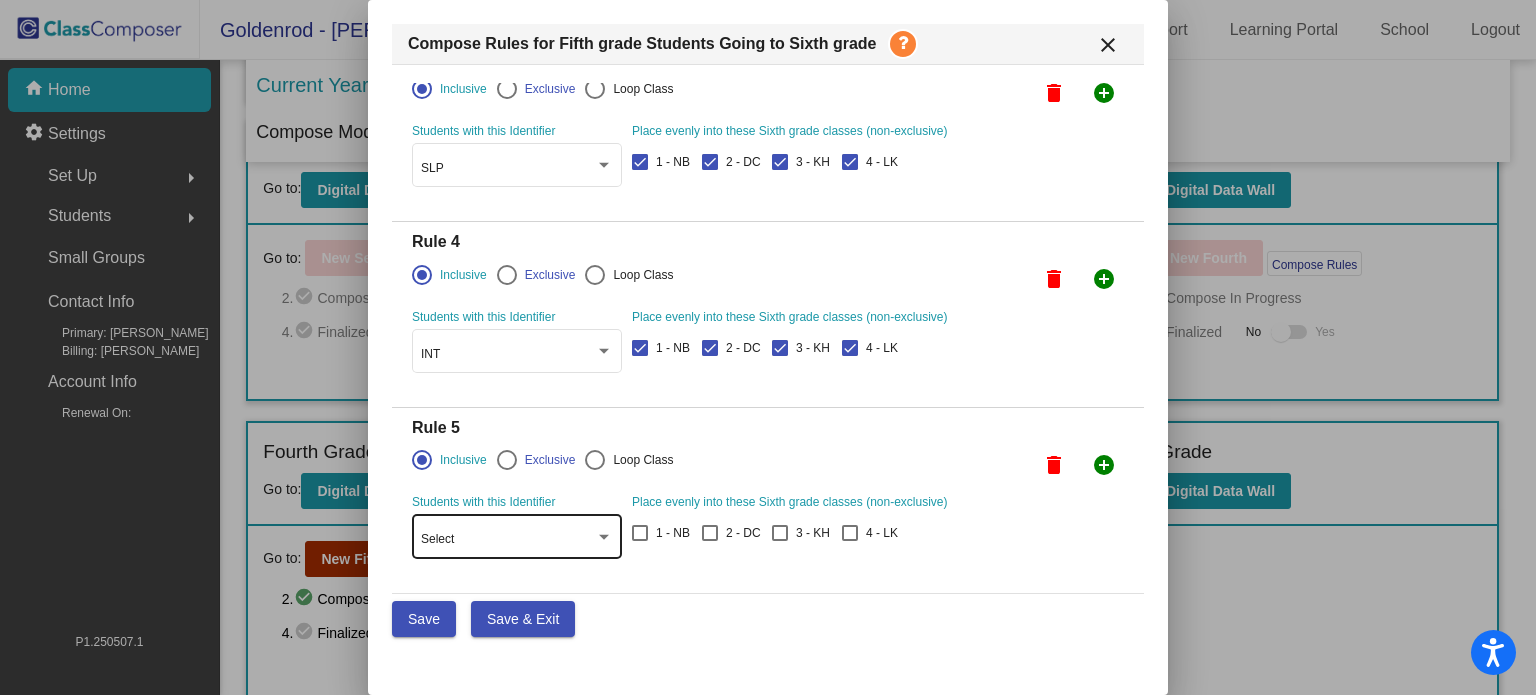 click on "Select" 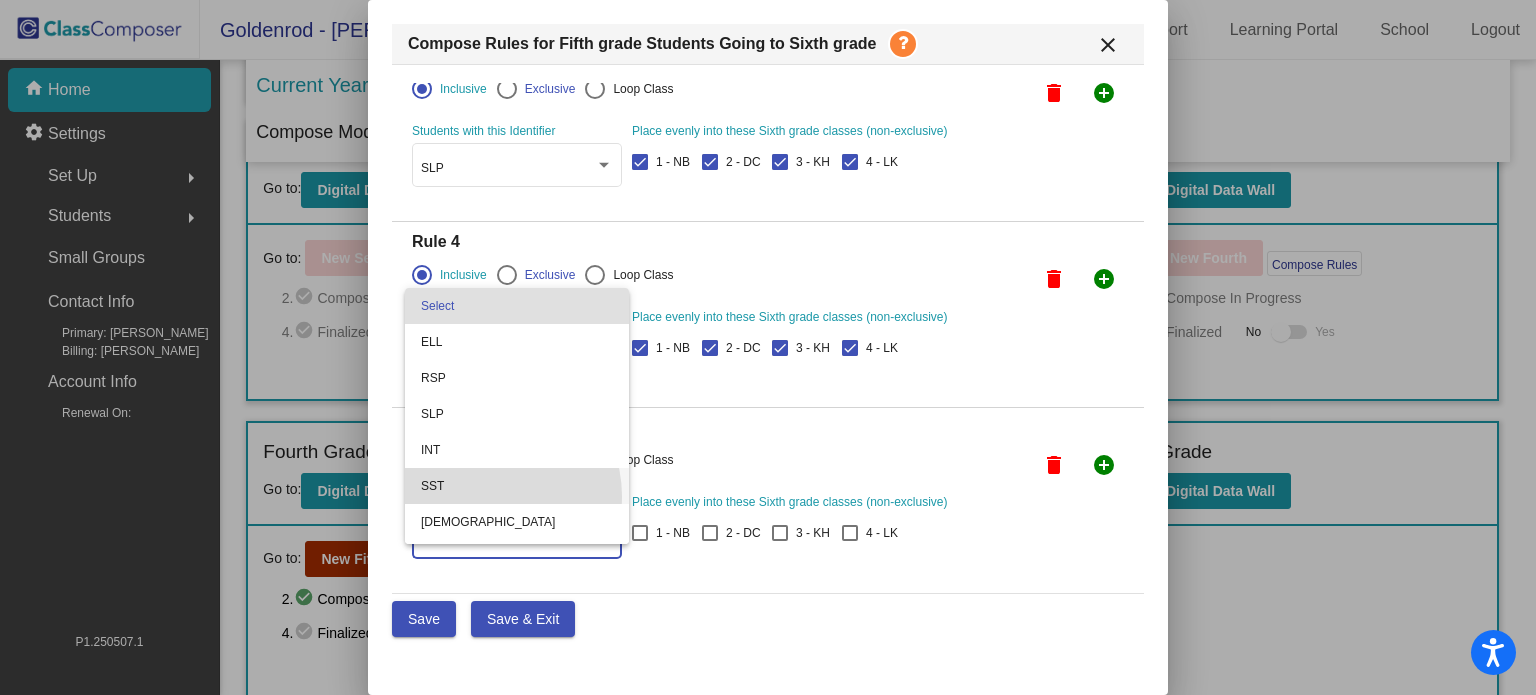 click on "SST" at bounding box center [517, 486] 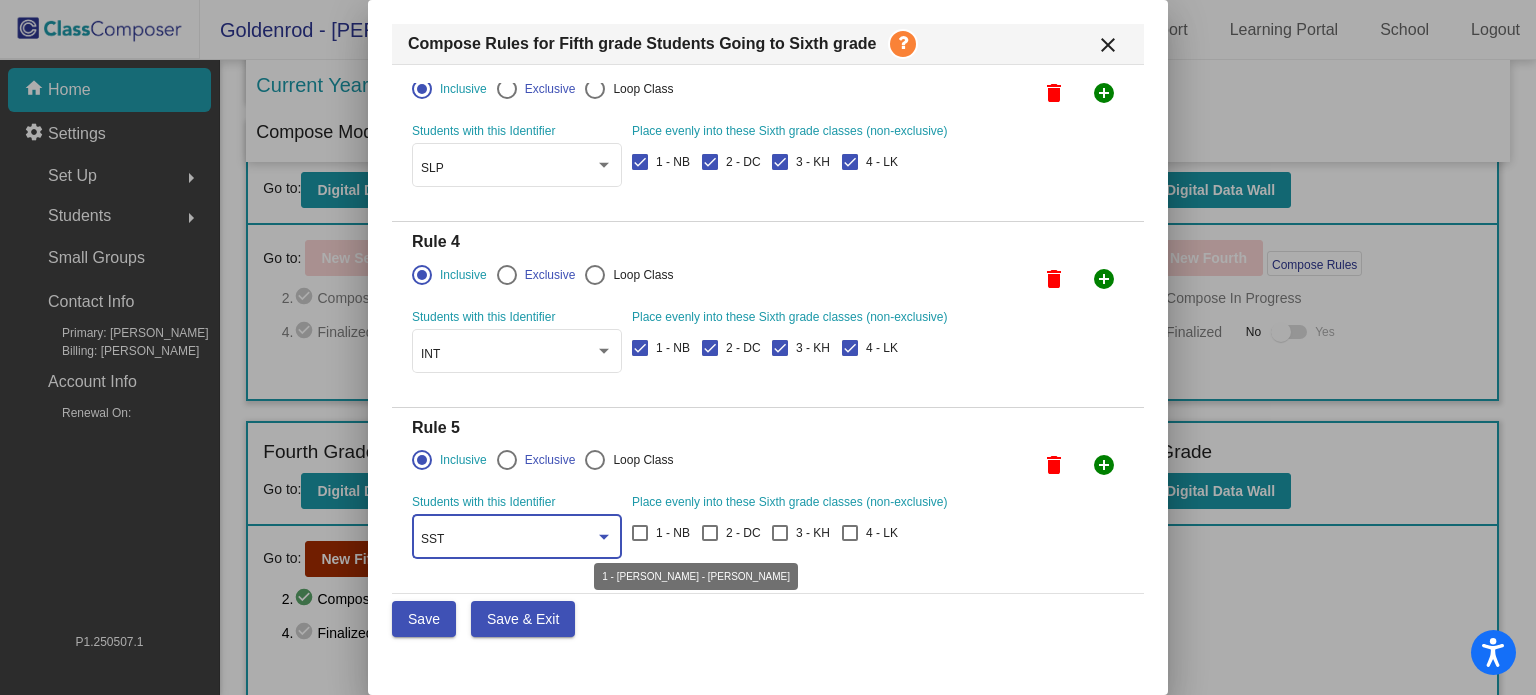 click at bounding box center (640, 533) 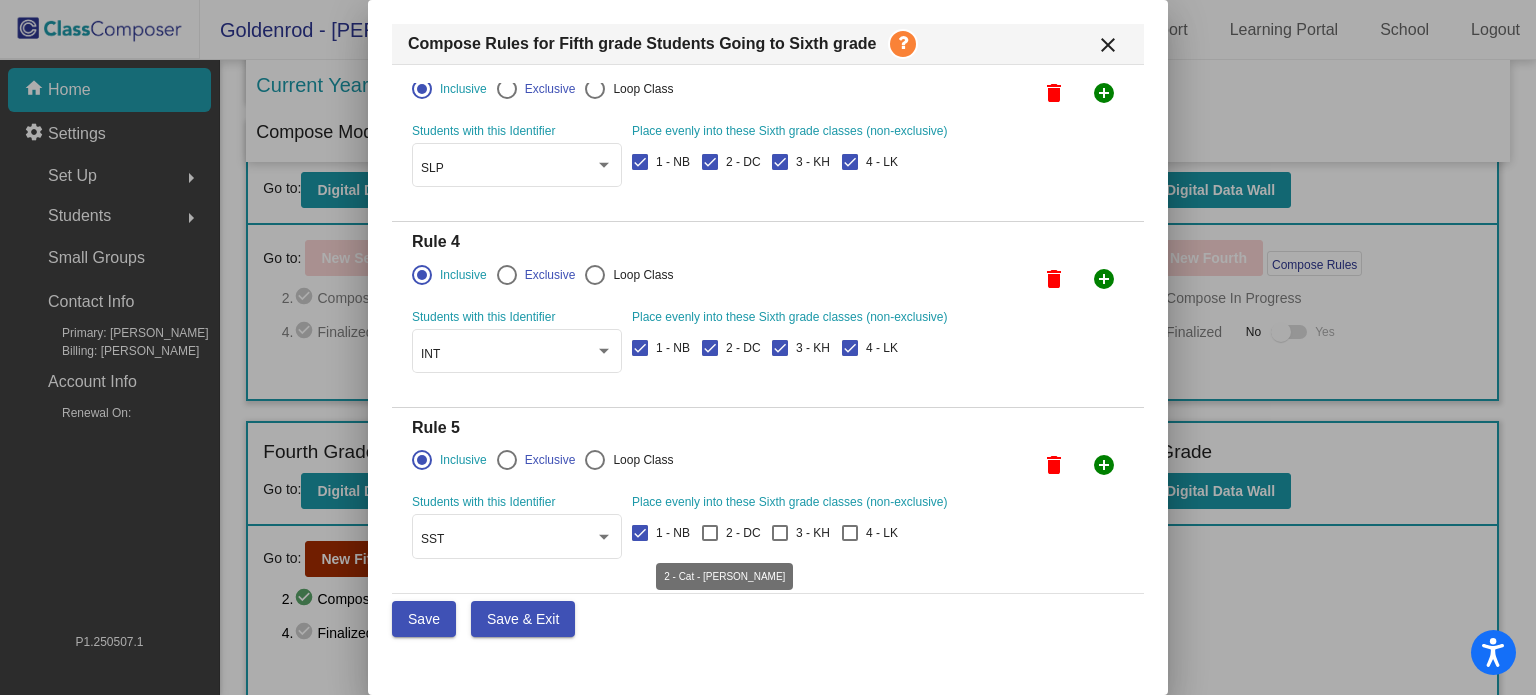 click on "2 - DC" at bounding box center [731, 533] 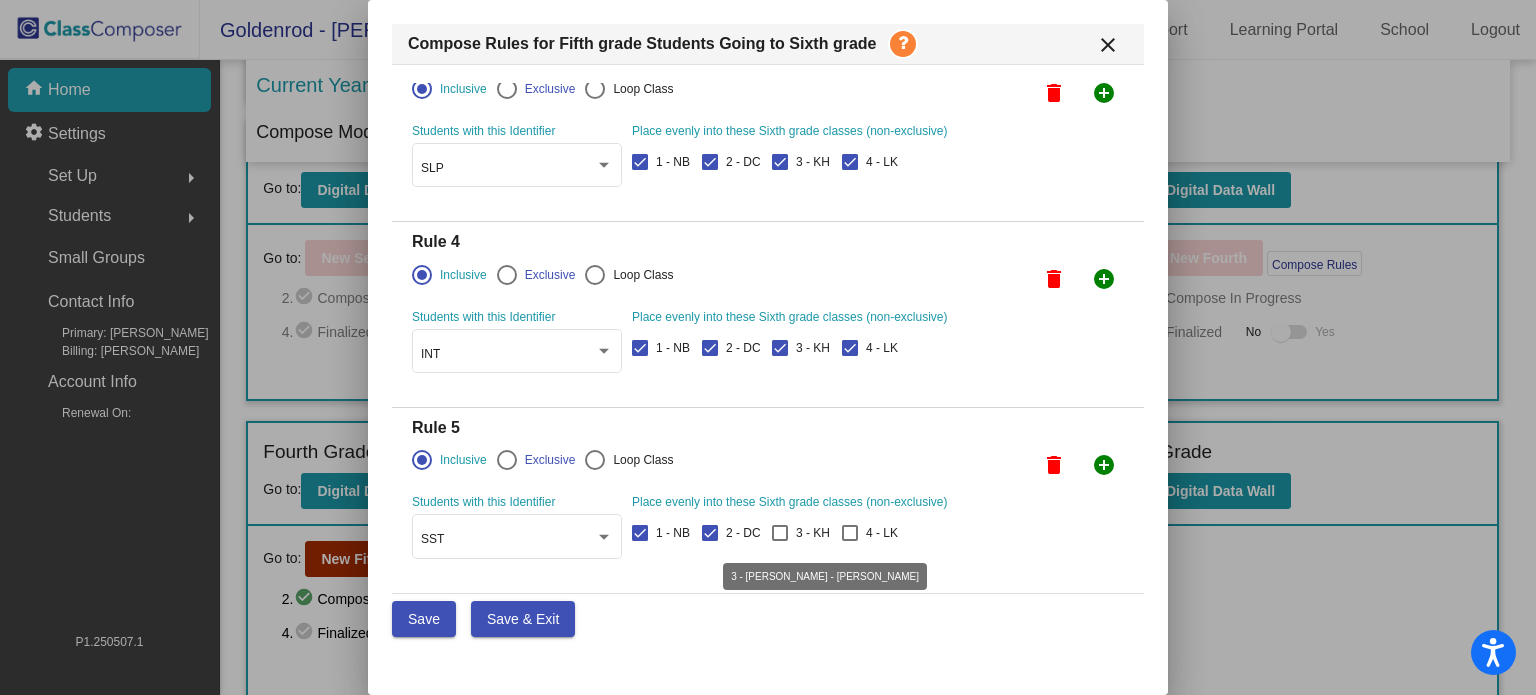 click on "3 - KH" at bounding box center (801, 533) 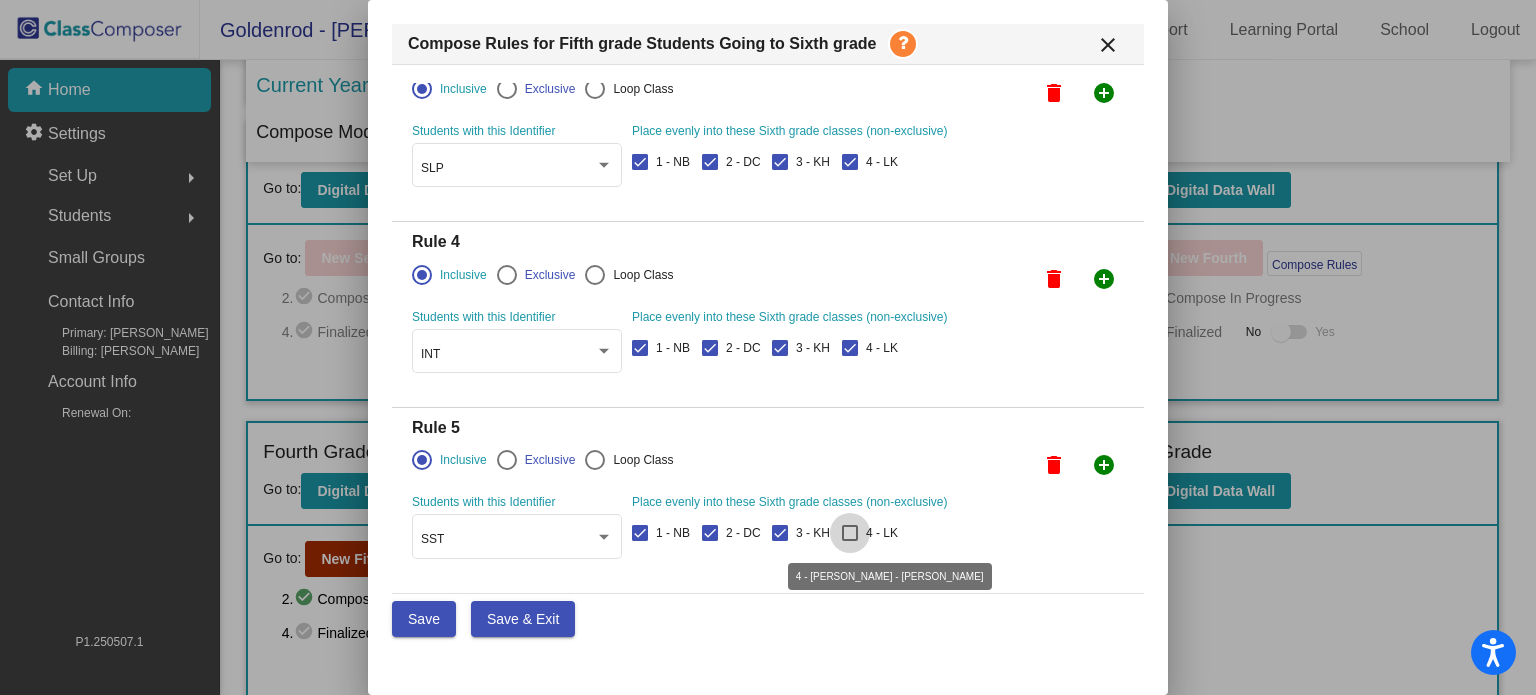 click at bounding box center [850, 533] 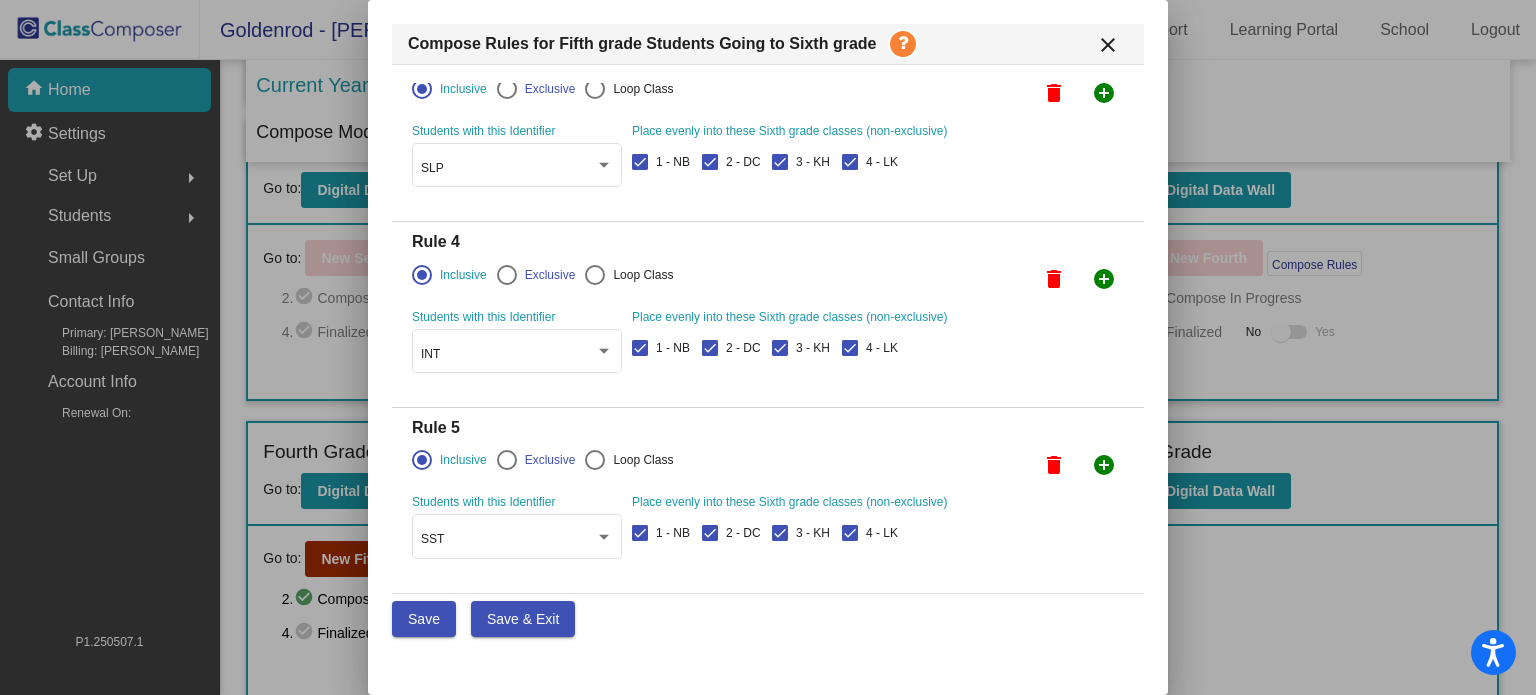 click on "Save" at bounding box center [424, 619] 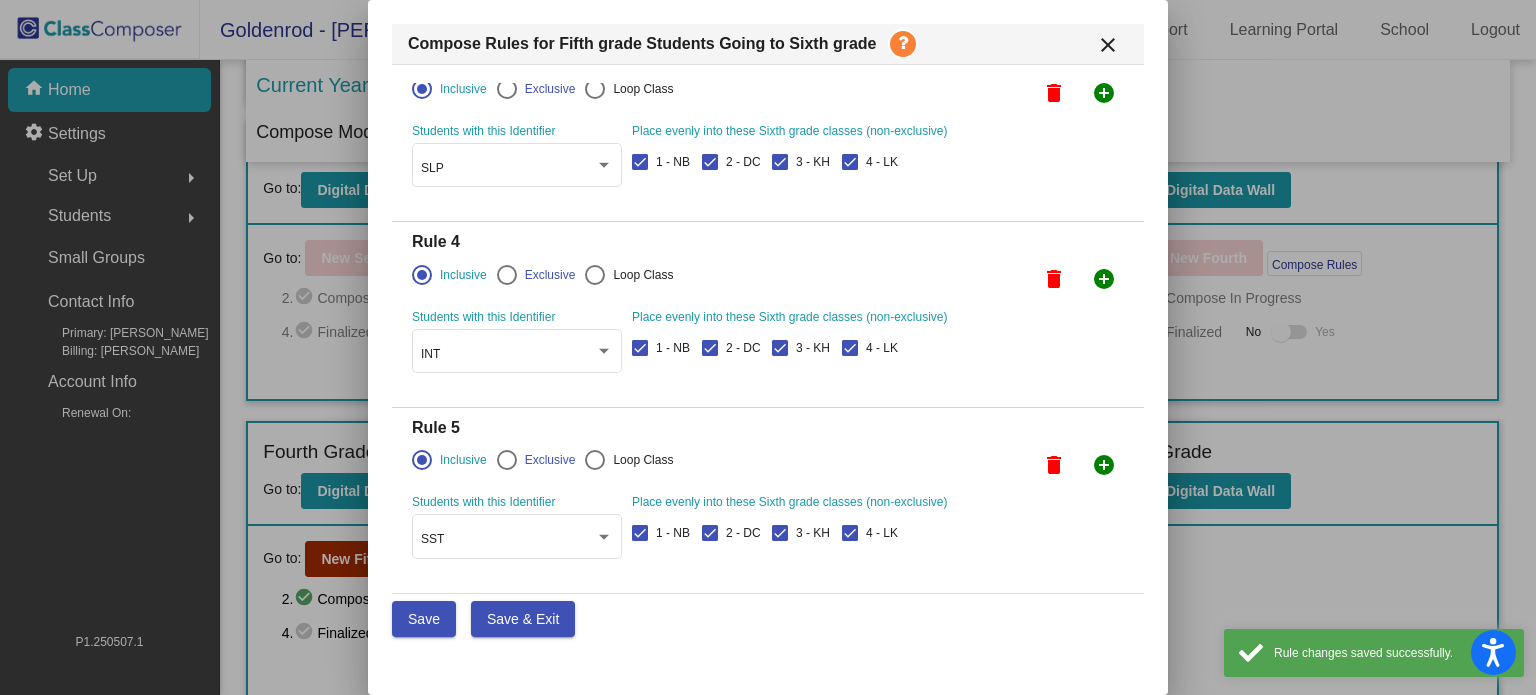 click on "add_circle" at bounding box center [1104, -279] 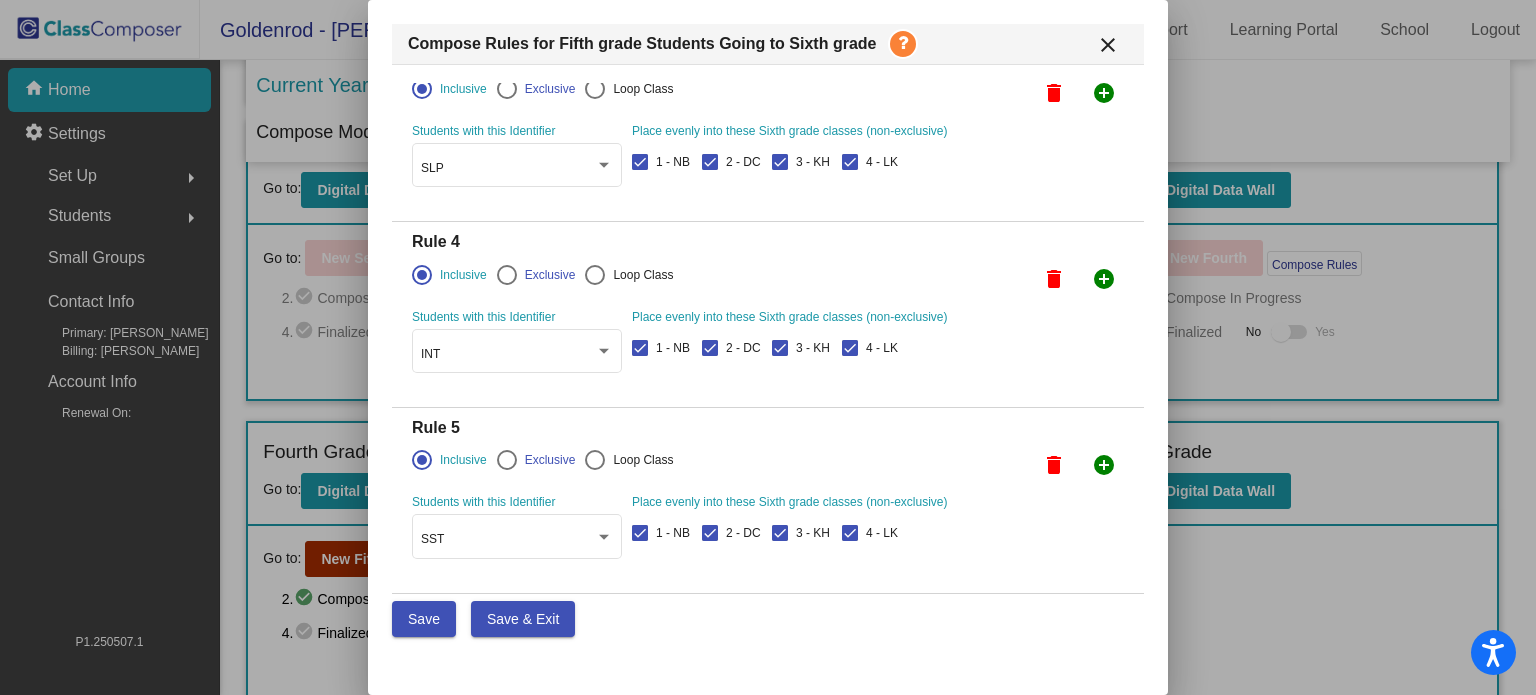 scroll, scrollTop: 613, scrollLeft: 0, axis: vertical 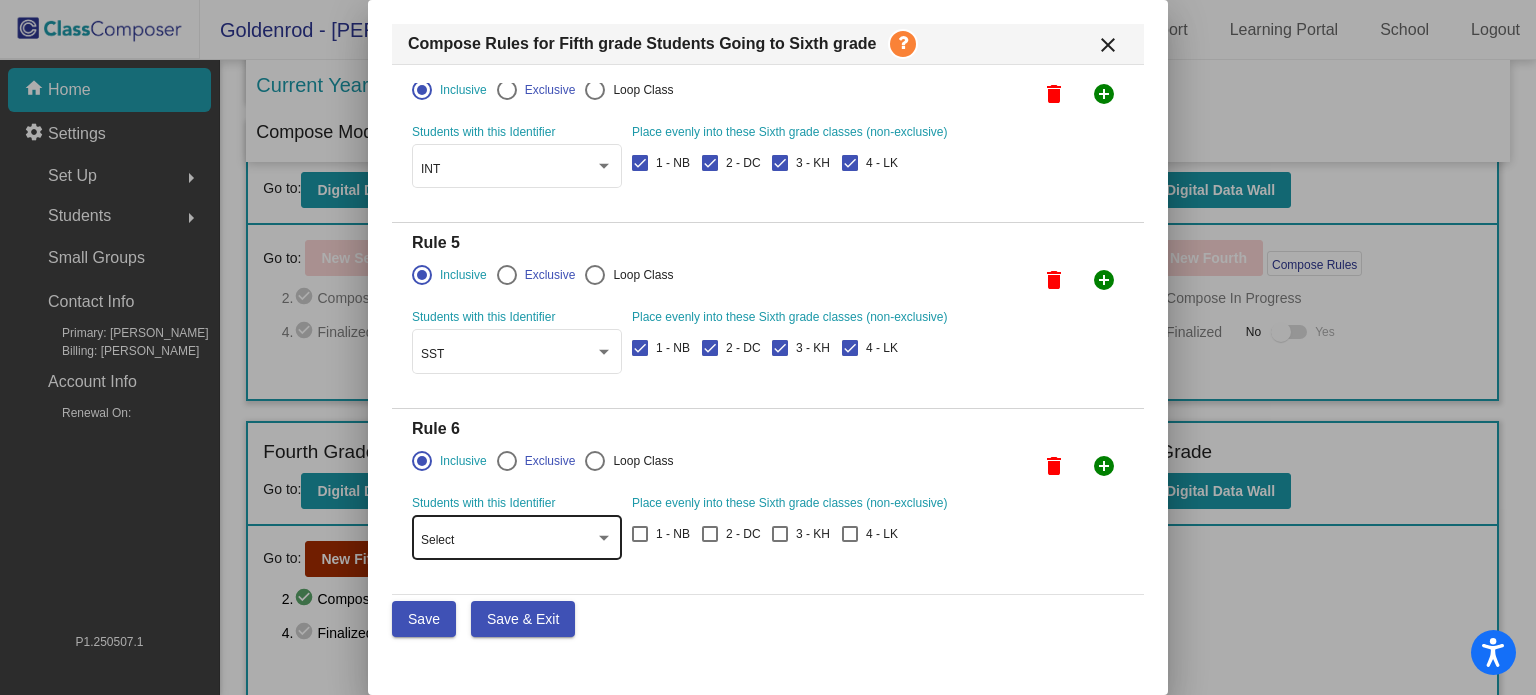 click on "Select" at bounding box center [508, 541] 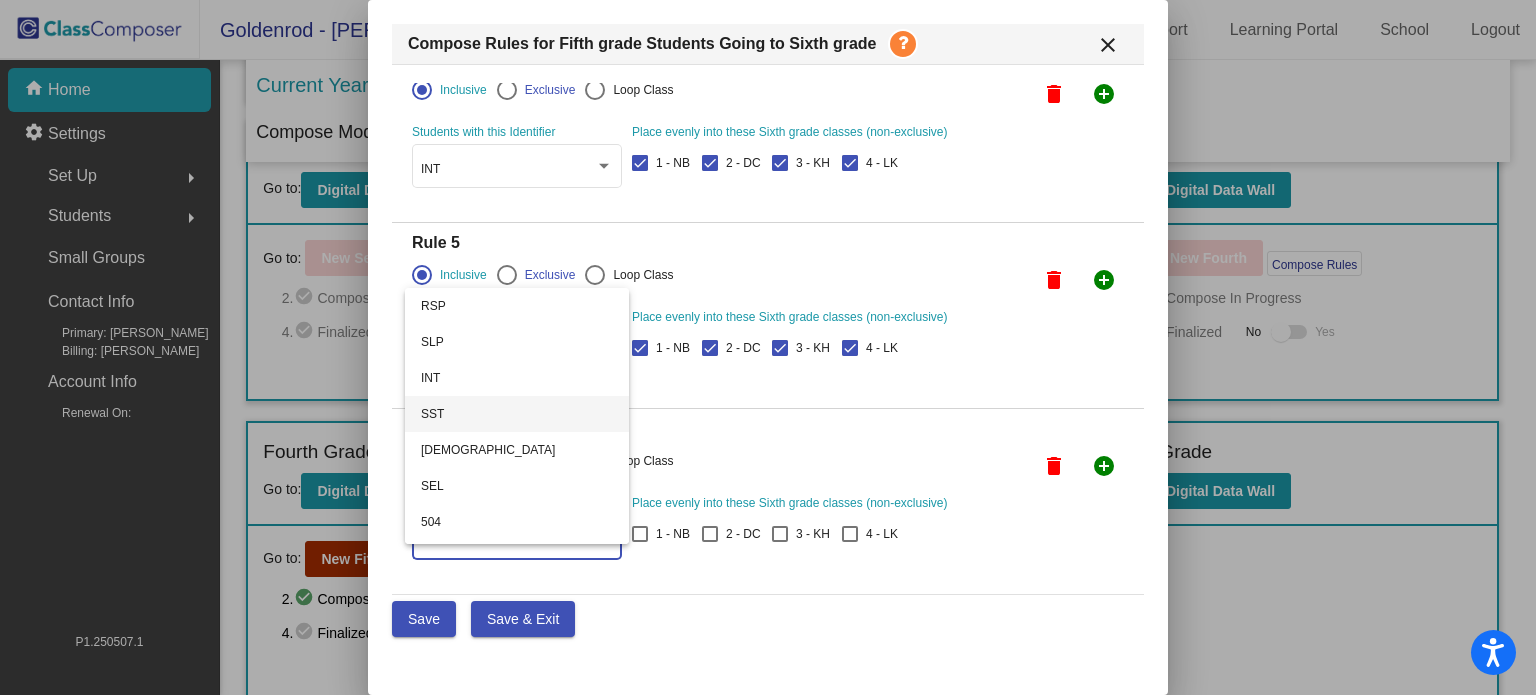 scroll, scrollTop: 74, scrollLeft: 0, axis: vertical 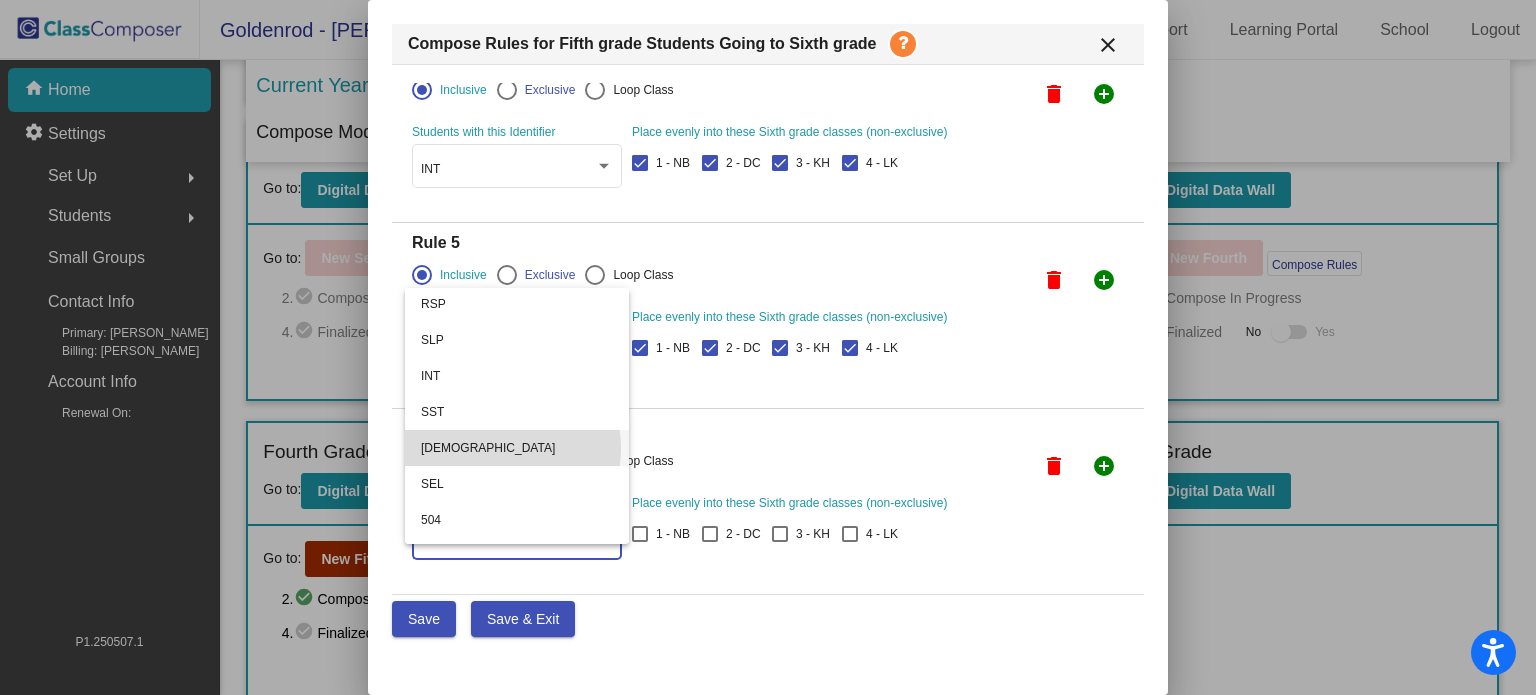 click on "[DEMOGRAPHIC_DATA]" at bounding box center (517, 448) 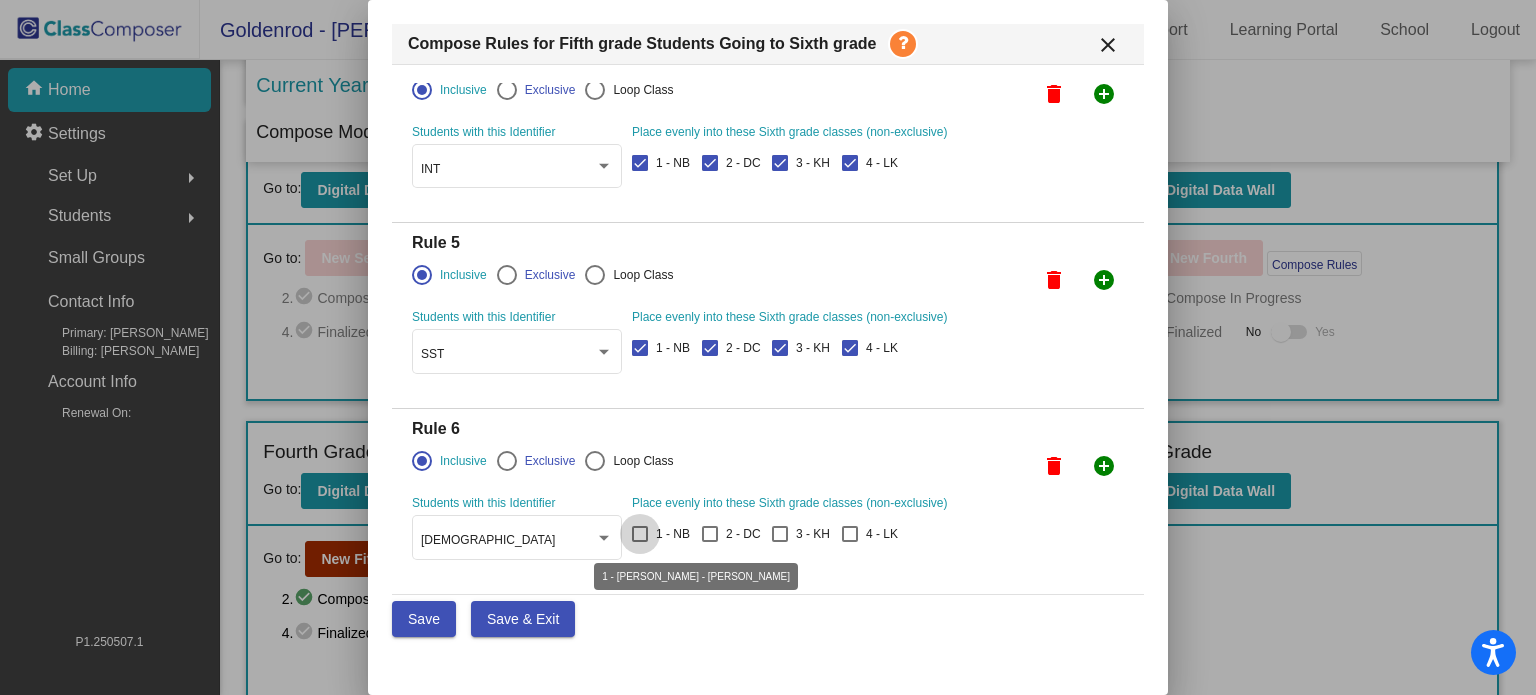 click at bounding box center (640, 534) 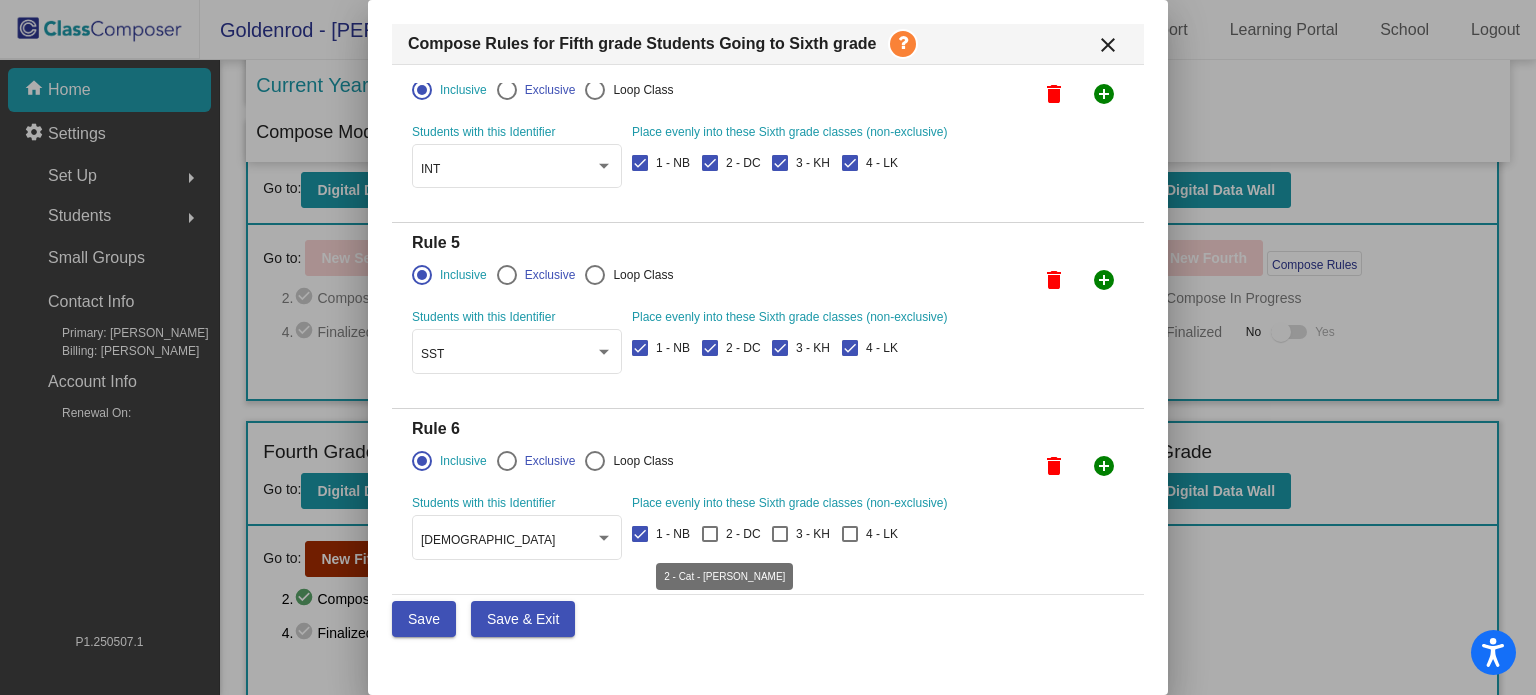 click at bounding box center (710, 534) 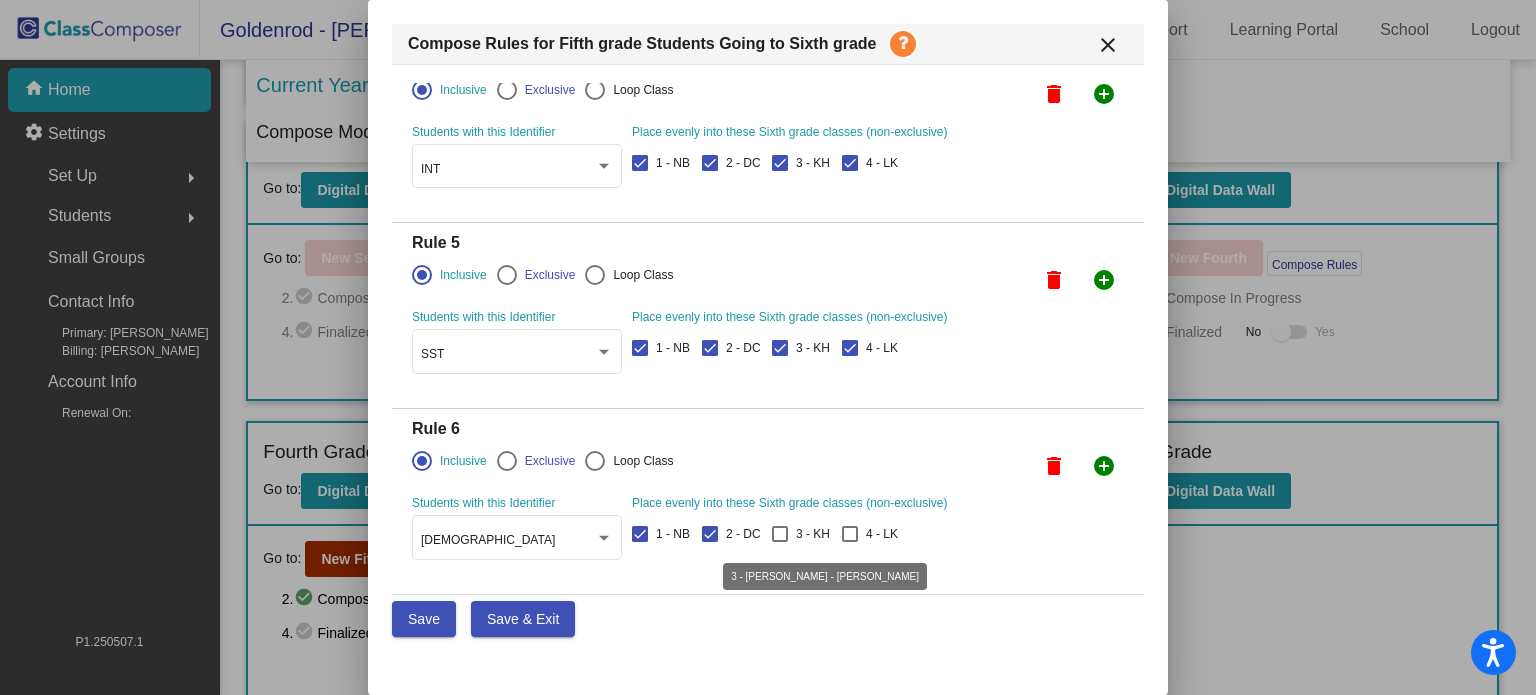 click at bounding box center [780, 534] 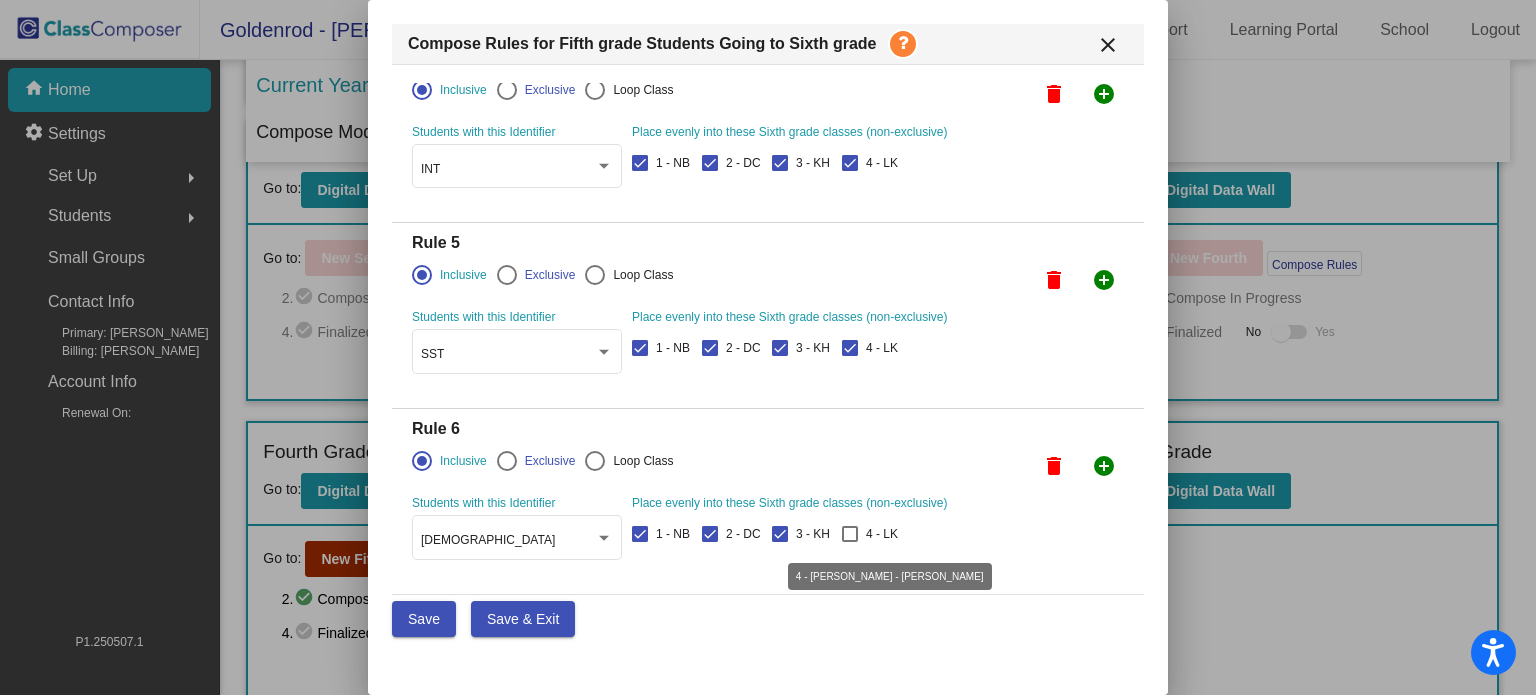 click at bounding box center [850, 534] 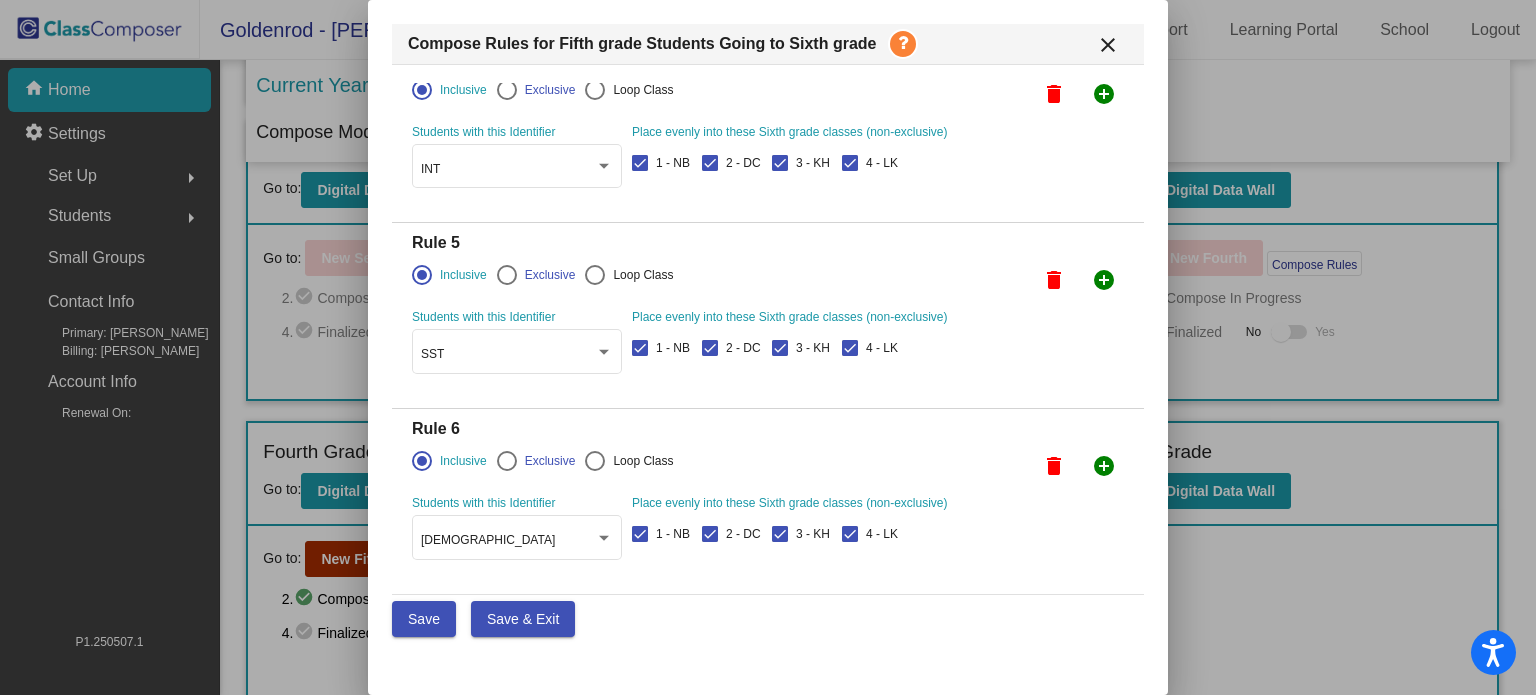 click on "add_circle" at bounding box center [1104, 466] 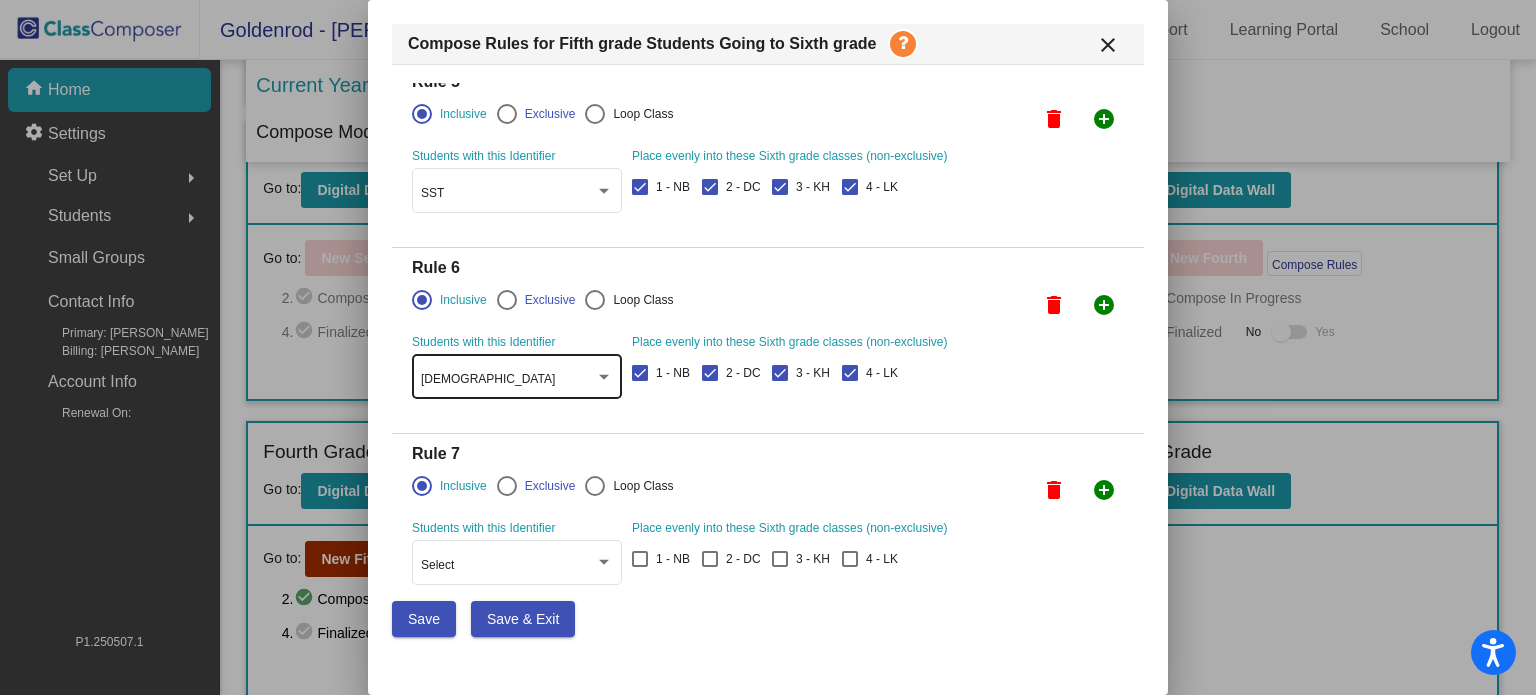 scroll, scrollTop: 798, scrollLeft: 0, axis: vertical 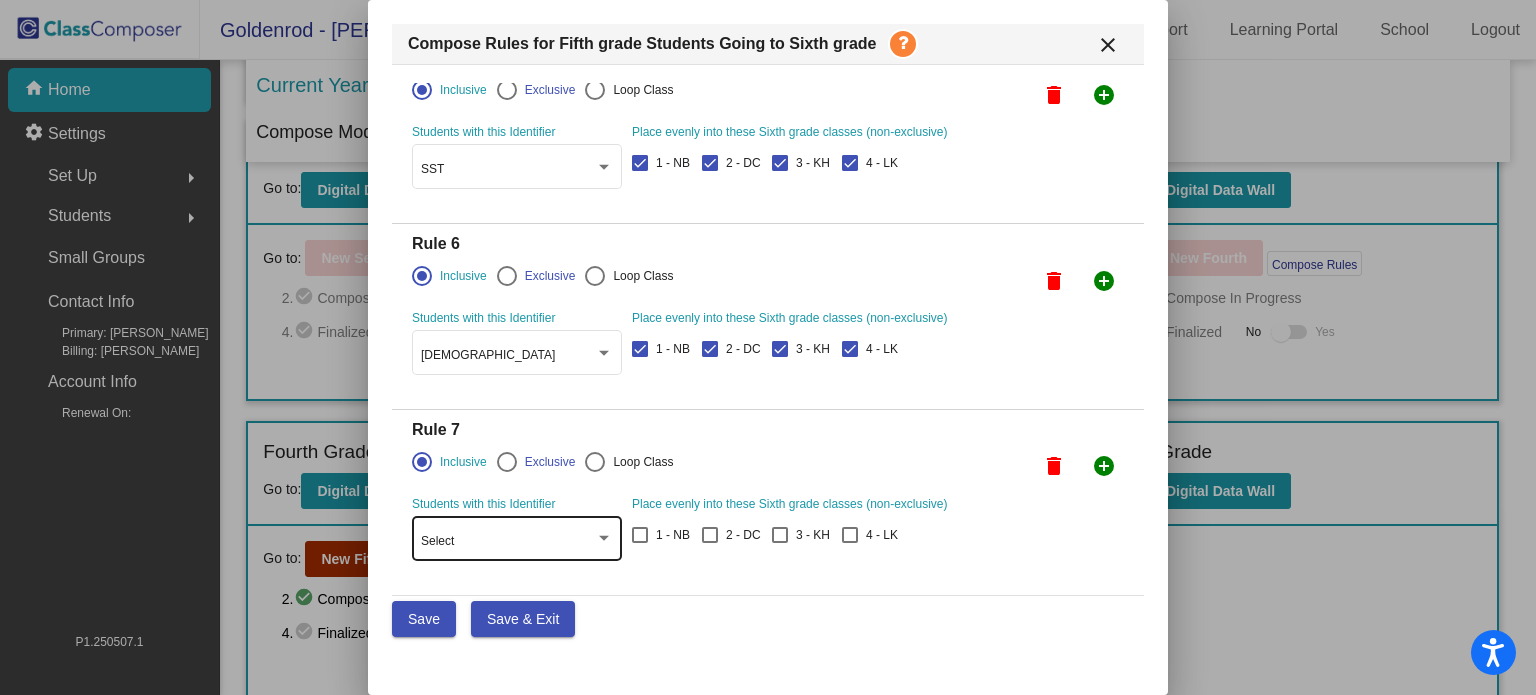 click on "Select" 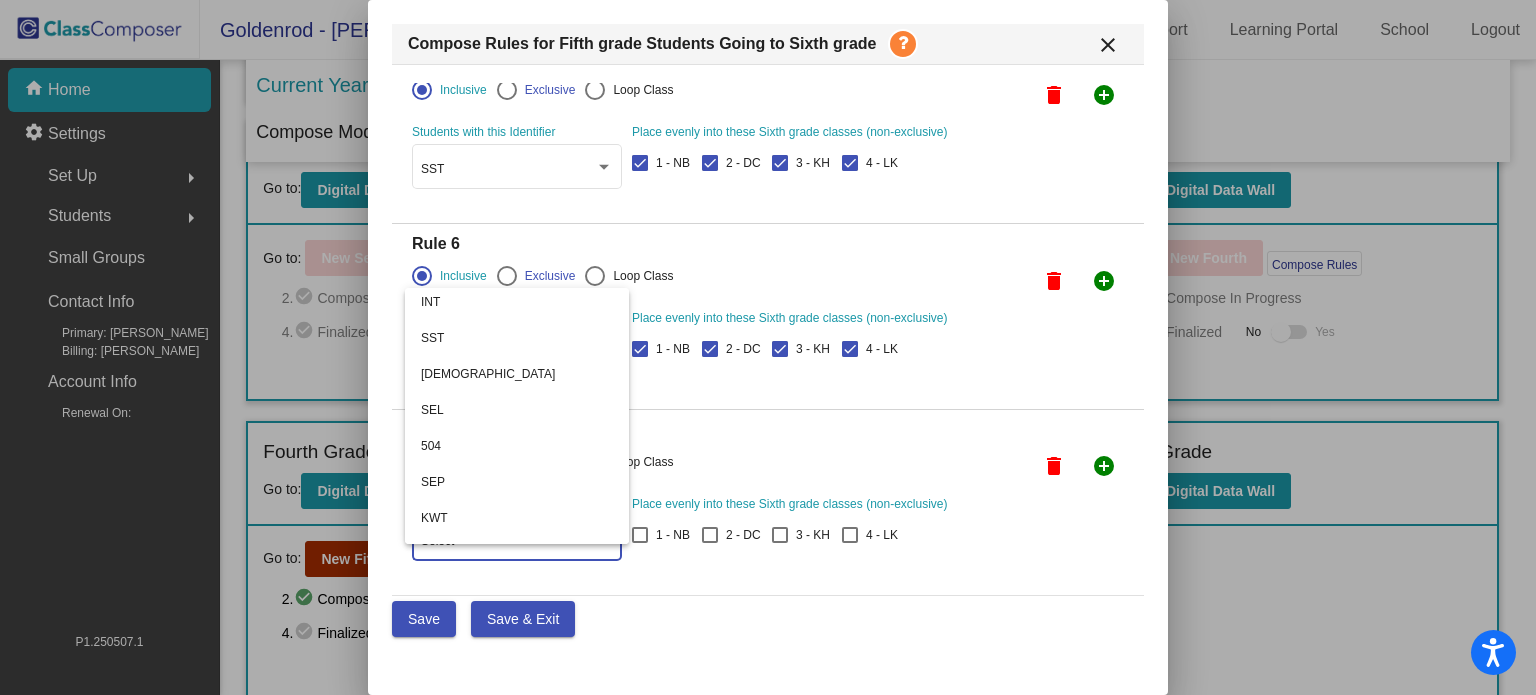scroll, scrollTop: 152, scrollLeft: 0, axis: vertical 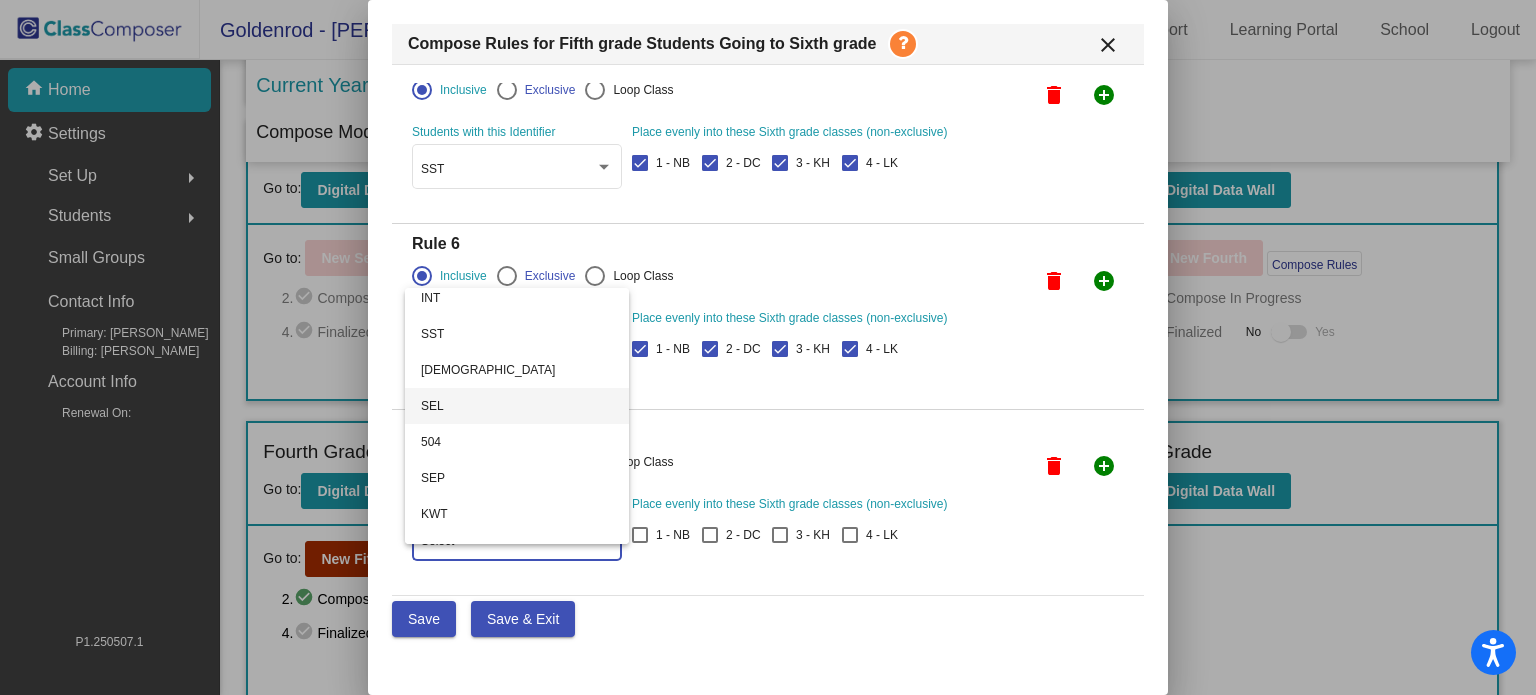 click on "SEL" at bounding box center (517, 406) 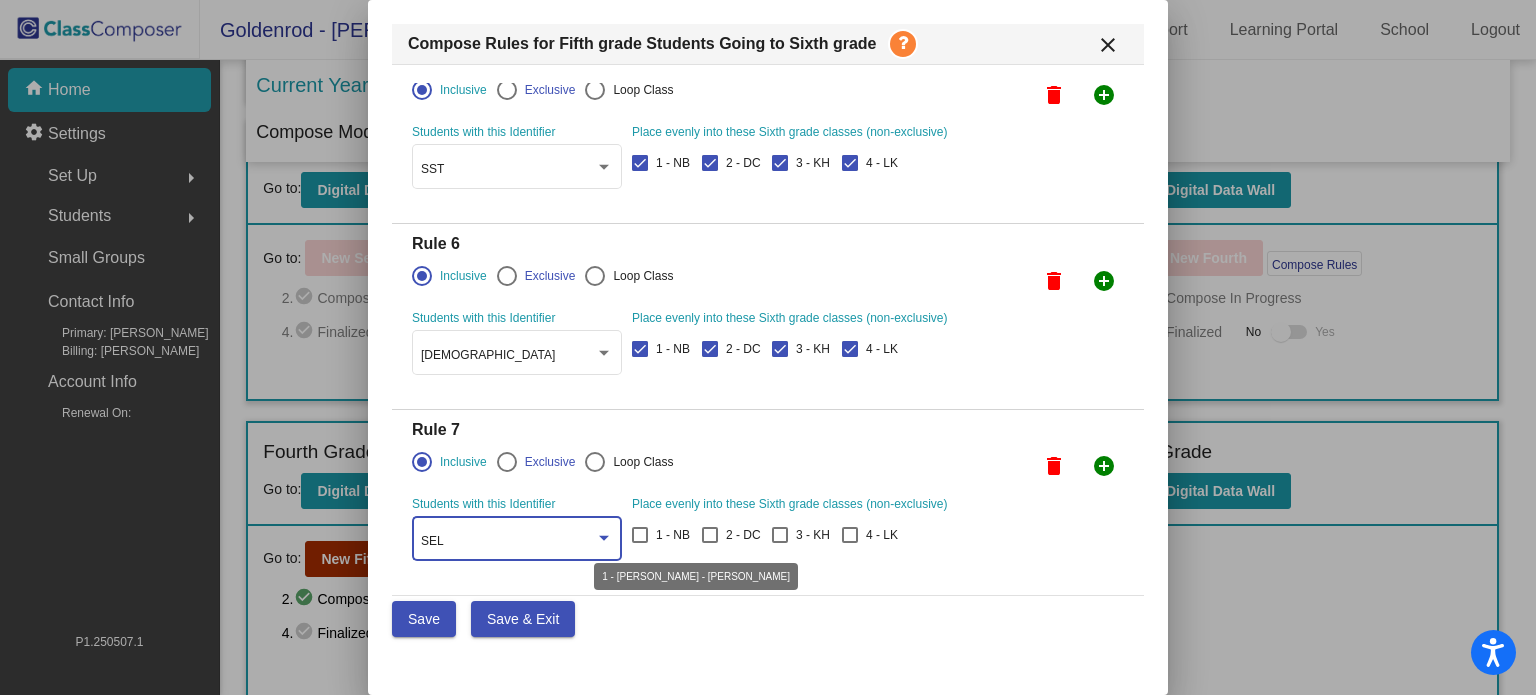 click at bounding box center [640, 535] 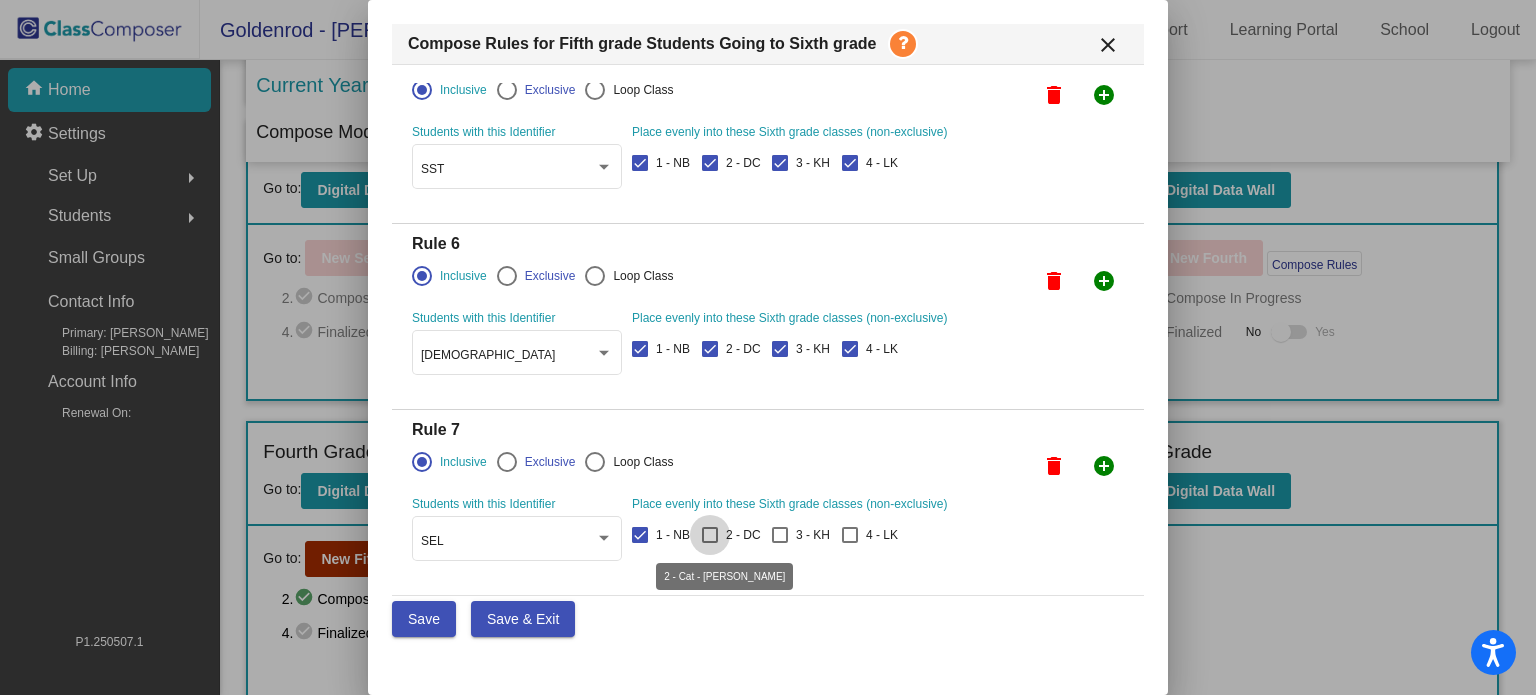 click at bounding box center (710, 535) 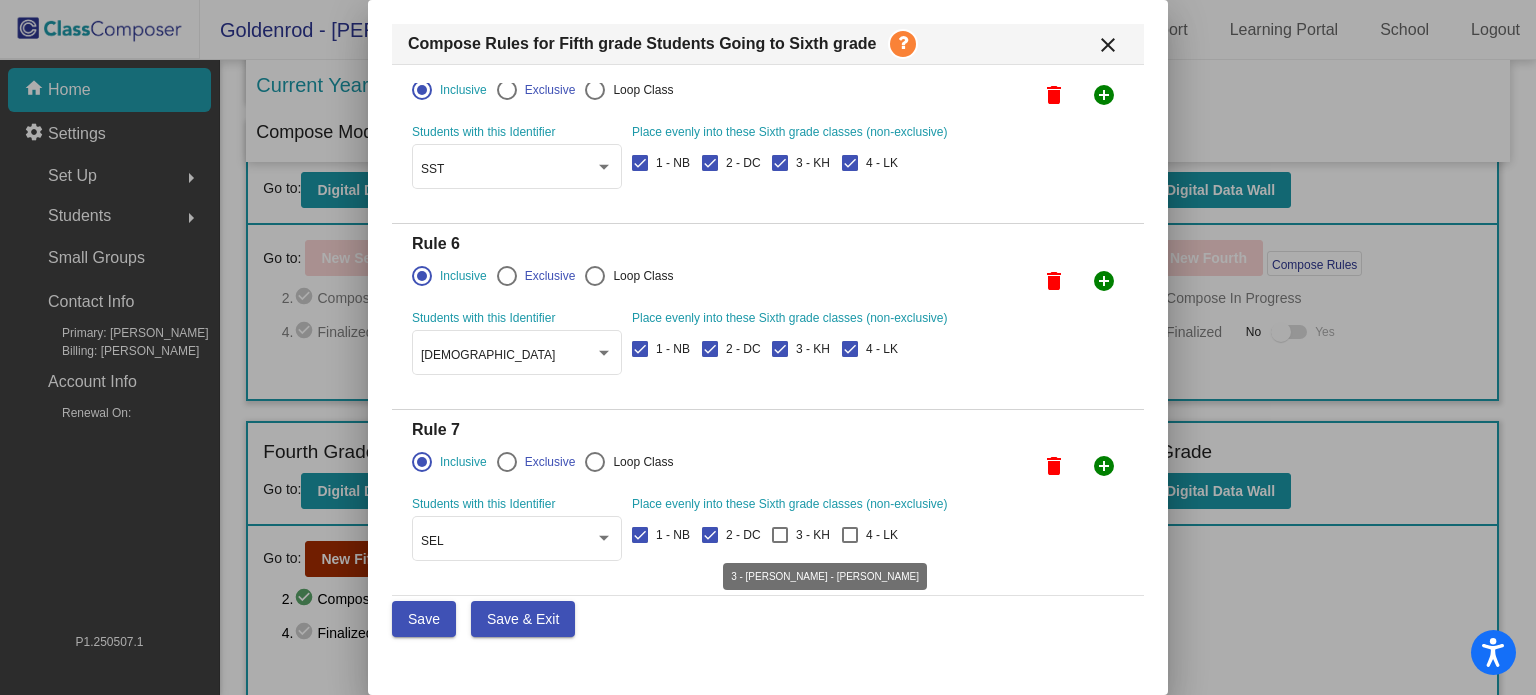 click at bounding box center [780, 535] 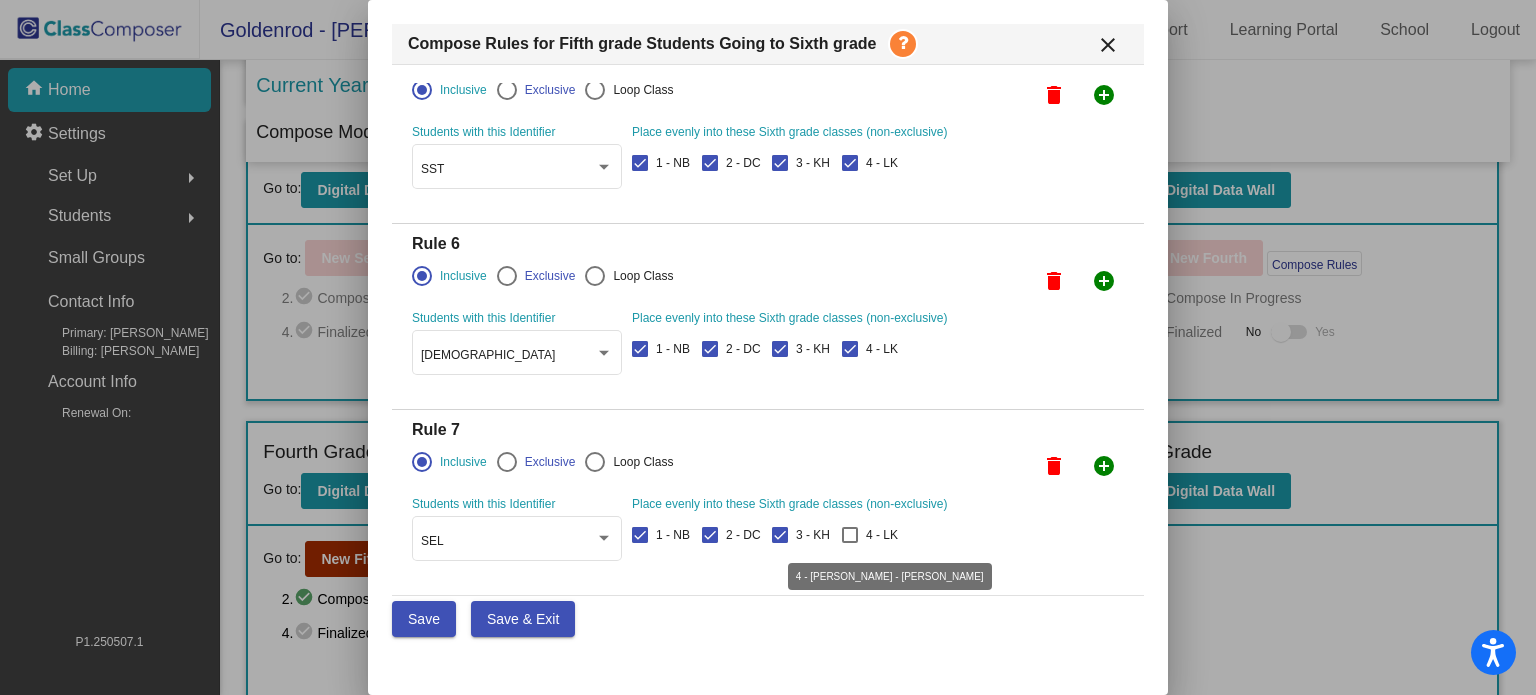 click at bounding box center (850, 535) 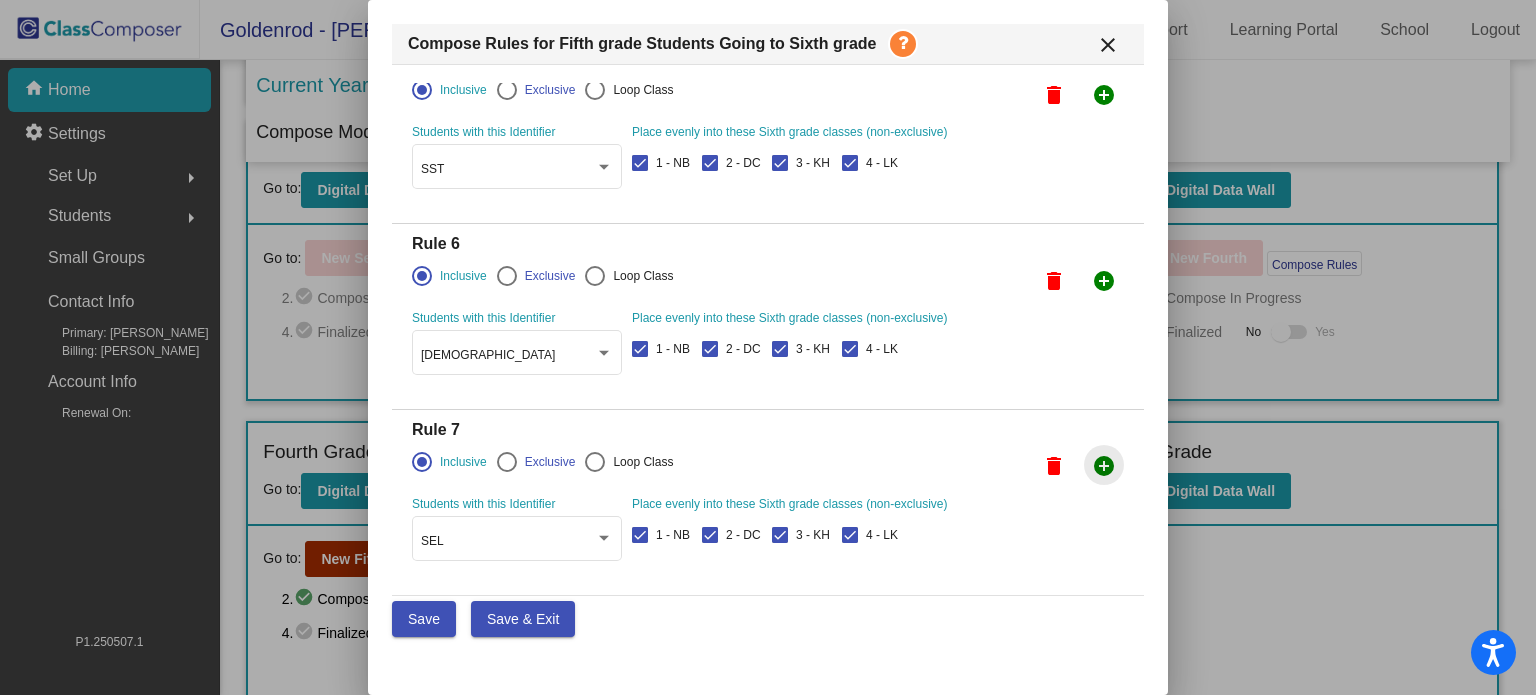 click on "add_circle" at bounding box center (1104, 466) 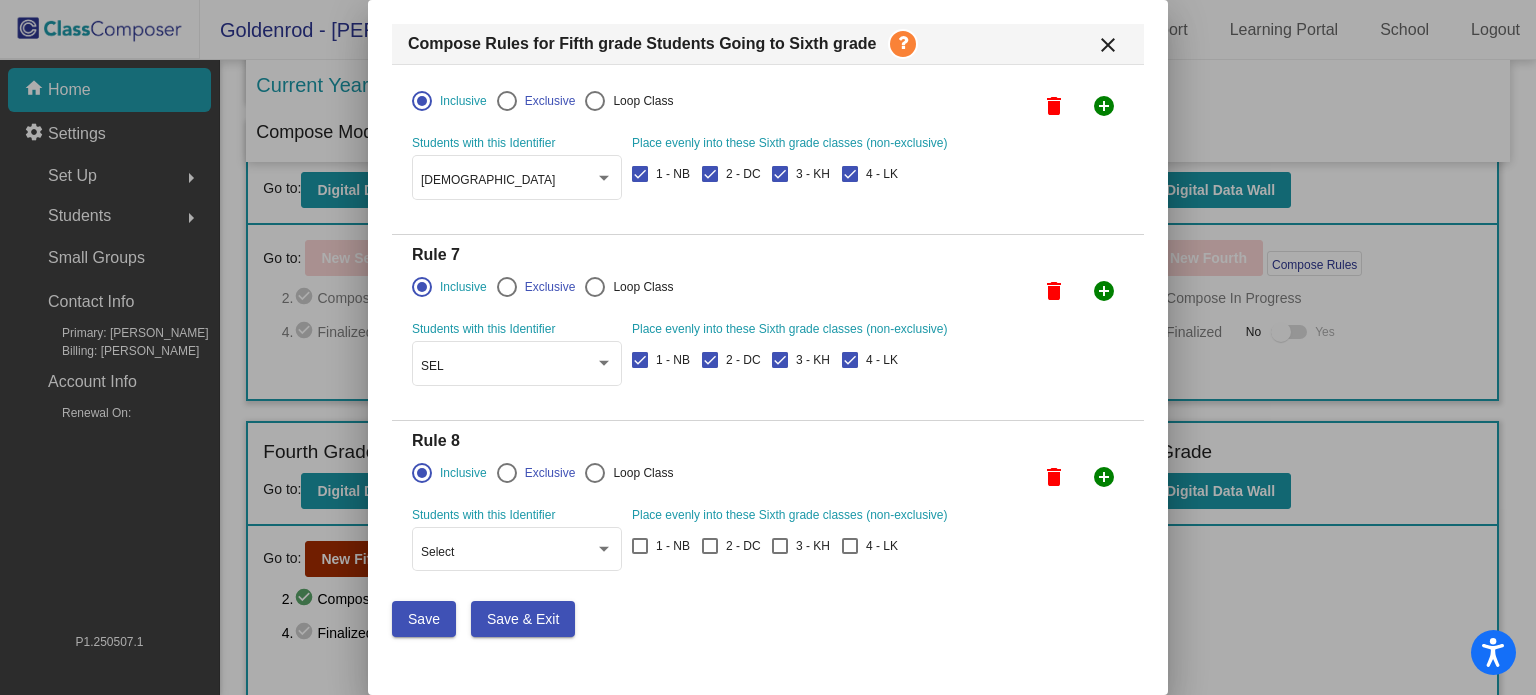 scroll, scrollTop: 974, scrollLeft: 0, axis: vertical 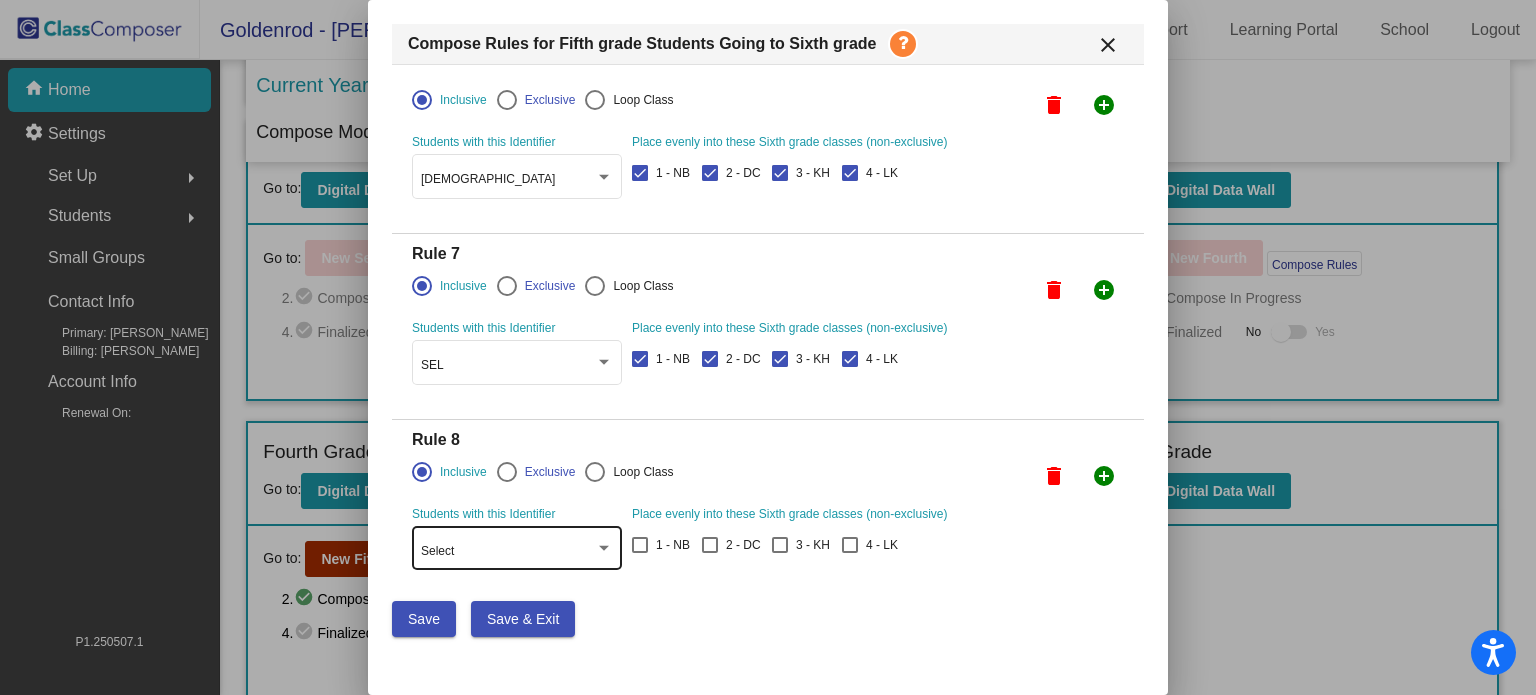 click on "Select" 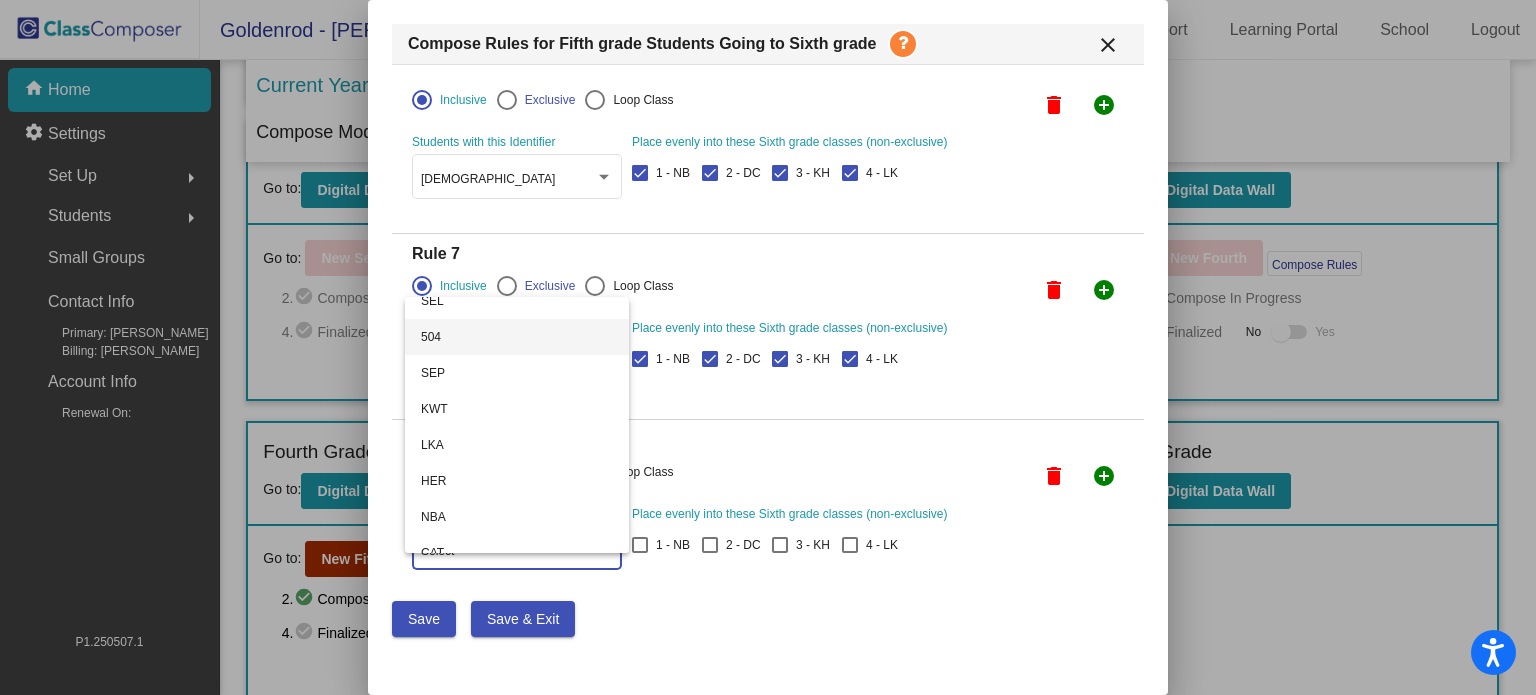 scroll, scrollTop: 284, scrollLeft: 0, axis: vertical 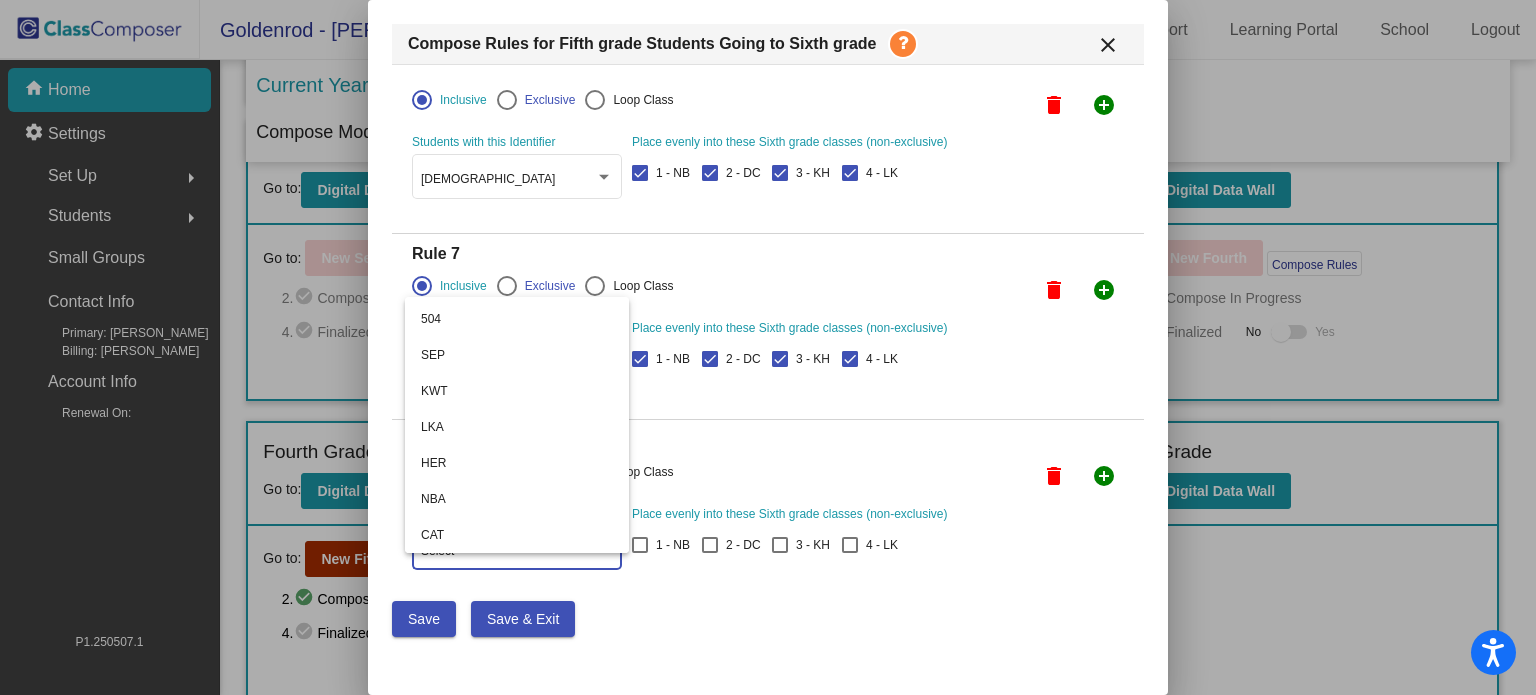 click at bounding box center (768, 347) 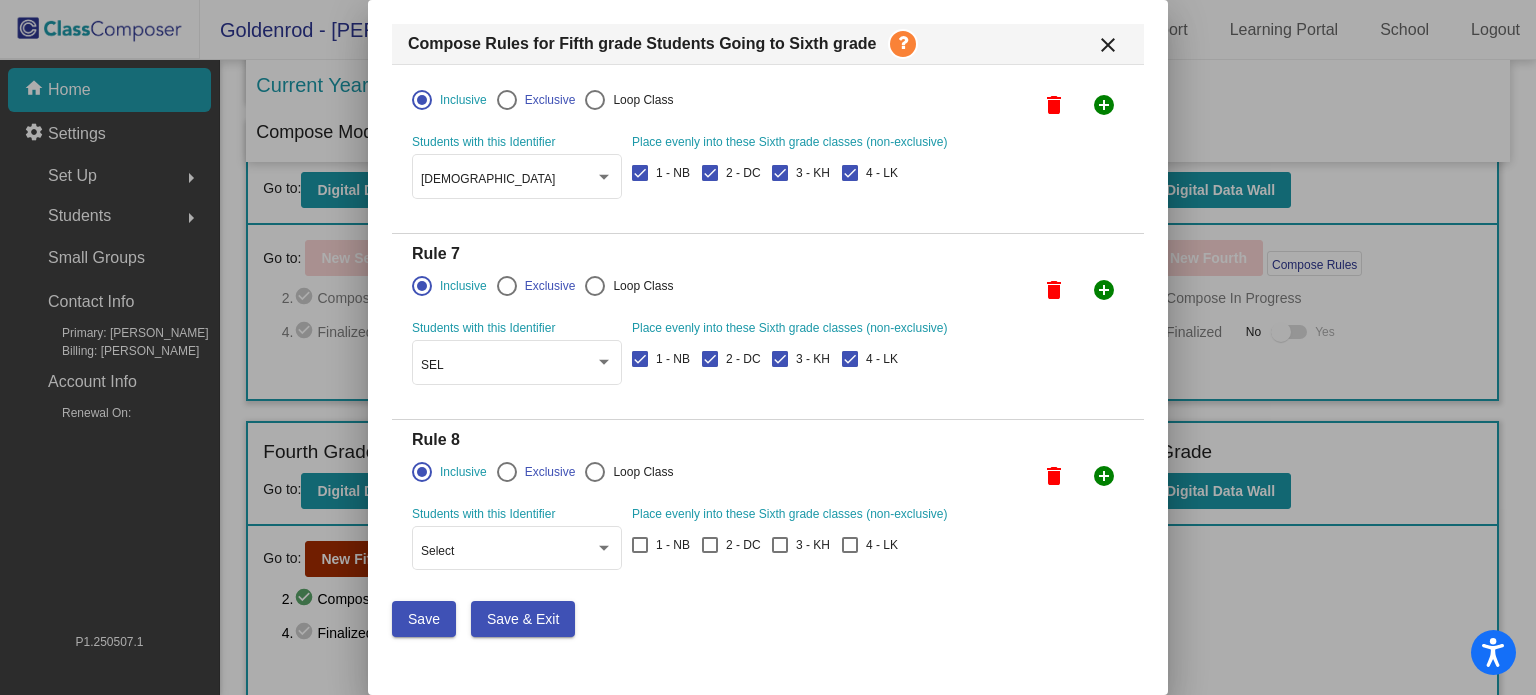 click on "delete" at bounding box center (1054, 476) 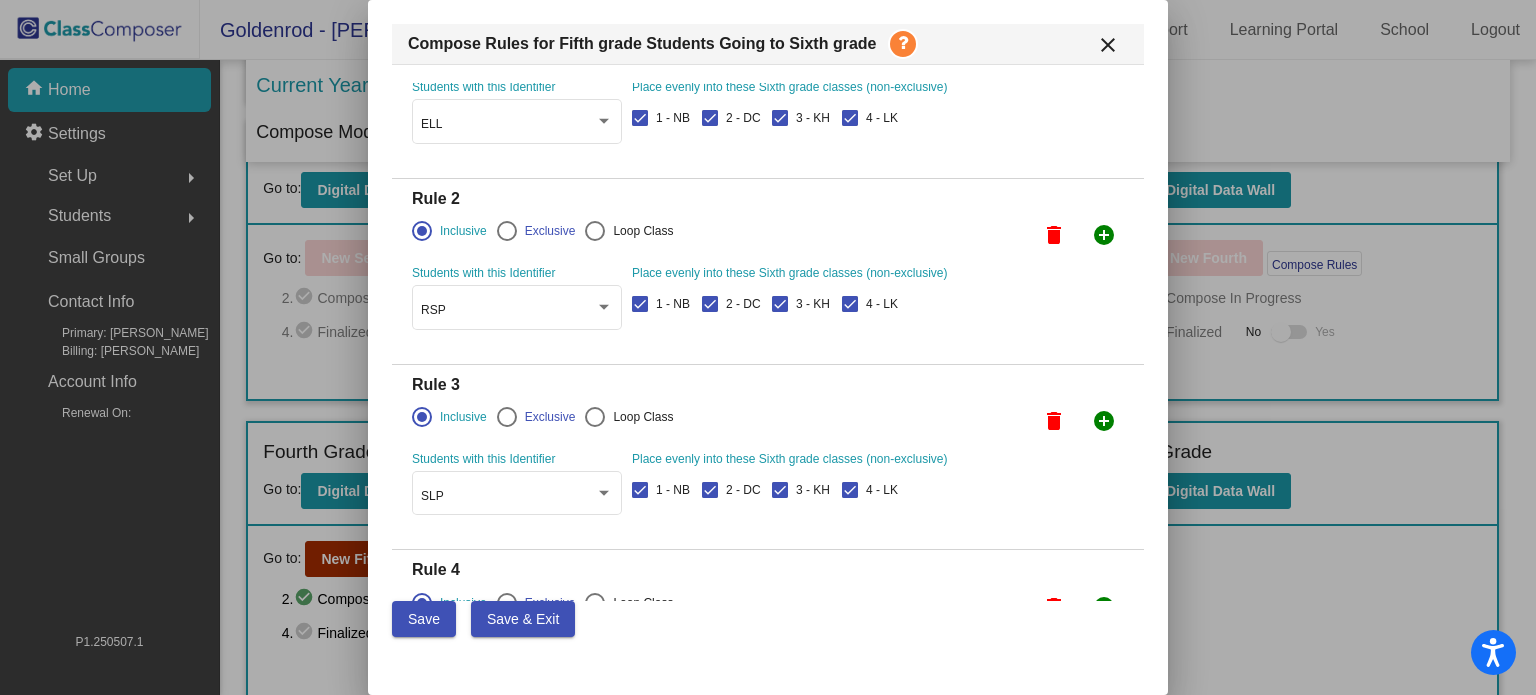 scroll, scrollTop: 0, scrollLeft: 0, axis: both 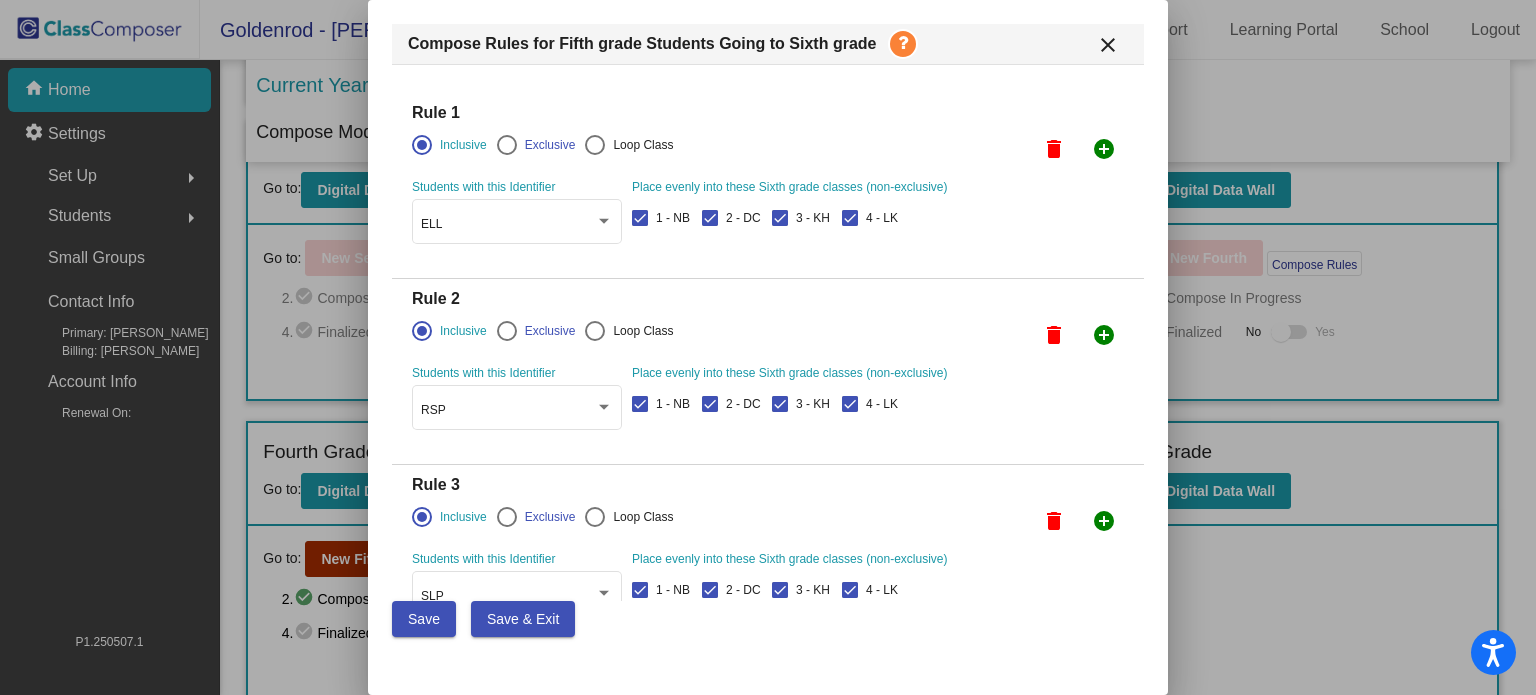 click on "Save & Exit" at bounding box center [523, 619] 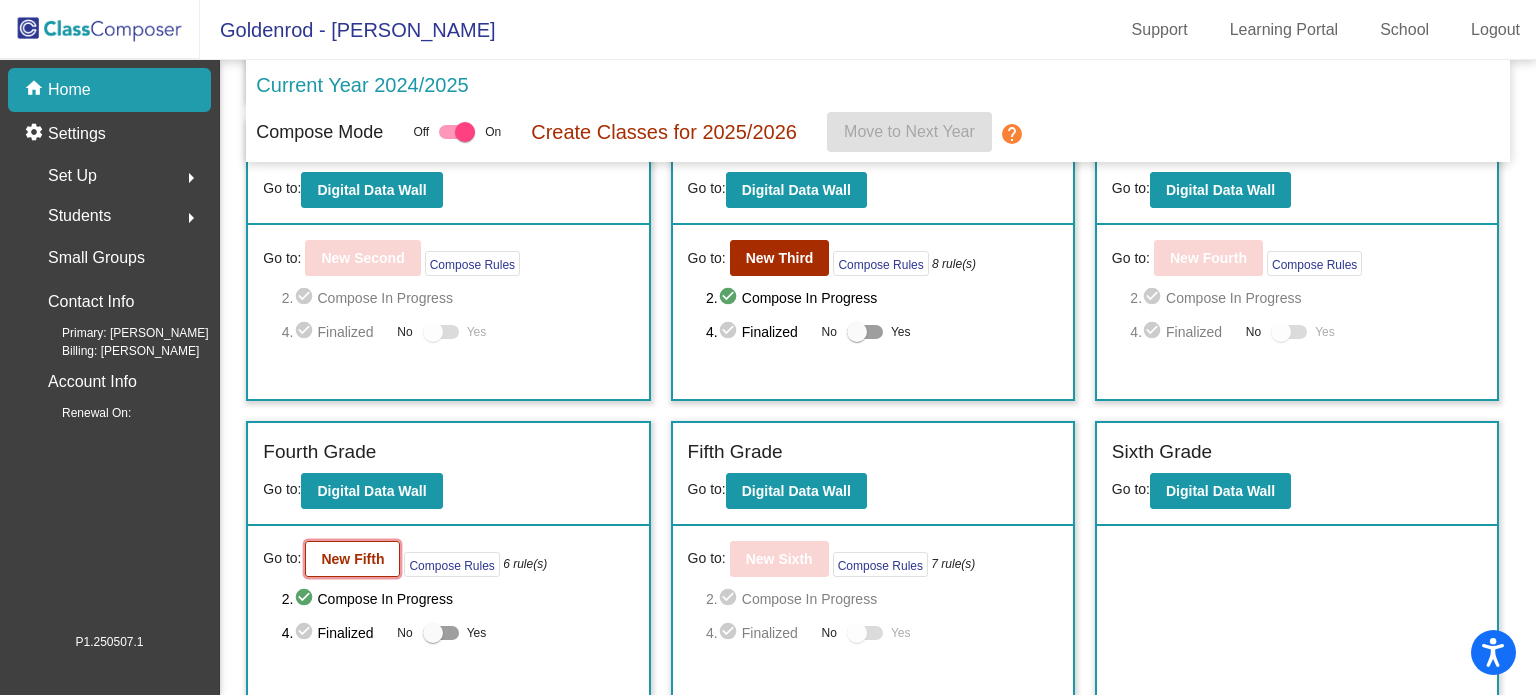 click on "New Fifth" 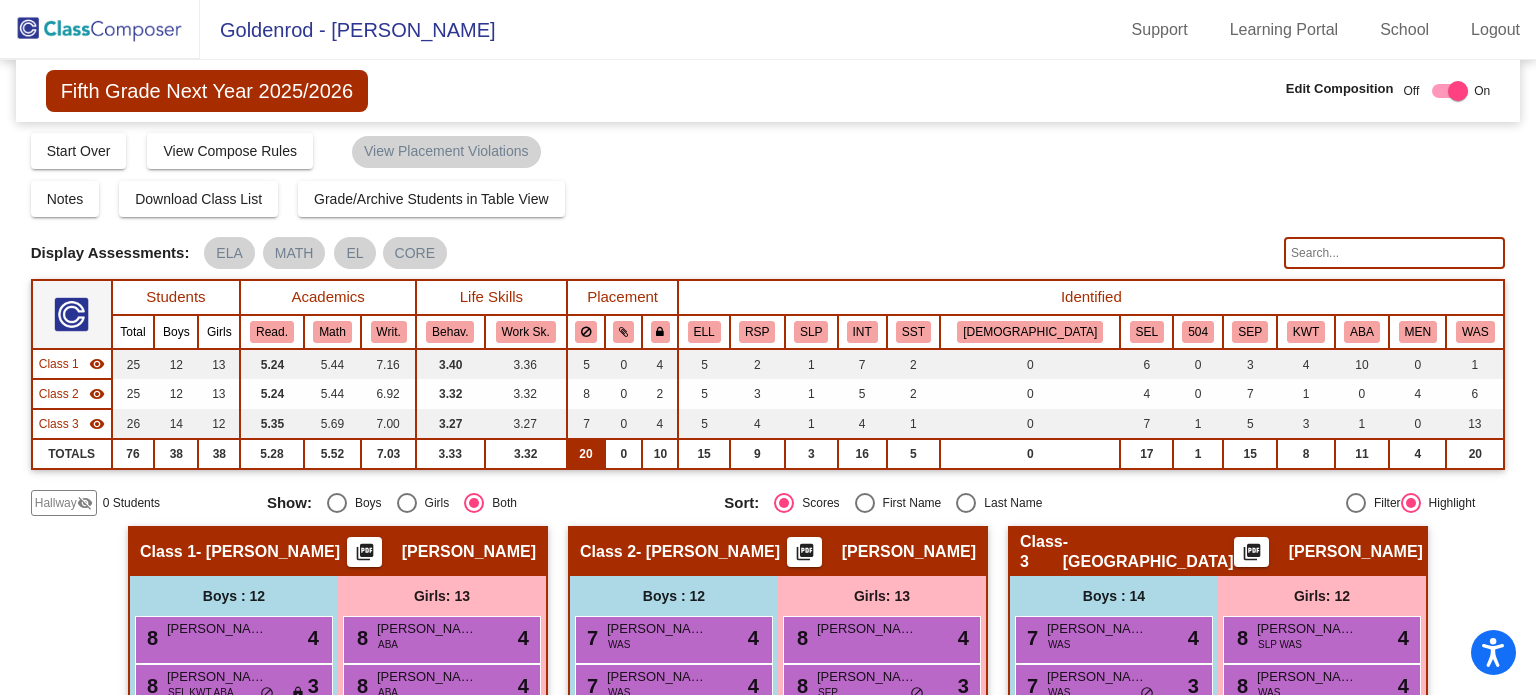 scroll, scrollTop: 0, scrollLeft: 0, axis: both 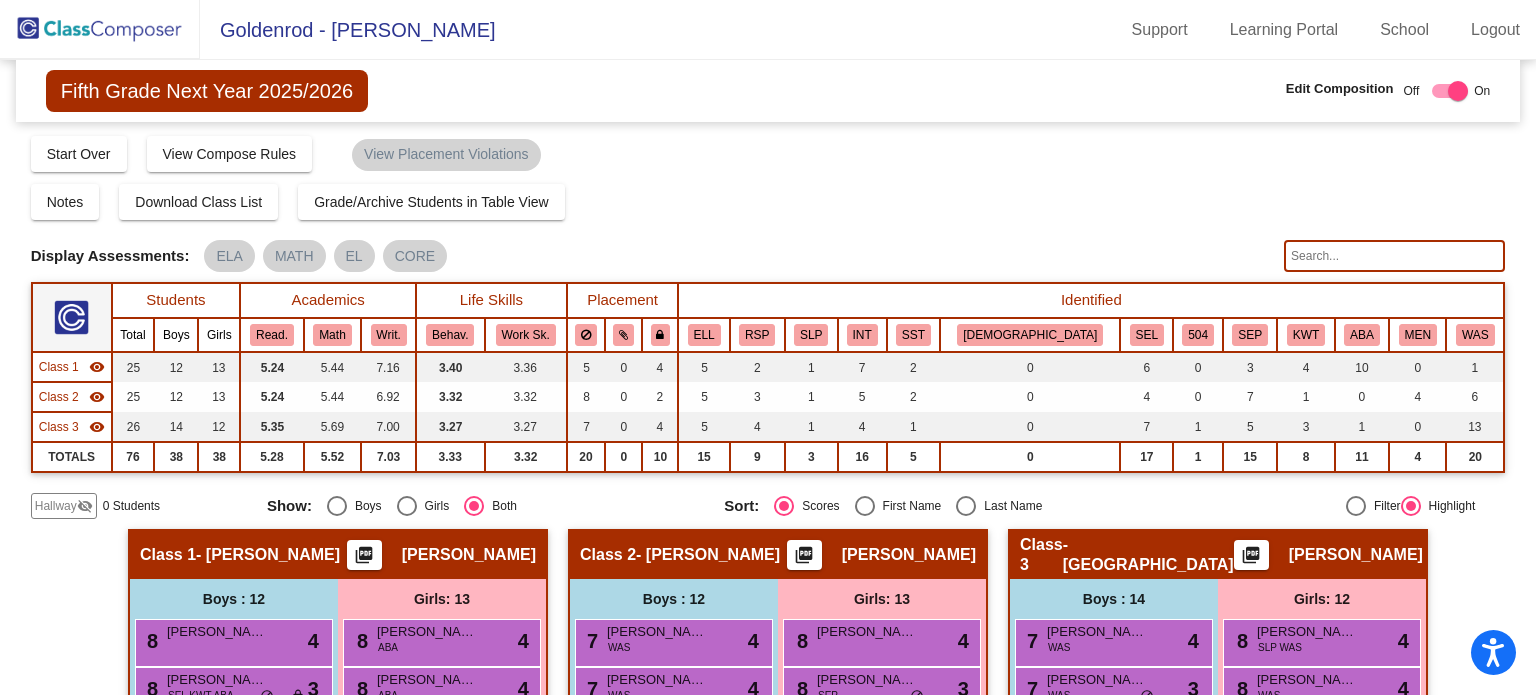 click 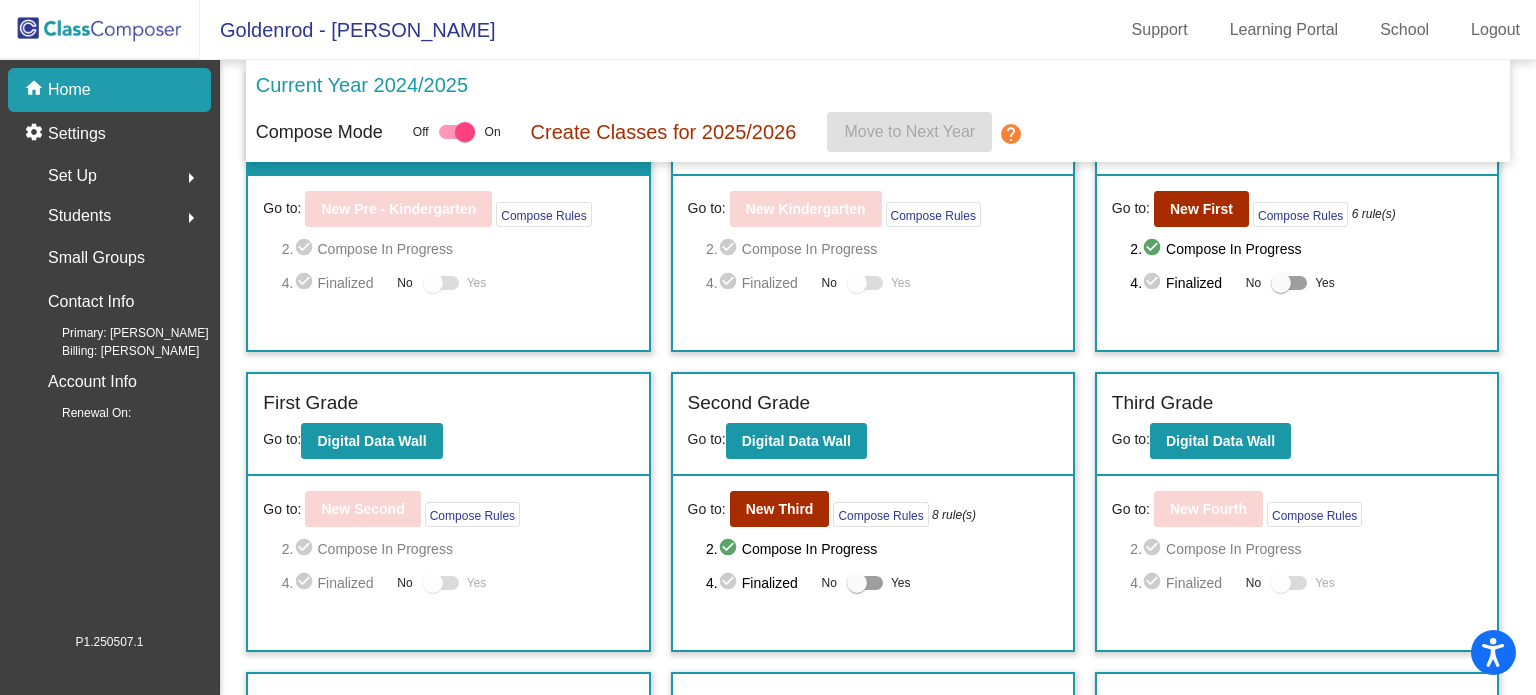 scroll, scrollTop: 354, scrollLeft: 0, axis: vertical 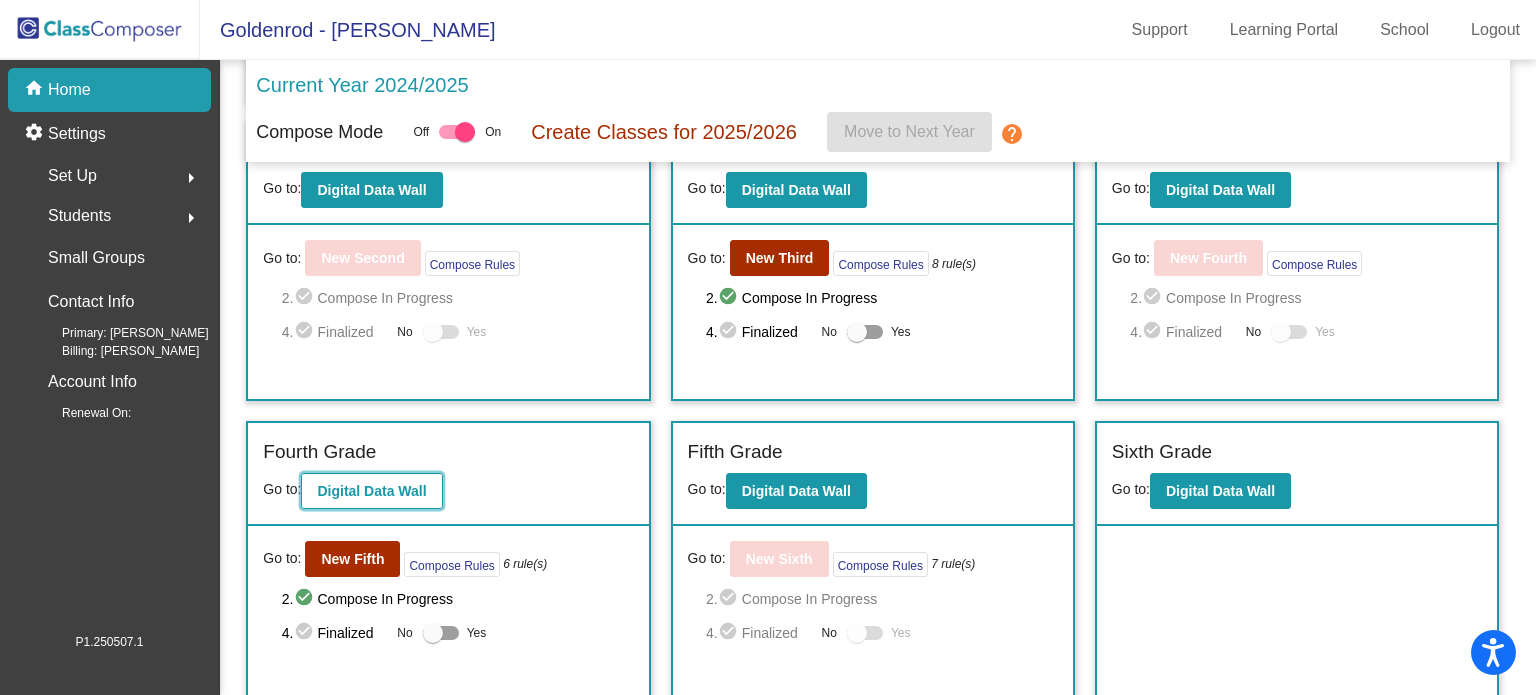 click on "Digital Data Wall" 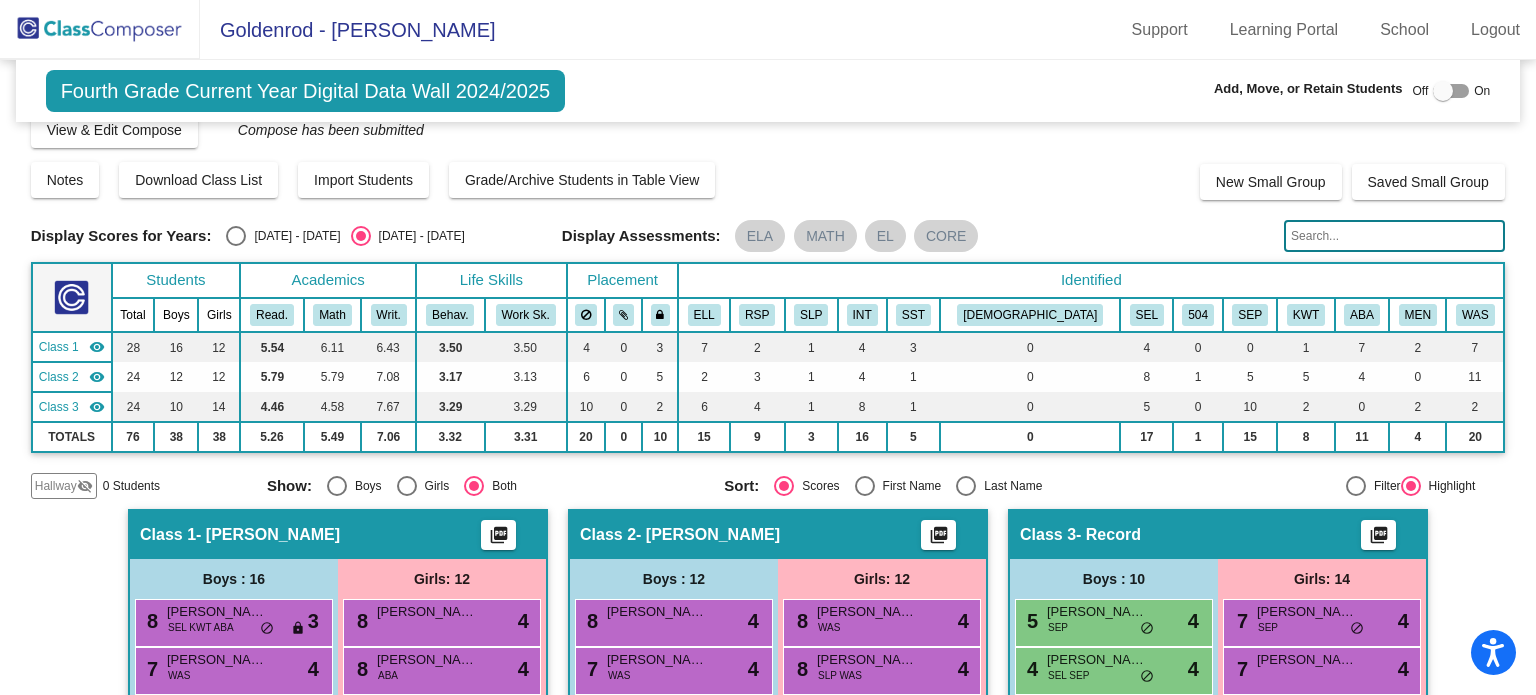 scroll, scrollTop: 0, scrollLeft: 0, axis: both 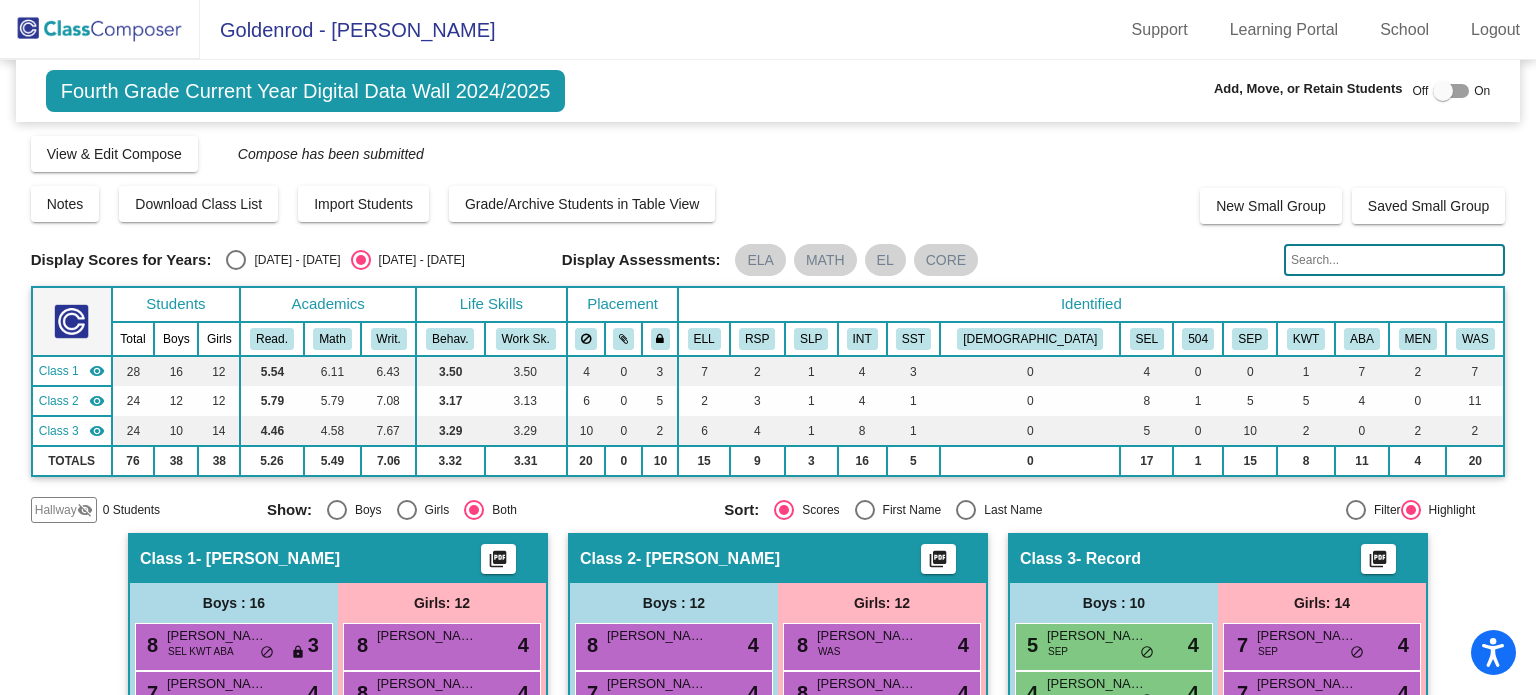 click 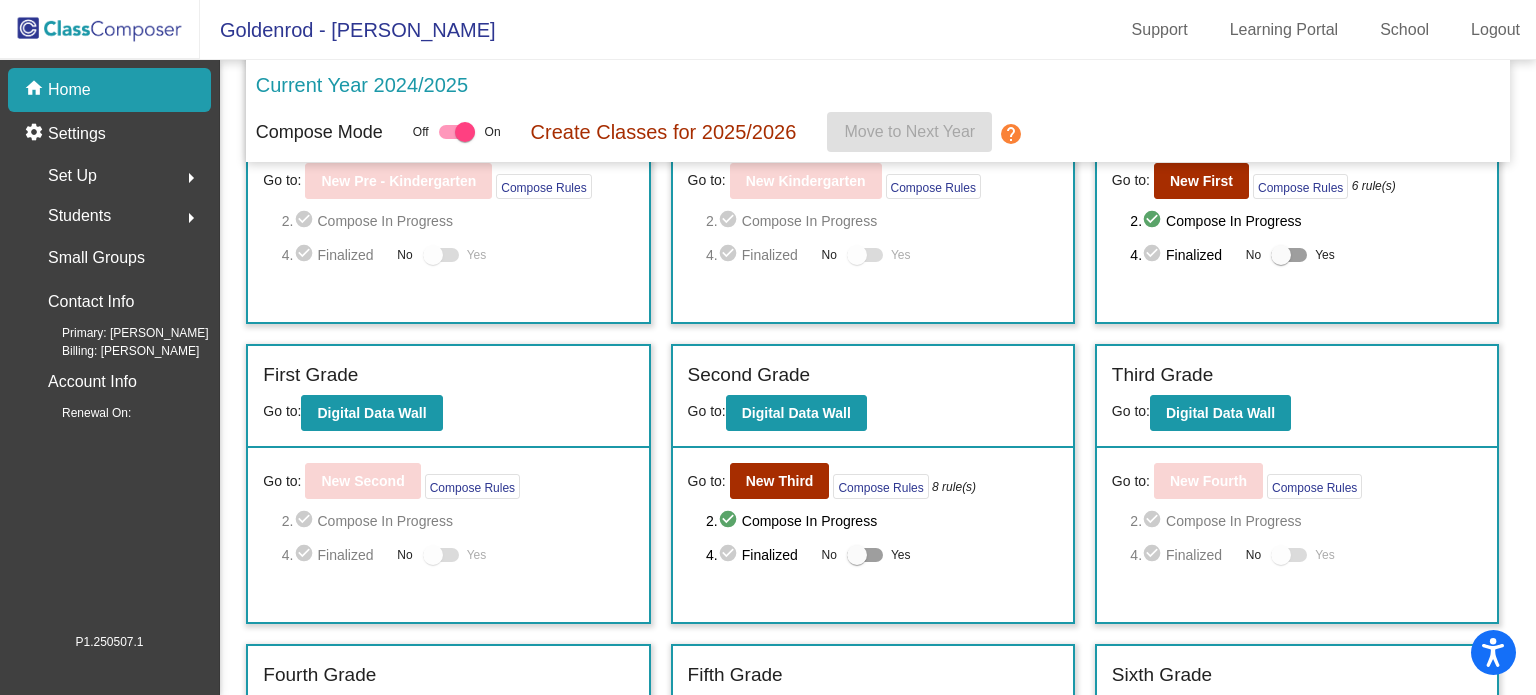 scroll, scrollTop: 135, scrollLeft: 0, axis: vertical 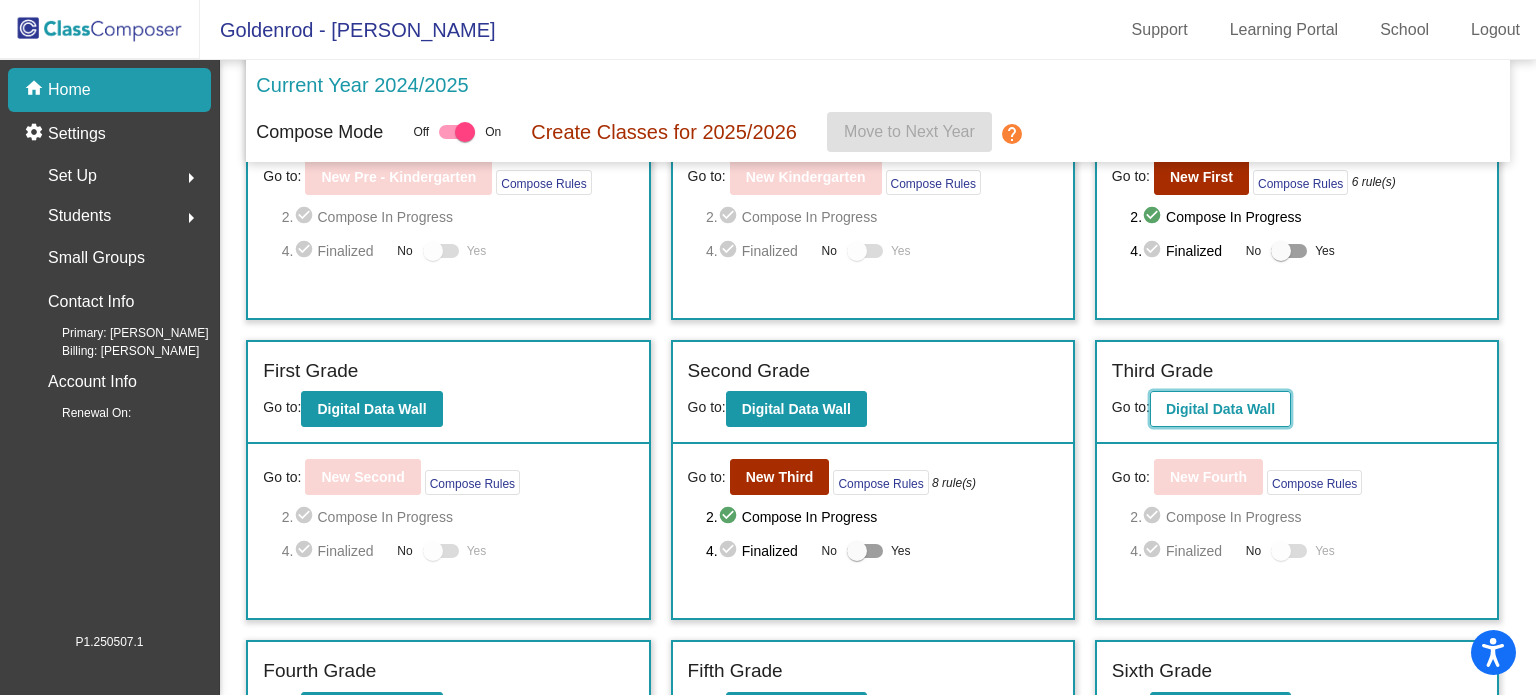 click on "Digital Data Wall" 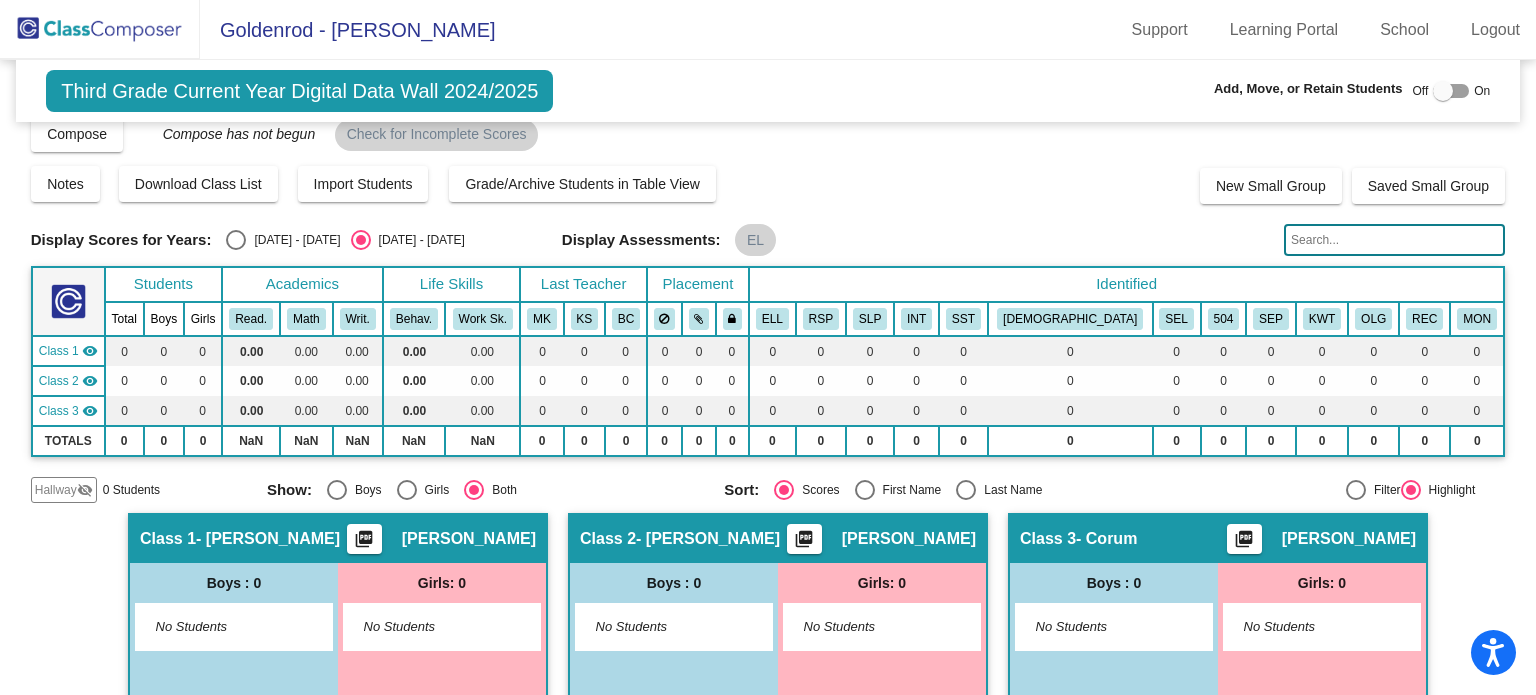 scroll, scrollTop: 0, scrollLeft: 0, axis: both 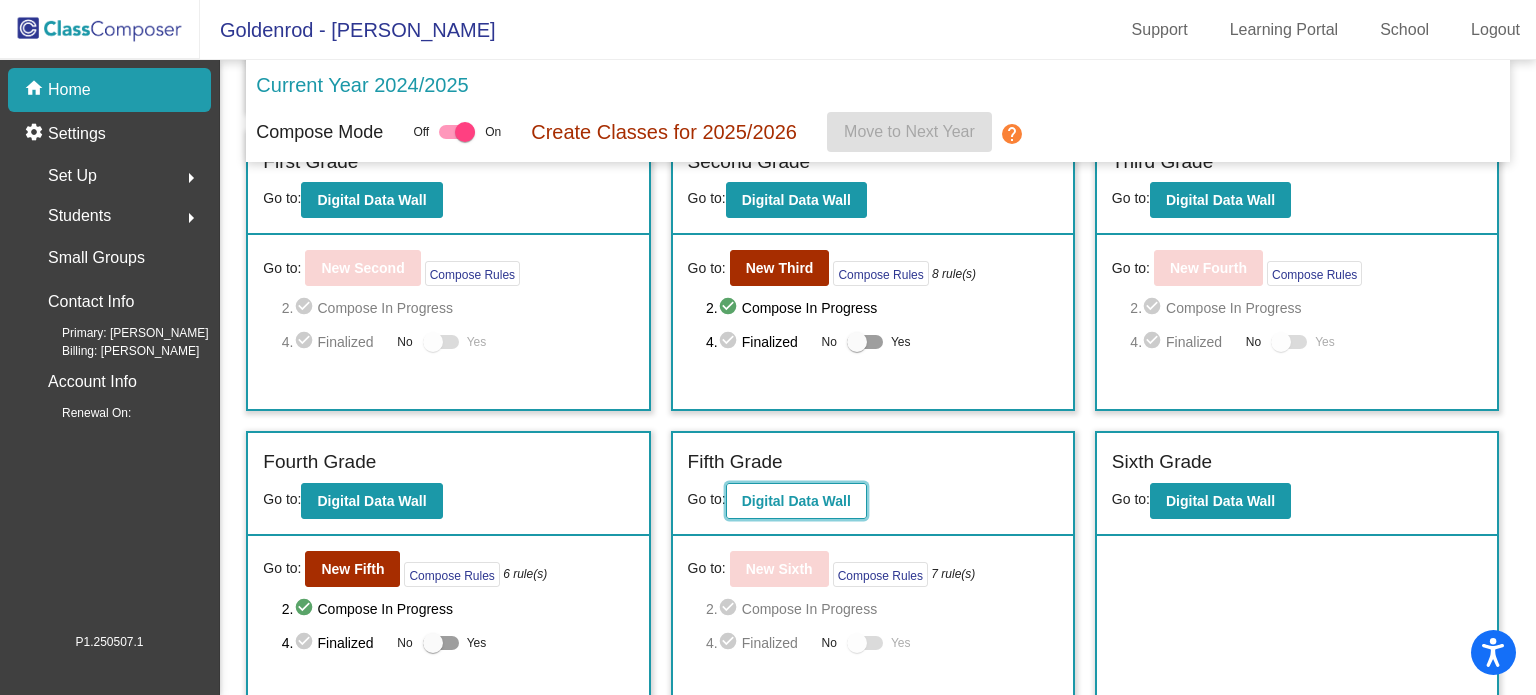 click on "Digital Data Wall" 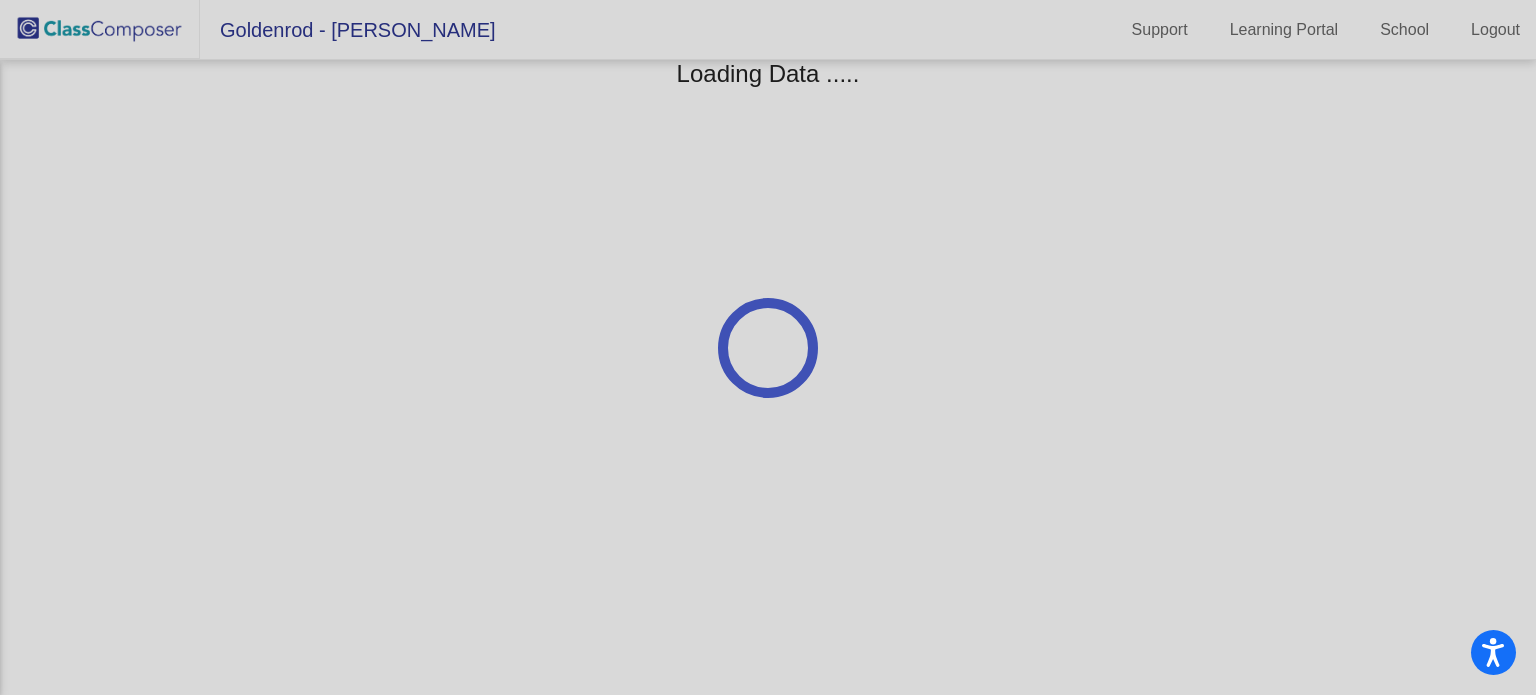 scroll, scrollTop: 0, scrollLeft: 0, axis: both 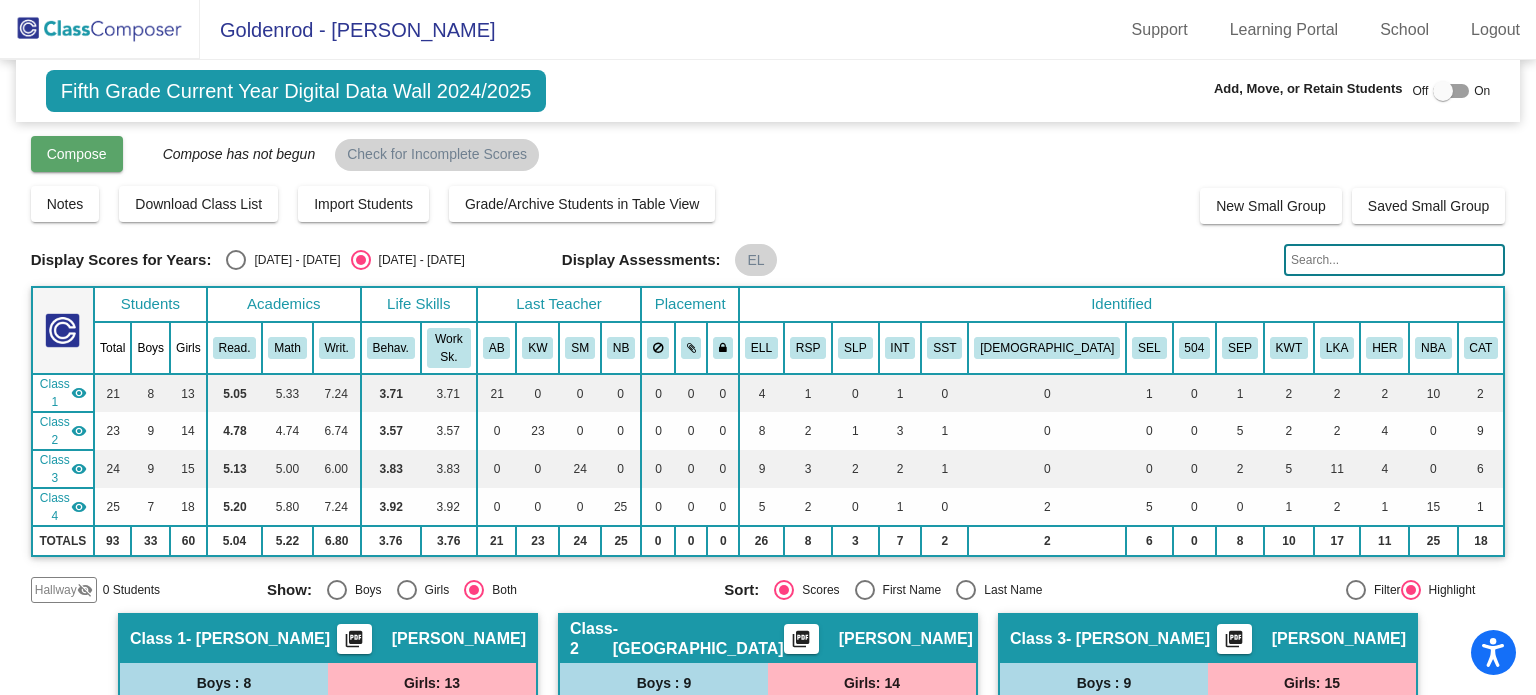 click on "Compose" 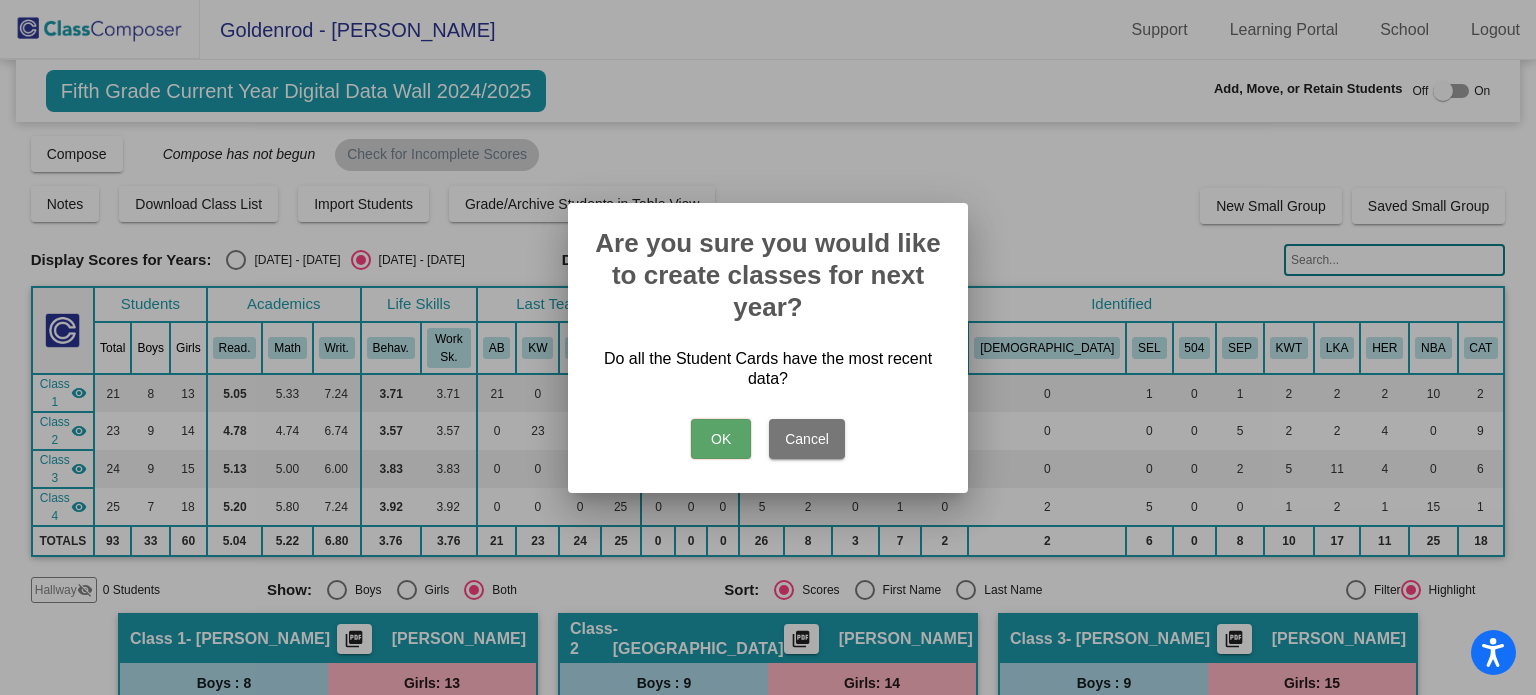 click on "OK" at bounding box center [721, 439] 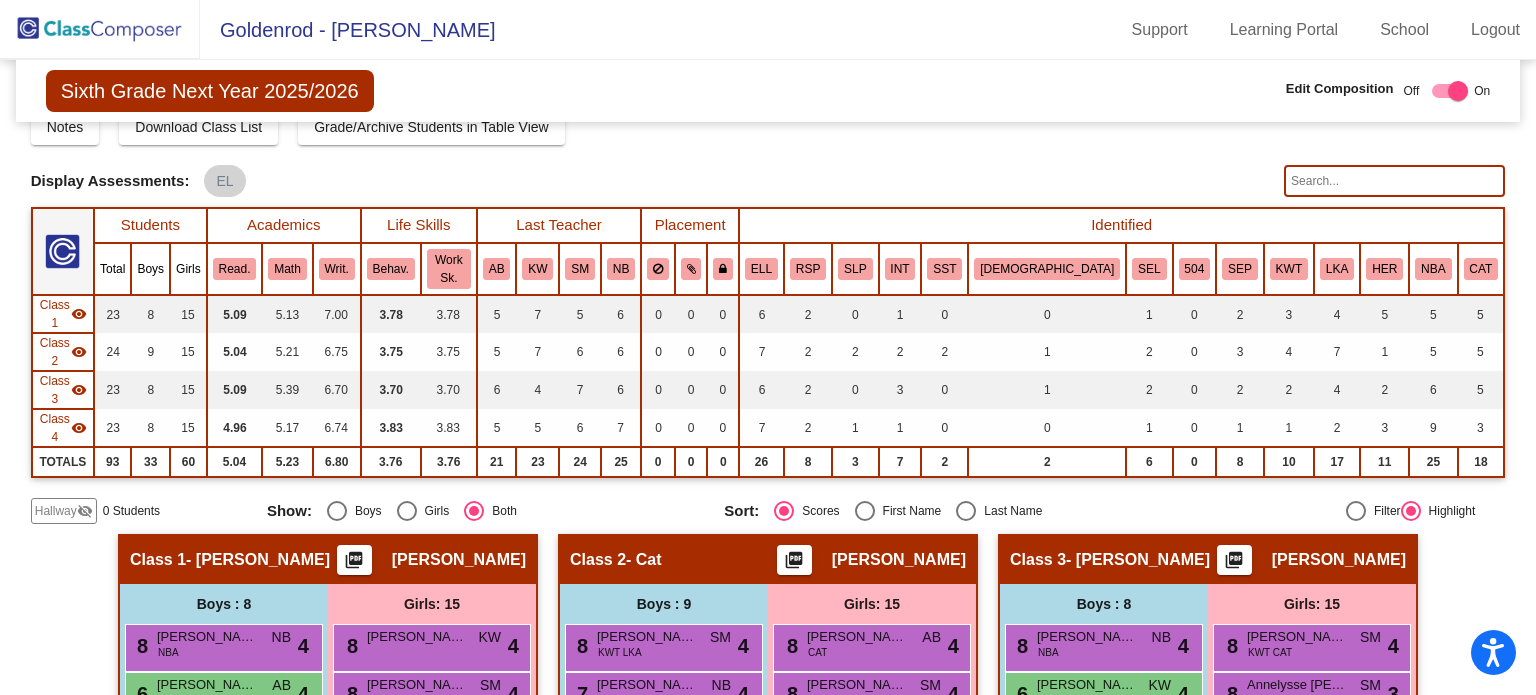 scroll, scrollTop: 80, scrollLeft: 0, axis: vertical 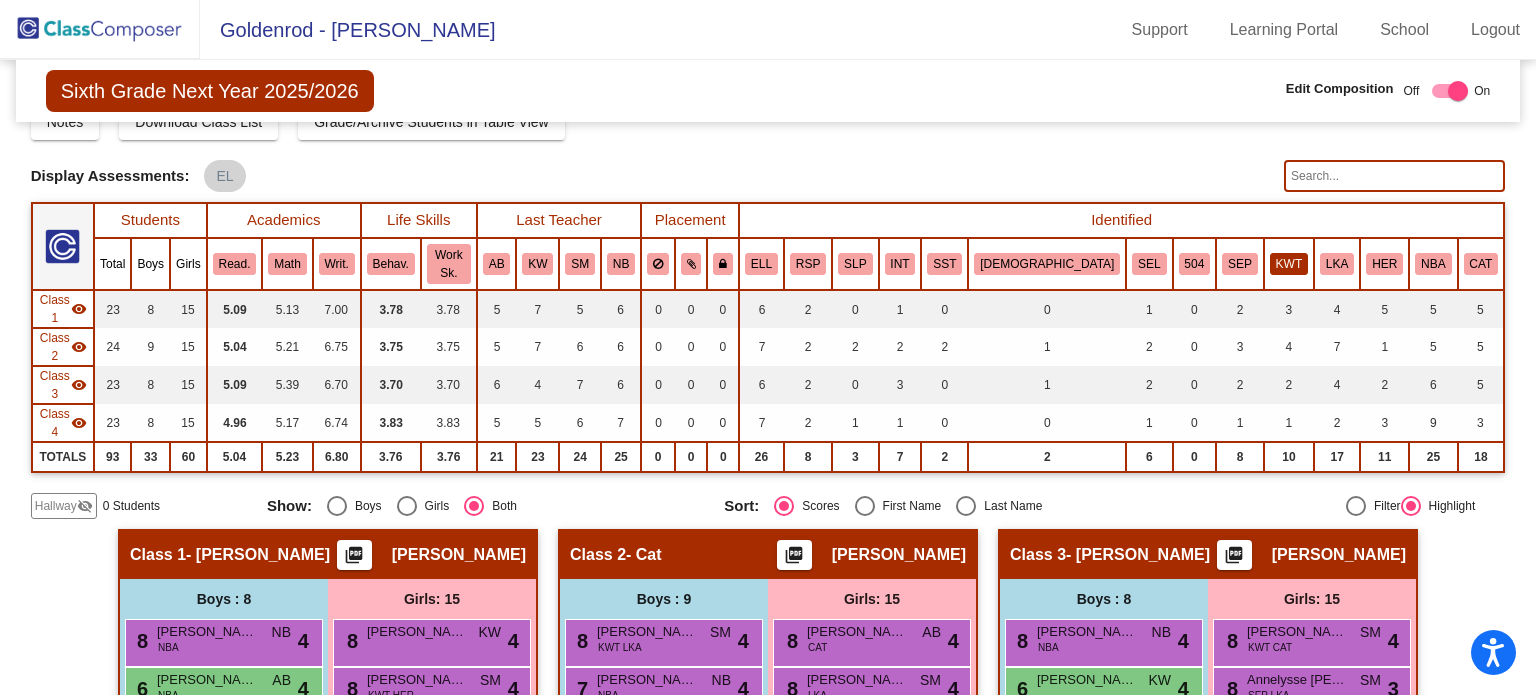 click on "KWT" 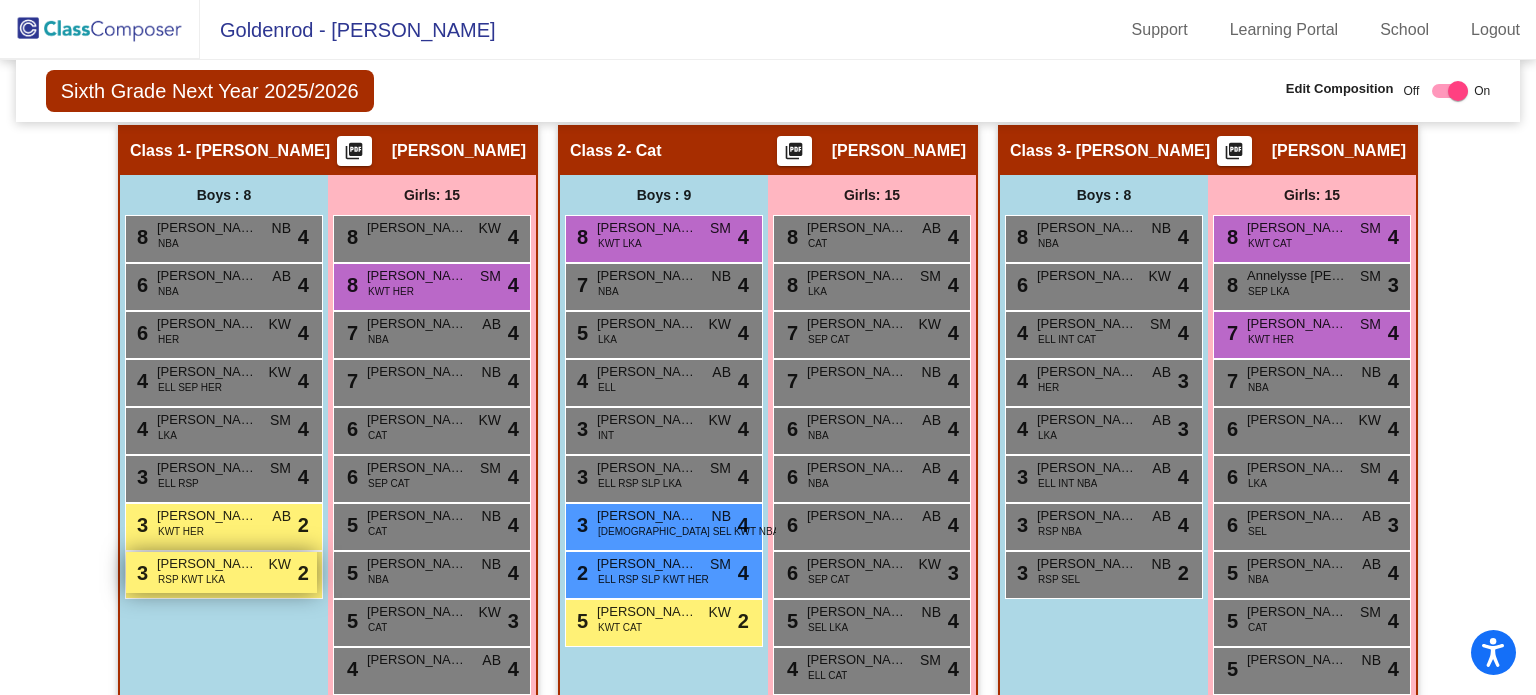 scroll, scrollTop: 520, scrollLeft: 0, axis: vertical 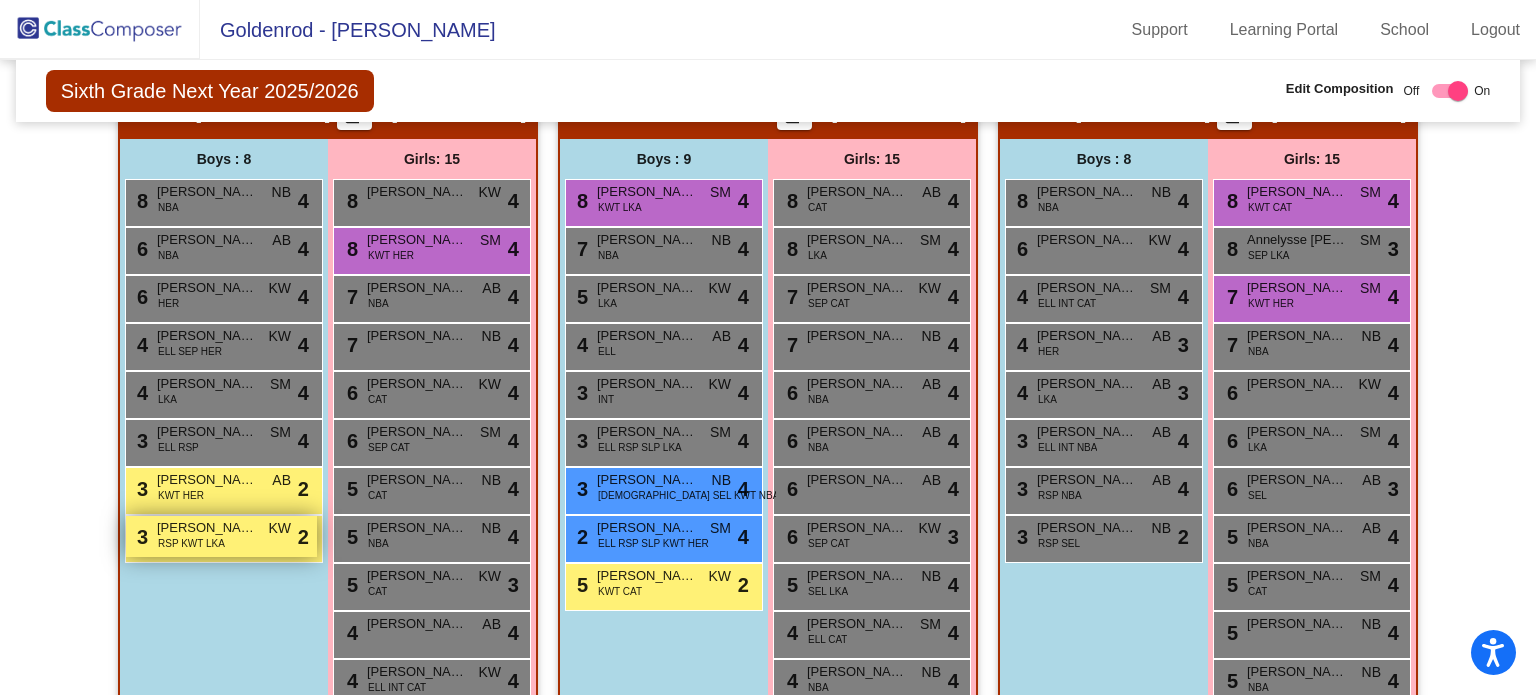 click on "3 [PERSON_NAME] RSP KWT LKA KW lock do_not_disturb_alt 2" at bounding box center (221, 536) 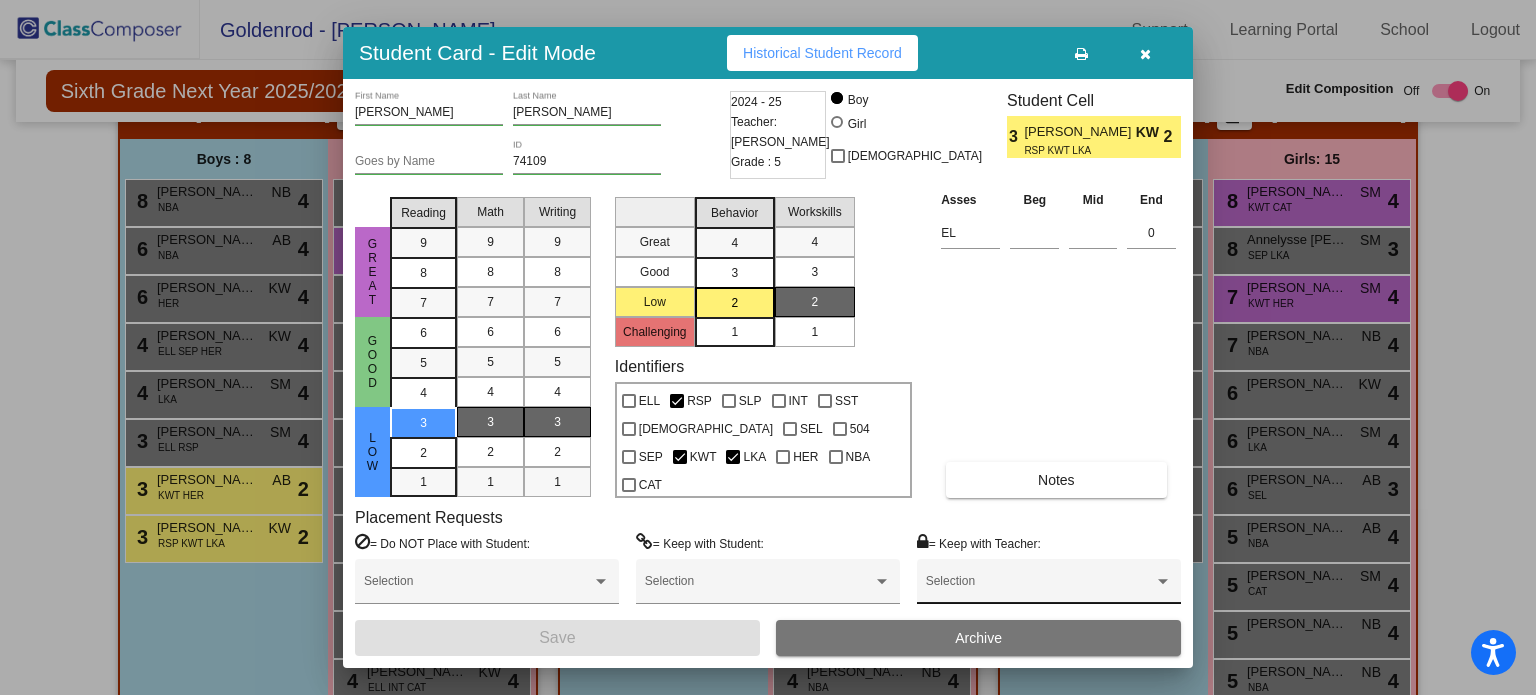 click on "Selection" at bounding box center [1049, 586] 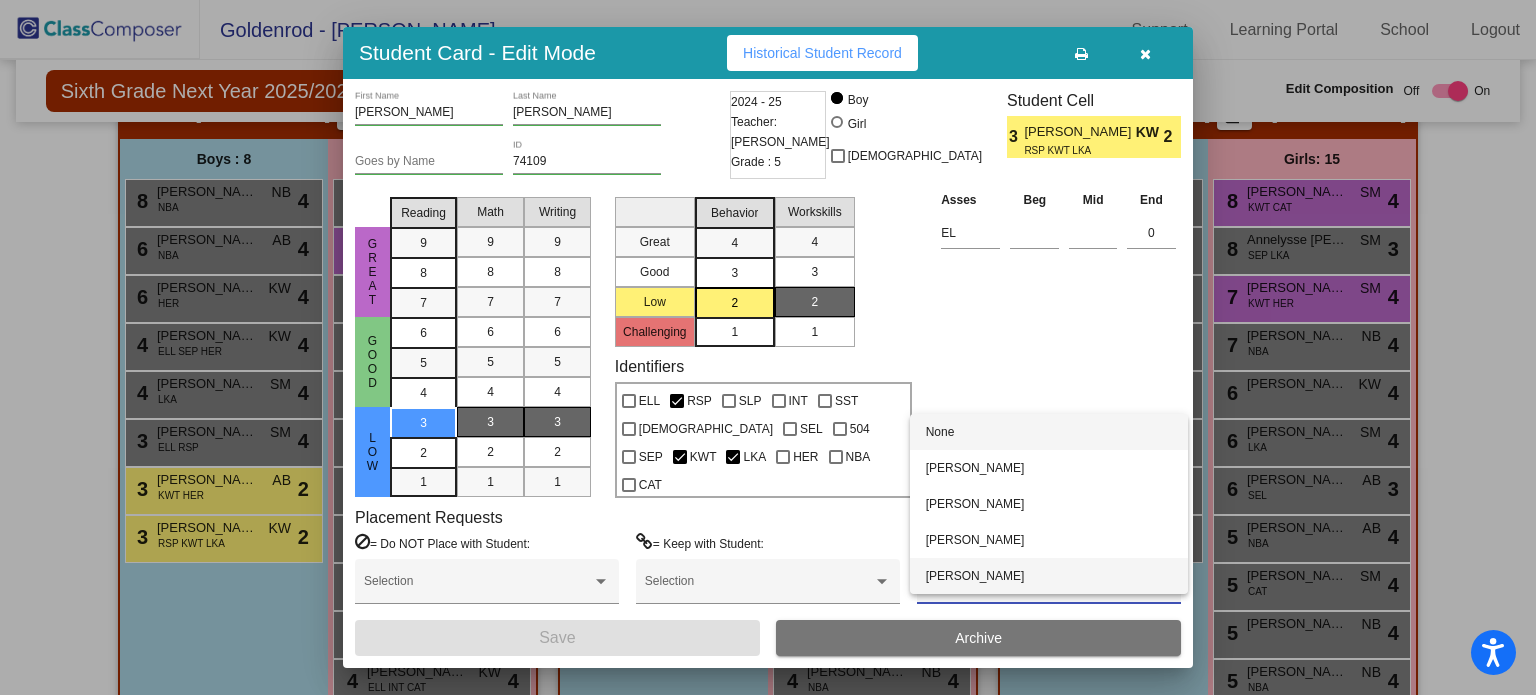 click on "[PERSON_NAME]" at bounding box center [1049, 576] 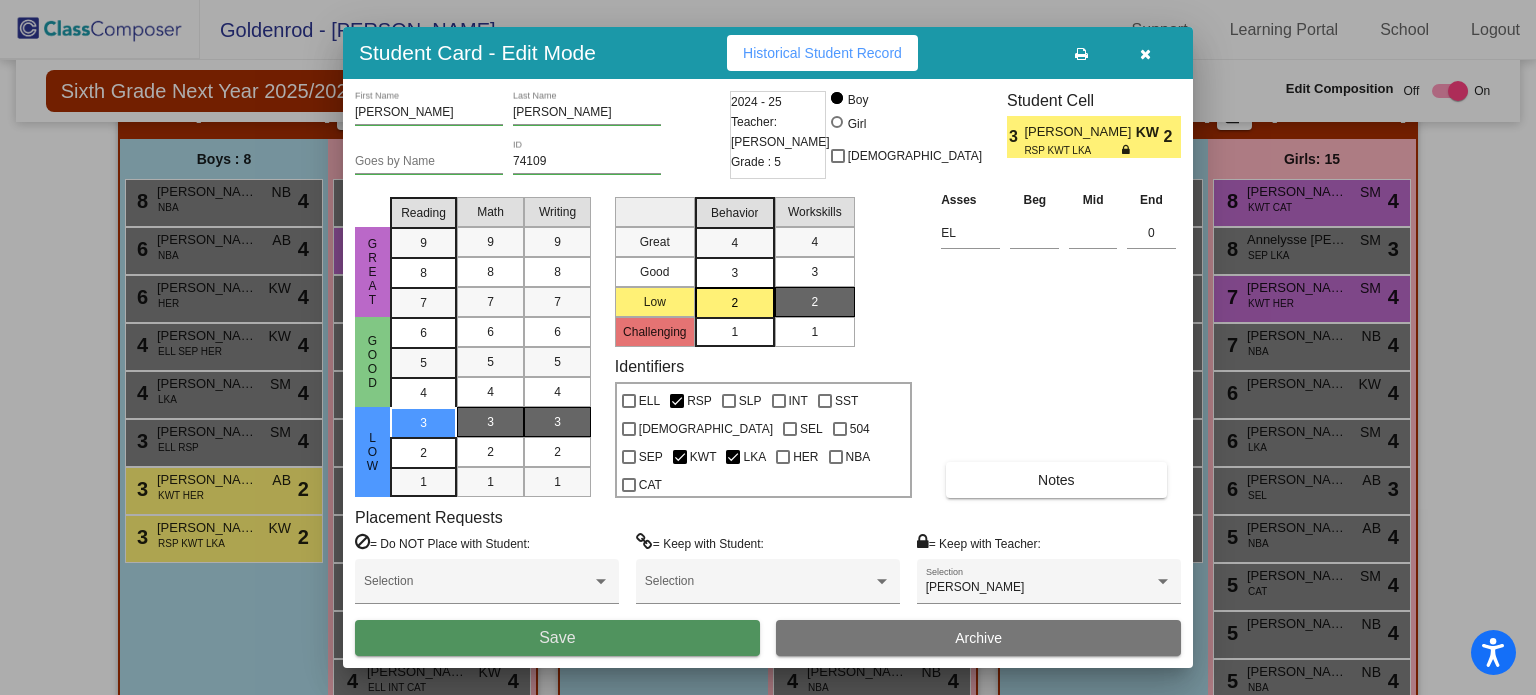 click on "Save" at bounding box center (557, 638) 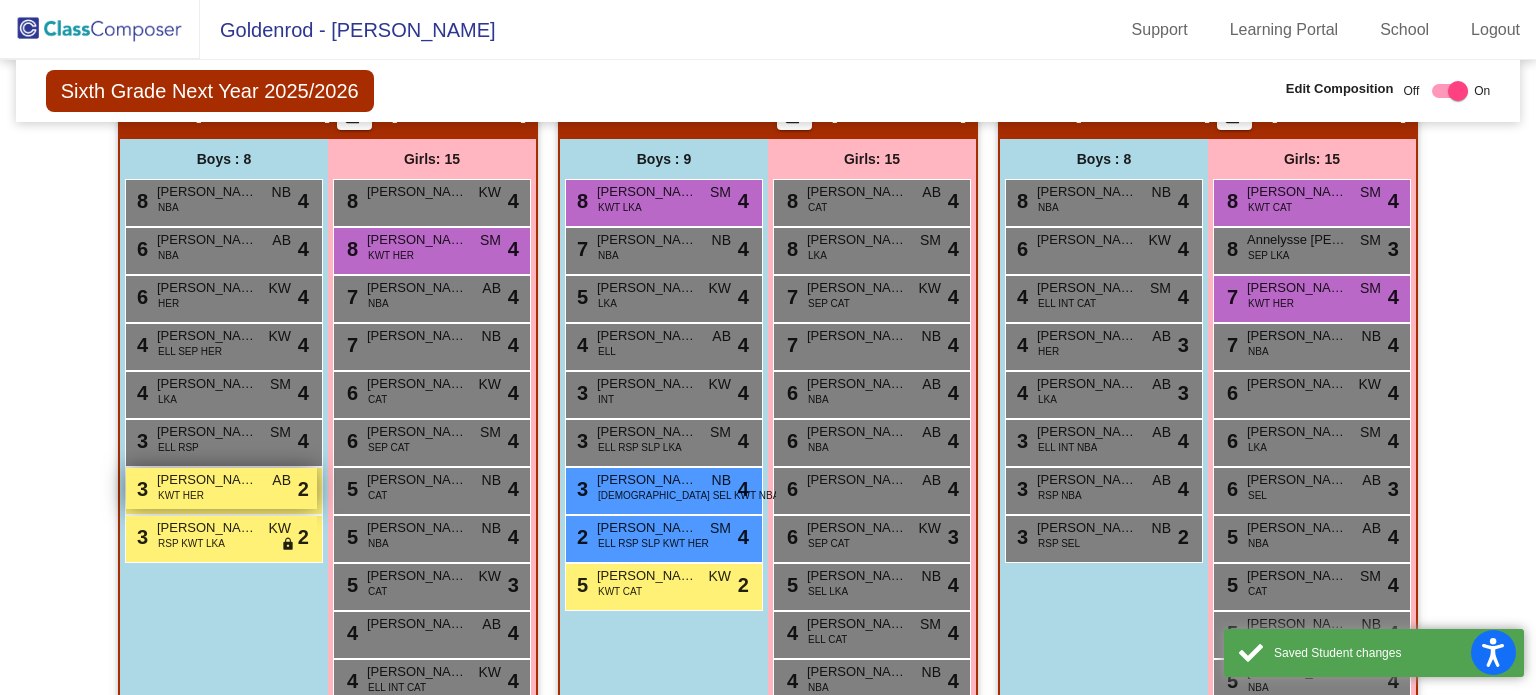 click on "3 [PERSON_NAME] KWT HER AB lock do_not_disturb_alt 2" at bounding box center [221, 488] 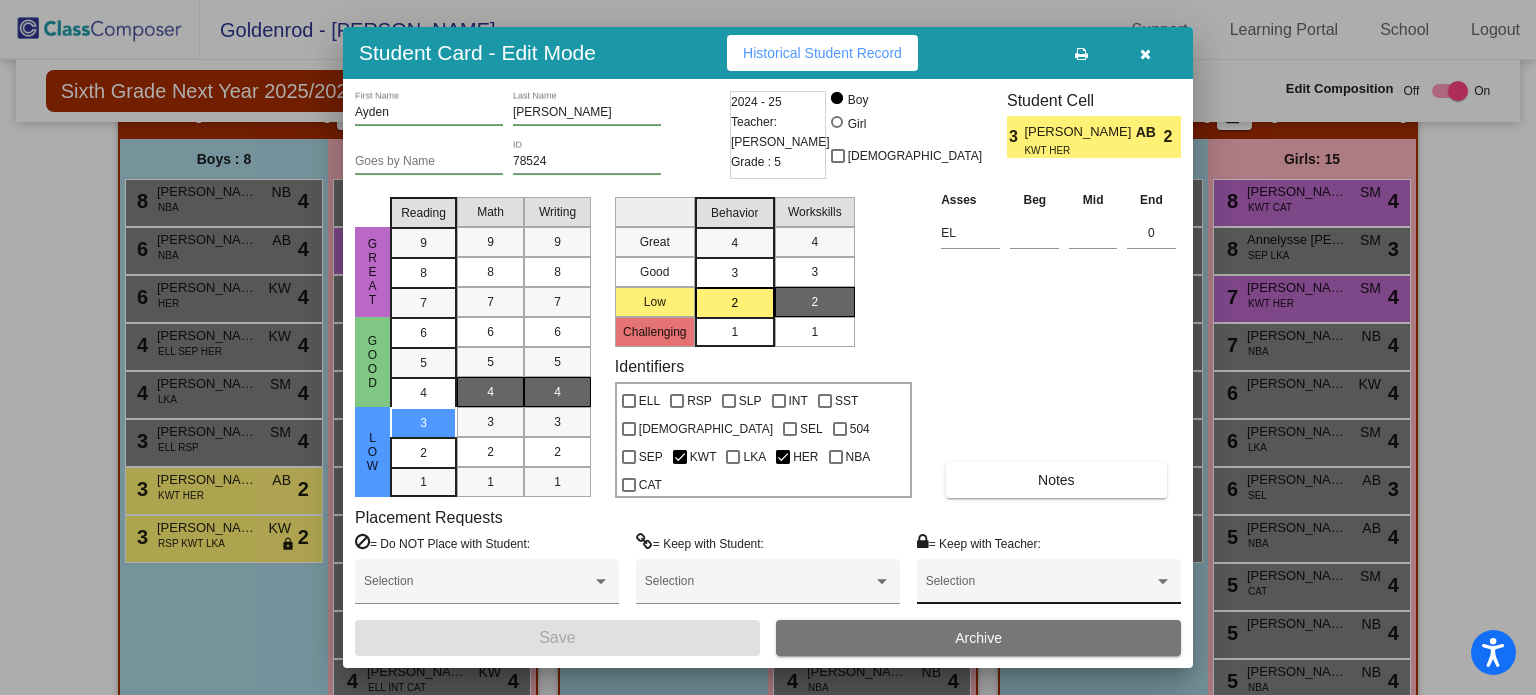 click at bounding box center [1040, 588] 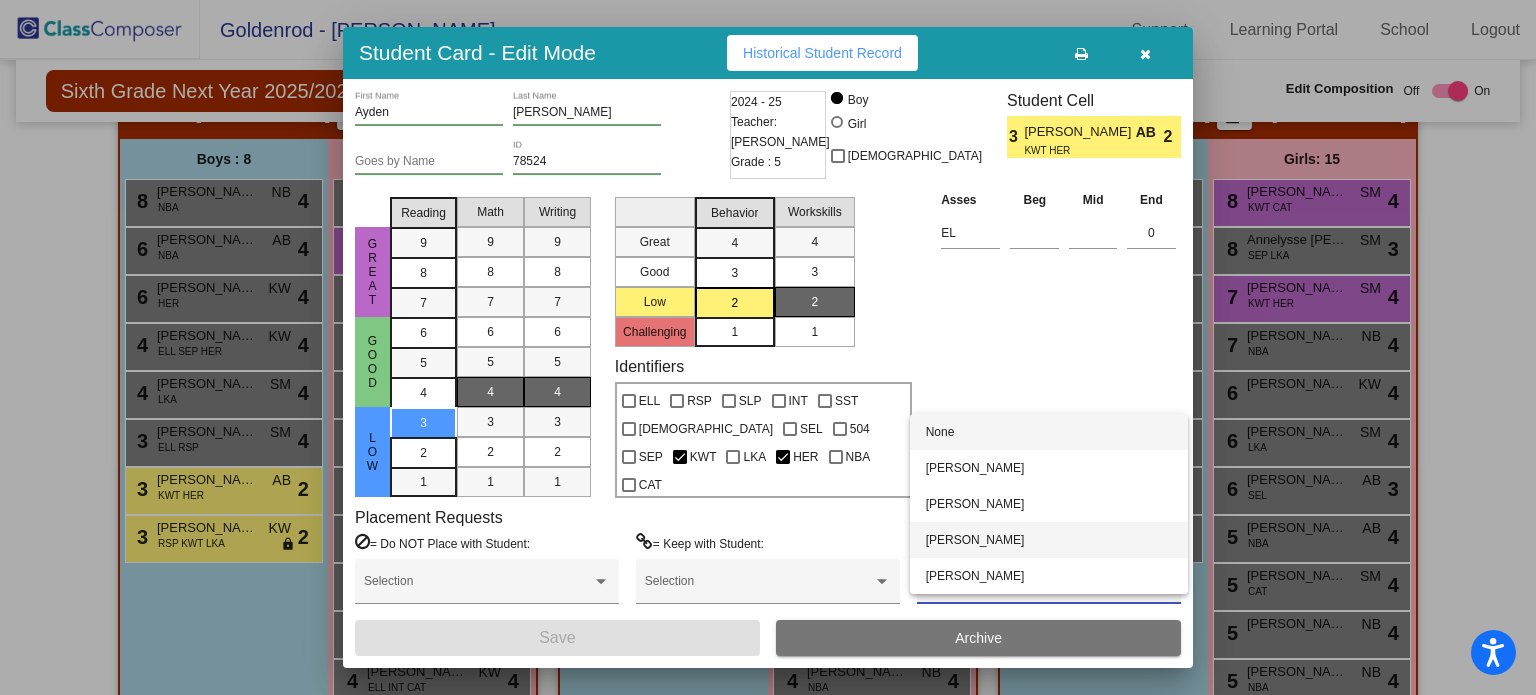 click on "[PERSON_NAME]" at bounding box center (1049, 540) 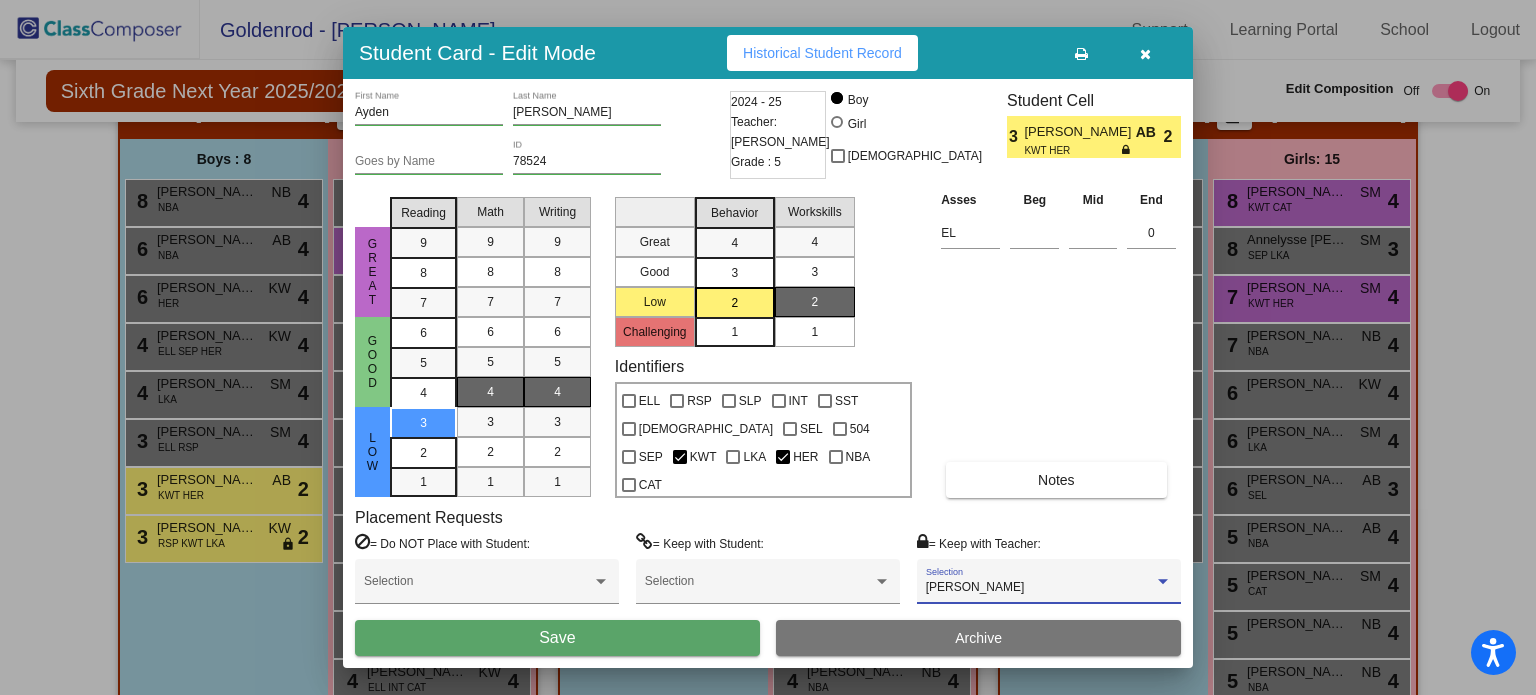 click on "Save" at bounding box center (557, 638) 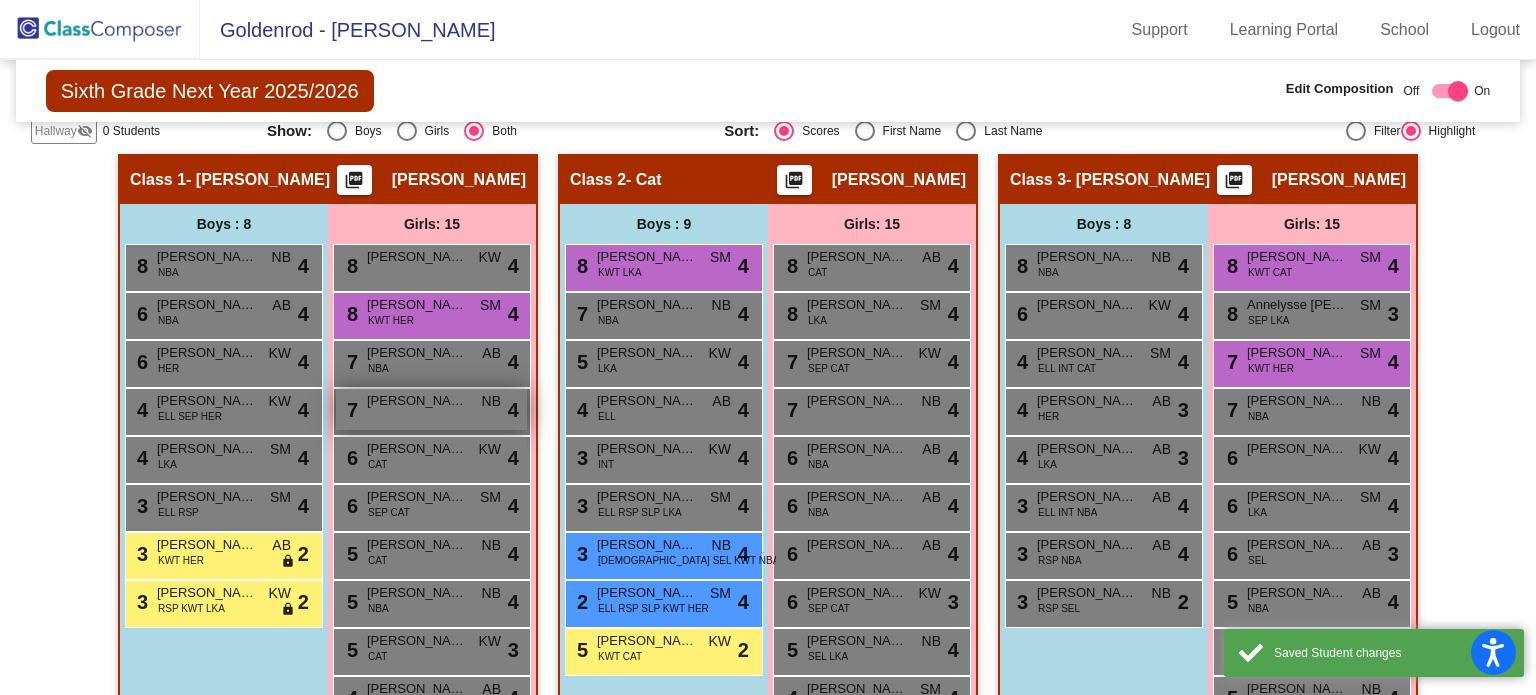scroll, scrollTop: 454, scrollLeft: 0, axis: vertical 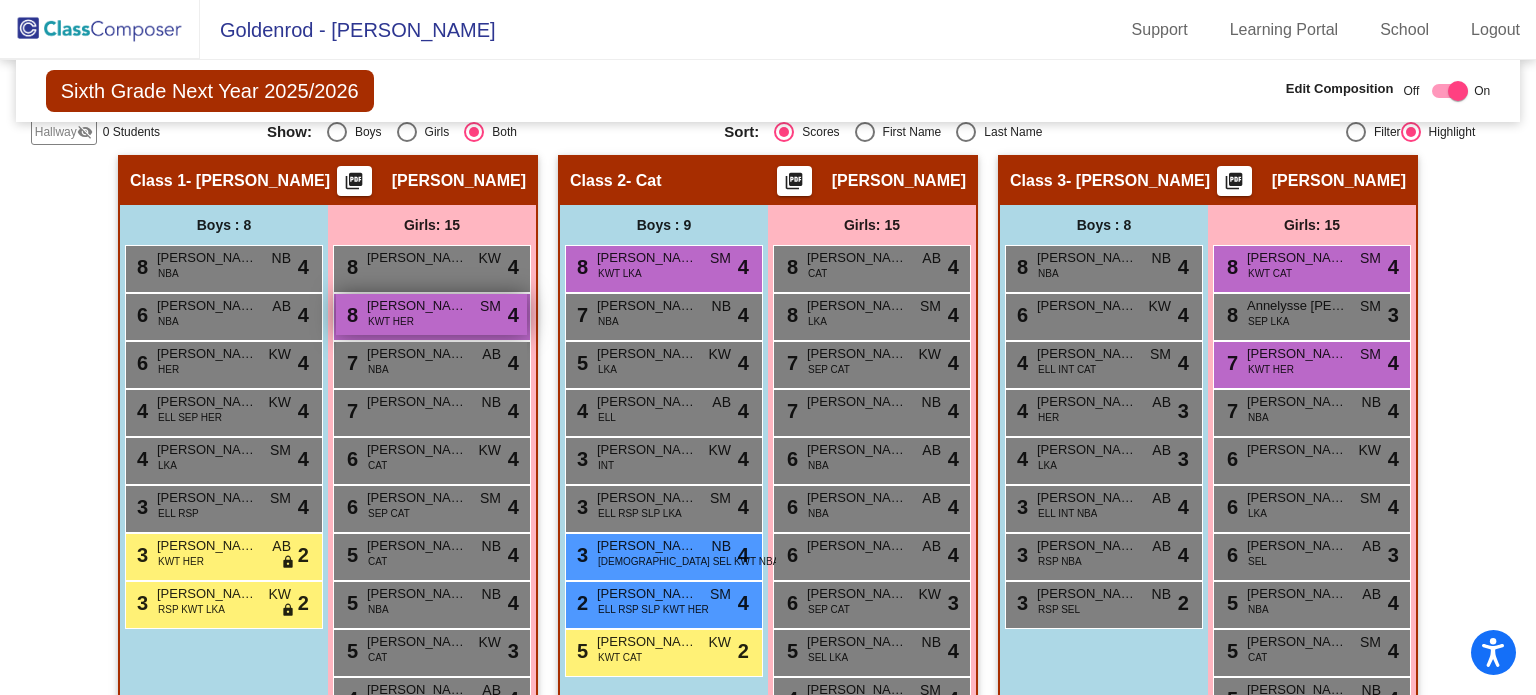click on "8 [PERSON_NAME] KWT HER SM lock do_not_disturb_alt 4" at bounding box center (431, 314) 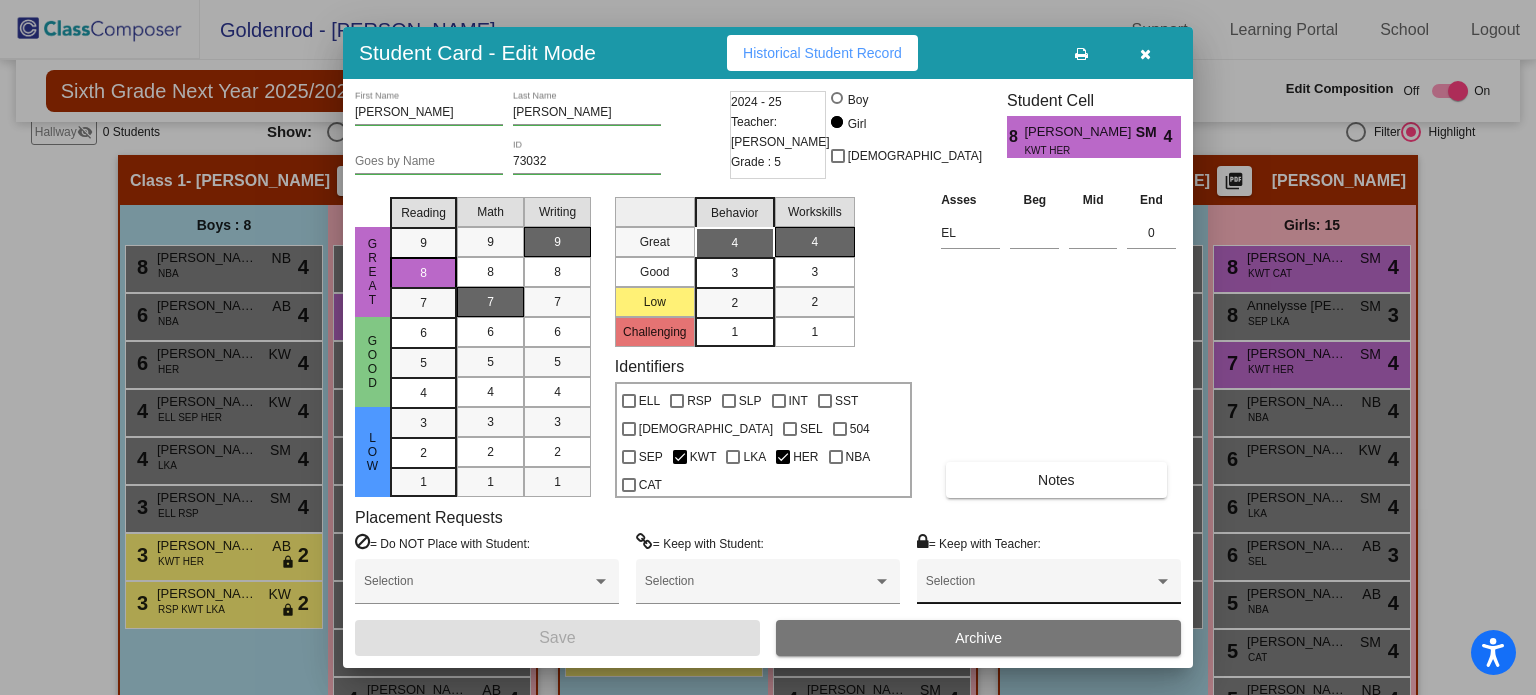 click on "Selection" at bounding box center (1049, 586) 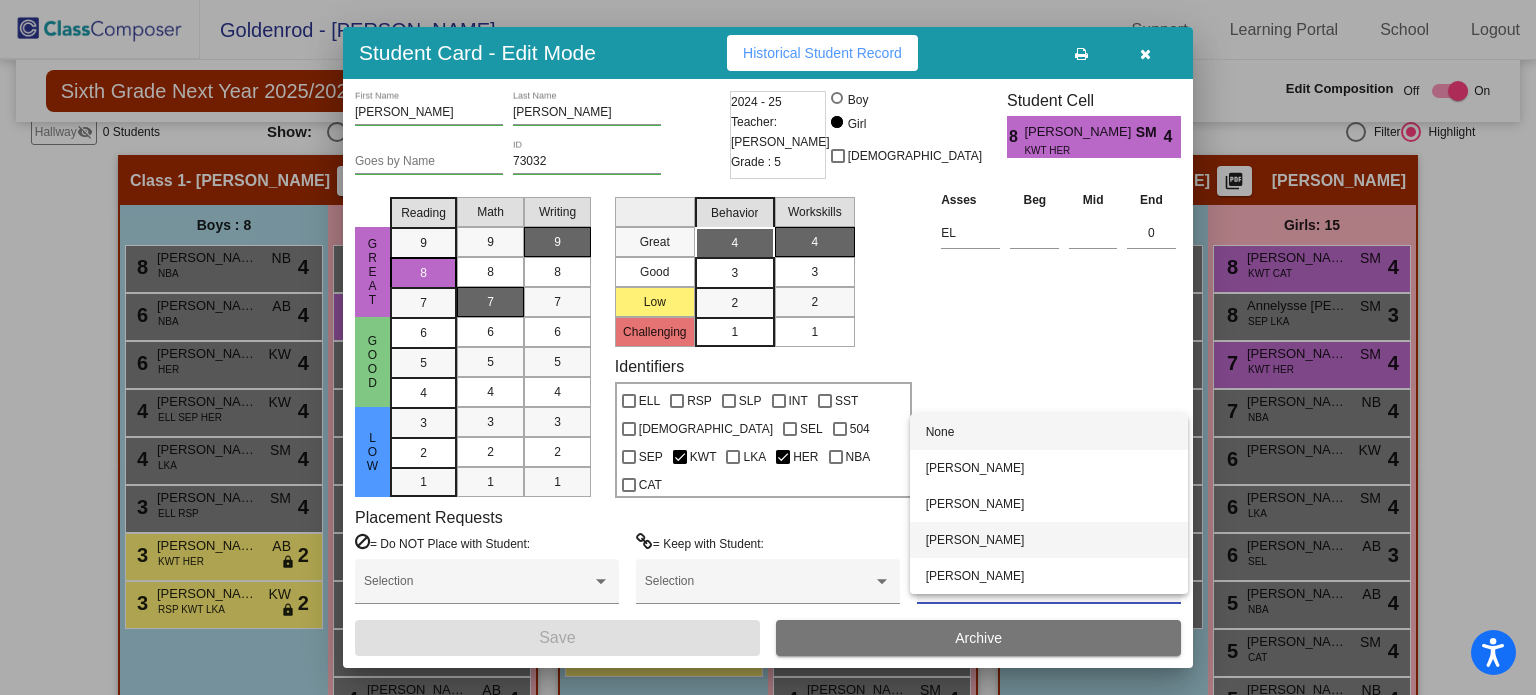 click on "[PERSON_NAME]" at bounding box center (1049, 540) 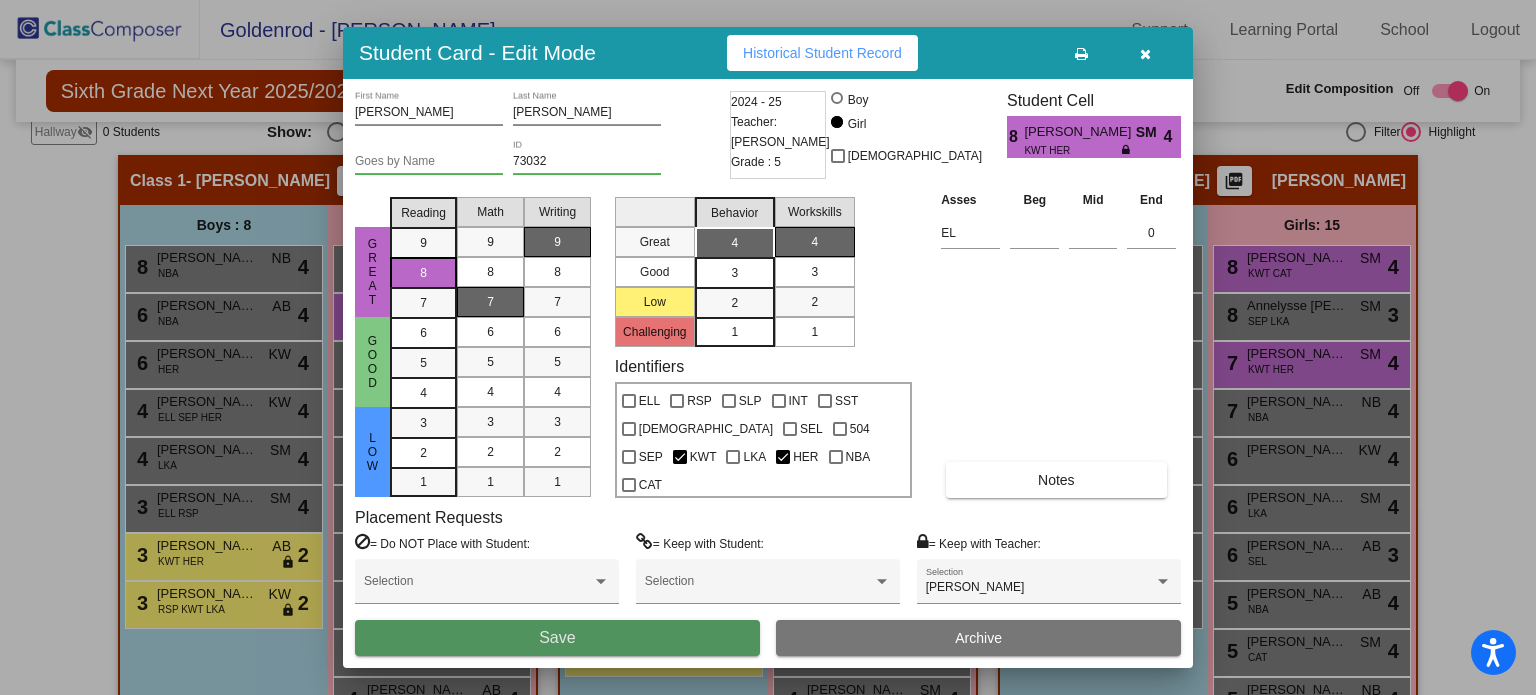 click on "Save" at bounding box center [557, 638] 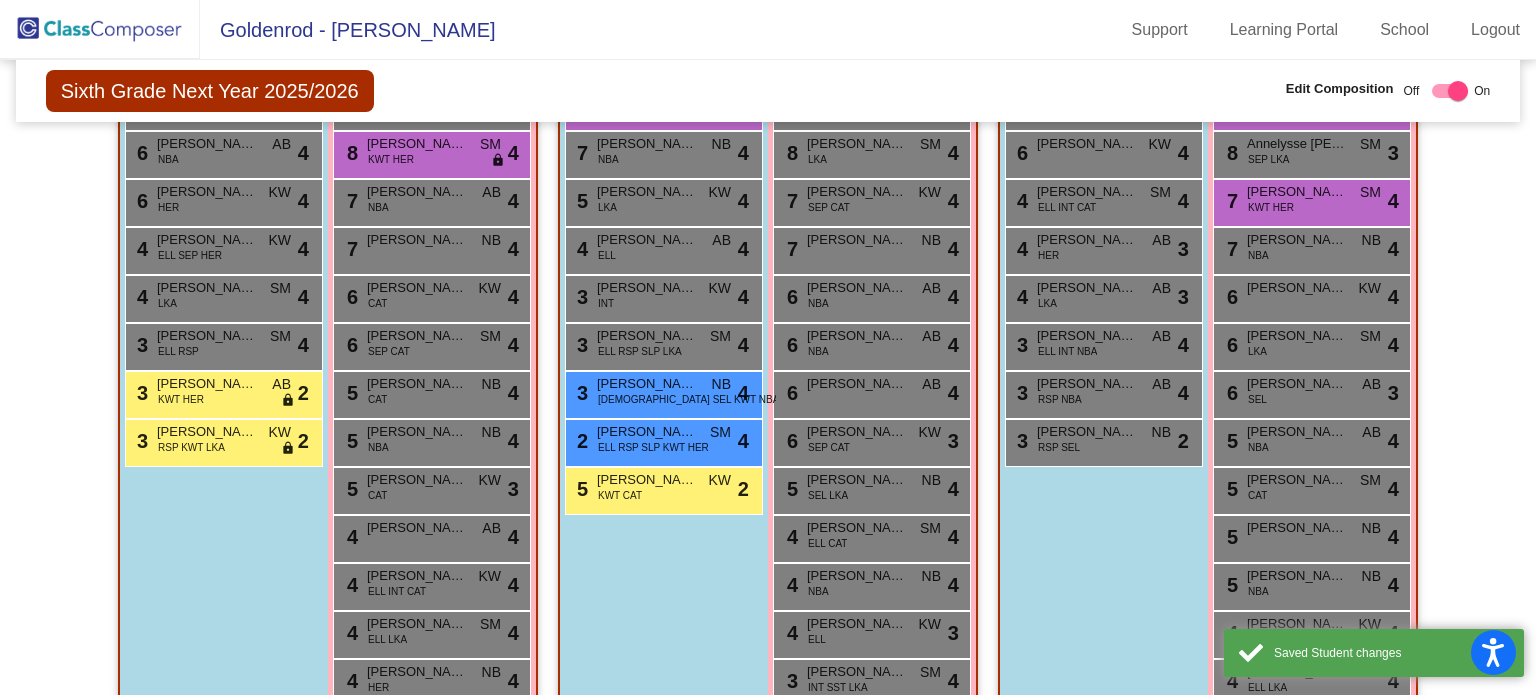 scroll, scrollTop: 634, scrollLeft: 0, axis: vertical 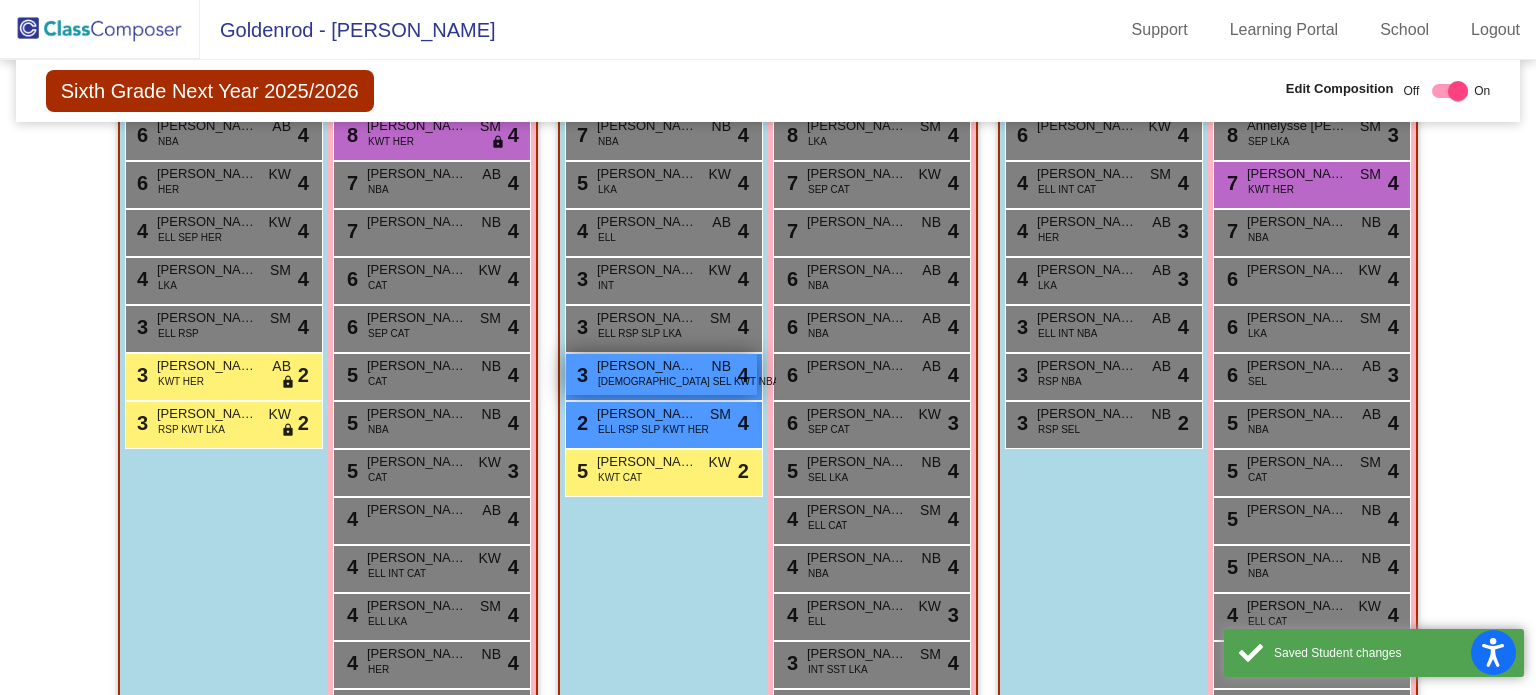 click on "[DEMOGRAPHIC_DATA] SEL KWT NBA" at bounding box center (688, 381) 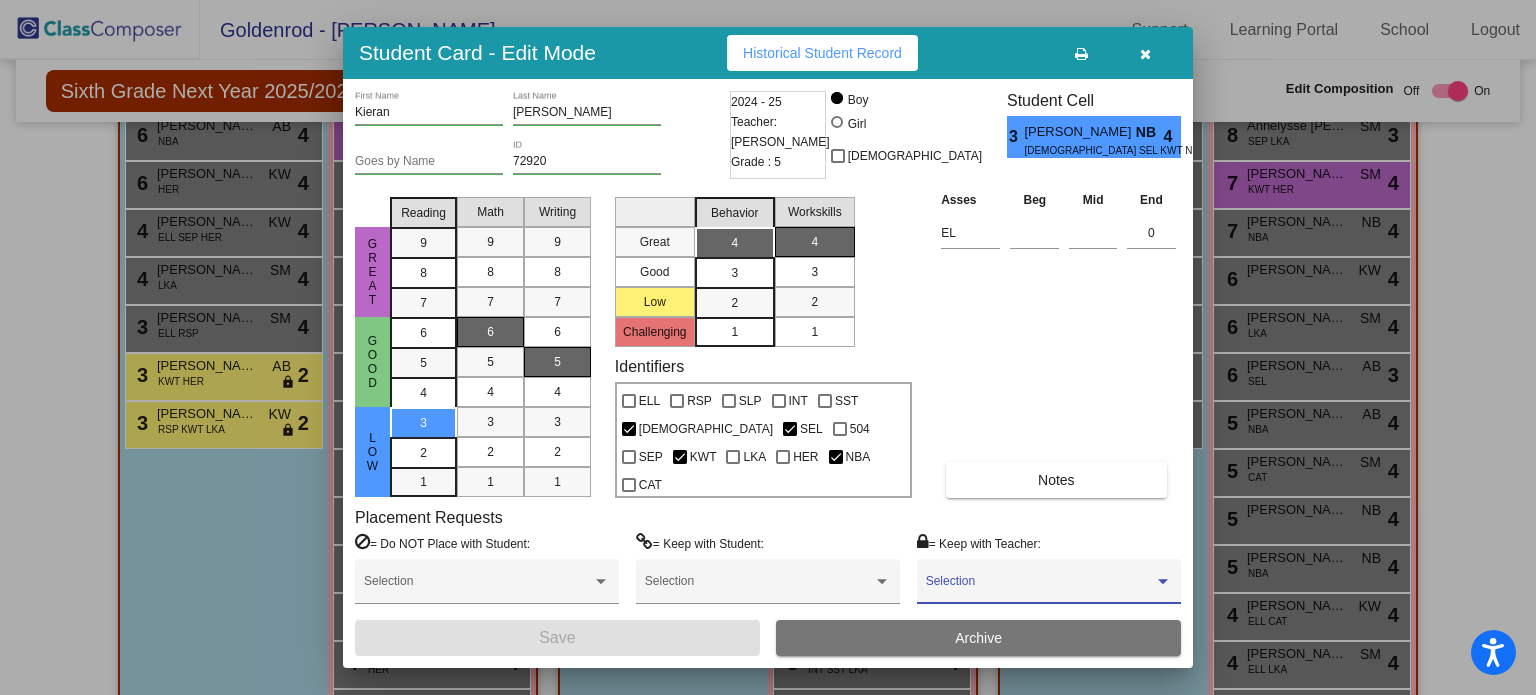 click at bounding box center (1040, 588) 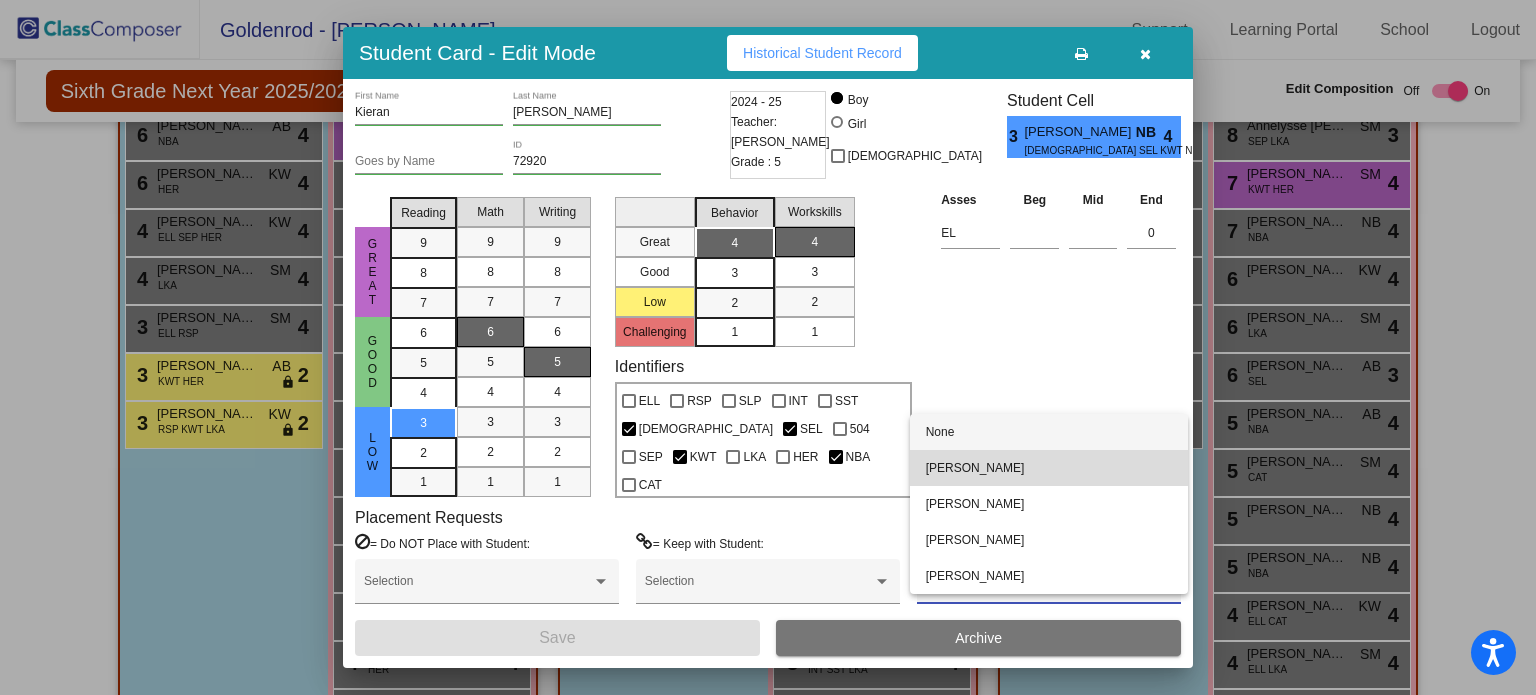 click on "[PERSON_NAME]" at bounding box center (1049, 468) 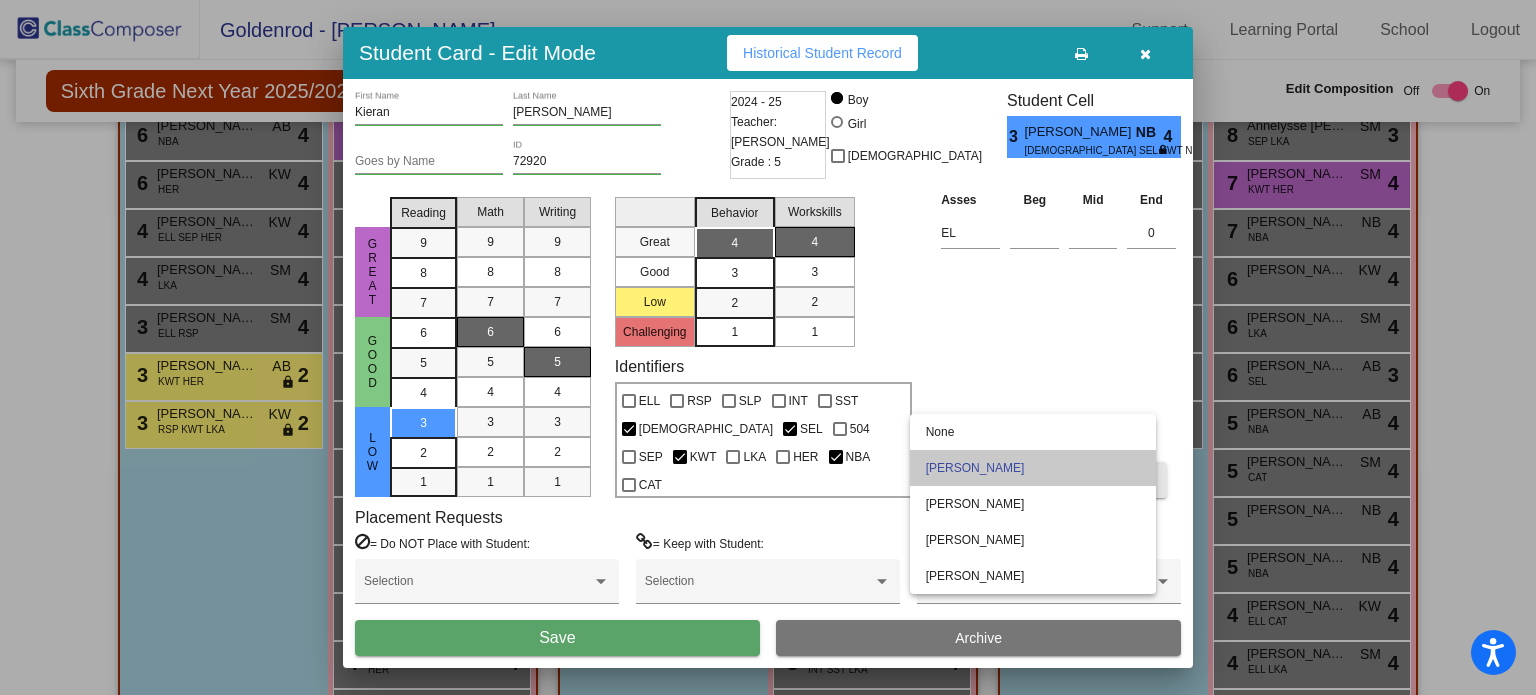 click on "Notes" at bounding box center (1056, 480) 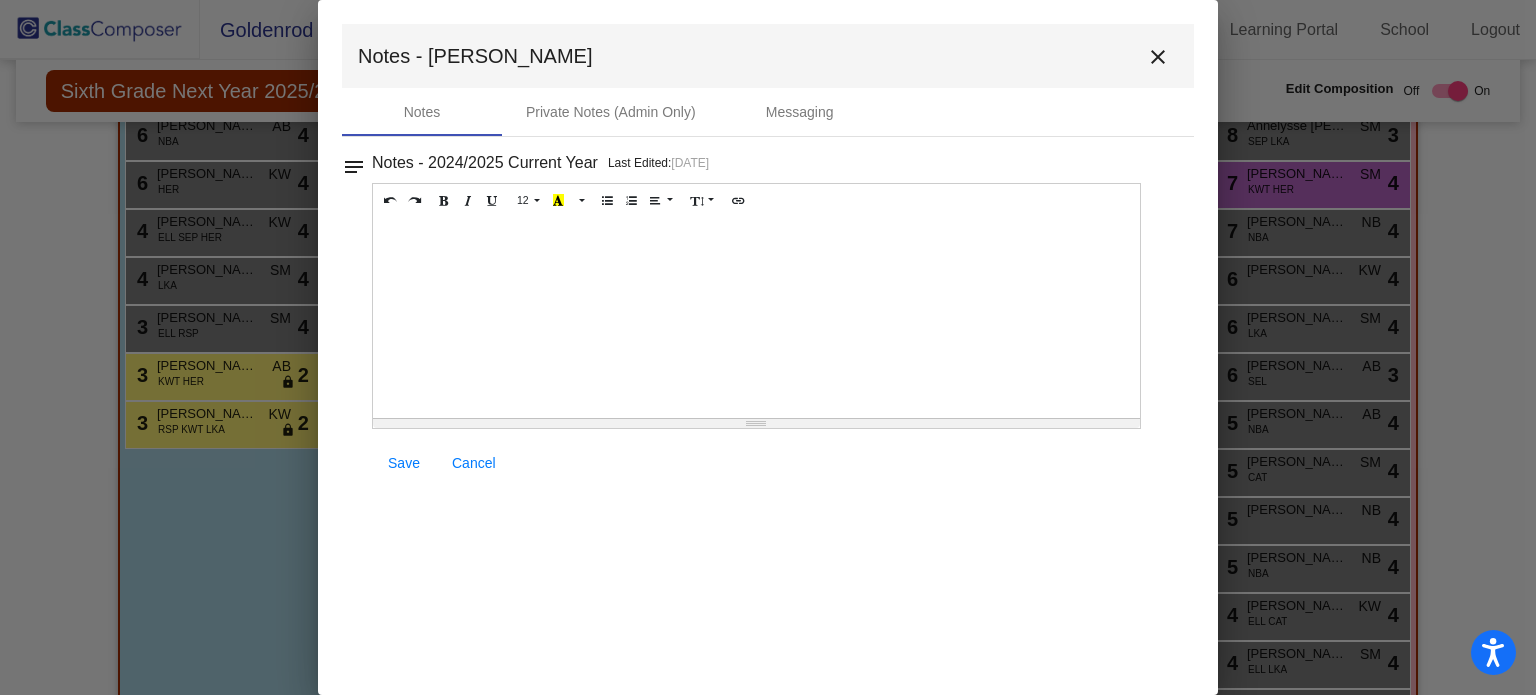 click on "close" at bounding box center [1158, 57] 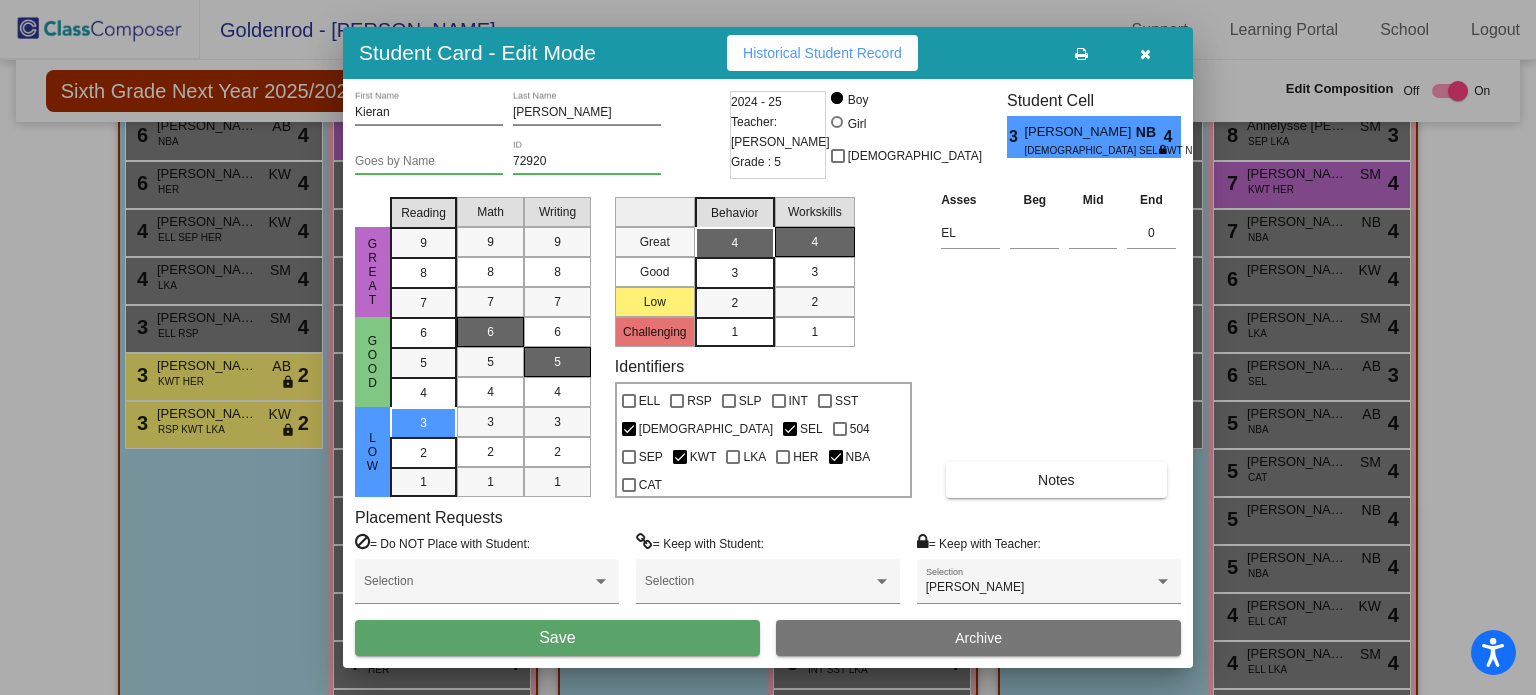 click on "Save" at bounding box center [557, 638] 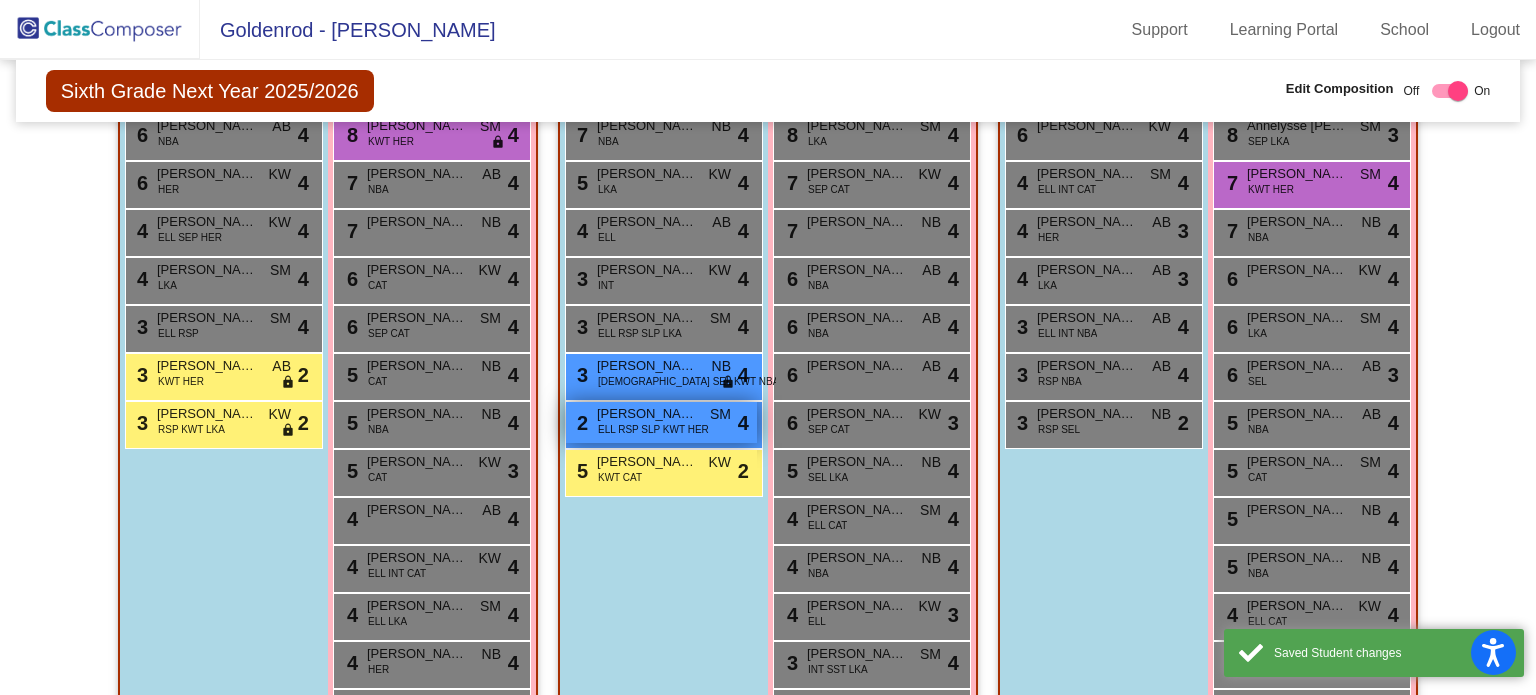click on "ELL RSP SLP KWT HER" at bounding box center [653, 429] 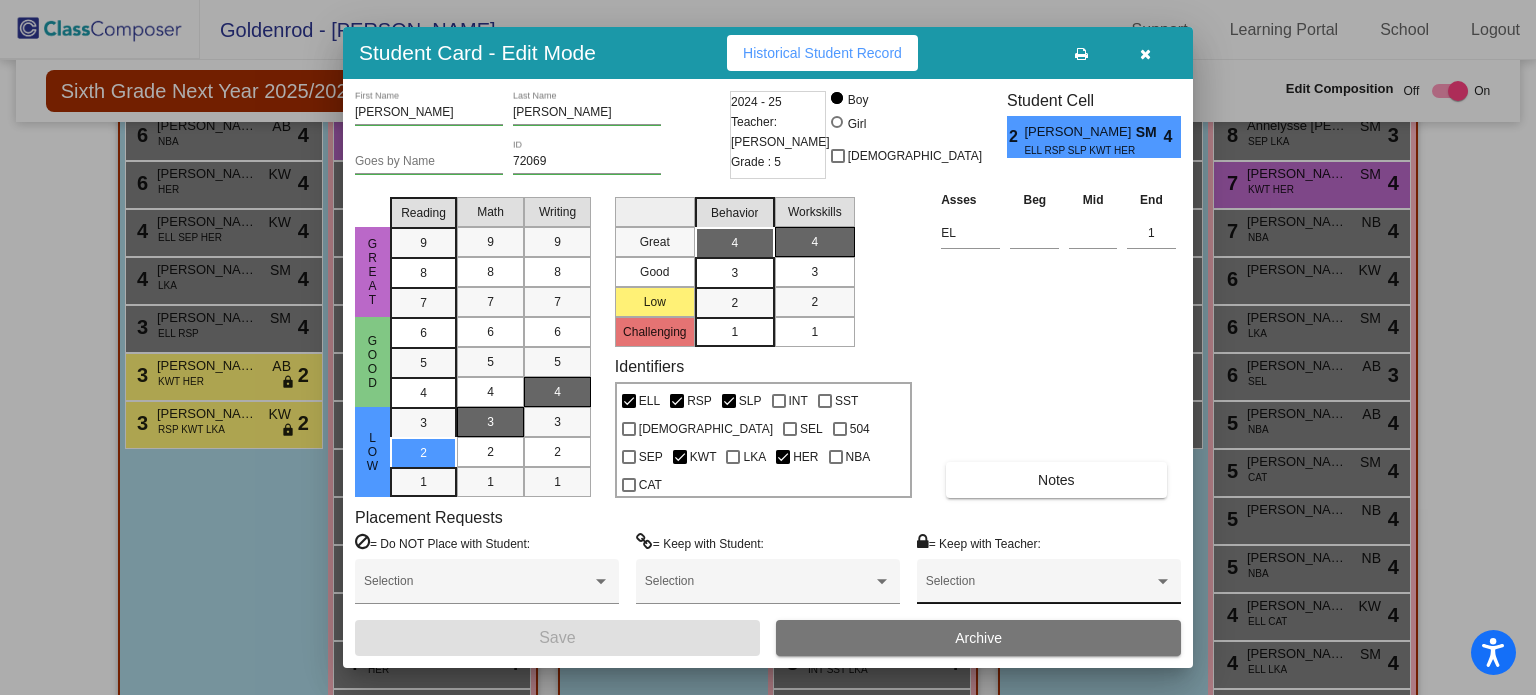 click on "Selection" at bounding box center [1049, 586] 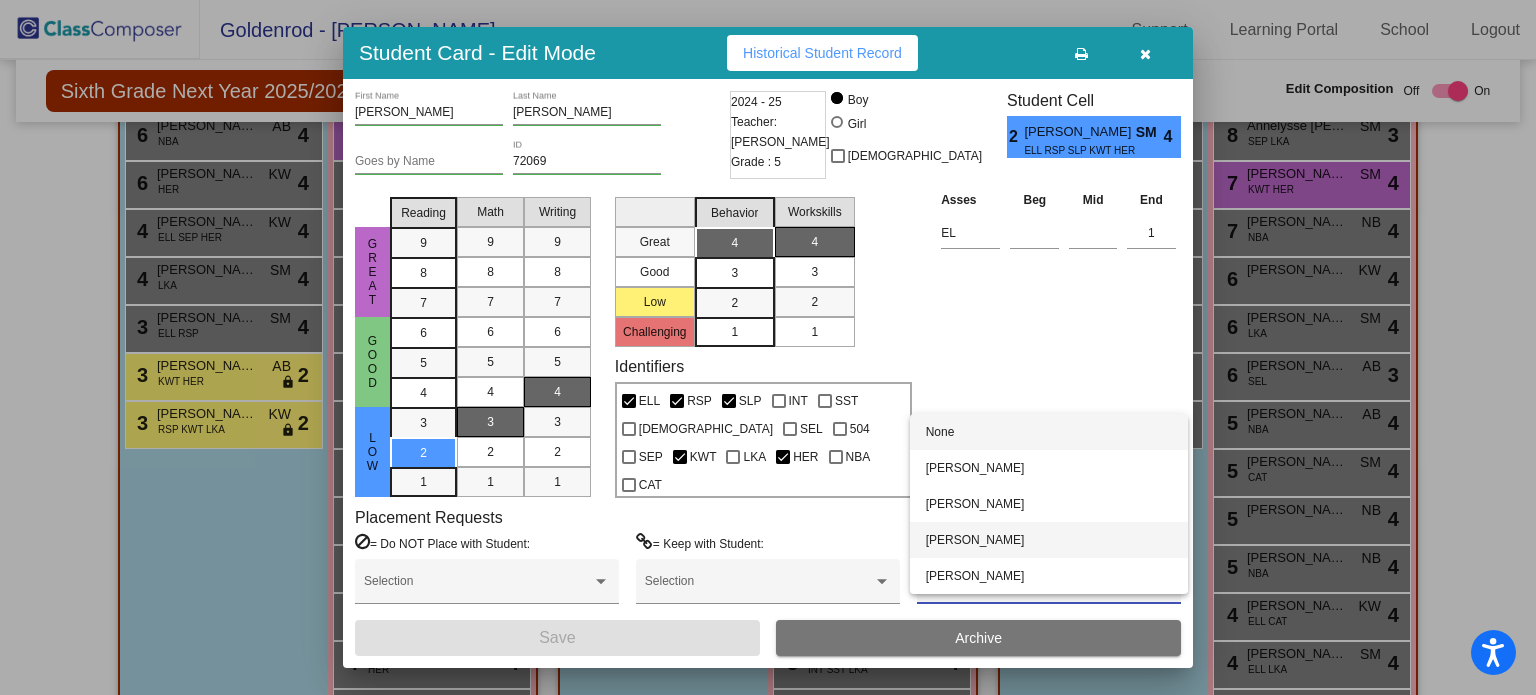 click on "[PERSON_NAME]" at bounding box center (1049, 540) 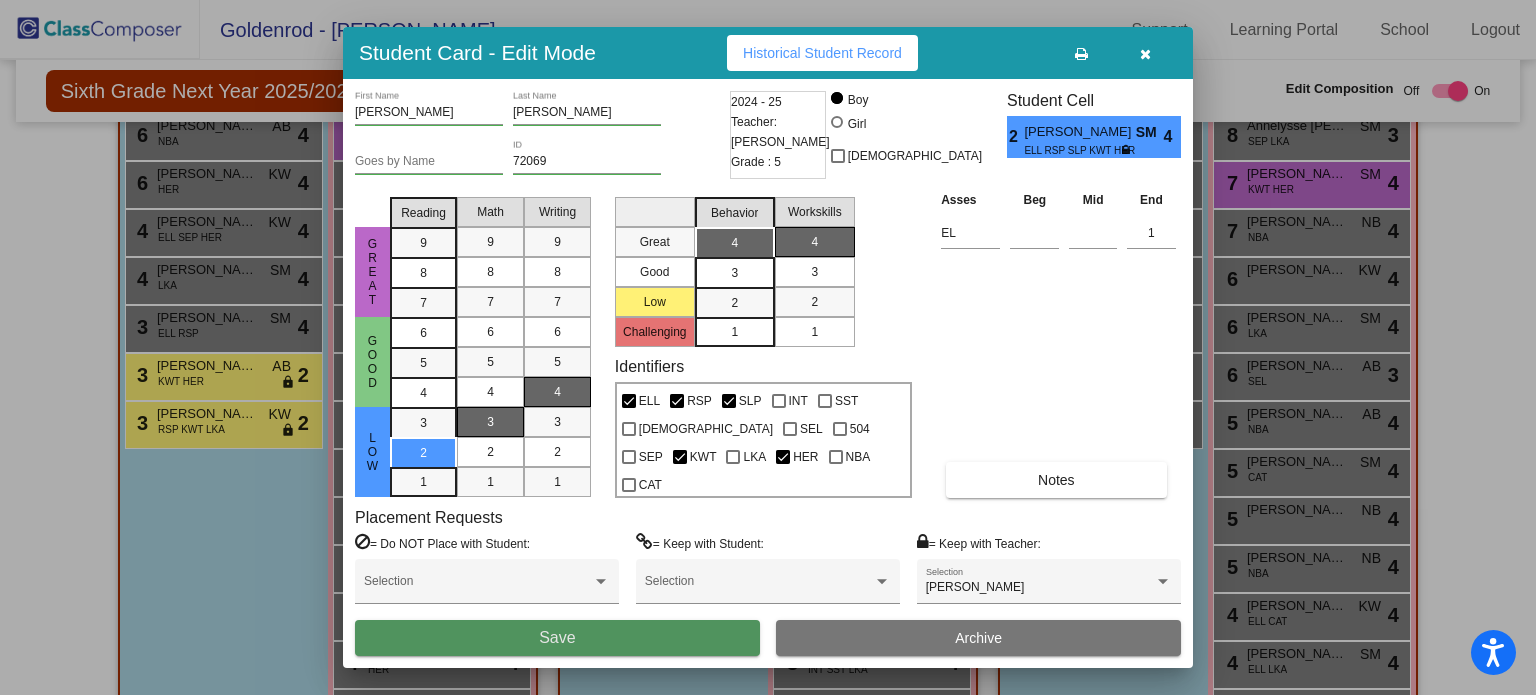 click on "Save" at bounding box center [557, 638] 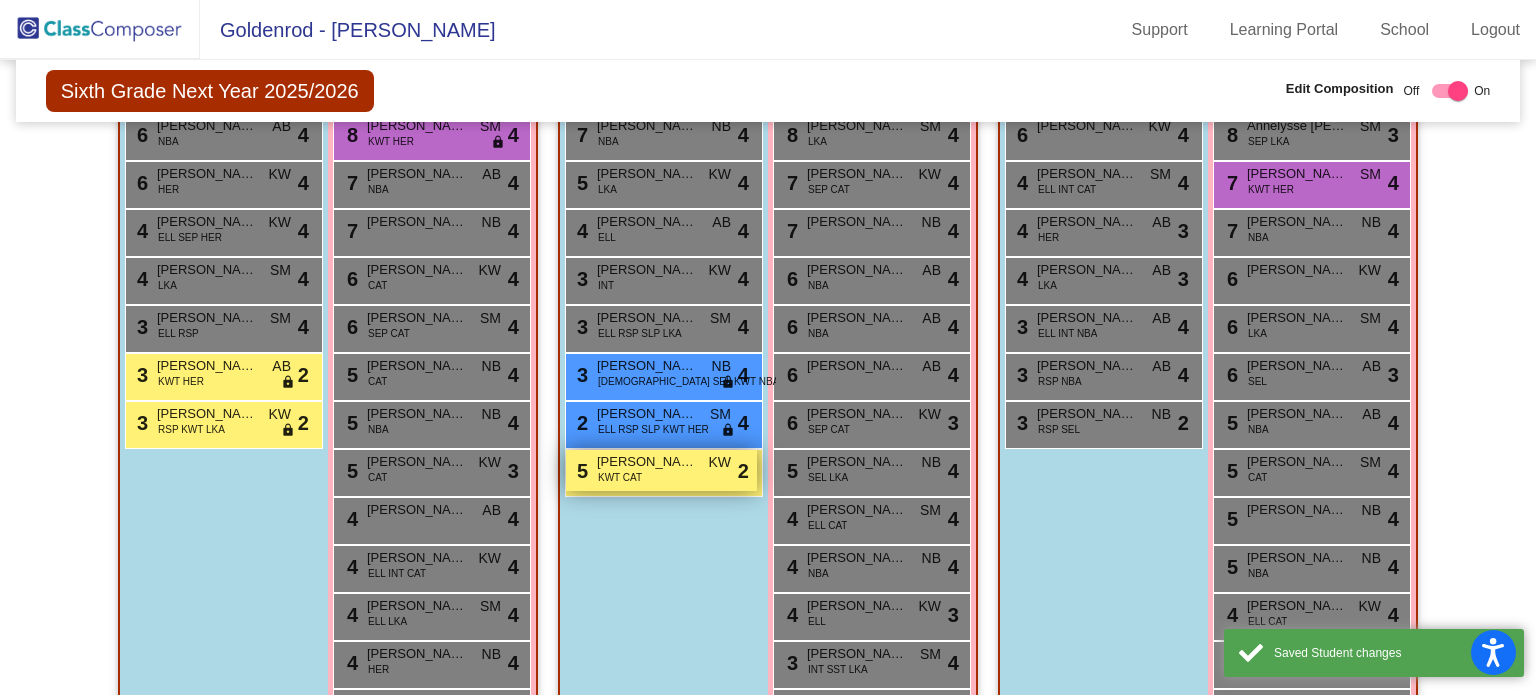 click on "5 [PERSON_NAME] KWT CAT KW lock do_not_disturb_alt 2" at bounding box center [661, 470] 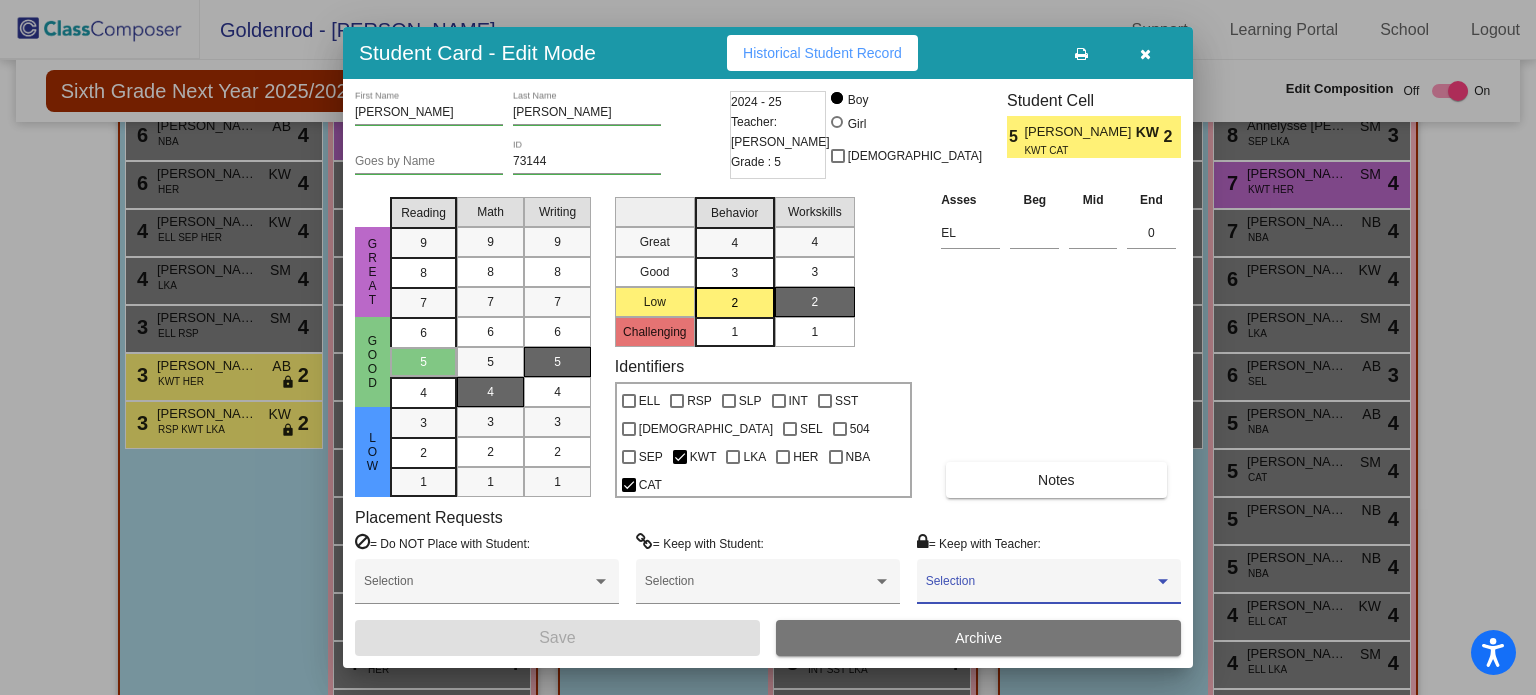 click at bounding box center [1040, 588] 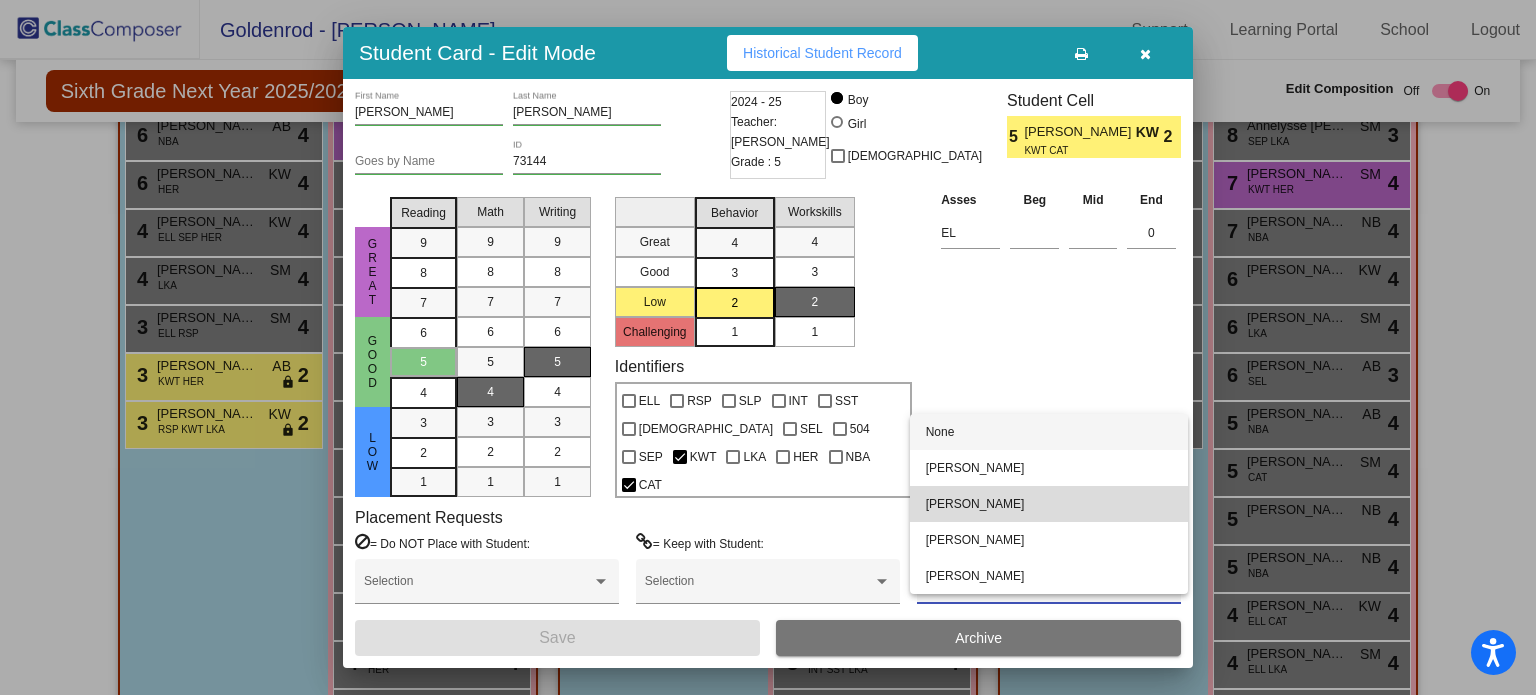 click on "[PERSON_NAME]" at bounding box center (1049, 504) 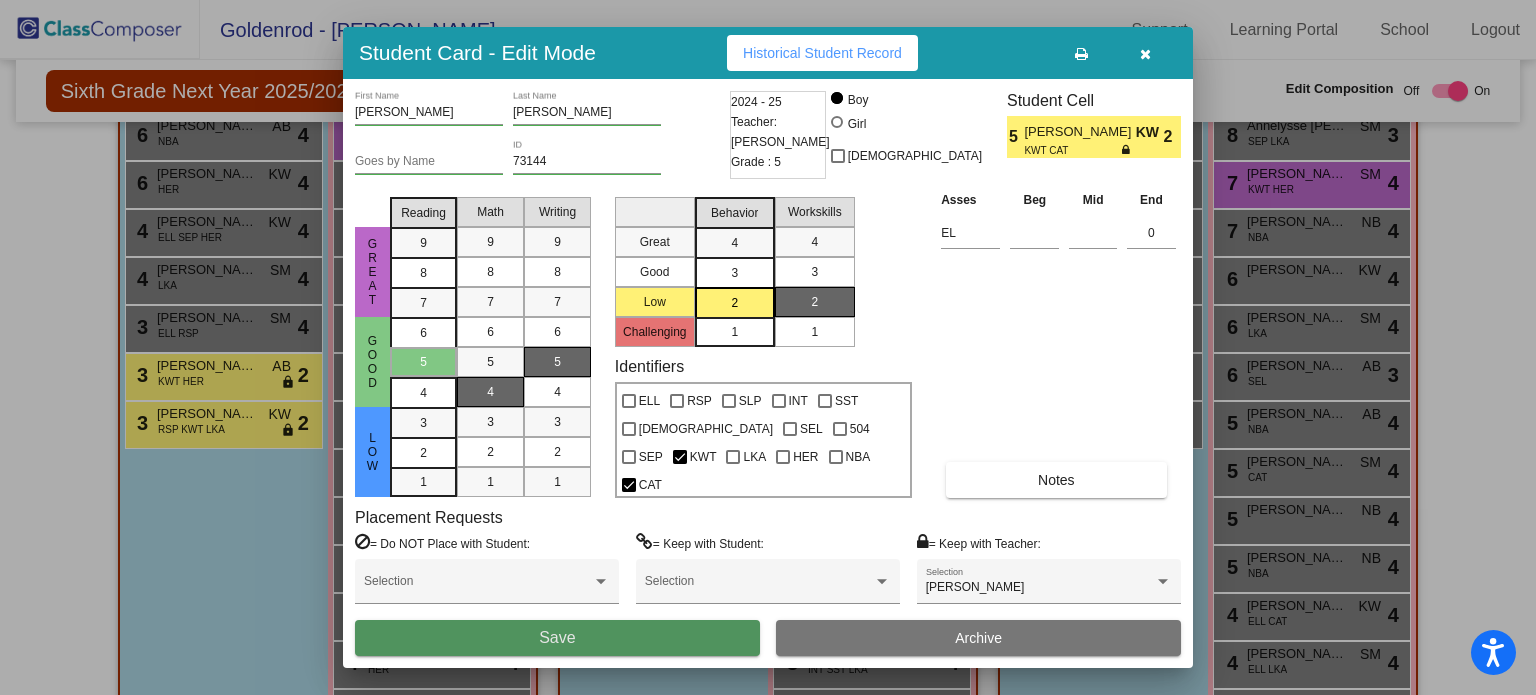 click on "Save" at bounding box center [557, 638] 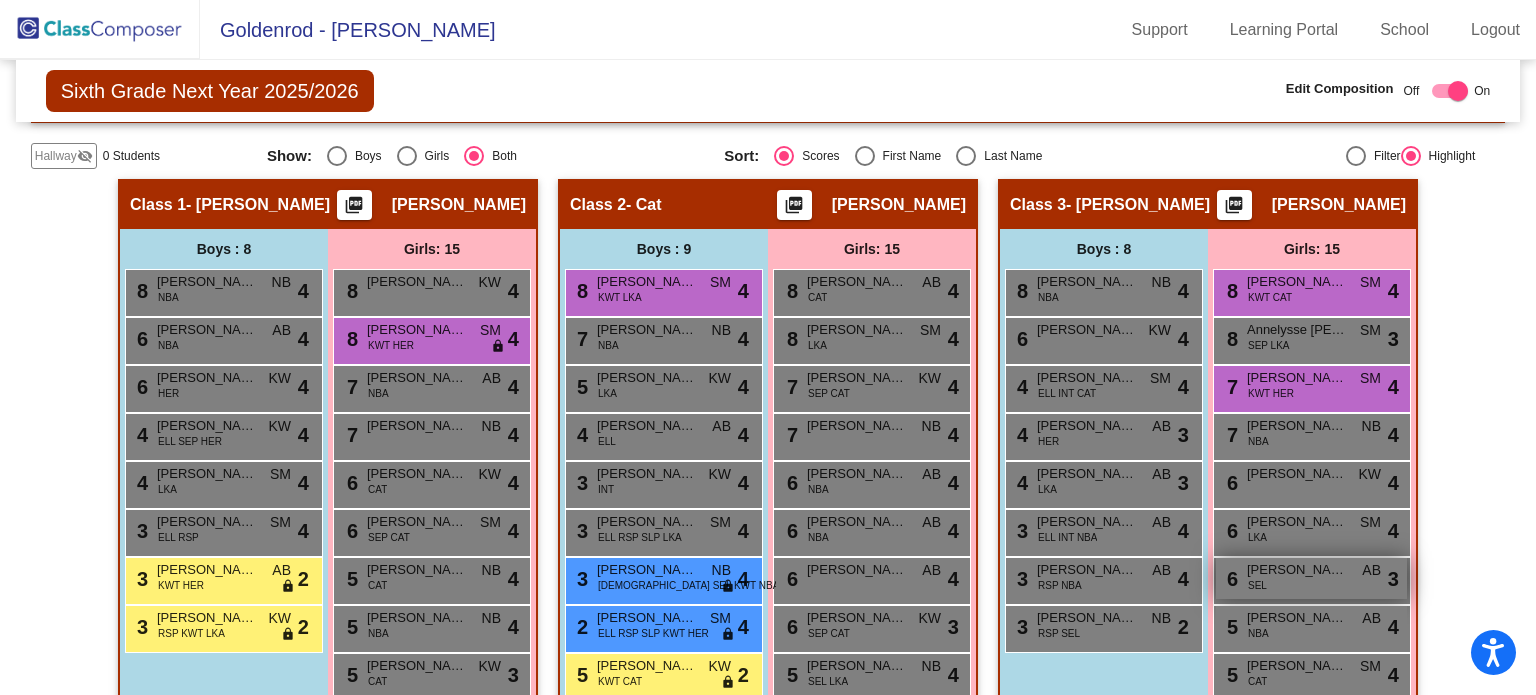 scroll, scrollTop: 419, scrollLeft: 0, axis: vertical 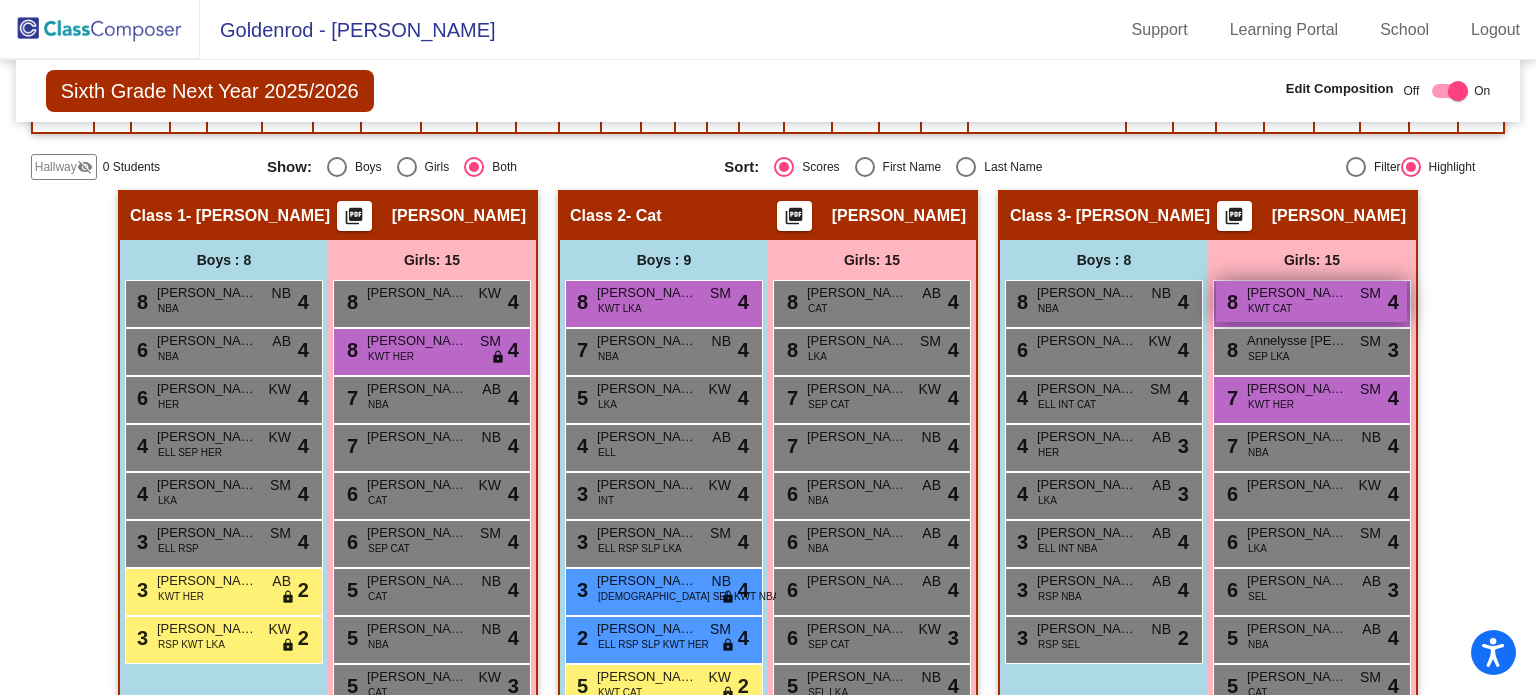 click on "KWT CAT" at bounding box center [1270, 308] 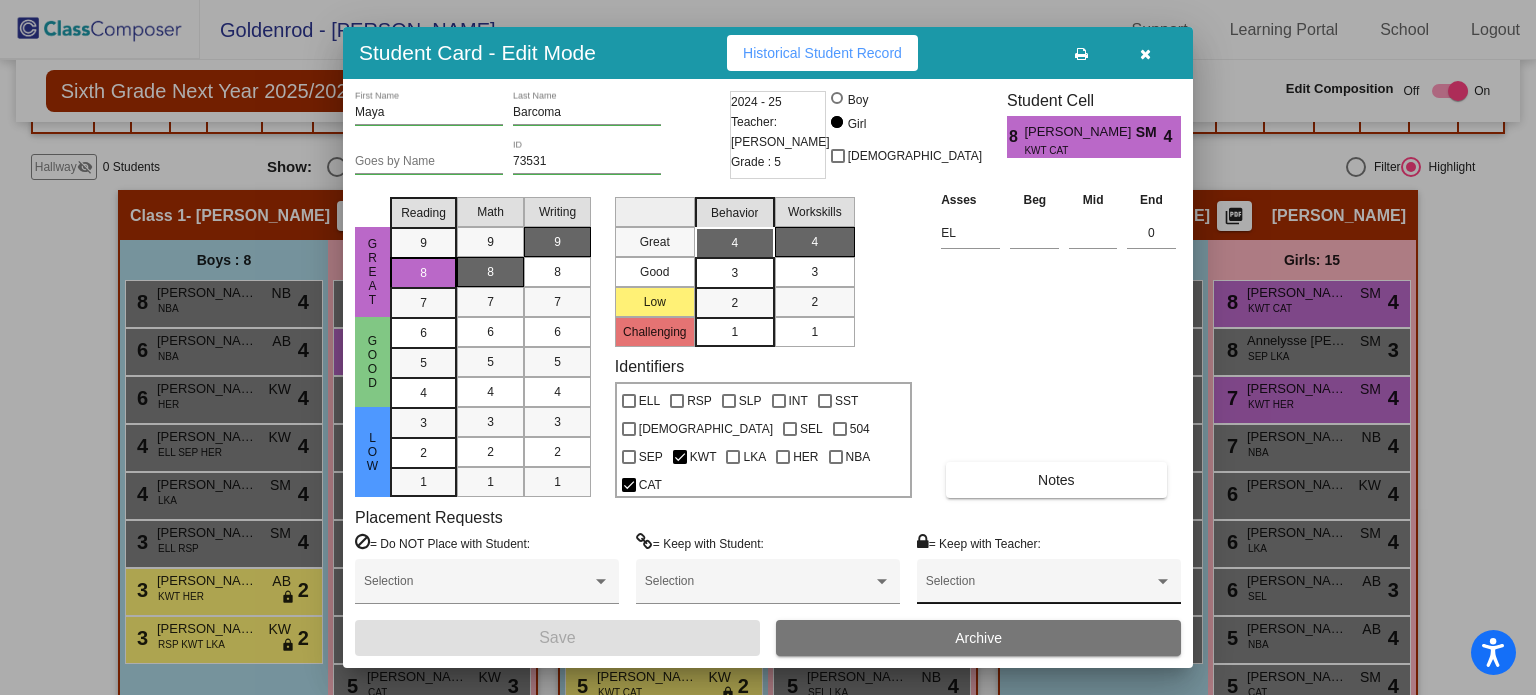 click on "Selection" at bounding box center [1049, 586] 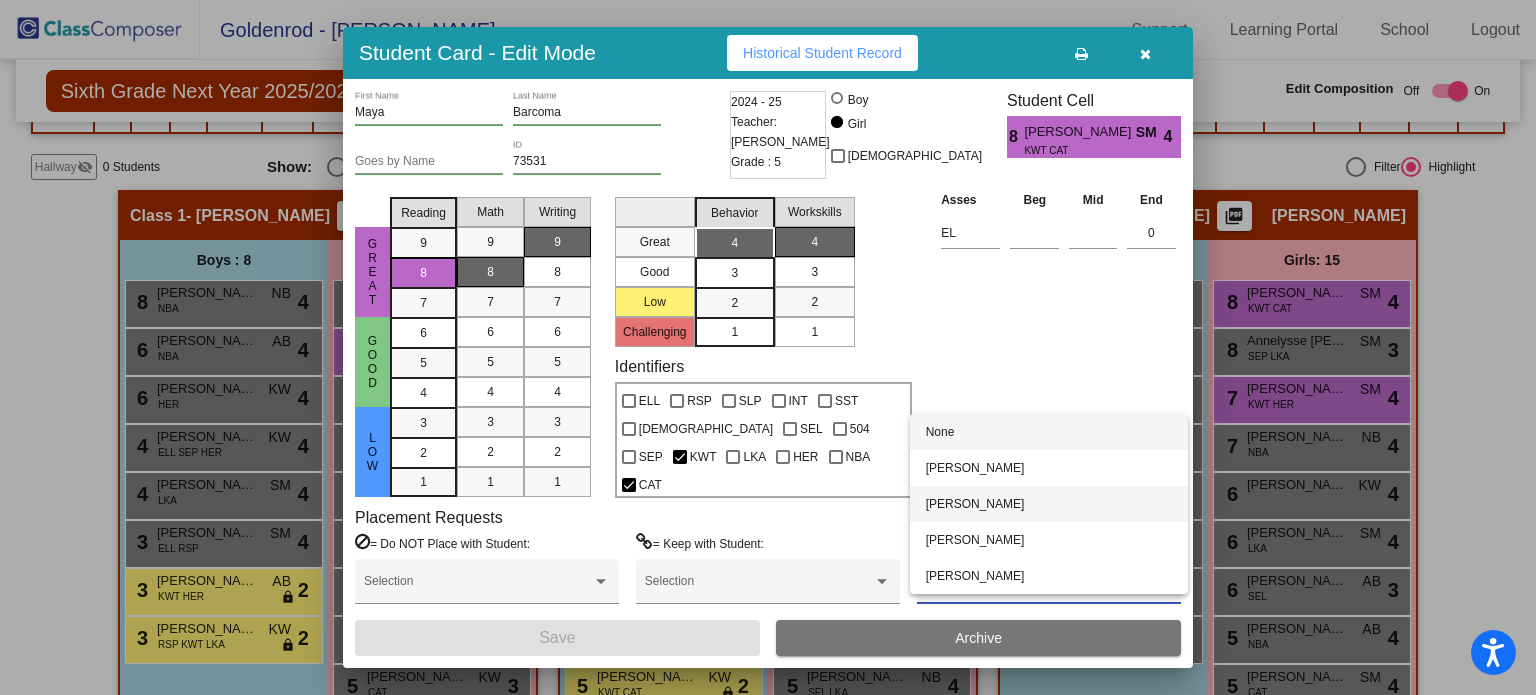 click on "[PERSON_NAME]" at bounding box center [1049, 504] 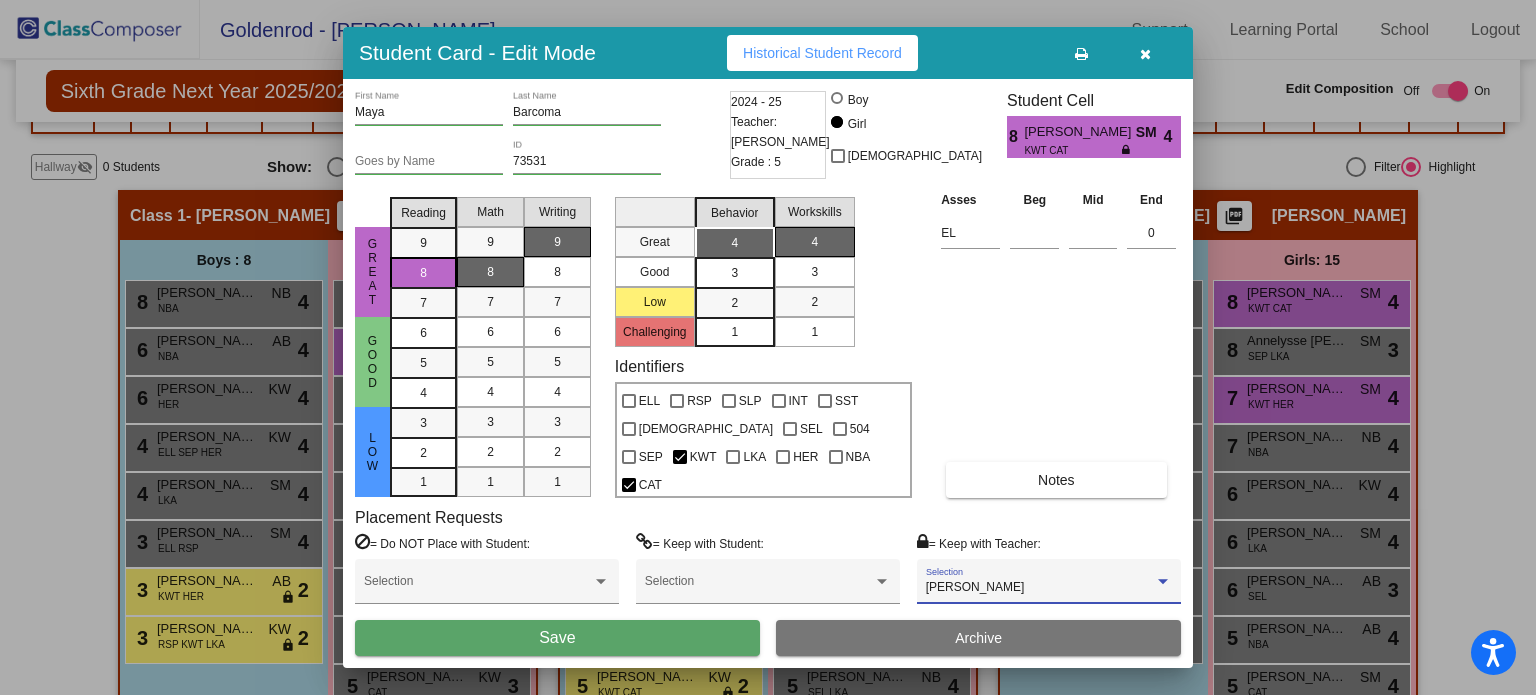 click on "Save" at bounding box center [557, 638] 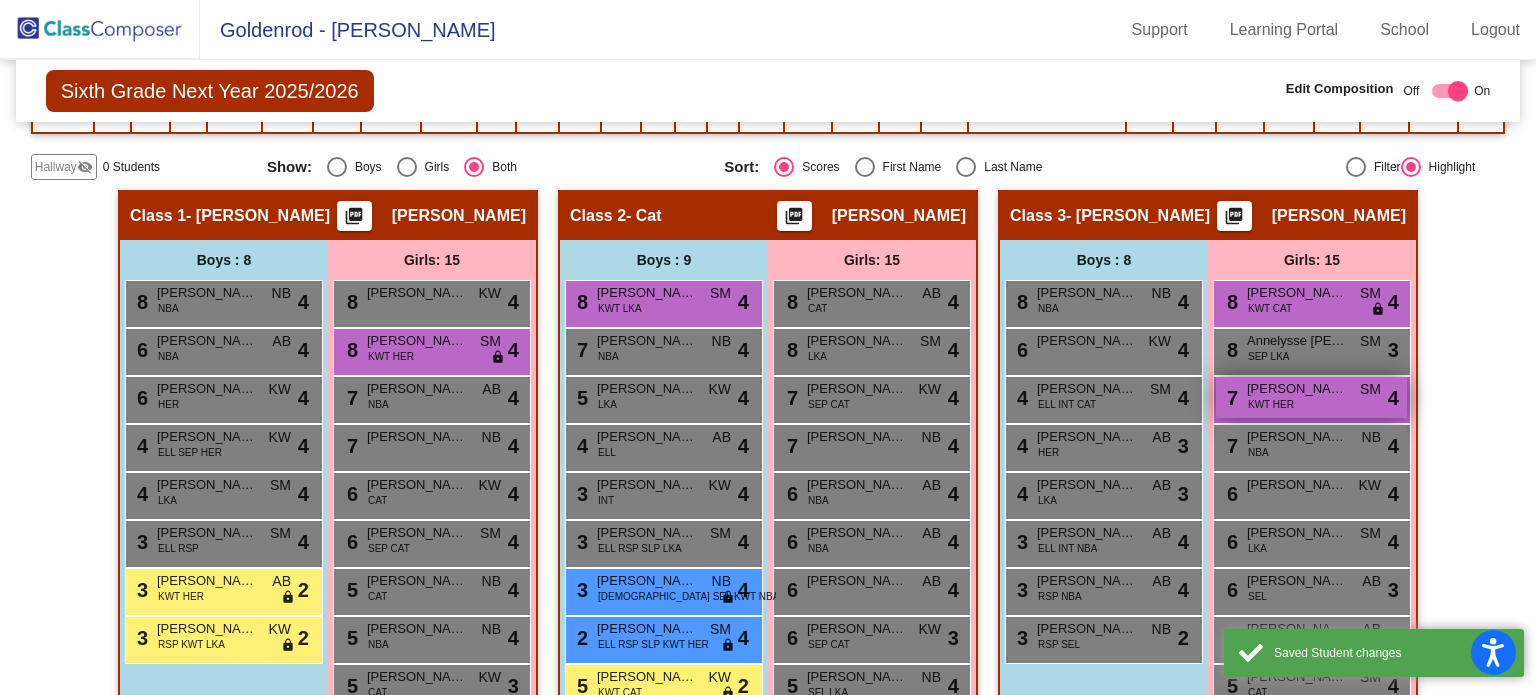 click on "KWT HER" at bounding box center (1271, 404) 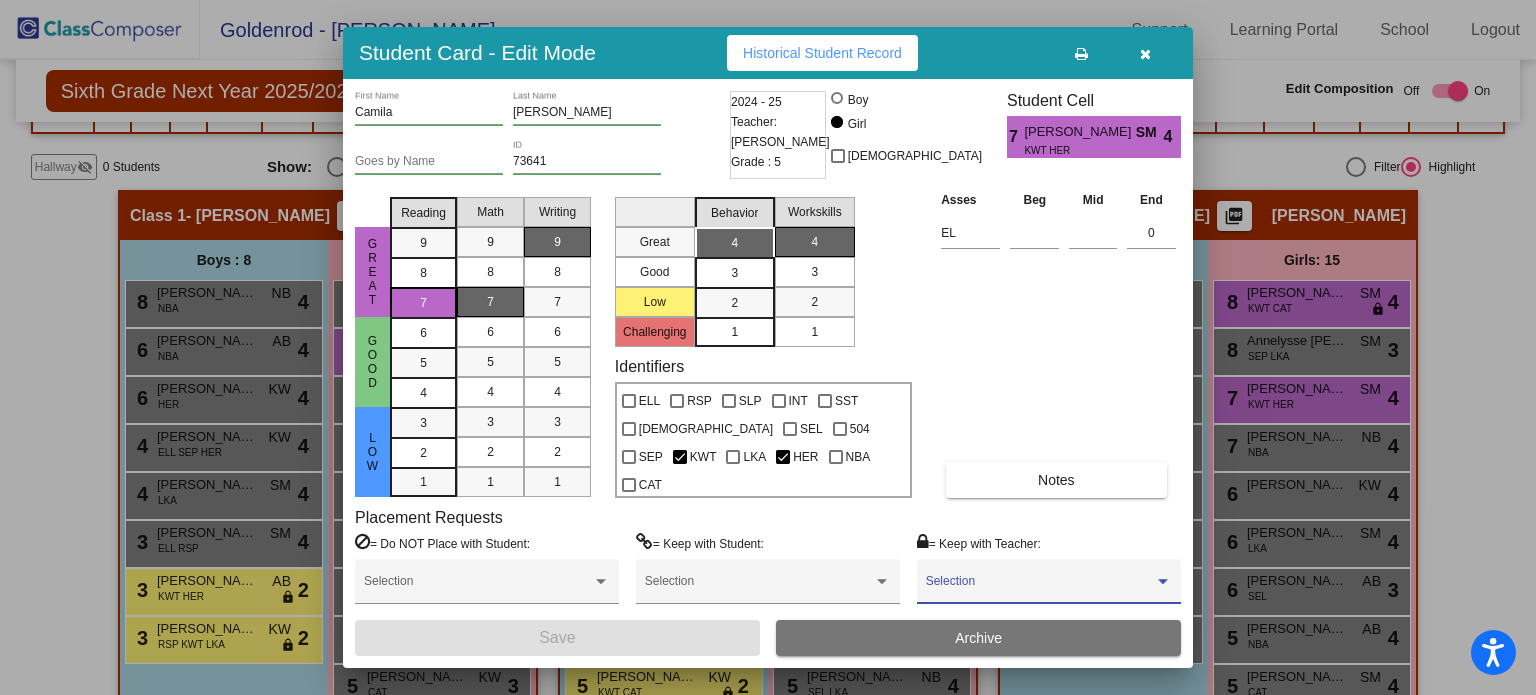 click at bounding box center [1040, 588] 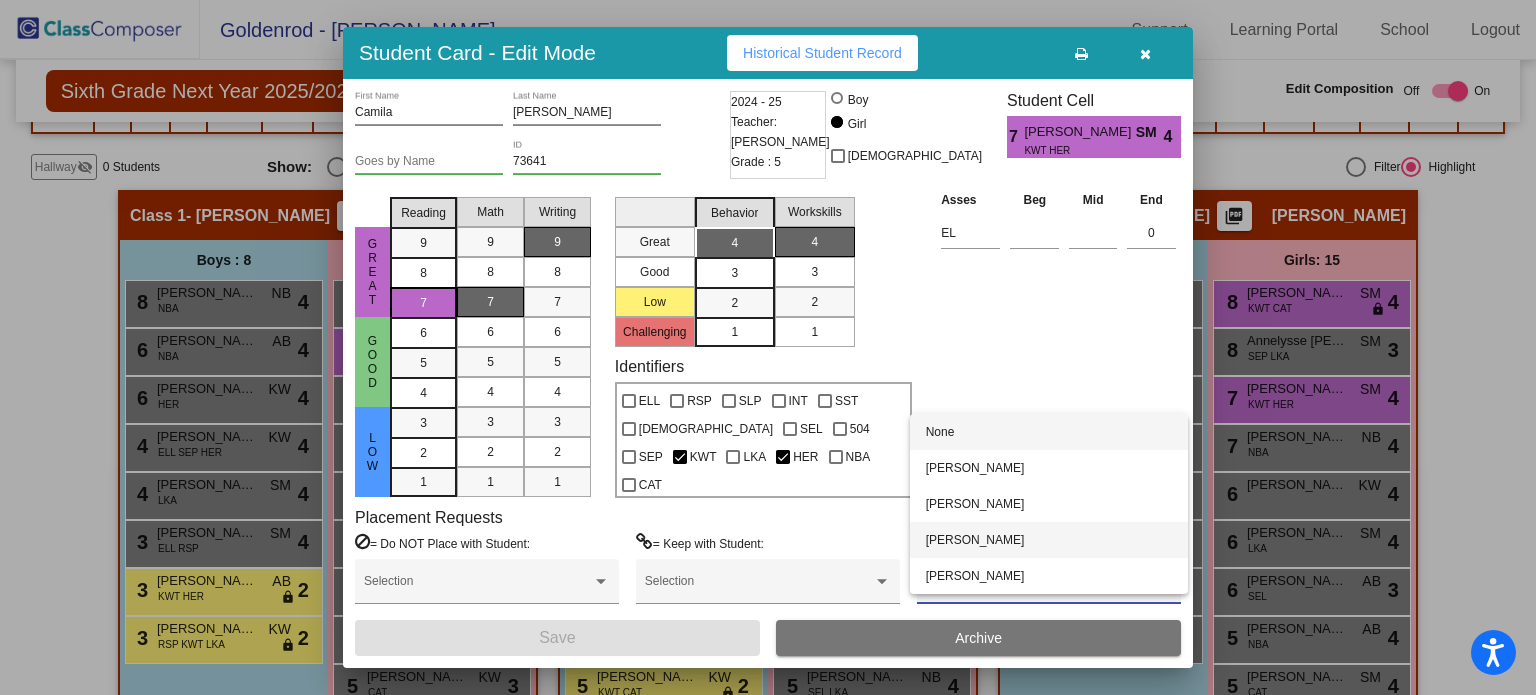 click on "[PERSON_NAME]" at bounding box center [1049, 540] 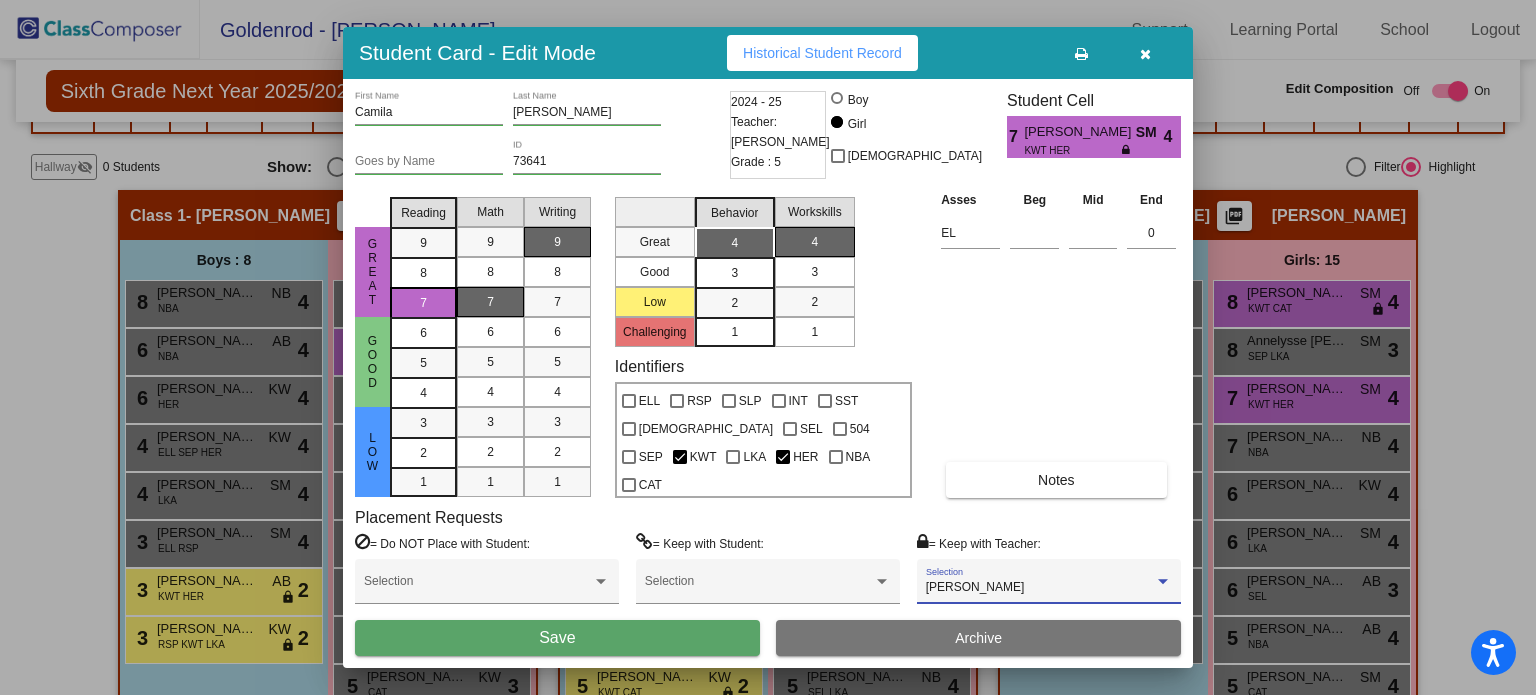 click on "Save" at bounding box center (557, 638) 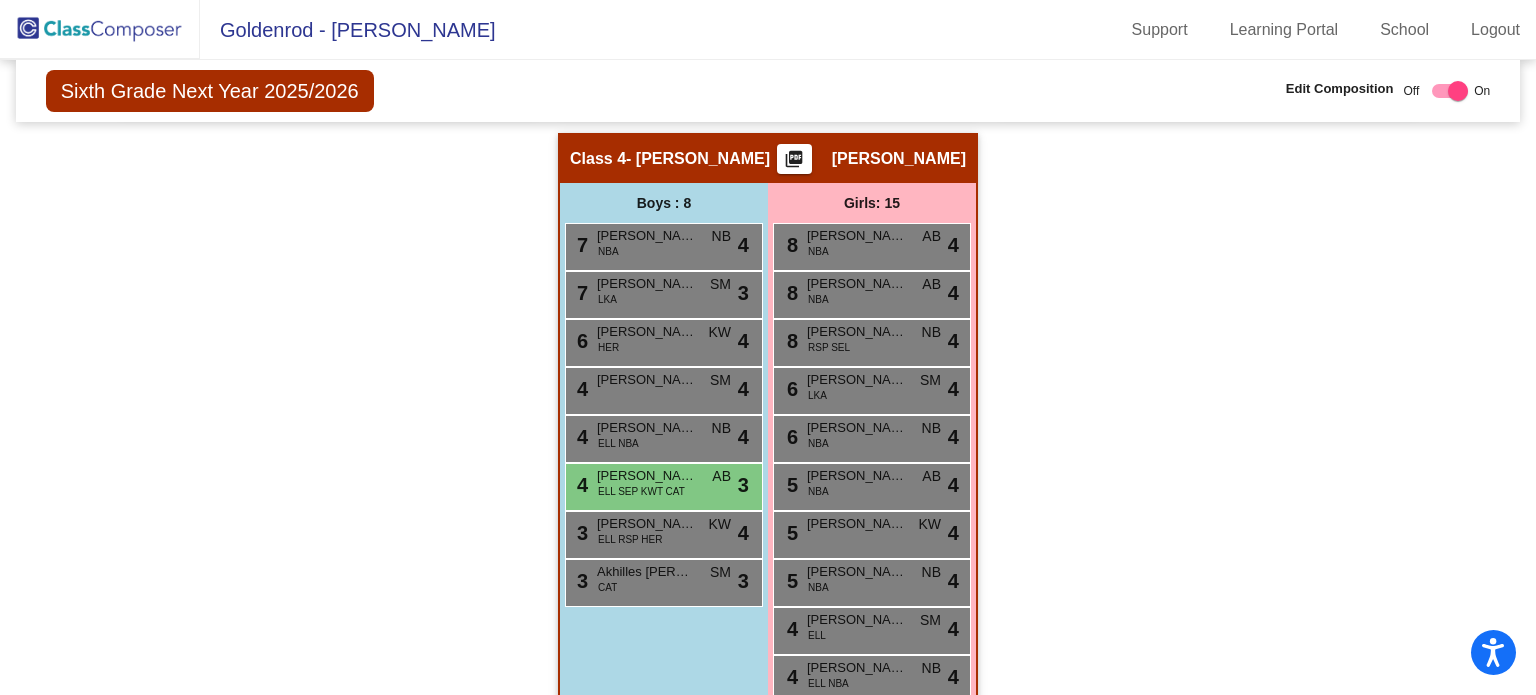 scroll, scrollTop: 1323, scrollLeft: 0, axis: vertical 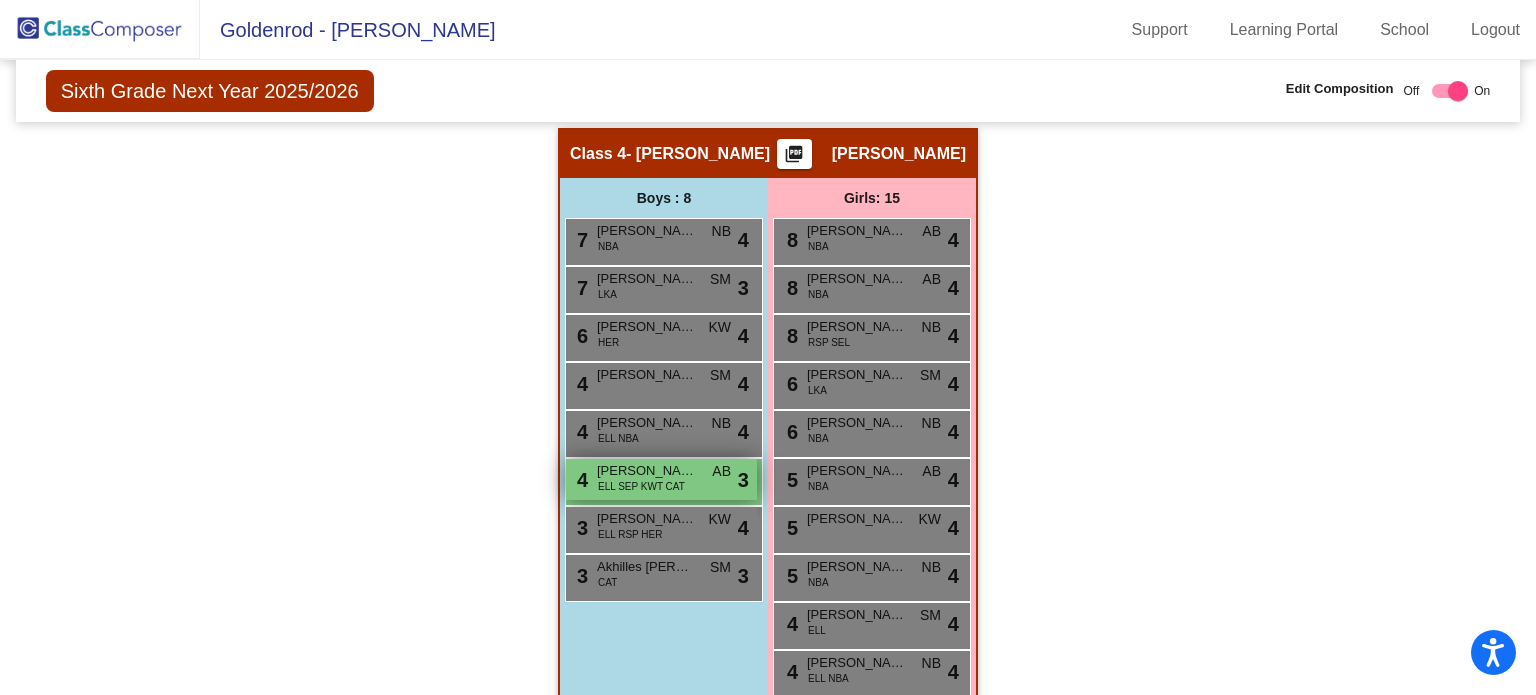 click on "[PERSON_NAME] [PERSON_NAME]" at bounding box center (647, 471) 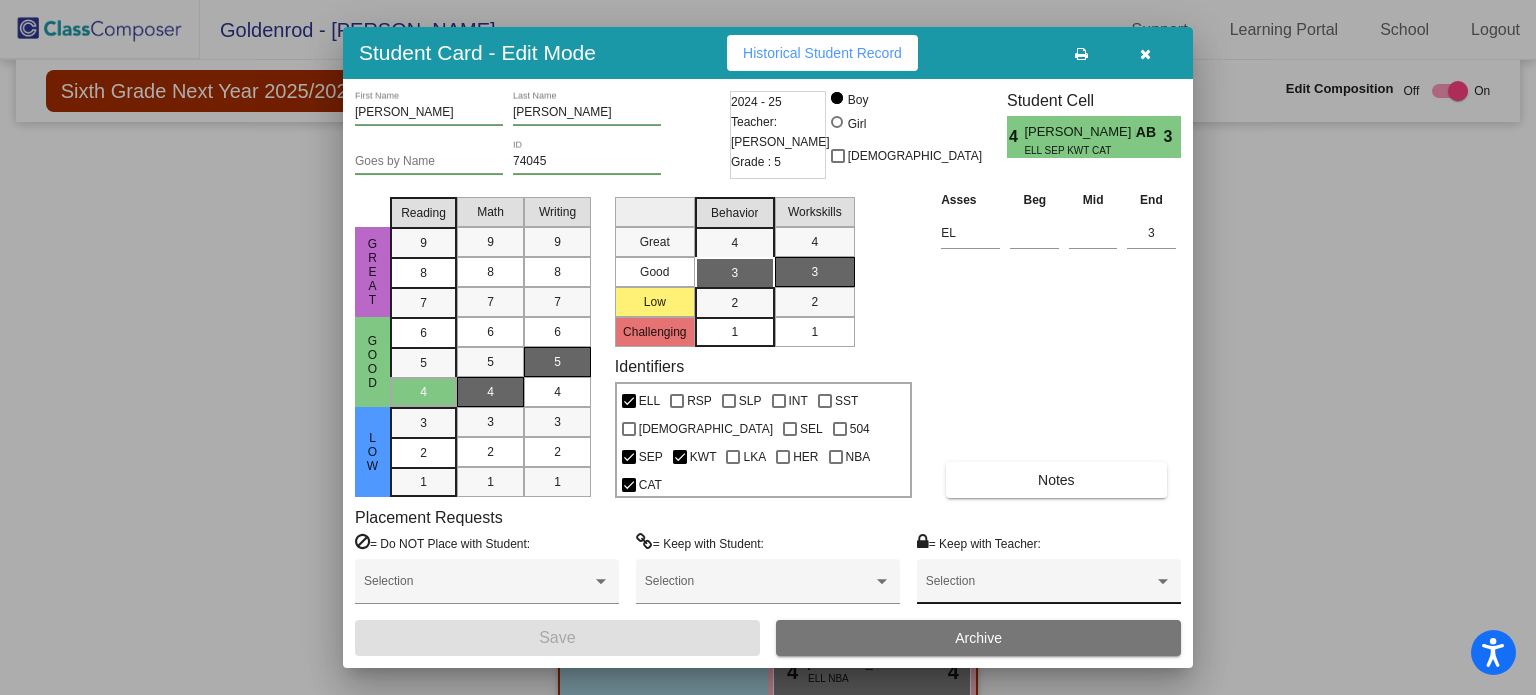 click on "Selection" at bounding box center (1049, 586) 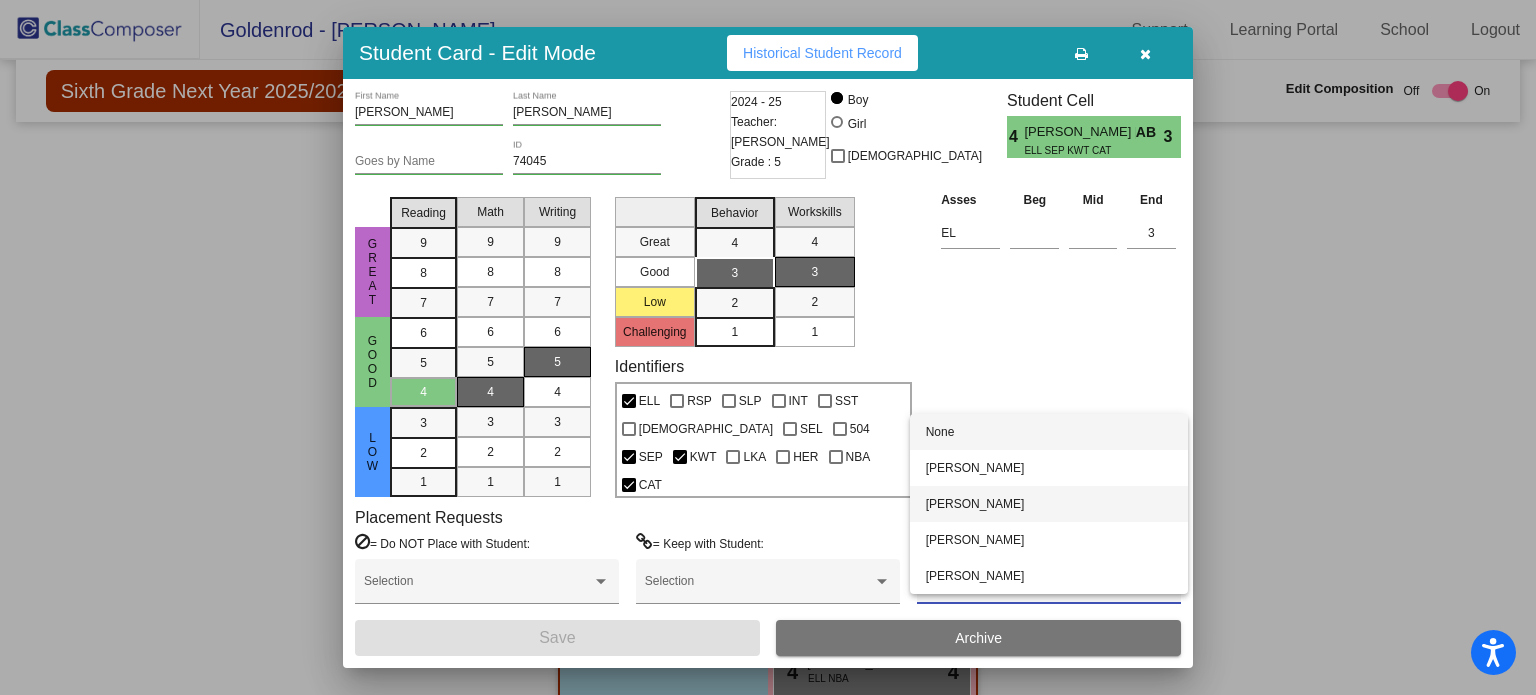 click on "[PERSON_NAME]" at bounding box center (1049, 504) 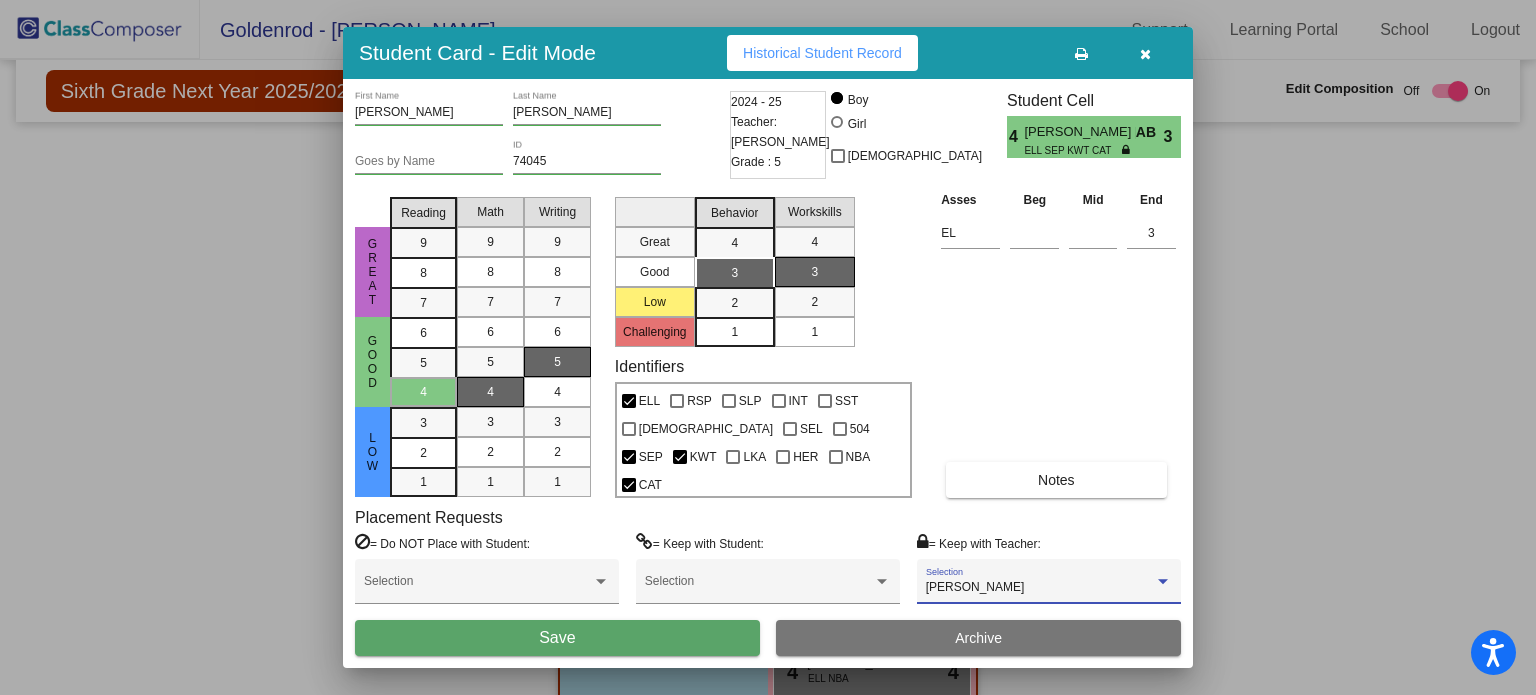 click on "Save" at bounding box center [557, 638] 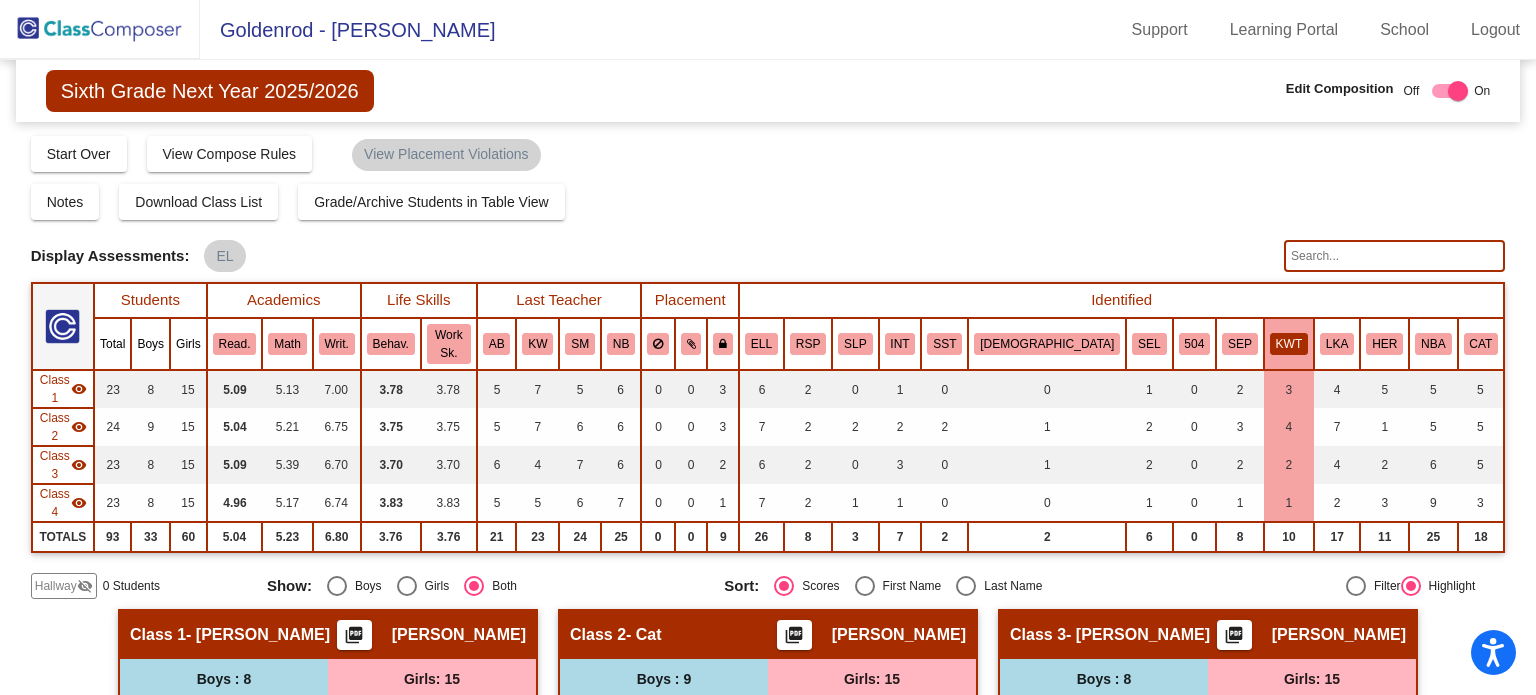scroll, scrollTop: 0, scrollLeft: 0, axis: both 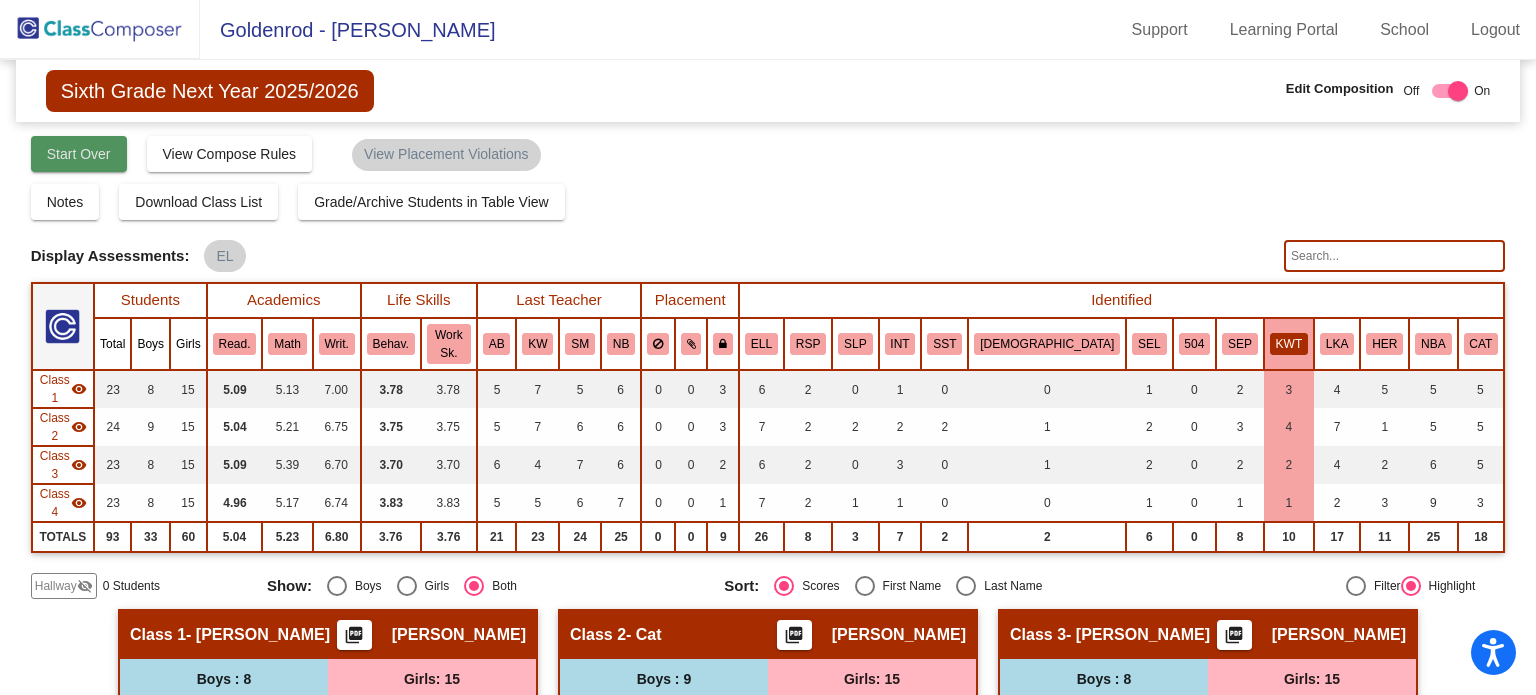click on "Start Over" 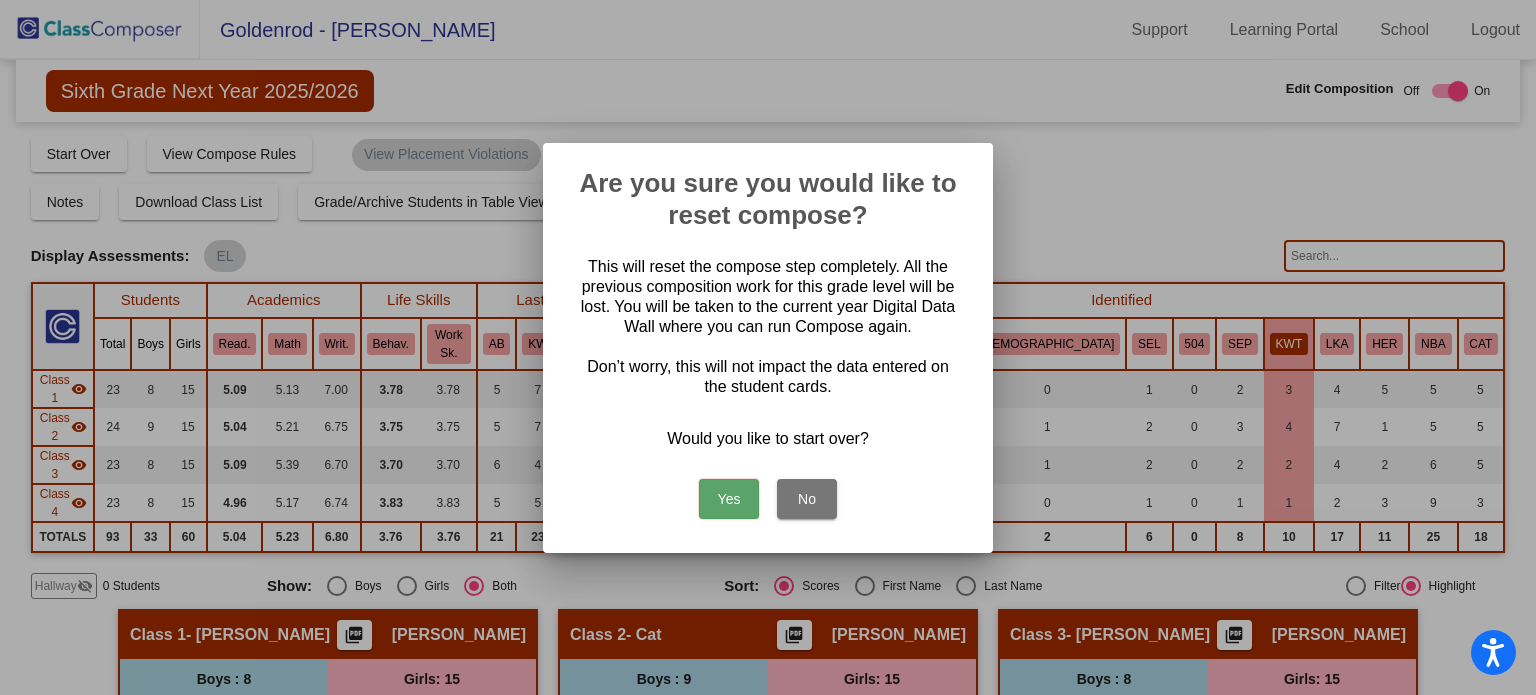 click on "Yes" at bounding box center [729, 499] 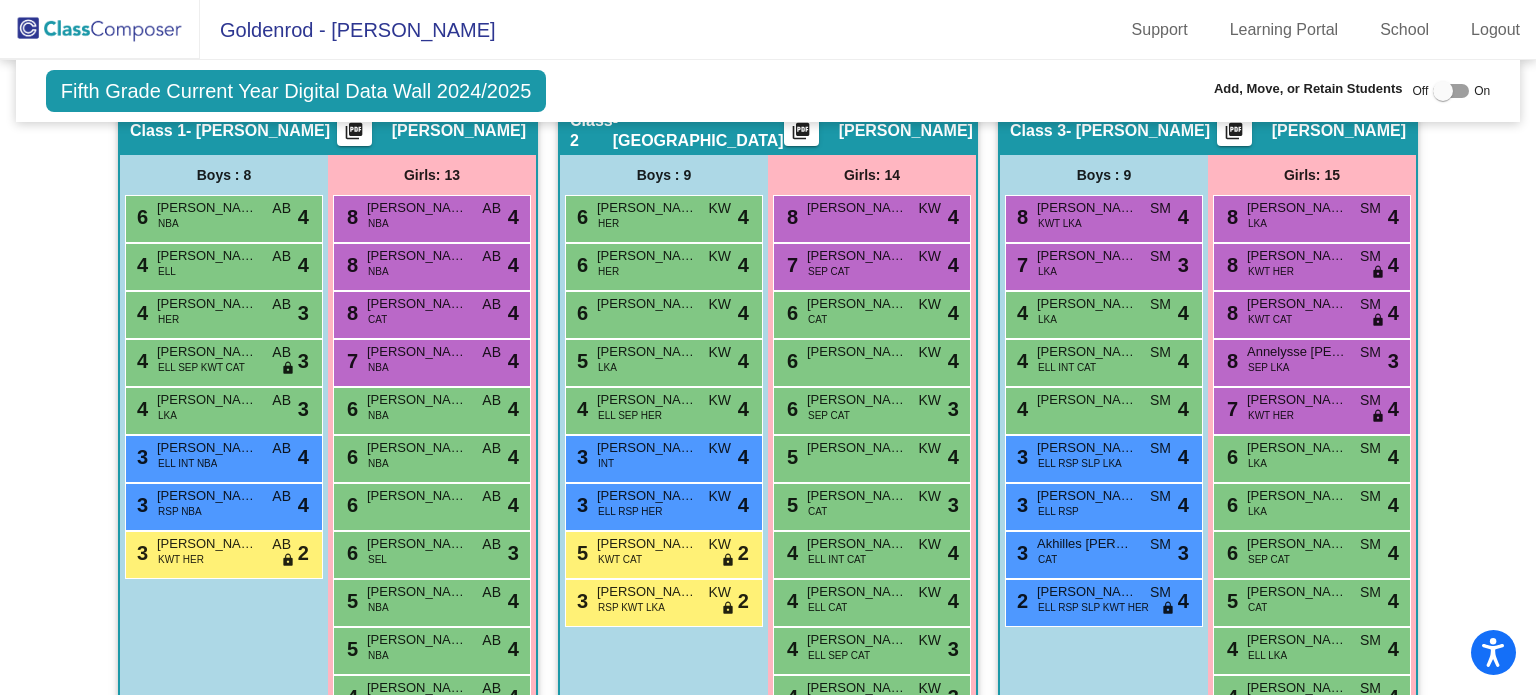 scroll, scrollTop: 0, scrollLeft: 0, axis: both 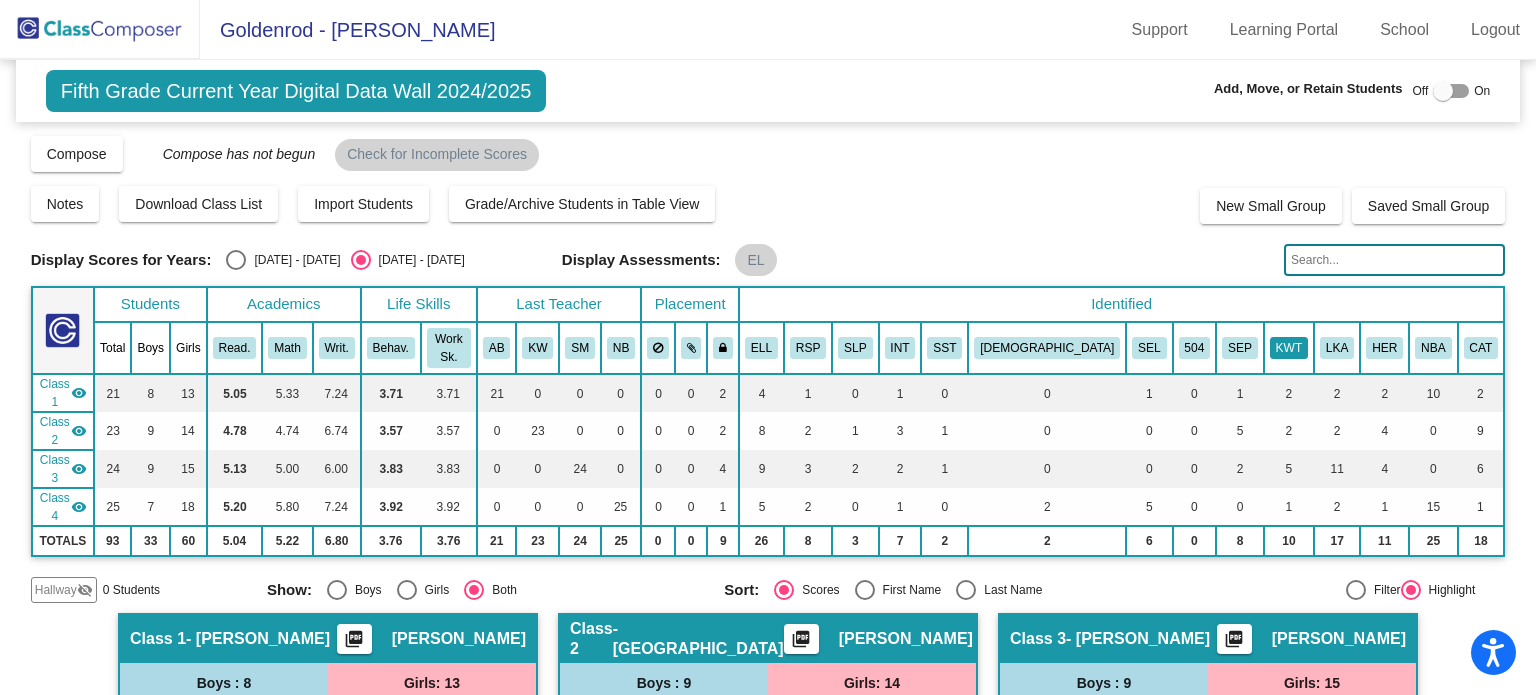 click on "KWT" 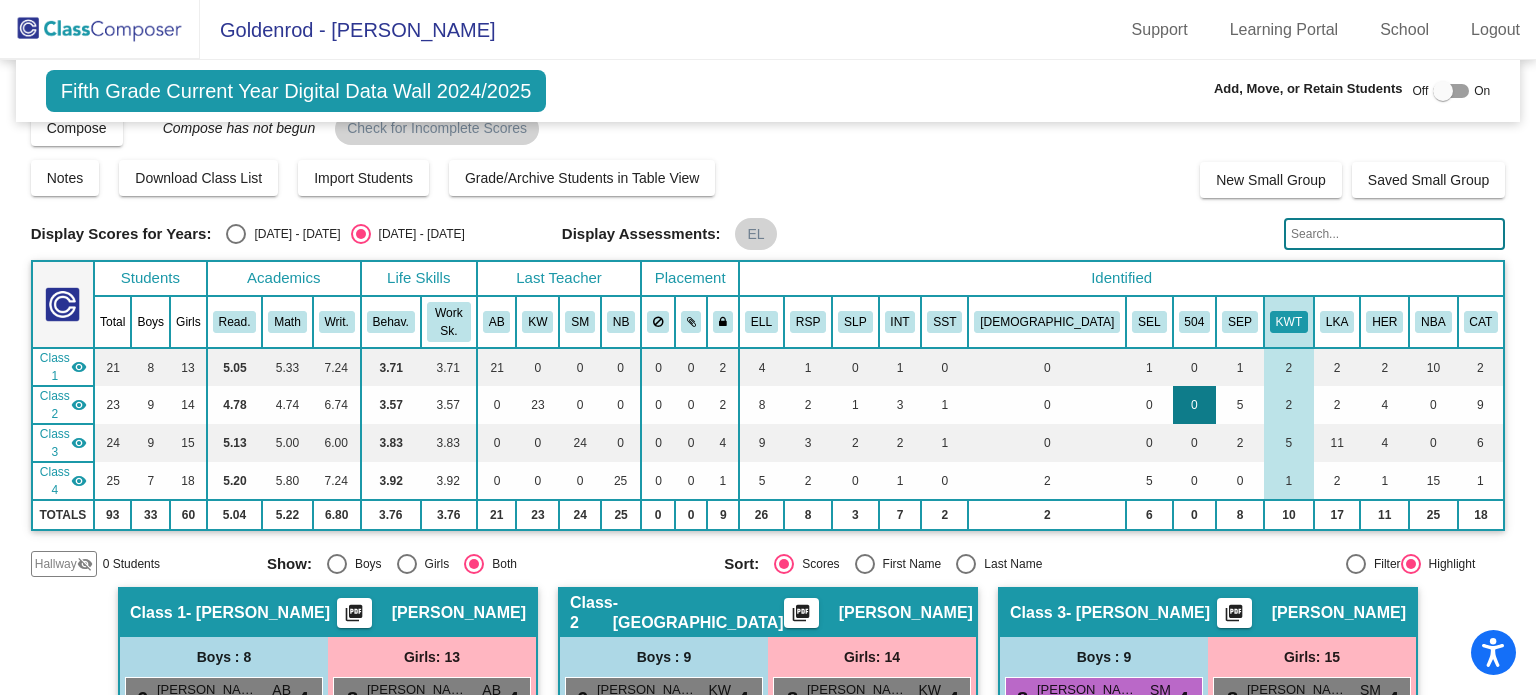 scroll, scrollTop: 24, scrollLeft: 0, axis: vertical 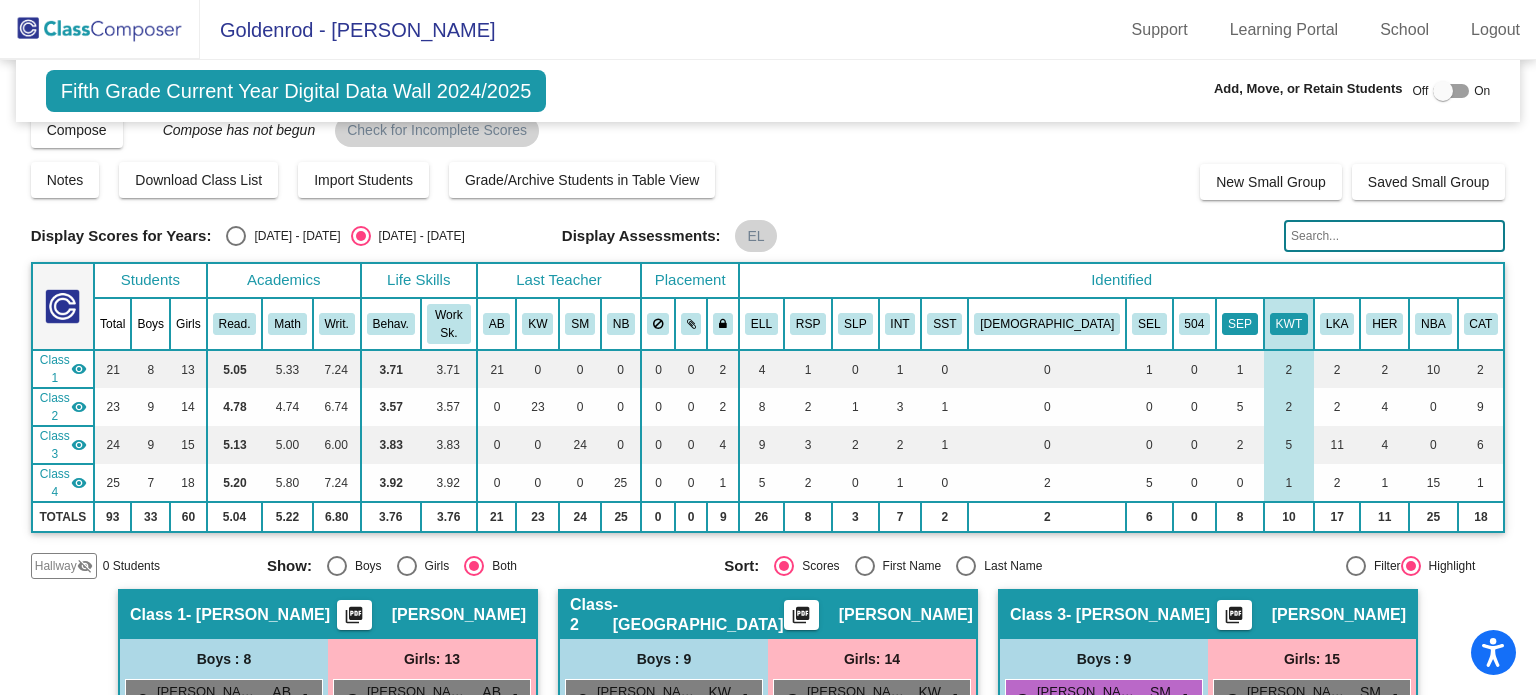 click on "SEP" 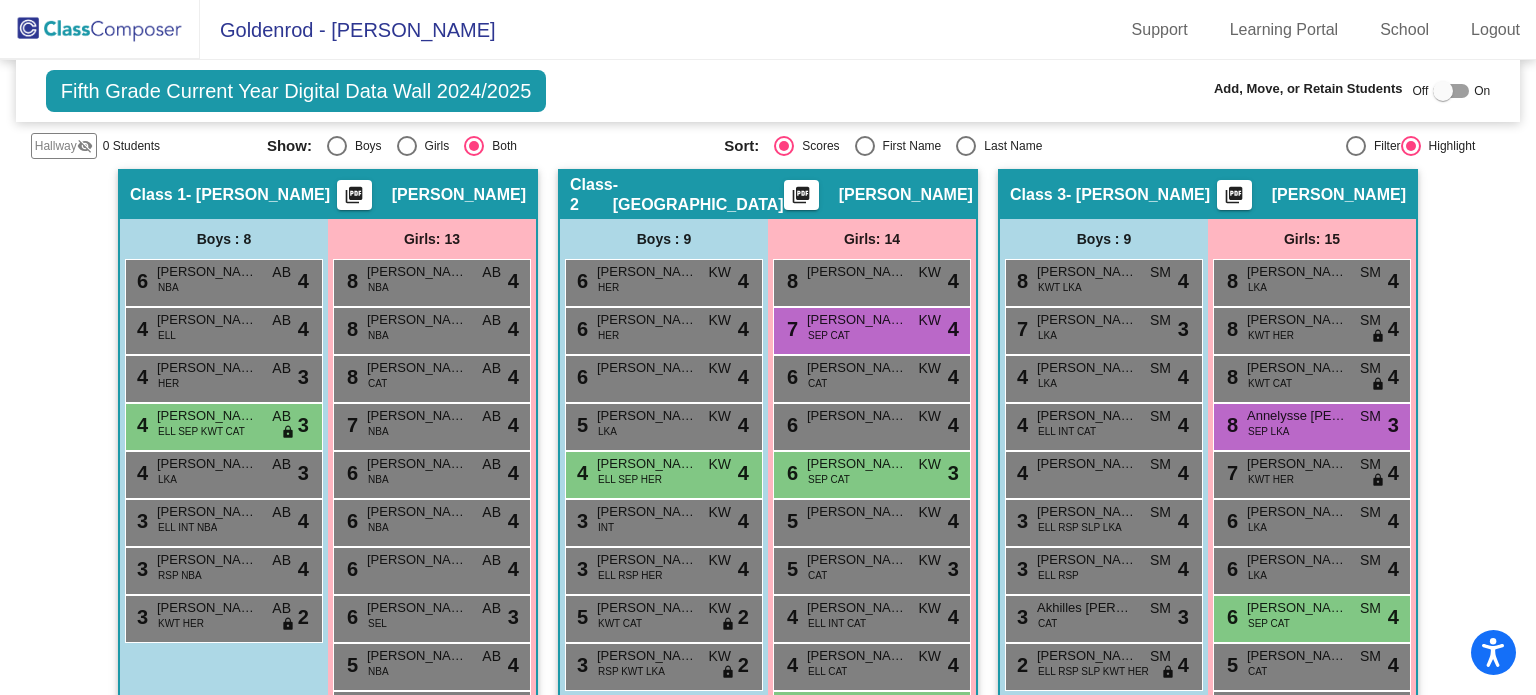 scroll, scrollTop: 452, scrollLeft: 0, axis: vertical 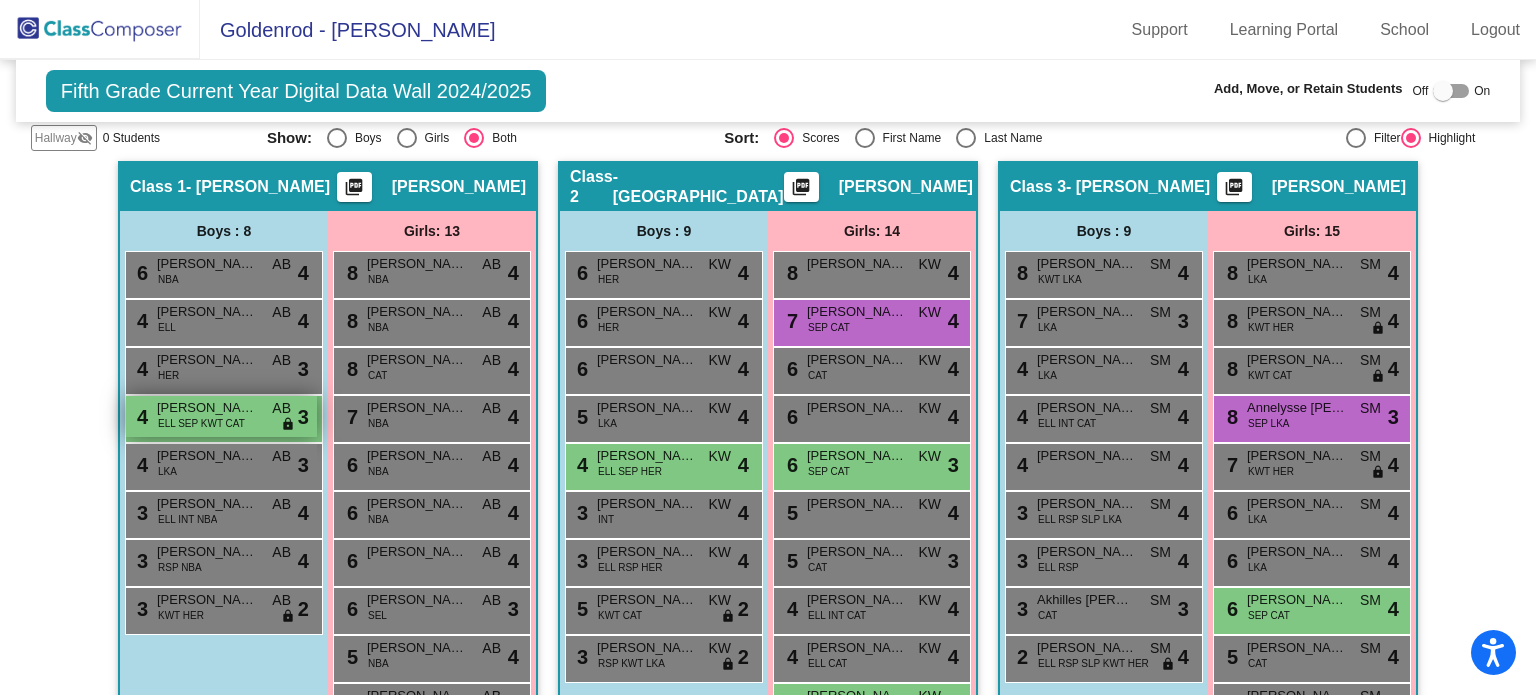 click on "ELL SEP KWT CAT" at bounding box center [201, 423] 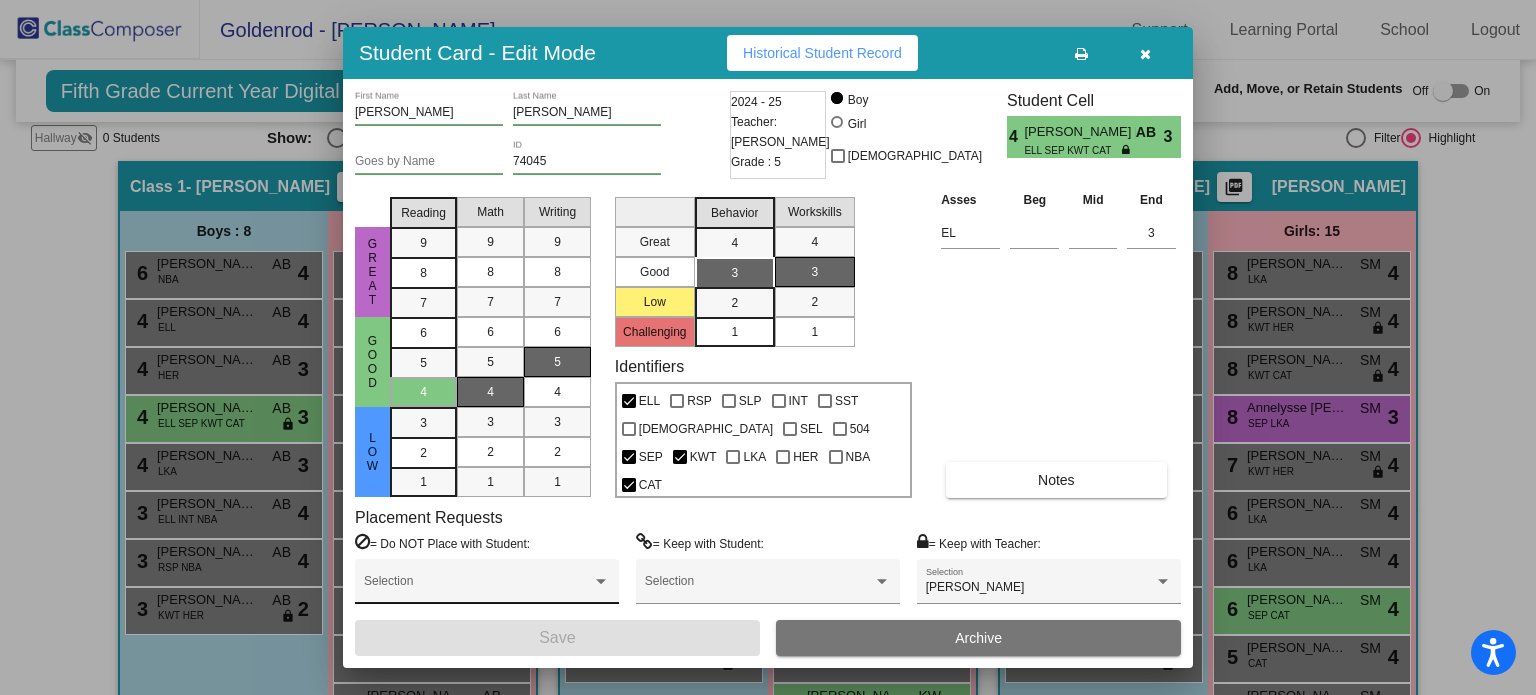 click at bounding box center (478, 588) 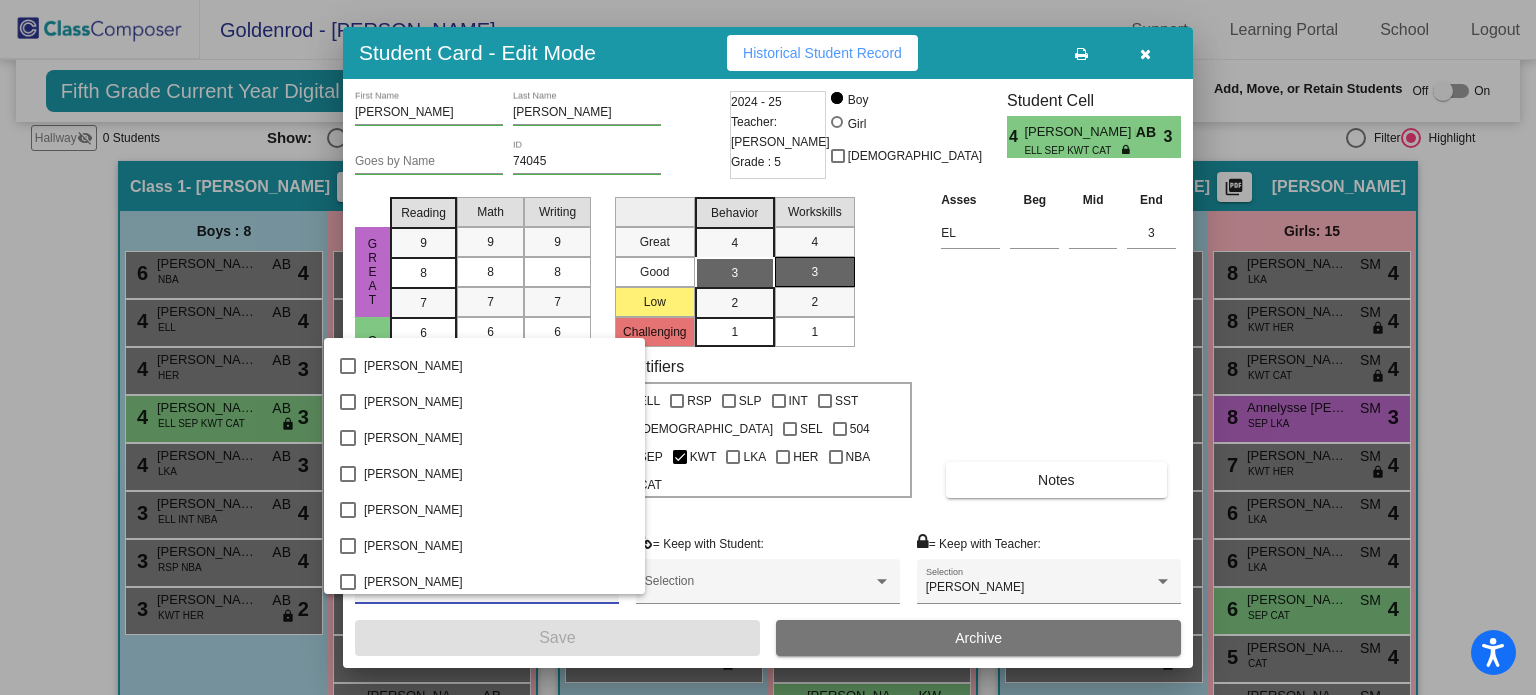 scroll, scrollTop: 3056, scrollLeft: 0, axis: vertical 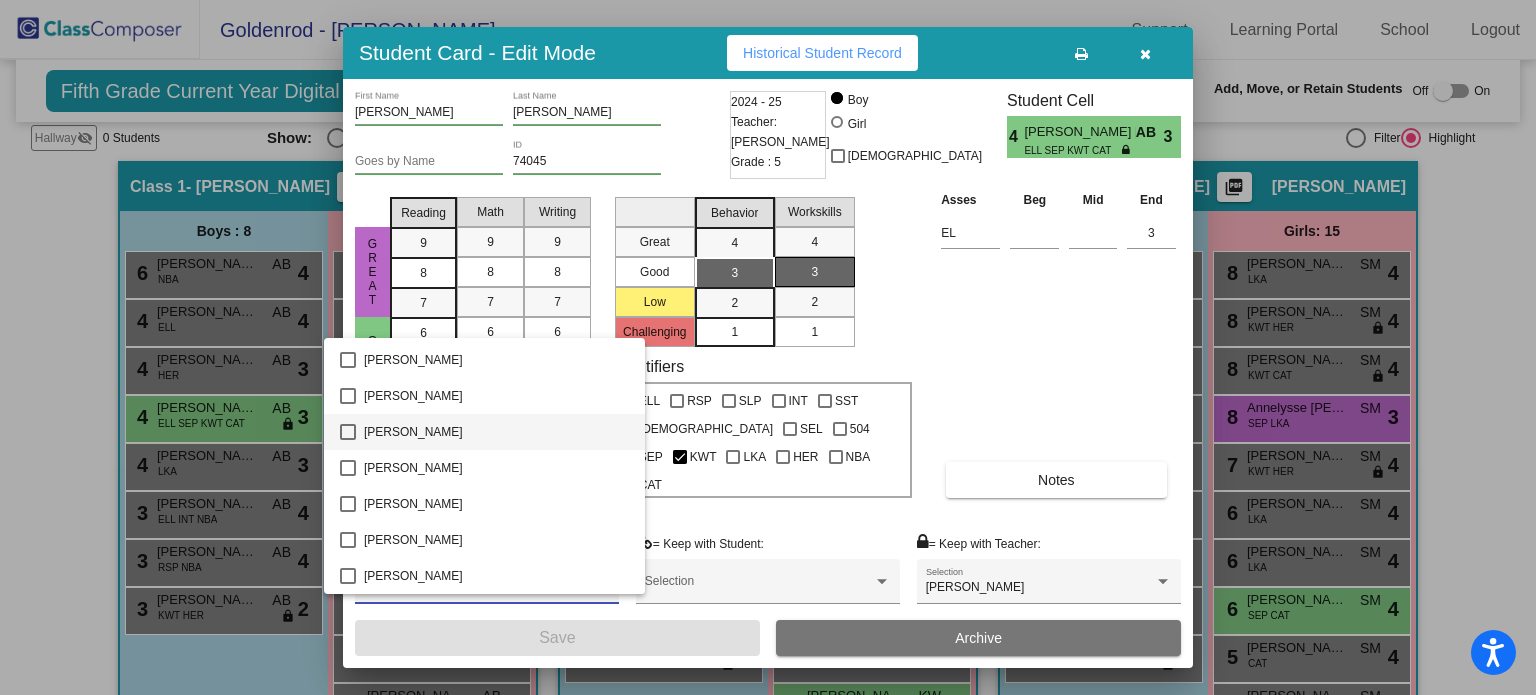 click on "[PERSON_NAME]" at bounding box center (496, 432) 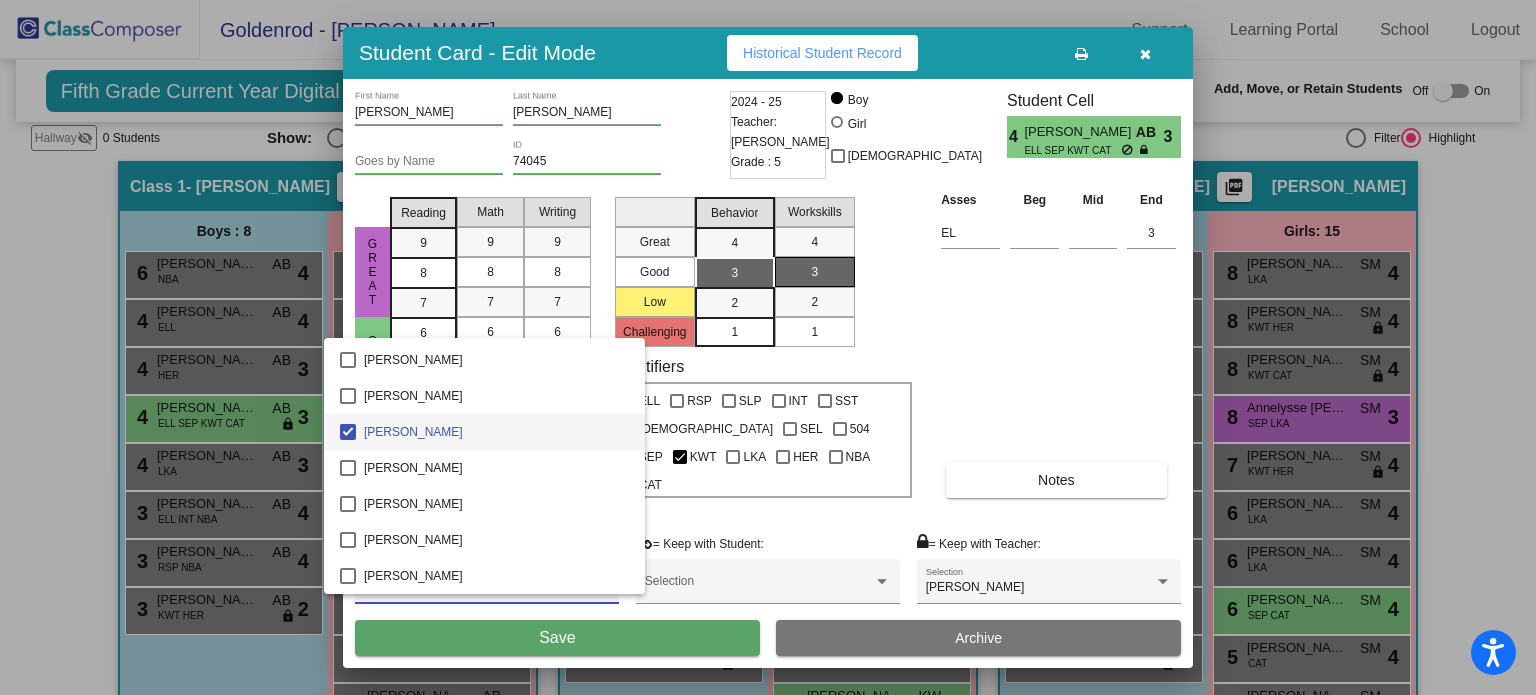 click at bounding box center [768, 347] 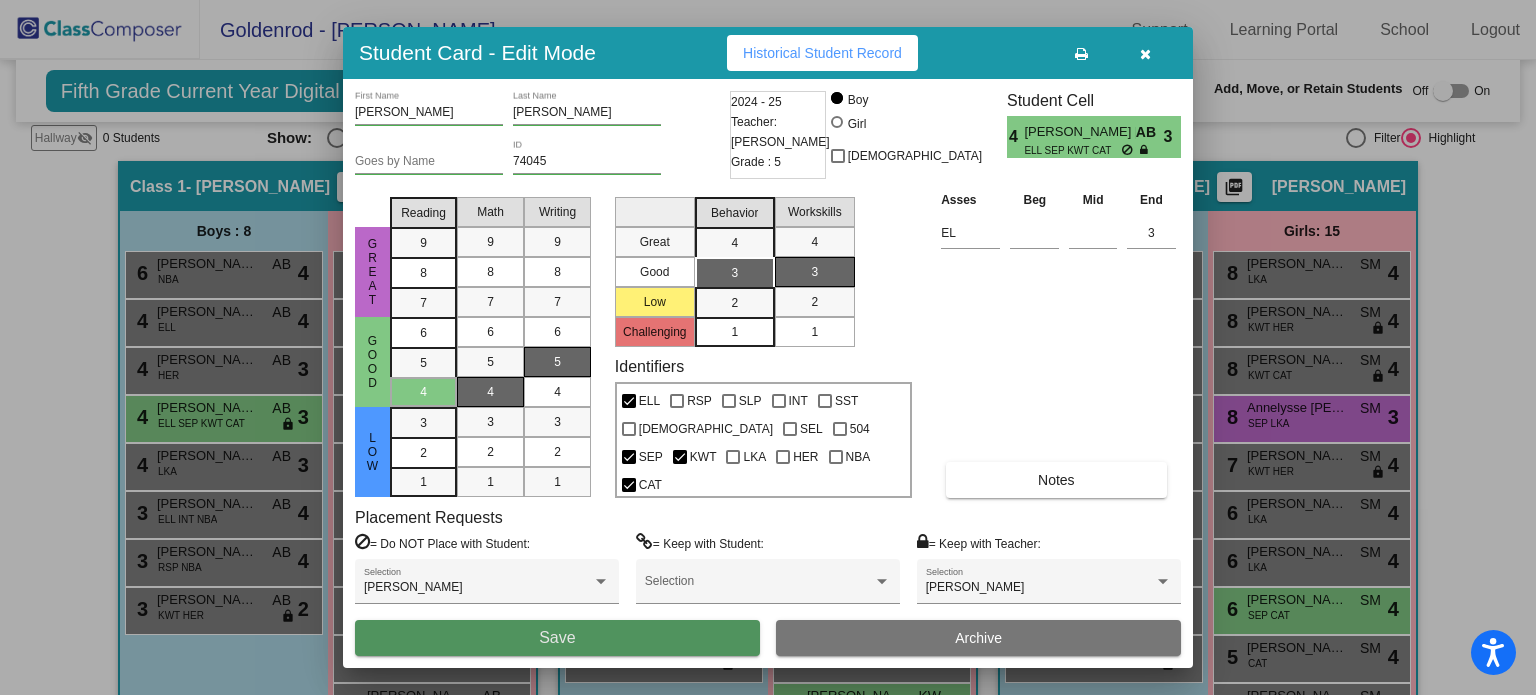 click on "Save" at bounding box center (557, 638) 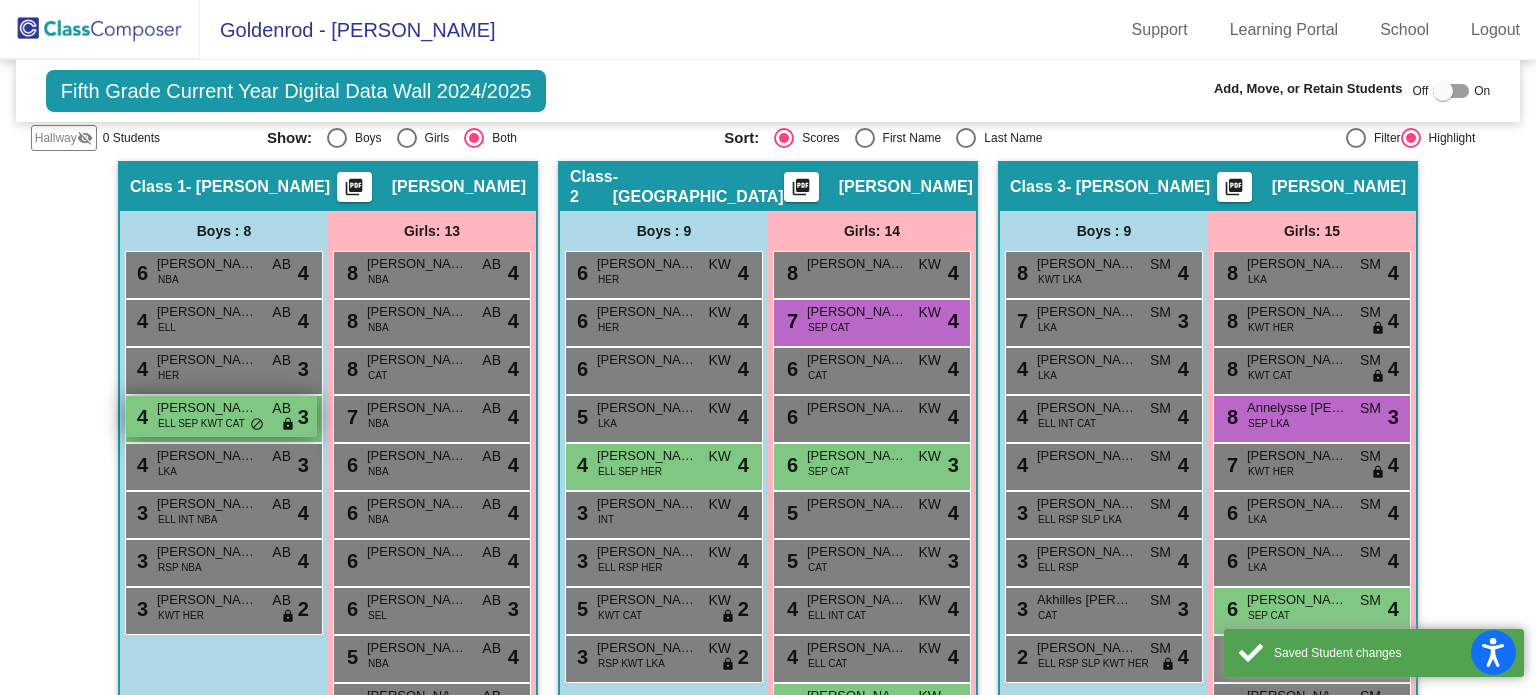 click on "ELL SEP KWT CAT" at bounding box center (201, 423) 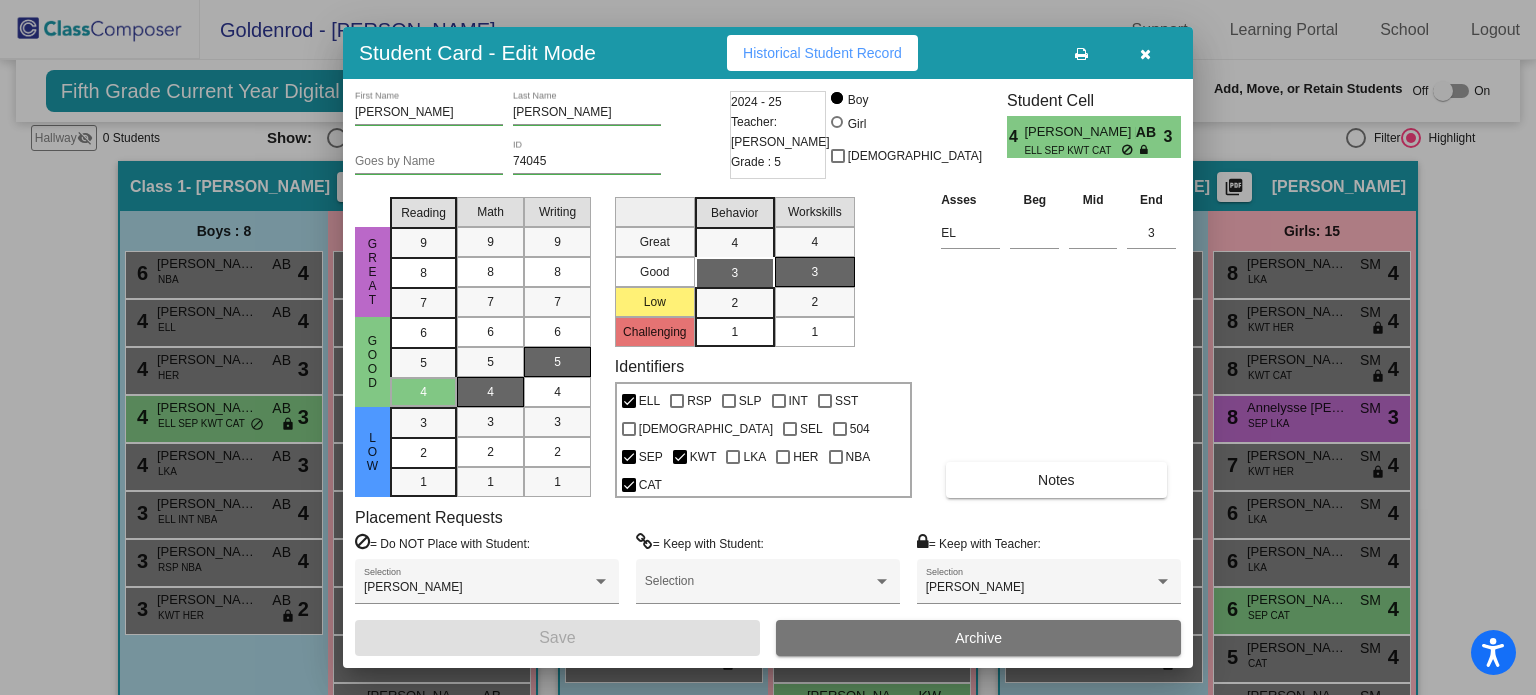 click at bounding box center (1145, 54) 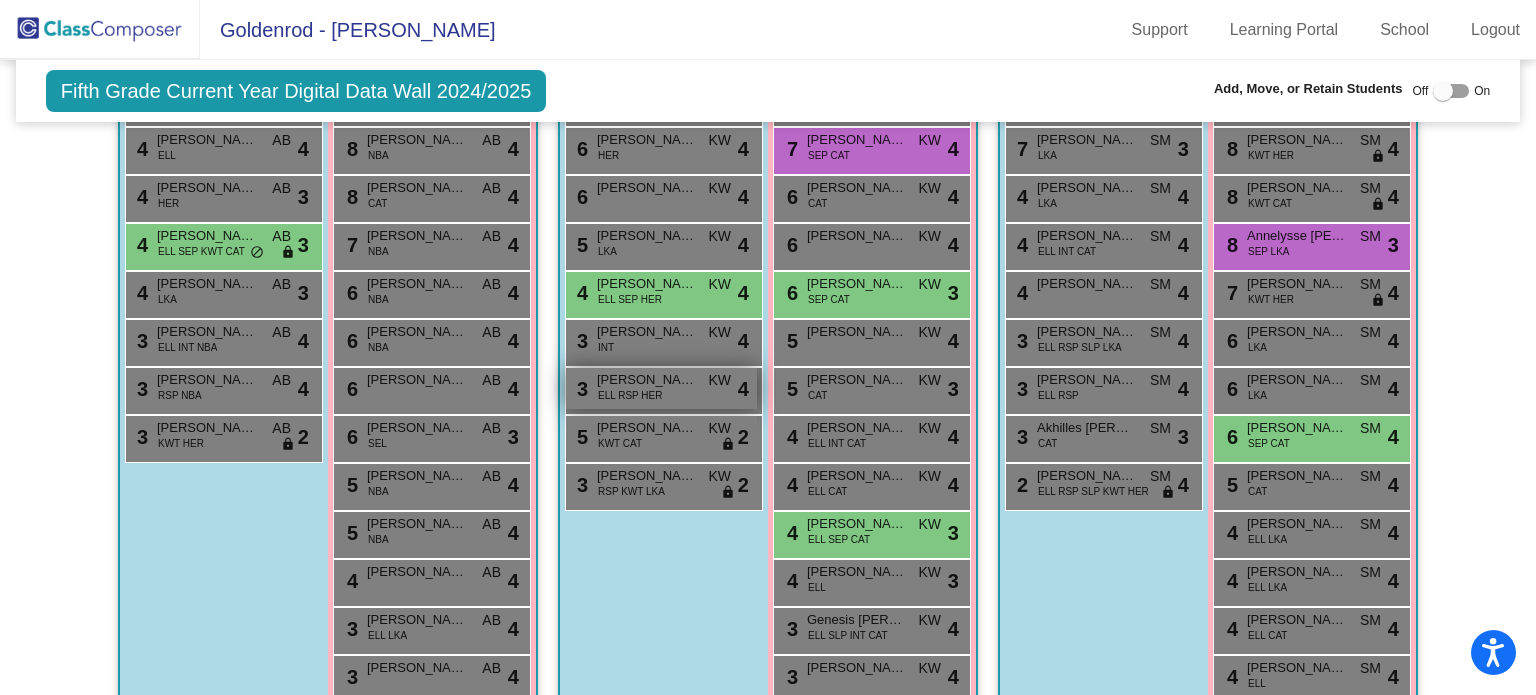 scroll, scrollTop: 623, scrollLeft: 0, axis: vertical 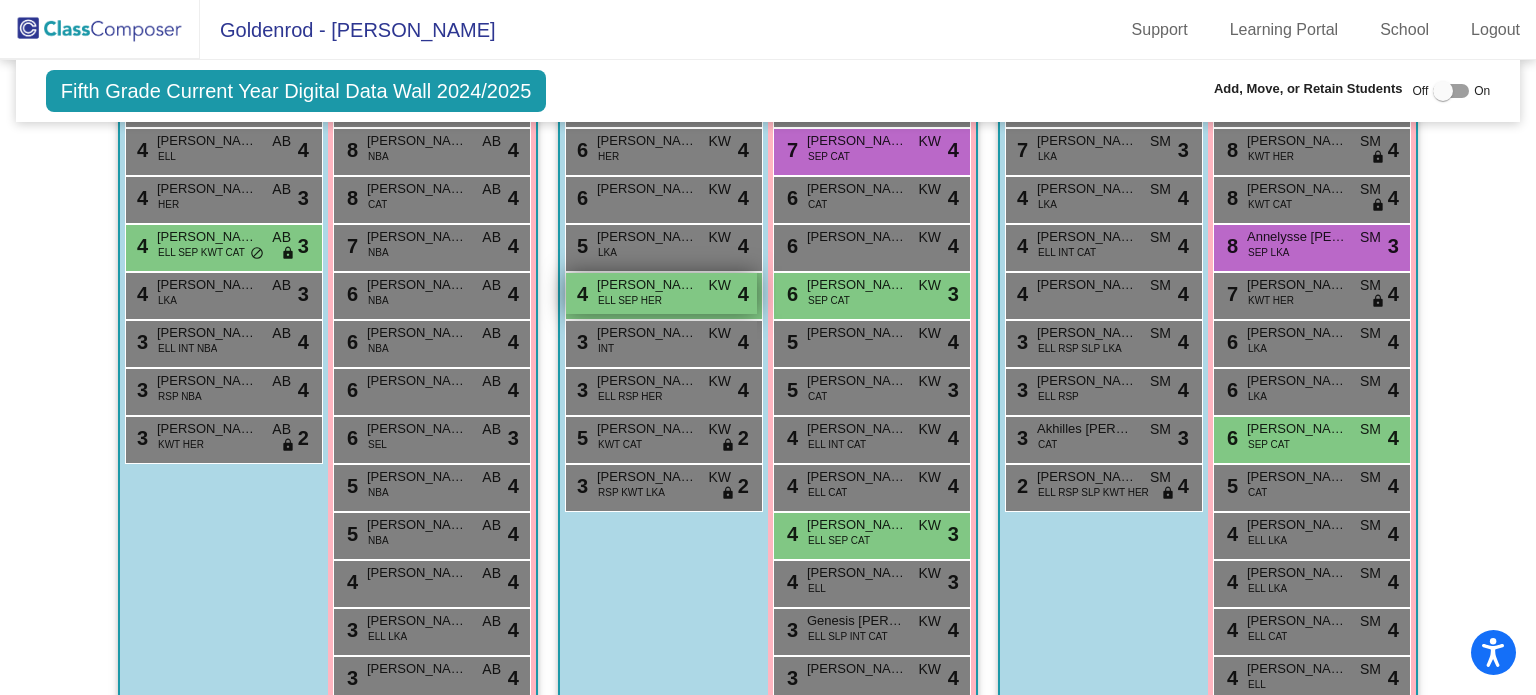 click on "[PERSON_NAME]" at bounding box center (647, 285) 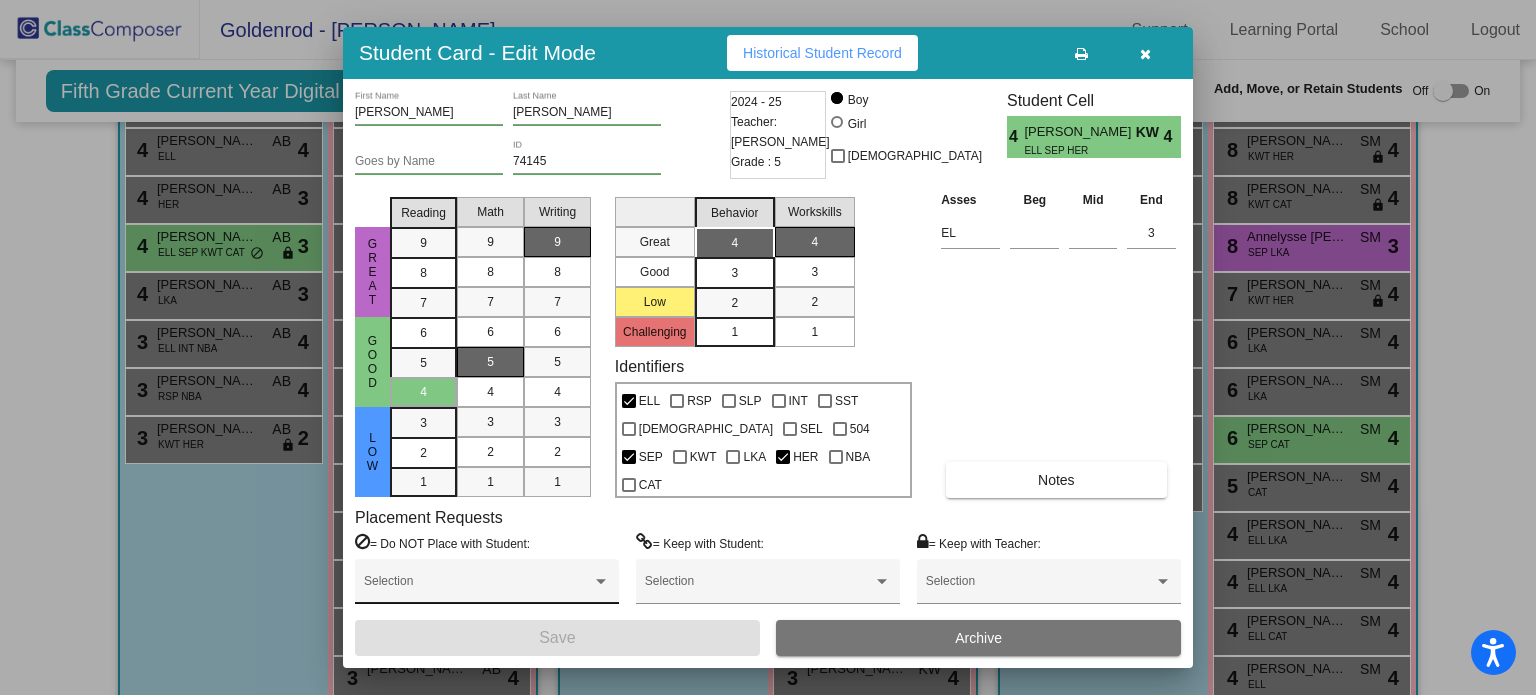 click at bounding box center [478, 588] 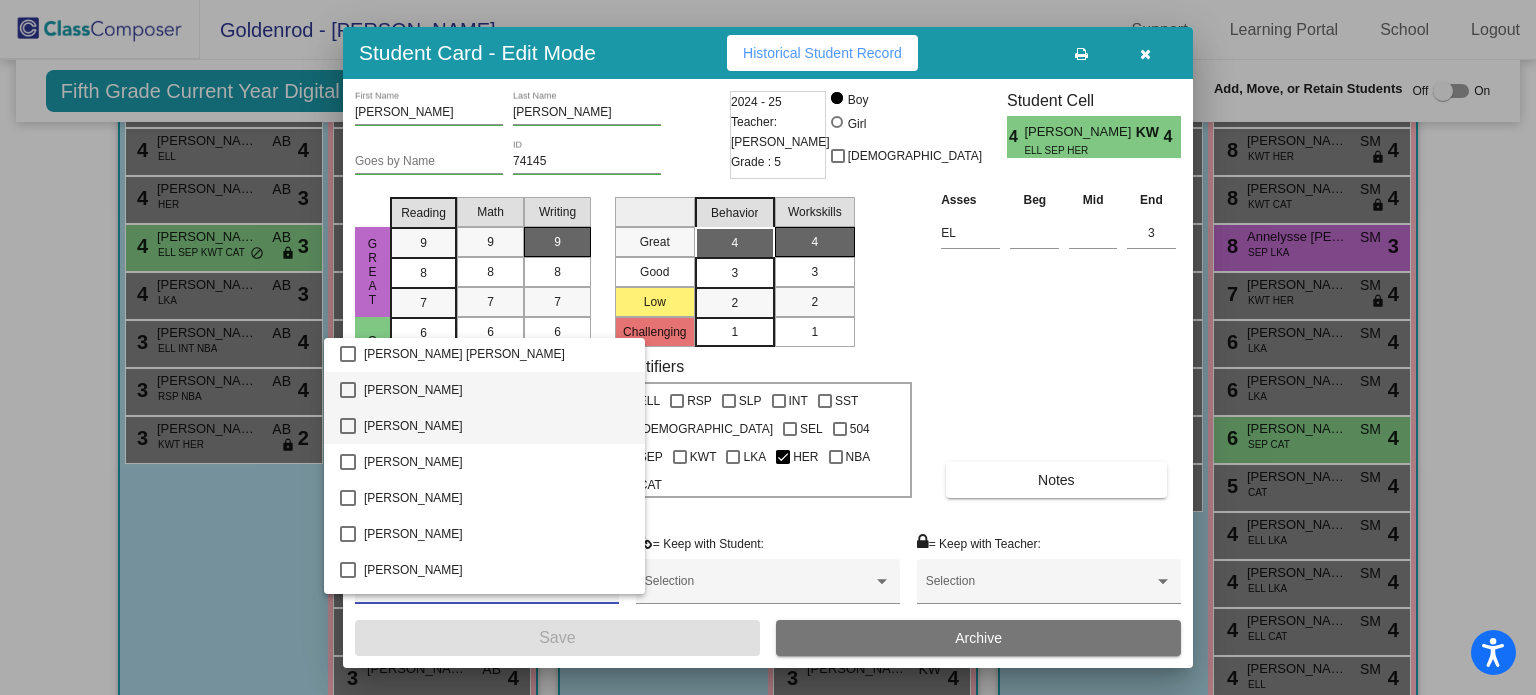scroll, scrollTop: 1800, scrollLeft: 0, axis: vertical 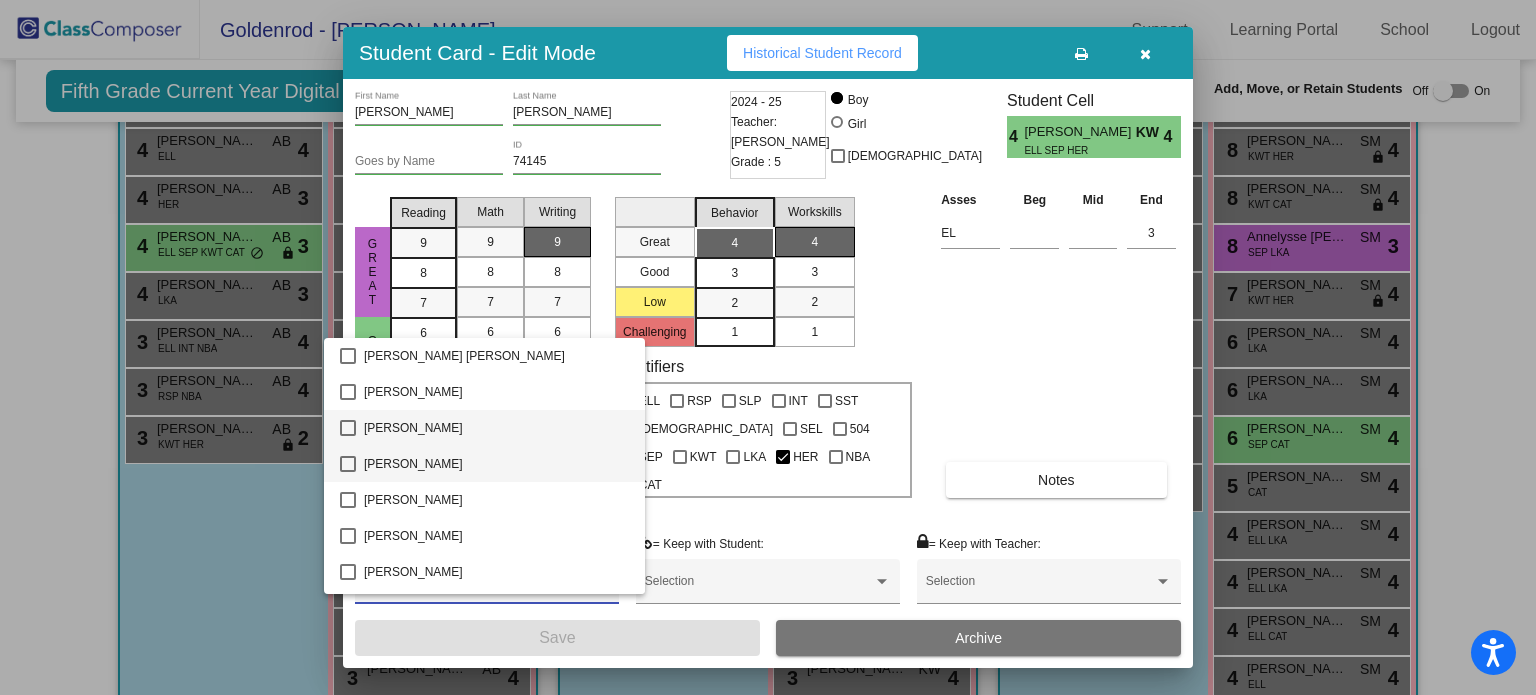 click on "[PERSON_NAME]" at bounding box center (496, 464) 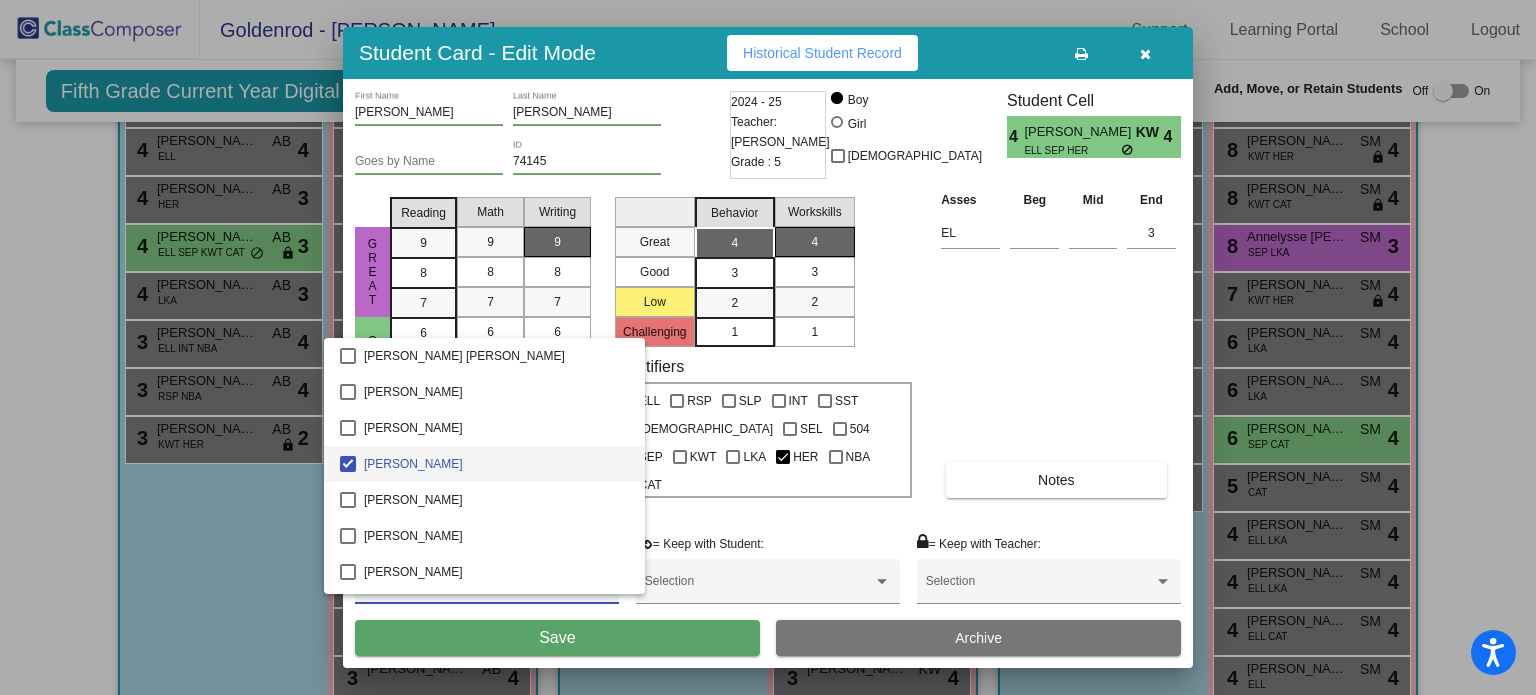 click at bounding box center (768, 347) 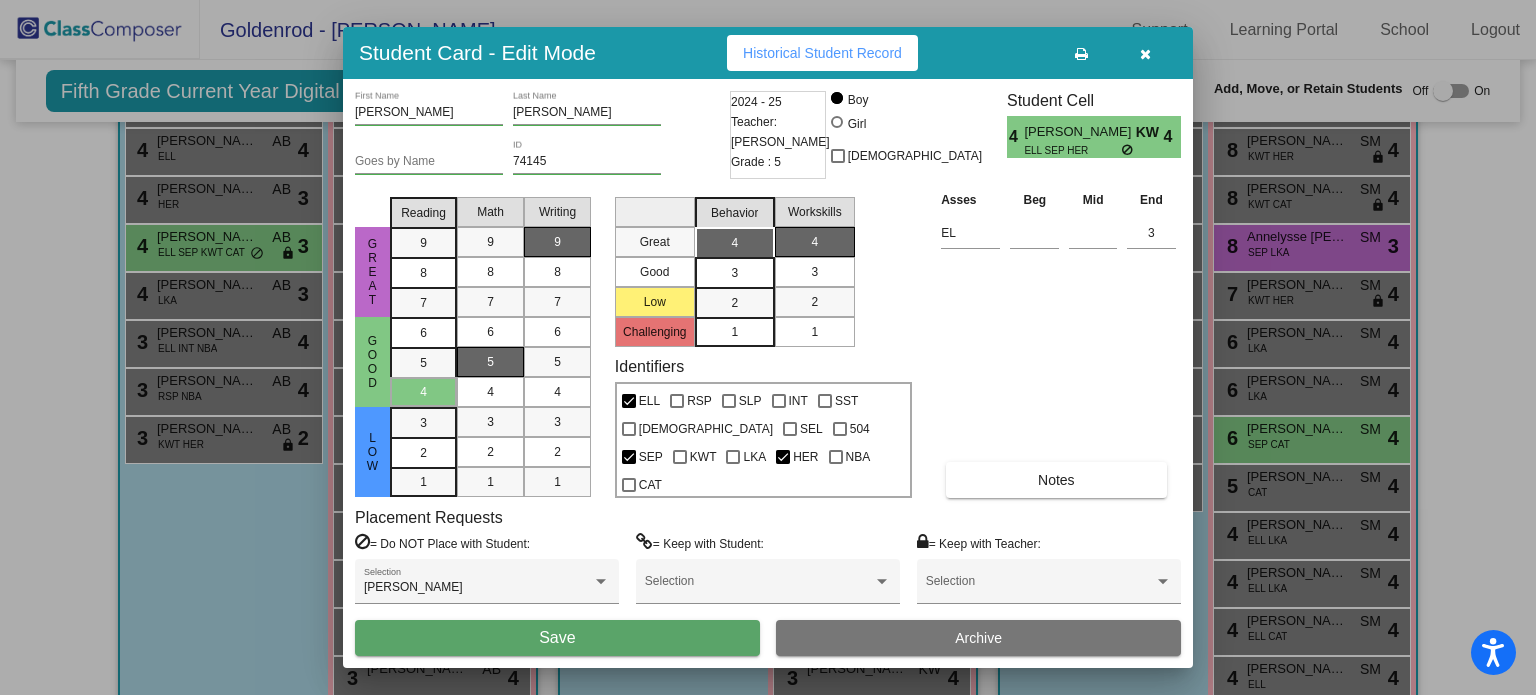 click on "Save" at bounding box center (557, 638) 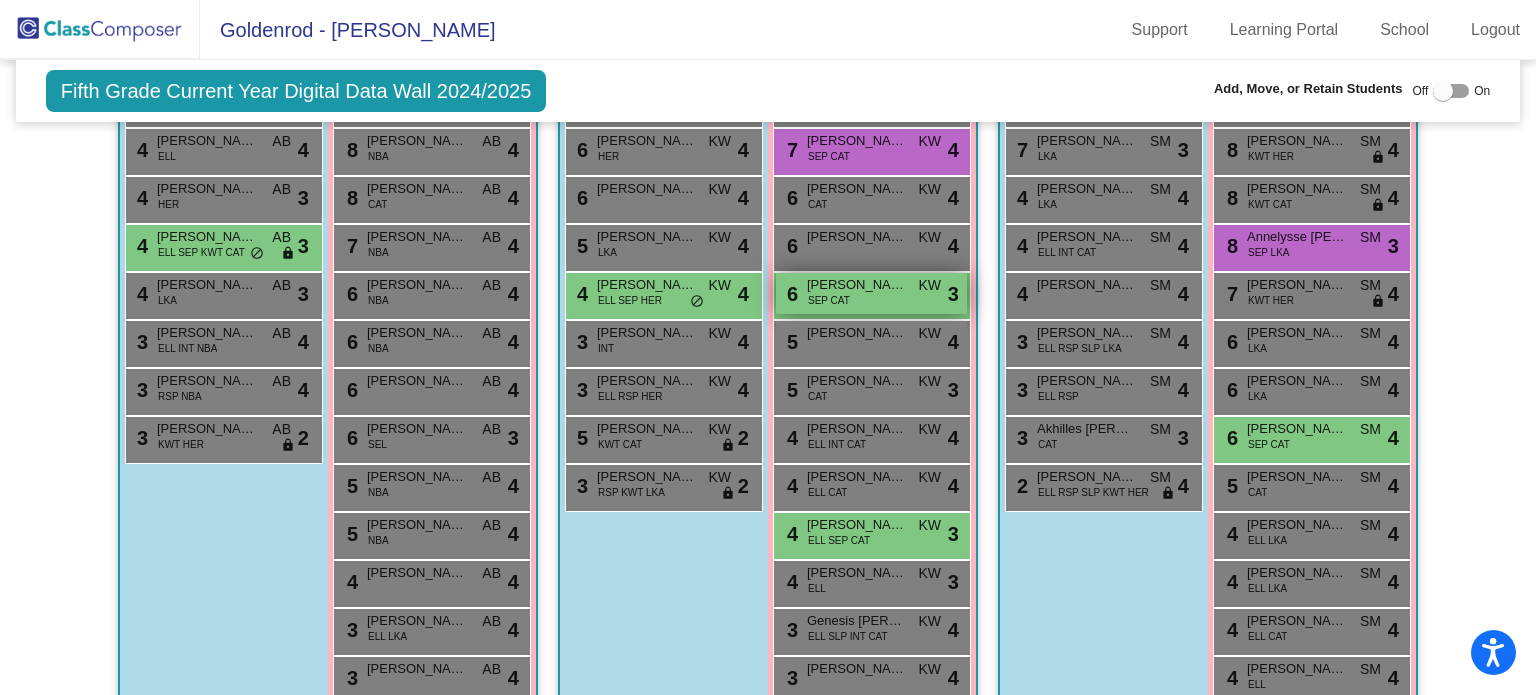 click on "6 [PERSON_NAME] SEP CAT KW lock do_not_disturb_alt 3" at bounding box center [871, 293] 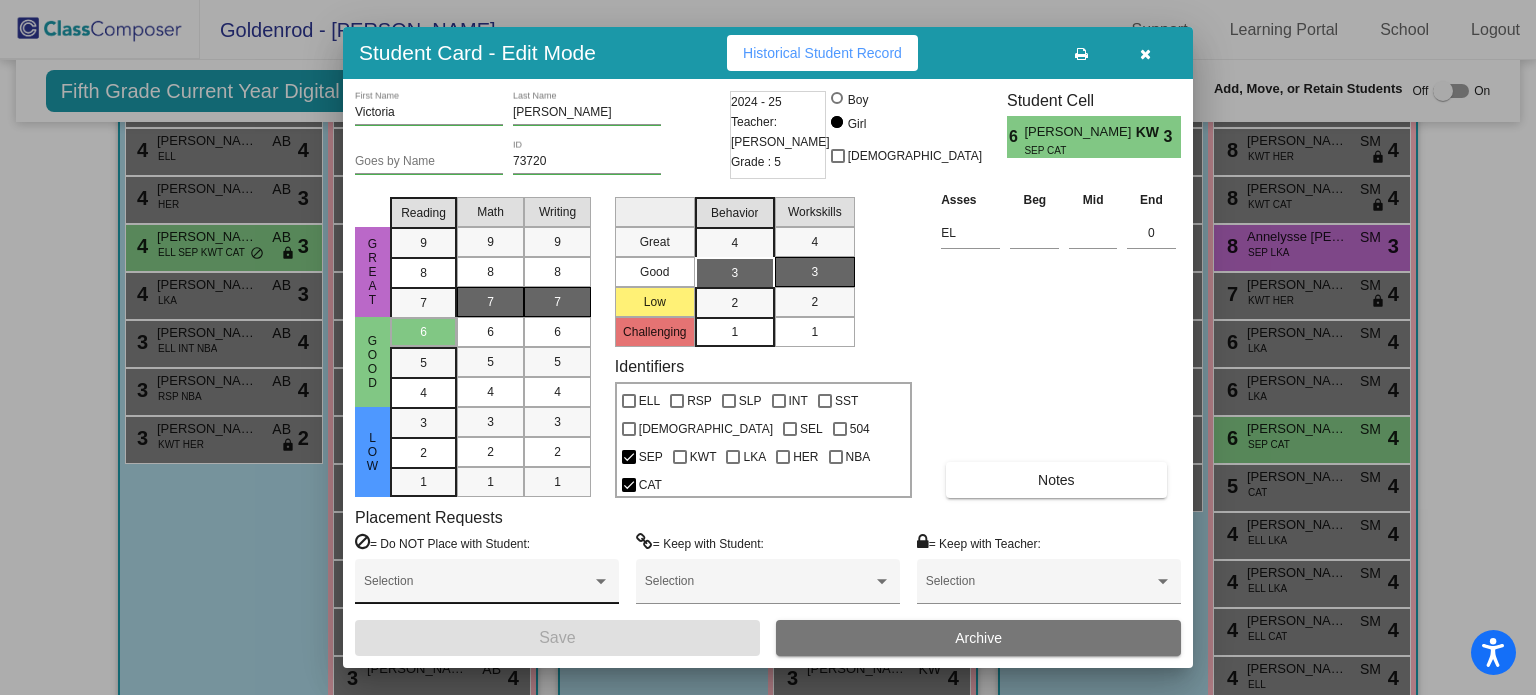 click at bounding box center [478, 588] 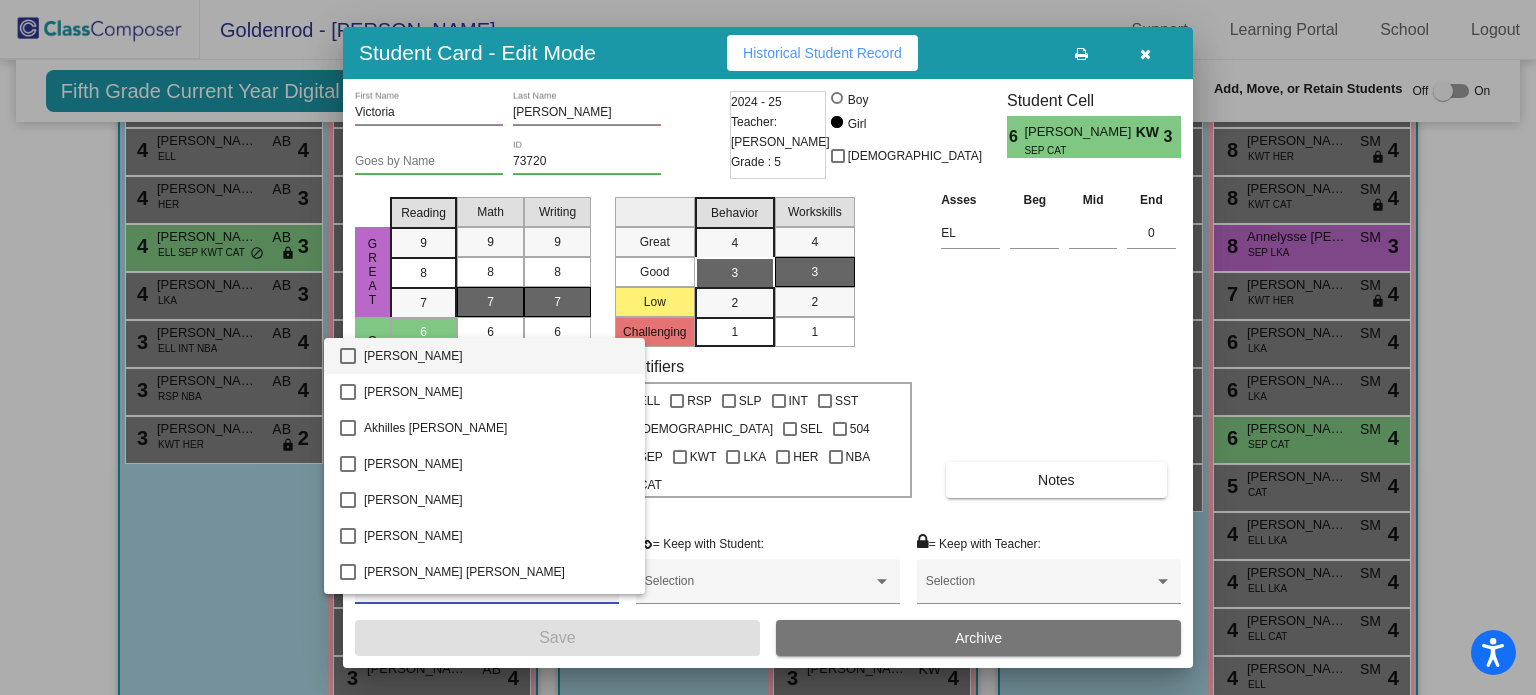 scroll, scrollTop: 1400, scrollLeft: 0, axis: vertical 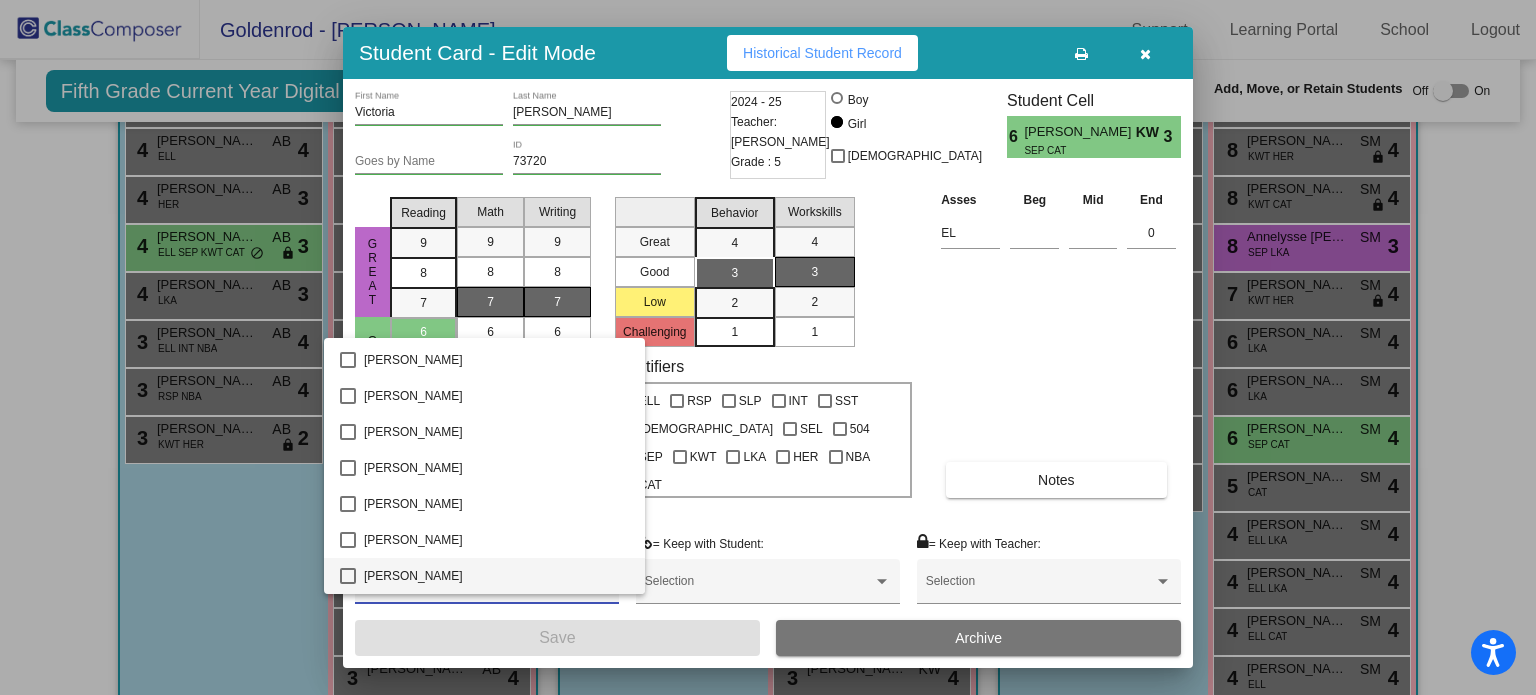 click on "[PERSON_NAME]" at bounding box center [496, 576] 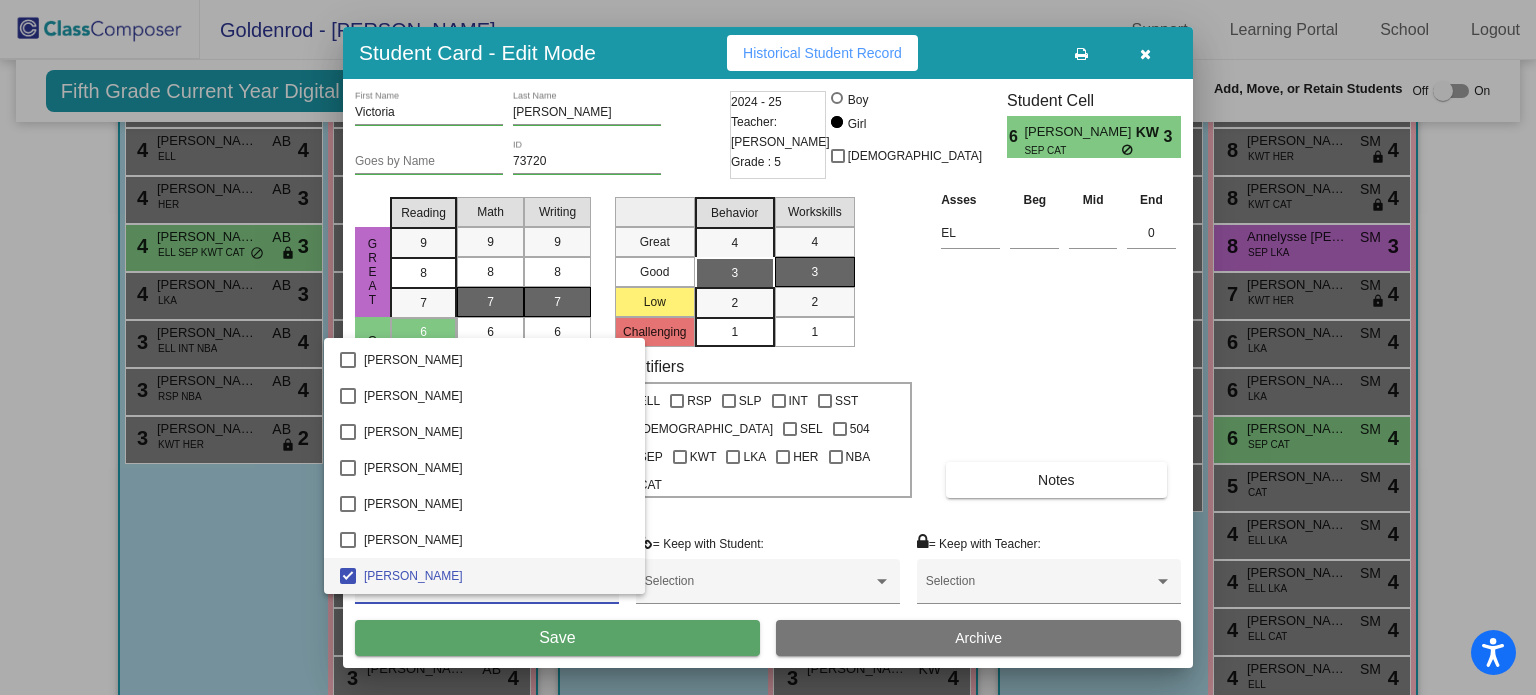 click at bounding box center (768, 347) 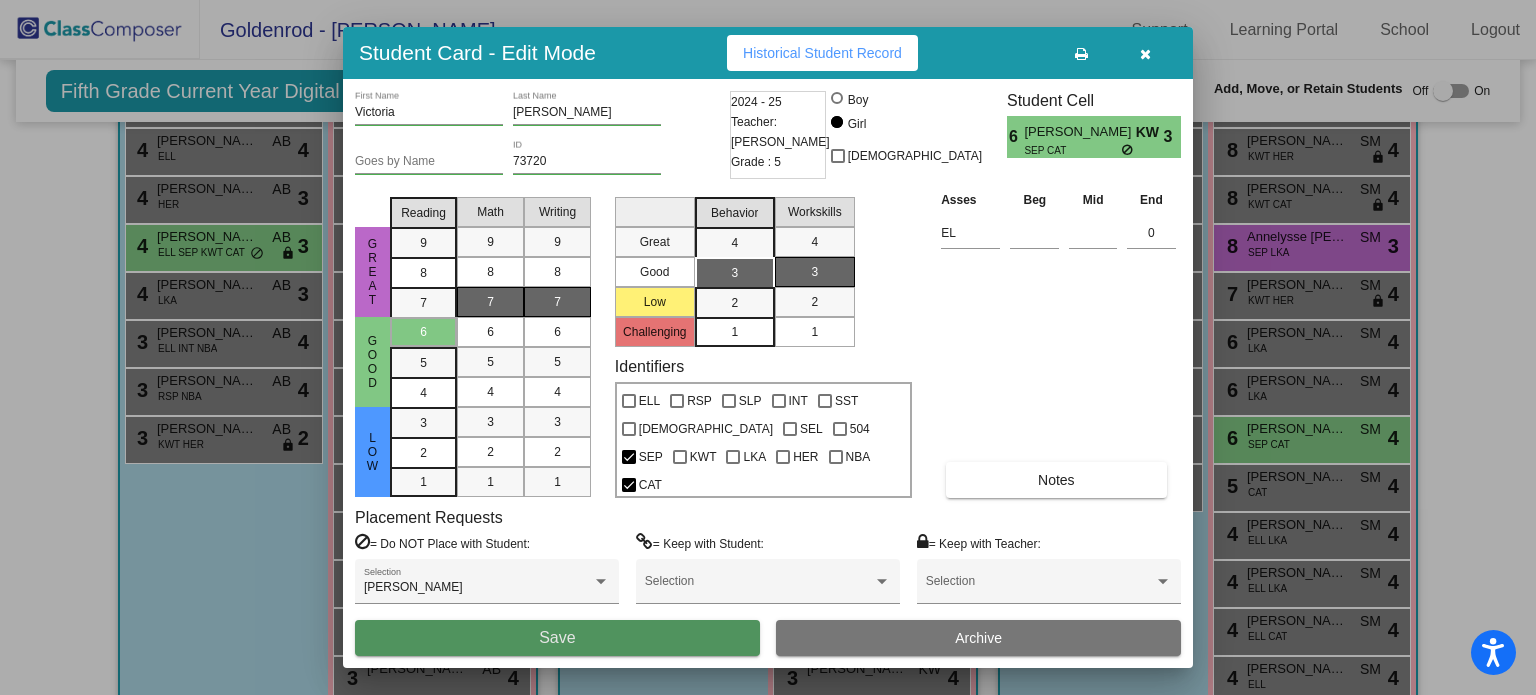 click on "Save" at bounding box center (557, 638) 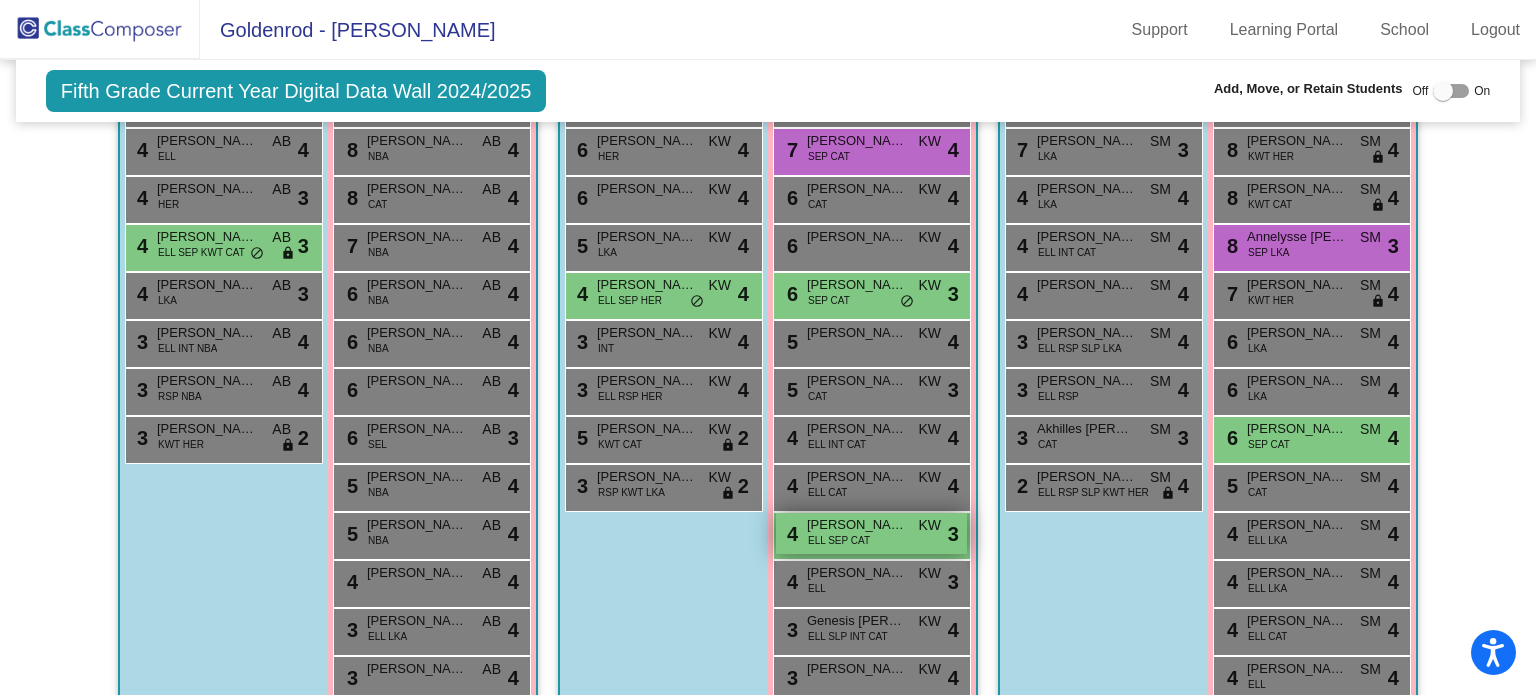 click on "4 [PERSON_NAME] ELL SEP CAT KW lock do_not_disturb_alt 3" at bounding box center (871, 533) 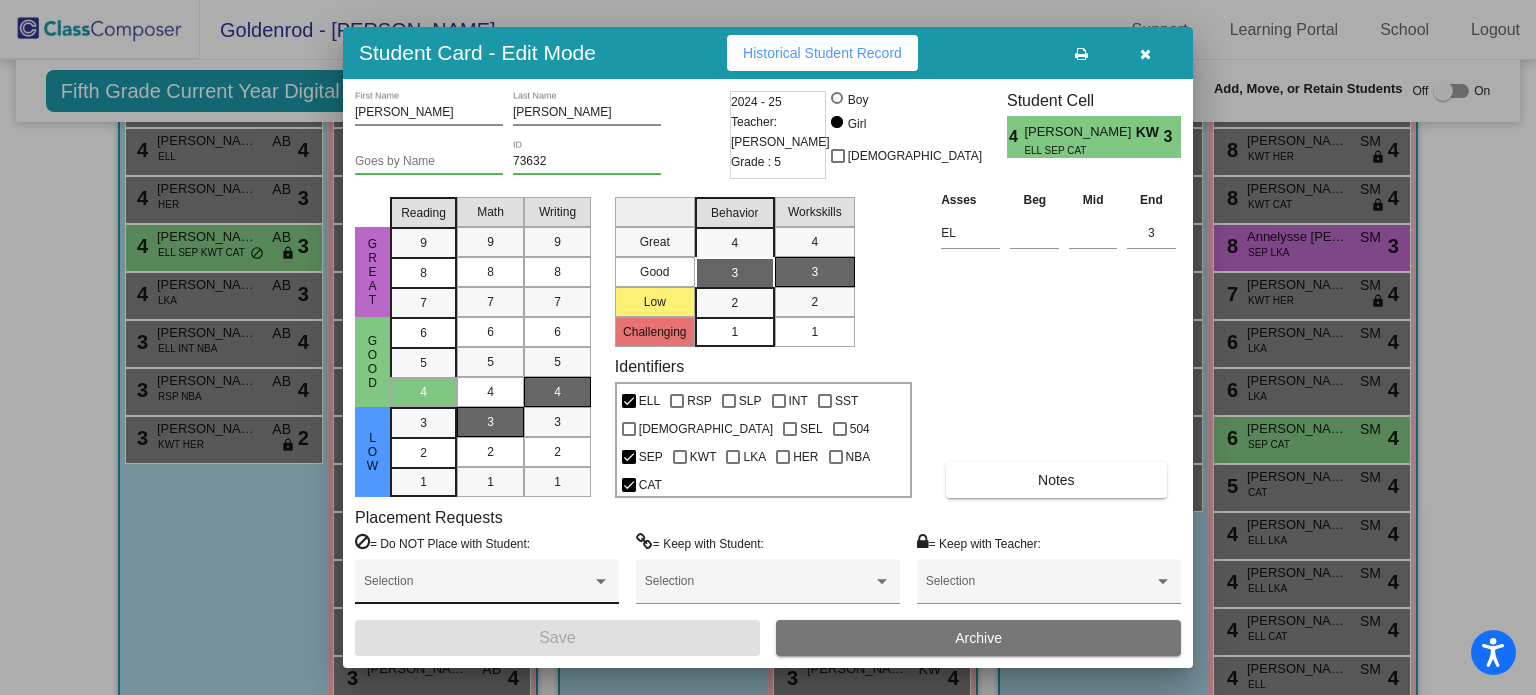 click at bounding box center (478, 588) 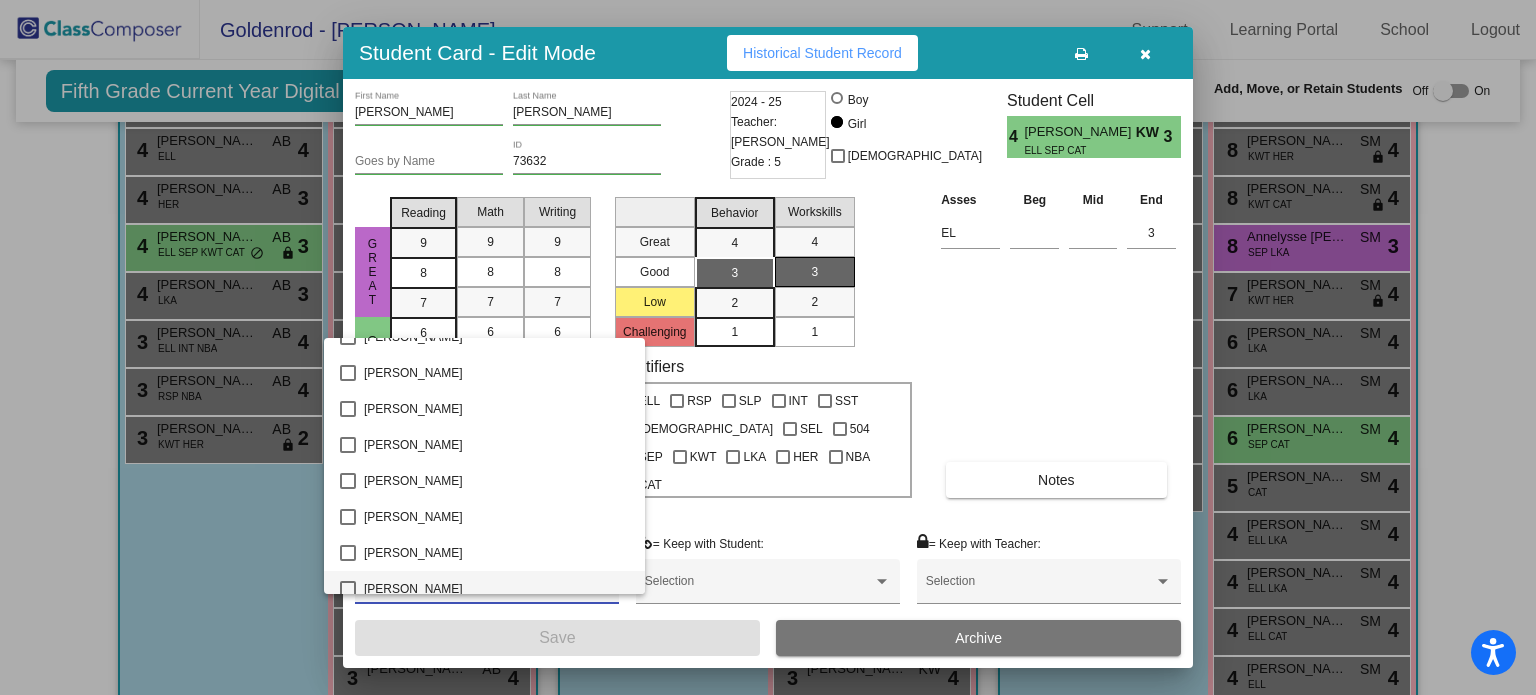 scroll, scrollTop: 2896, scrollLeft: 0, axis: vertical 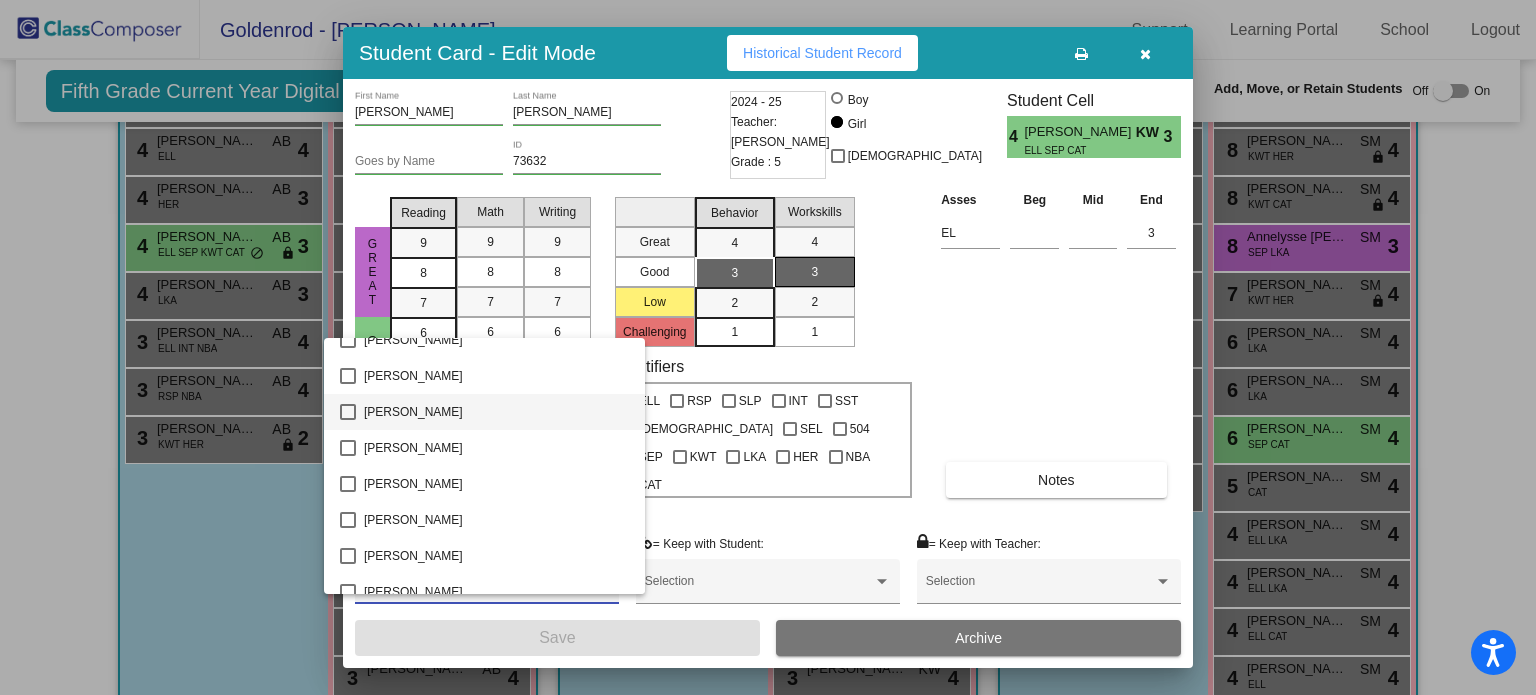 click on "[PERSON_NAME]" at bounding box center (496, 412) 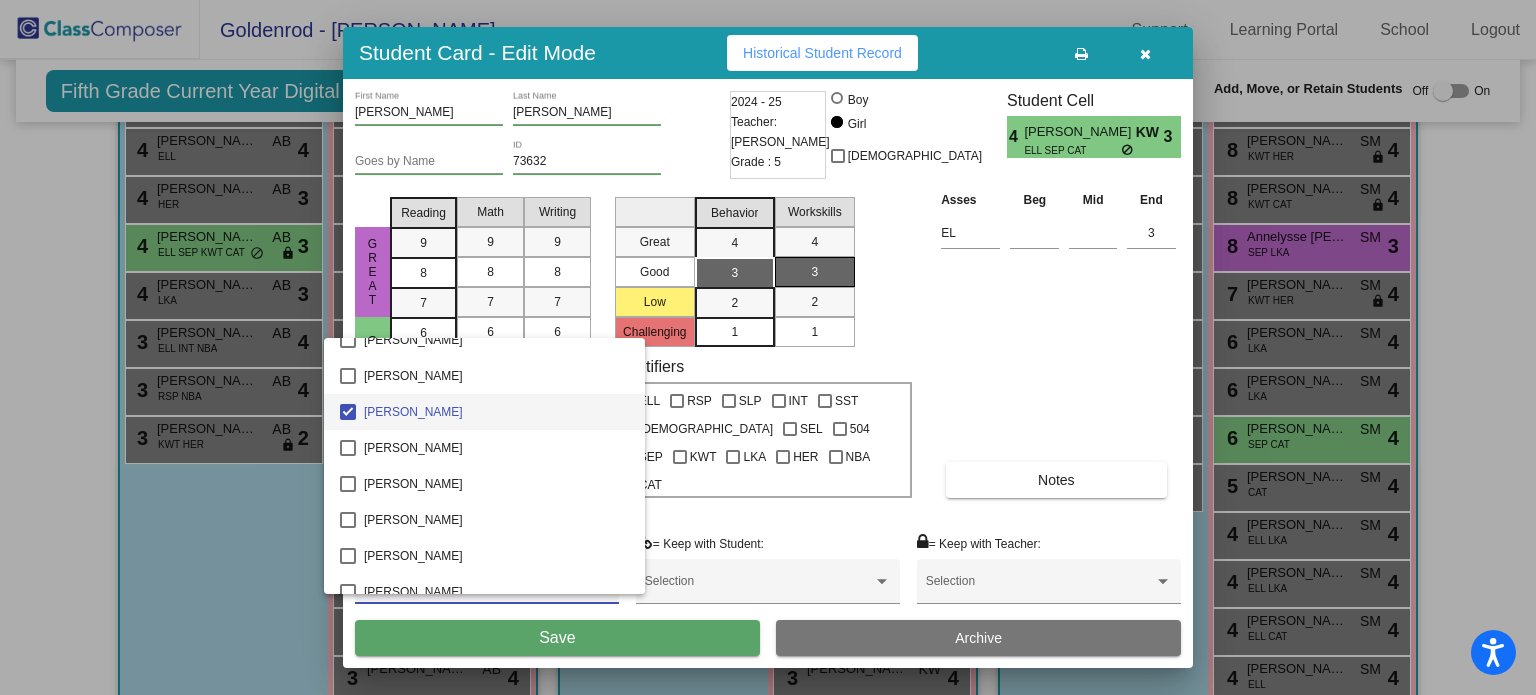 click at bounding box center [768, 347] 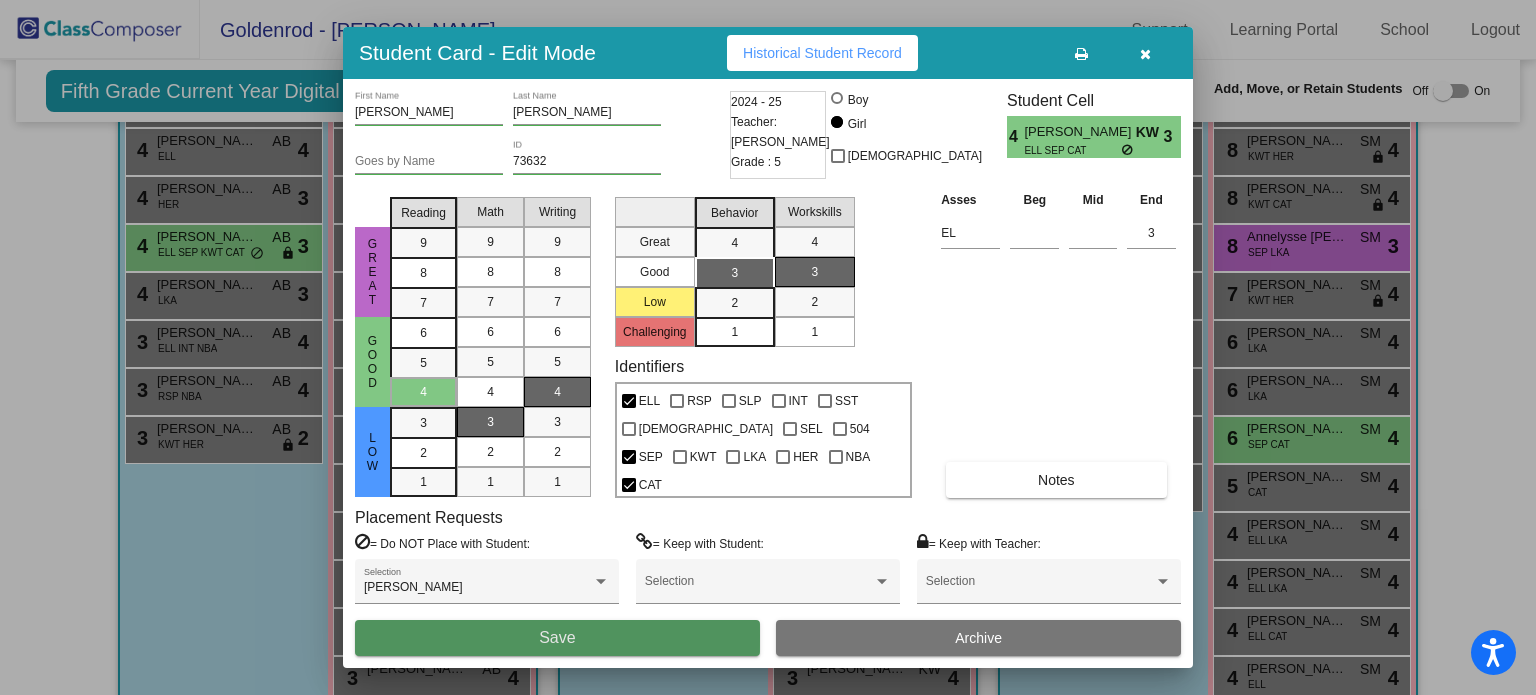 click on "Save" at bounding box center (557, 638) 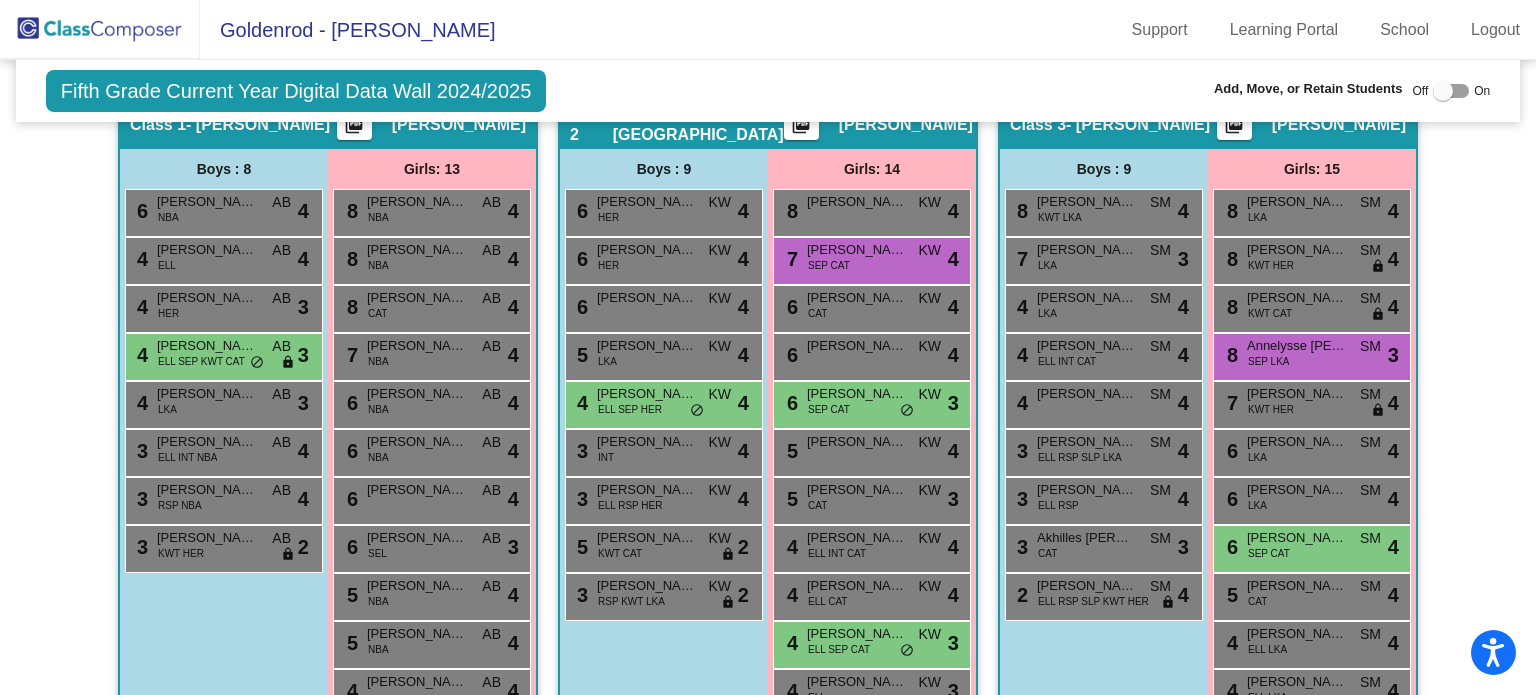 scroll, scrollTop: 512, scrollLeft: 0, axis: vertical 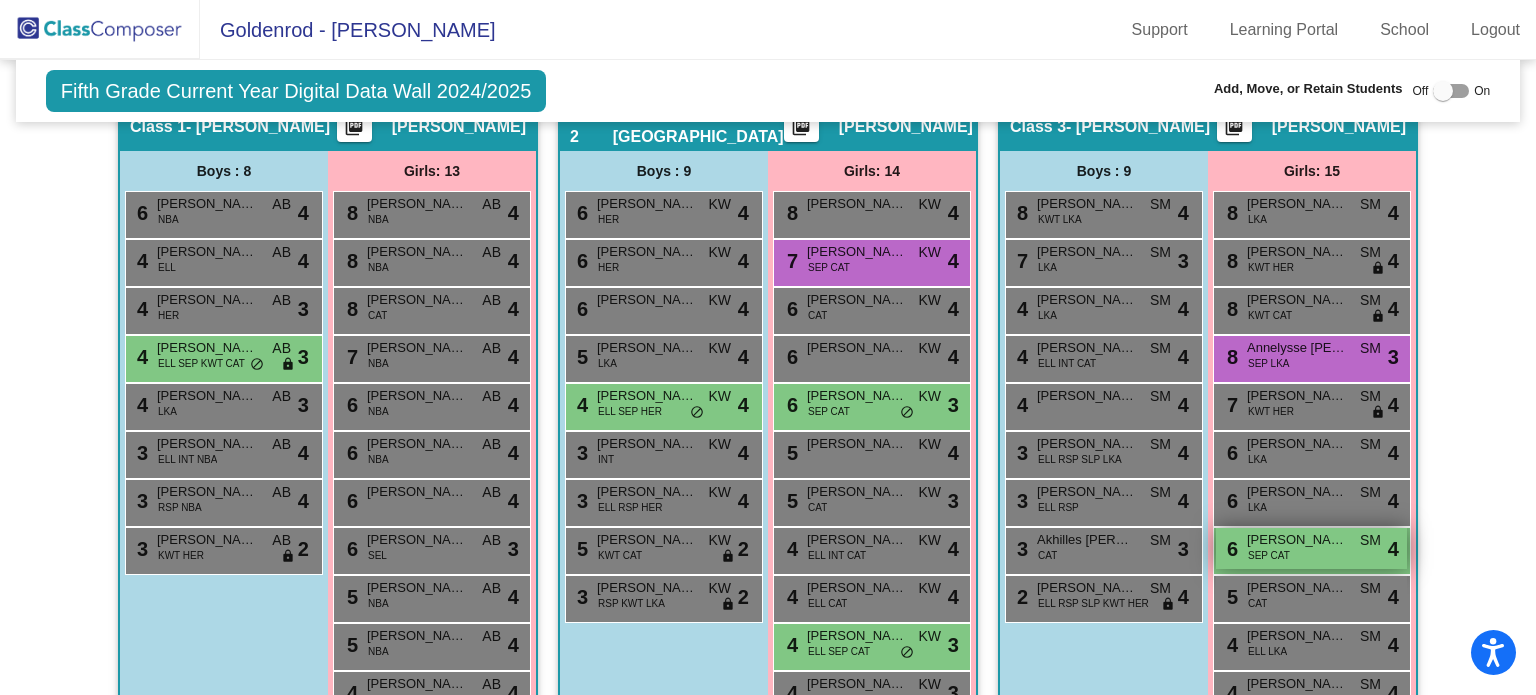 click on "SEP CAT" at bounding box center (1269, 555) 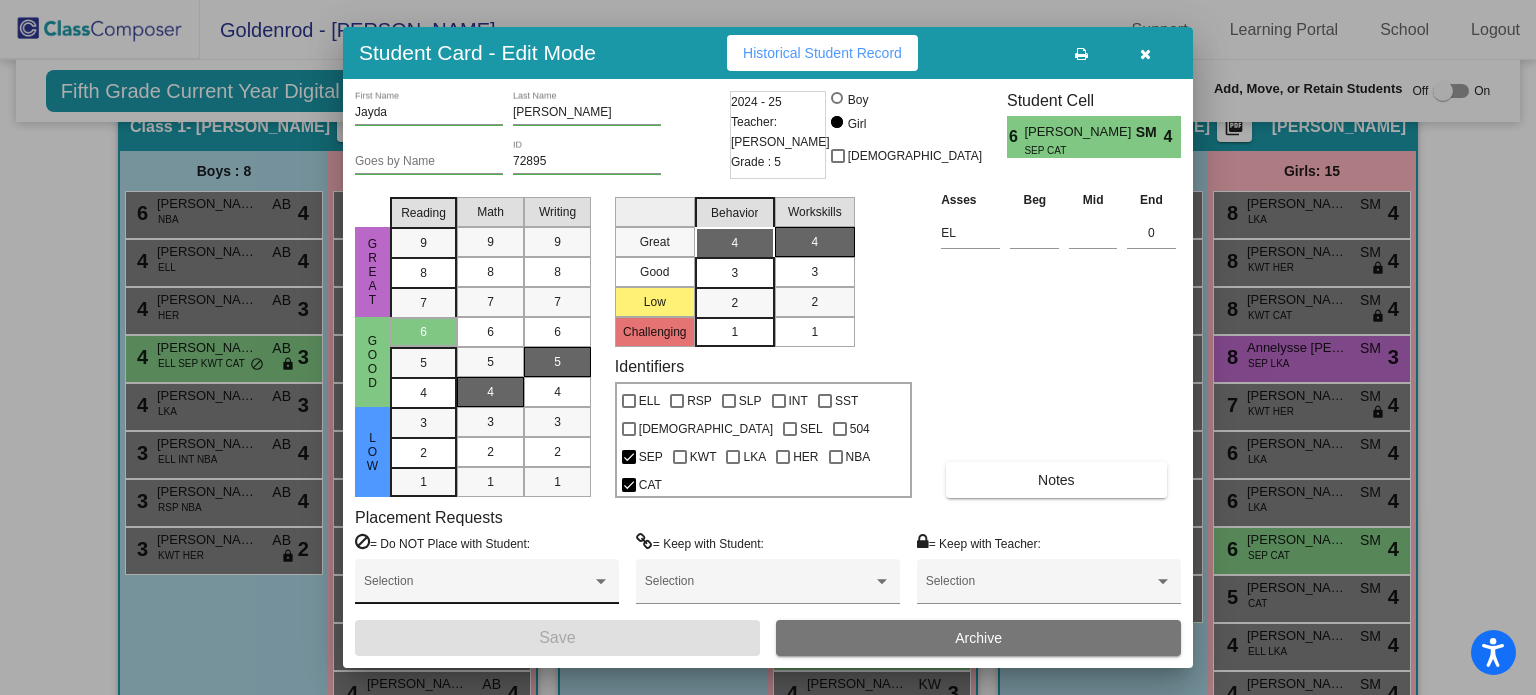 click at bounding box center [478, 588] 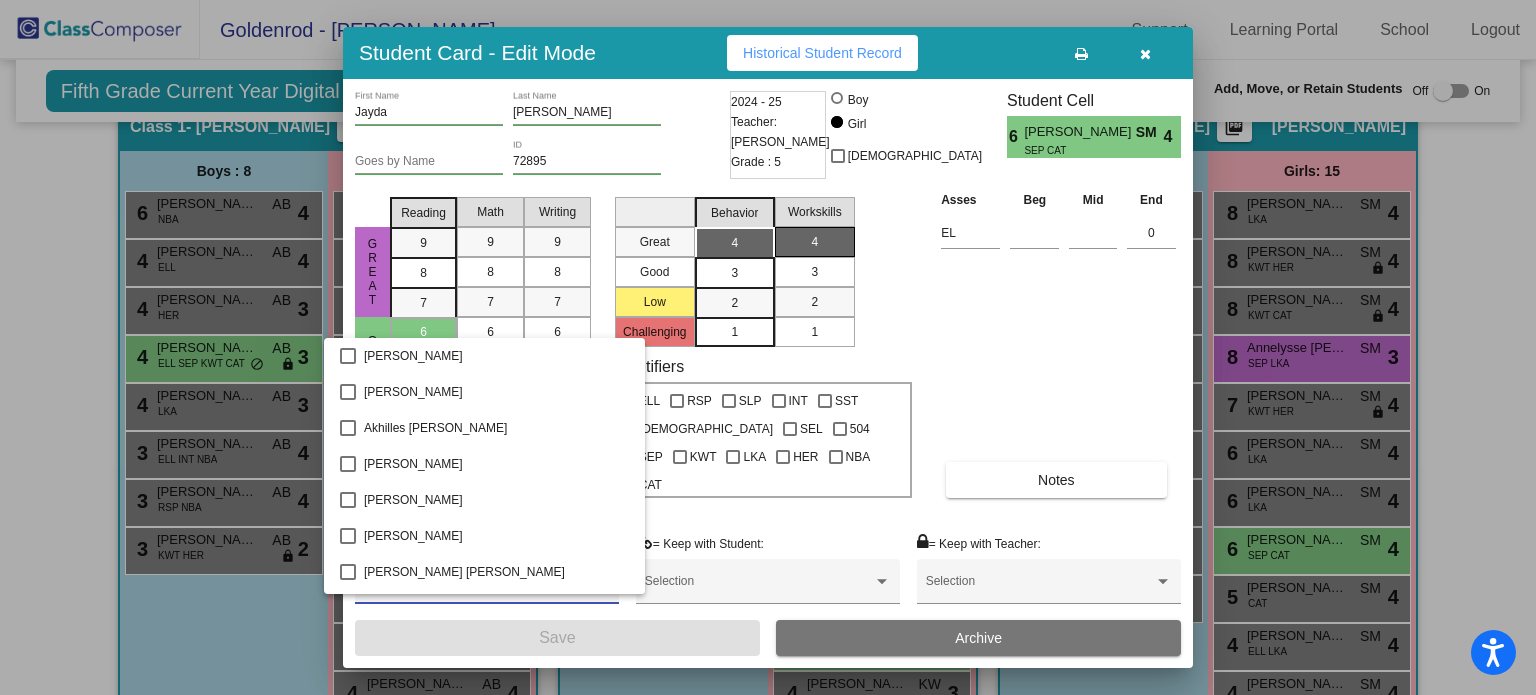 scroll, scrollTop: 1400, scrollLeft: 0, axis: vertical 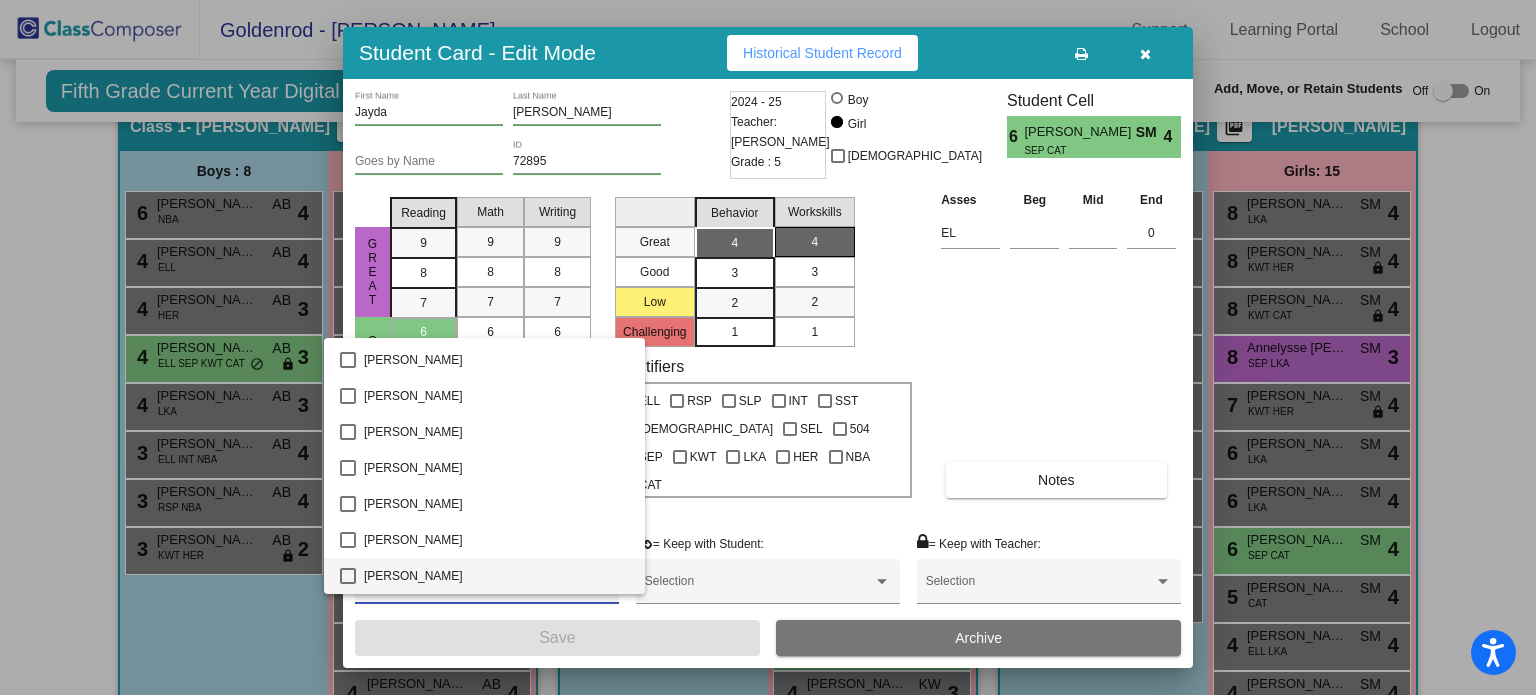 click on "[PERSON_NAME]" at bounding box center (496, 576) 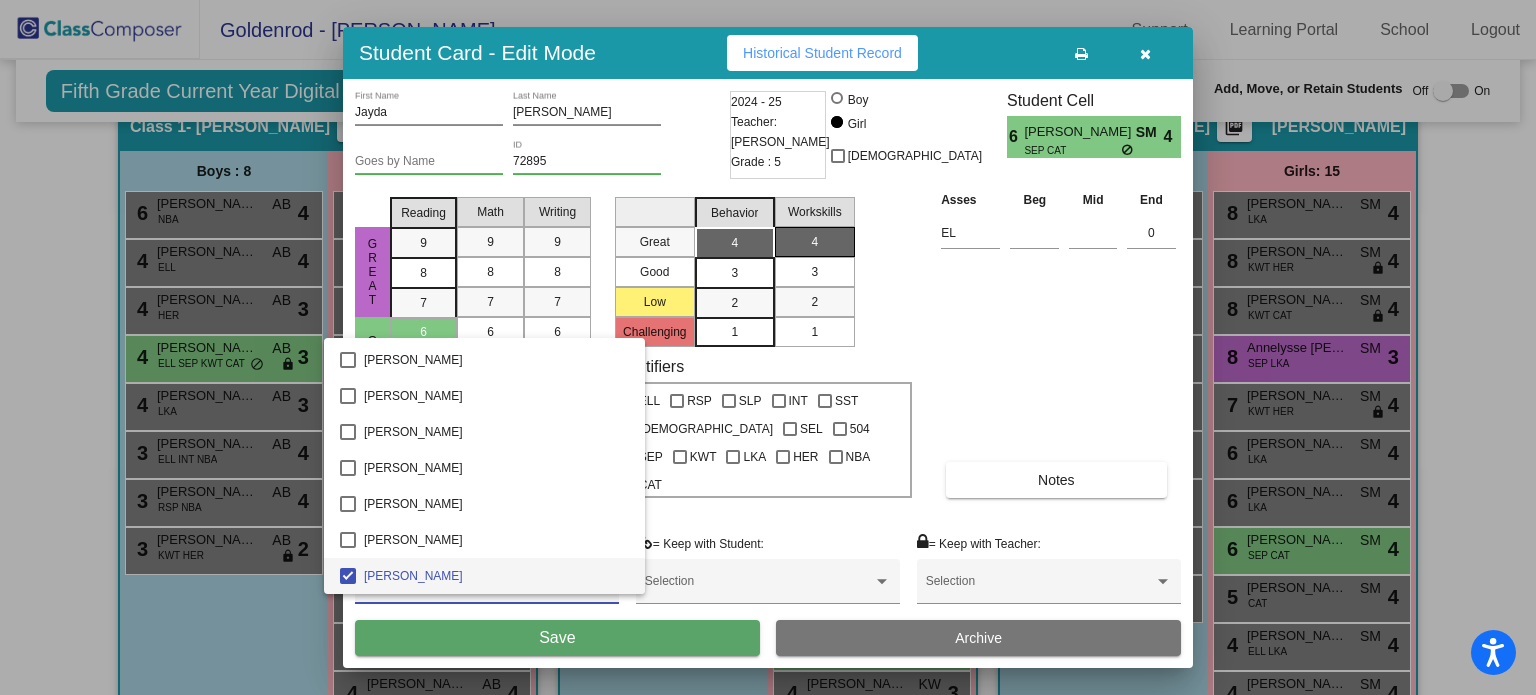 click at bounding box center (768, 347) 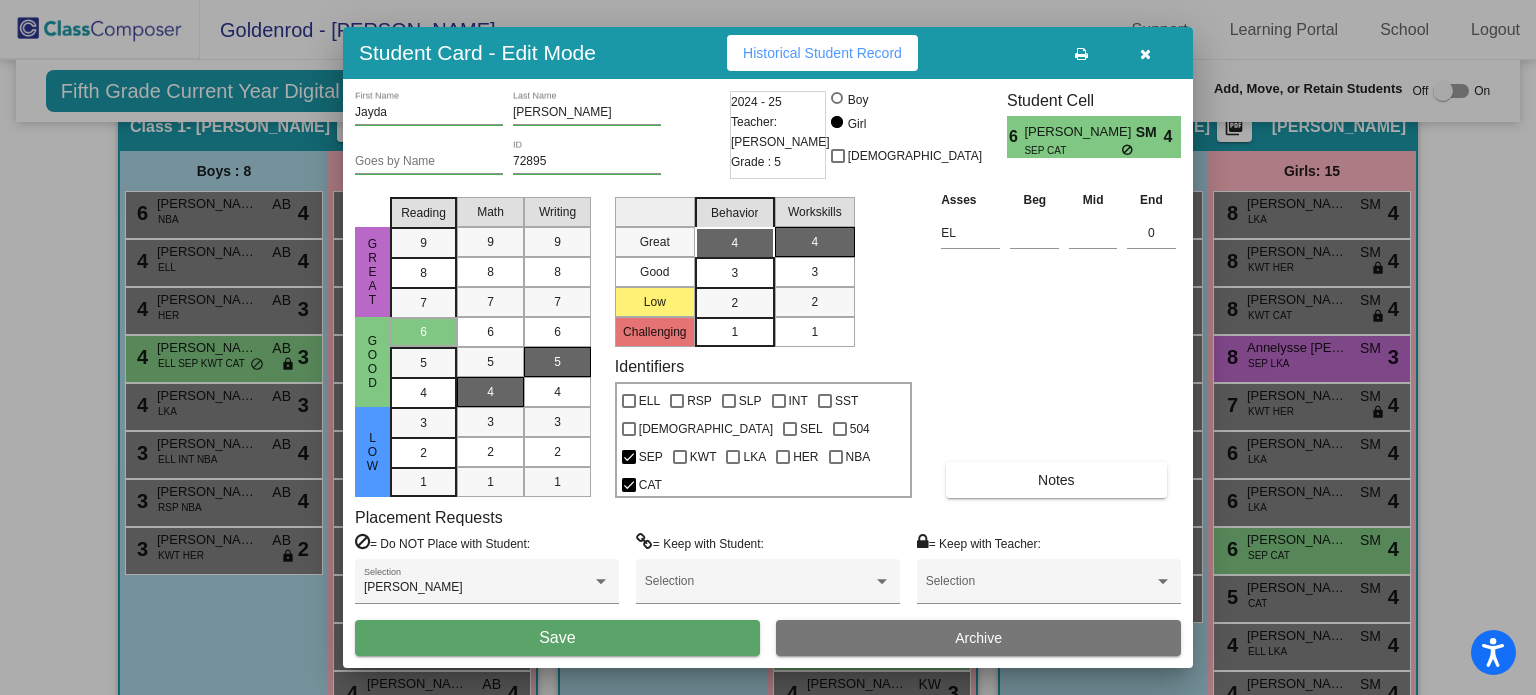 click on "Save" at bounding box center [557, 638] 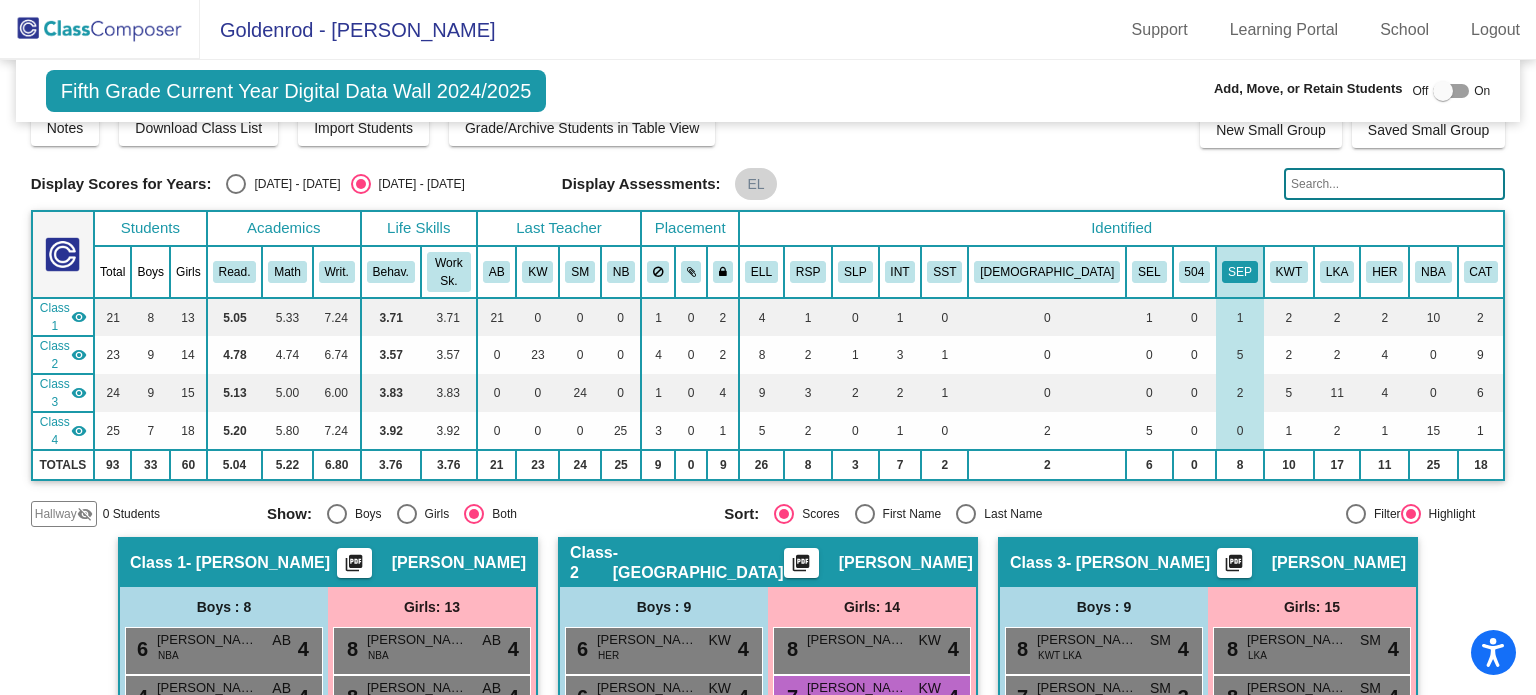 scroll, scrollTop: 0, scrollLeft: 0, axis: both 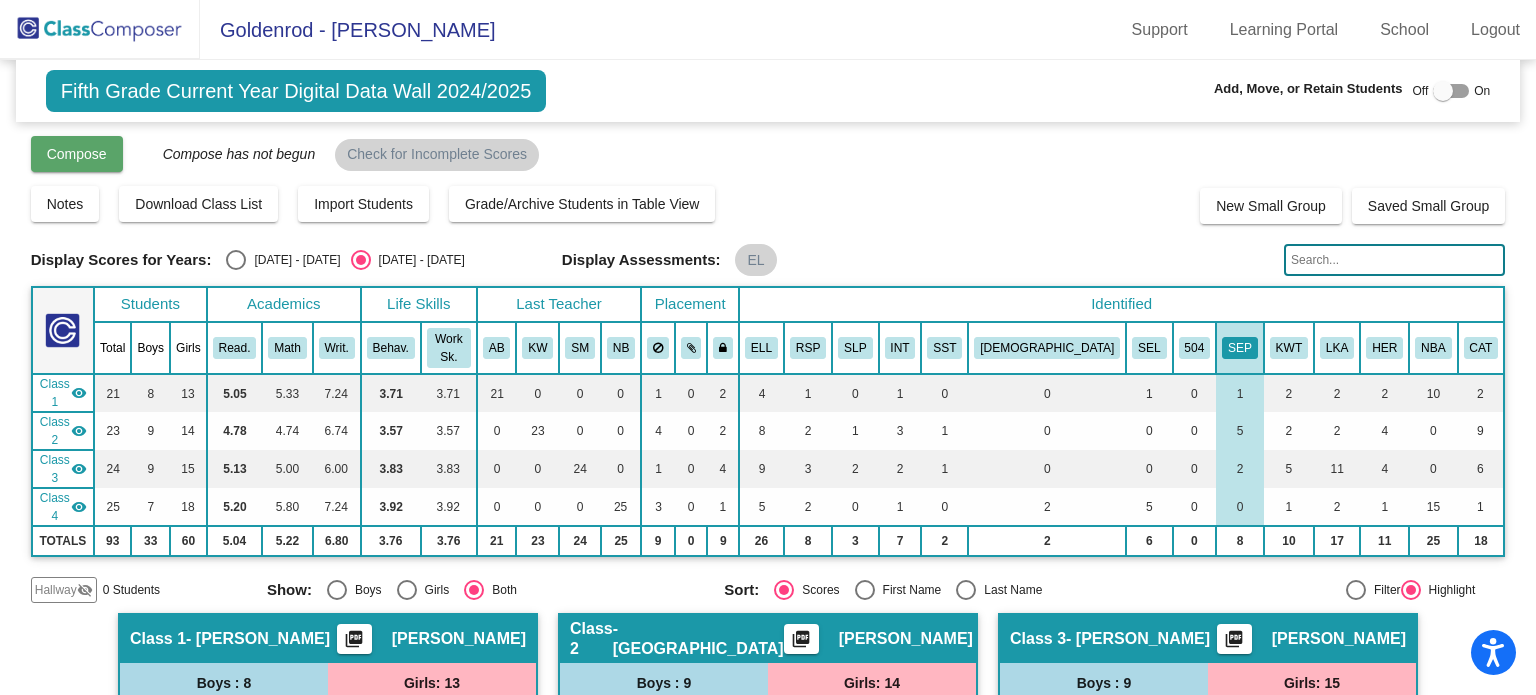 click on "Compose" 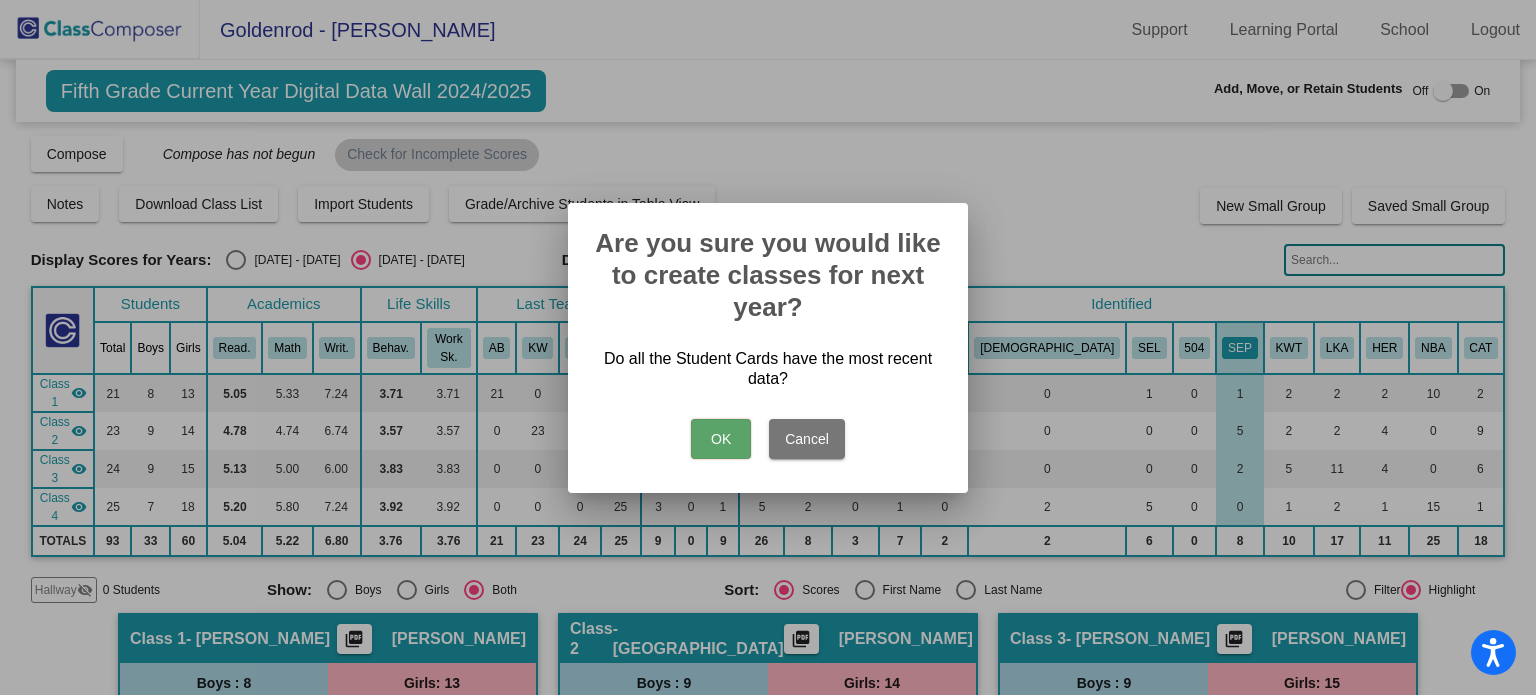 click on "OK" at bounding box center (721, 439) 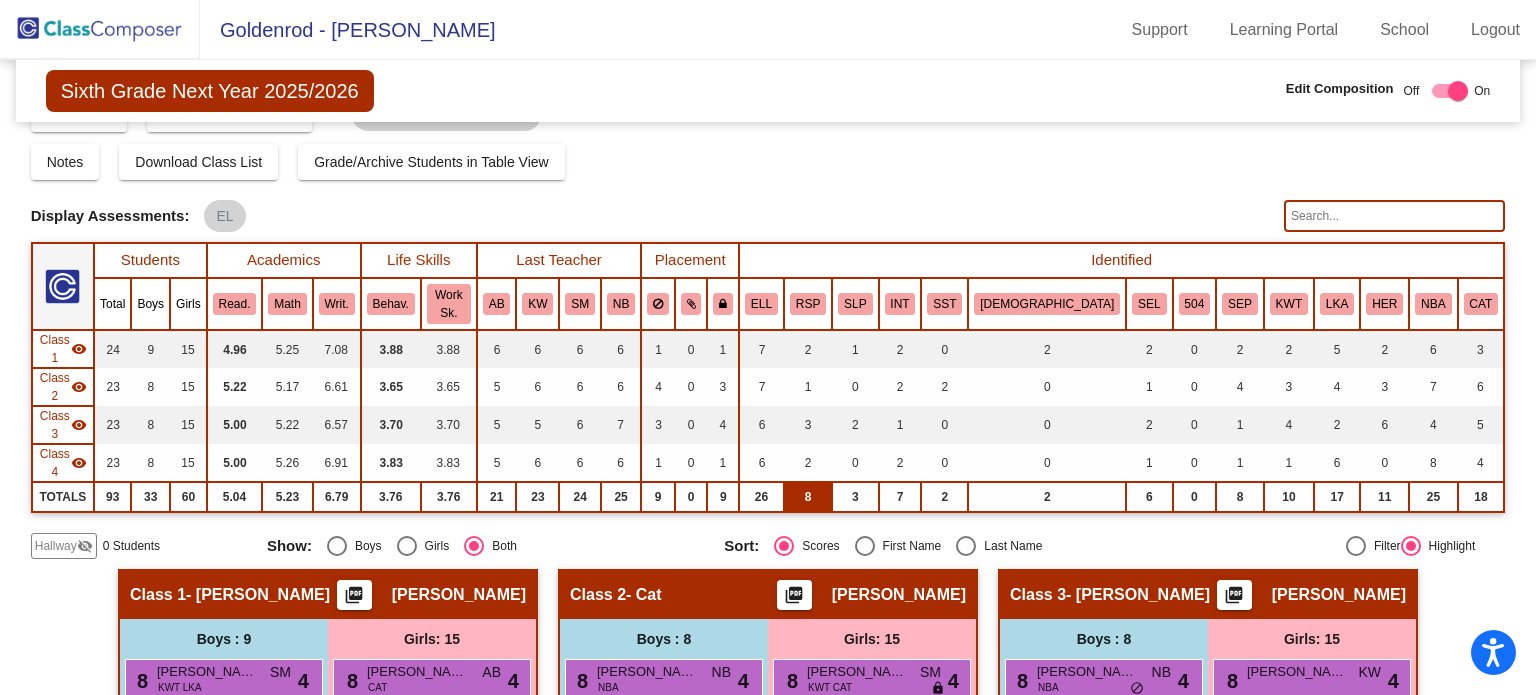 scroll, scrollTop: 39, scrollLeft: 0, axis: vertical 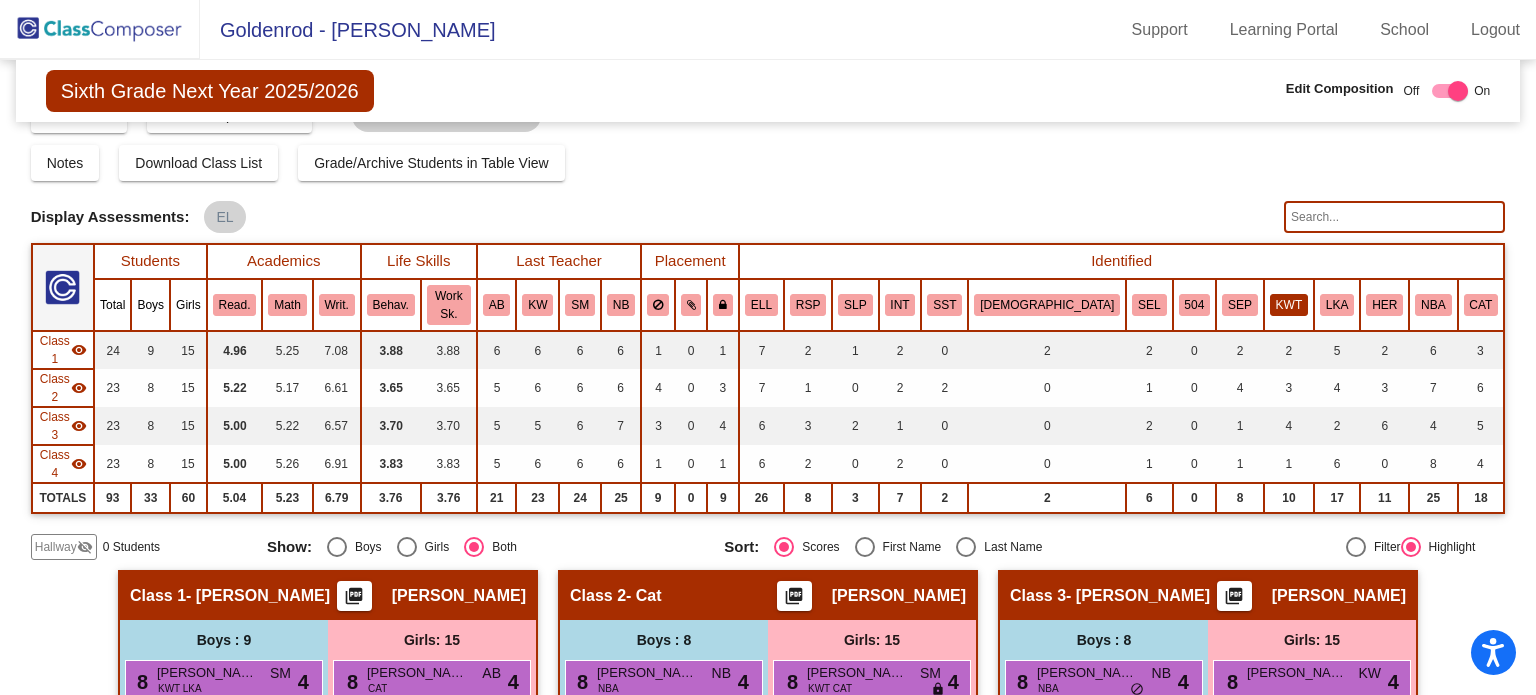 click on "KWT" 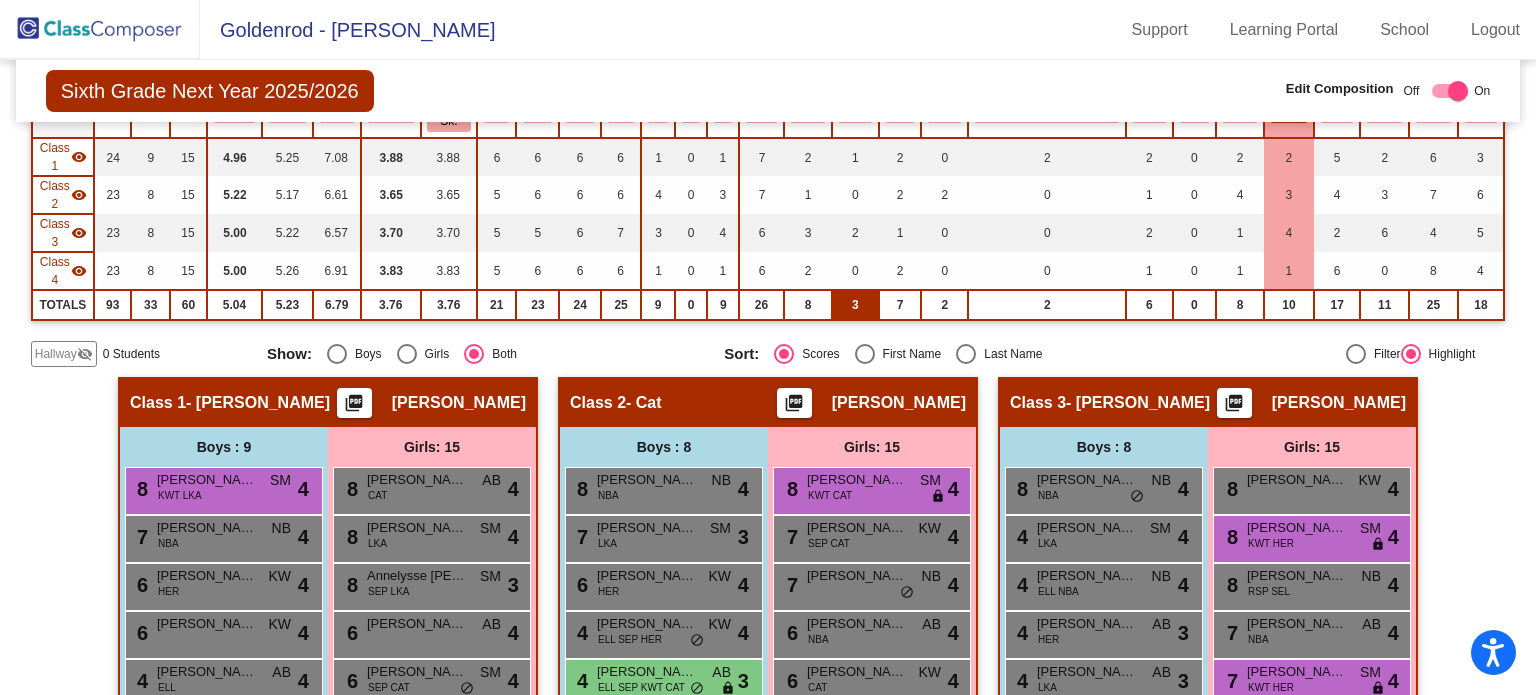 scroll, scrollTop: 232, scrollLeft: 0, axis: vertical 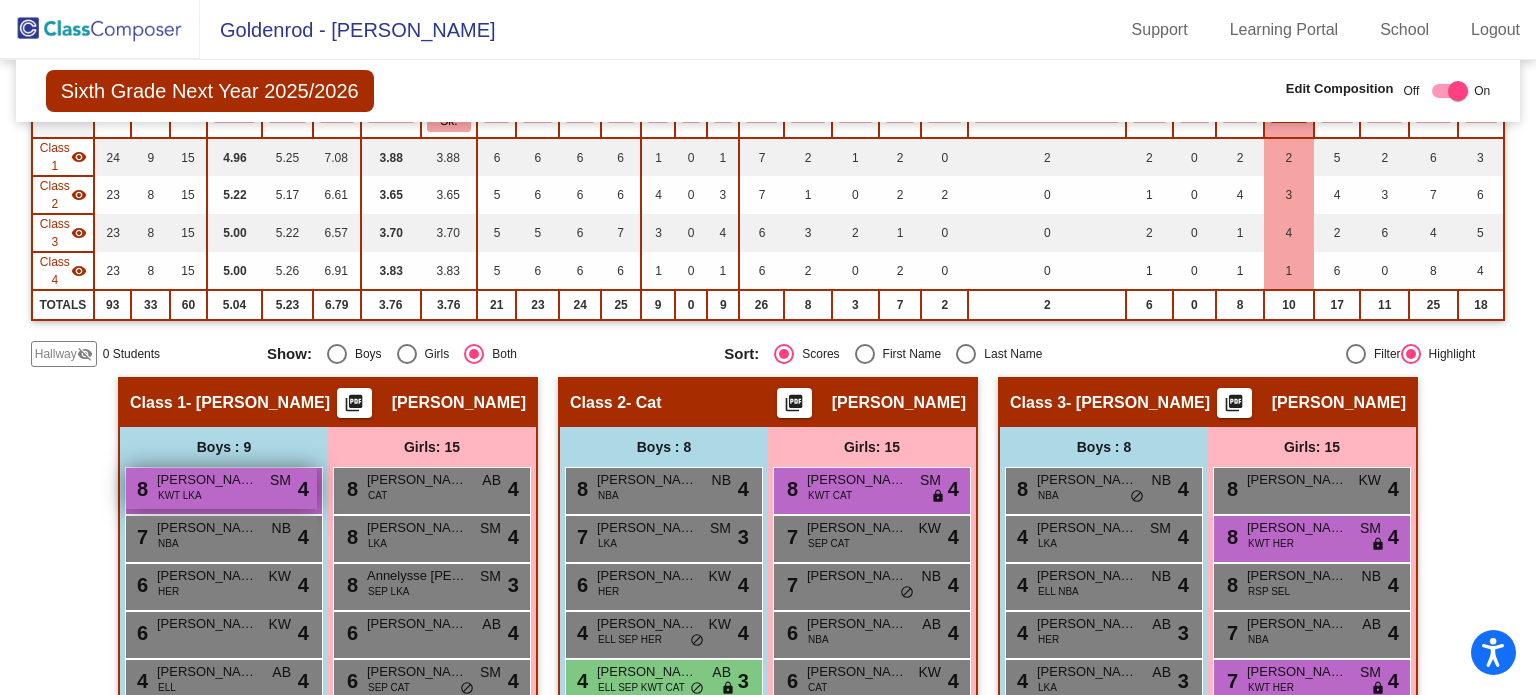 click on "[PERSON_NAME]" at bounding box center [207, 480] 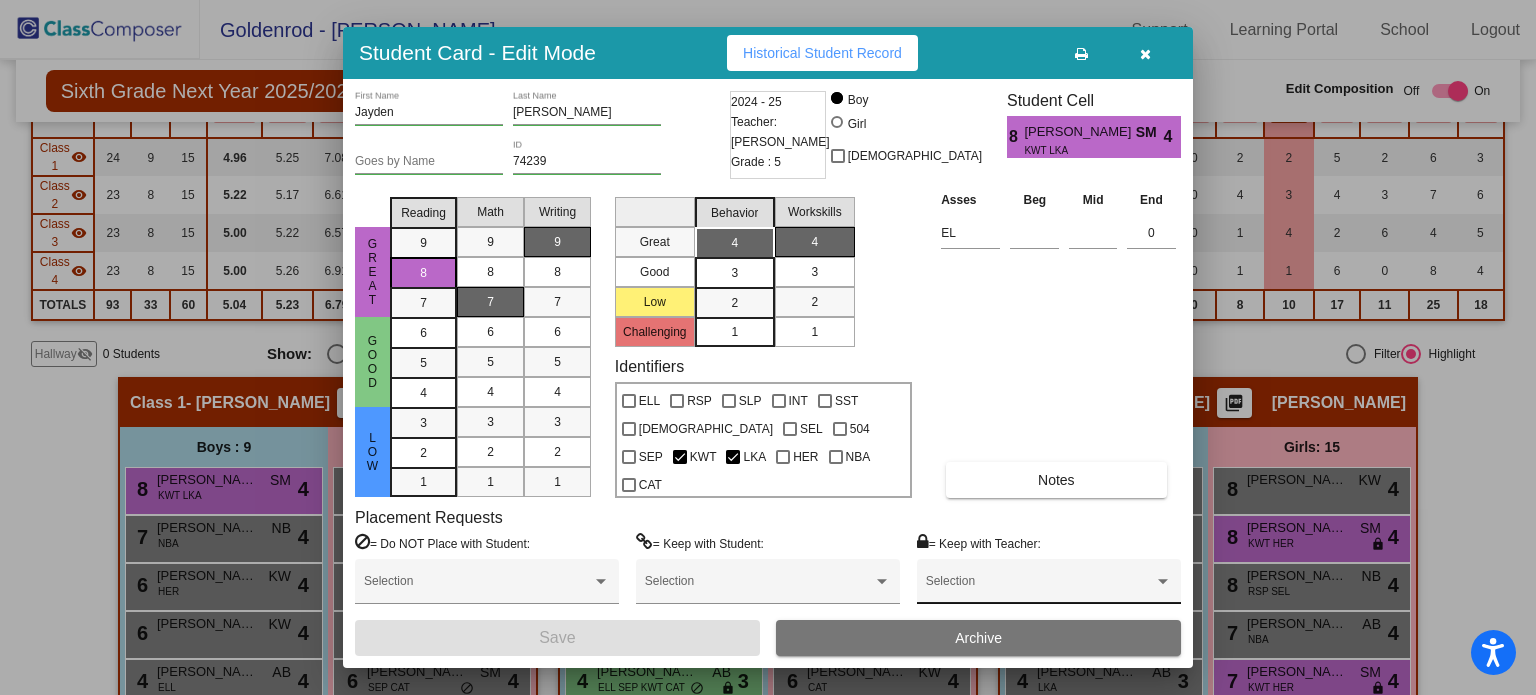 click at bounding box center (1040, 588) 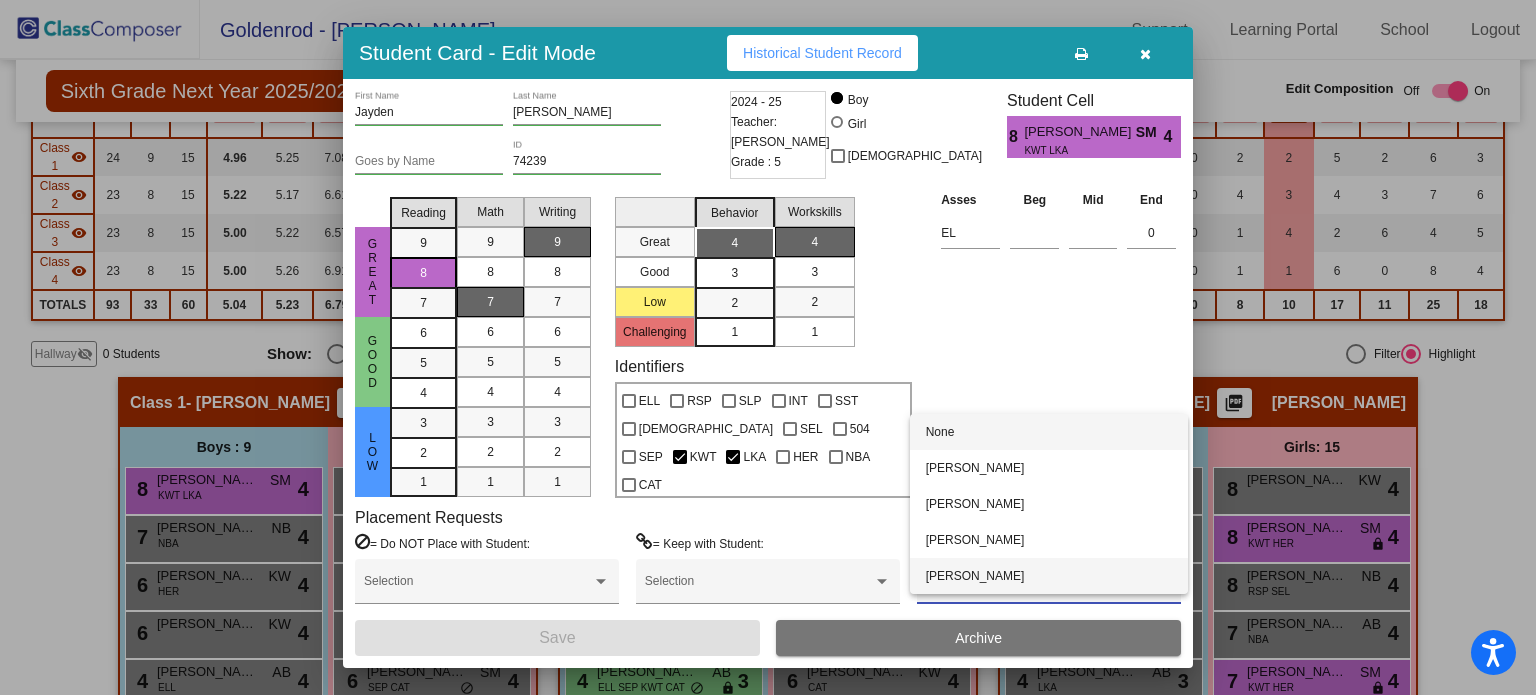 click on "[PERSON_NAME]" at bounding box center (1049, 576) 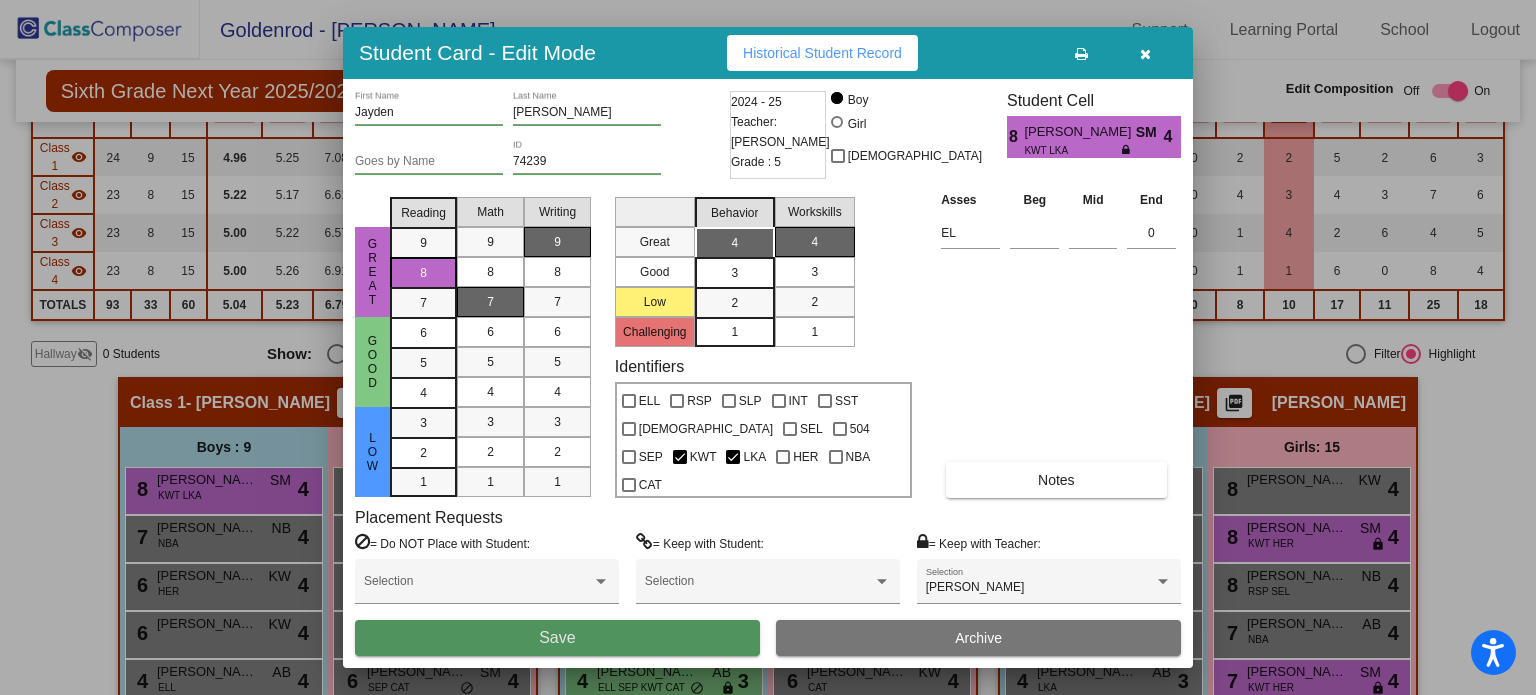 click on "Save" at bounding box center [557, 638] 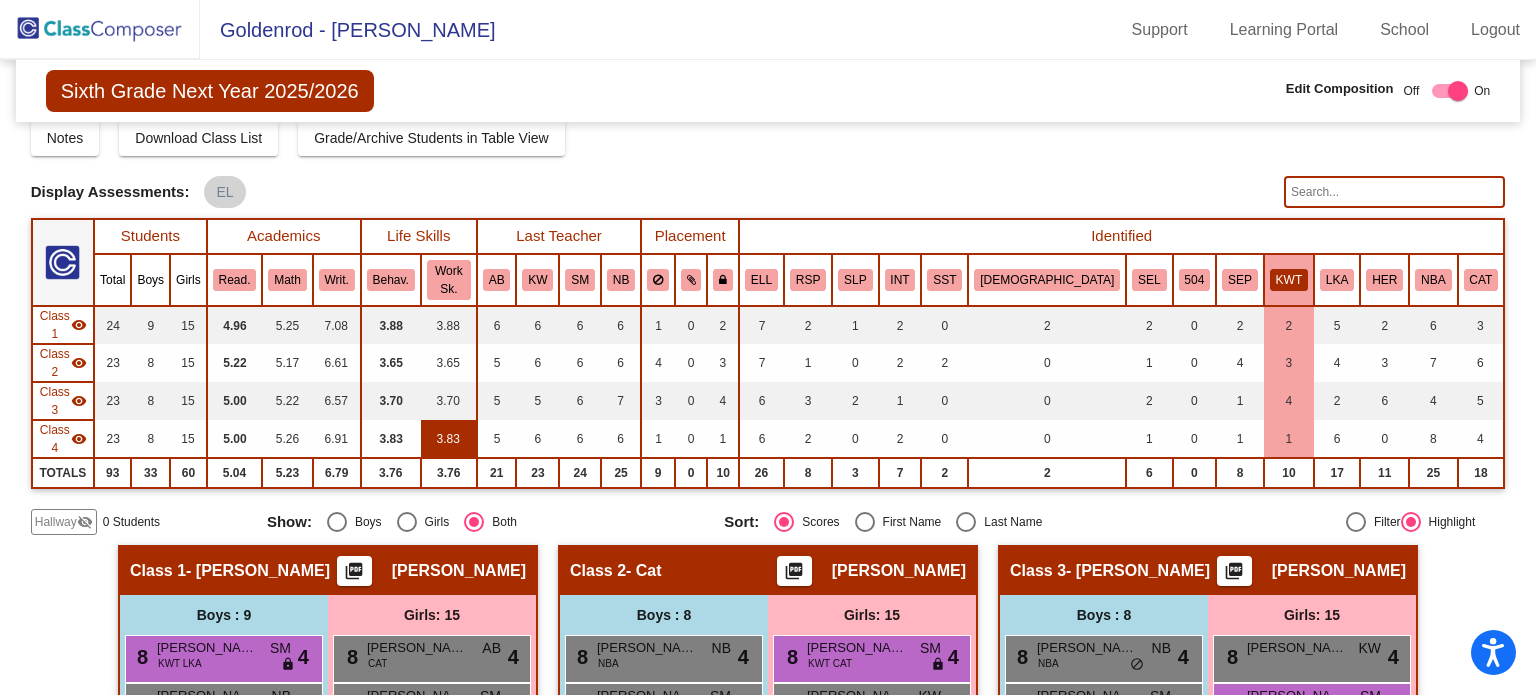 scroll, scrollTop: 0, scrollLeft: 0, axis: both 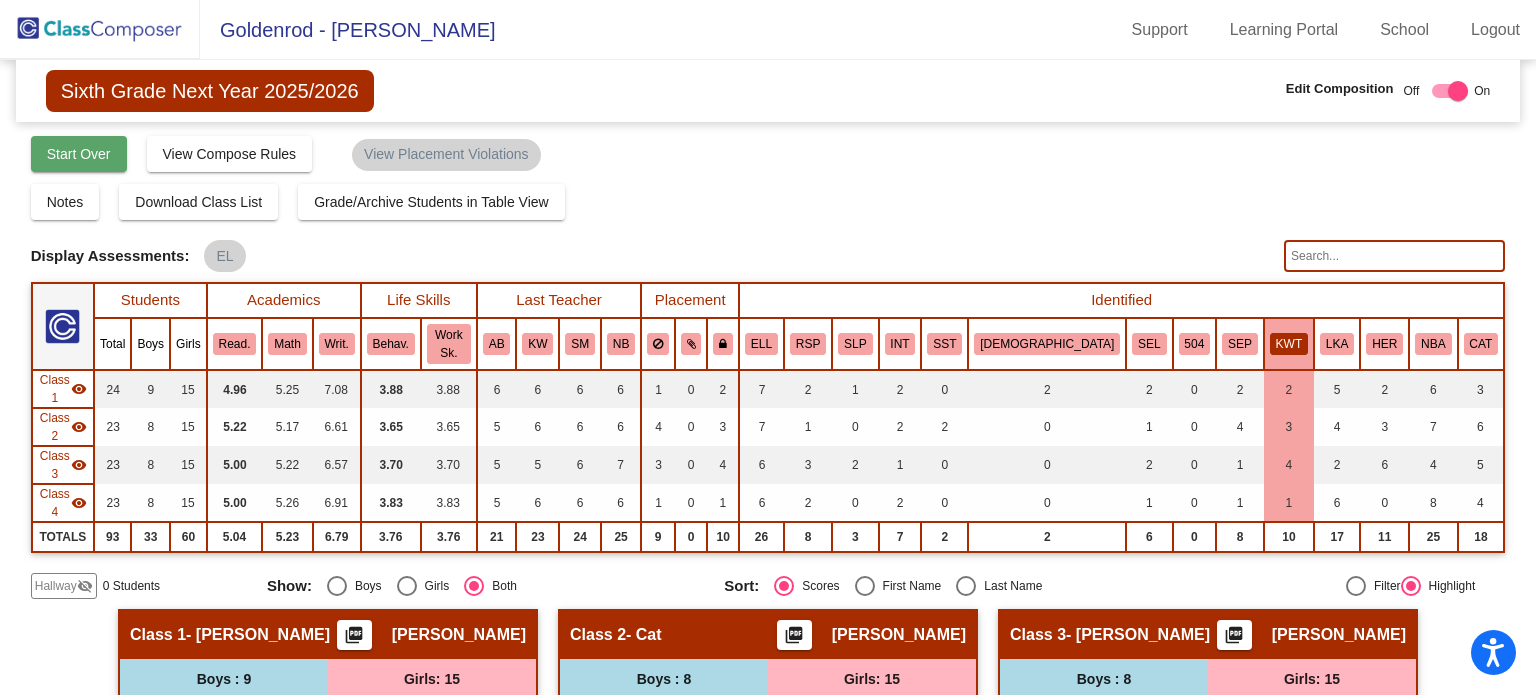 click on "Start Over" 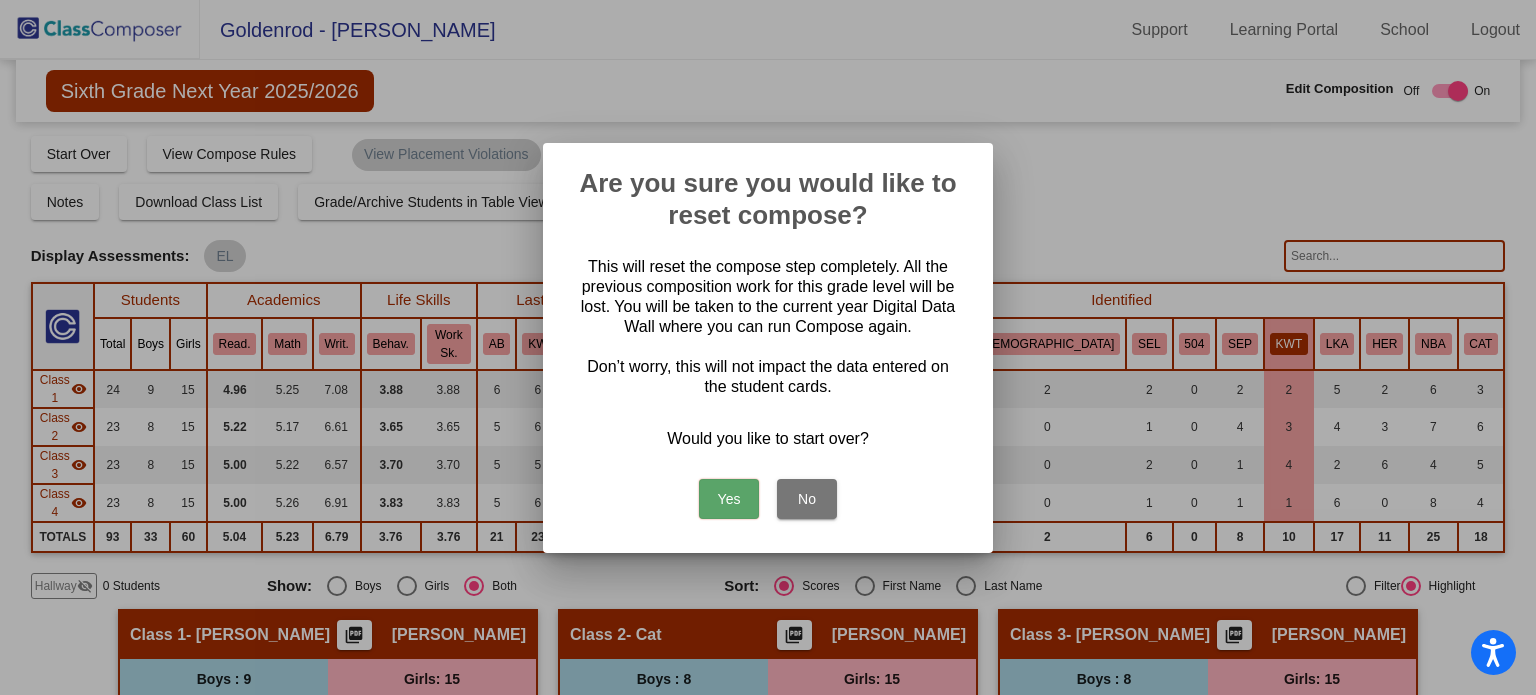 click on "Yes" at bounding box center [729, 499] 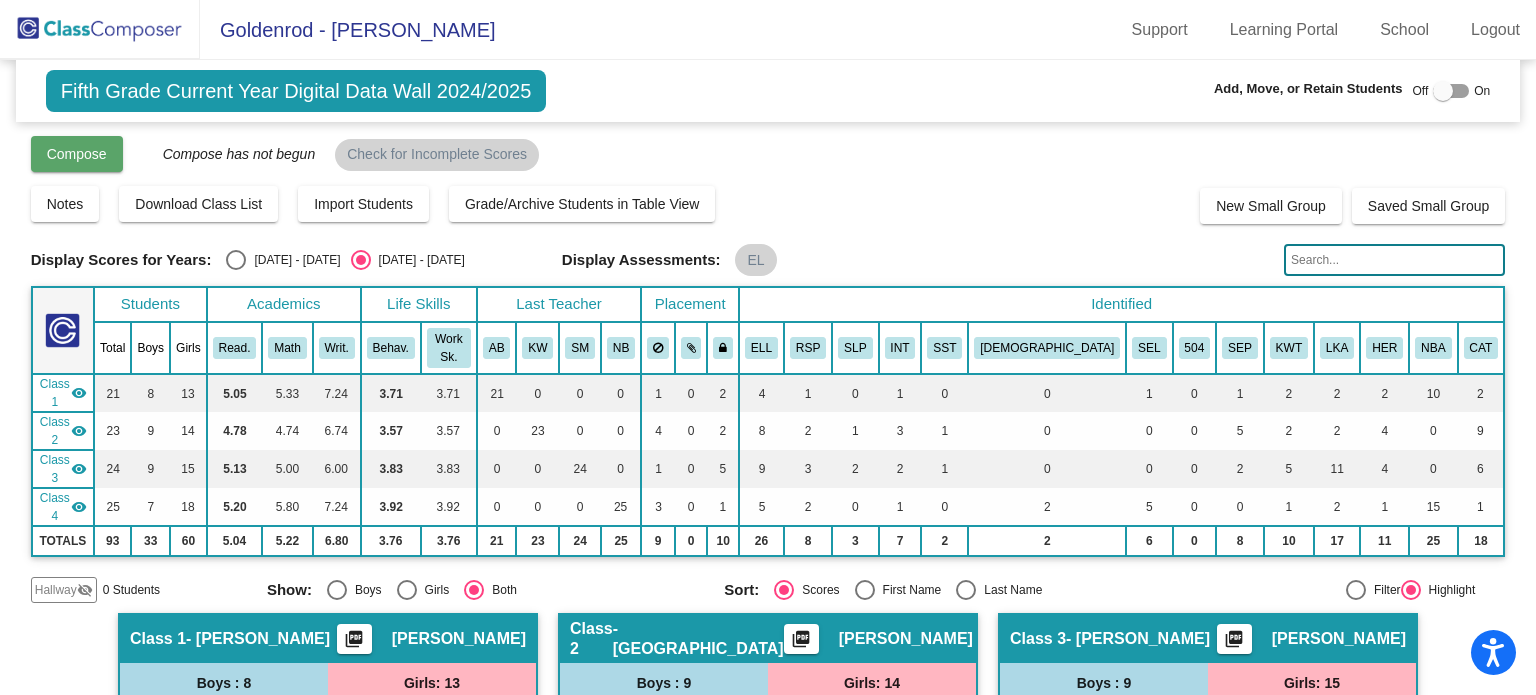 click on "Compose" 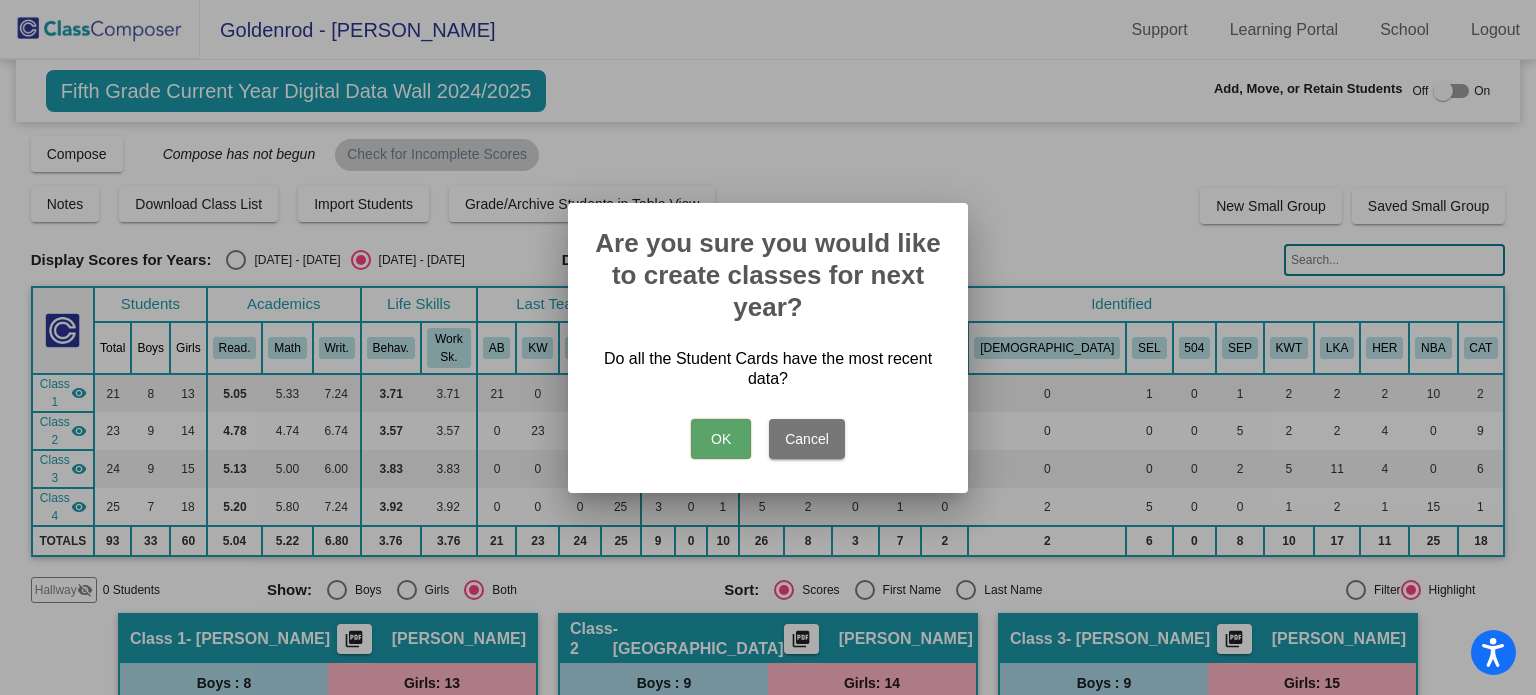 click on "OK" at bounding box center (721, 439) 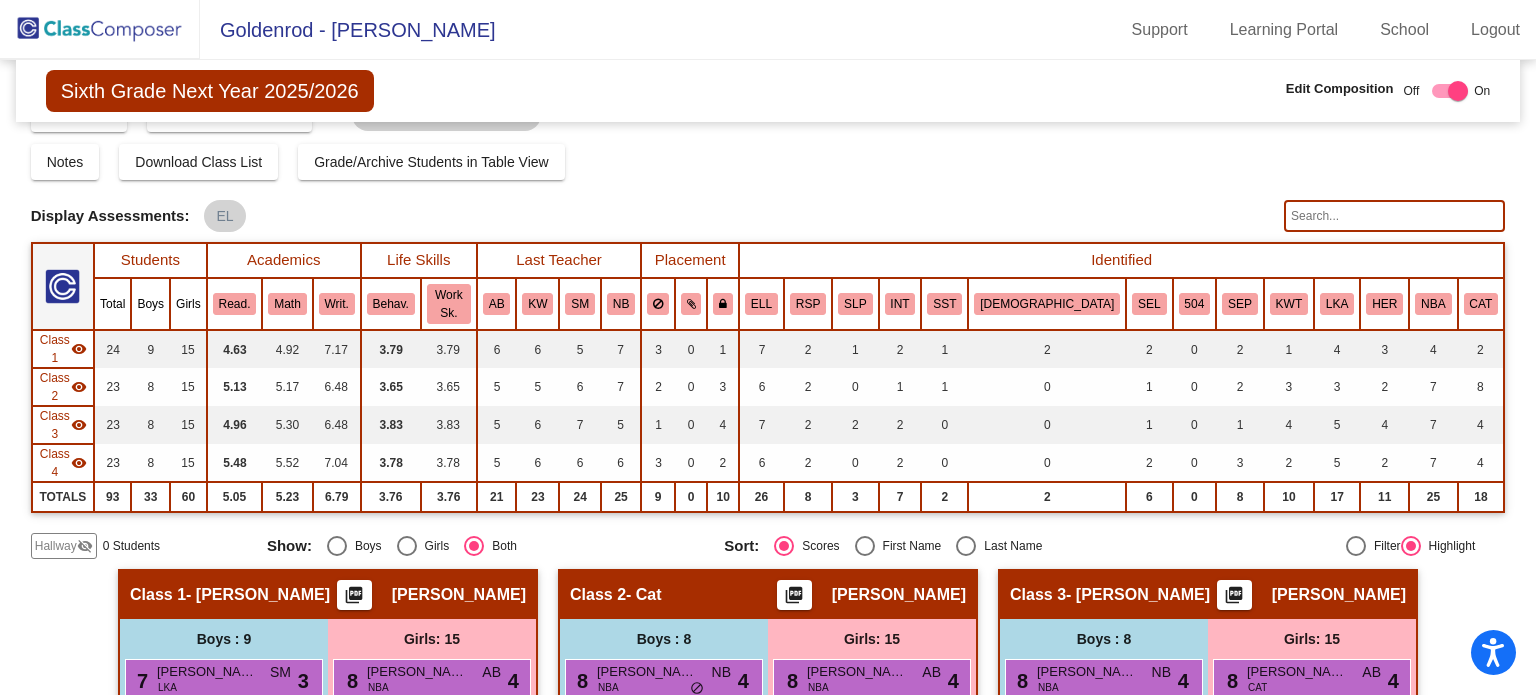 scroll, scrollTop: 39, scrollLeft: 0, axis: vertical 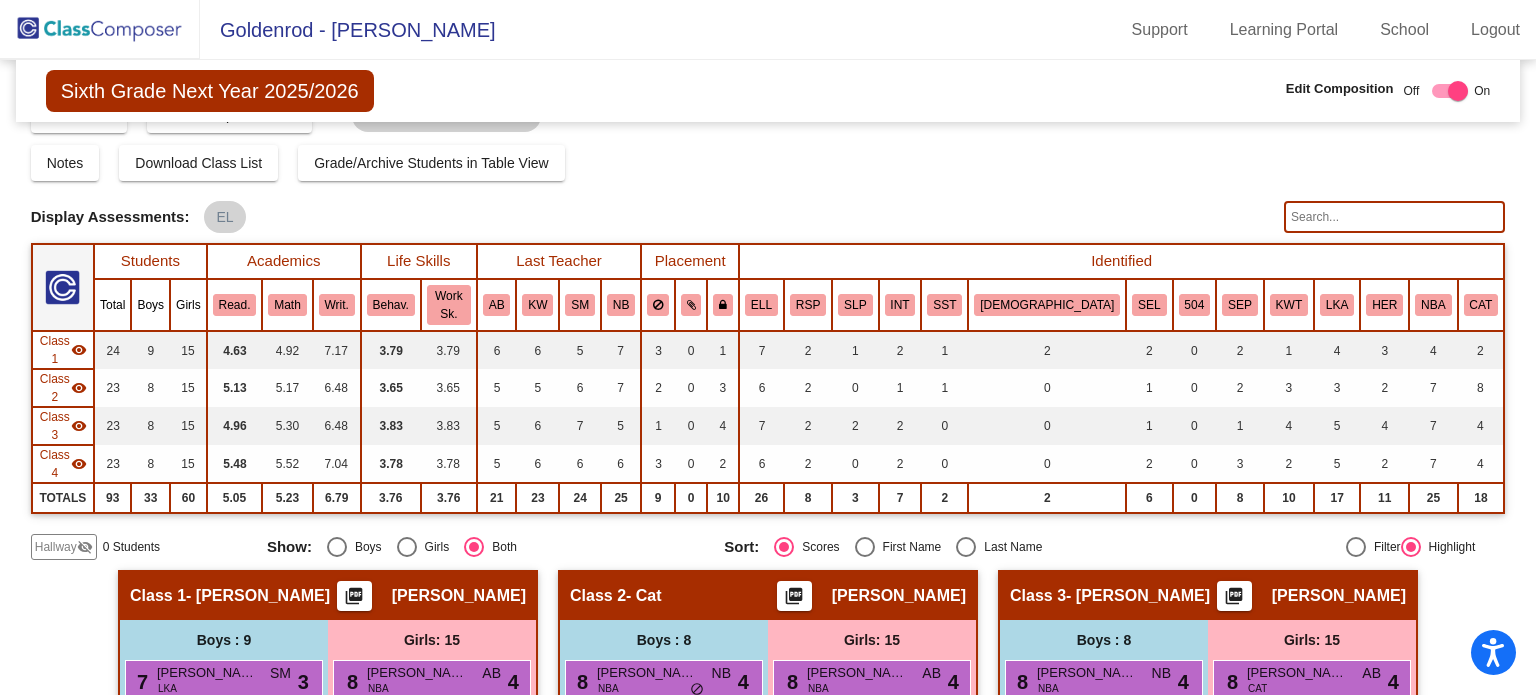 click on "LKA" 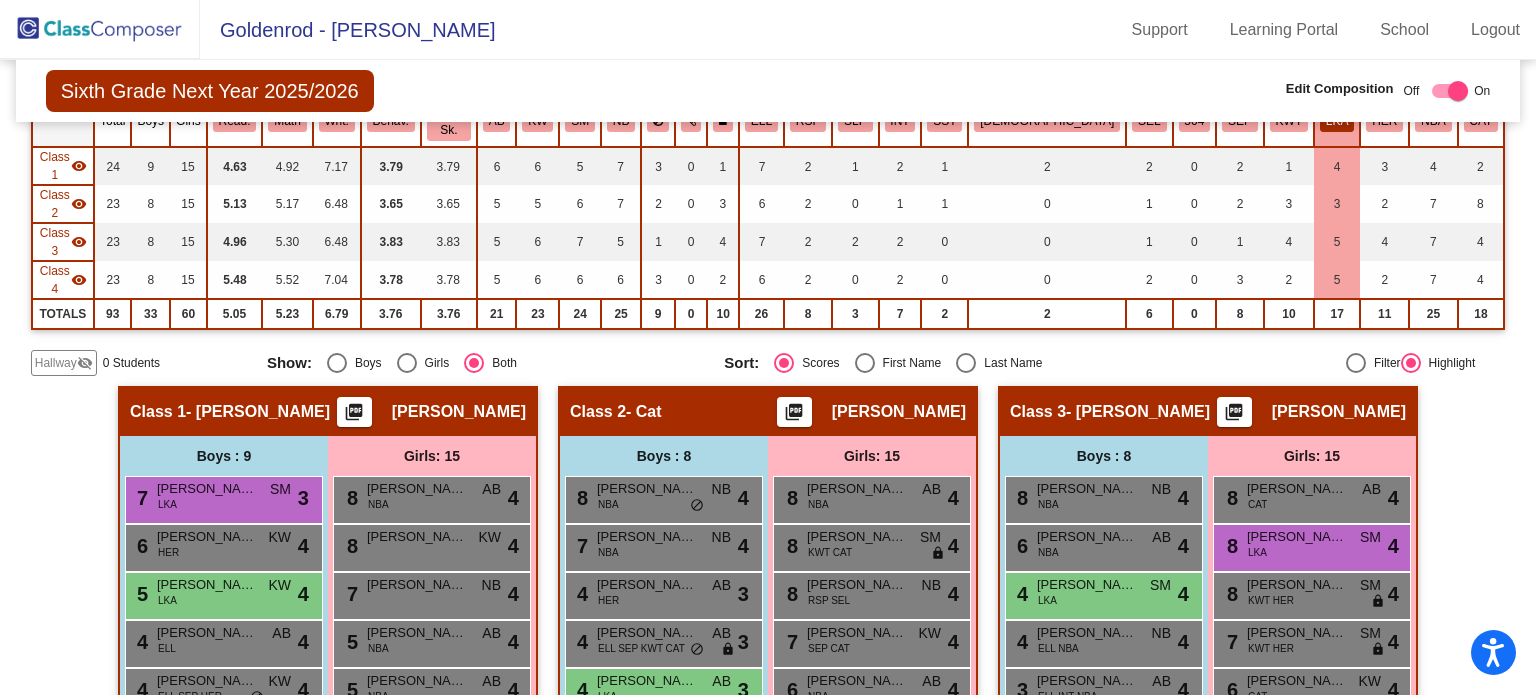 scroll, scrollTop: 226, scrollLeft: 0, axis: vertical 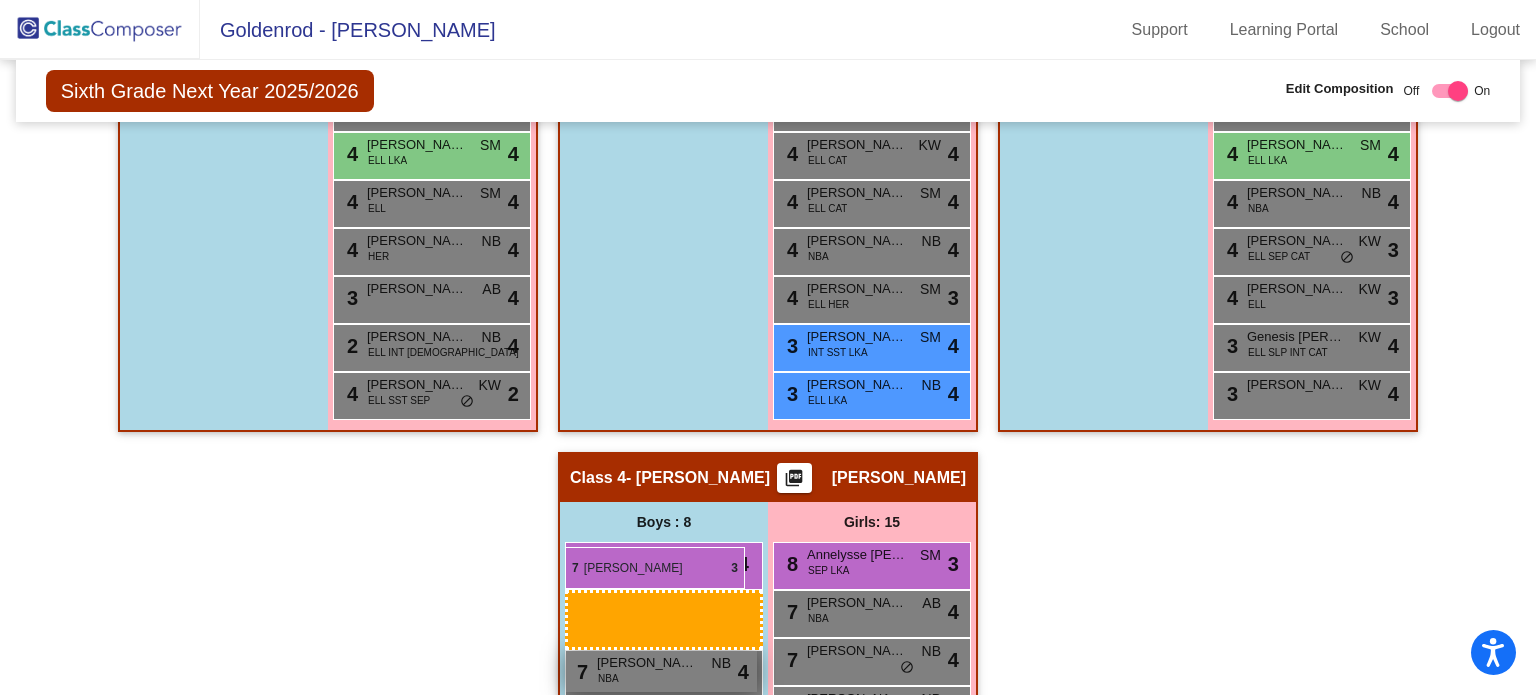 drag, startPoint x: 248, startPoint y: 441, endPoint x: 565, endPoint y: 546, distance: 333.93713 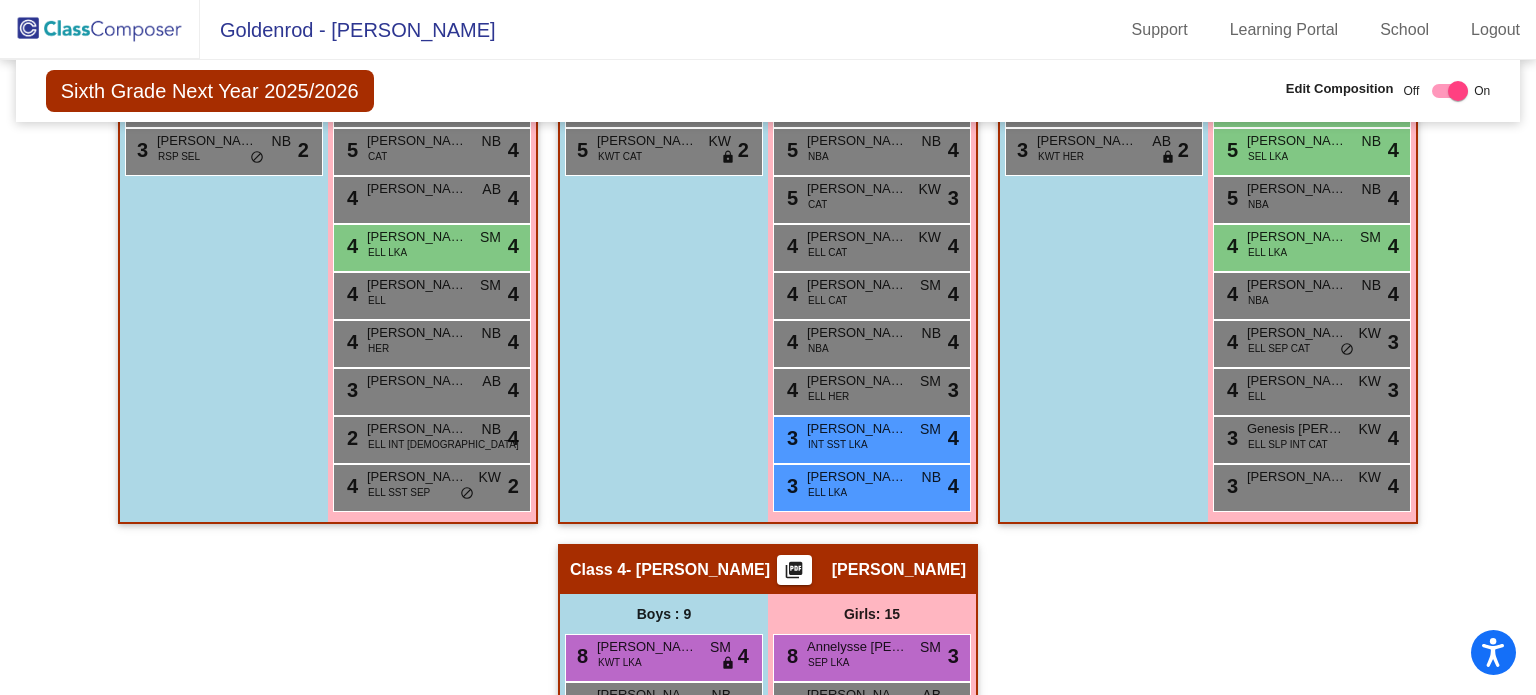 scroll, scrollTop: 906, scrollLeft: 0, axis: vertical 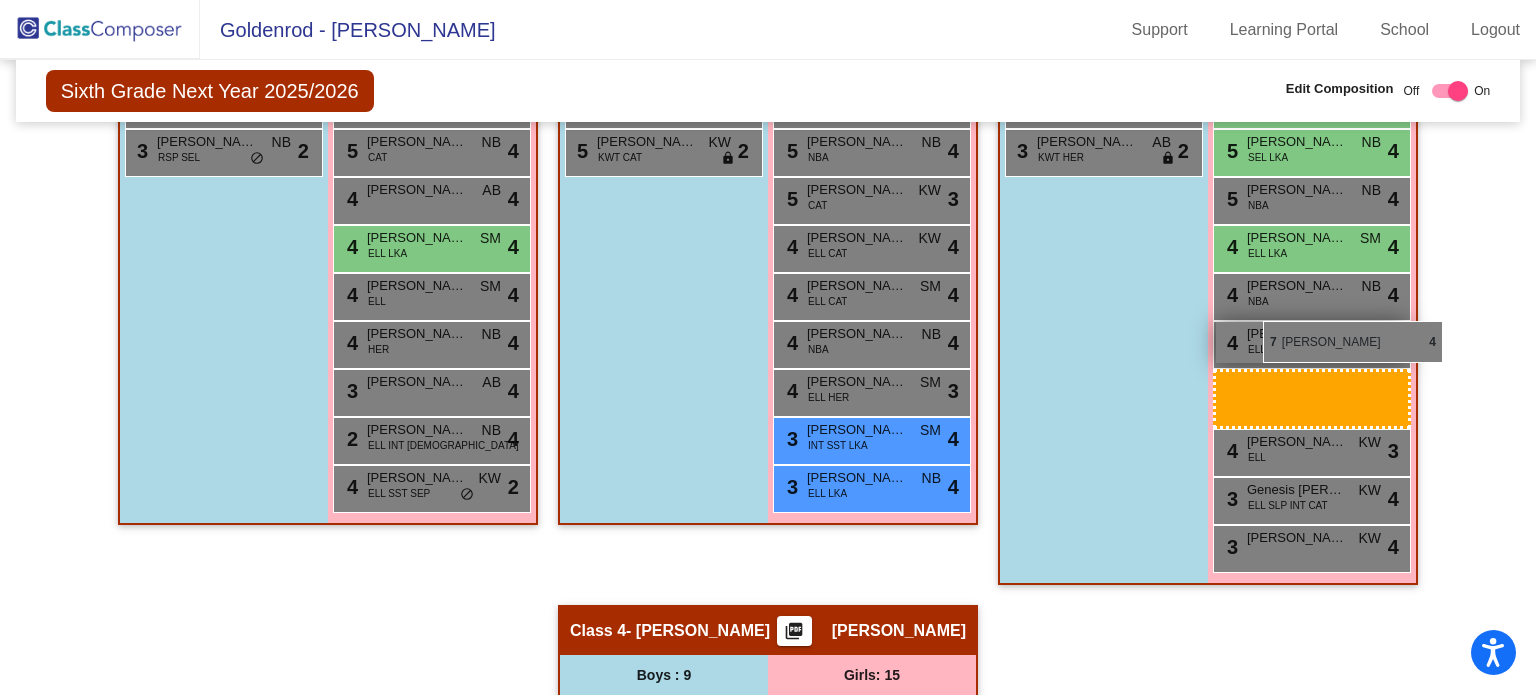 drag, startPoint x: 896, startPoint y: 649, endPoint x: 1261, endPoint y: 321, distance: 490.72293 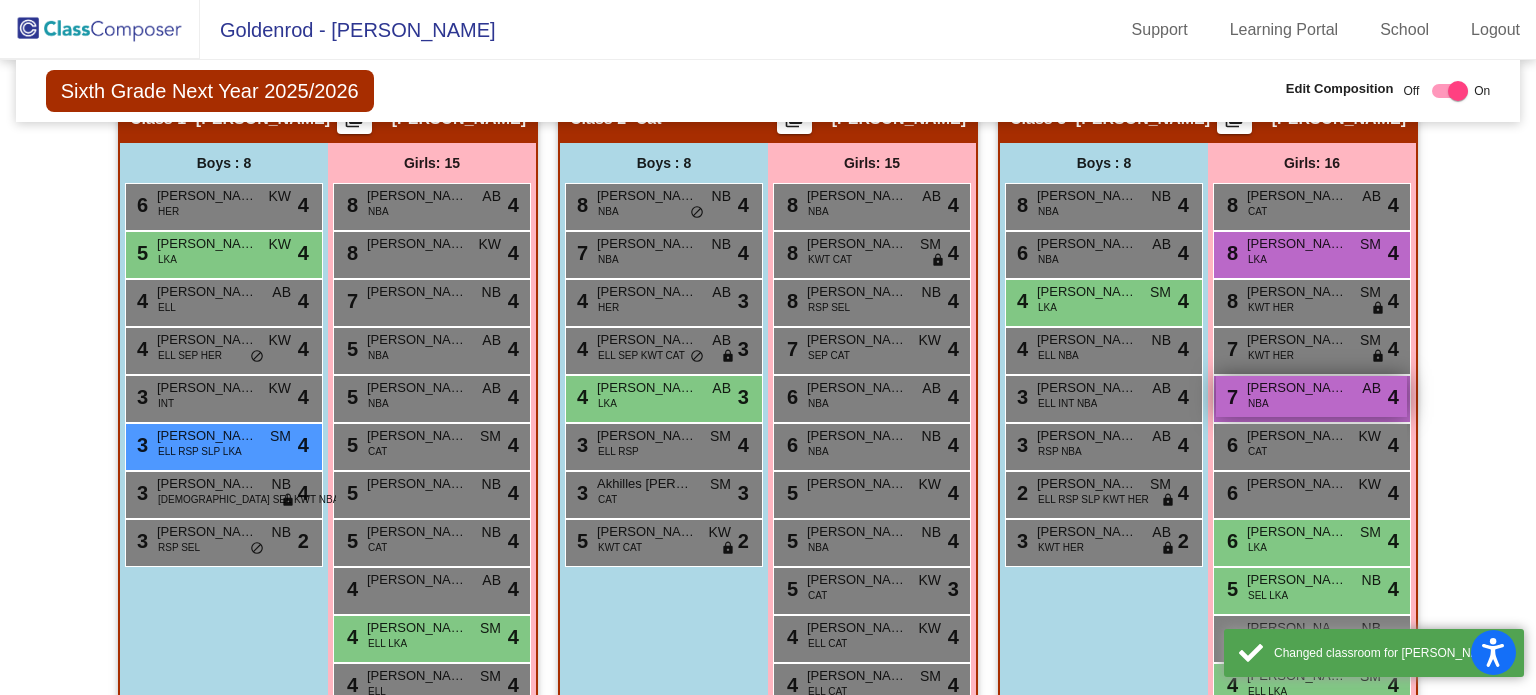scroll, scrollTop: 504, scrollLeft: 0, axis: vertical 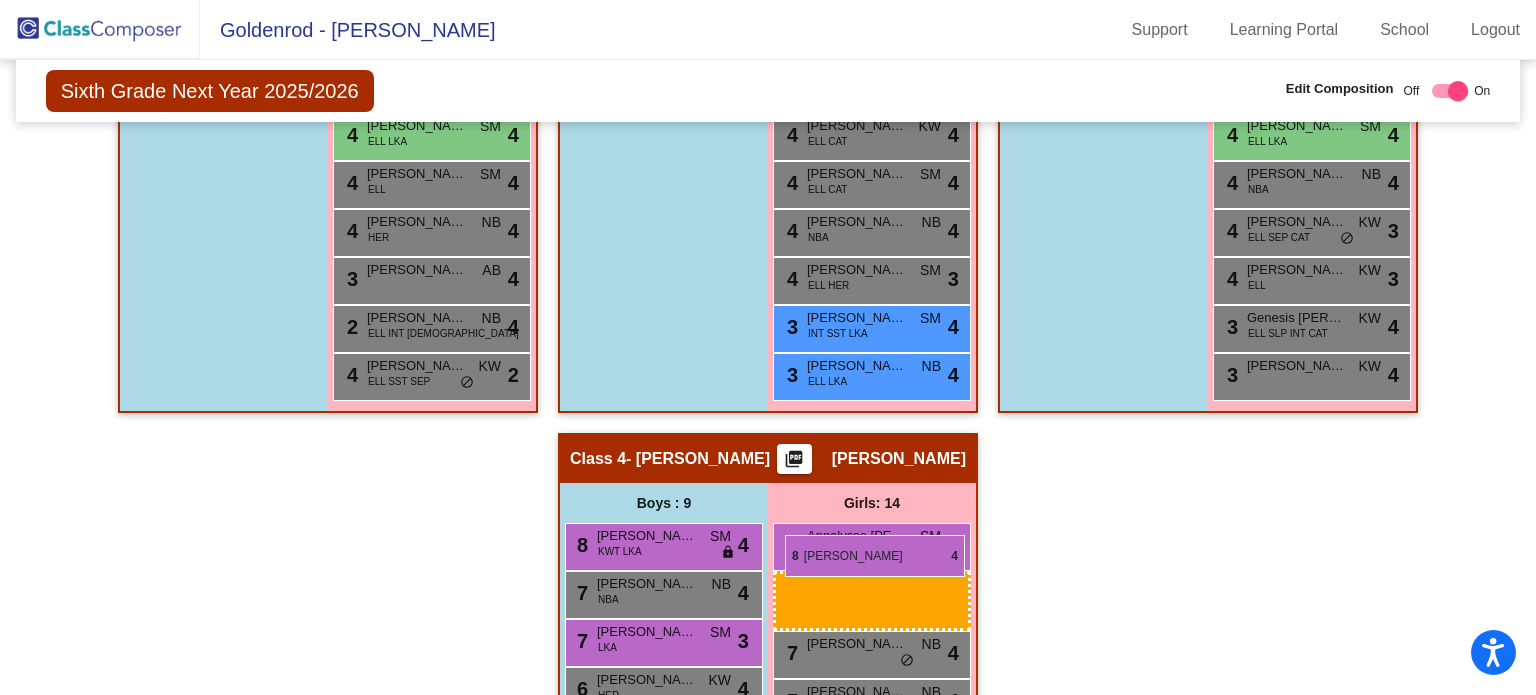 drag, startPoint x: 1273, startPoint y: 220, endPoint x: 785, endPoint y: 535, distance: 580.8347 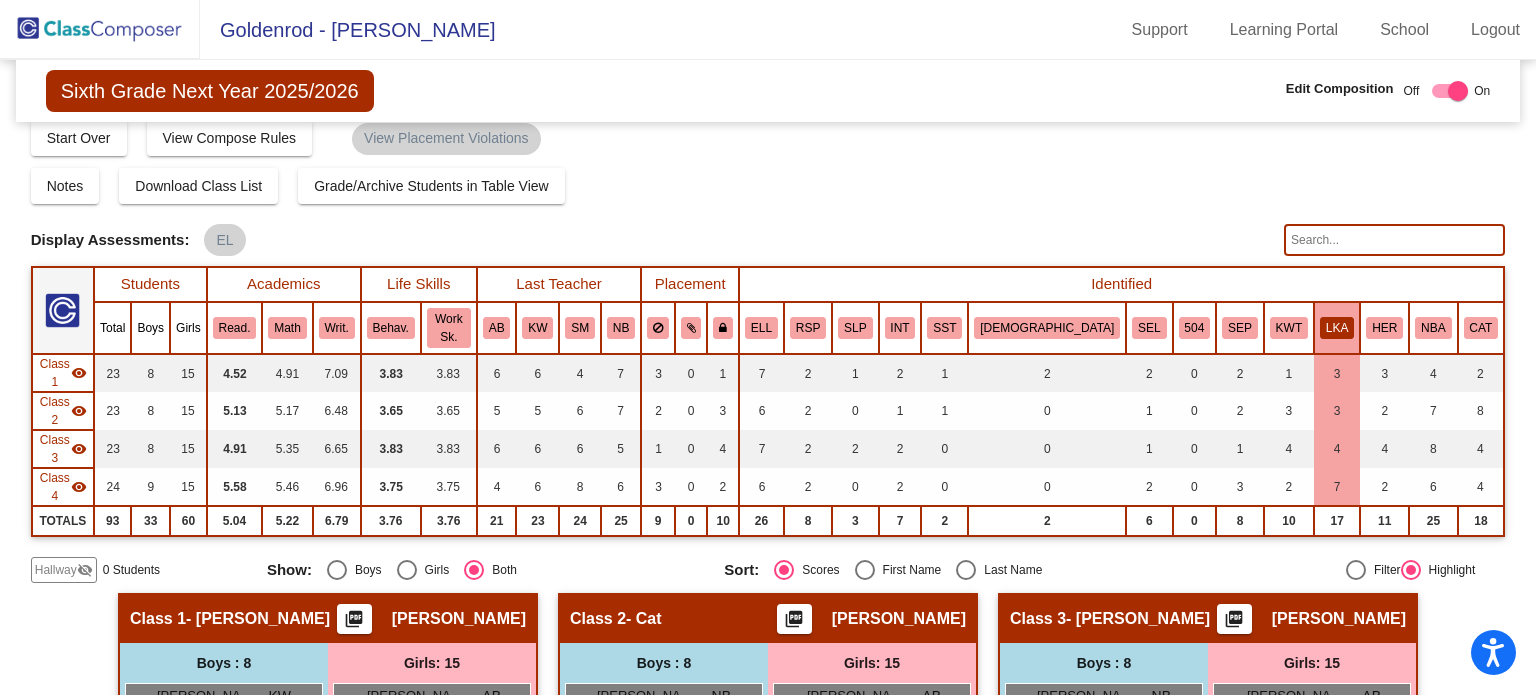 scroll, scrollTop: 0, scrollLeft: 0, axis: both 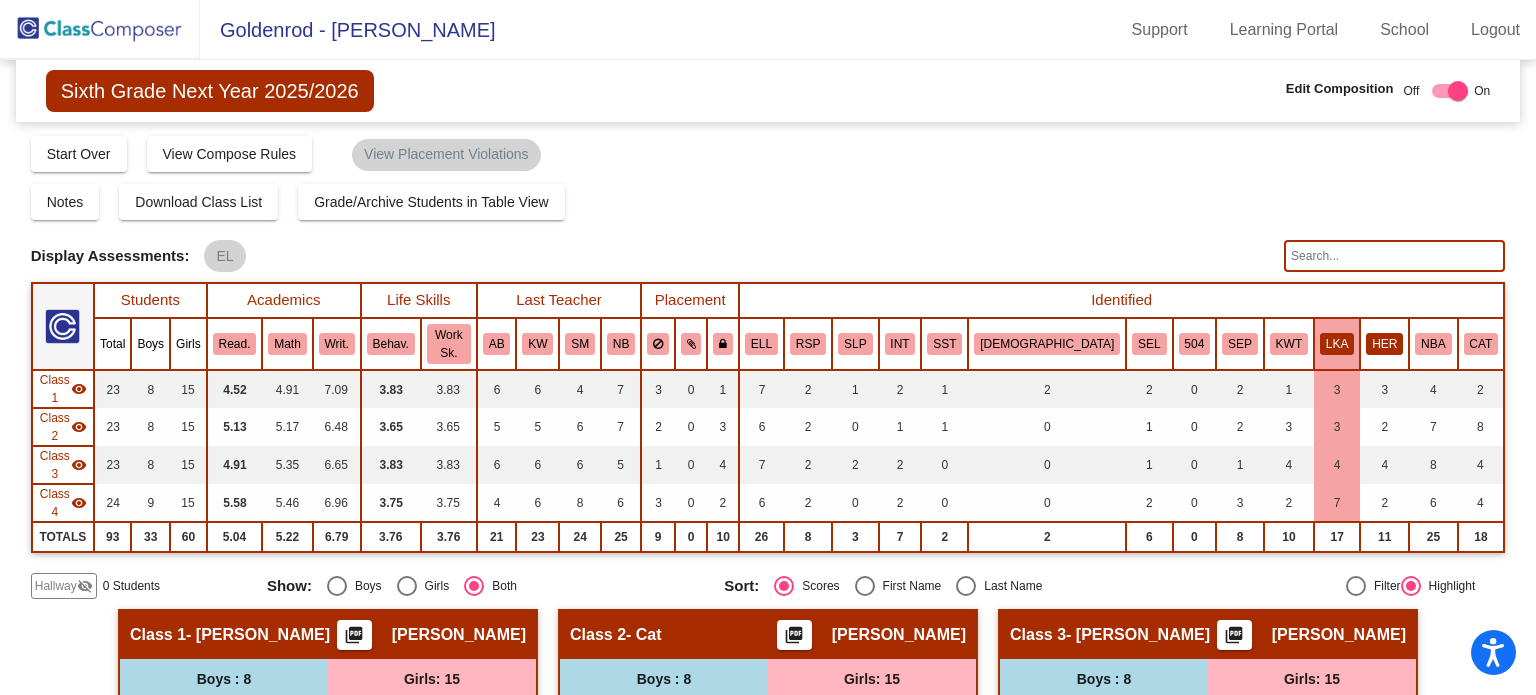 click on "HER" 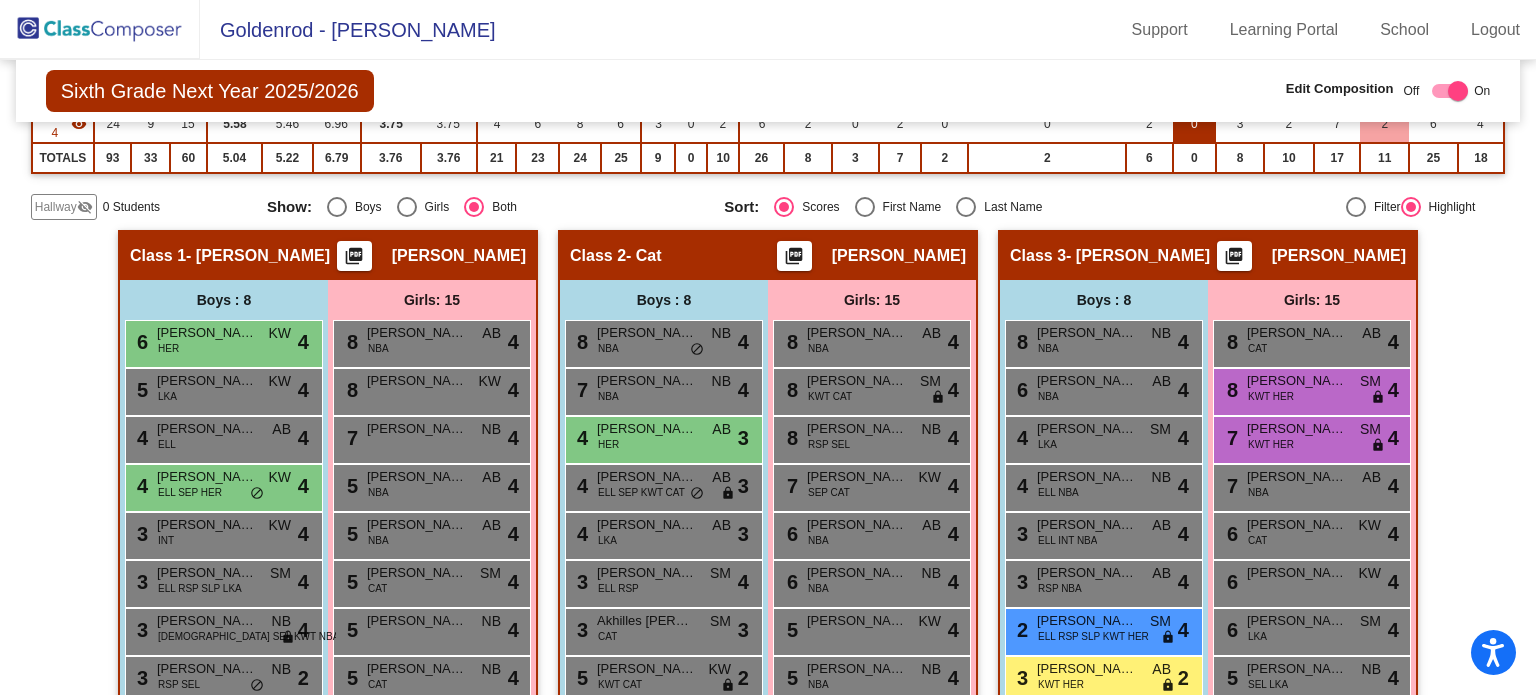 scroll, scrollTop: 380, scrollLeft: 0, axis: vertical 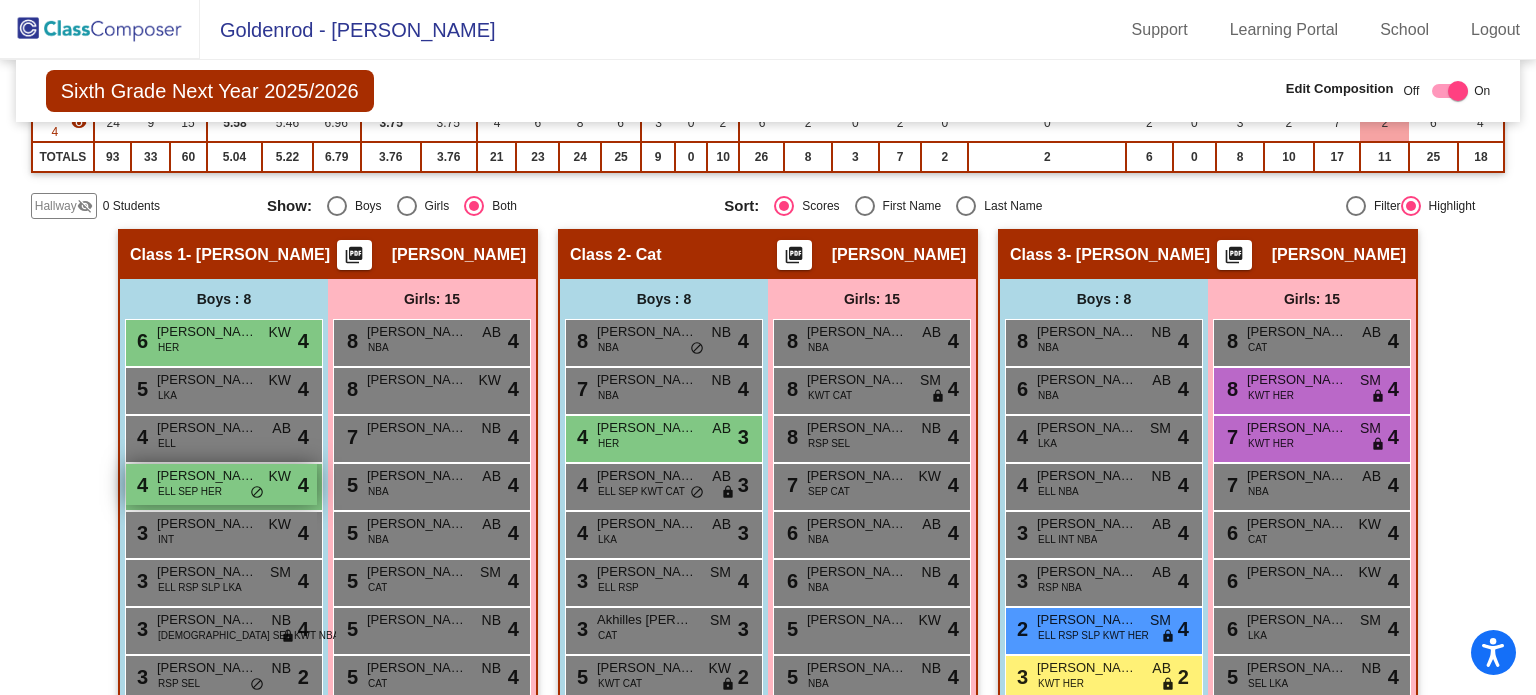 click on "ELL SEP HER" at bounding box center [190, 491] 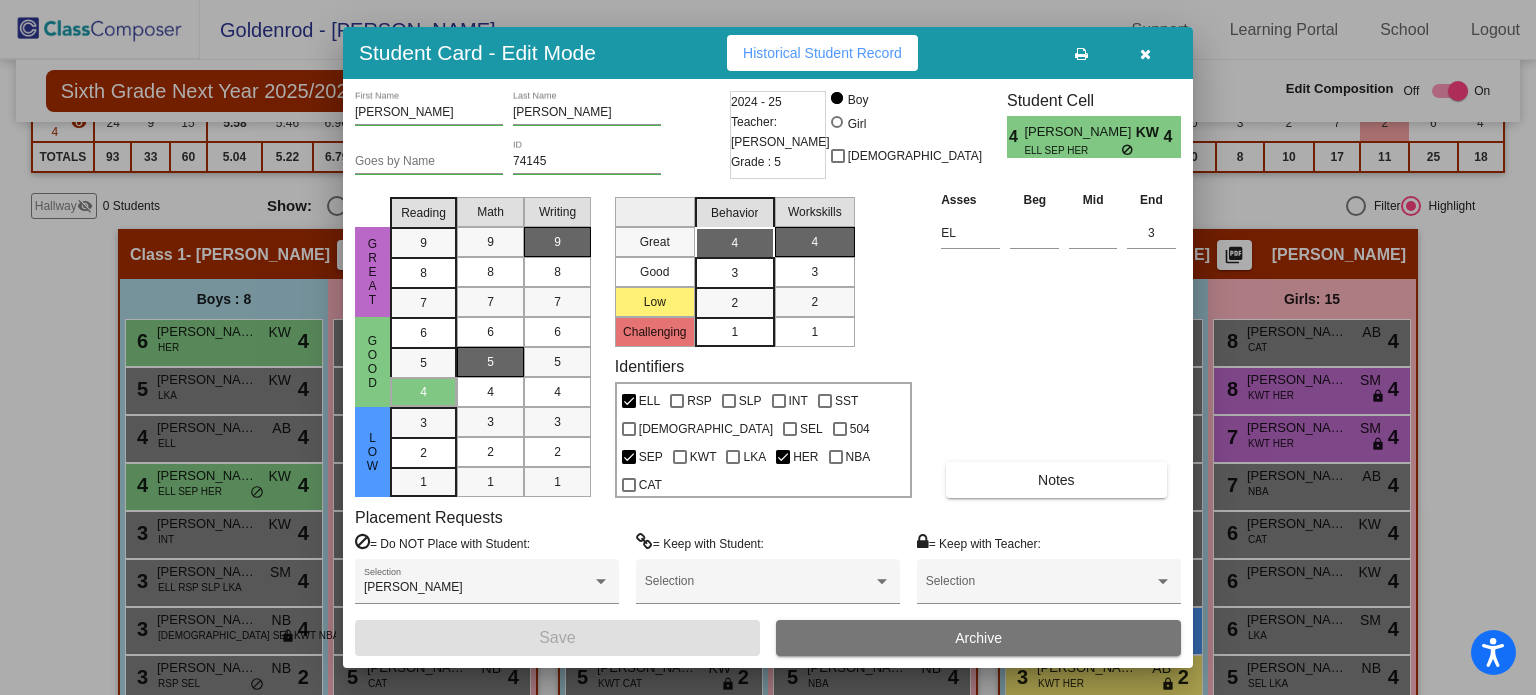 click at bounding box center [1145, 54] 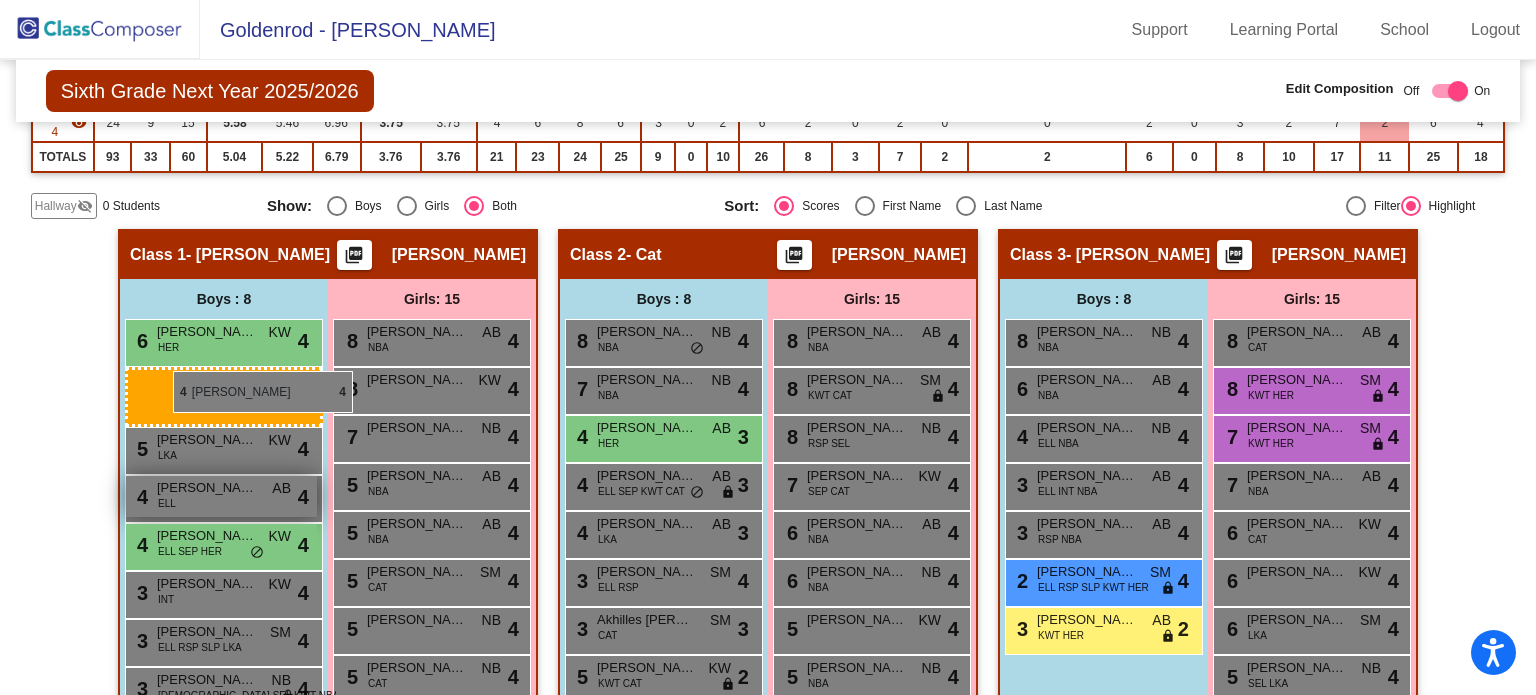 drag, startPoint x: 1051, startPoint y: 382, endPoint x: 148, endPoint y: 380, distance: 903.0022 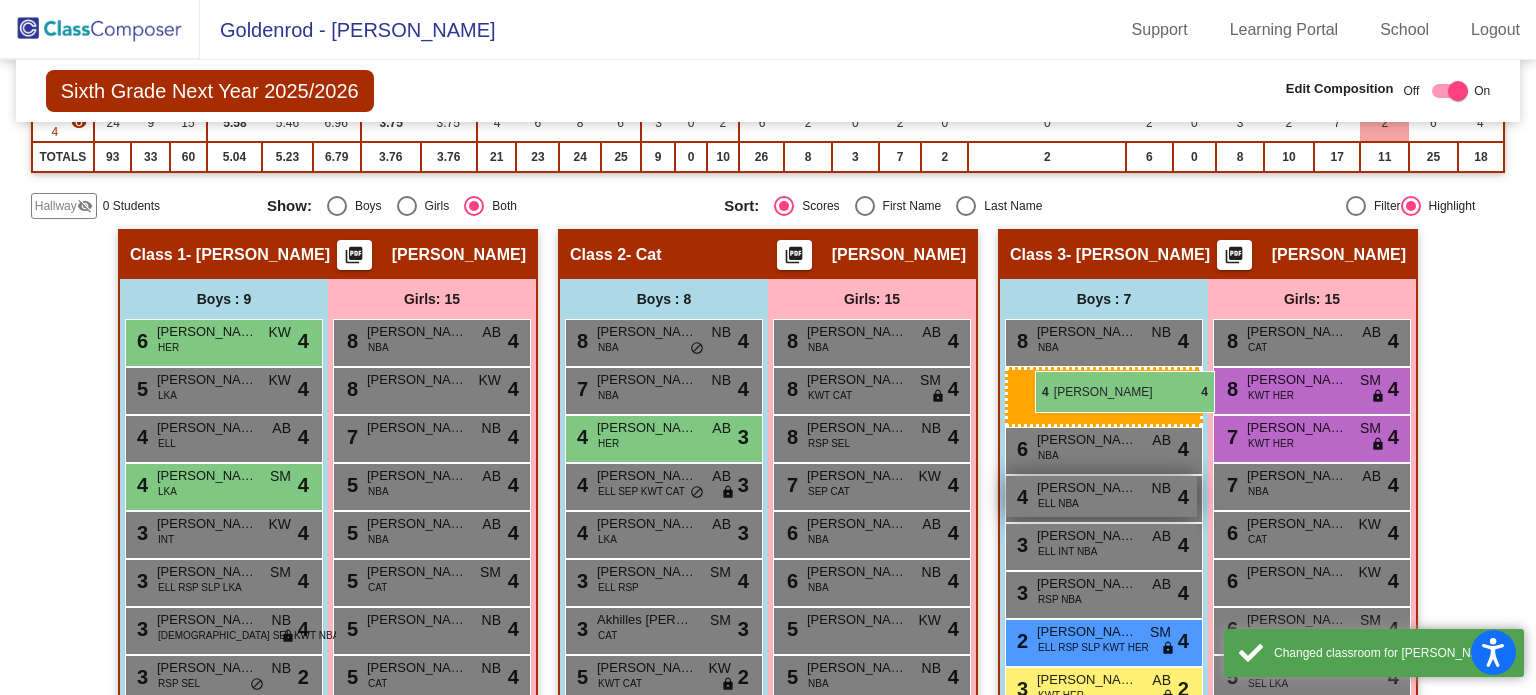 drag, startPoint x: 174, startPoint y: 432, endPoint x: 1032, endPoint y: 373, distance: 860.0262 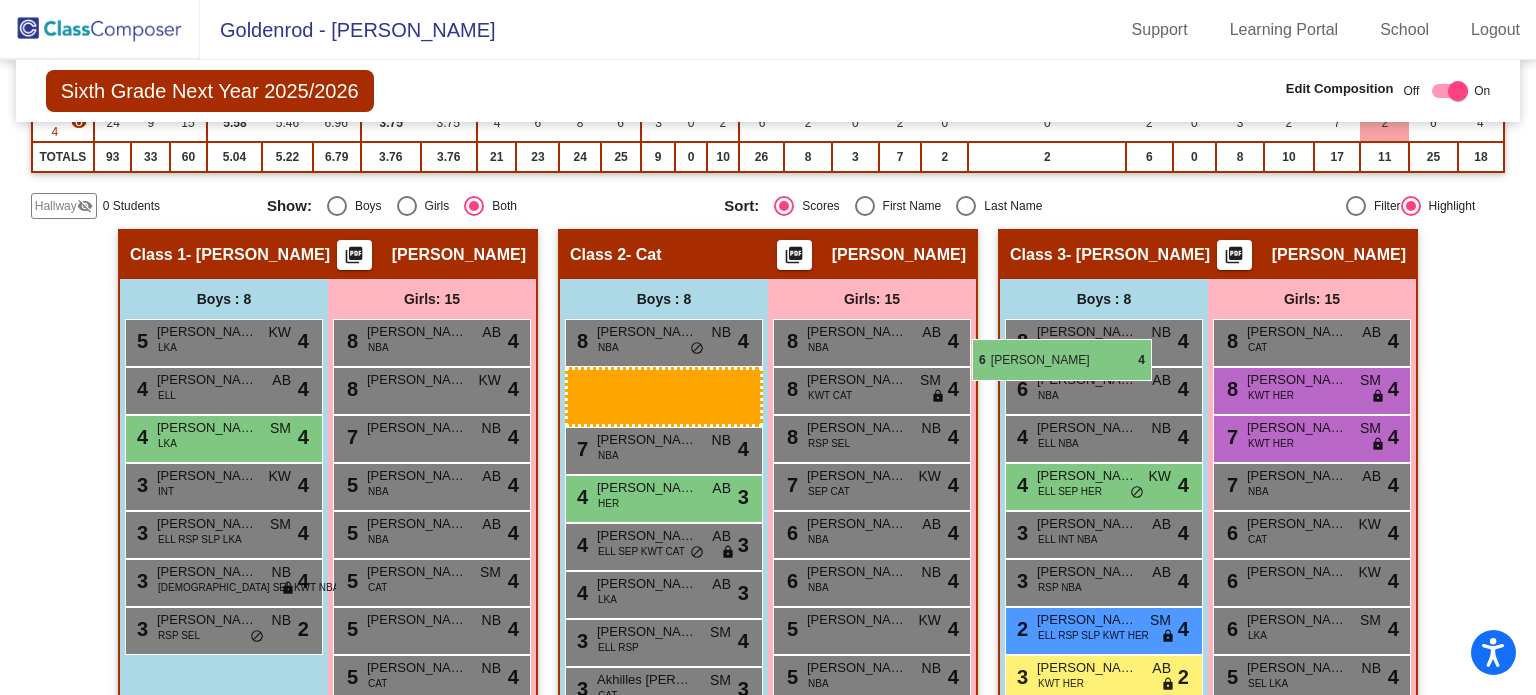 drag, startPoint x: 222, startPoint y: 291, endPoint x: 987, endPoint y: 344, distance: 766.83374 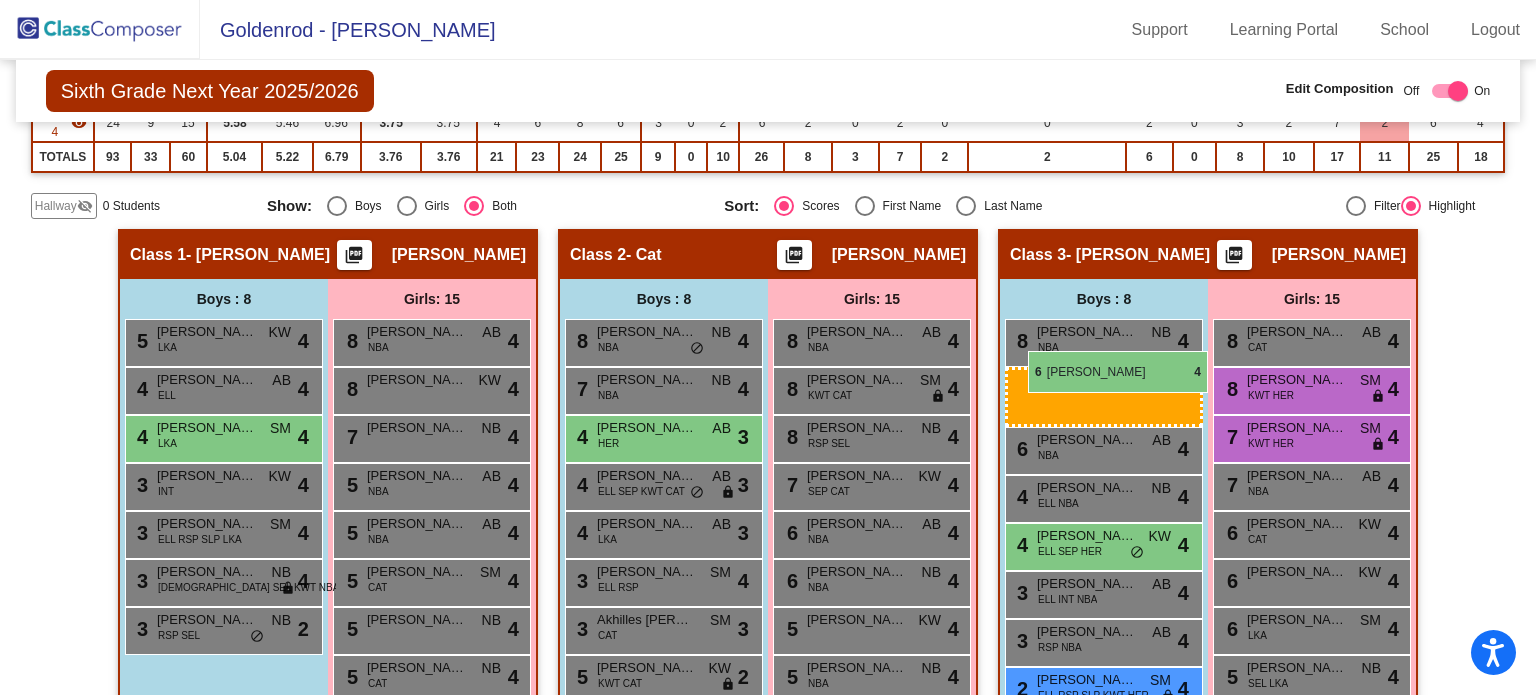 drag, startPoint x: 225, startPoint y: 295, endPoint x: 1028, endPoint y: 351, distance: 804.9503 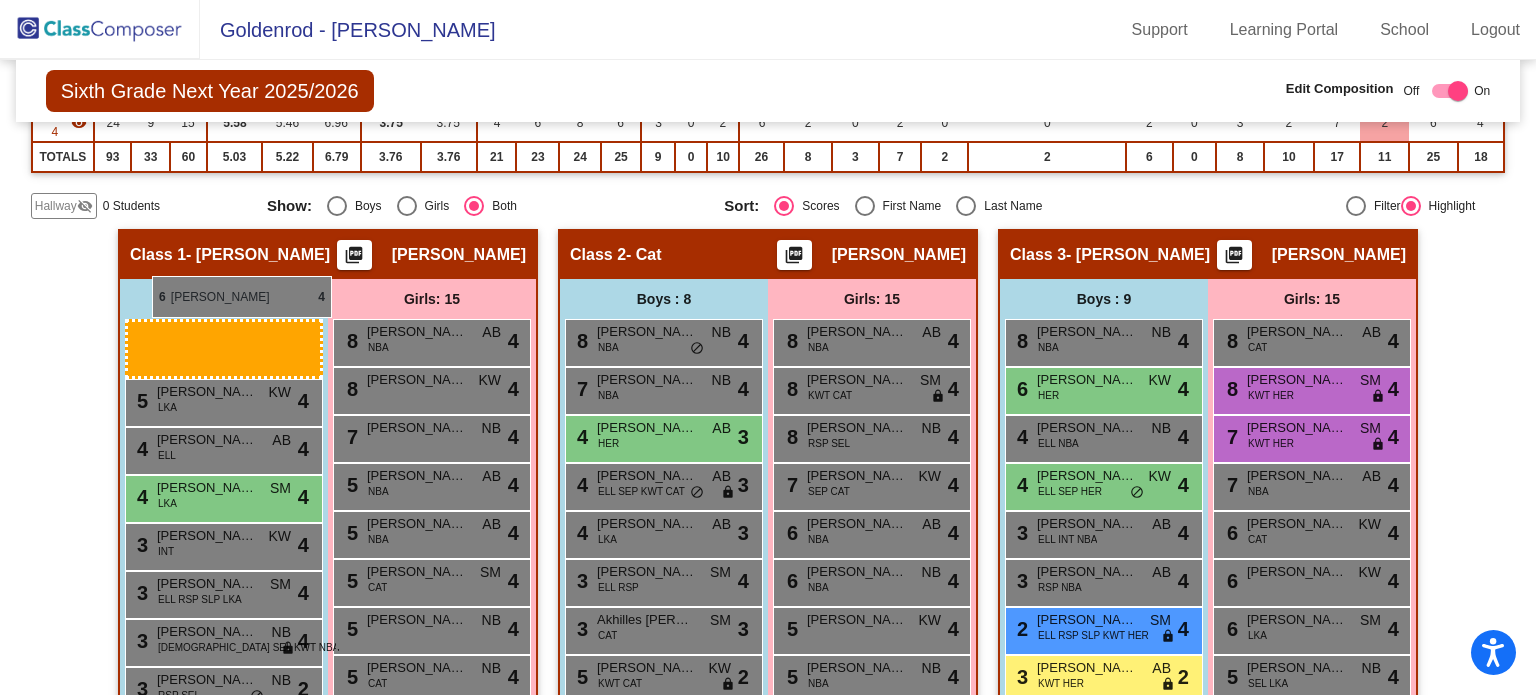 drag, startPoint x: 1049, startPoint y: 331, endPoint x: 144, endPoint y: 276, distance: 906.66974 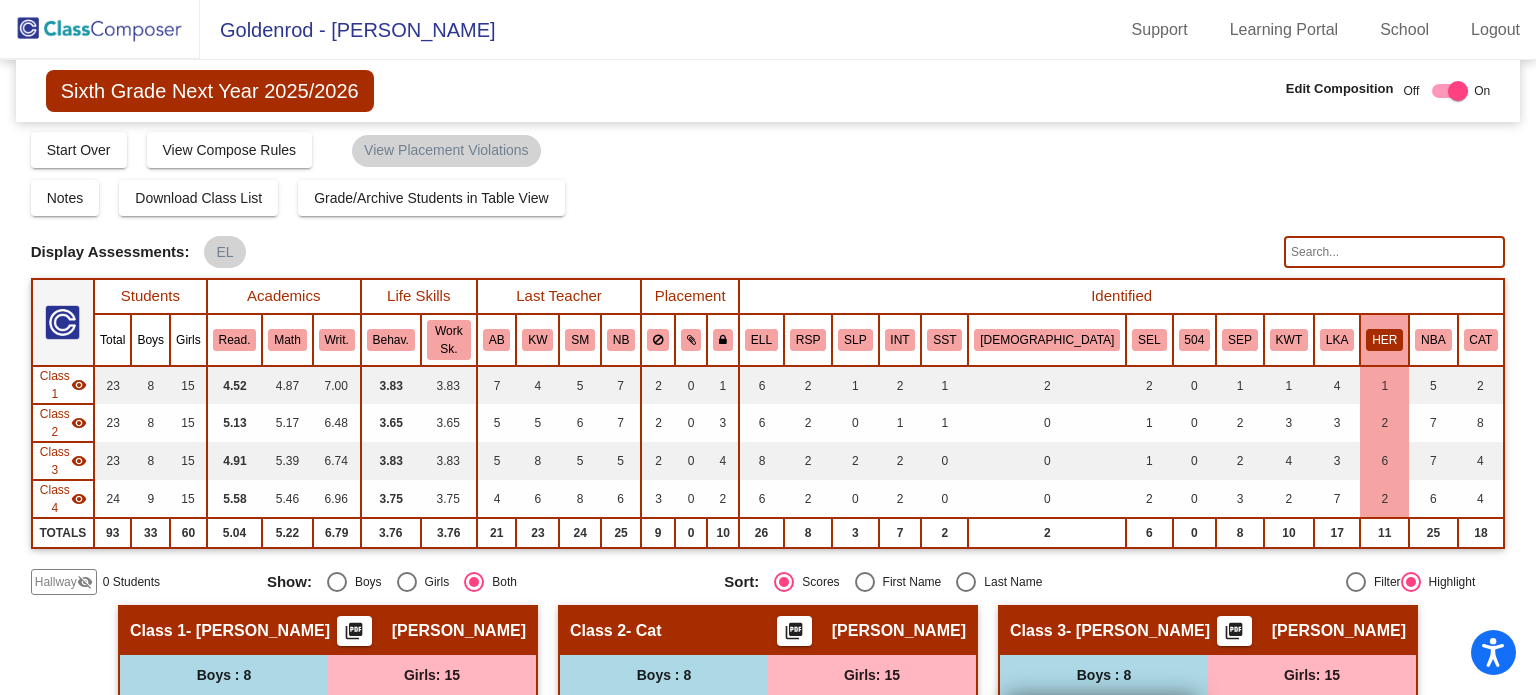 scroll, scrollTop: 0, scrollLeft: 0, axis: both 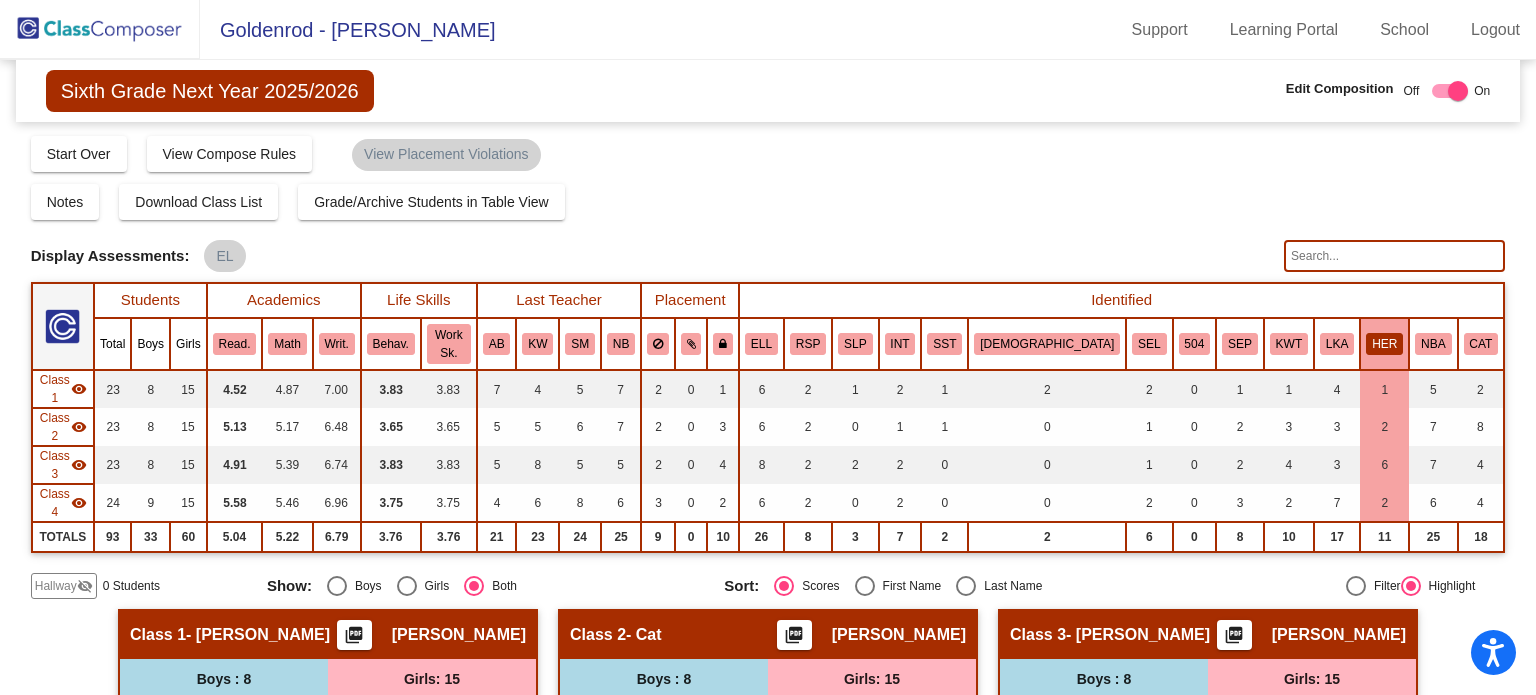 click on "HER" 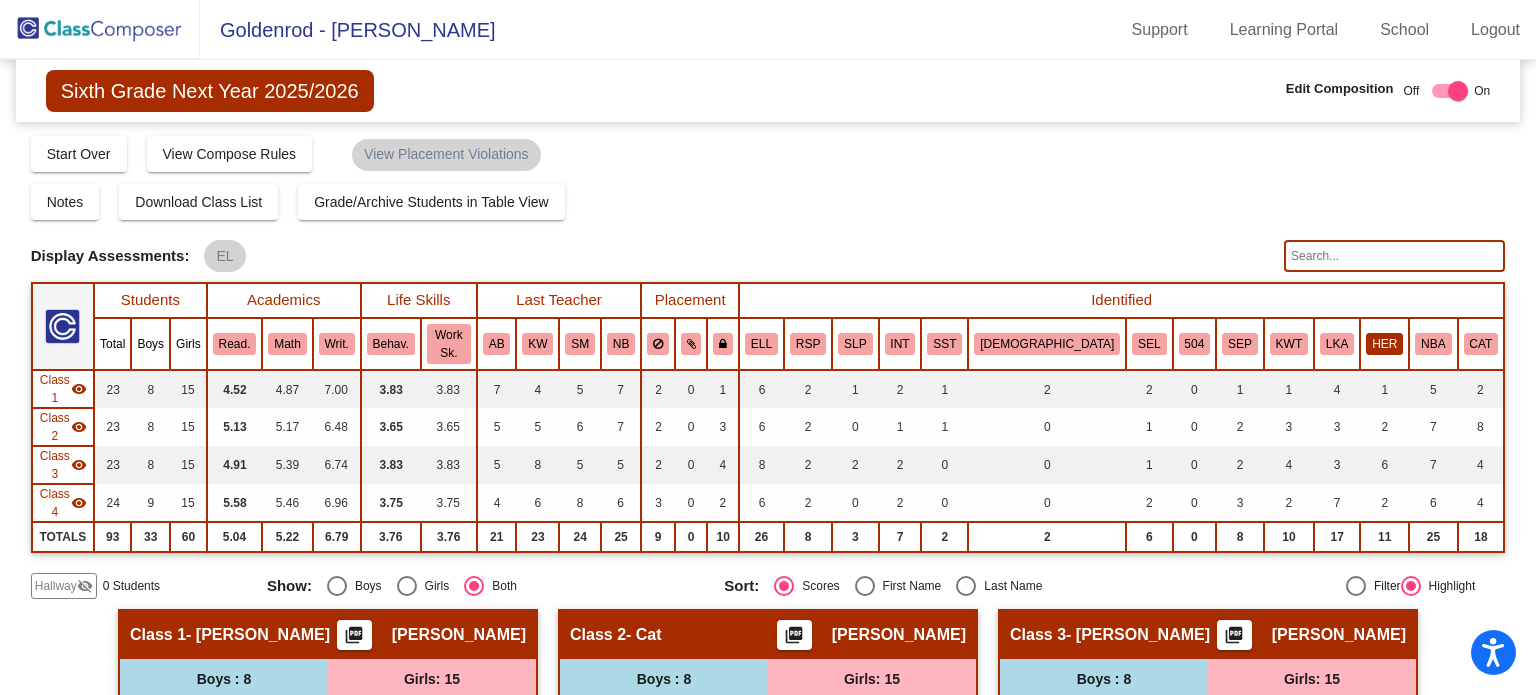 click on "HER" 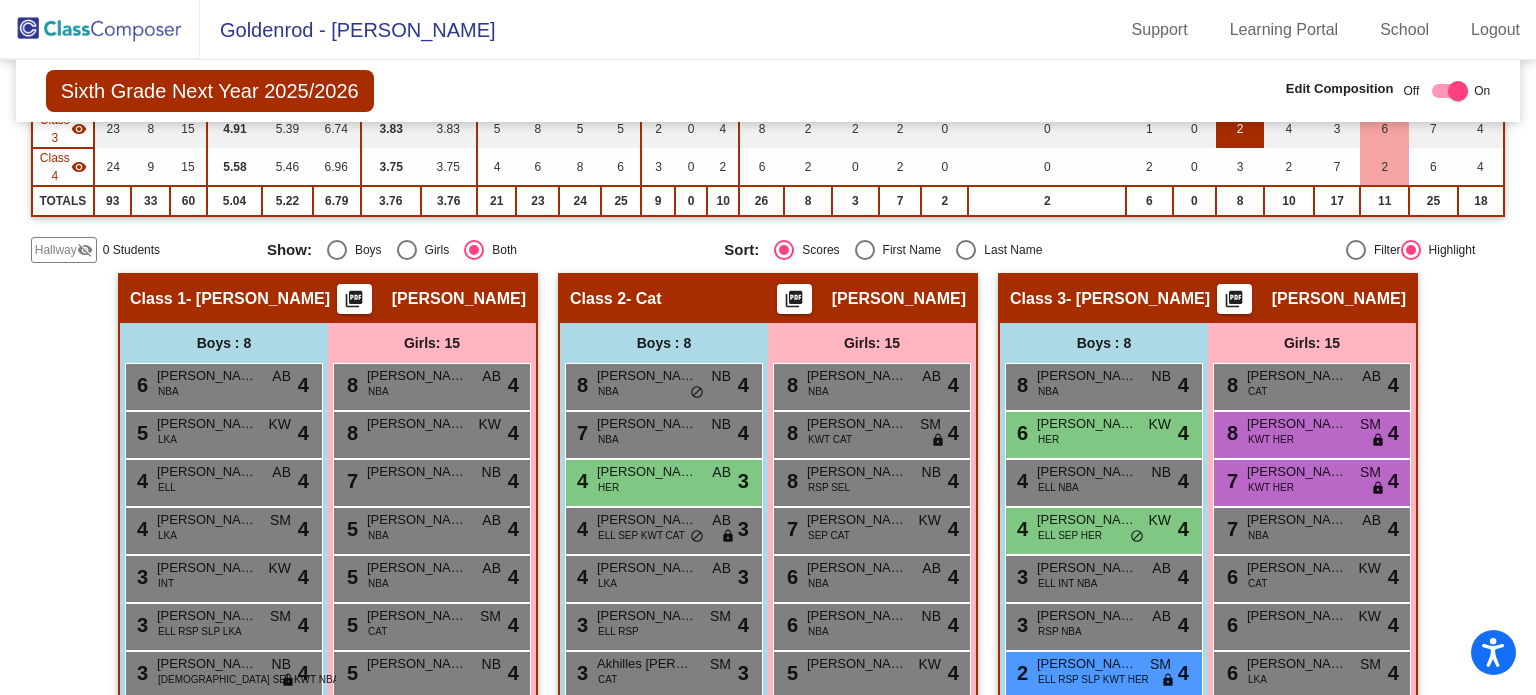 scroll, scrollTop: 331, scrollLeft: 0, axis: vertical 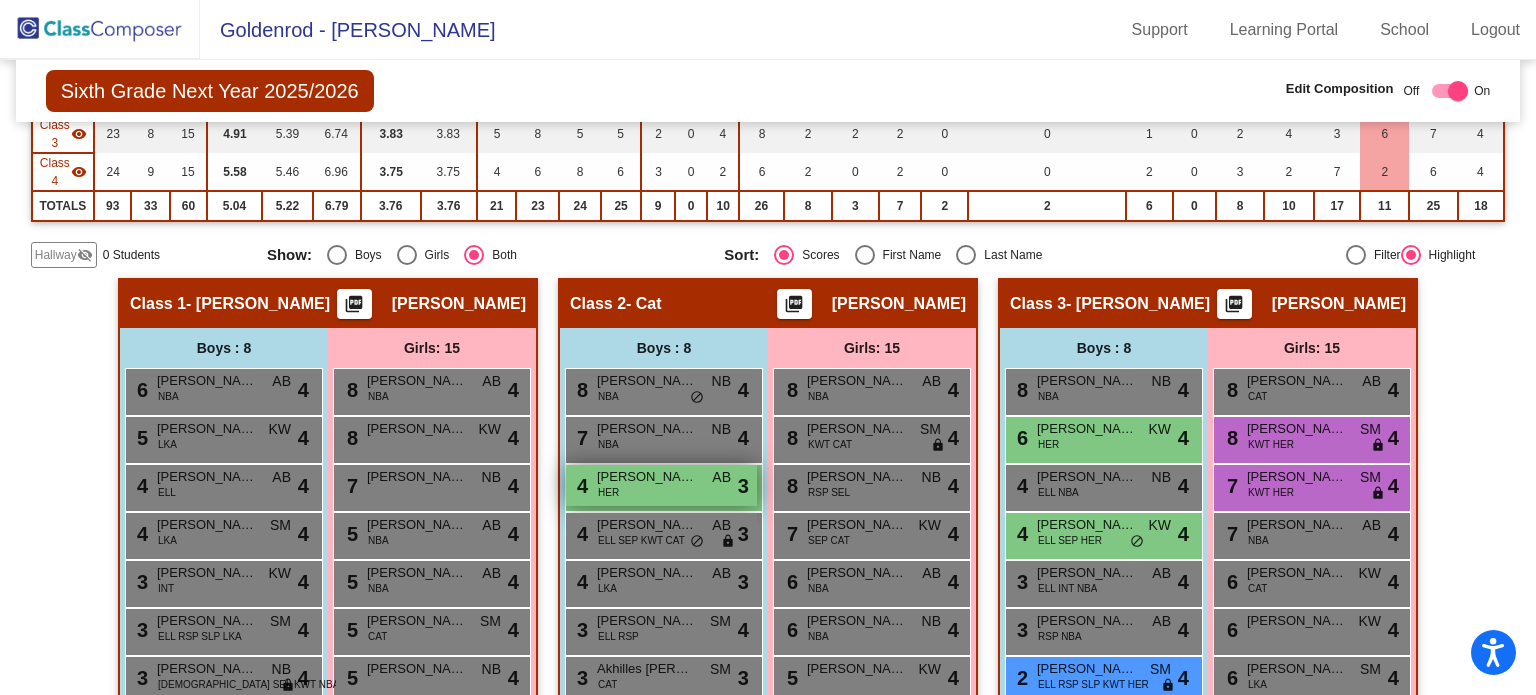 click on "4 [PERSON_NAME] HER AB lock do_not_disturb_alt 3" at bounding box center (661, 485) 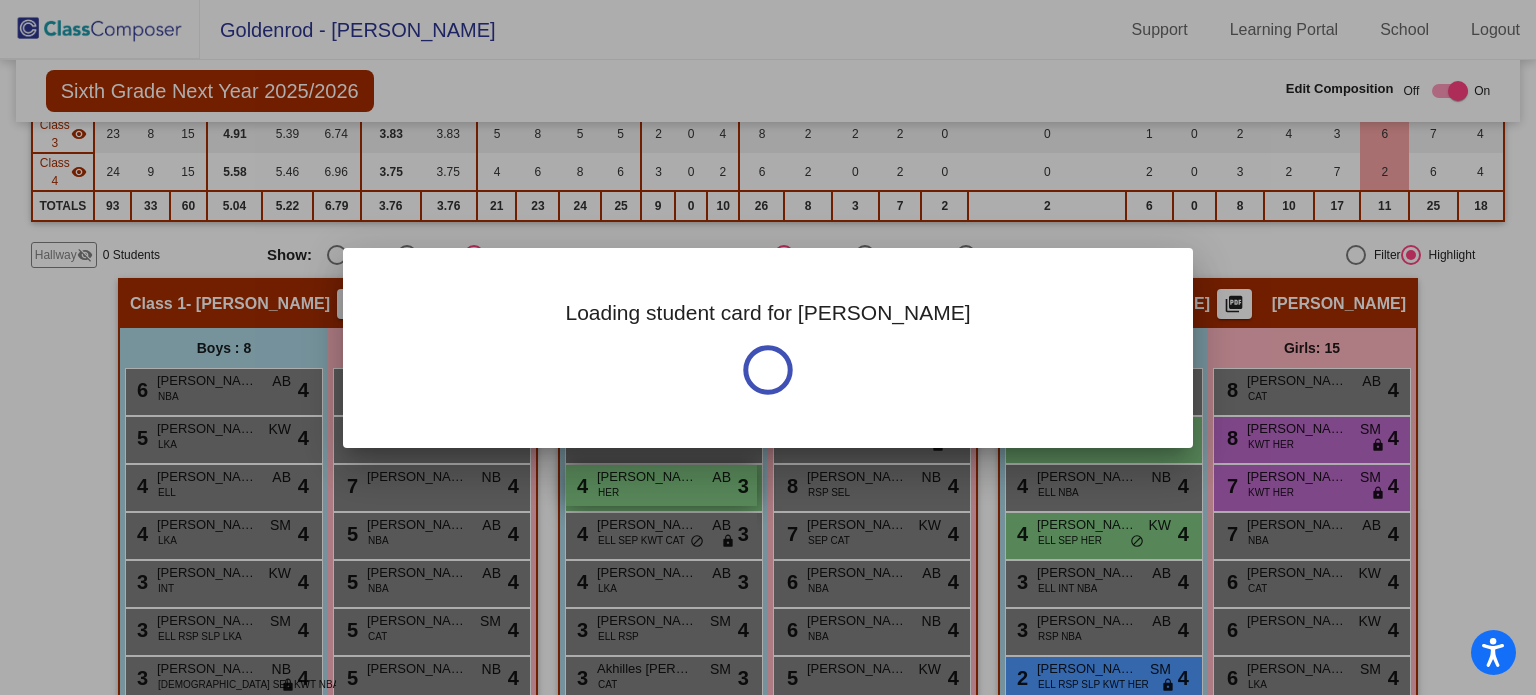 click at bounding box center (768, 347) 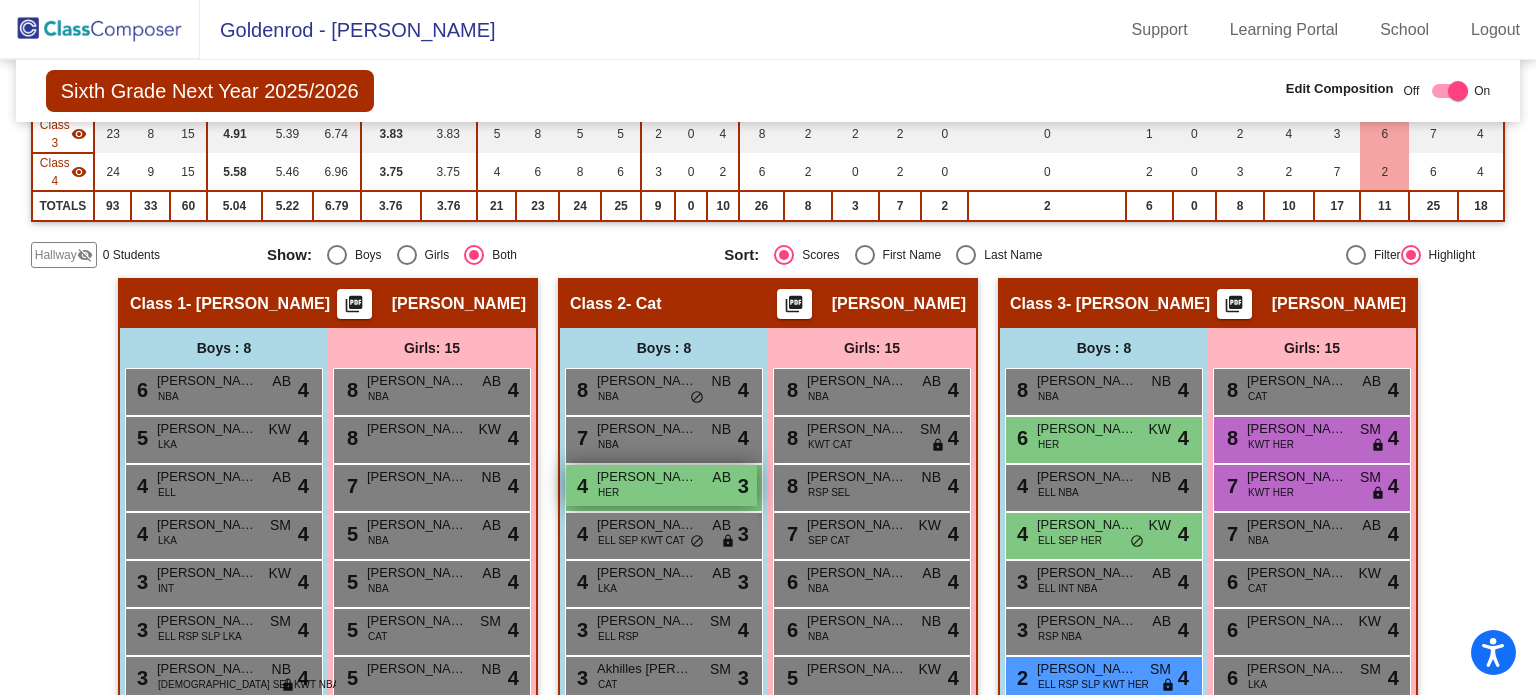 click on "4 [PERSON_NAME] HER AB lock do_not_disturb_alt 3" at bounding box center [661, 485] 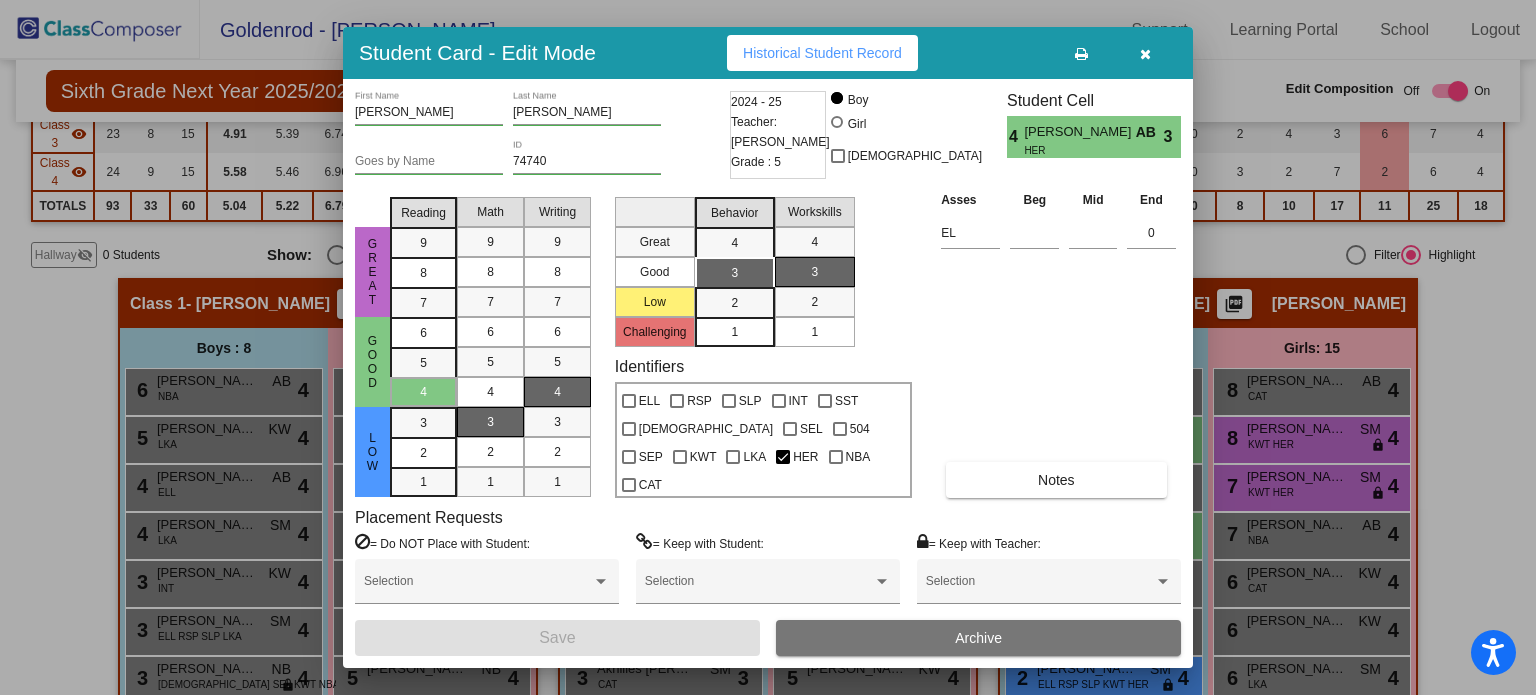 click at bounding box center (1145, 53) 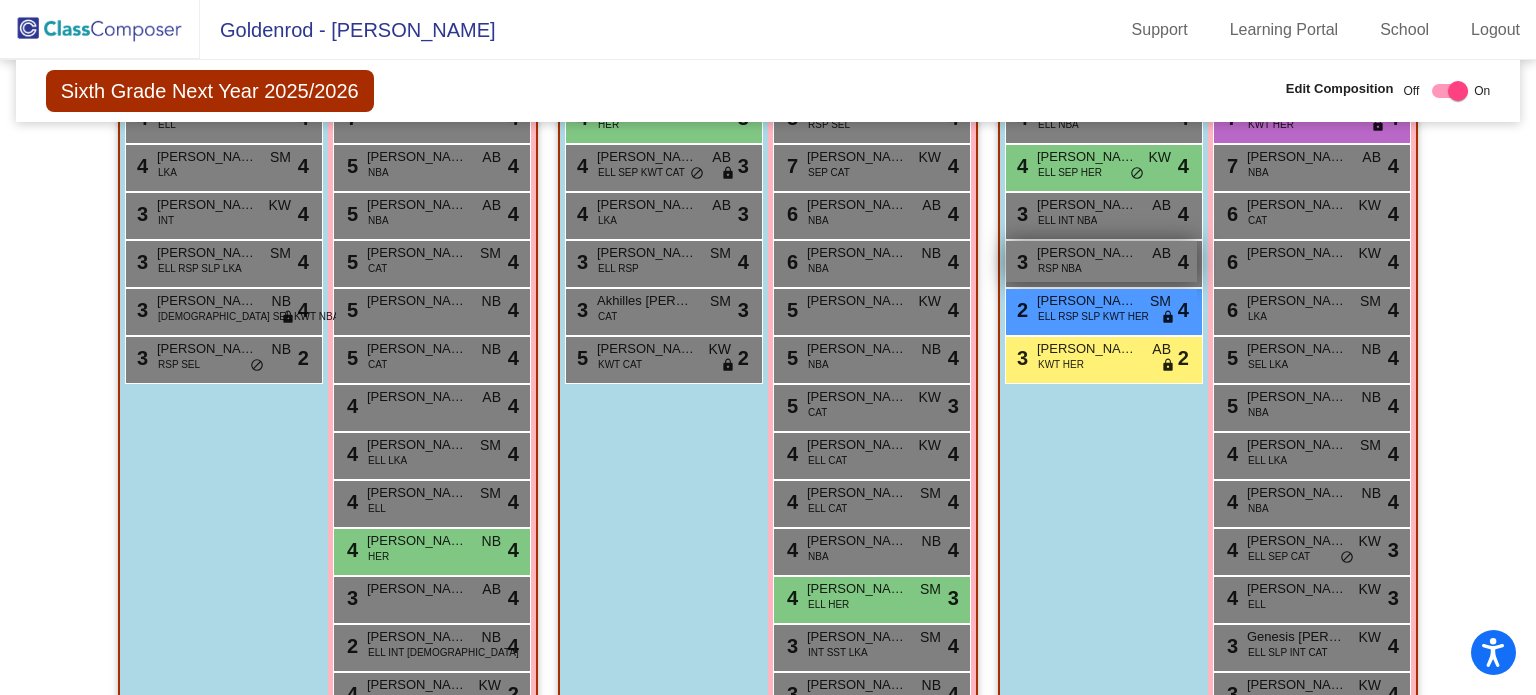 scroll, scrollTop: 710, scrollLeft: 0, axis: vertical 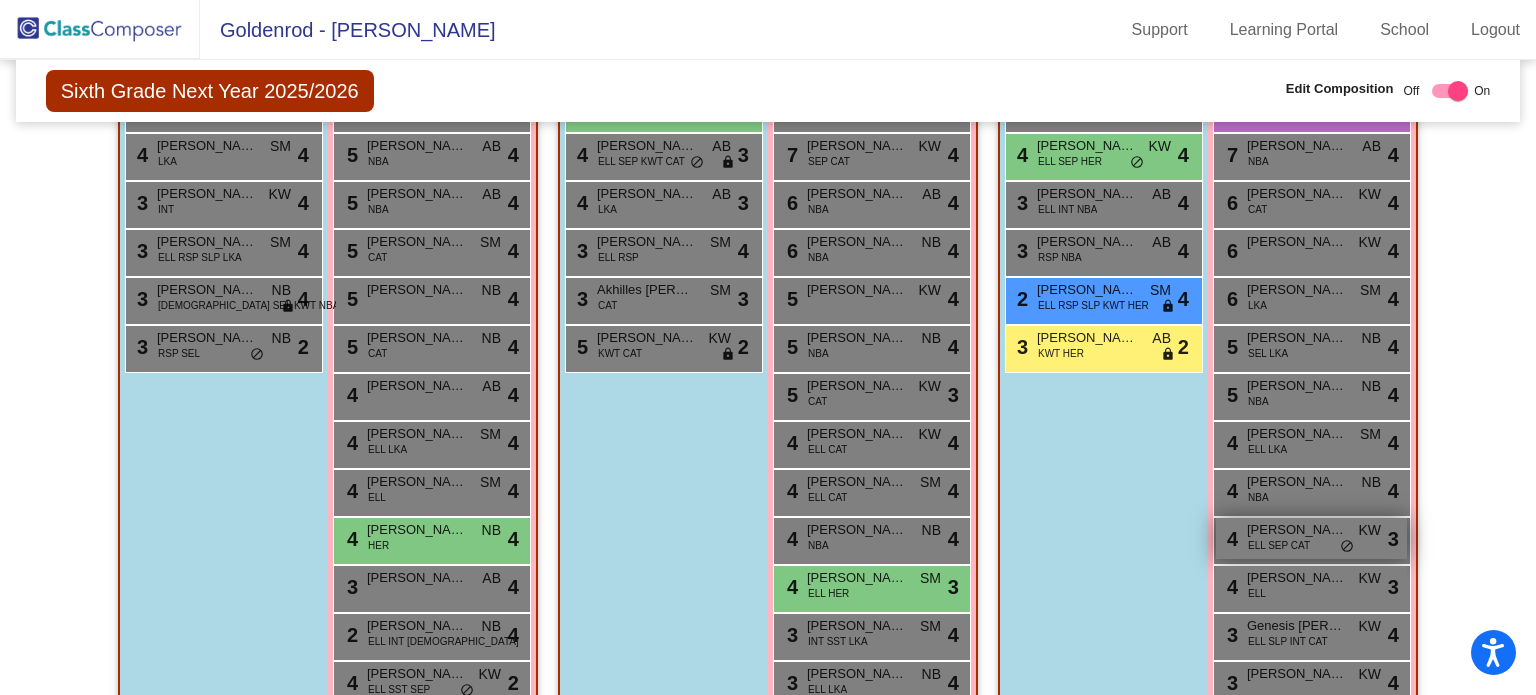 click on "ELL SEP CAT" at bounding box center [1279, 545] 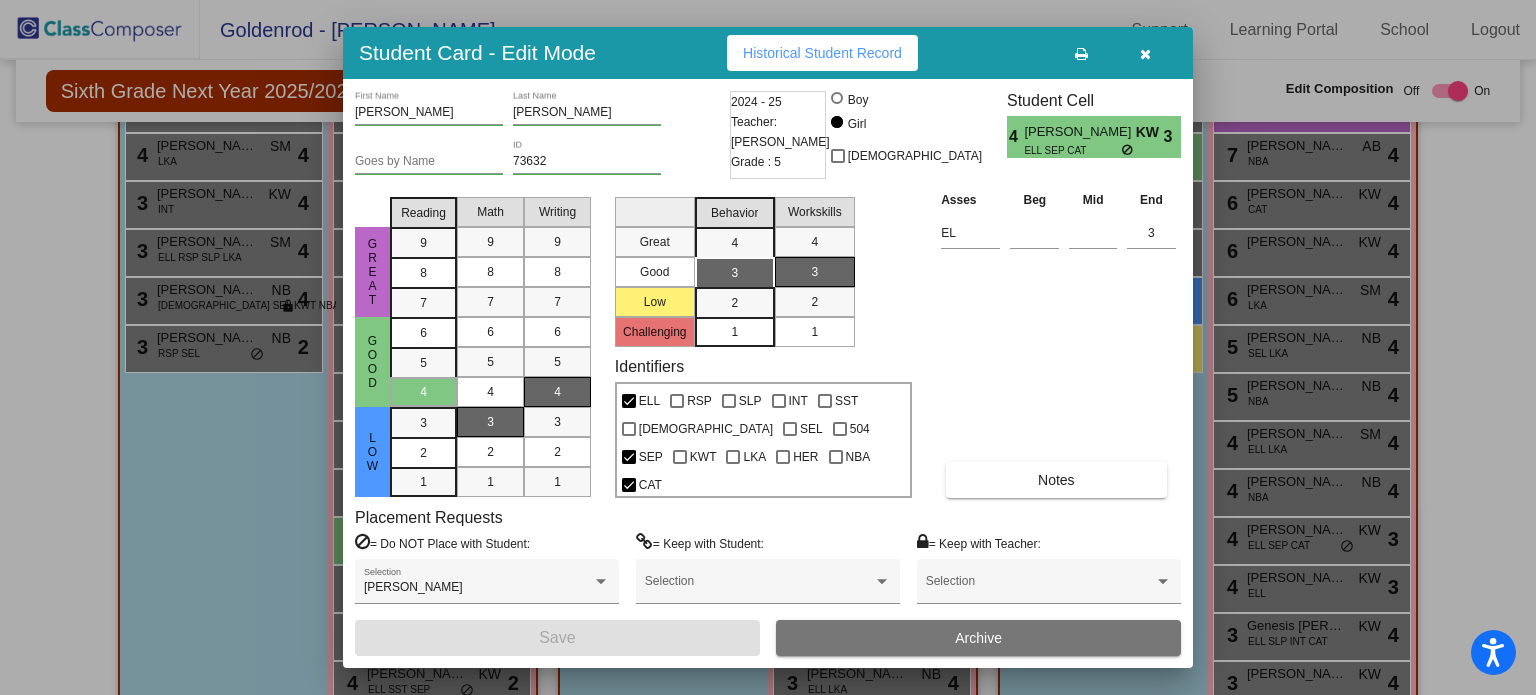 click at bounding box center [1145, 53] 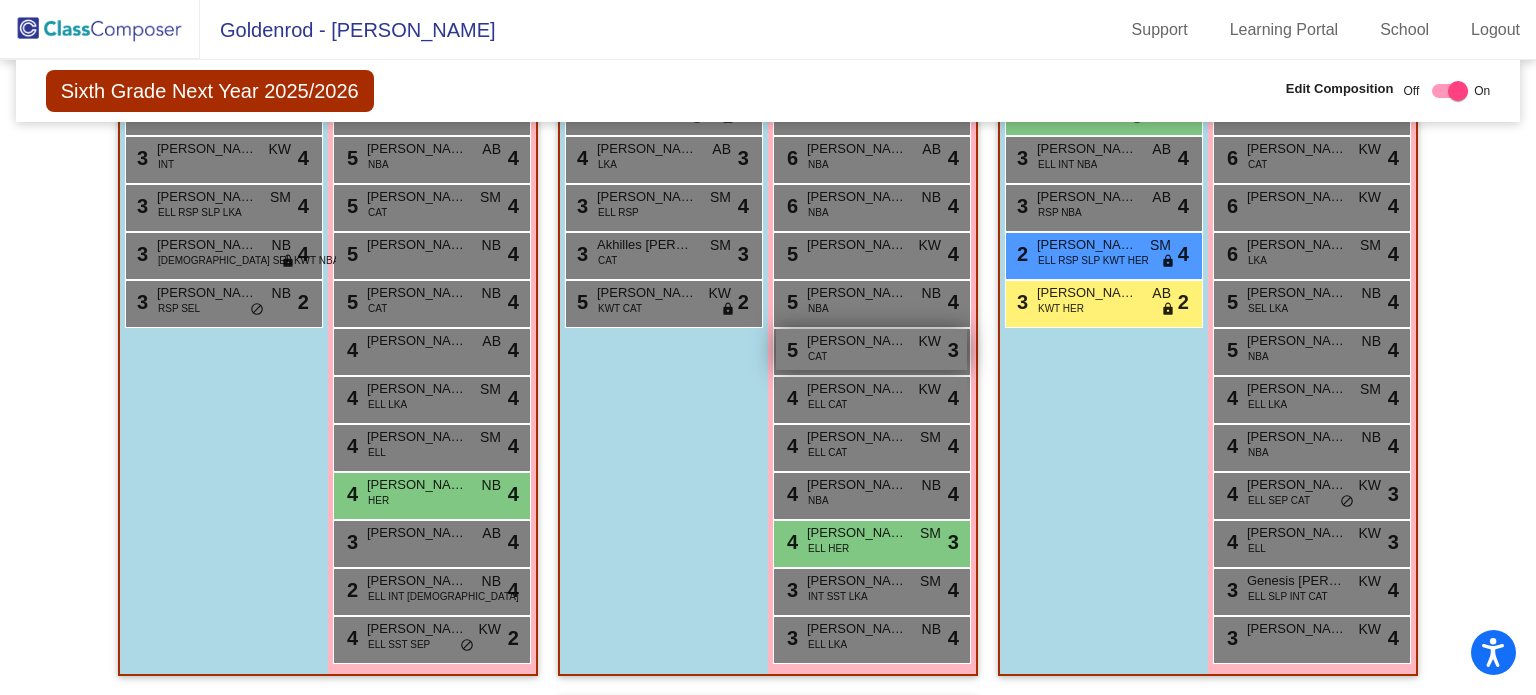 scroll, scrollTop: 760, scrollLeft: 0, axis: vertical 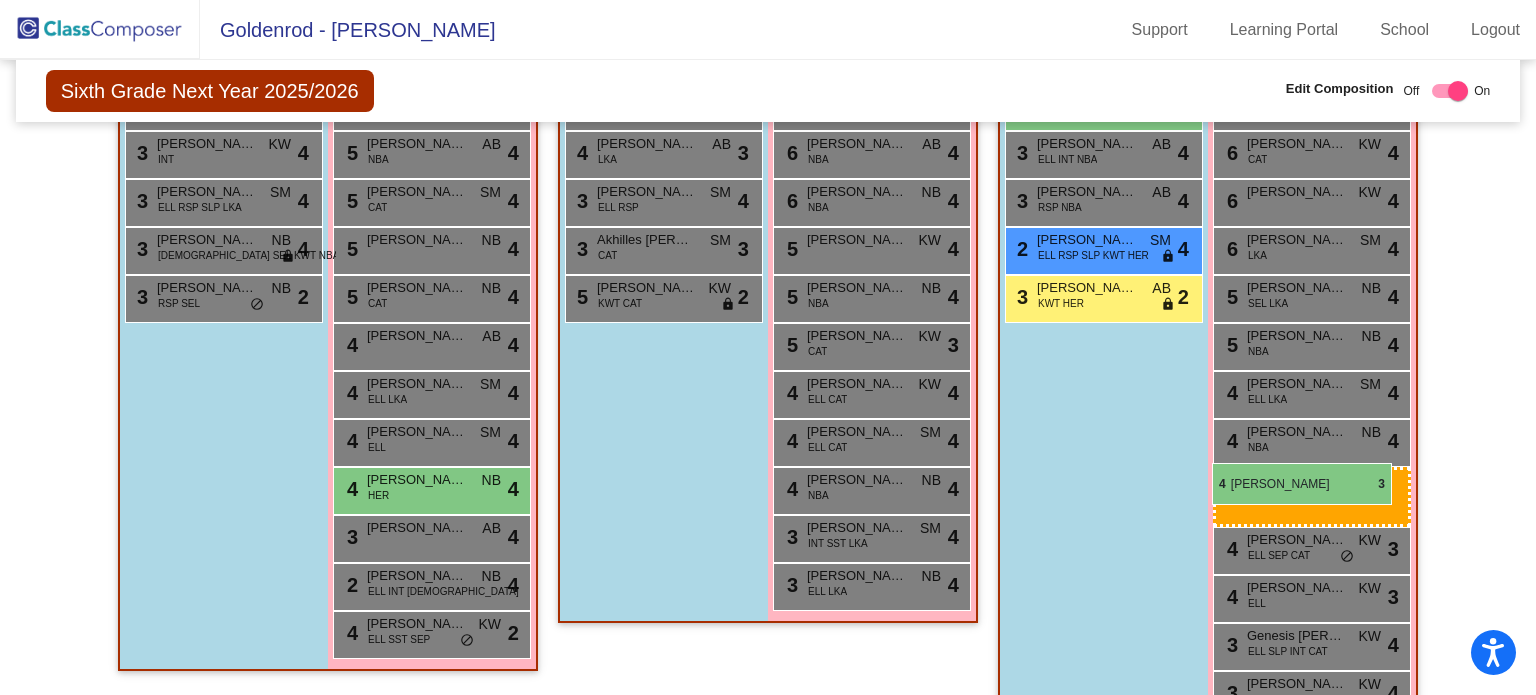 drag, startPoint x: 837, startPoint y: 483, endPoint x: 1212, endPoint y: 463, distance: 375.53296 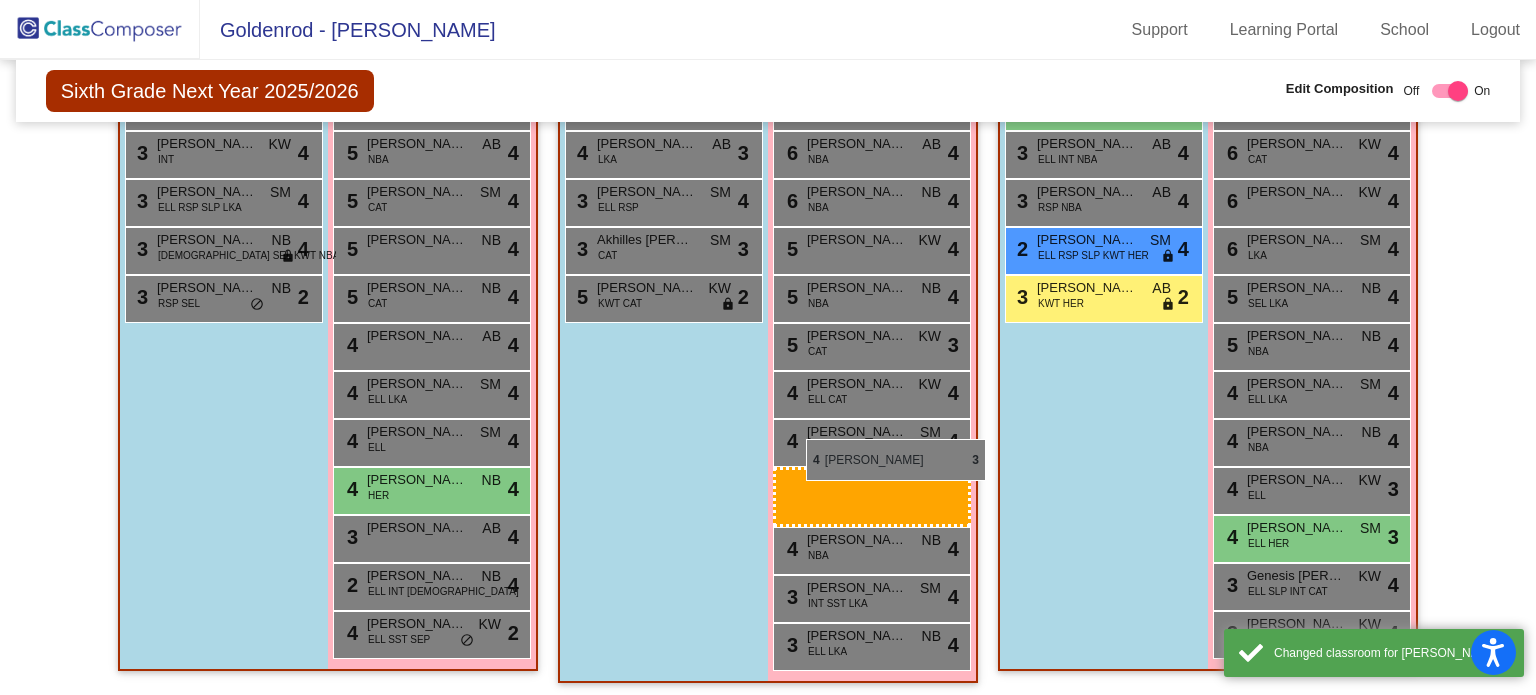 drag, startPoint x: 1266, startPoint y: 439, endPoint x: 799, endPoint y: 437, distance: 467.00427 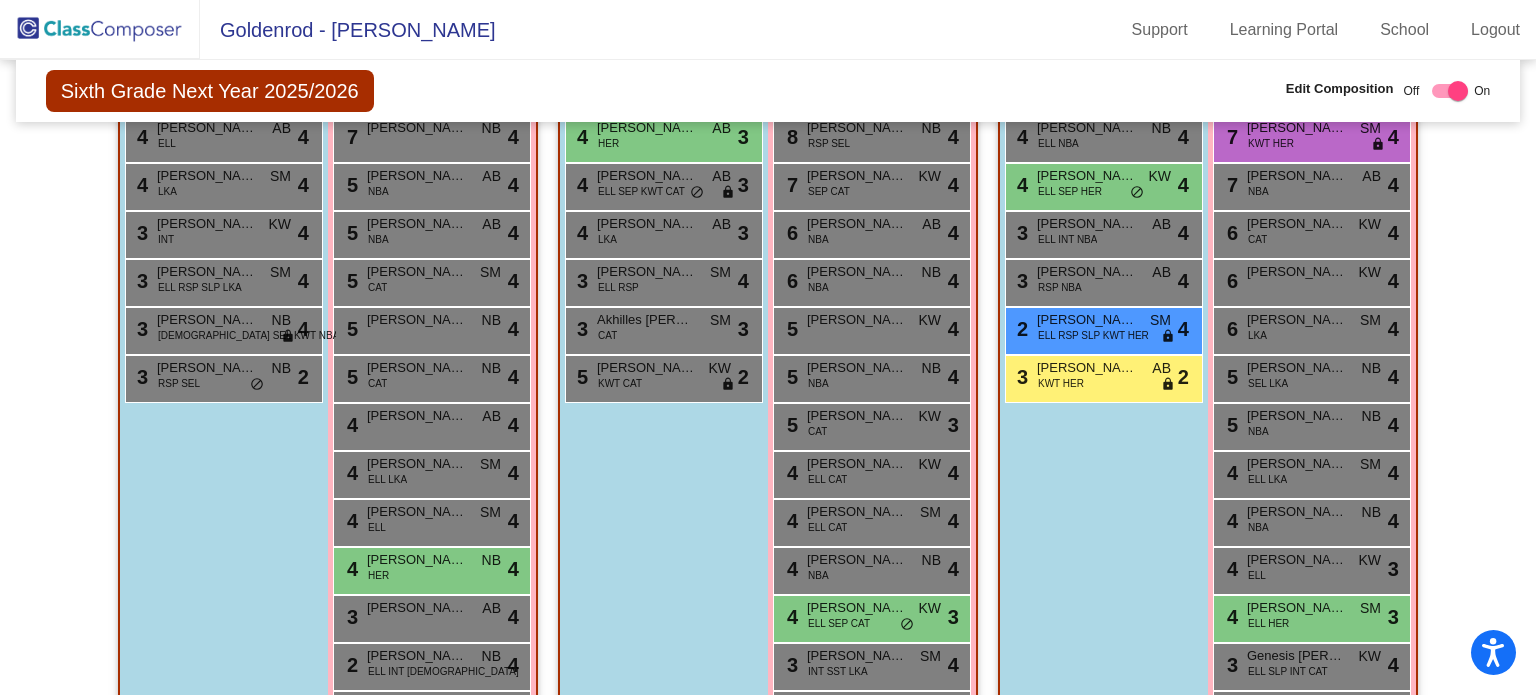 scroll, scrollTop: 684, scrollLeft: 0, axis: vertical 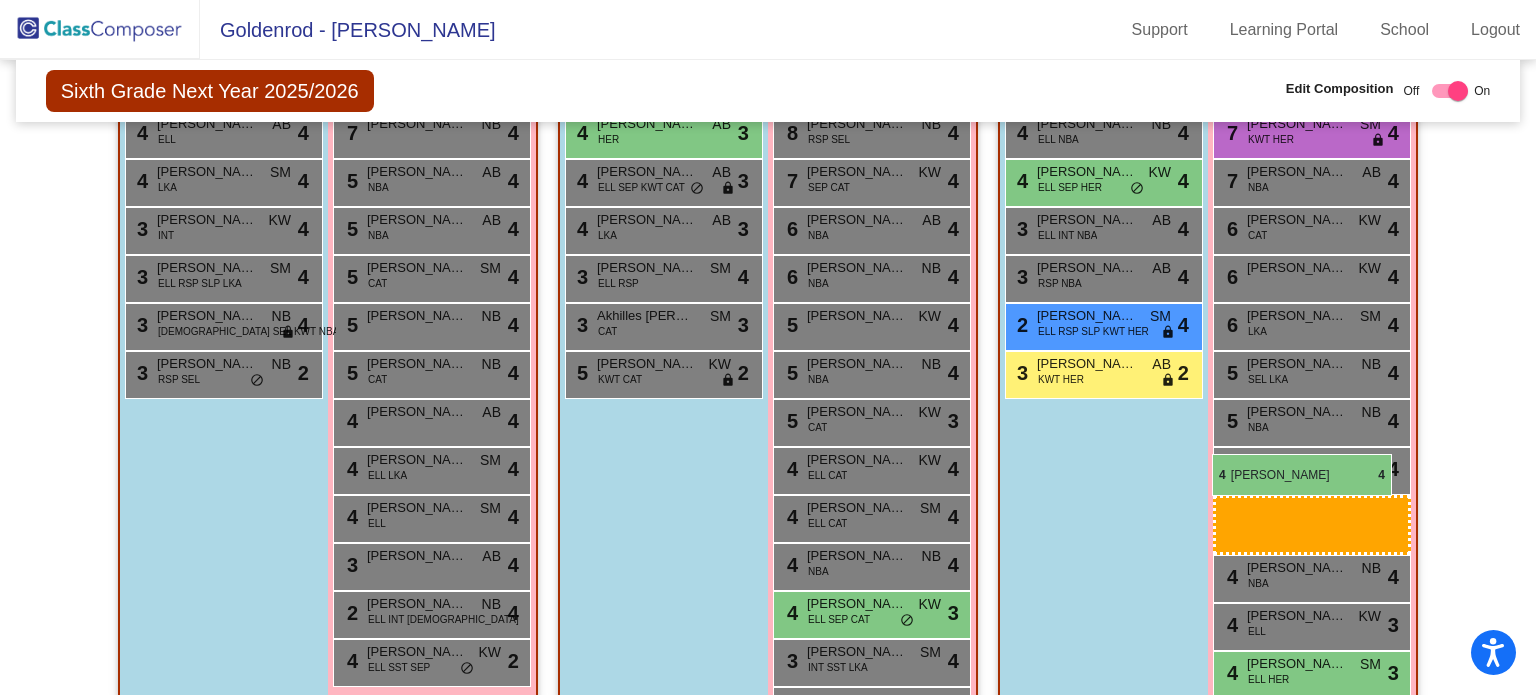 drag, startPoint x: 444, startPoint y: 514, endPoint x: 1212, endPoint y: 454, distance: 770.3402 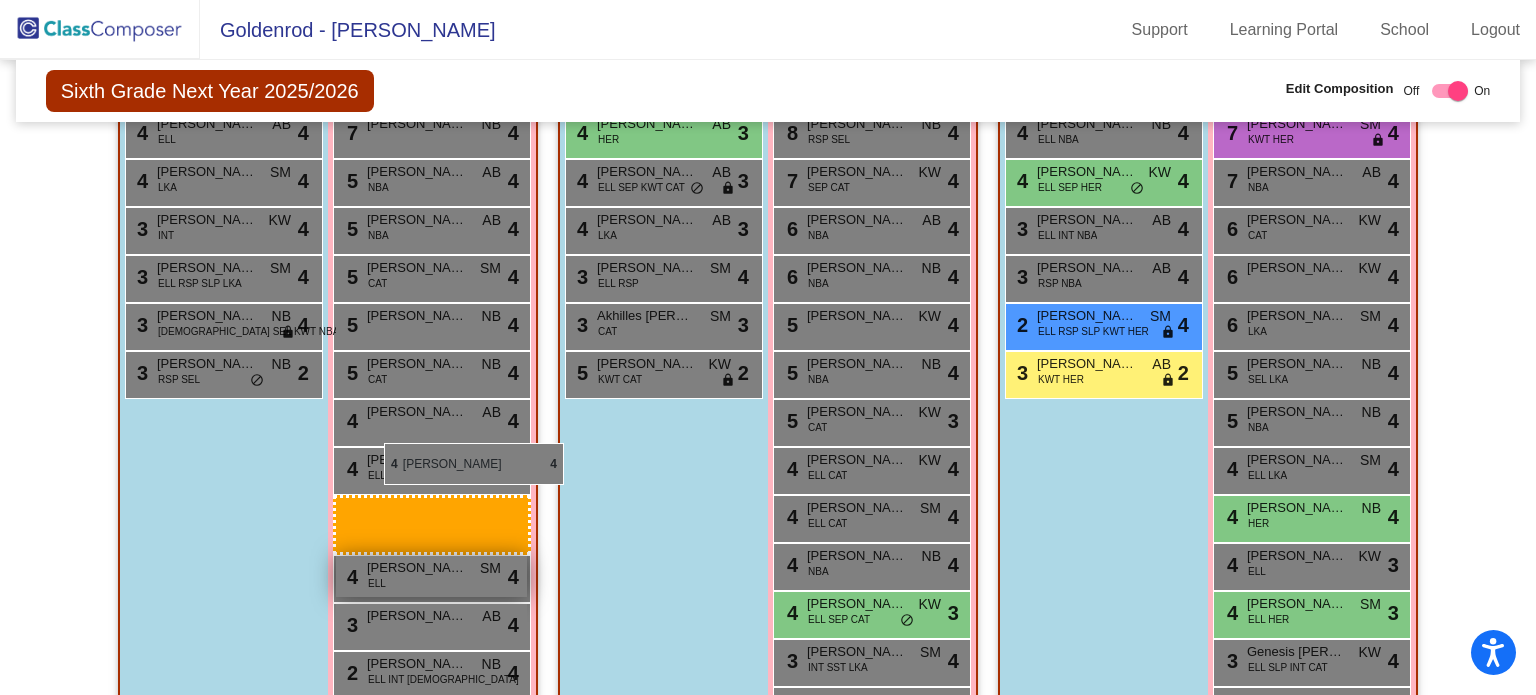 drag, startPoint x: 1265, startPoint y: 466, endPoint x: 358, endPoint y: 449, distance: 907.1593 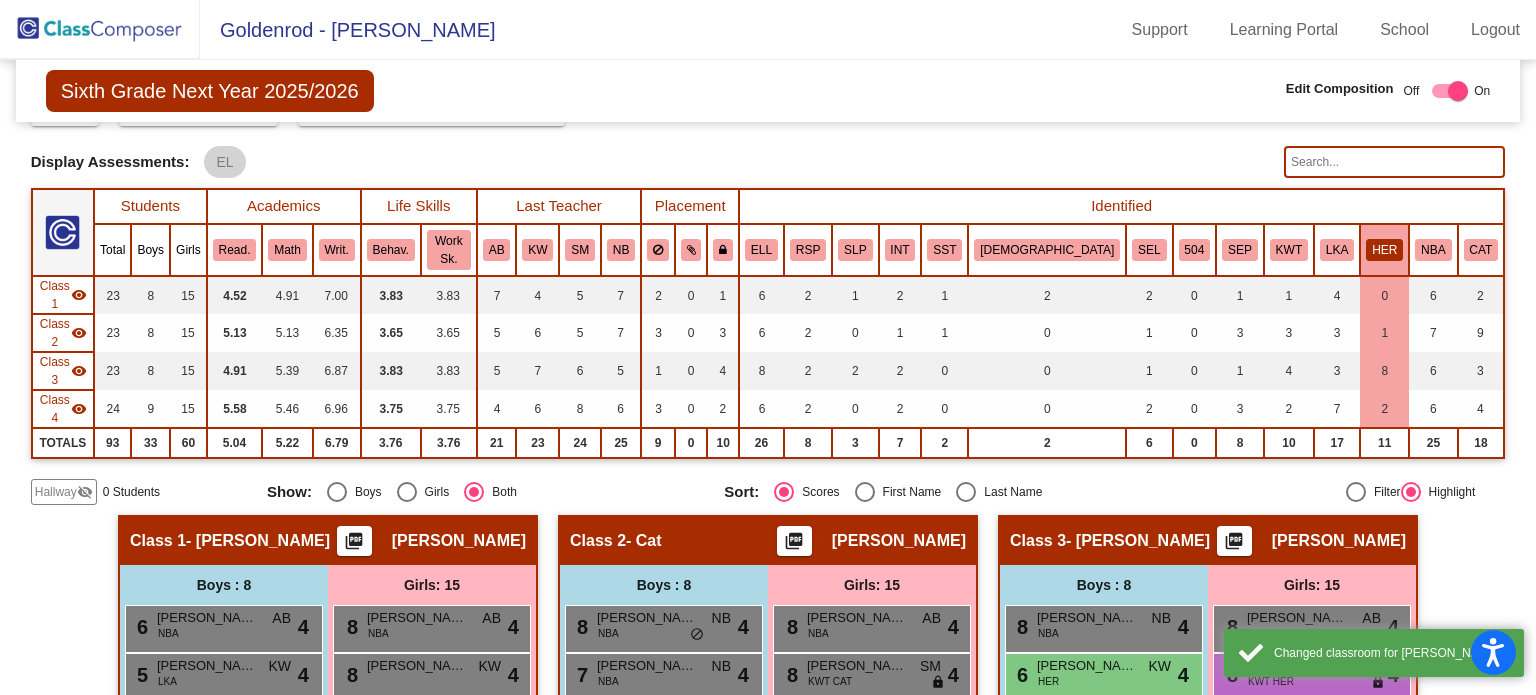 scroll, scrollTop: 0, scrollLeft: 0, axis: both 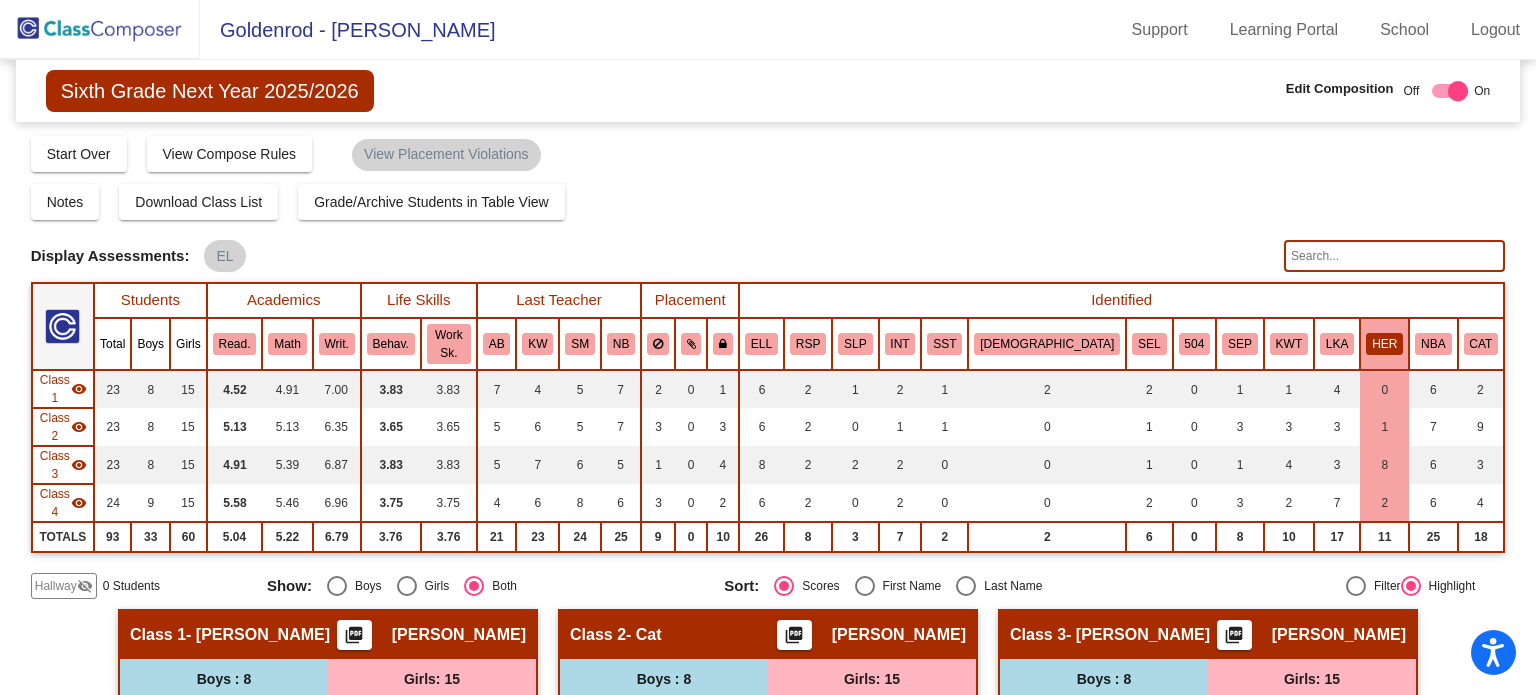 click on "HER" 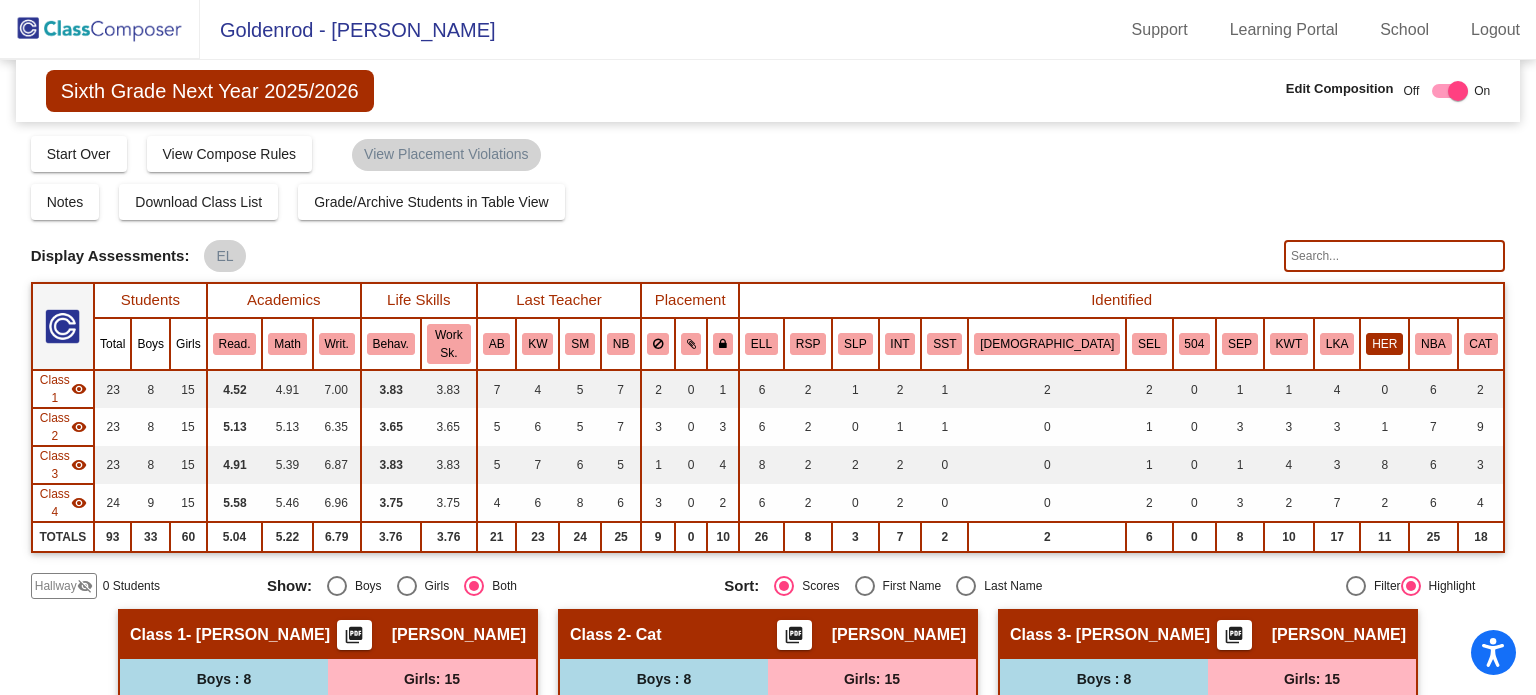 click on "HER" 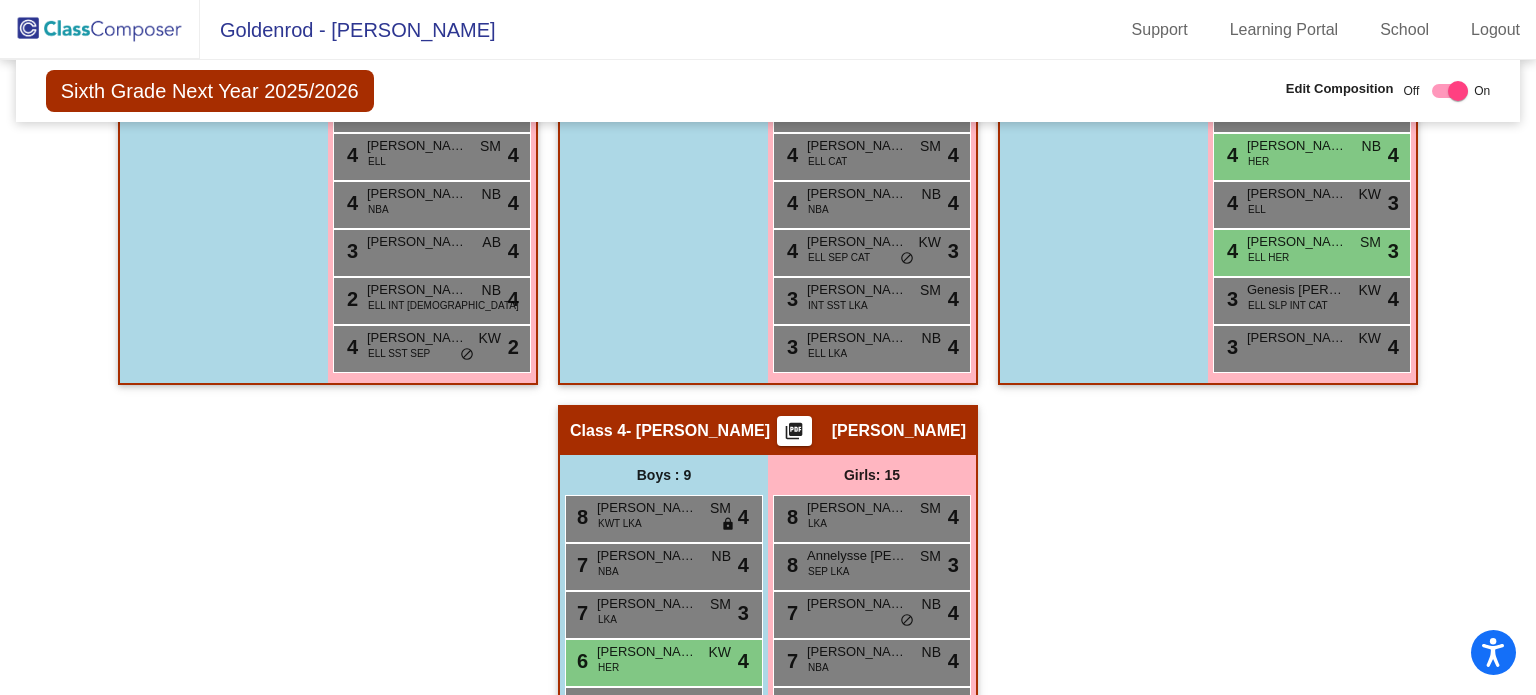 scroll, scrollTop: 1048, scrollLeft: 0, axis: vertical 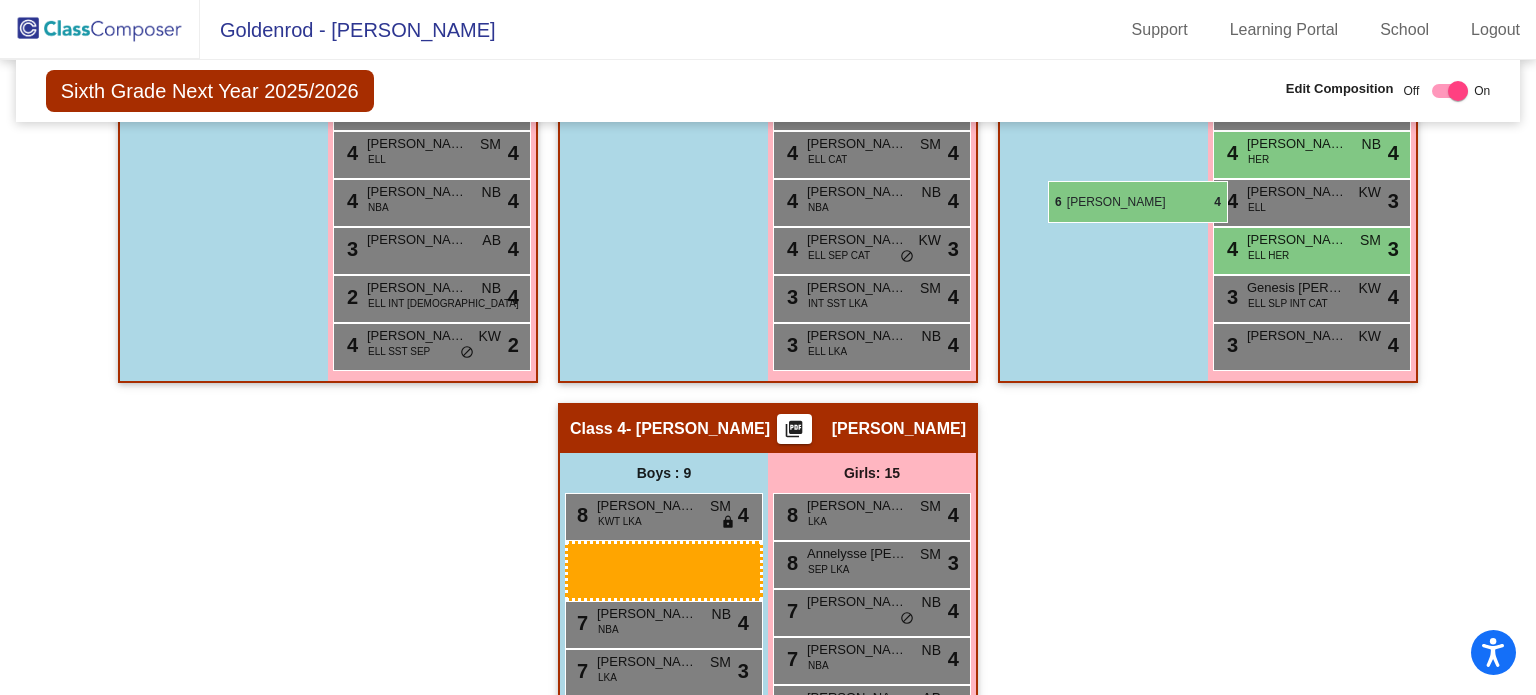 drag, startPoint x: 676, startPoint y: 603, endPoint x: 1044, endPoint y: 181, distance: 559.91785 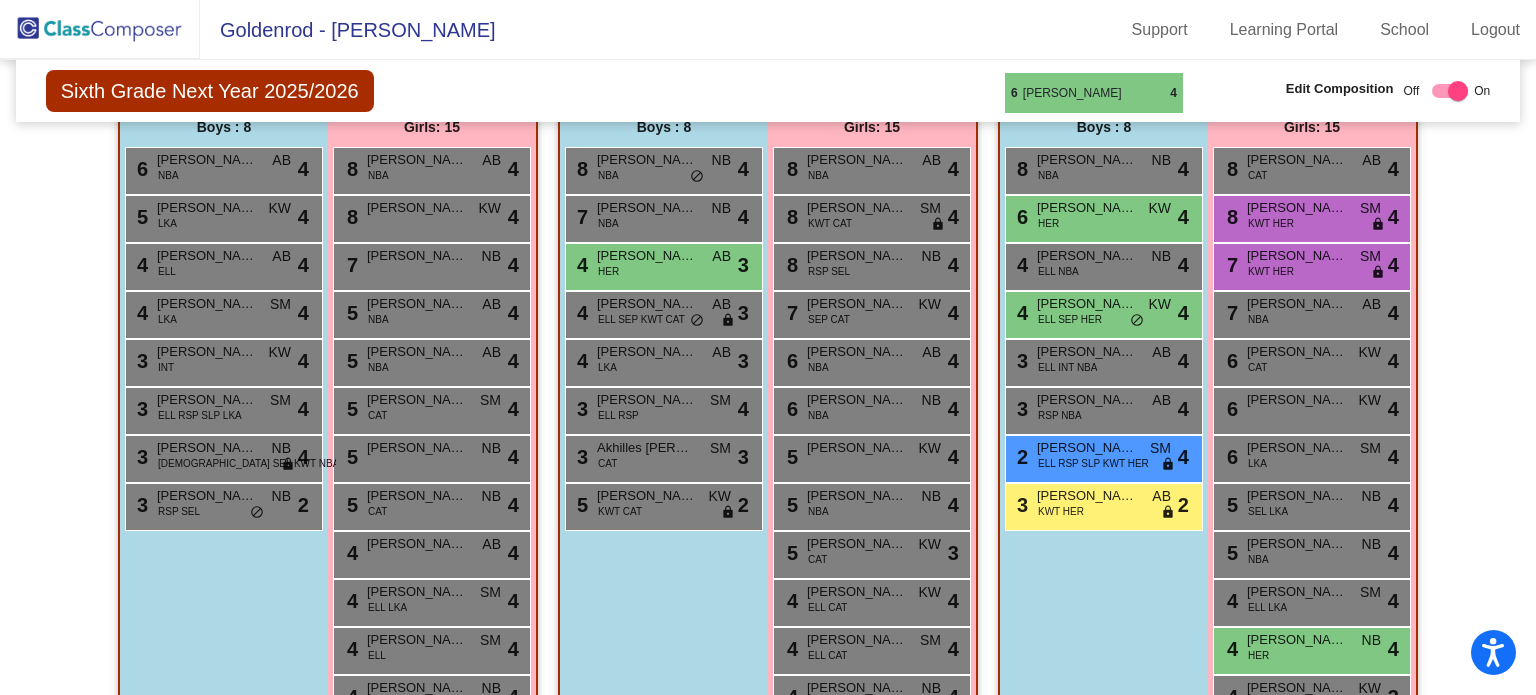 scroll, scrollTop: 548, scrollLeft: 0, axis: vertical 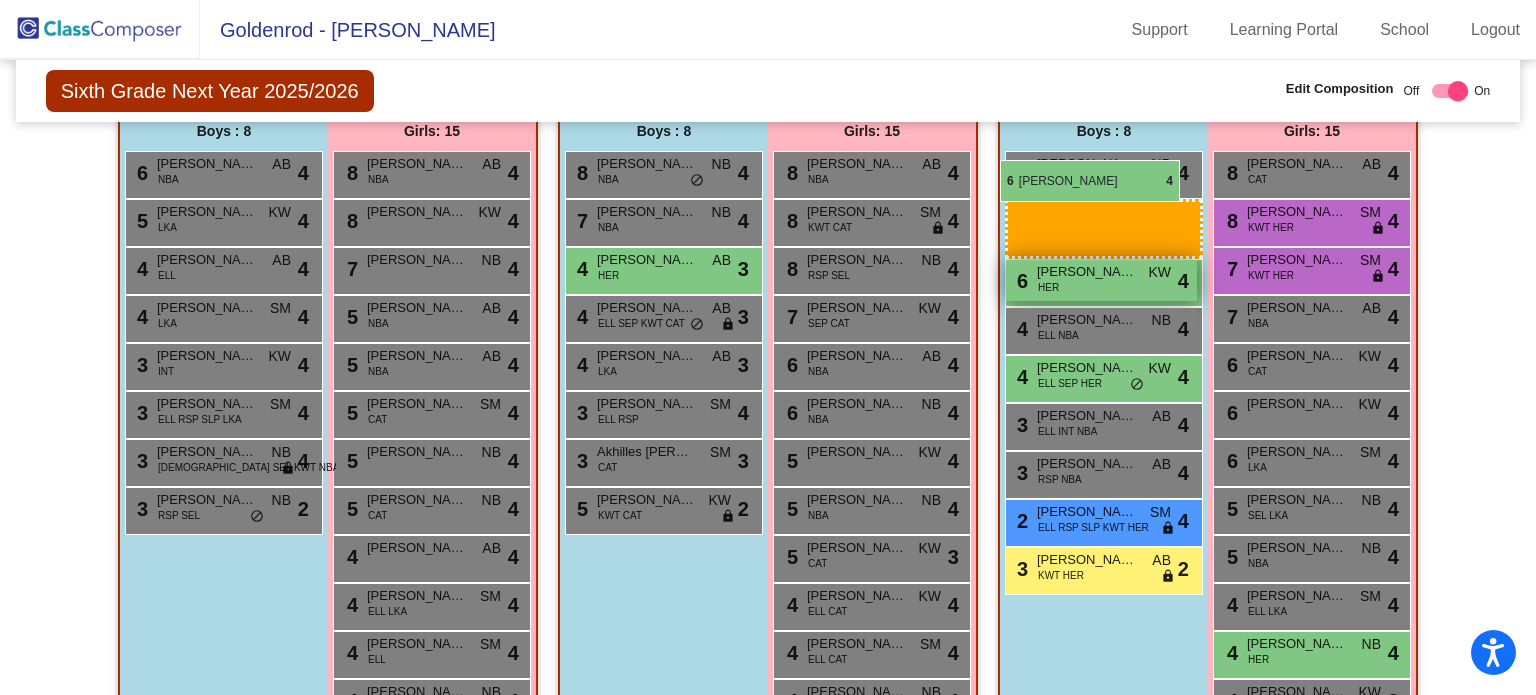 drag, startPoint x: 685, startPoint y: 600, endPoint x: 1000, endPoint y: 160, distance: 541.13306 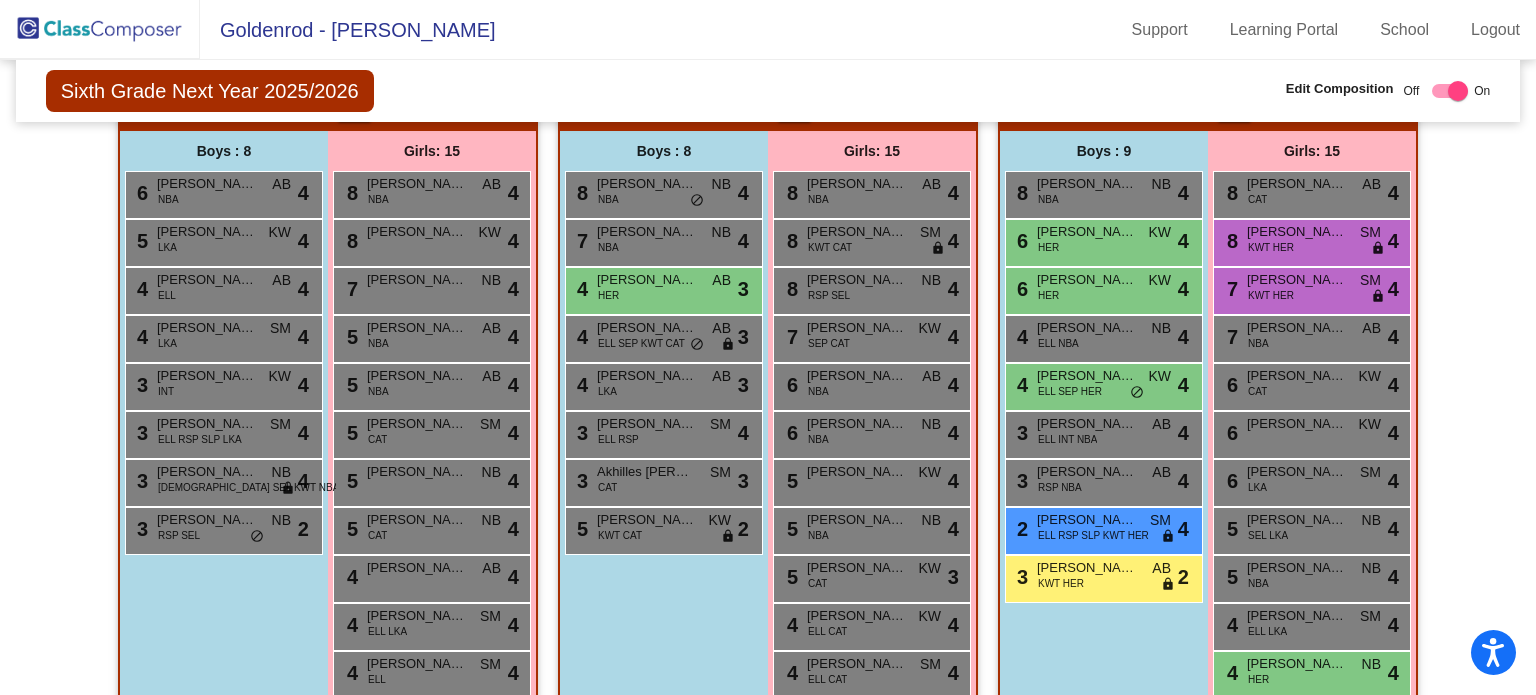 scroll, scrollTop: 520, scrollLeft: 0, axis: vertical 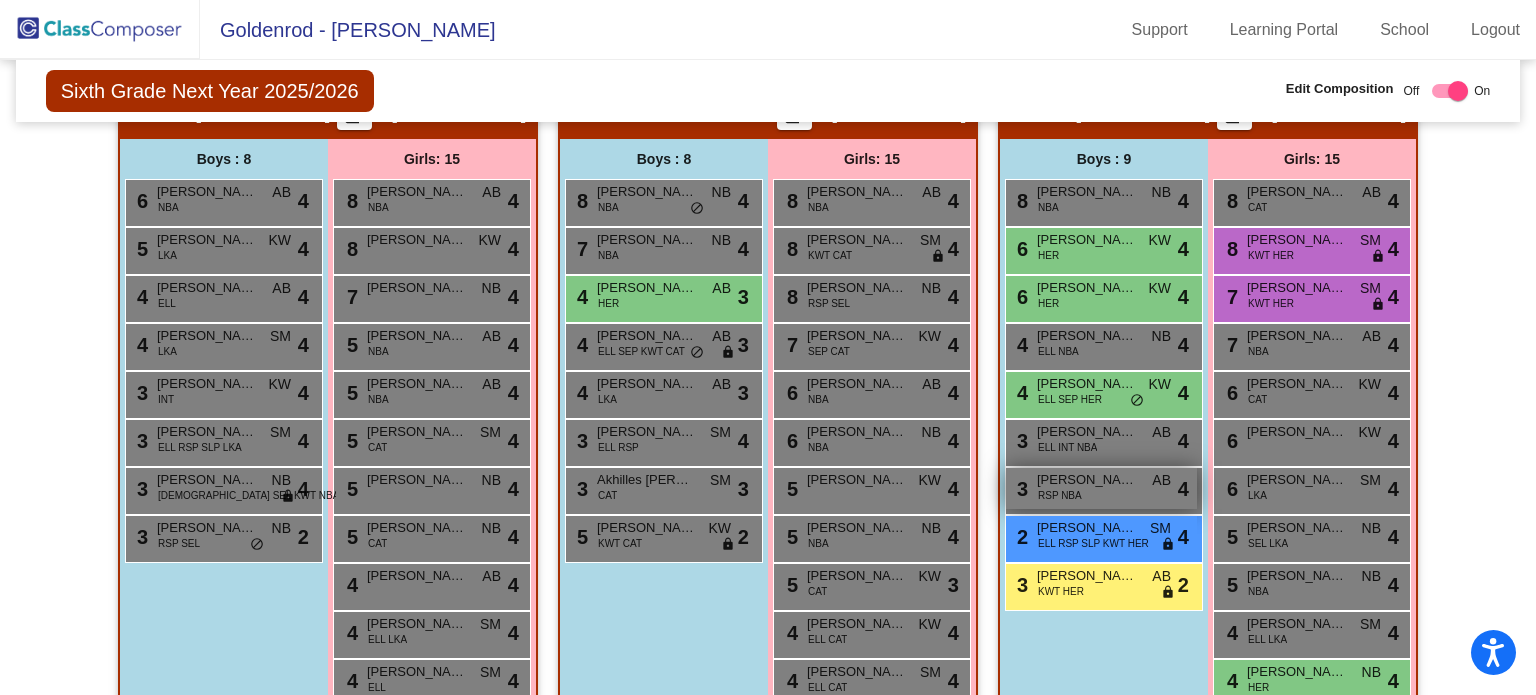 click on "3 [PERSON_NAME] RSP NBA AB lock do_not_disturb_alt 4" at bounding box center (1101, 488) 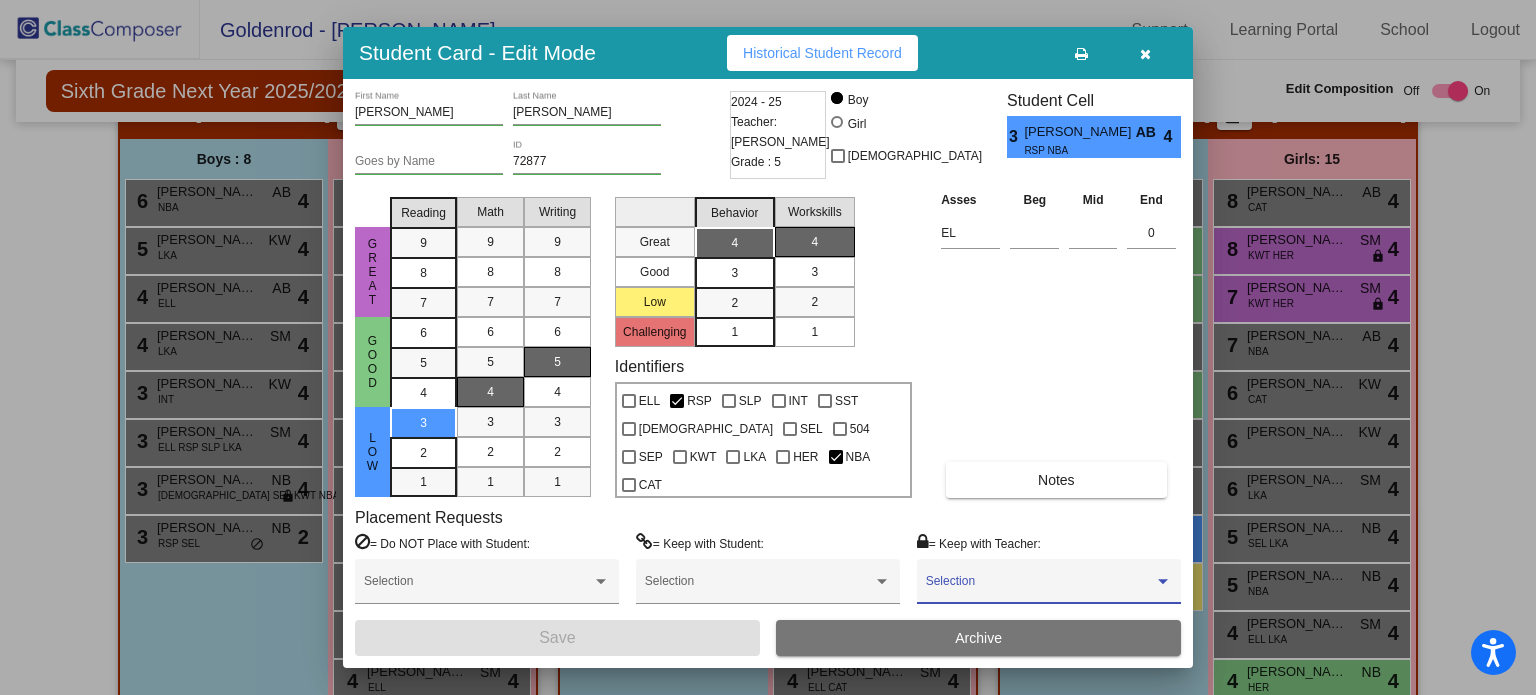 click at bounding box center (1040, 588) 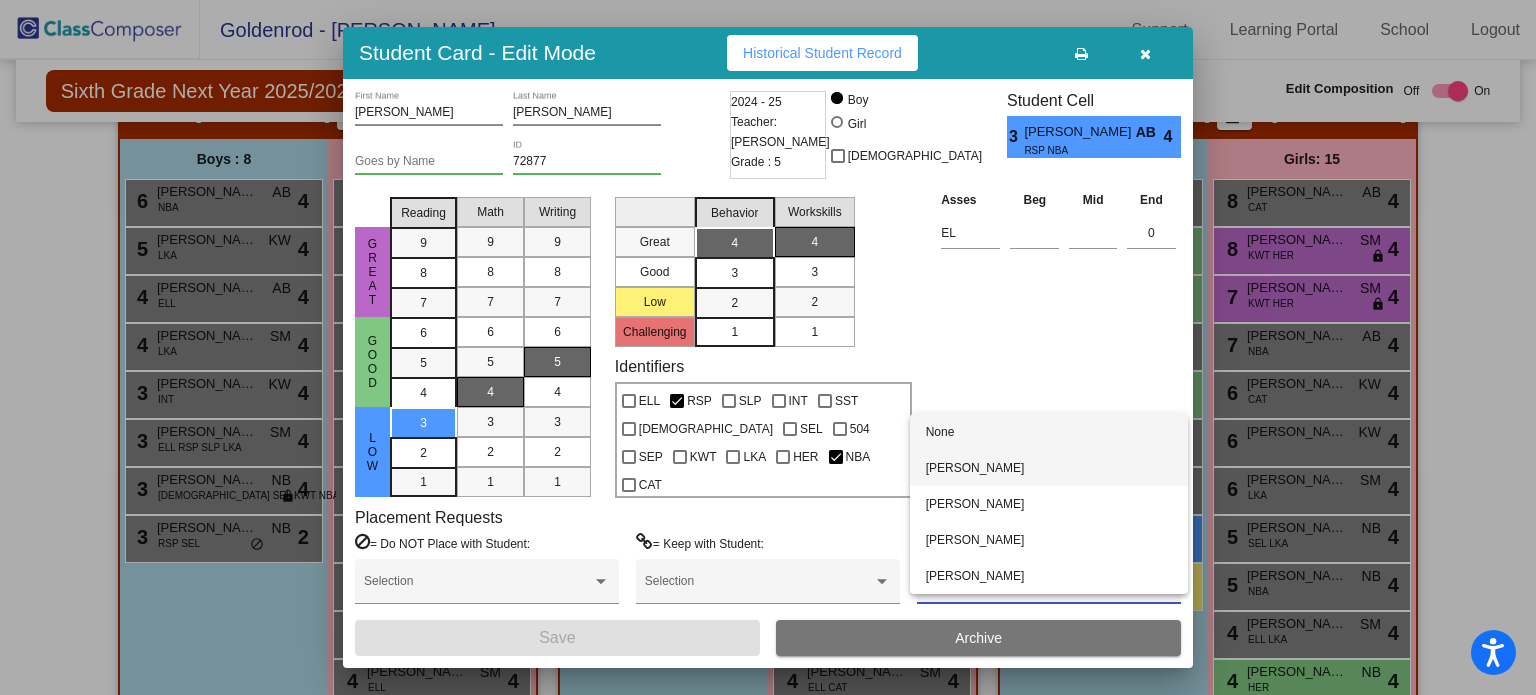 click on "[PERSON_NAME]" at bounding box center [1049, 468] 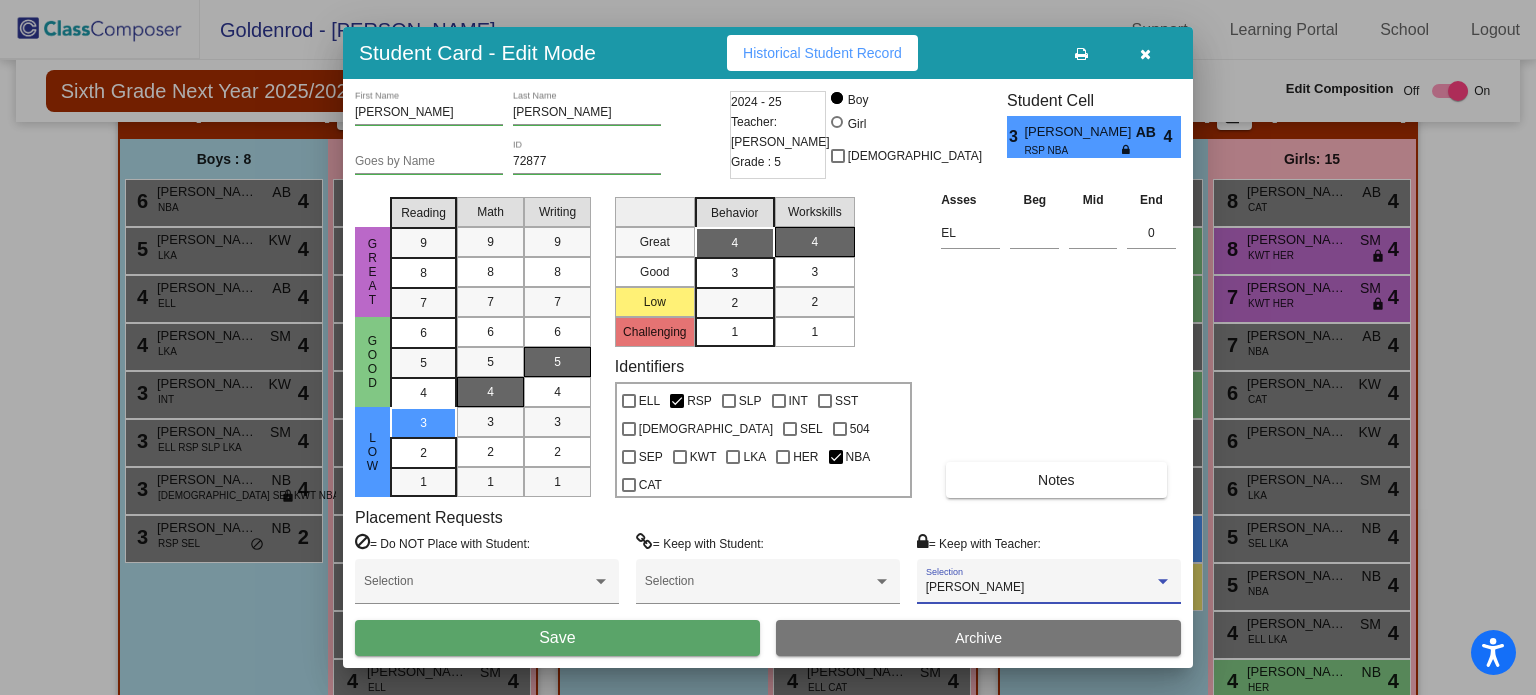 click on "Save" at bounding box center (557, 638) 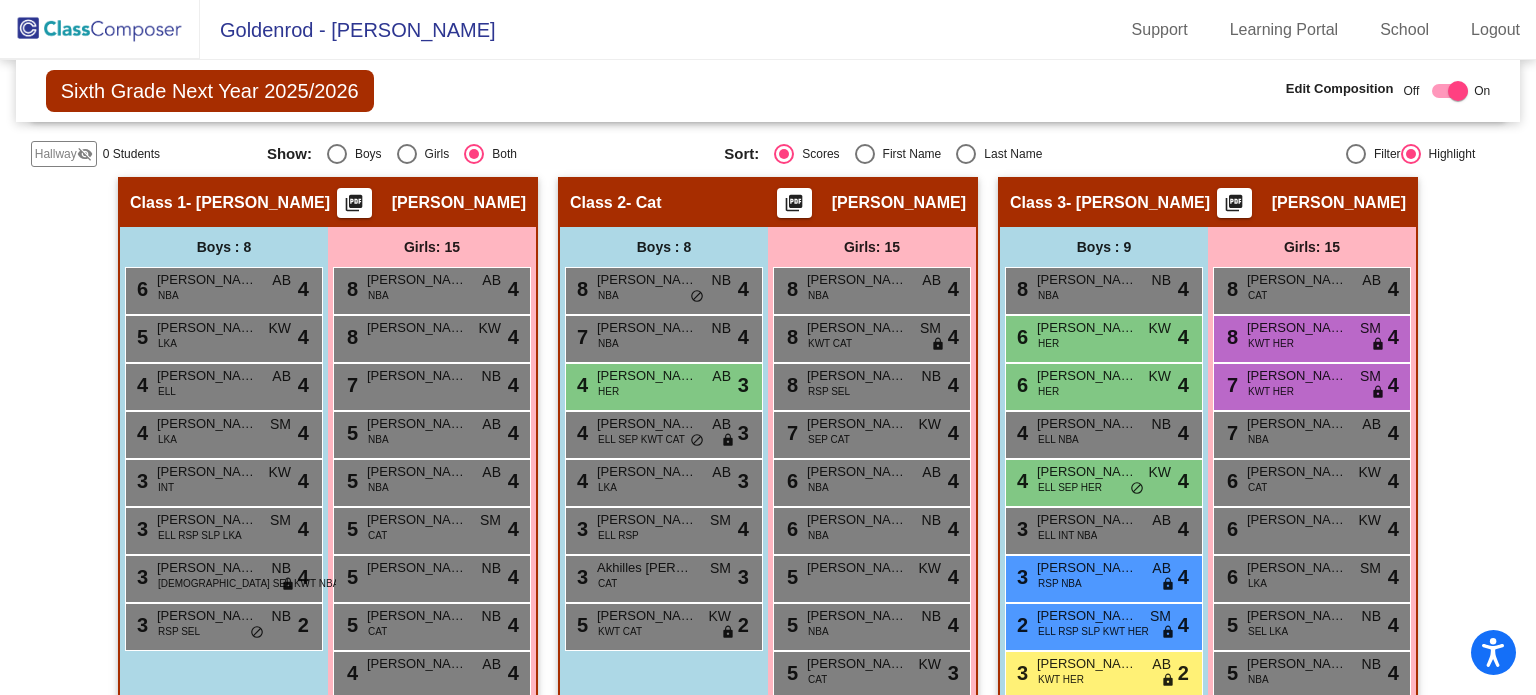 scroll, scrollTop: 432, scrollLeft: 0, axis: vertical 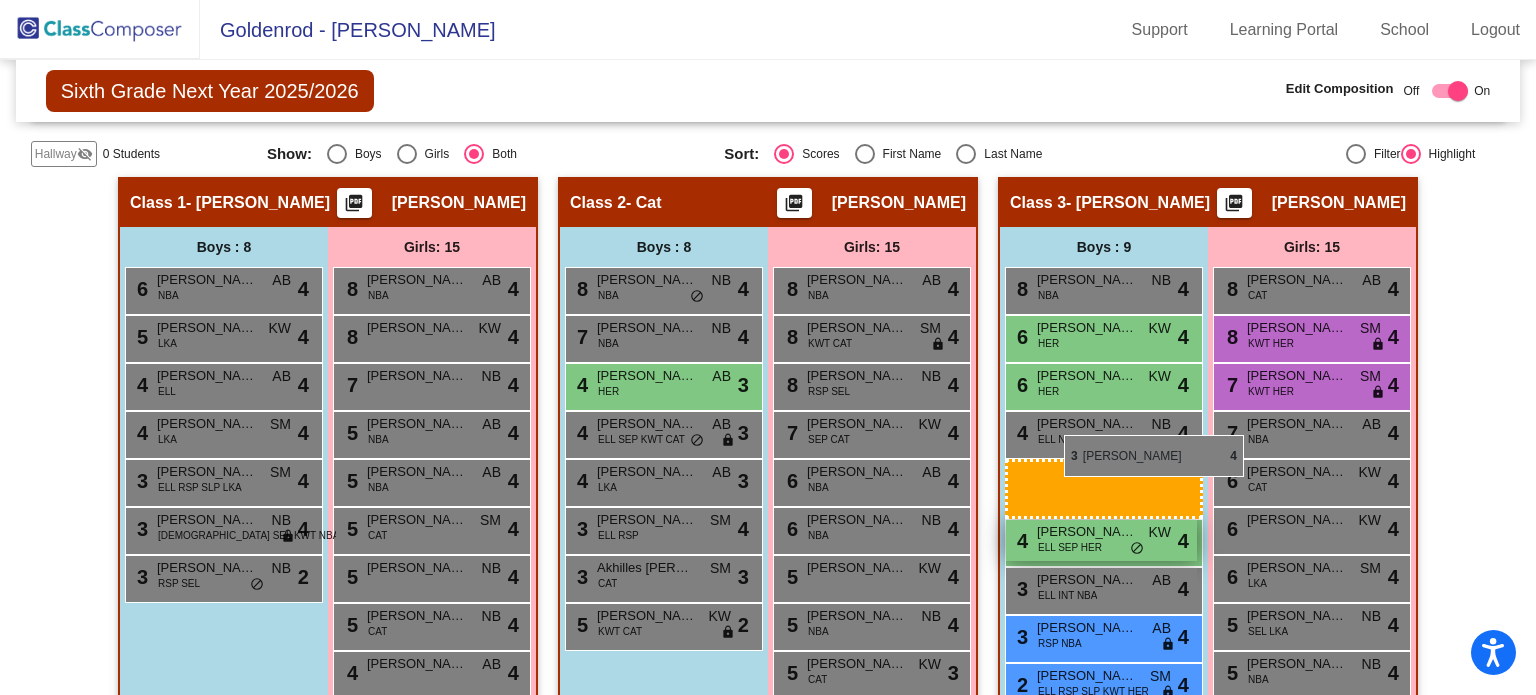 drag, startPoint x: 201, startPoint y: 424, endPoint x: 1063, endPoint y: 435, distance: 862.0702 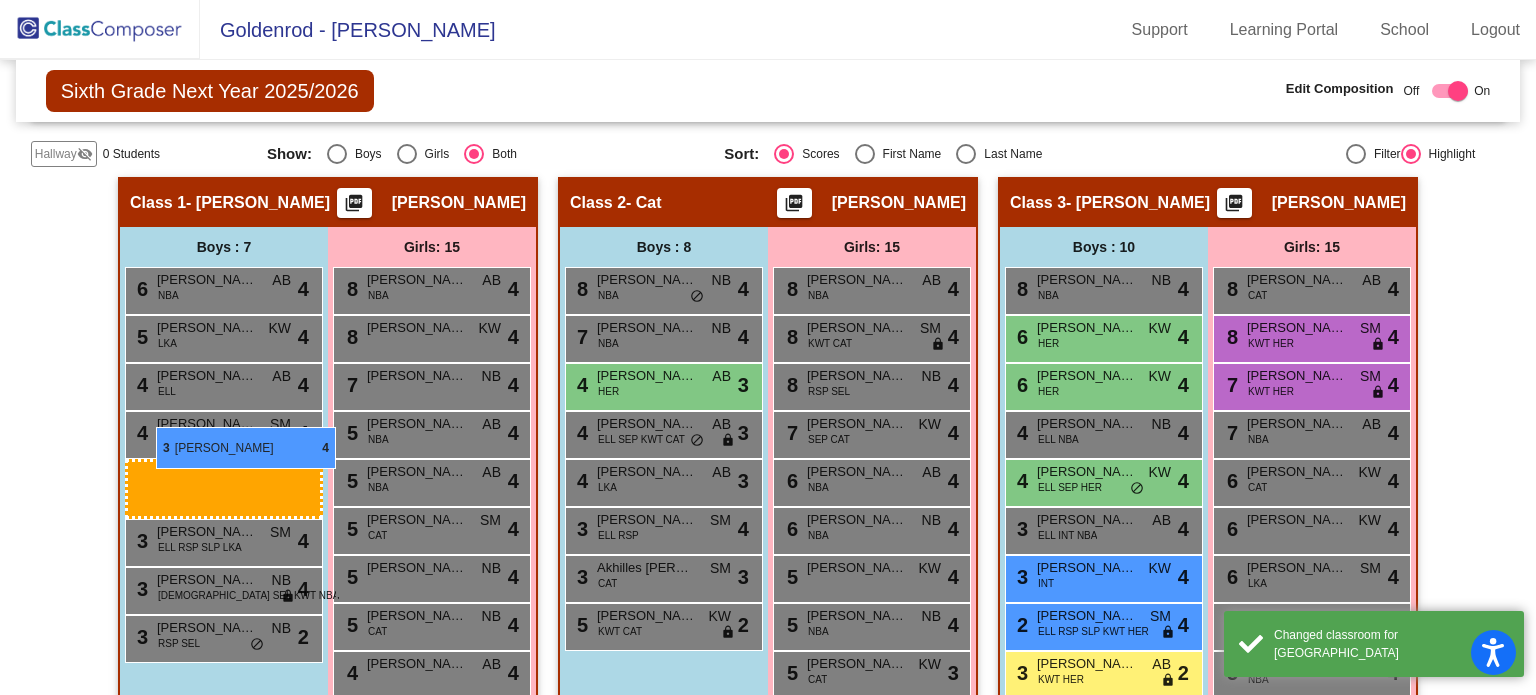 drag, startPoint x: 1048, startPoint y: 535, endPoint x: 145, endPoint y: 420, distance: 910.29333 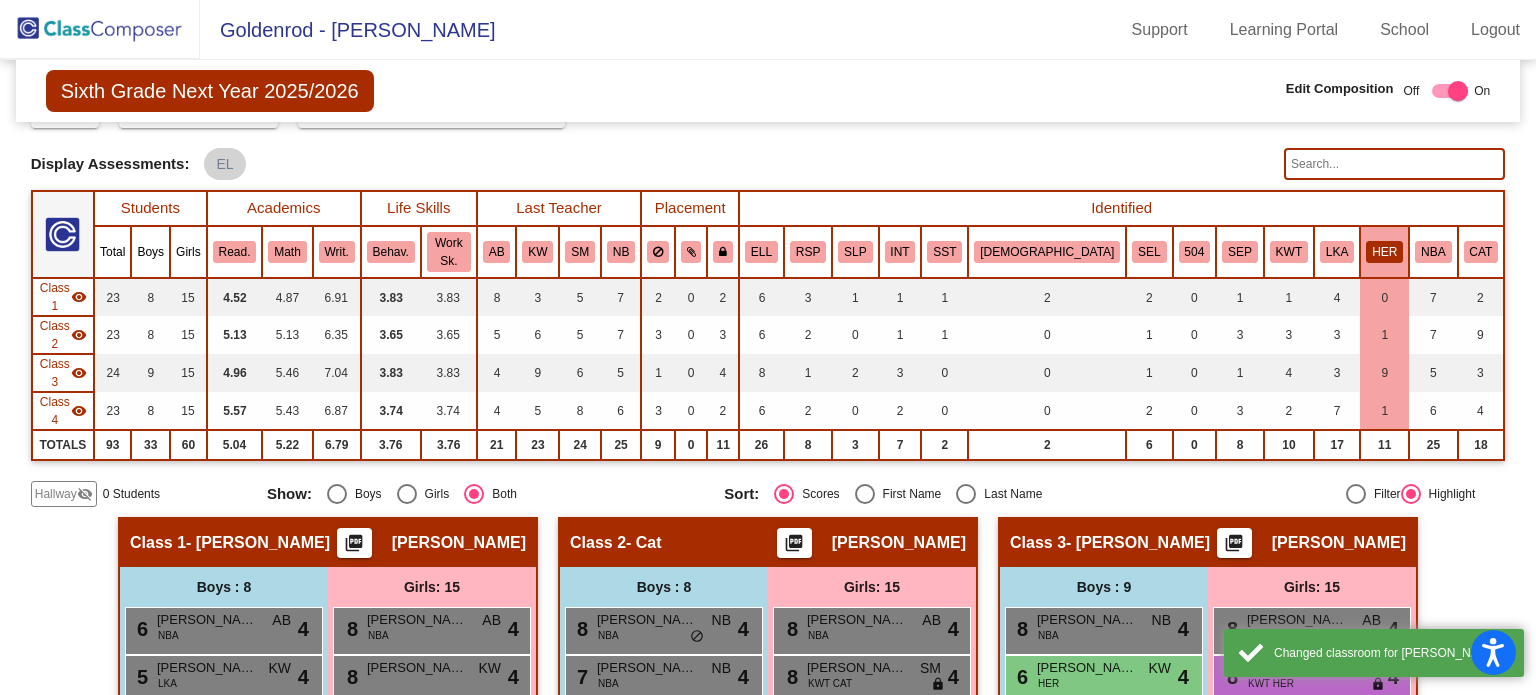 scroll, scrollTop: 0, scrollLeft: 0, axis: both 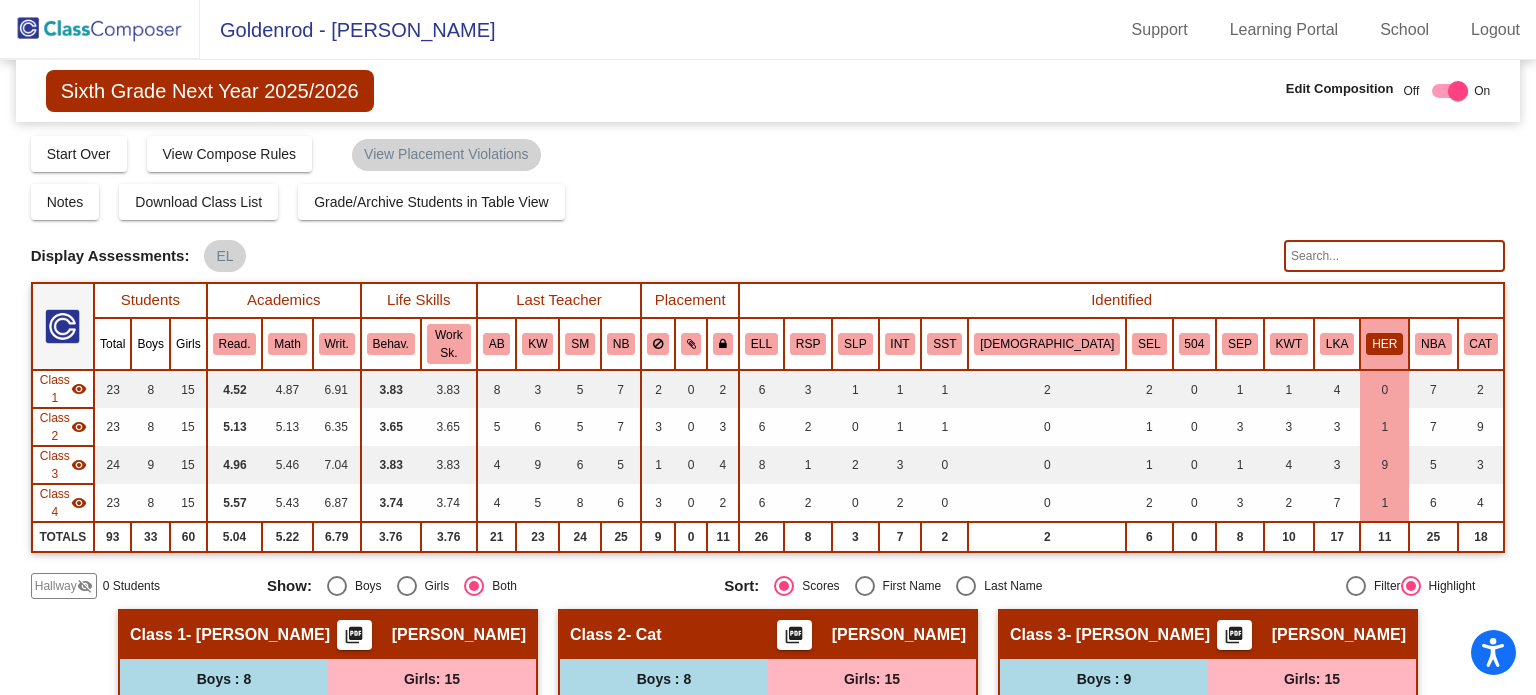 click on "HER" 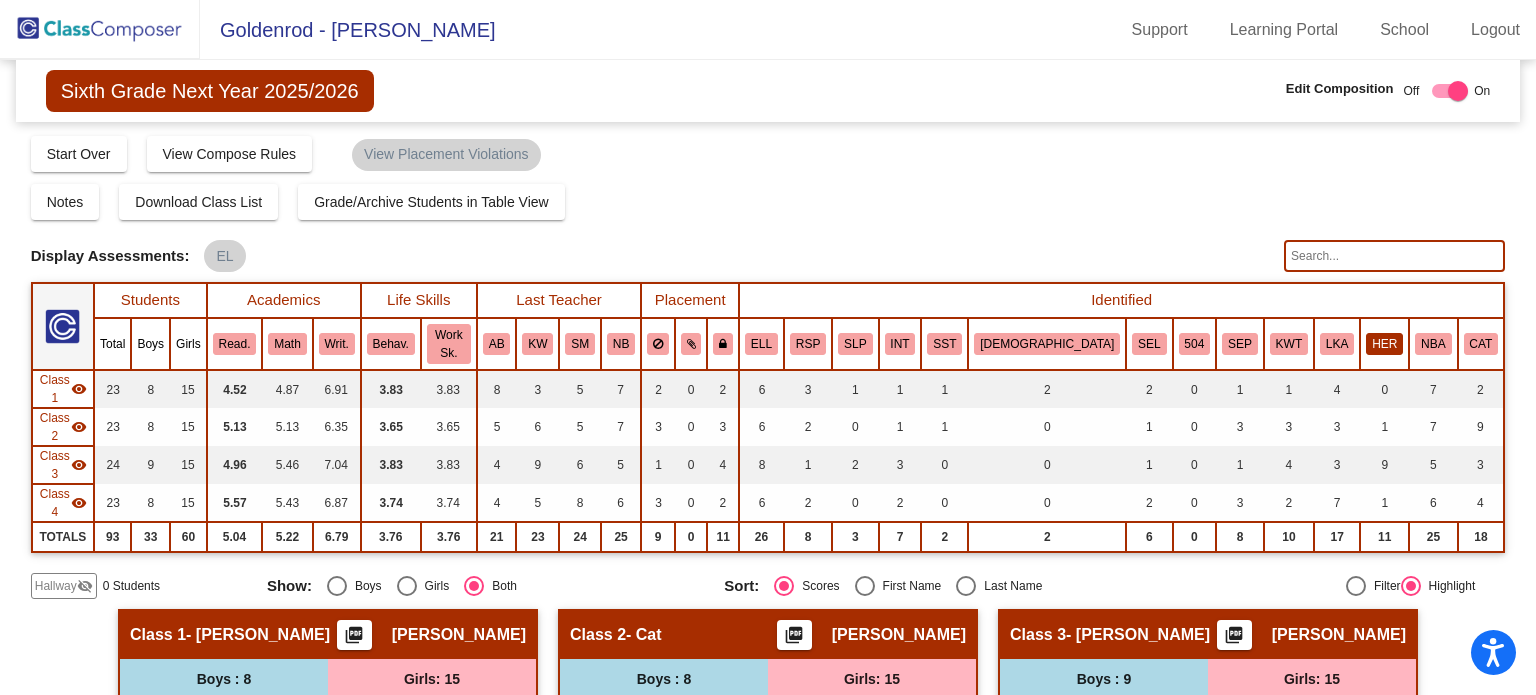 click on "HER" 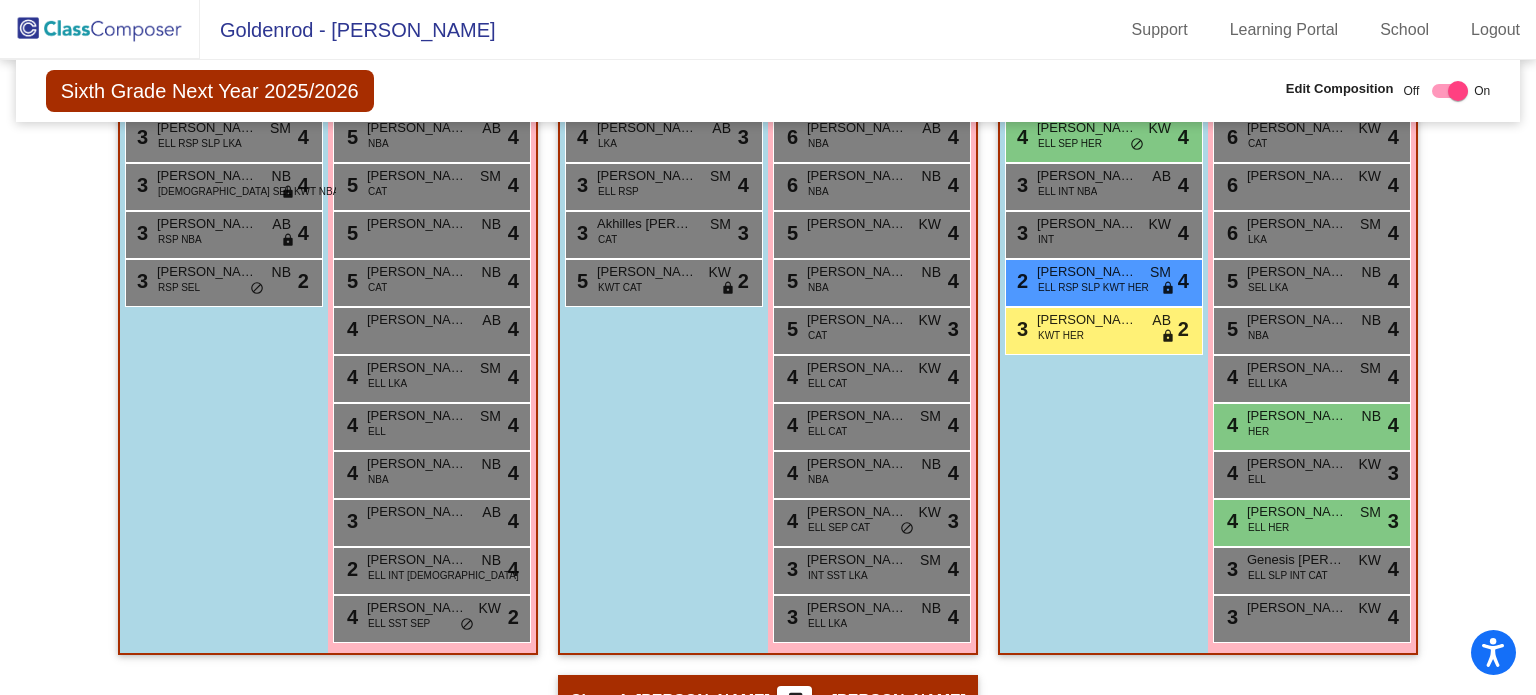 scroll, scrollTop: 764, scrollLeft: 0, axis: vertical 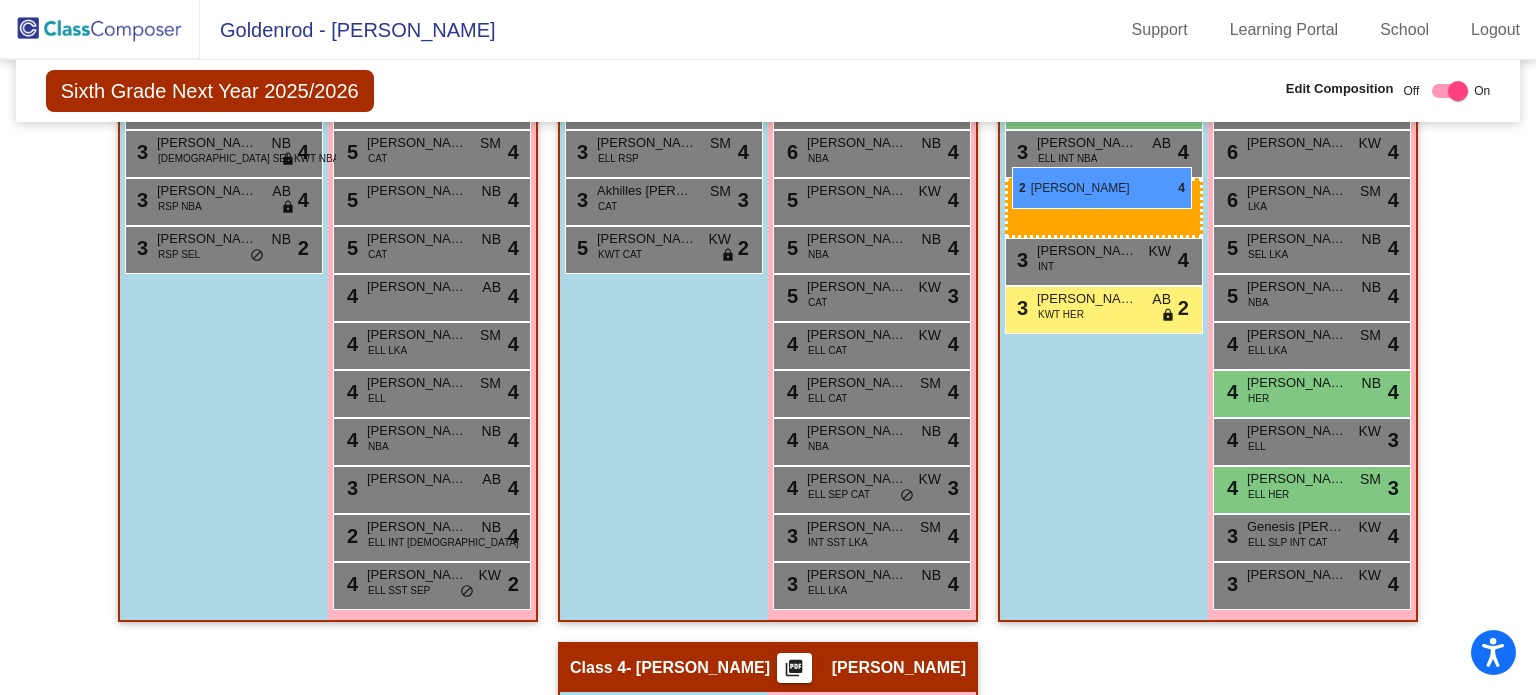 drag, startPoint x: 1073, startPoint y: 250, endPoint x: 1012, endPoint y: 167, distance: 103.00485 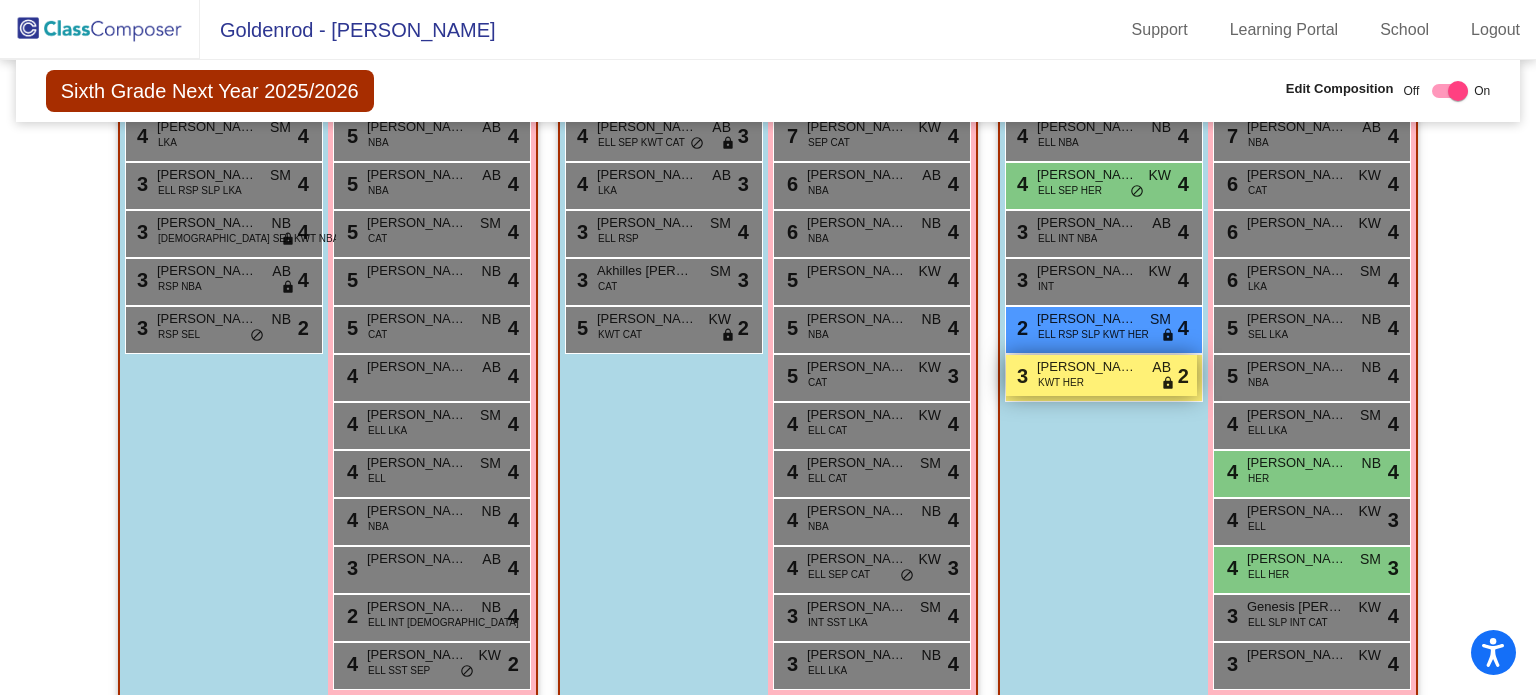 scroll, scrollTop: 728, scrollLeft: 0, axis: vertical 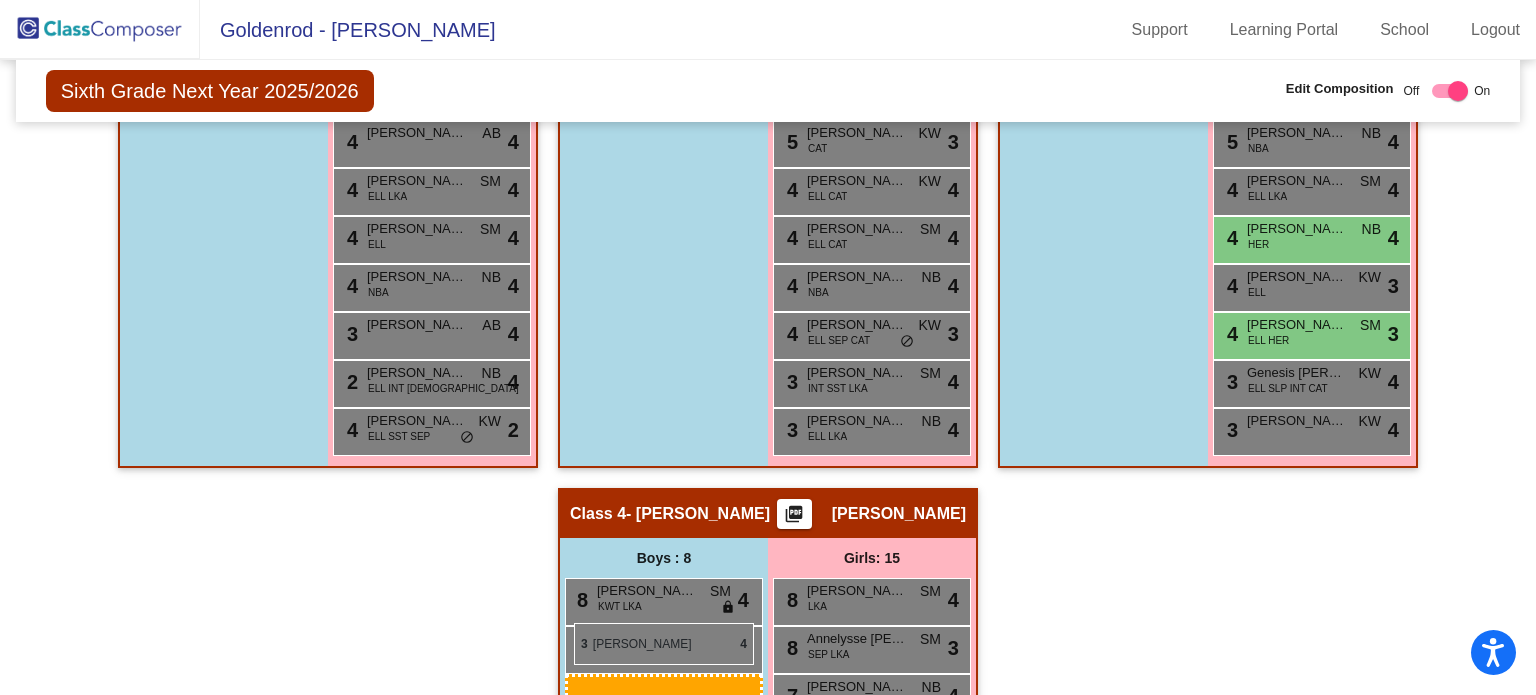 drag, startPoint x: 1083, startPoint y: 234, endPoint x: 574, endPoint y: 625, distance: 641.84265 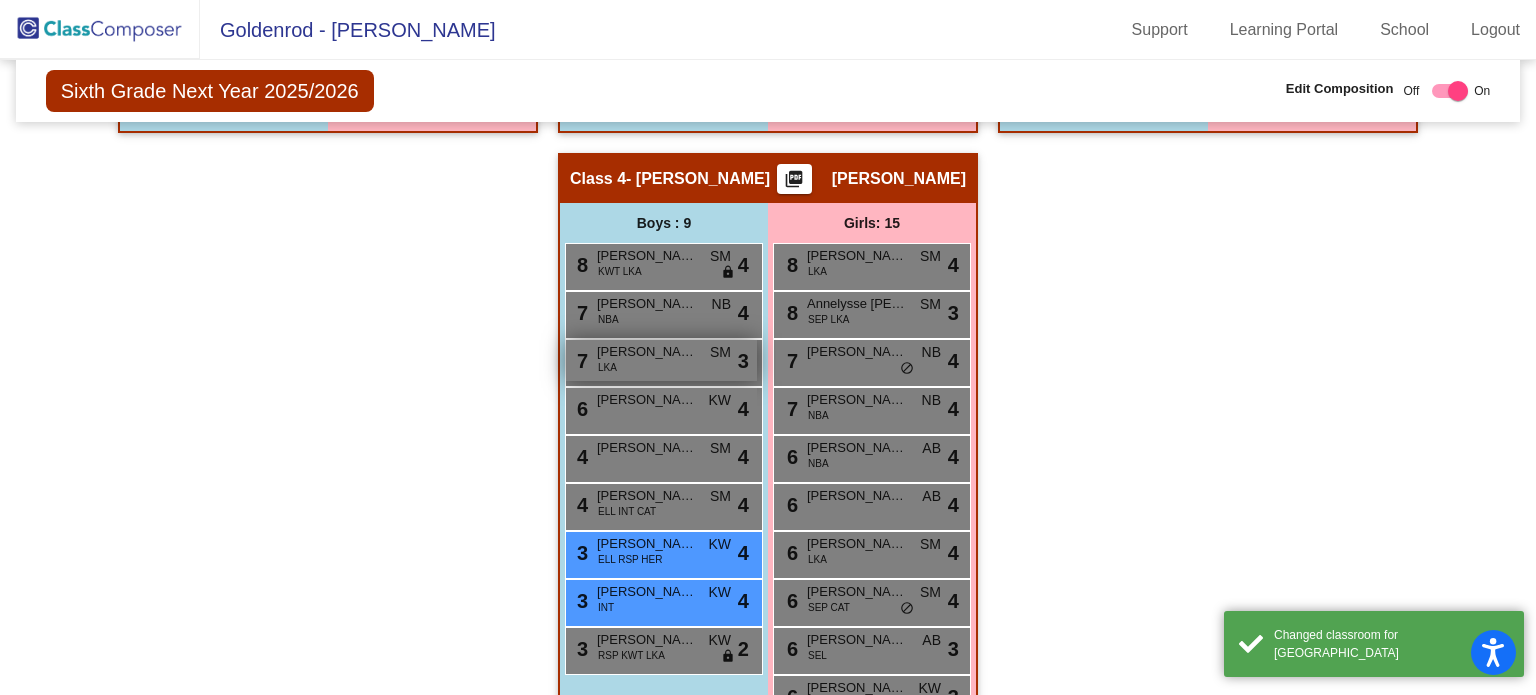 scroll, scrollTop: 1304, scrollLeft: 0, axis: vertical 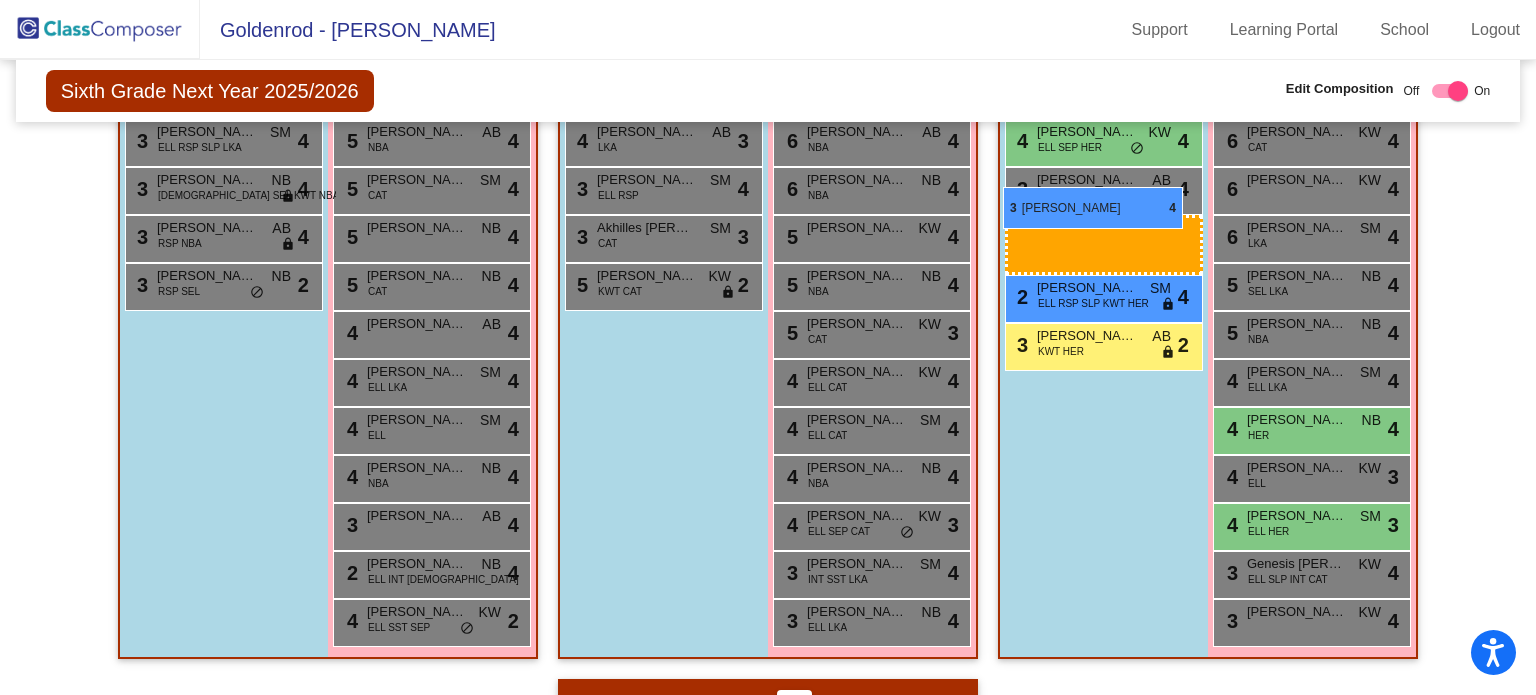 drag, startPoint x: 624, startPoint y: 489, endPoint x: 1003, endPoint y: 187, distance: 484.6081 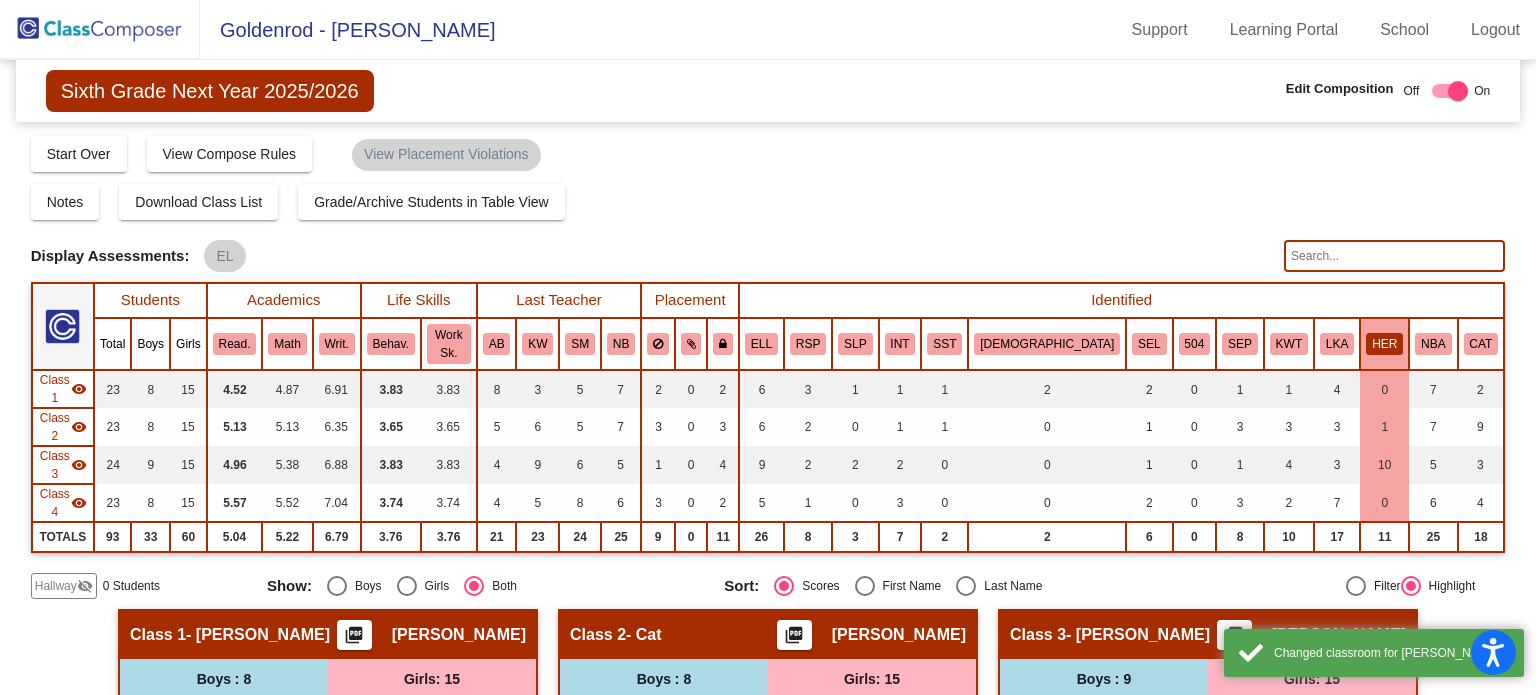 scroll, scrollTop: 0, scrollLeft: 0, axis: both 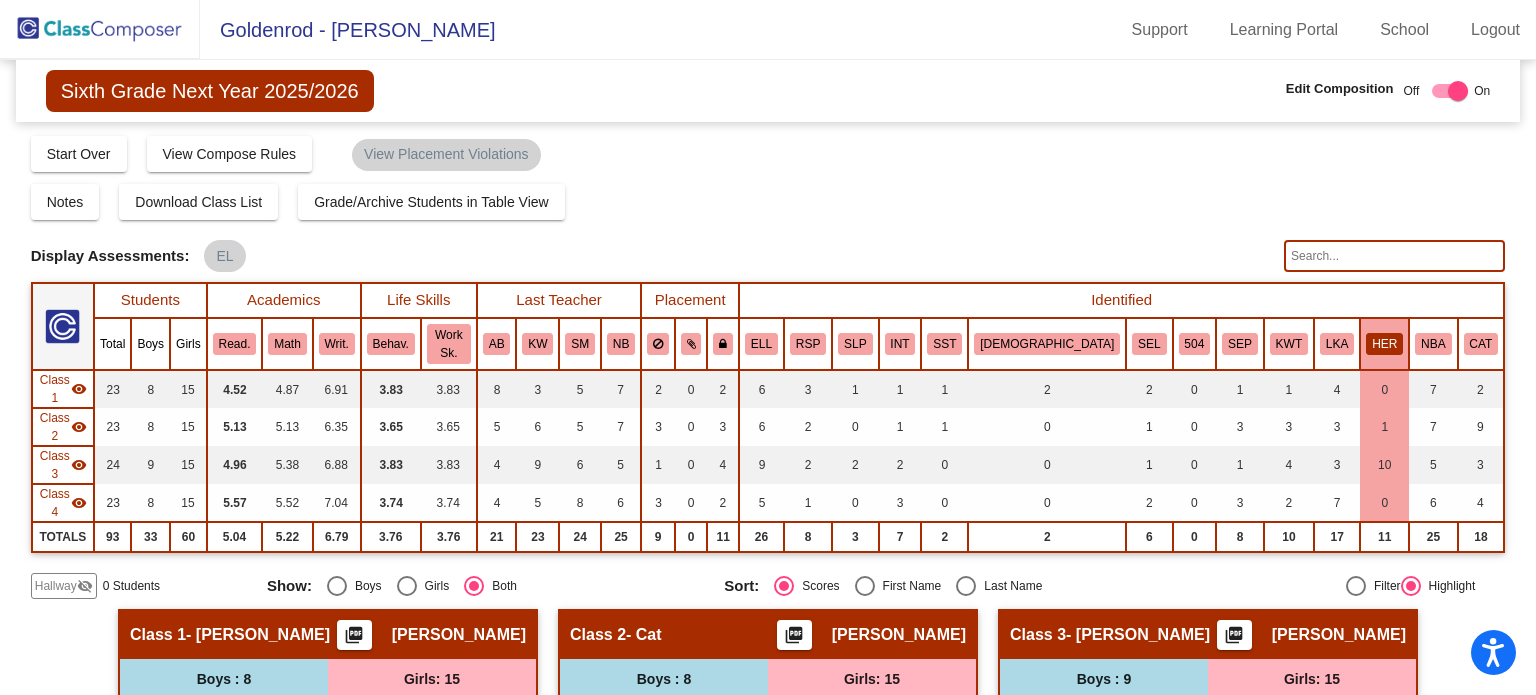 click on "HER" 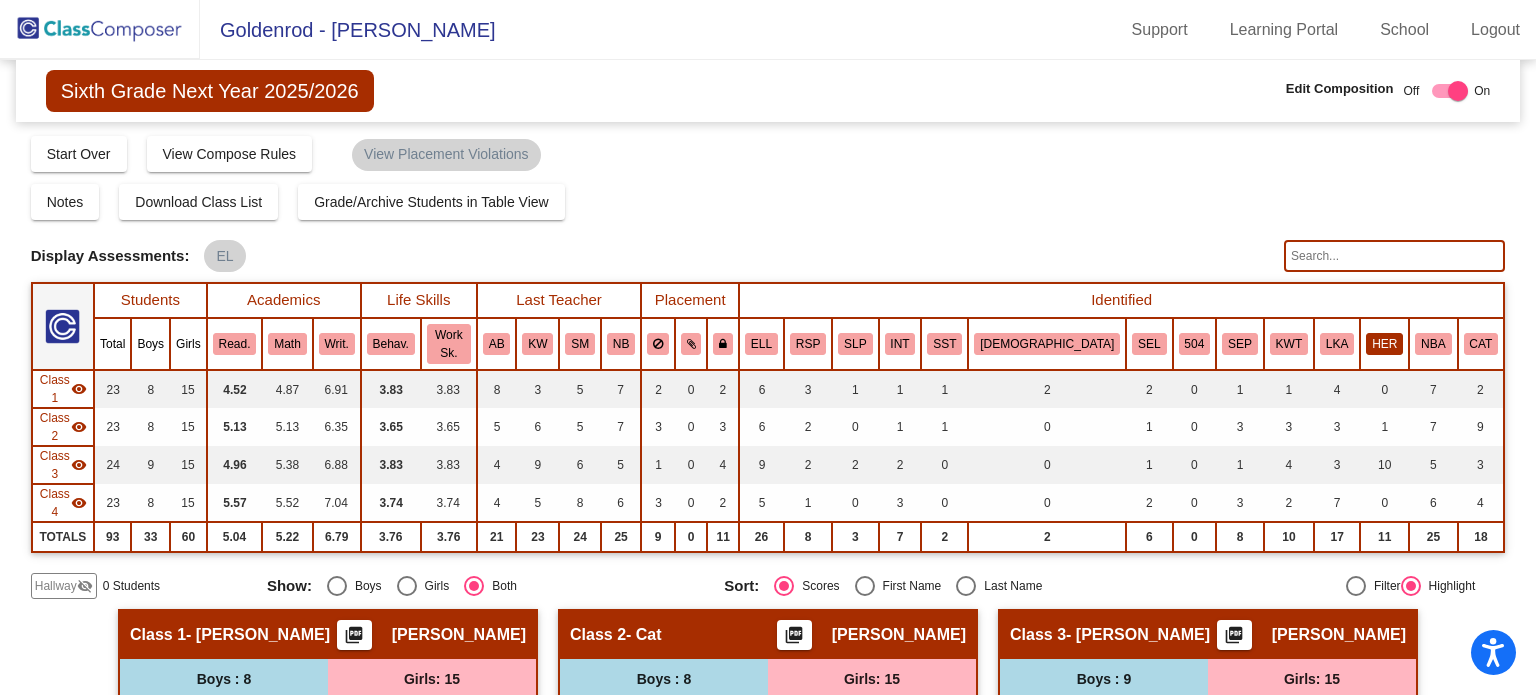 click on "HER" 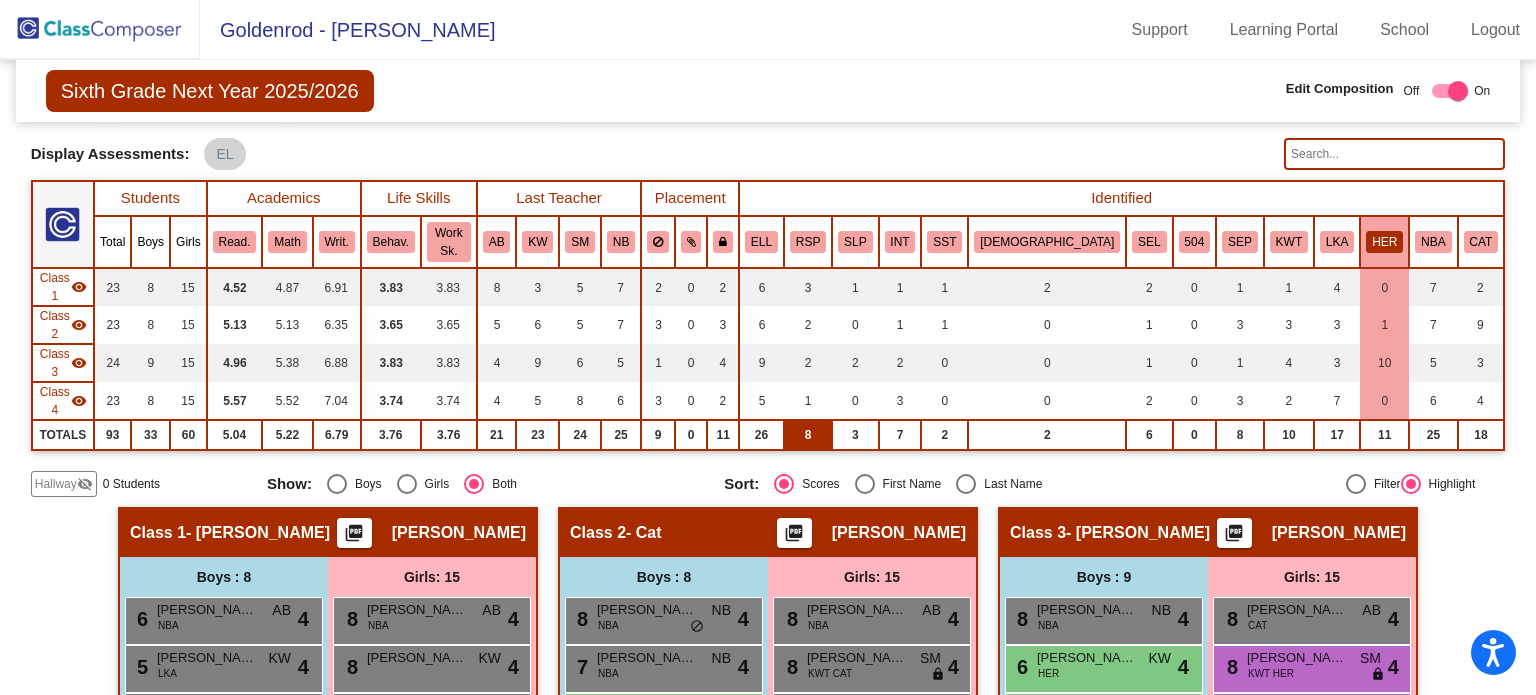 scroll, scrollTop: 100, scrollLeft: 0, axis: vertical 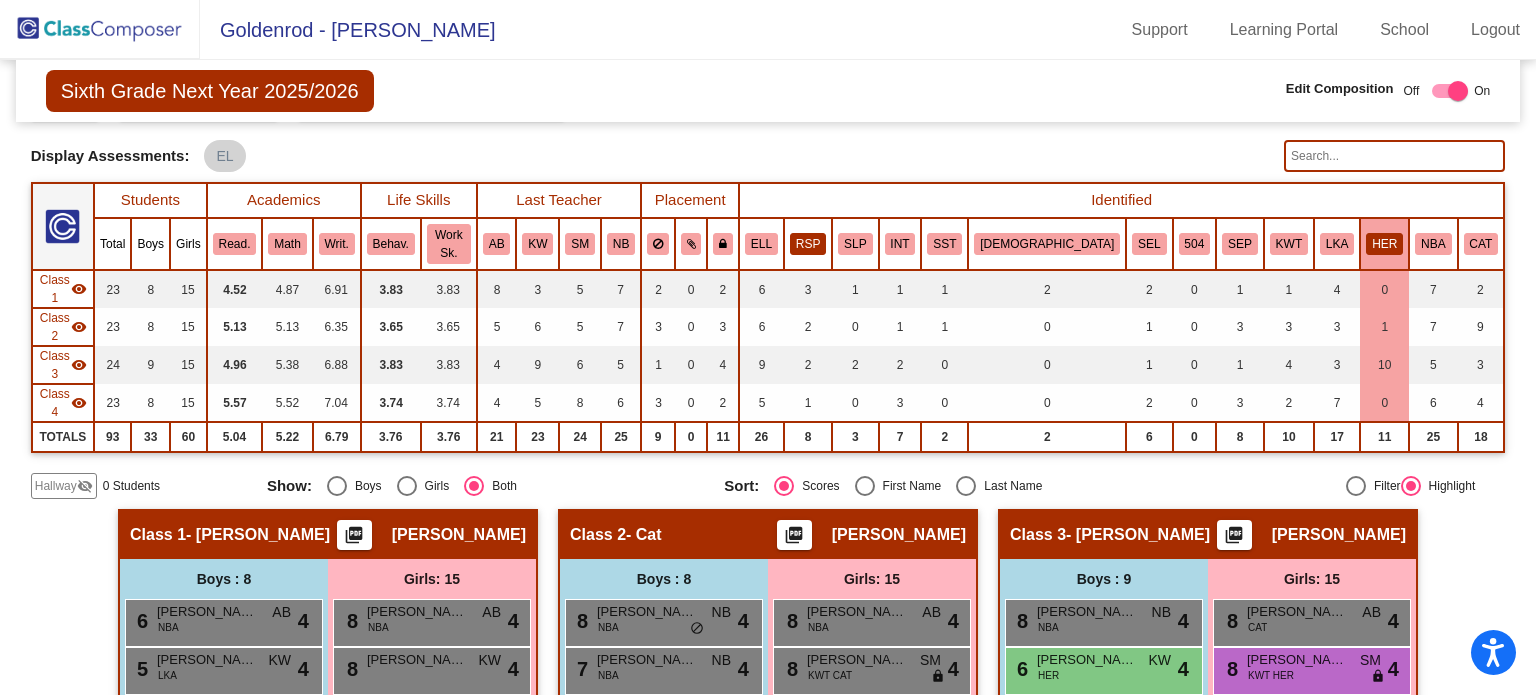 click on "RSP" 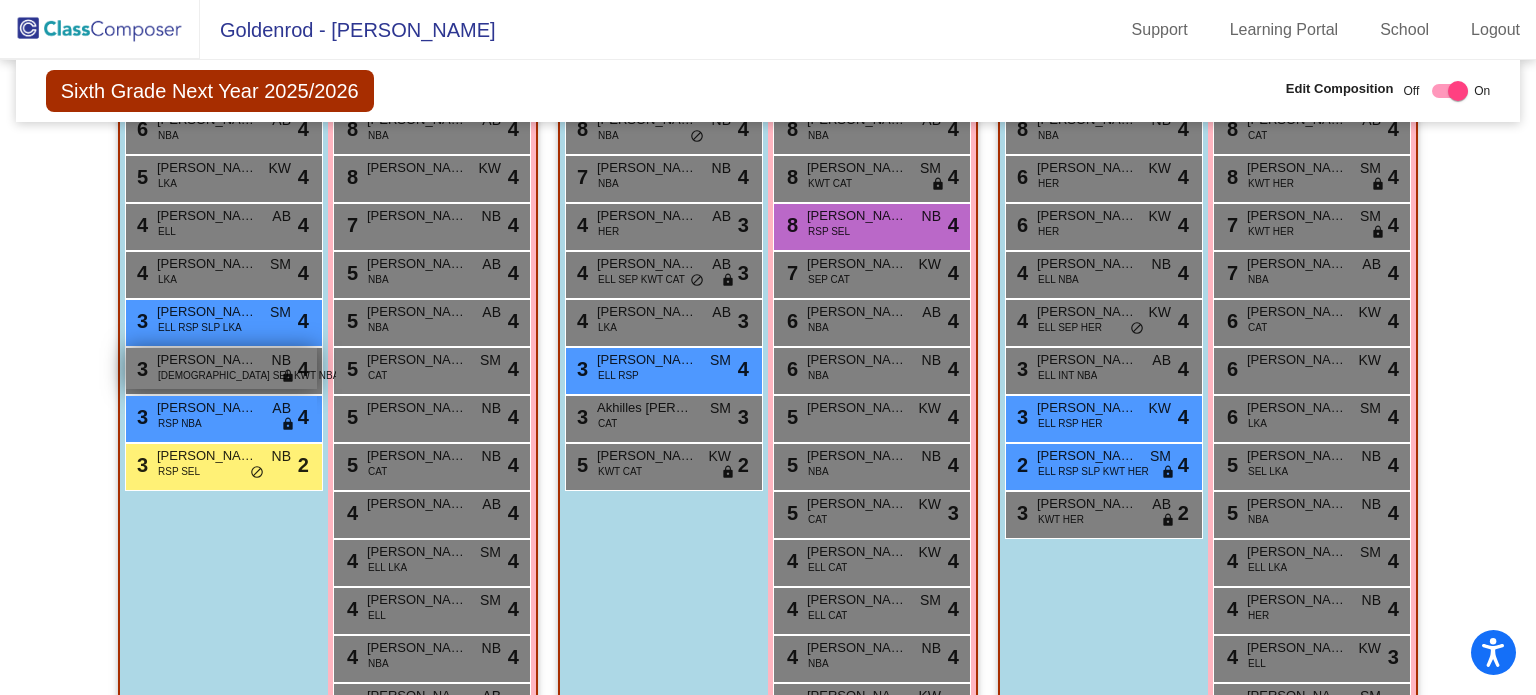 scroll, scrollTop: 592, scrollLeft: 0, axis: vertical 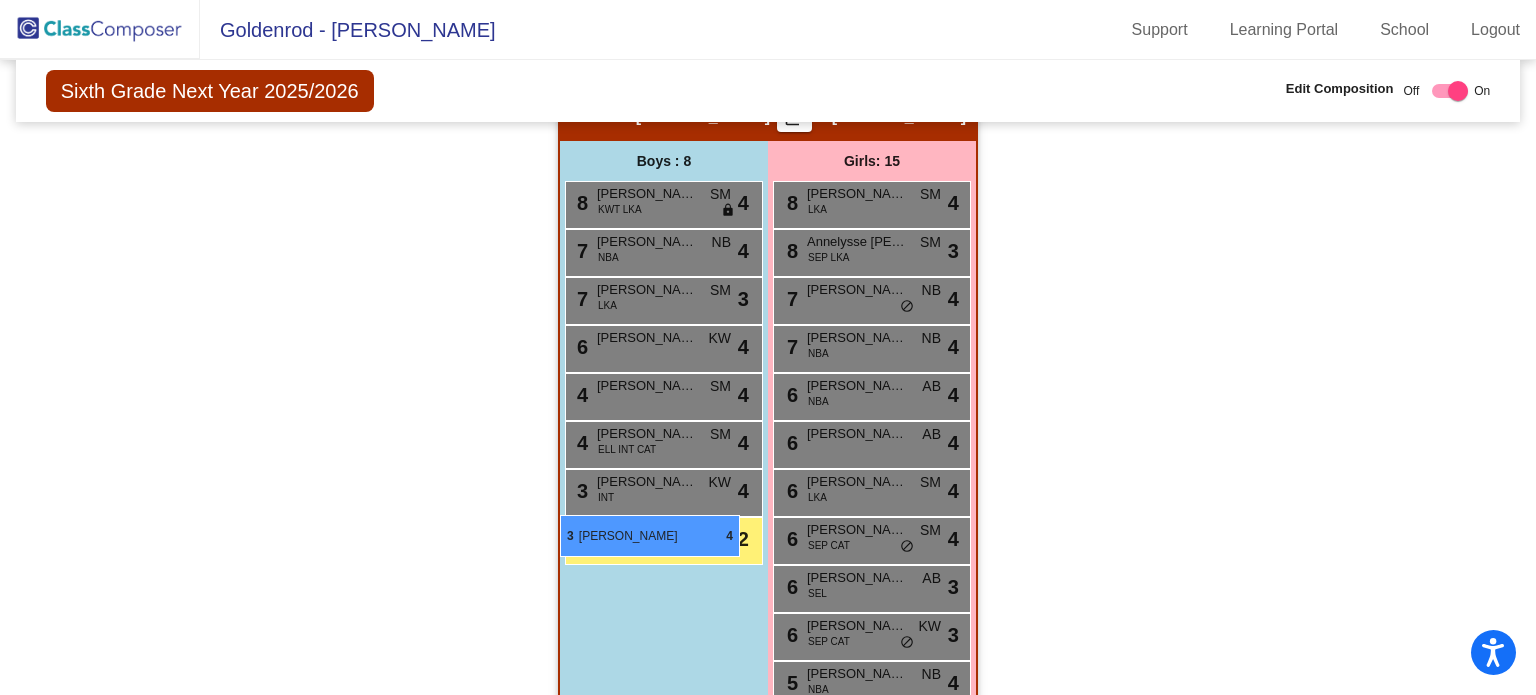 drag, startPoint x: 232, startPoint y: 272, endPoint x: 560, endPoint y: 515, distance: 408.20706 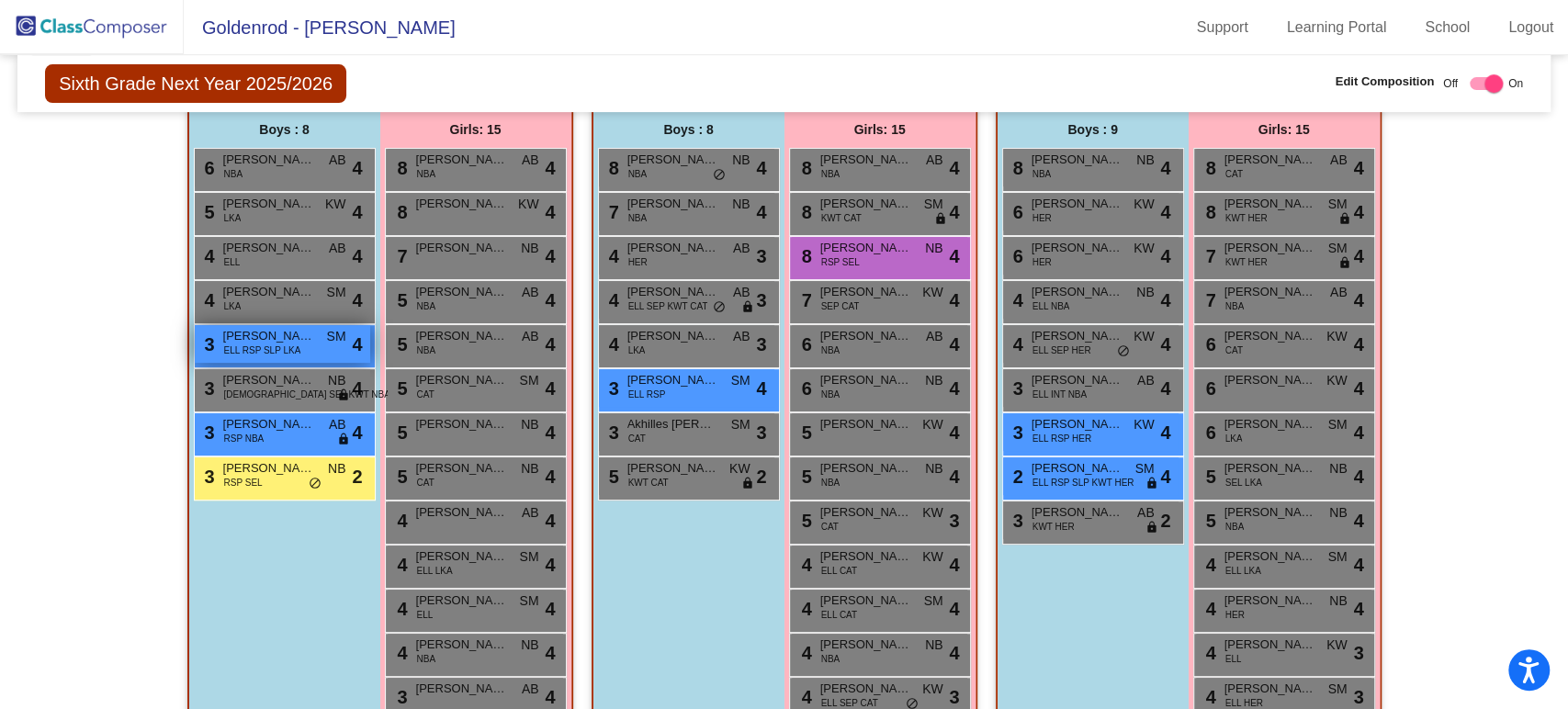 scroll, scrollTop: 449, scrollLeft: 0, axis: vertical 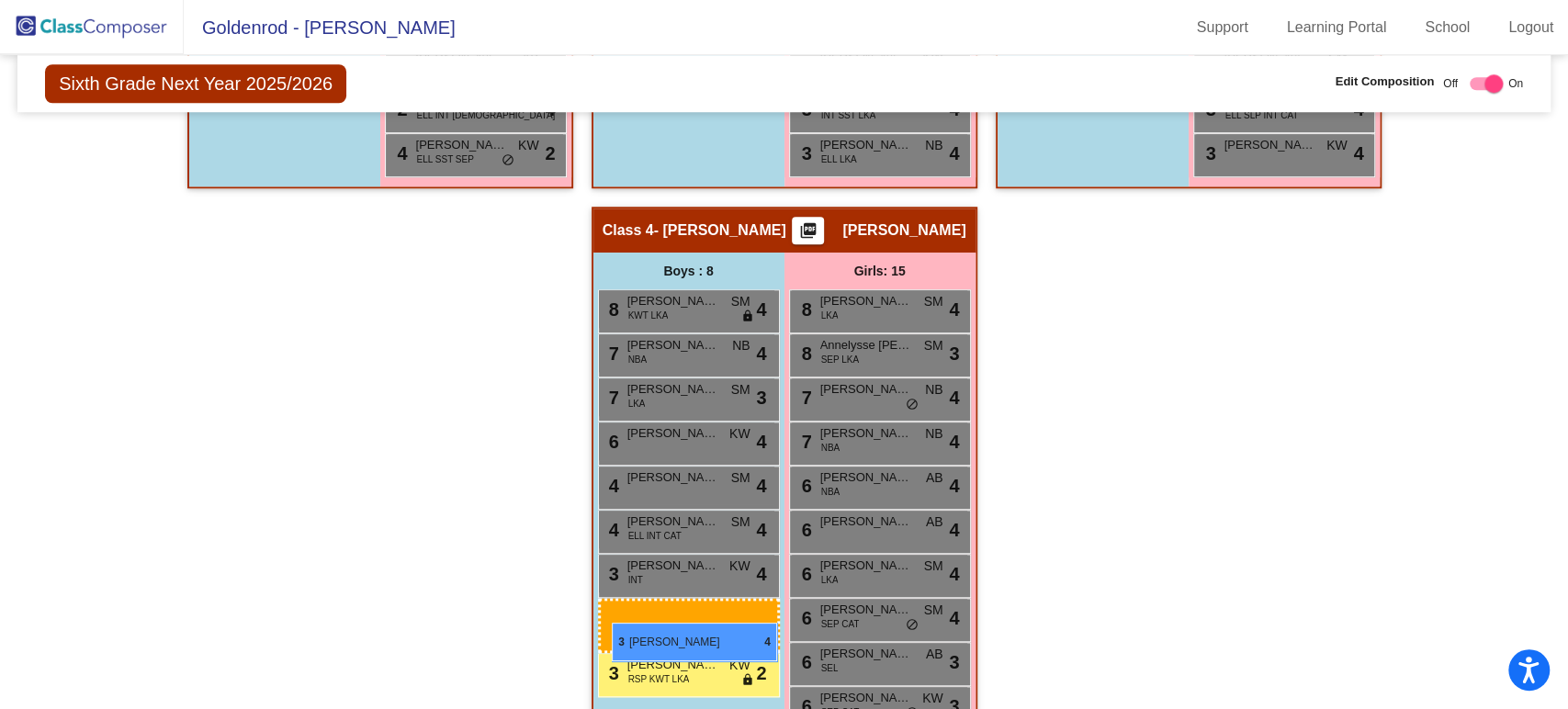 drag, startPoint x: 264, startPoint y: 342, endPoint x: 612, endPoint y: 621, distance: 446.03251 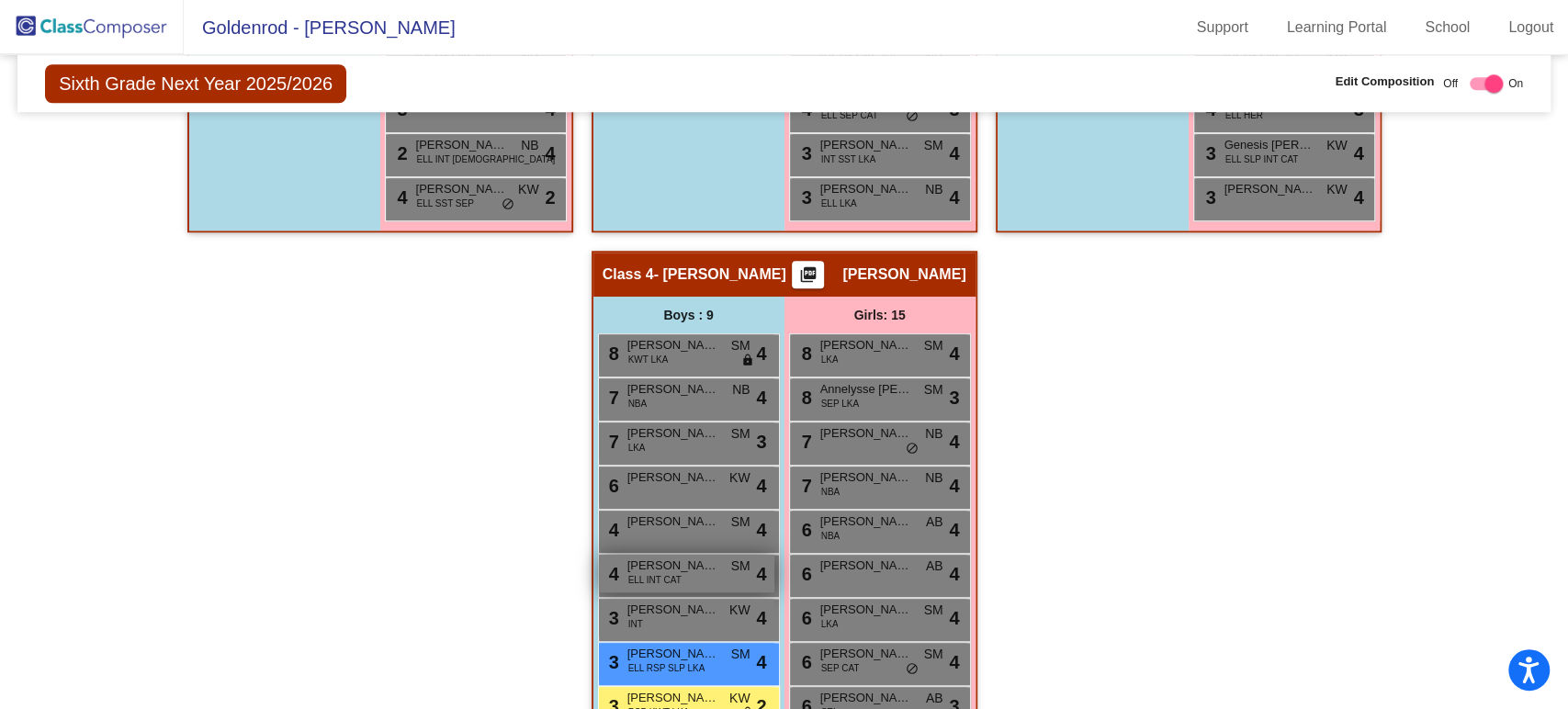 scroll, scrollTop: 1045, scrollLeft: 0, axis: vertical 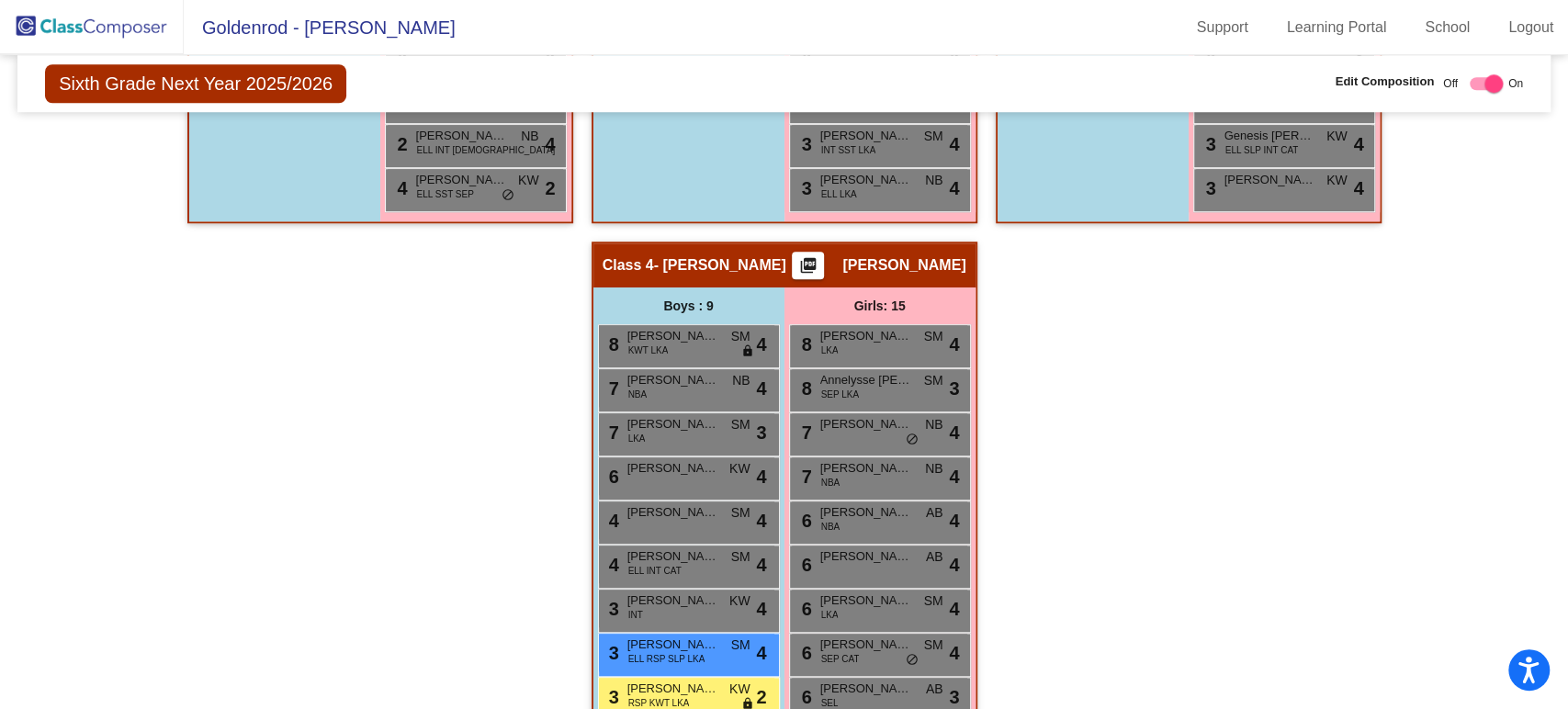 click on "Hallway   - Hallway Class  picture_as_pdf  Add Student  First Name Last Name Student Id  (Recommended)   Boy   Girl   [DEMOGRAPHIC_DATA] Add Close  Boys : 0    No Students   Girls: 0   No Students   Class 1   - [PERSON_NAME]  picture_as_pdf [PERSON_NAME]  Add Student  First Name Last Name Student Id  (Recommended)   Boy   Girl   [DEMOGRAPHIC_DATA] Add Close  Boys : 7  6 [PERSON_NAME] NBA AB lock do_not_disturb_alt 4 5 [PERSON_NAME] LKA KW lock do_not_disturb_alt 4 4 [PERSON_NAME] ELL AB lock do_not_disturb_alt 4 4 [PERSON_NAME] LKA SM lock do_not_disturb_alt 4 3 [PERSON_NAME] [DEMOGRAPHIC_DATA] SEL KWT NBA NB lock do_not_disturb_alt 4 3 [PERSON_NAME] RSP NBA AB lock do_not_disturb_alt 4 3 [PERSON_NAME] RSP SEL NB lock do_not_disturb_alt 2 Girls: 15 8 [PERSON_NAME] NBA AB lock do_not_disturb_alt 4 8 [PERSON_NAME] KW lock do_not_disturb_alt 4 7 [PERSON_NAME] [PERSON_NAME] lock do_not_disturb_alt 4 5 [PERSON_NAME] NBA AB lock do_not_disturb_alt 4 5 [PERSON_NAME] NBA AB lock do_not_disturb_alt 4 5 [PERSON_NAME] CAT SM 4 5" 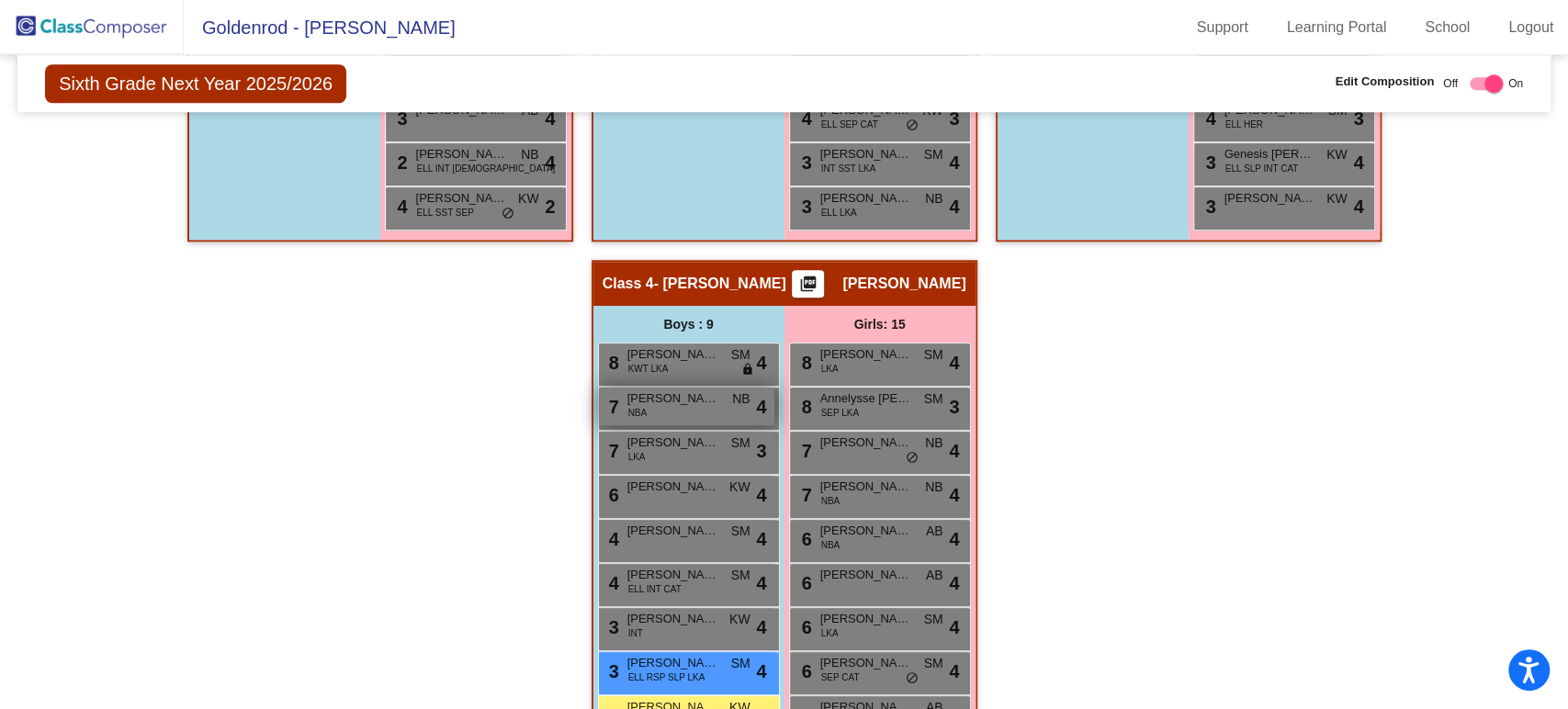 scroll, scrollTop: 1053, scrollLeft: 0, axis: vertical 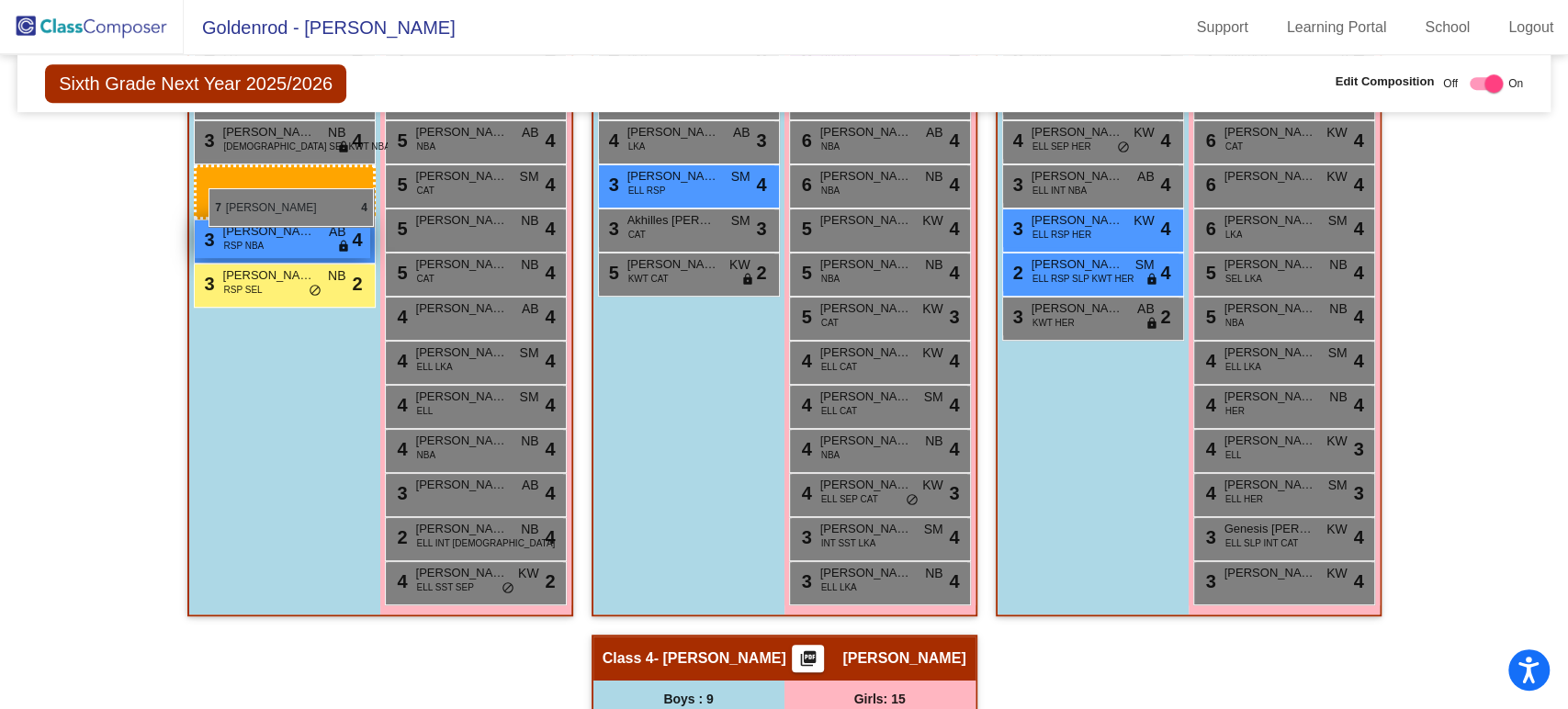 drag, startPoint x: 653, startPoint y: 374, endPoint x: 206, endPoint y: 187, distance: 484.539 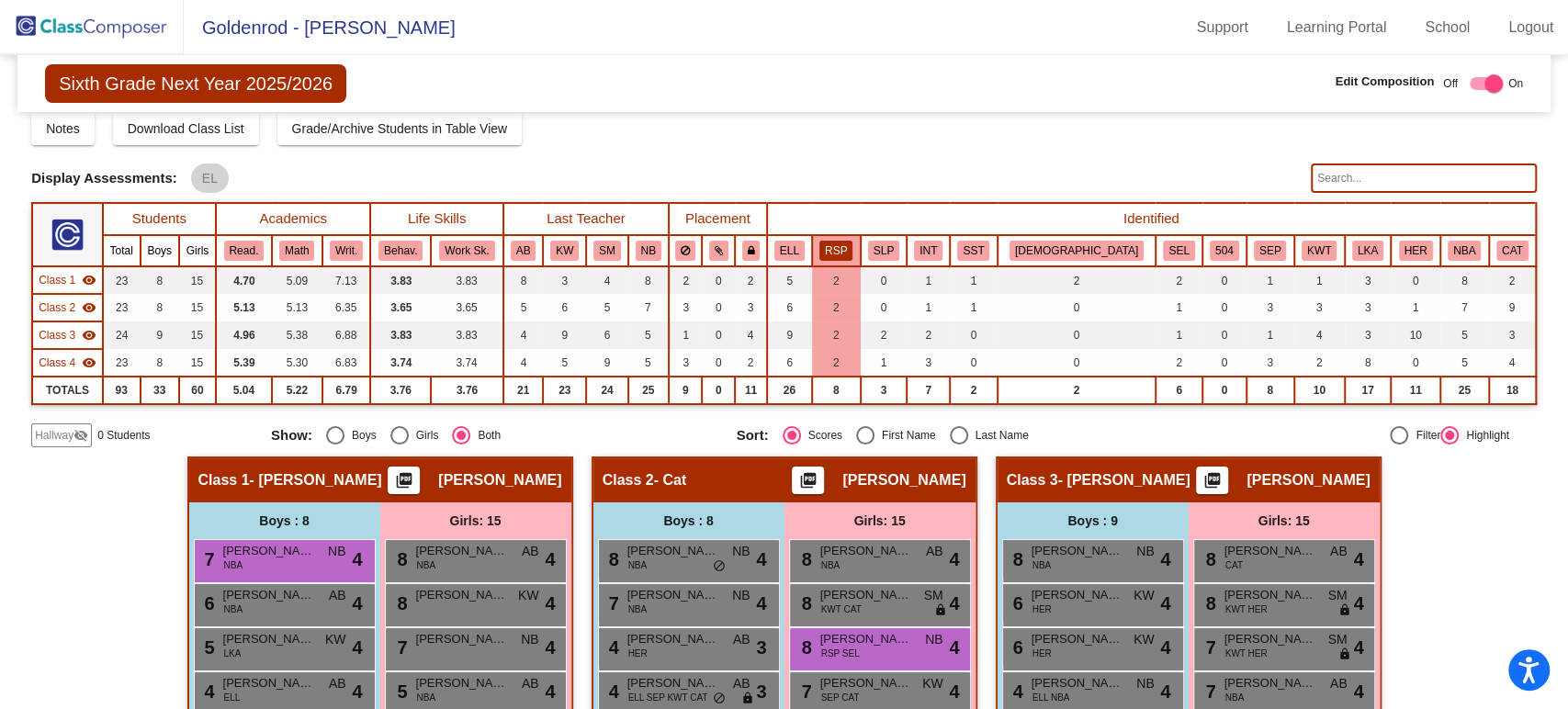 scroll, scrollTop: 0, scrollLeft: 0, axis: both 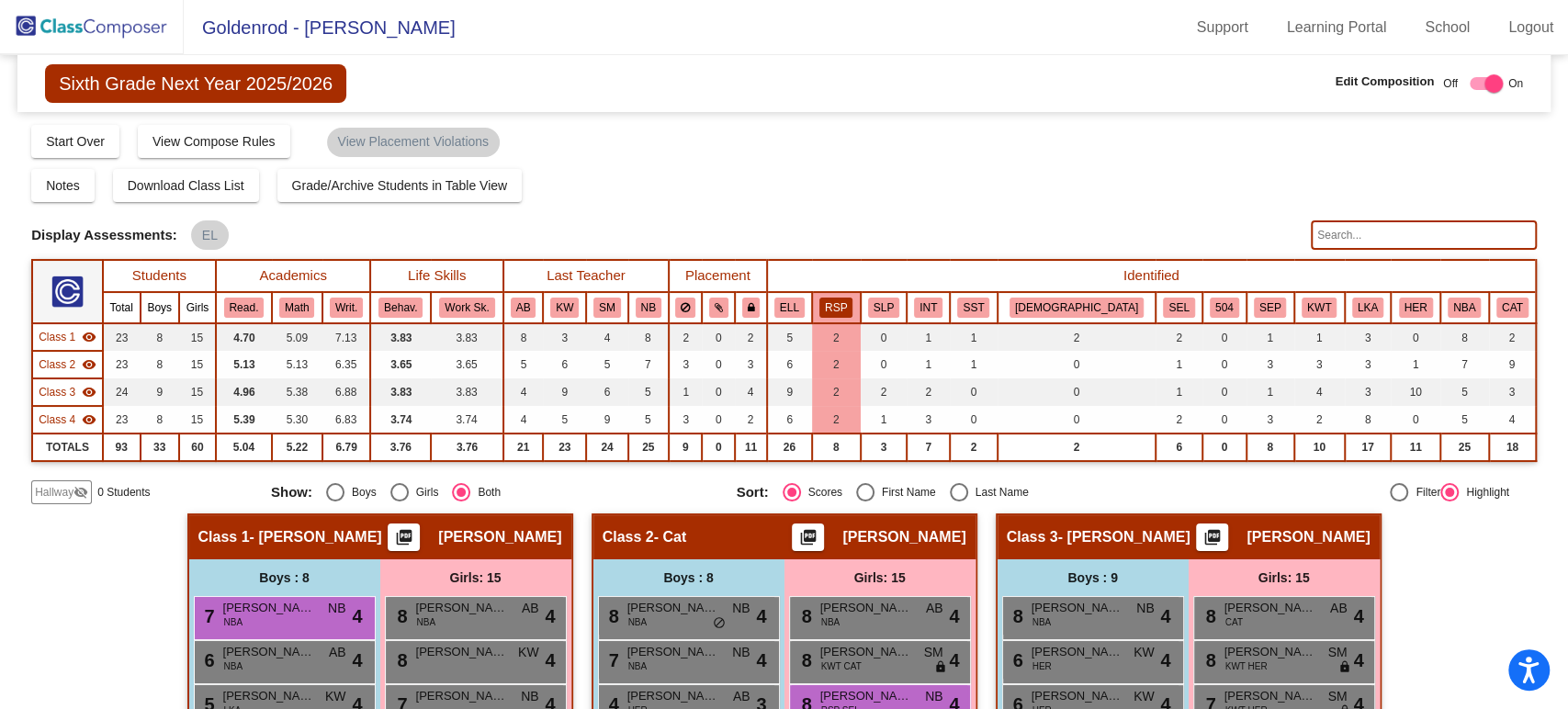 click on "Hallway   - Hallway Class  picture_as_pdf  Add Student  First Name Last Name Student Id  (Recommended)   Boy   Girl   [DEMOGRAPHIC_DATA] Add Close  Boys : 0    No Students   Girls: 0   No Students   Class 1   - [PERSON_NAME]  picture_as_pdf [PERSON_NAME]  Add Student  First Name Last Name Student Id  (Recommended)   Boy   Girl   [DEMOGRAPHIC_DATA] Add Close  Boys : 8  7 [PERSON_NAME] NBA NB lock do_not_disturb_alt 4 6 [PERSON_NAME] NBA AB lock do_not_disturb_alt 4 5 [PERSON_NAME] LKA KW lock do_not_disturb_alt 4 4 [PERSON_NAME] ELL AB lock do_not_disturb_alt 4 4 [PERSON_NAME] LKA SM lock do_not_disturb_alt 4 3 [PERSON_NAME] [DEMOGRAPHIC_DATA] SEL KWT NBA NB lock do_not_disturb_alt 4 3 [PERSON_NAME] RSP NBA AB lock do_not_disturb_alt 4 3 [PERSON_NAME] RSP SEL NB lock do_not_disturb_alt 2 Girls: 15 8 [PERSON_NAME] NBA AB lock do_not_disturb_alt 4 8 [PERSON_NAME] KW lock do_not_disturb_alt 4 7 [PERSON_NAME] [PERSON_NAME] lock do_not_disturb_alt 4 5 [PERSON_NAME] NBA AB lock do_not_disturb_alt 4 5 [PERSON_NAME] NBA AB lock" 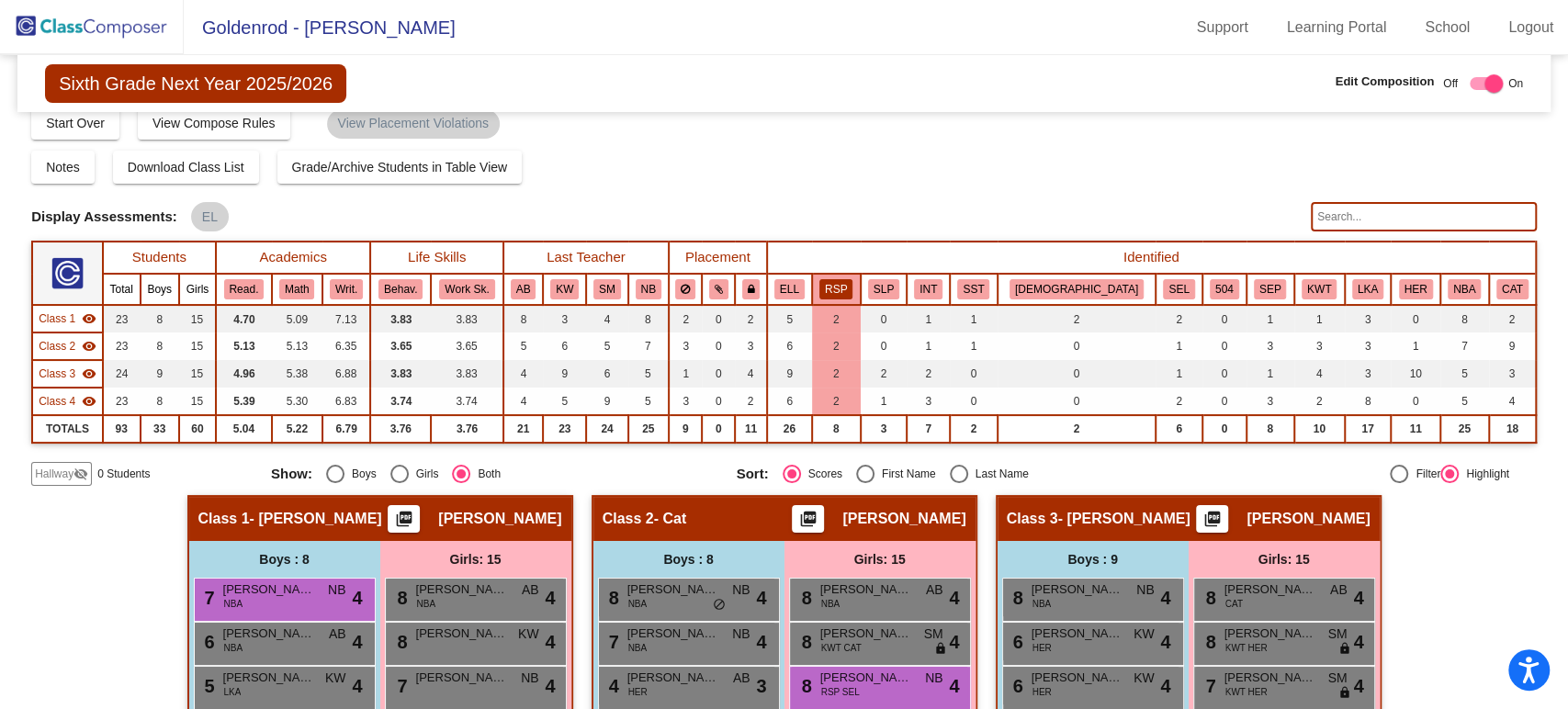 scroll, scrollTop: 0, scrollLeft: 0, axis: both 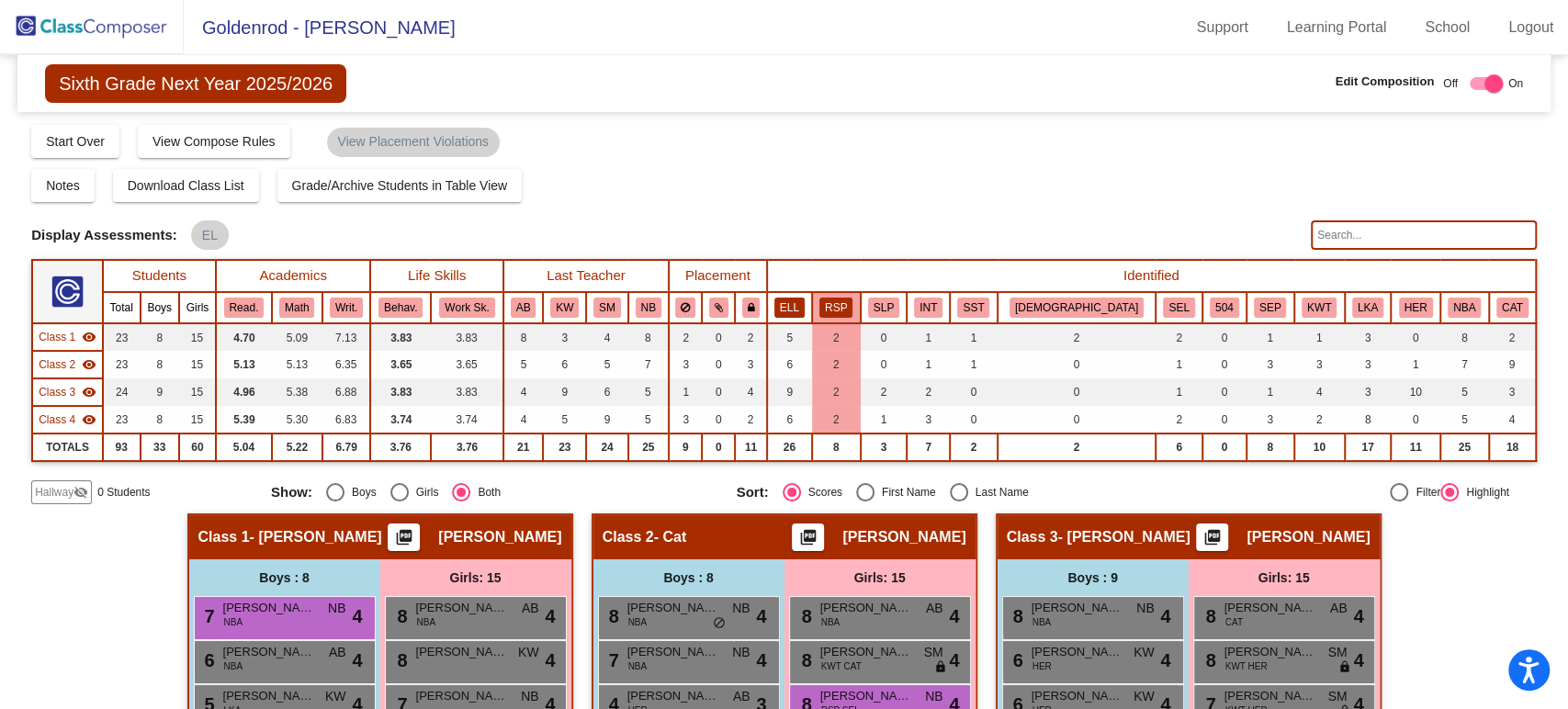 click on "ELL" 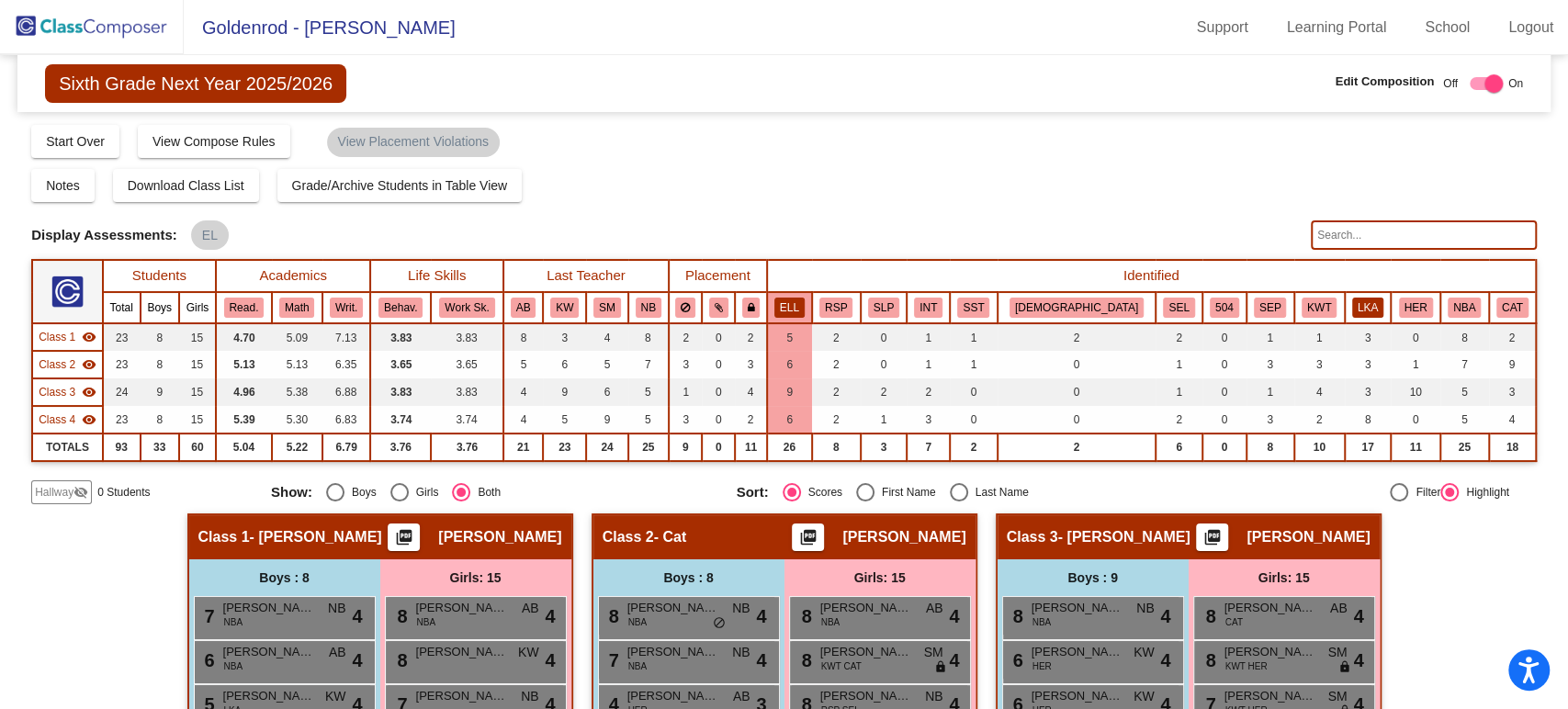 click on "LKA" 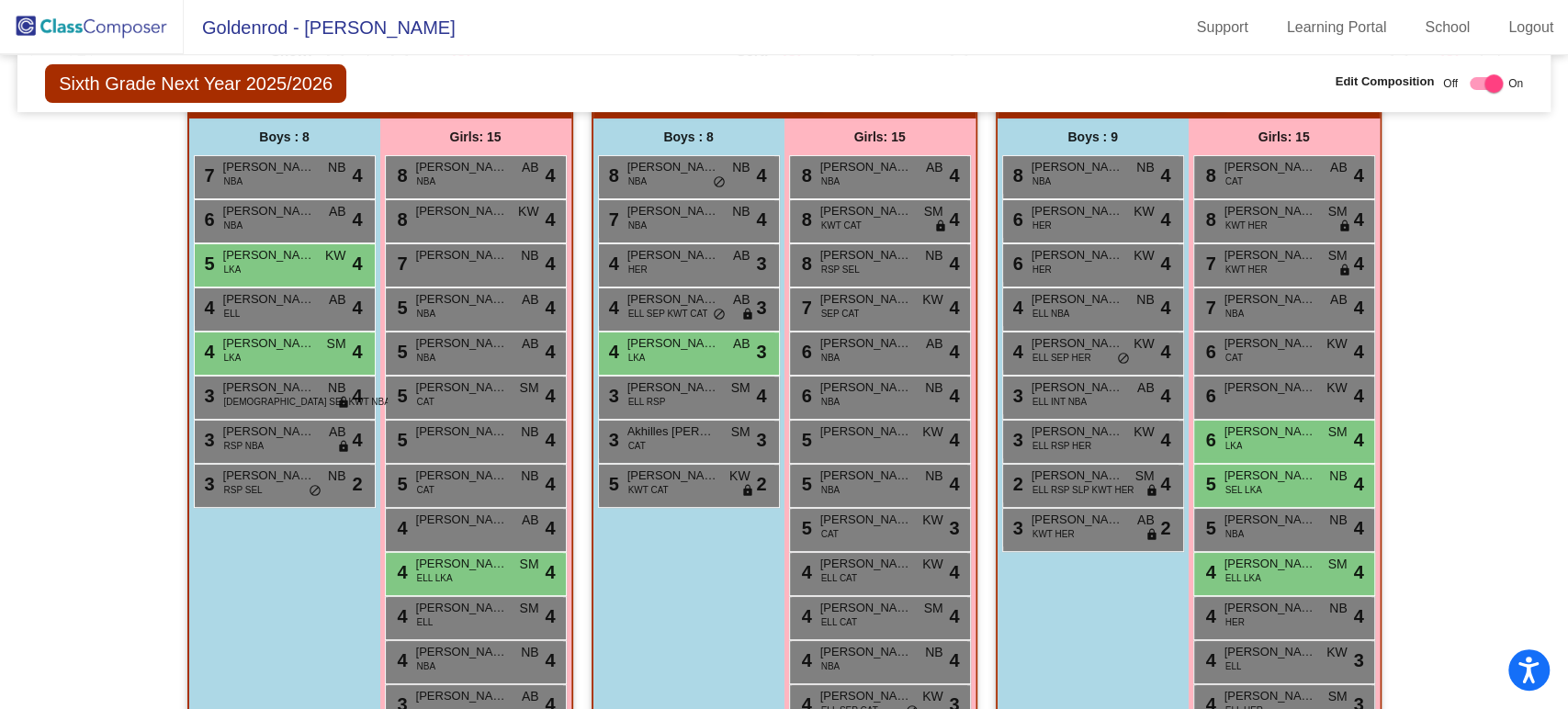 scroll, scrollTop: 440, scrollLeft: 0, axis: vertical 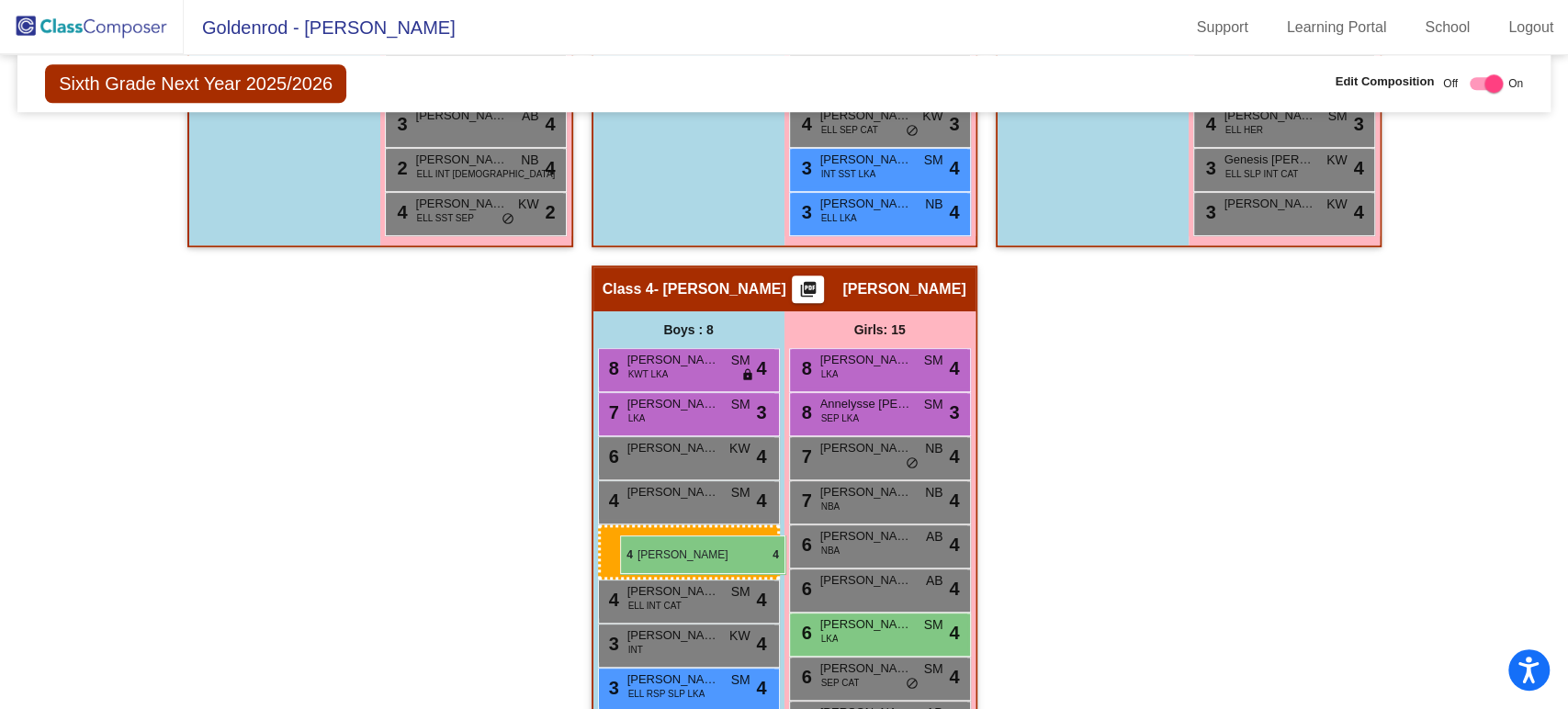 drag, startPoint x: 302, startPoint y: 351, endPoint x: 620, endPoint y: 535, distance: 367.3962 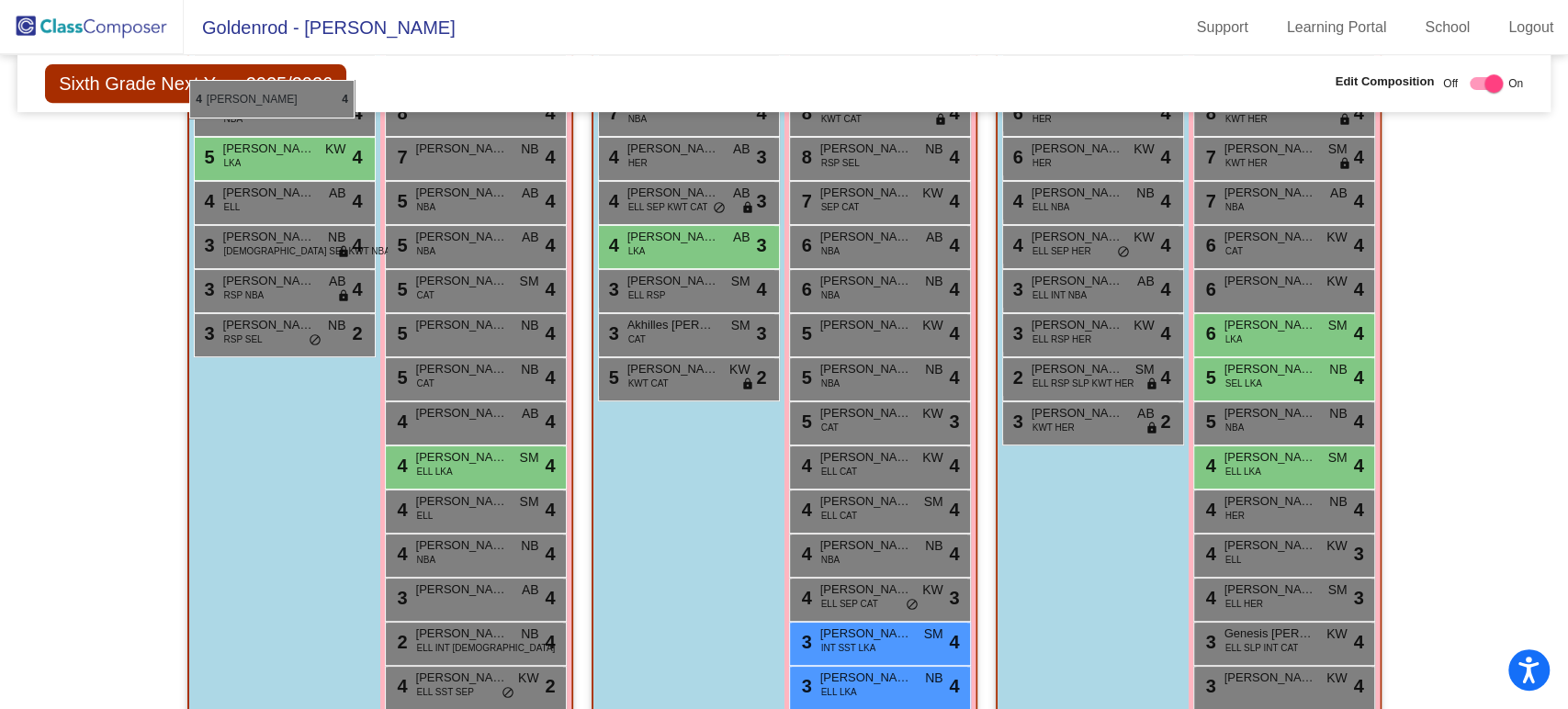 scroll, scrollTop: 547, scrollLeft: 0, axis: vertical 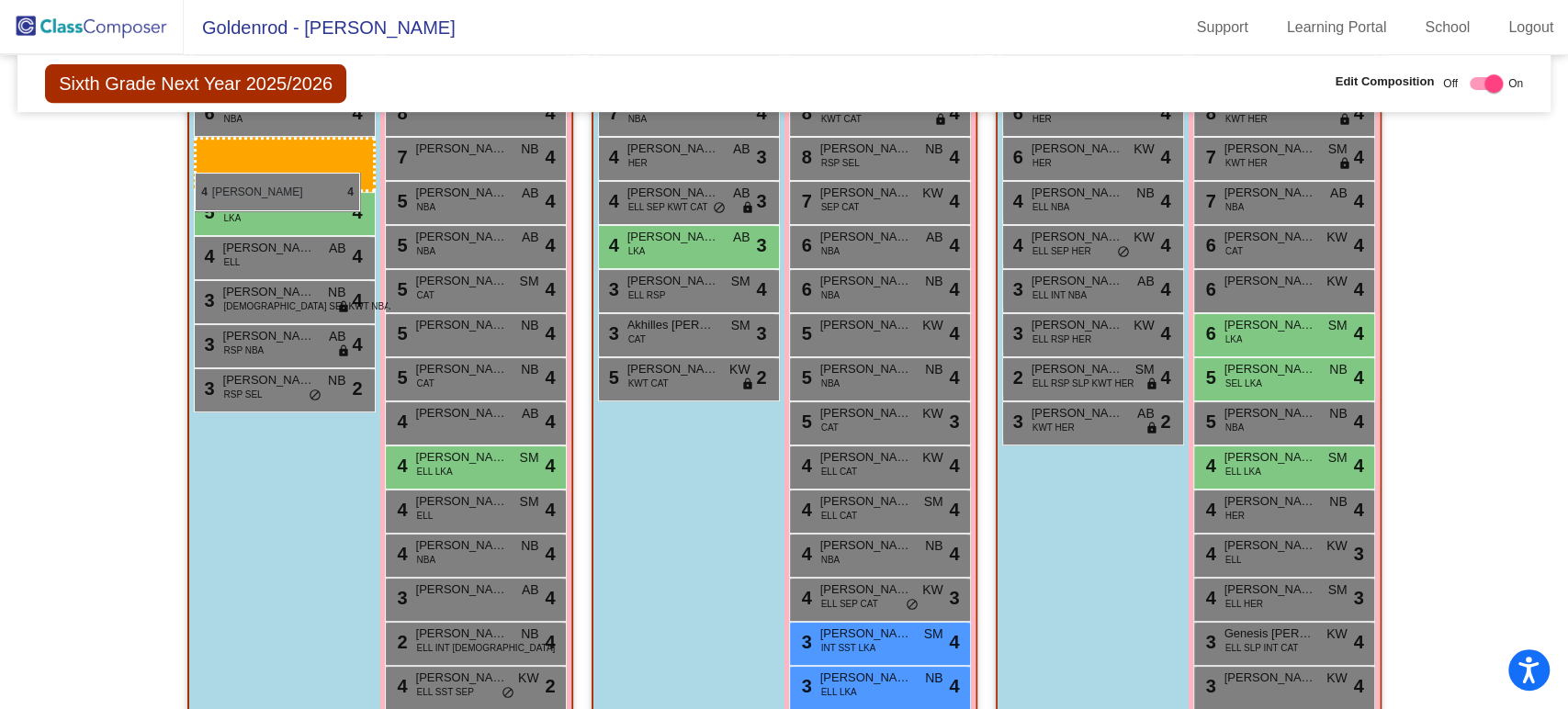 drag, startPoint x: 645, startPoint y: 489, endPoint x: 195, endPoint y: 173, distance: 549.86908 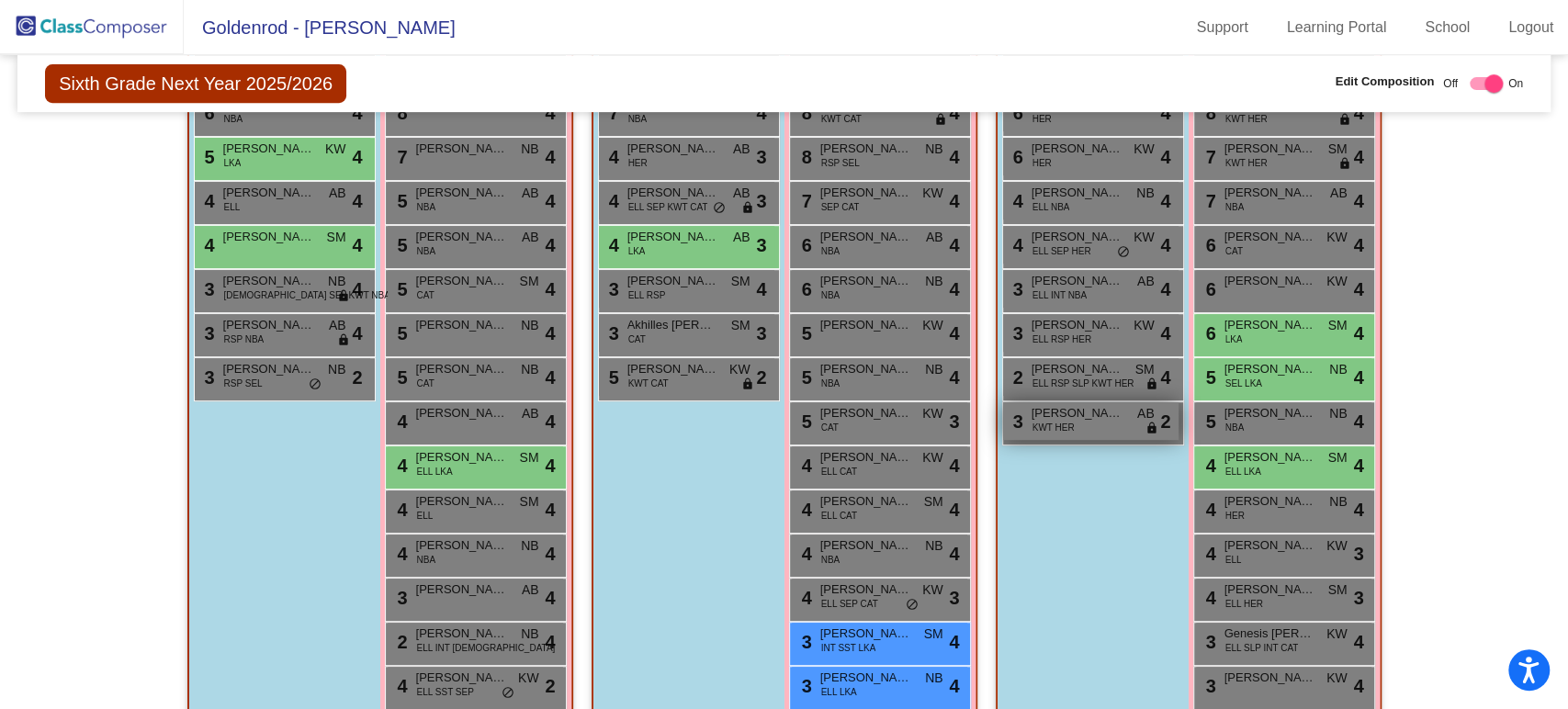 scroll, scrollTop: 0, scrollLeft: 0, axis: both 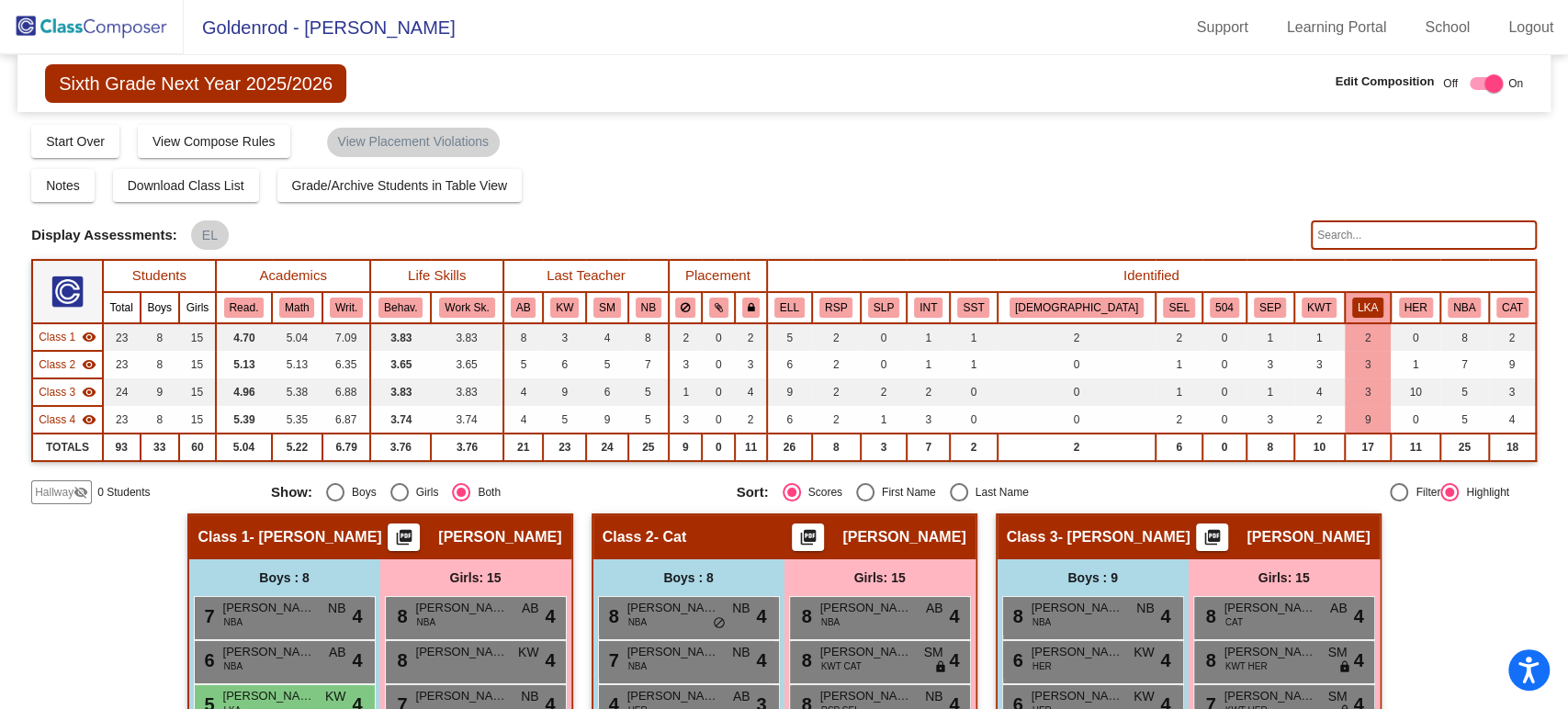 click on "LKA" 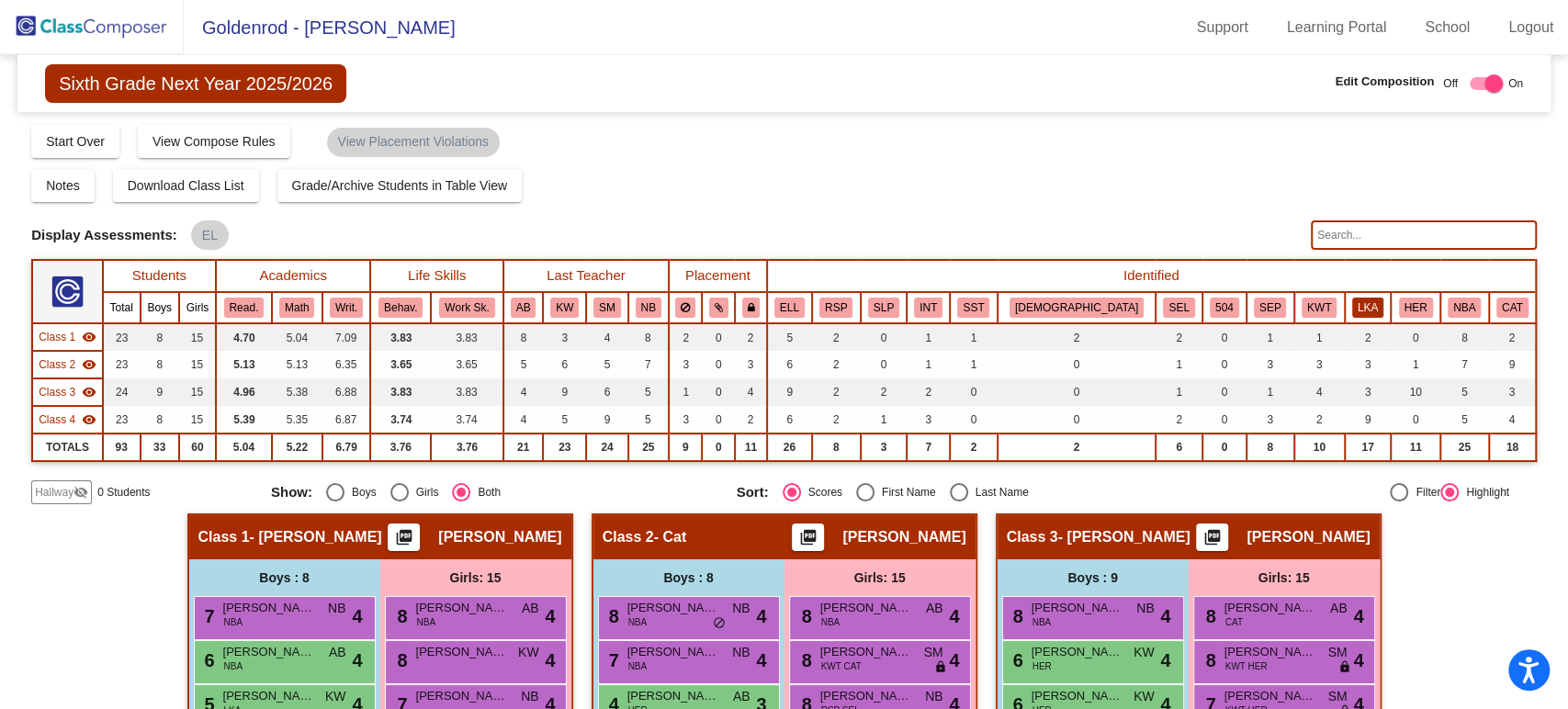 click on "LKA" 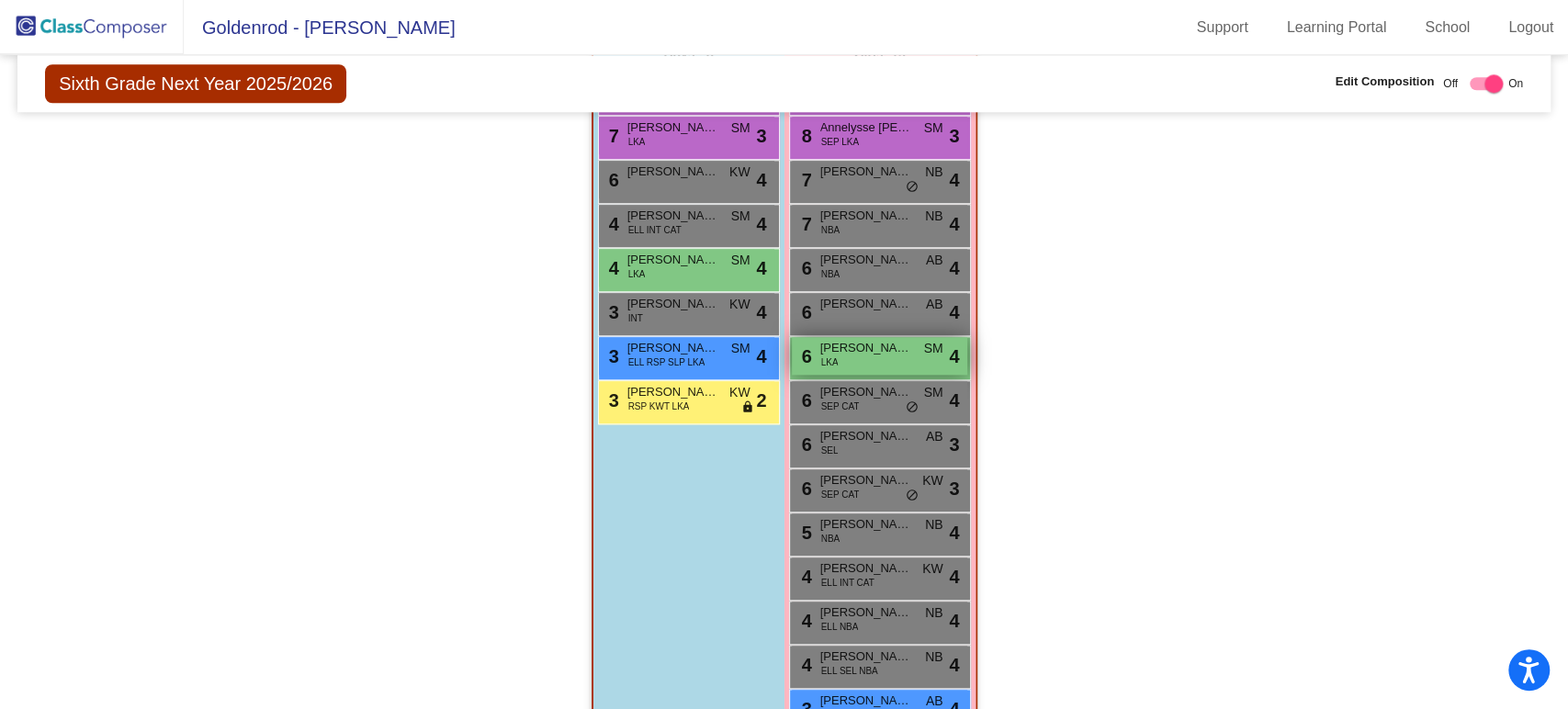 scroll, scrollTop: 1299, scrollLeft: 0, axis: vertical 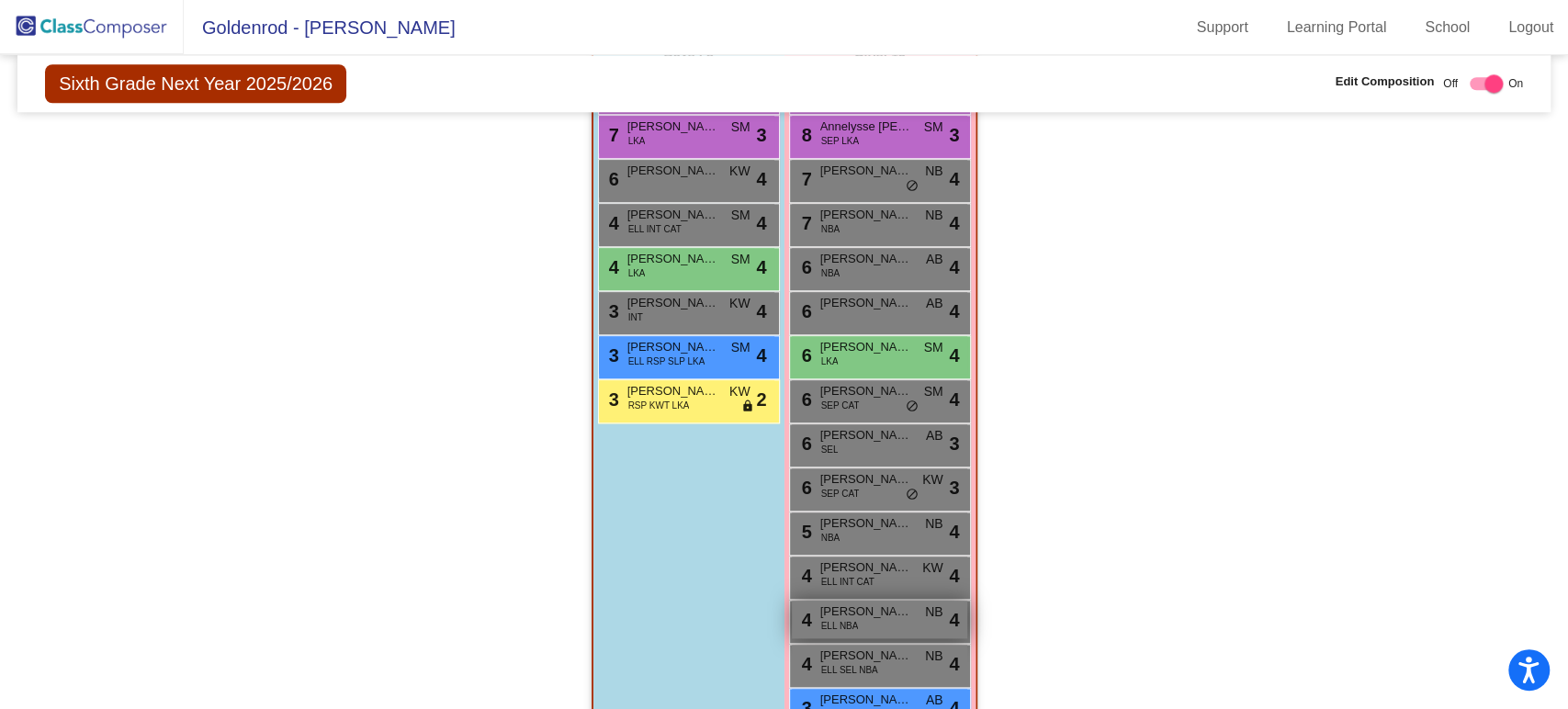 click on "[PERSON_NAME]" at bounding box center (866, 612) 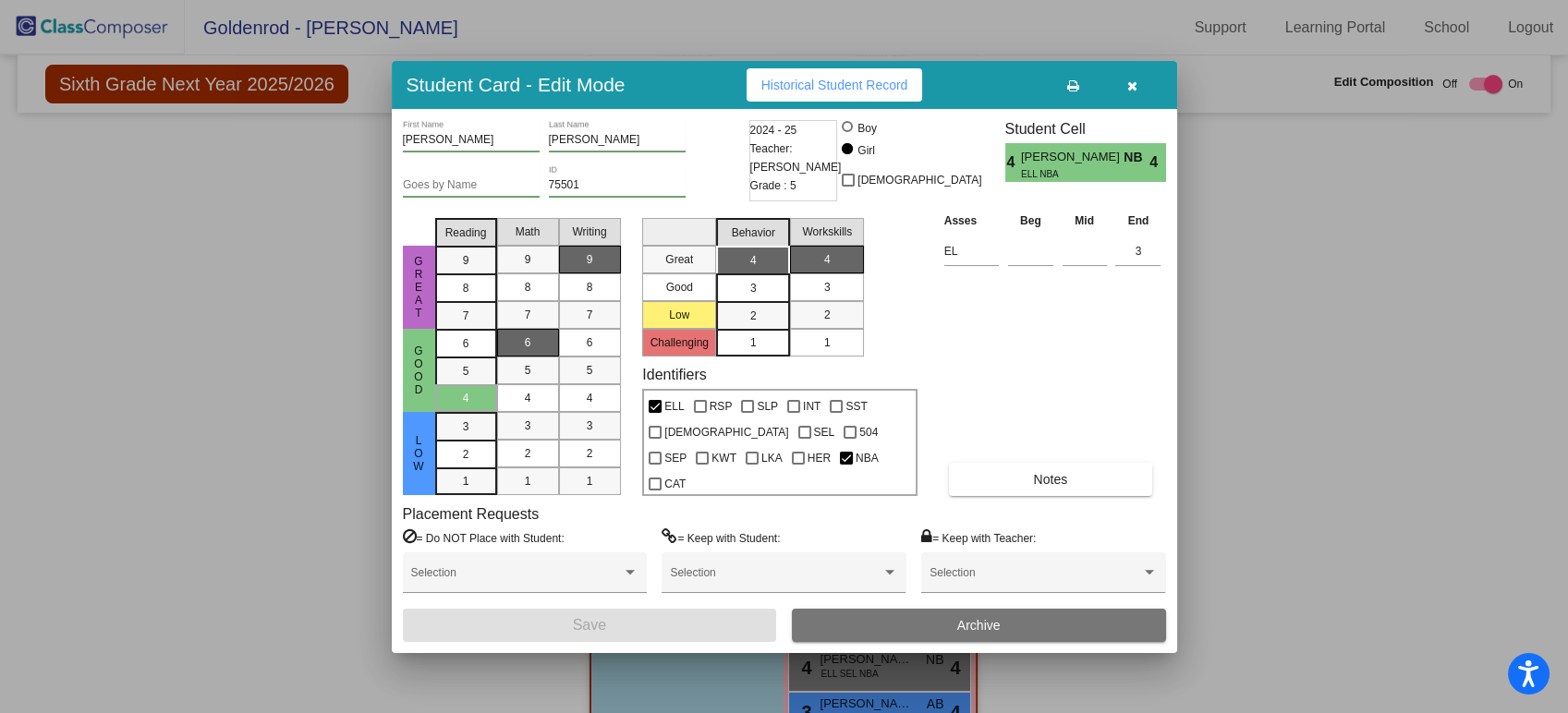 click at bounding box center (1132, 86) 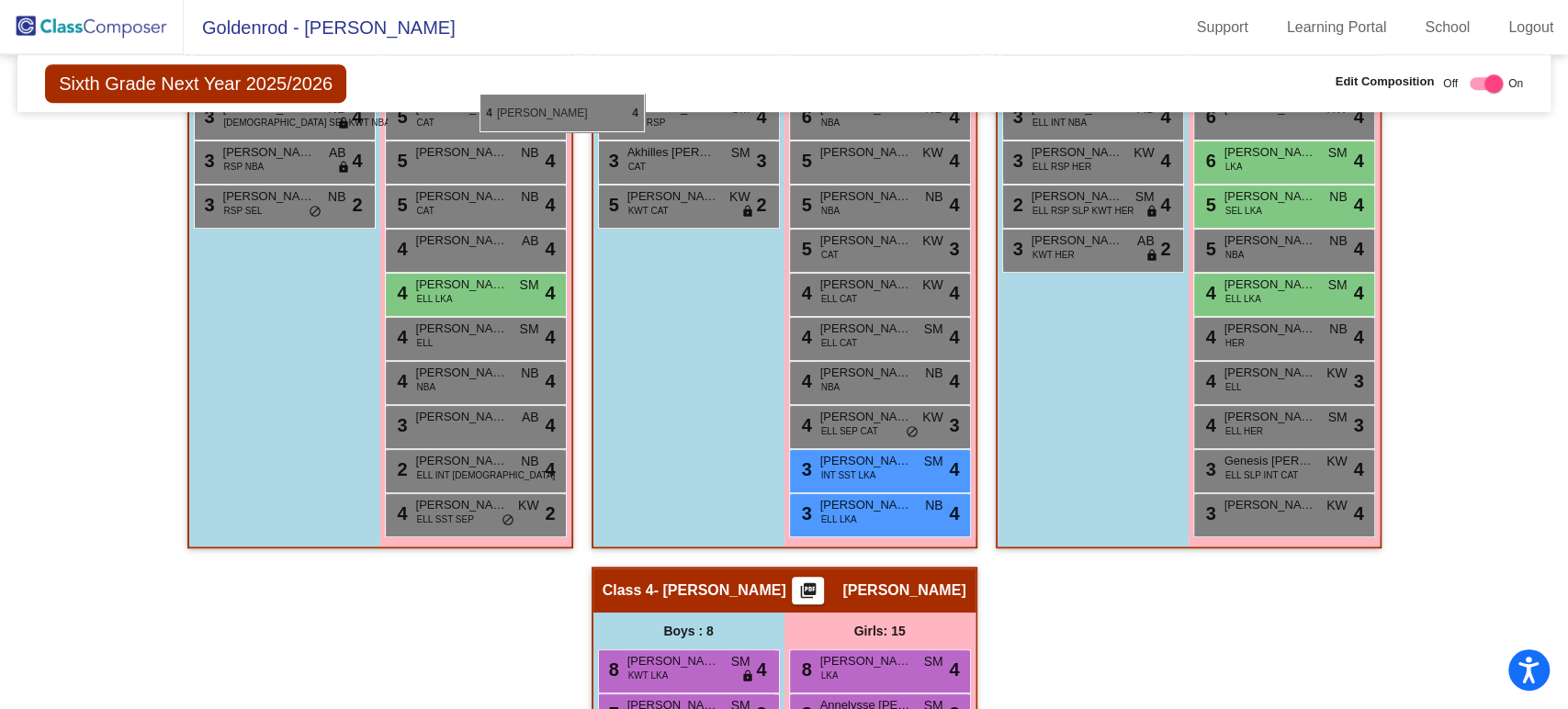 scroll, scrollTop: 714, scrollLeft: 0, axis: vertical 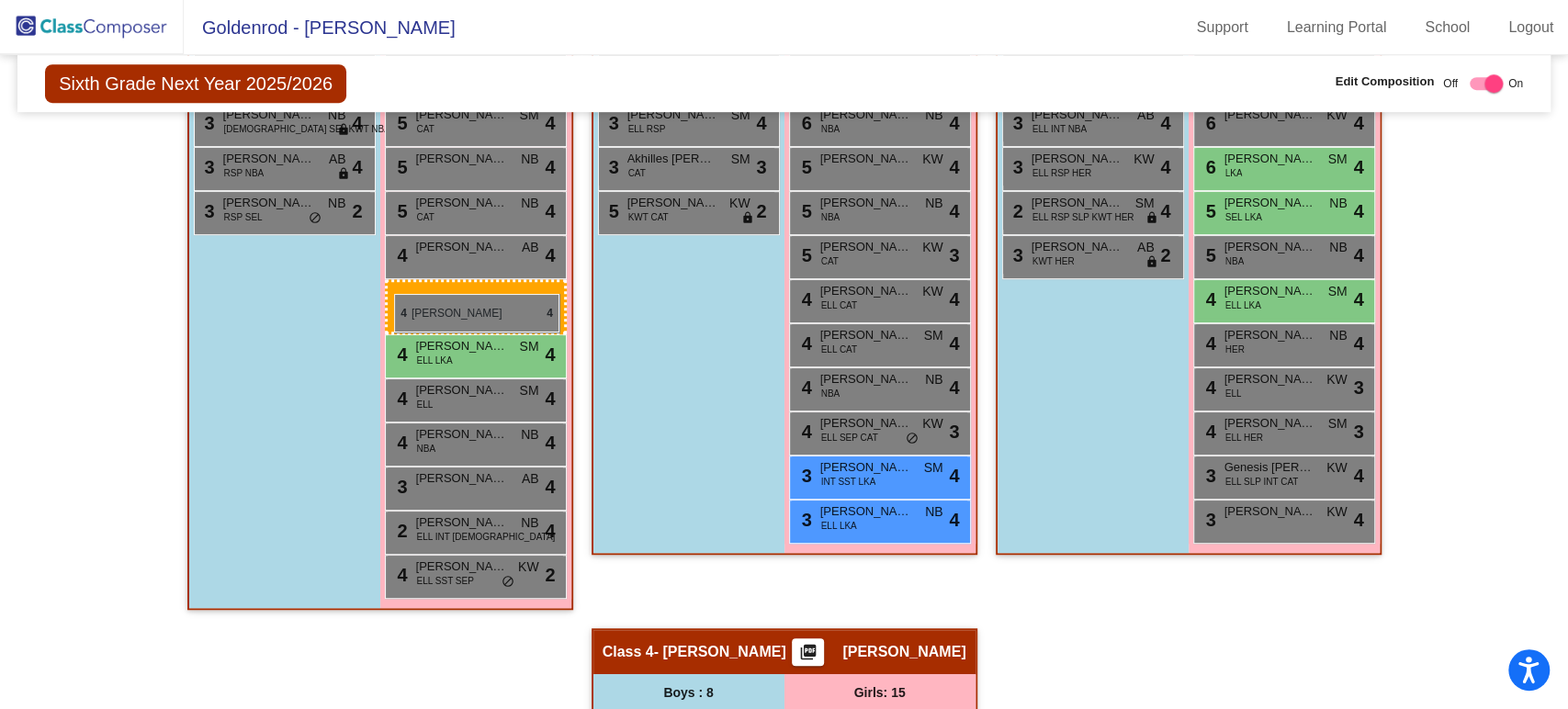 drag, startPoint x: 858, startPoint y: 617, endPoint x: 394, endPoint y: 294, distance: 565.3539 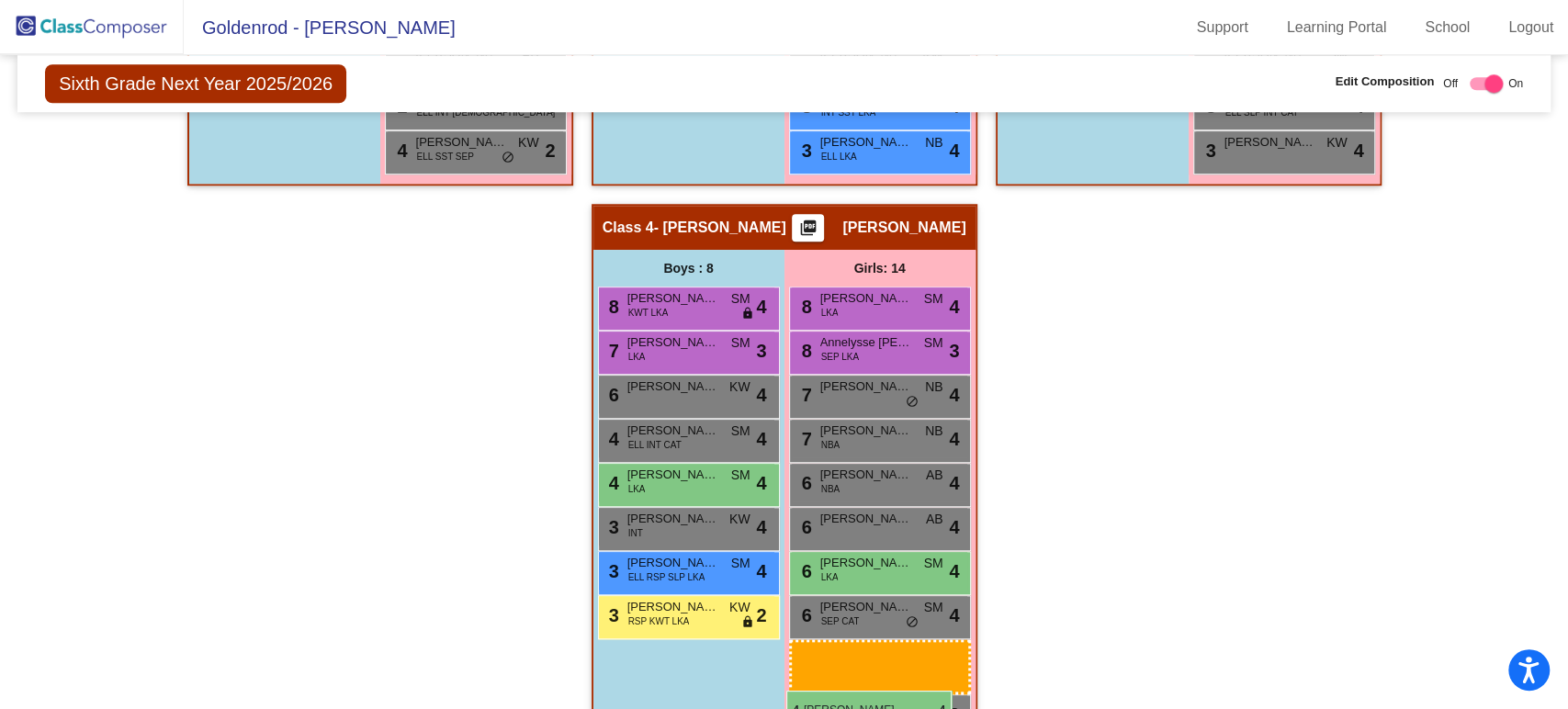 scroll, scrollTop: 1125, scrollLeft: 0, axis: vertical 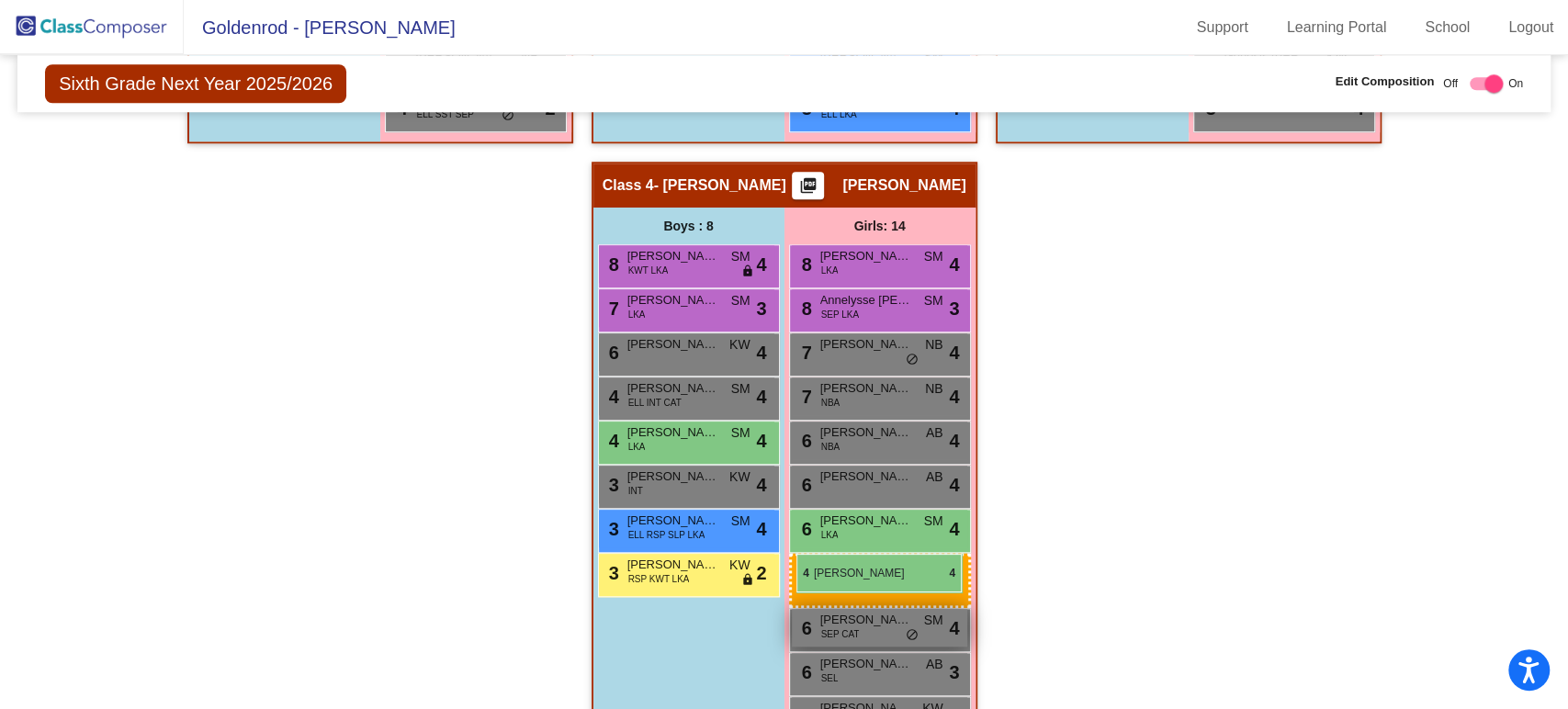 drag, startPoint x: 448, startPoint y: 291, endPoint x: 797, endPoint y: 554, distance: 437.00114 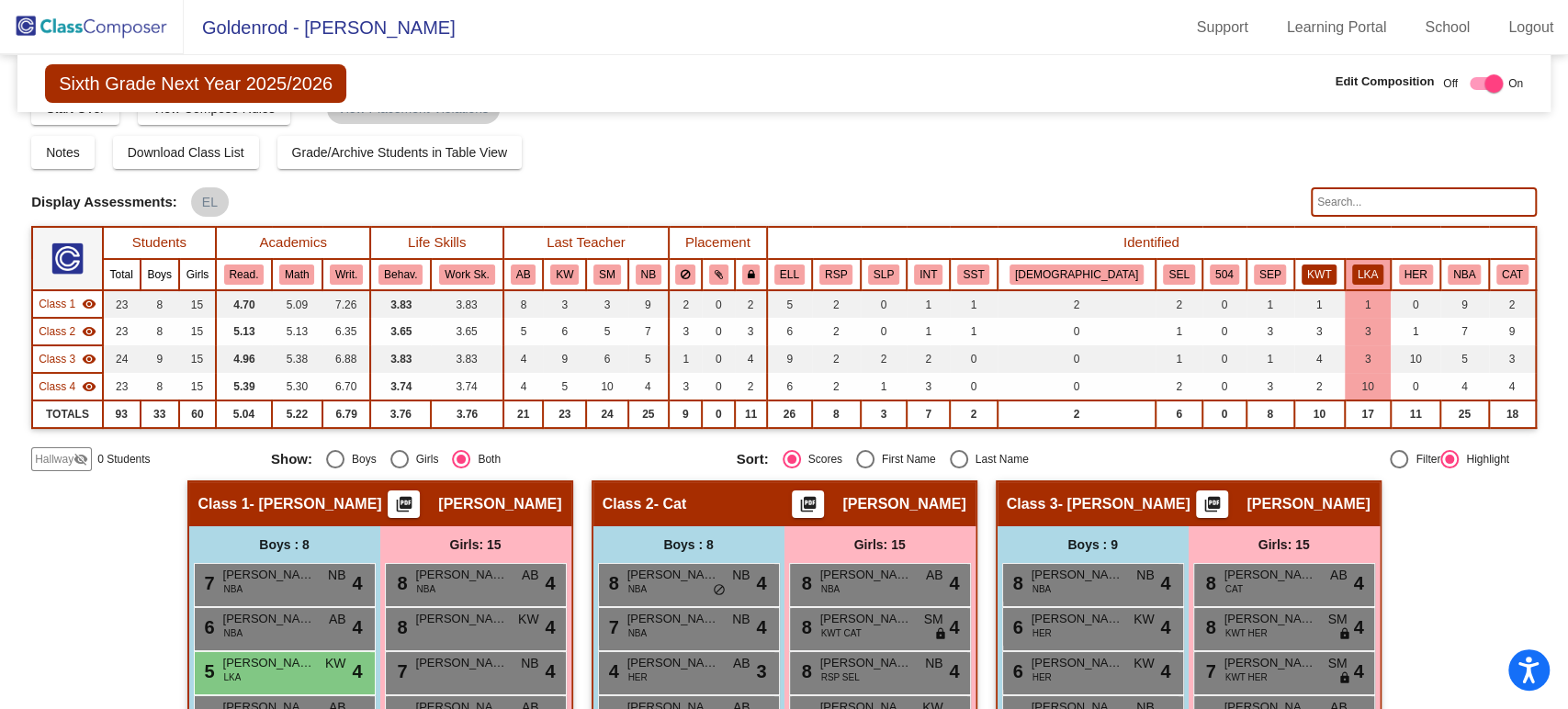 scroll, scrollTop: 29, scrollLeft: 0, axis: vertical 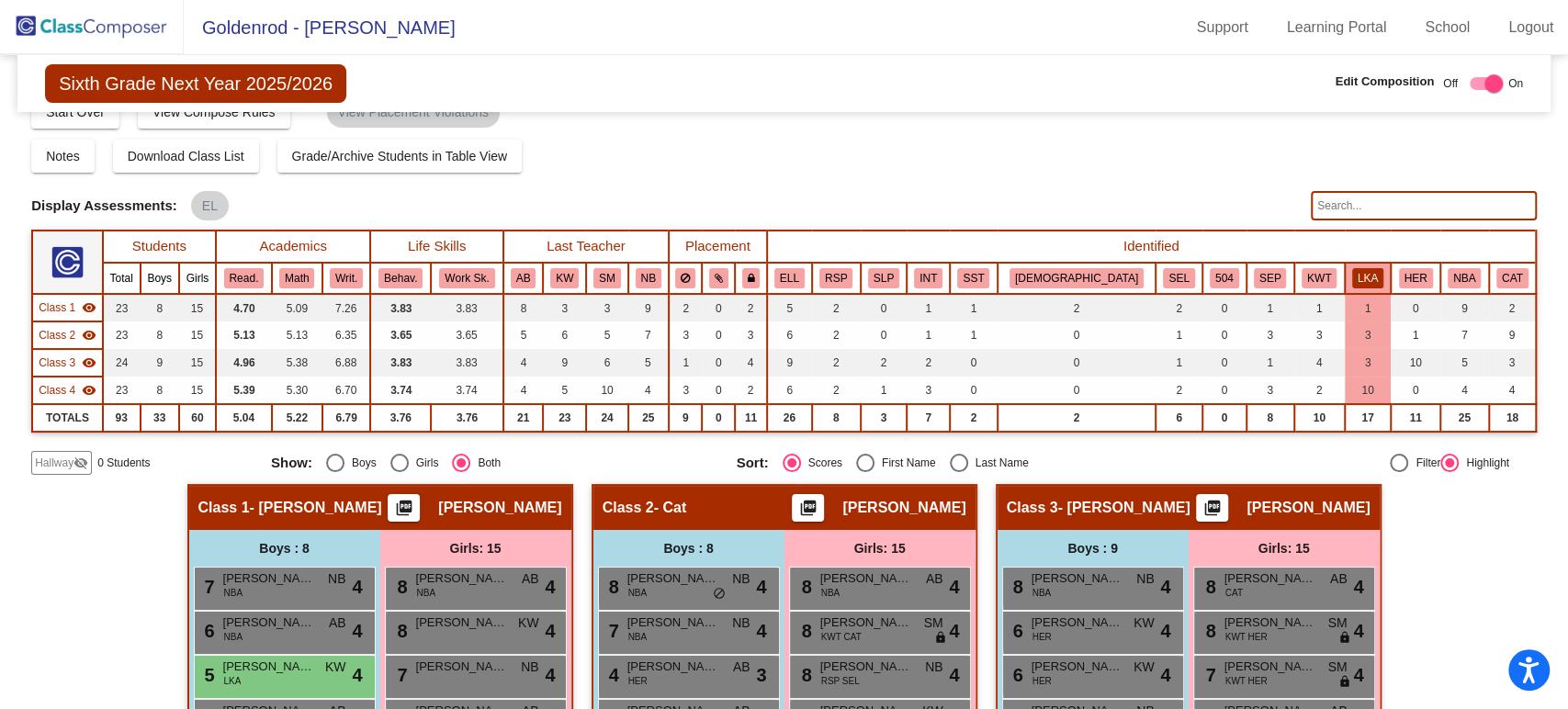 click on "LKA" 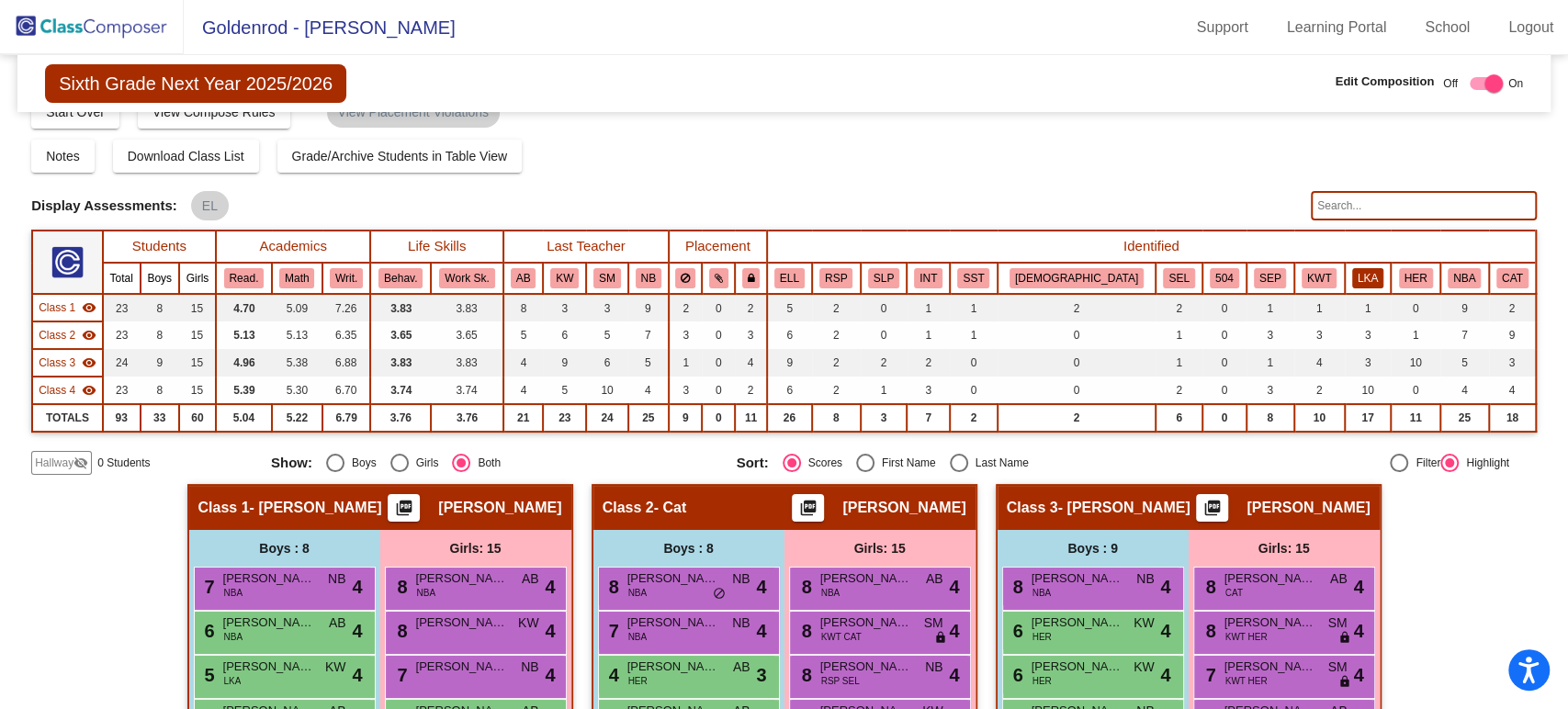 click on "LKA" 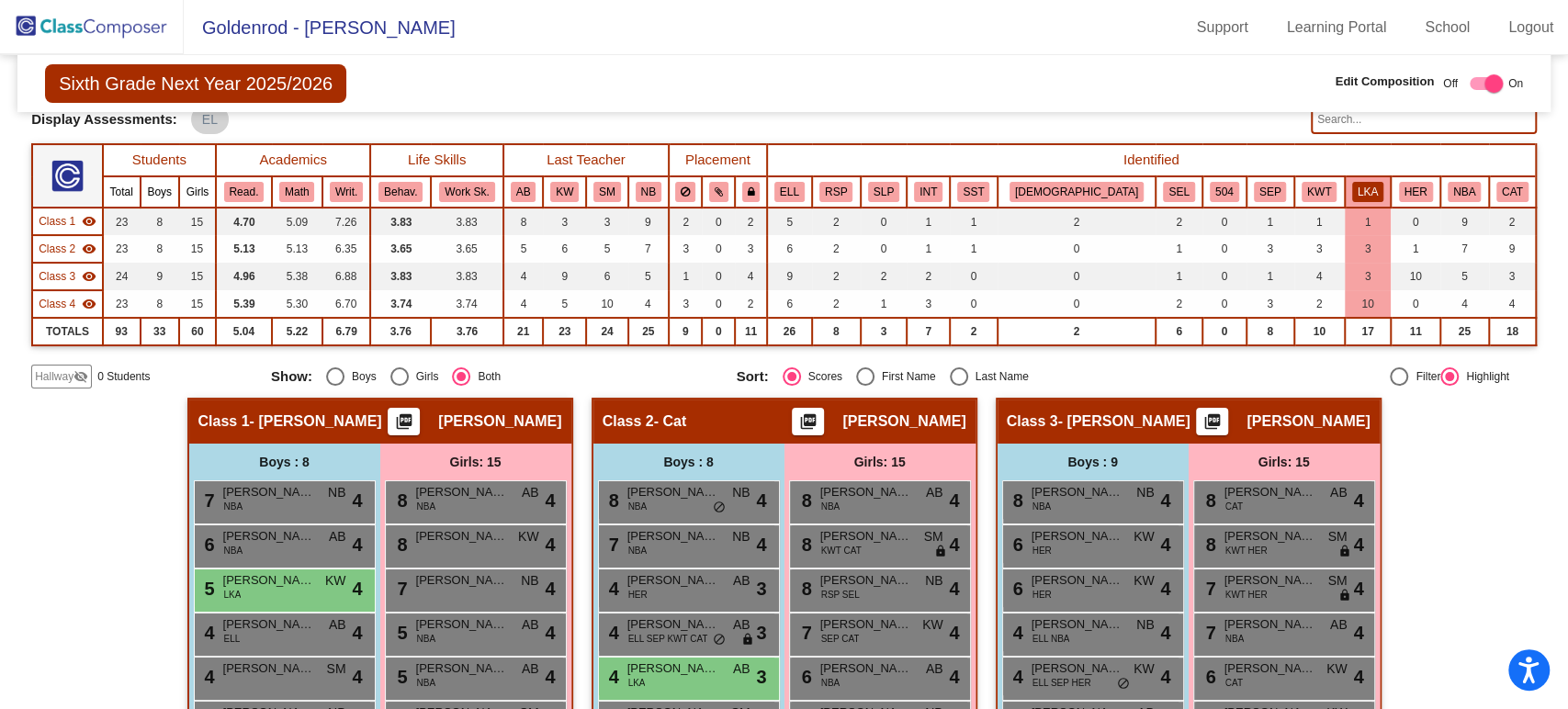 scroll, scrollTop: 115, scrollLeft: 0, axis: vertical 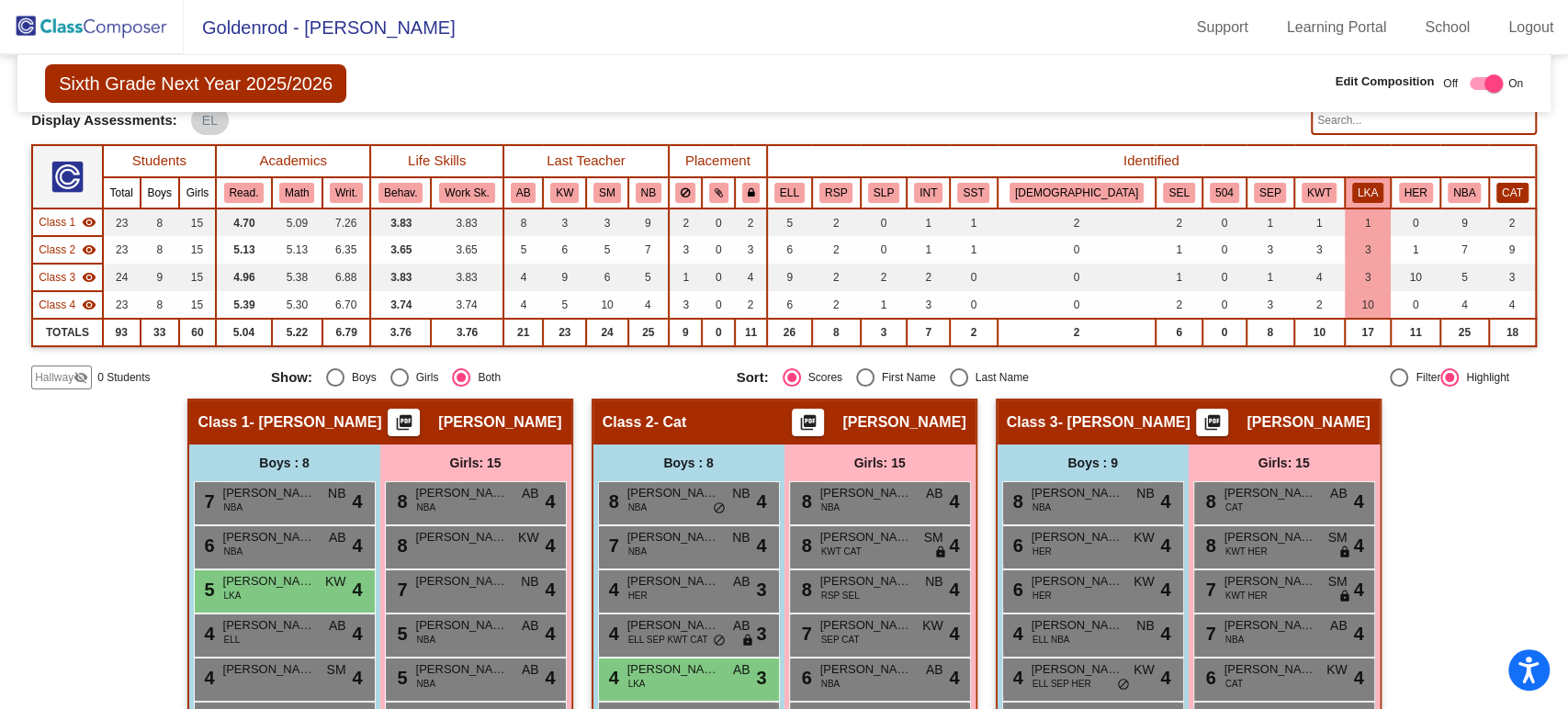 click on "CAT" 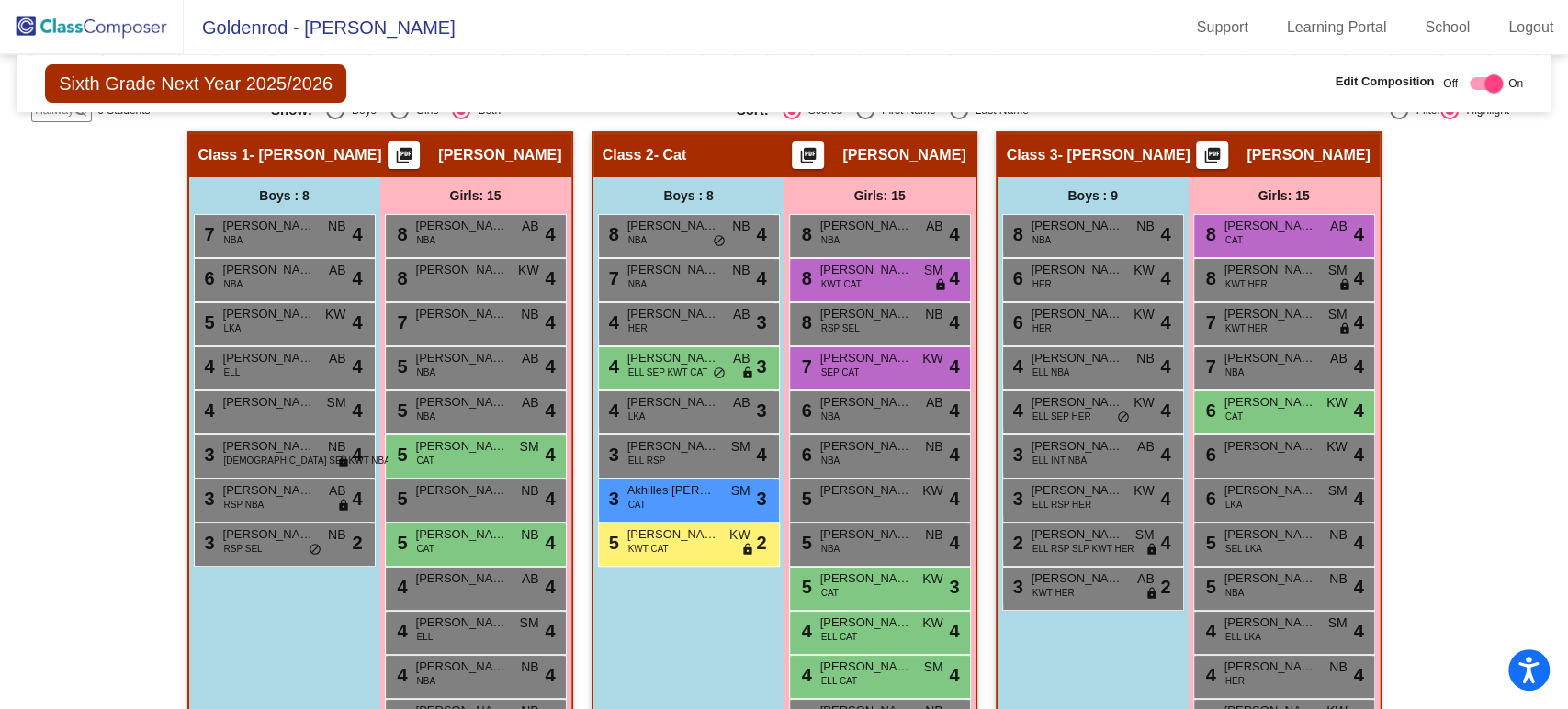 scroll, scrollTop: 384, scrollLeft: 0, axis: vertical 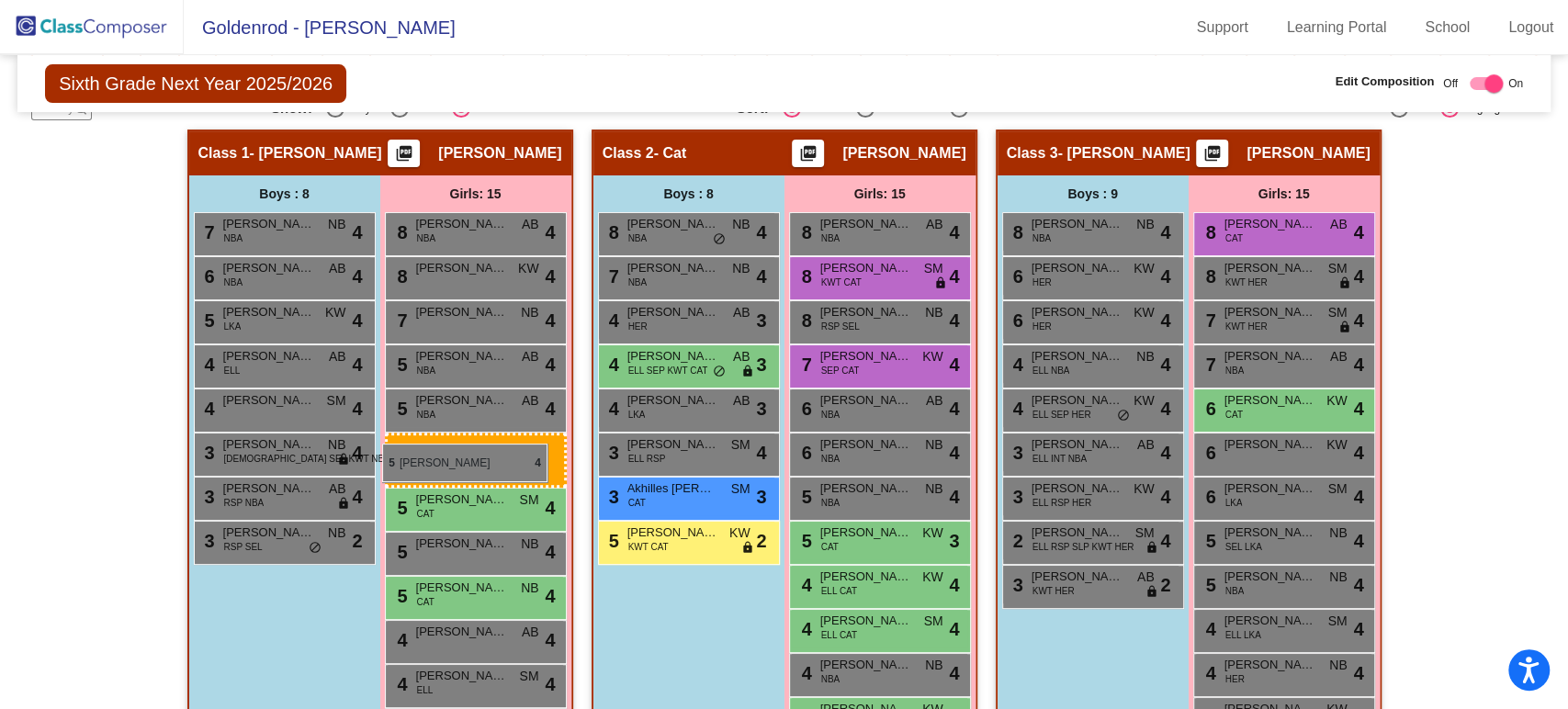 drag, startPoint x: 874, startPoint y: 489, endPoint x: 382, endPoint y: 444, distance: 494.0536 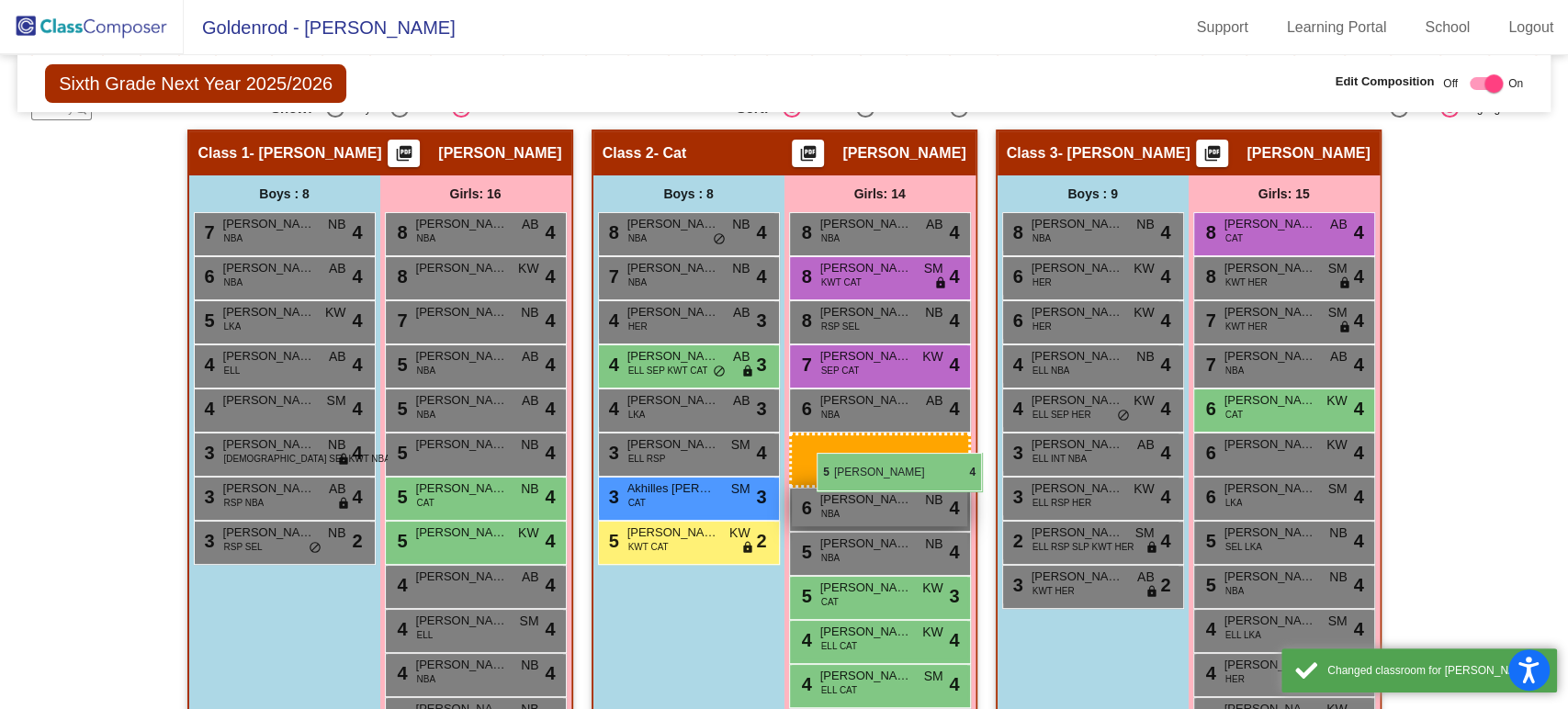drag, startPoint x: 456, startPoint y: 451, endPoint x: 816, endPoint y: 452, distance: 360.00139 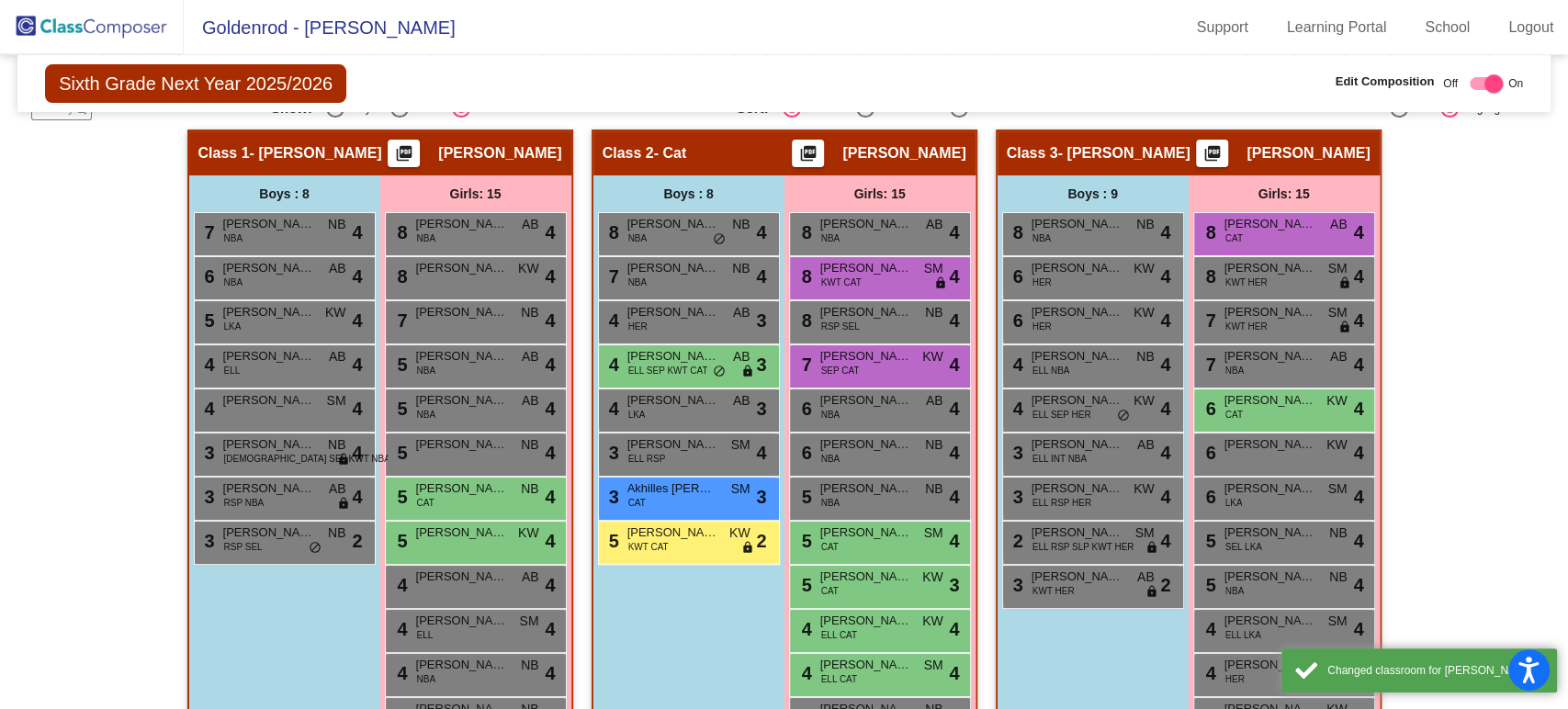 scroll, scrollTop: 0, scrollLeft: 0, axis: both 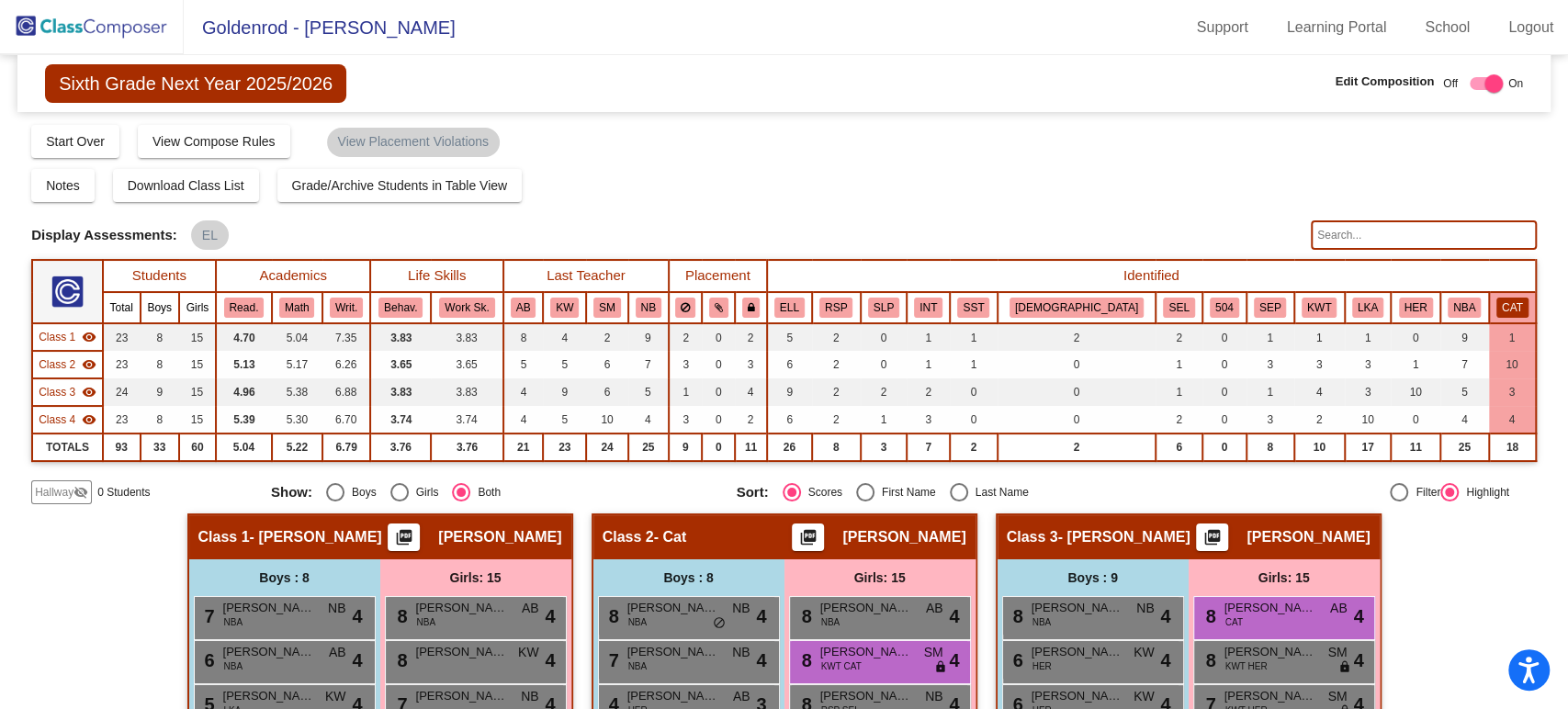 click on "CAT" 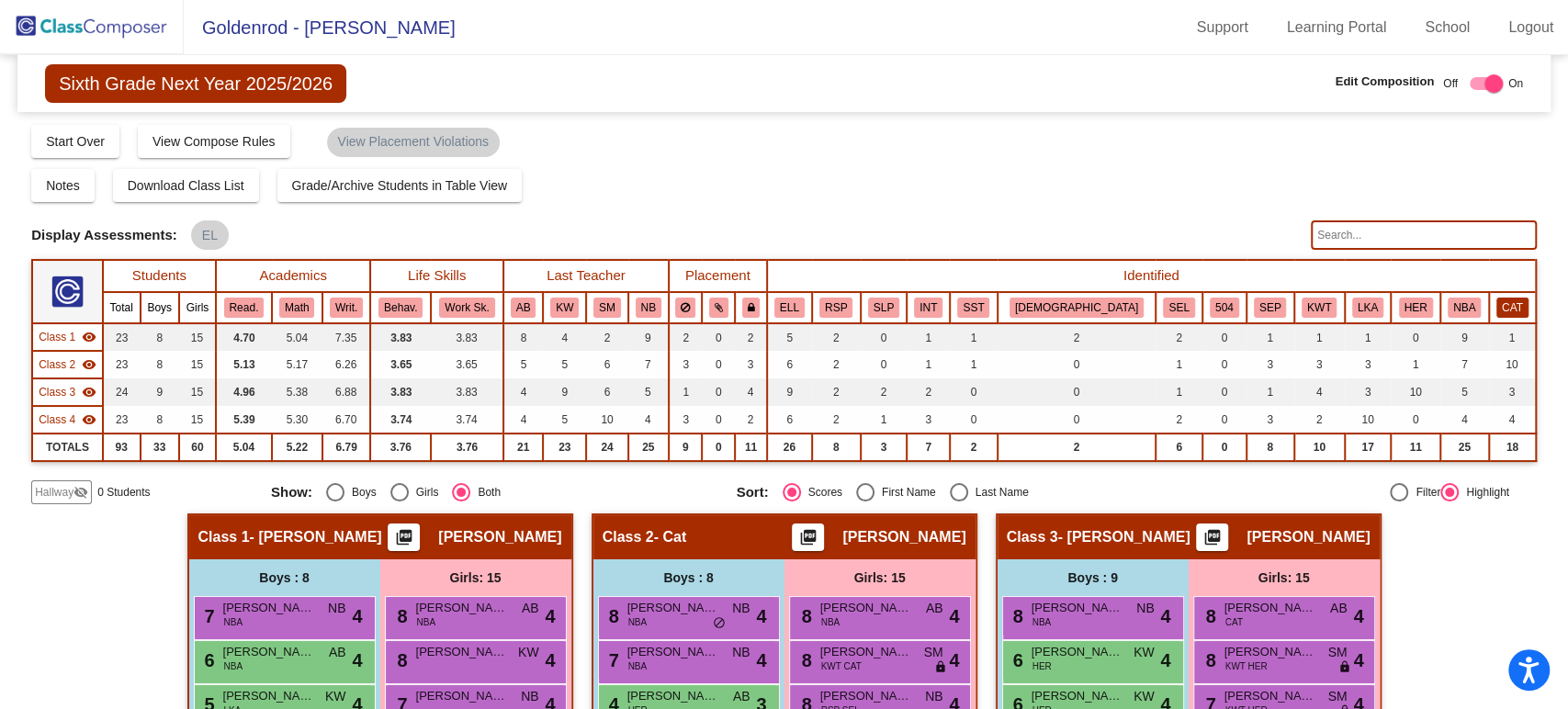 click on "CAT" 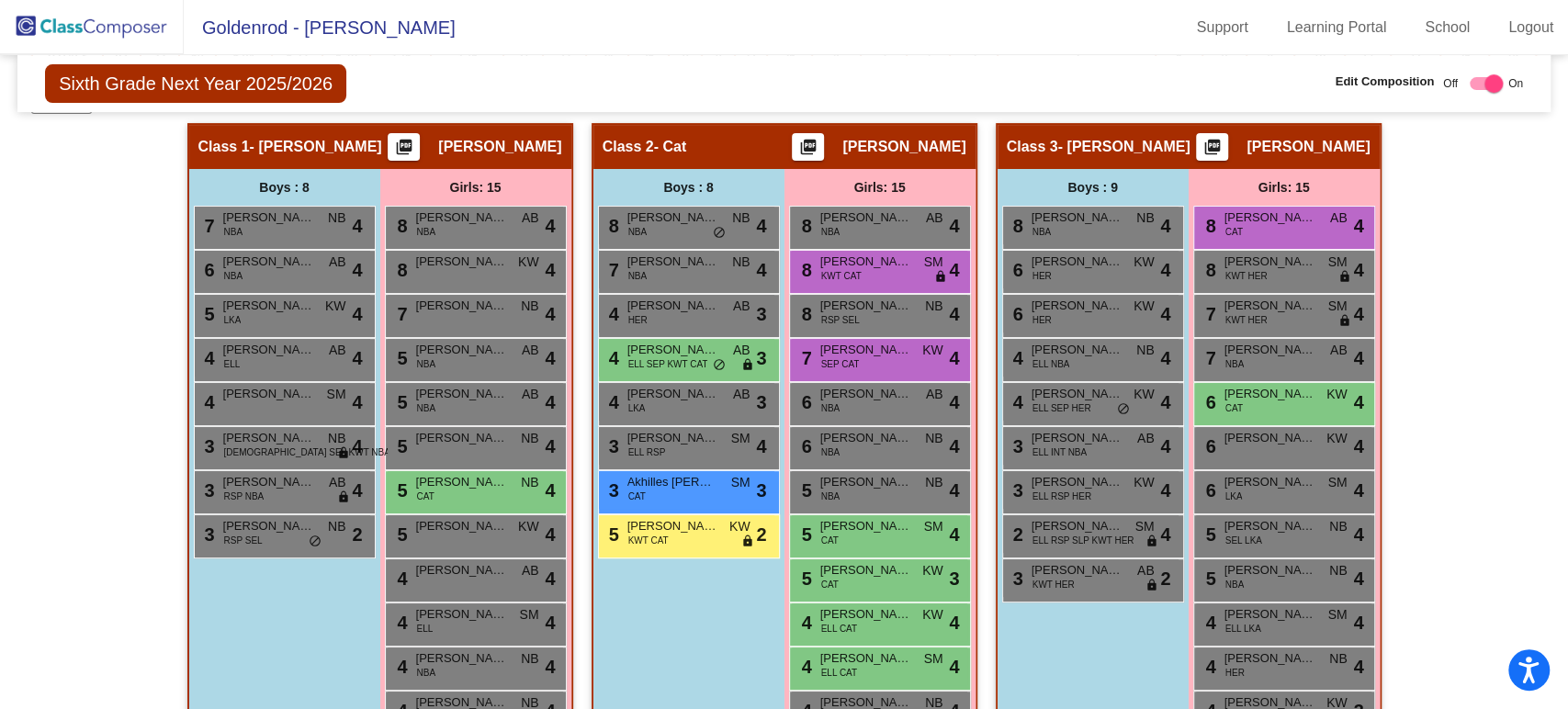 scroll, scrollTop: 391, scrollLeft: 0, axis: vertical 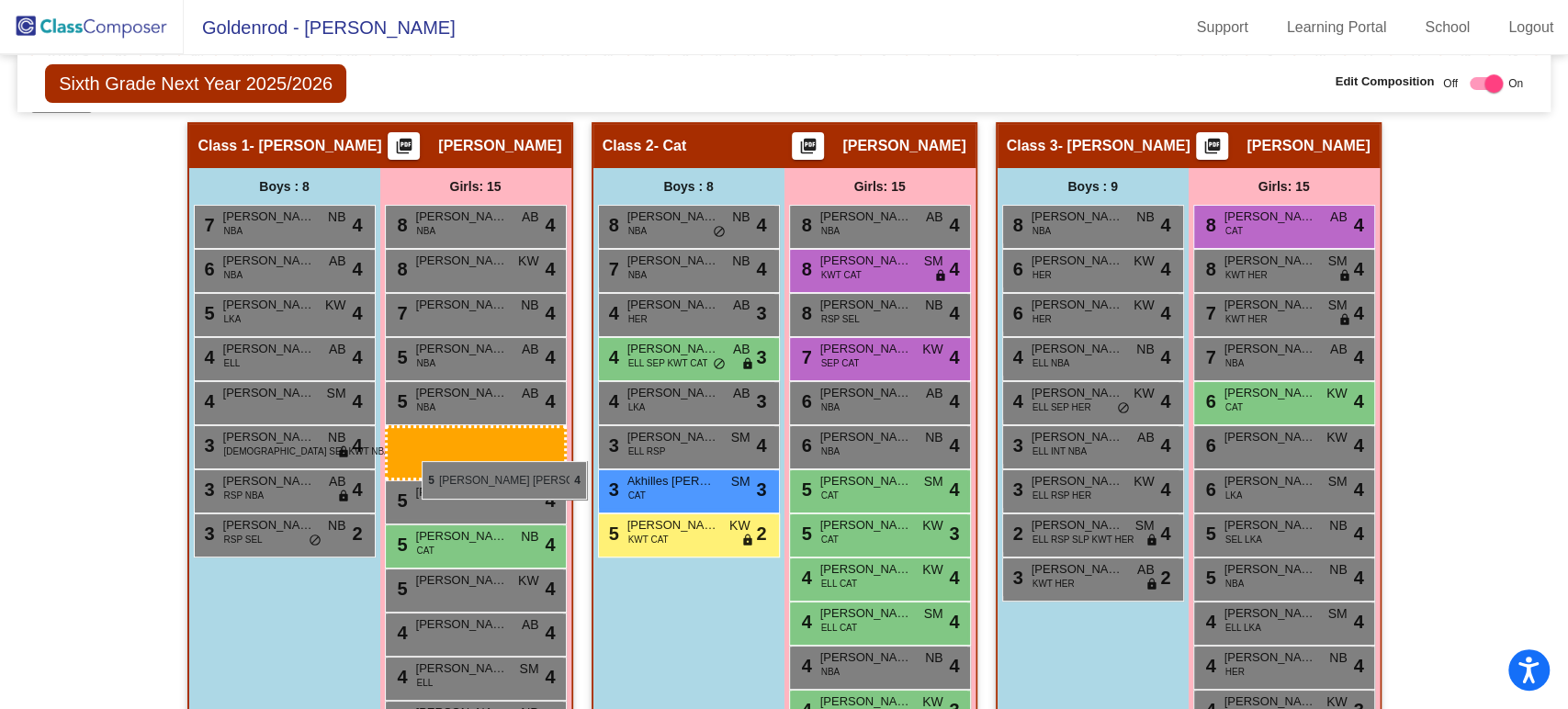 drag, startPoint x: 846, startPoint y: 500, endPoint x: 422, endPoint y: 461, distance: 425.78985 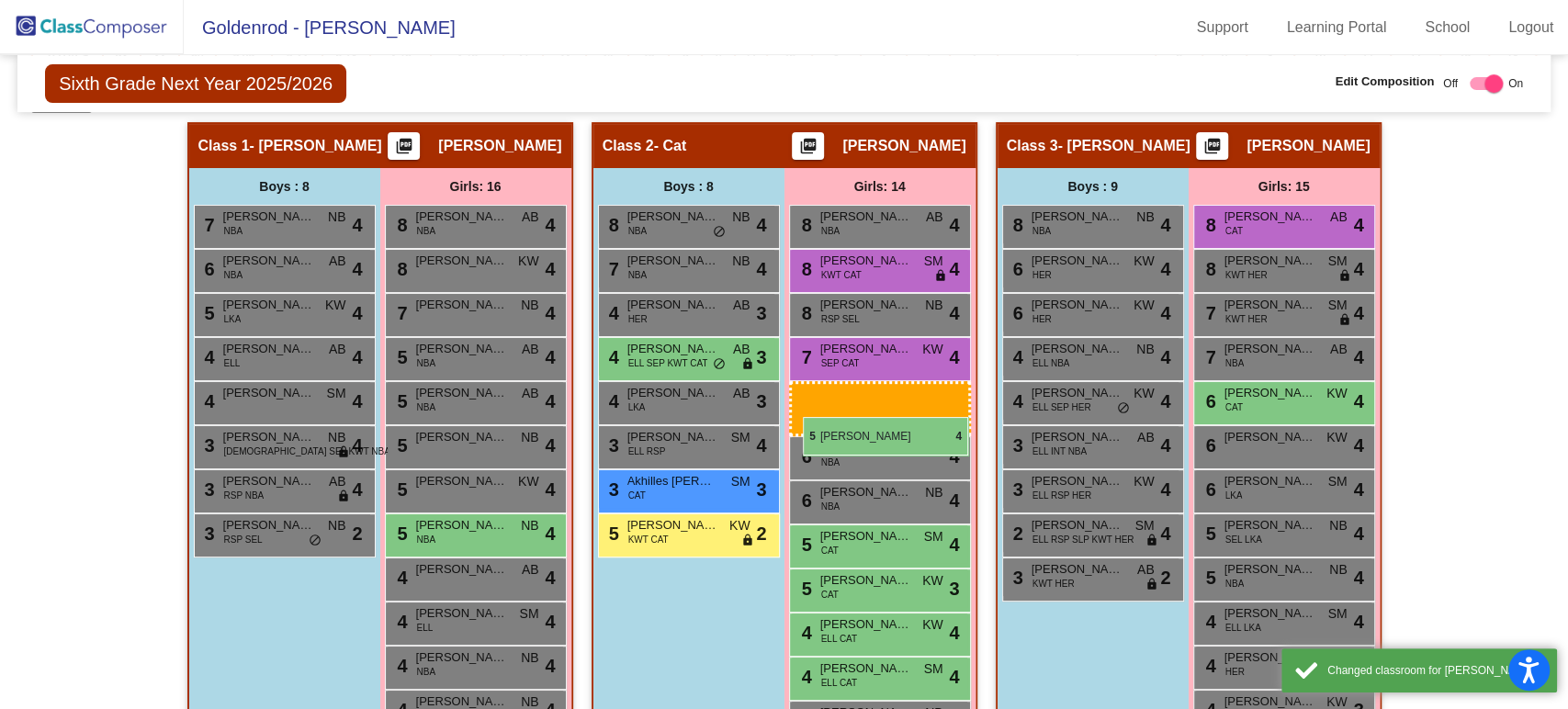 drag, startPoint x: 434, startPoint y: 493, endPoint x: 803, endPoint y: 417, distance: 376.74527 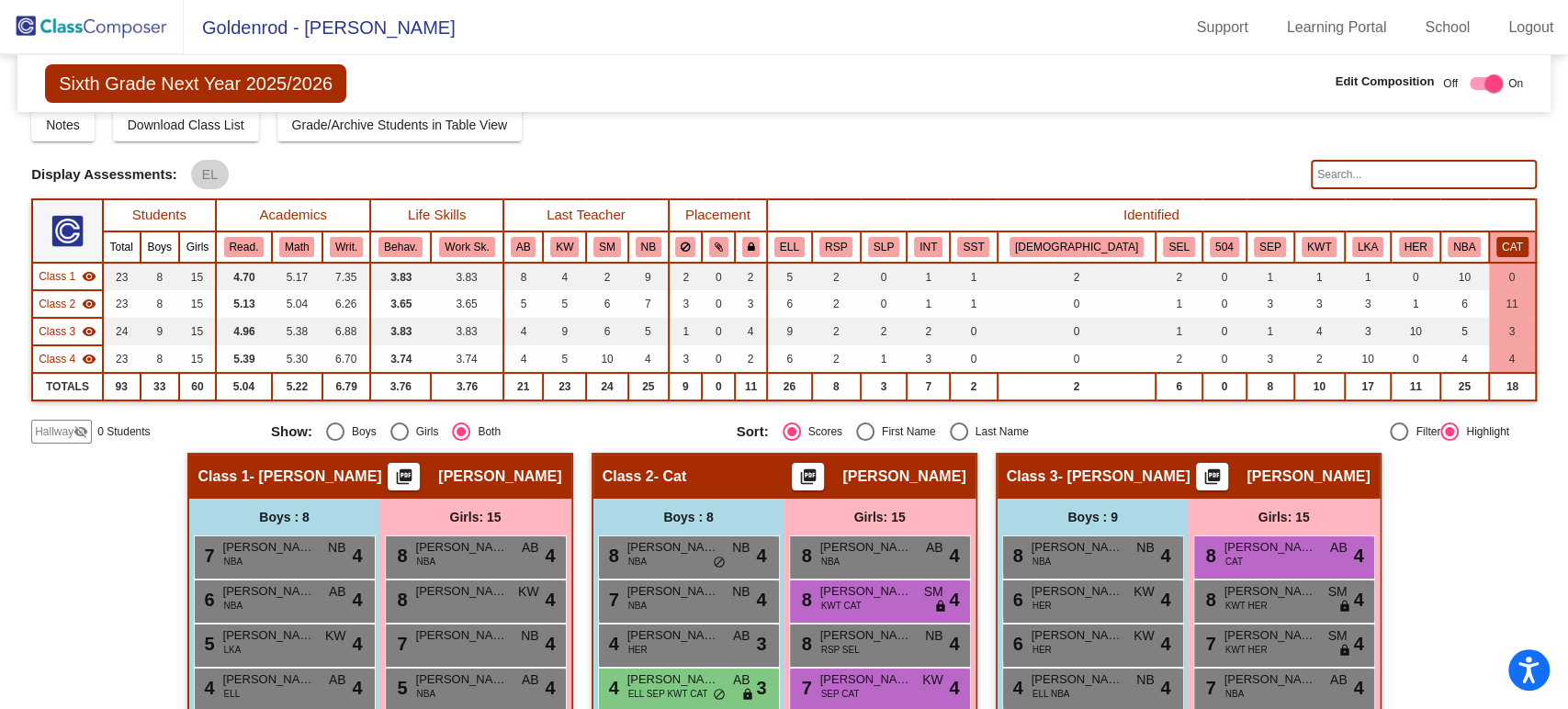 scroll, scrollTop: 0, scrollLeft: 0, axis: both 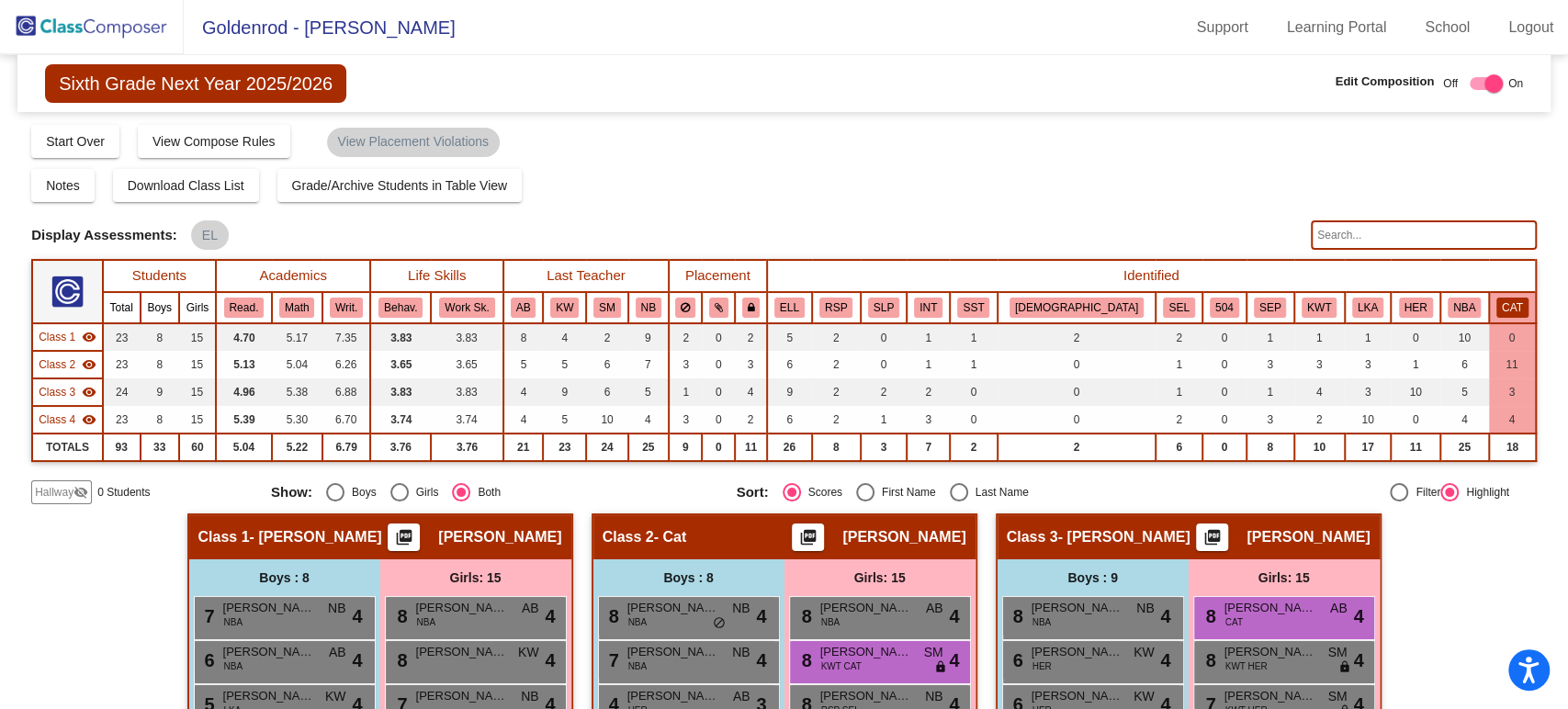 click on "CAT" 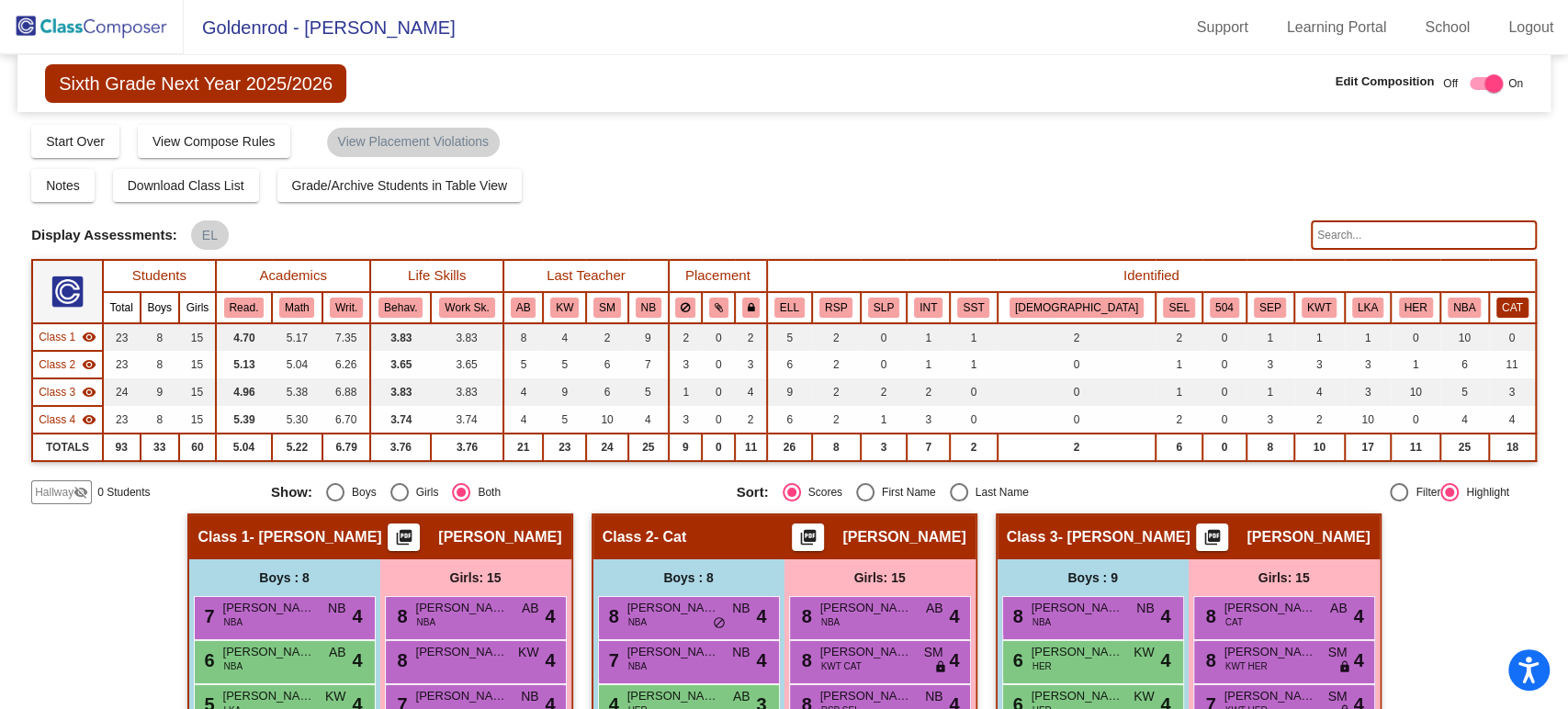 click on "CAT" 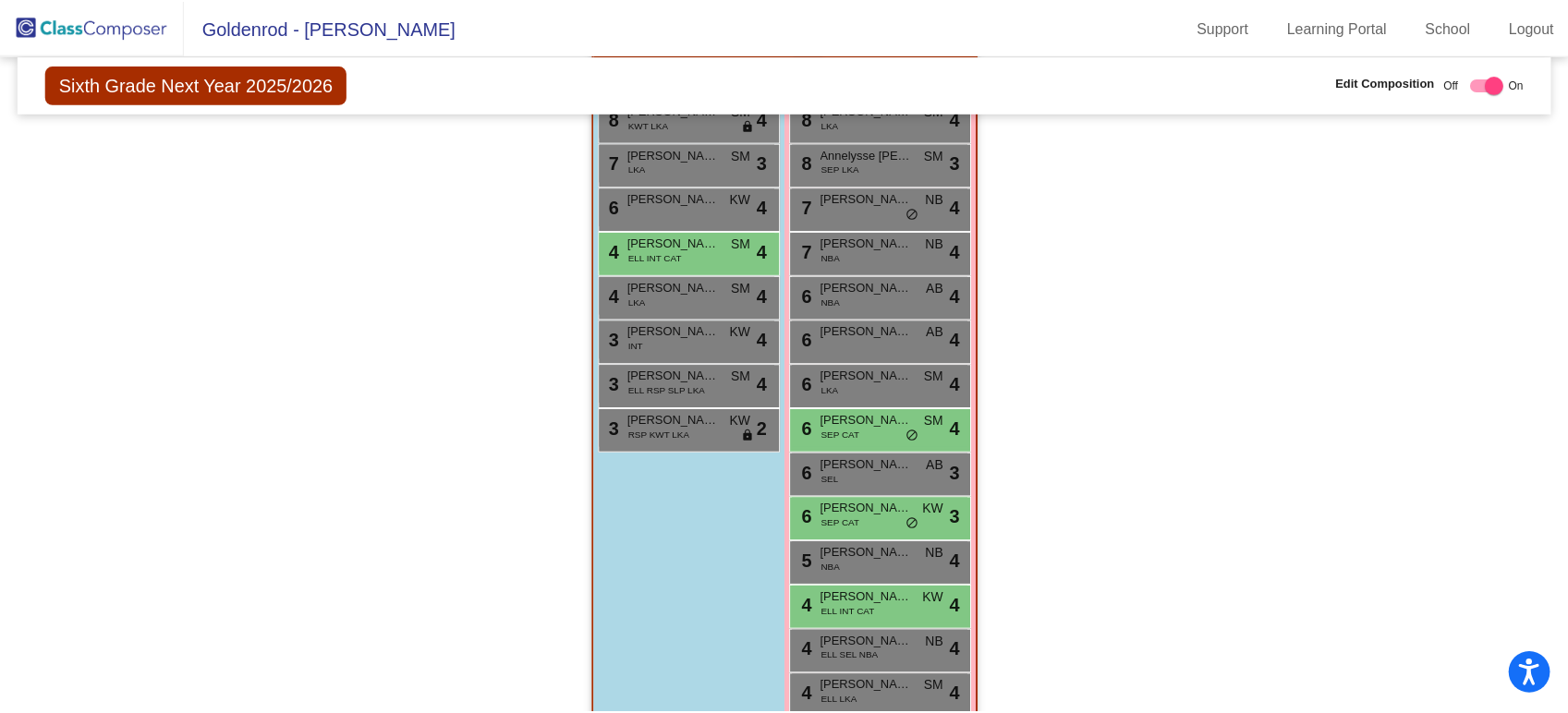 scroll, scrollTop: 1289, scrollLeft: 0, axis: vertical 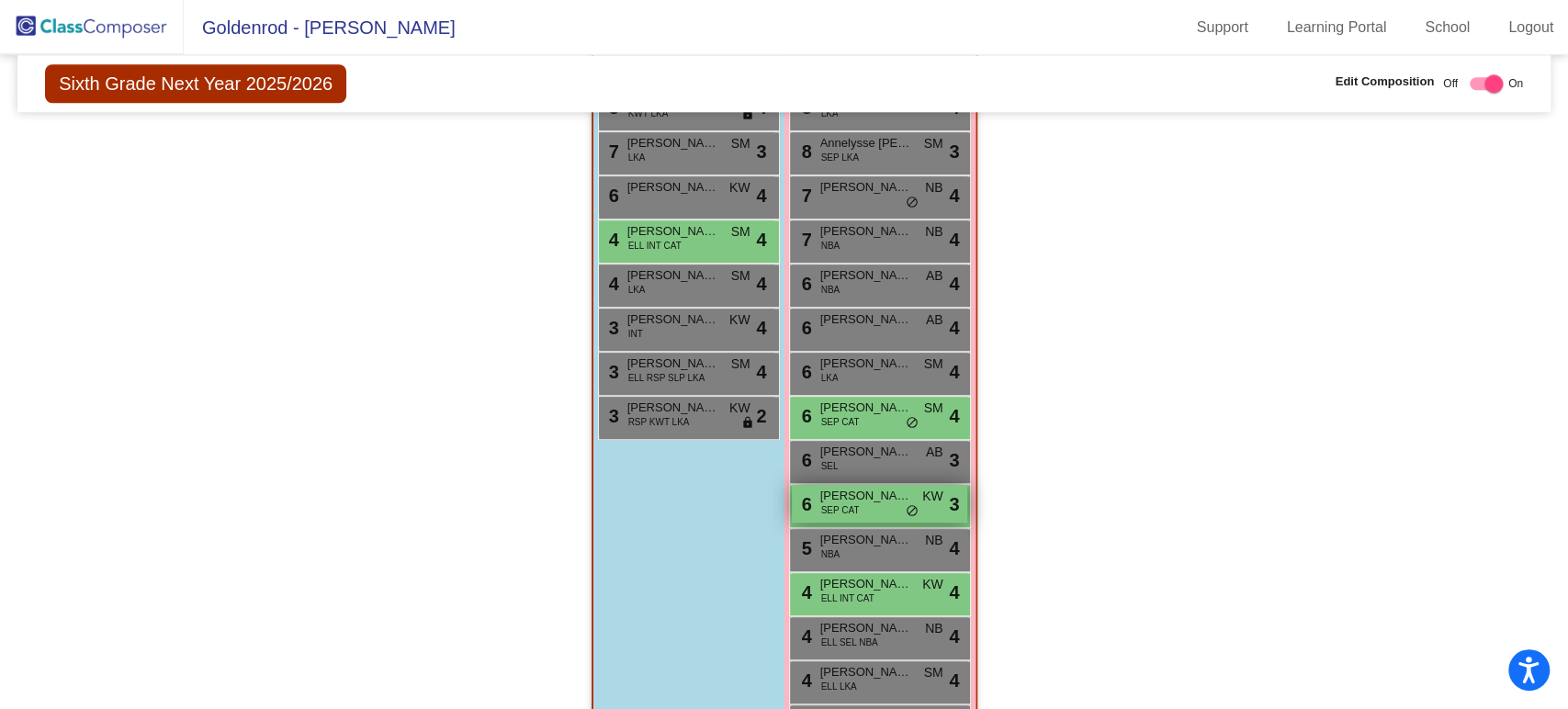 click on "[PERSON_NAME]" at bounding box center [866, 496] 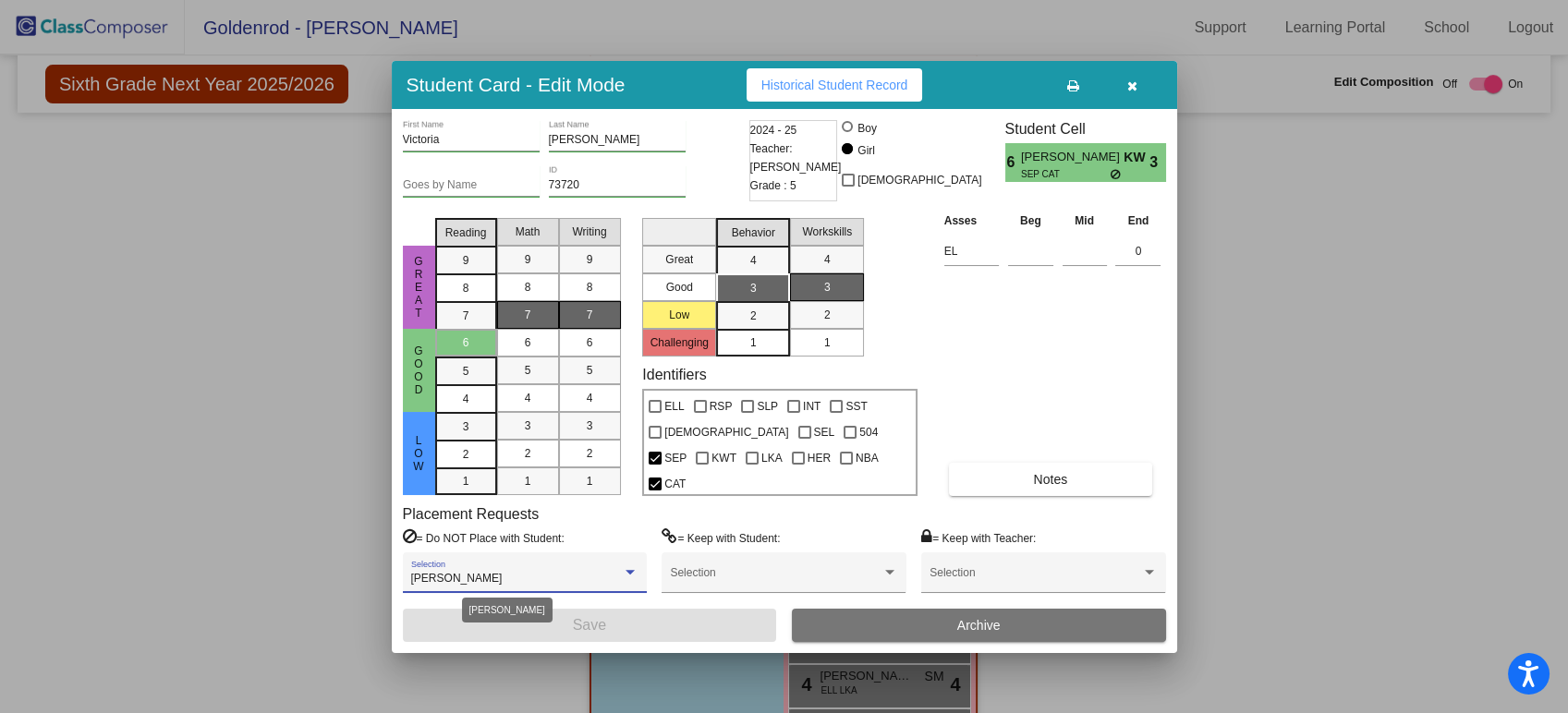 click on "[PERSON_NAME]" at bounding box center (517, 579) 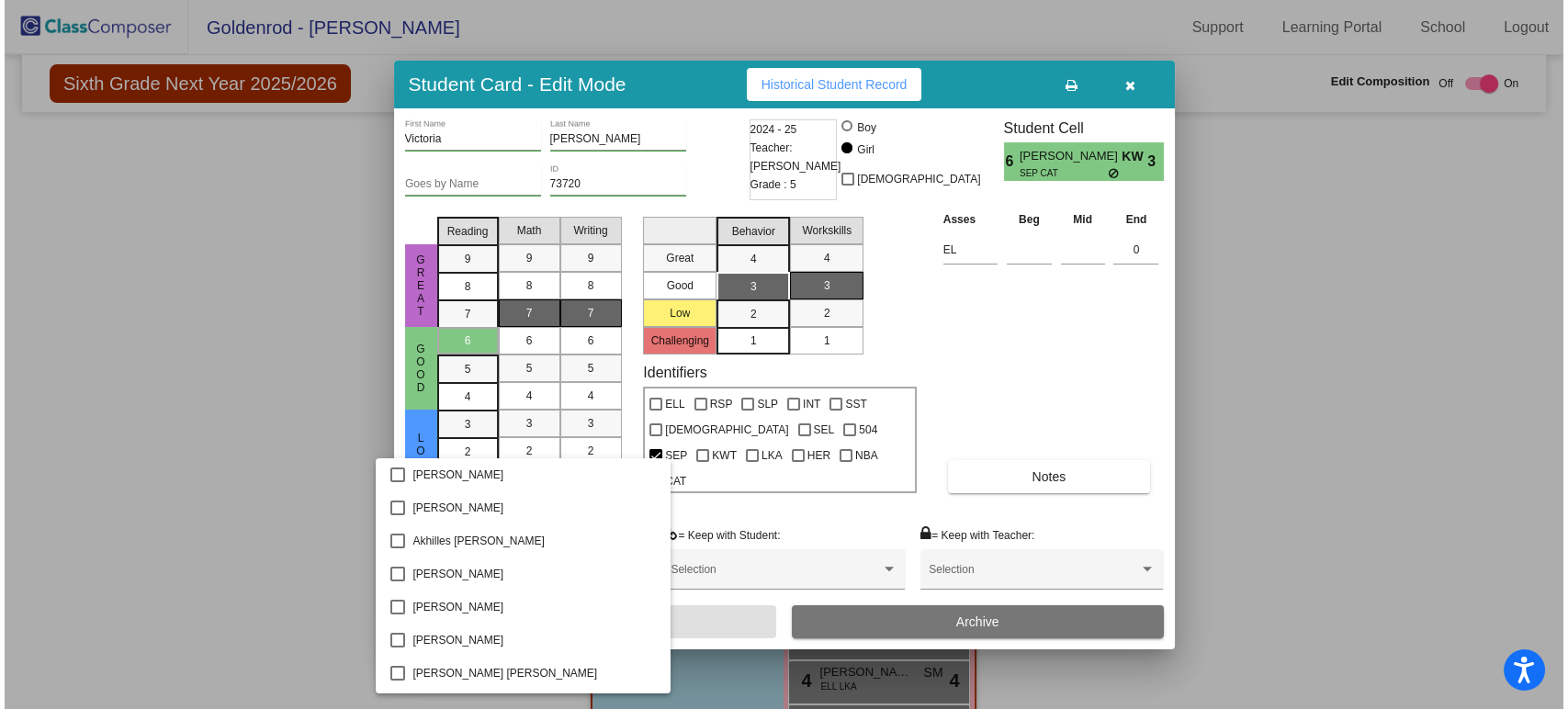 scroll, scrollTop: 1387, scrollLeft: 0, axis: vertical 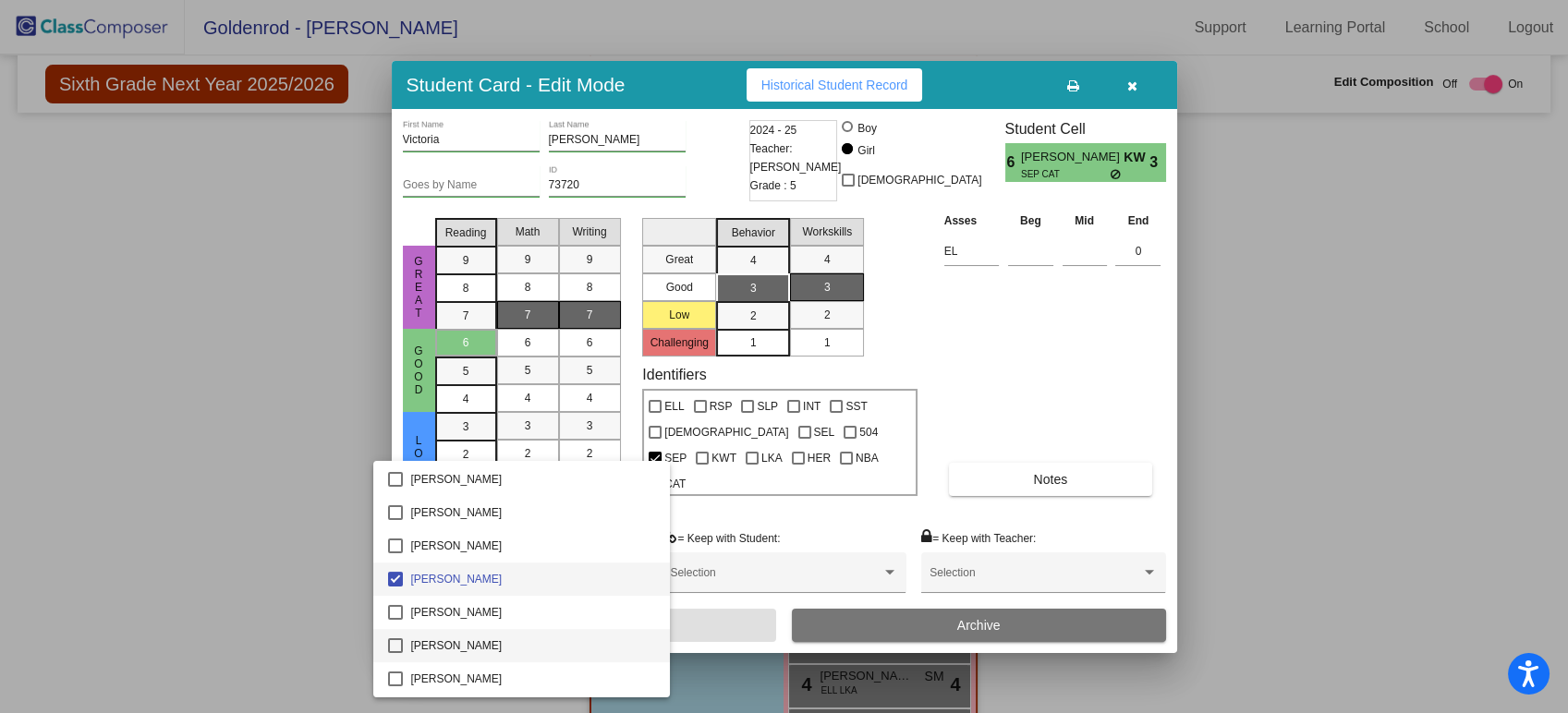 click on "[PERSON_NAME]" at bounding box center (532, 646) 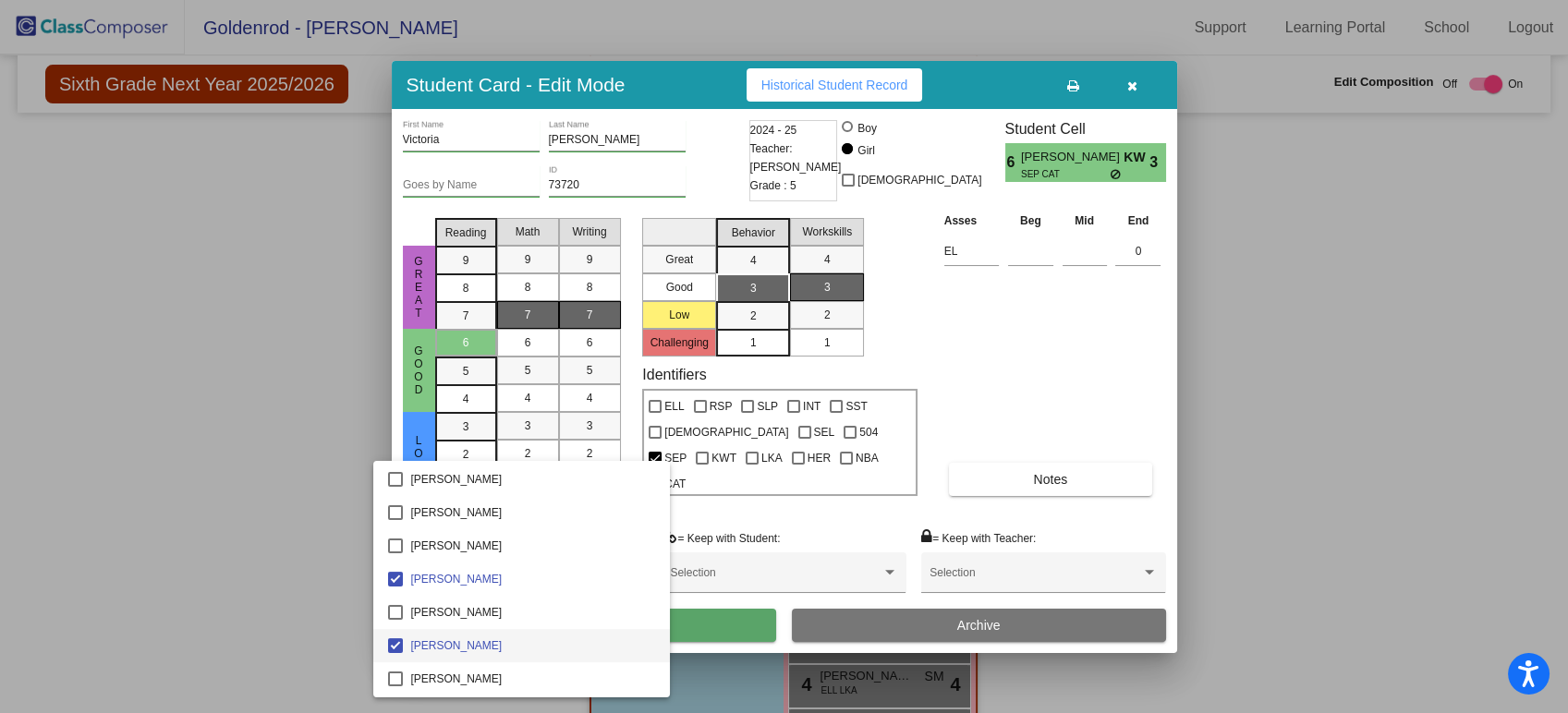 click at bounding box center [784, 356] 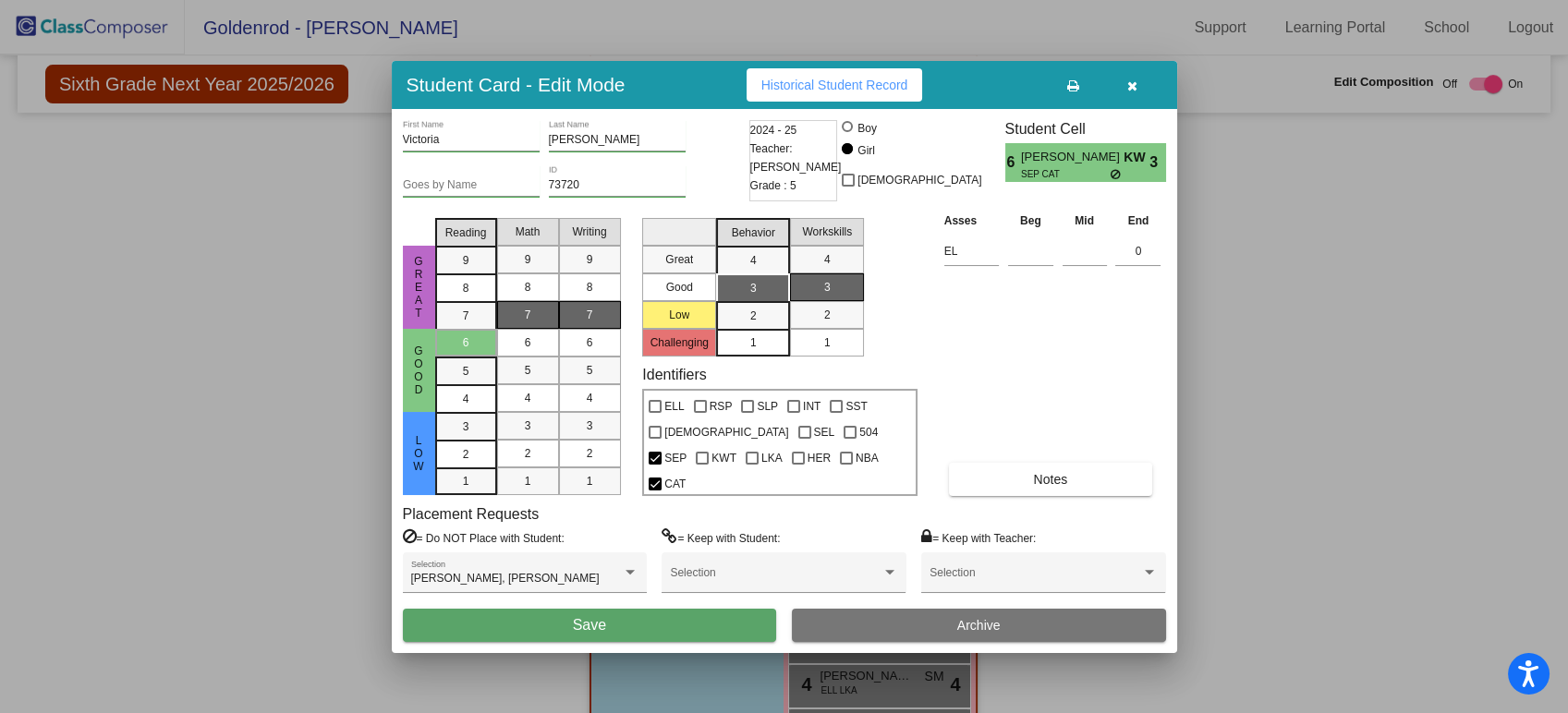 click on "Save" at bounding box center (590, 625) 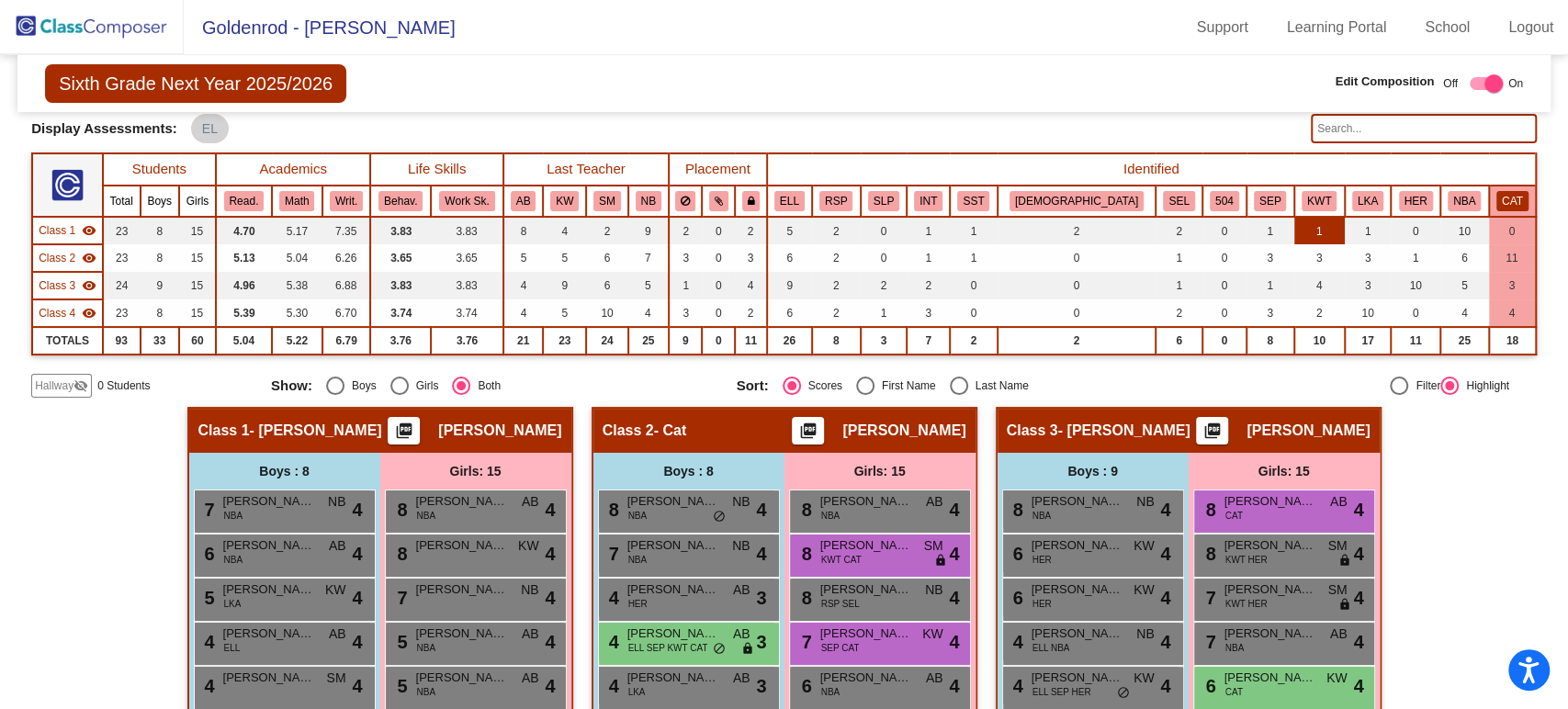 scroll, scrollTop: 105, scrollLeft: 0, axis: vertical 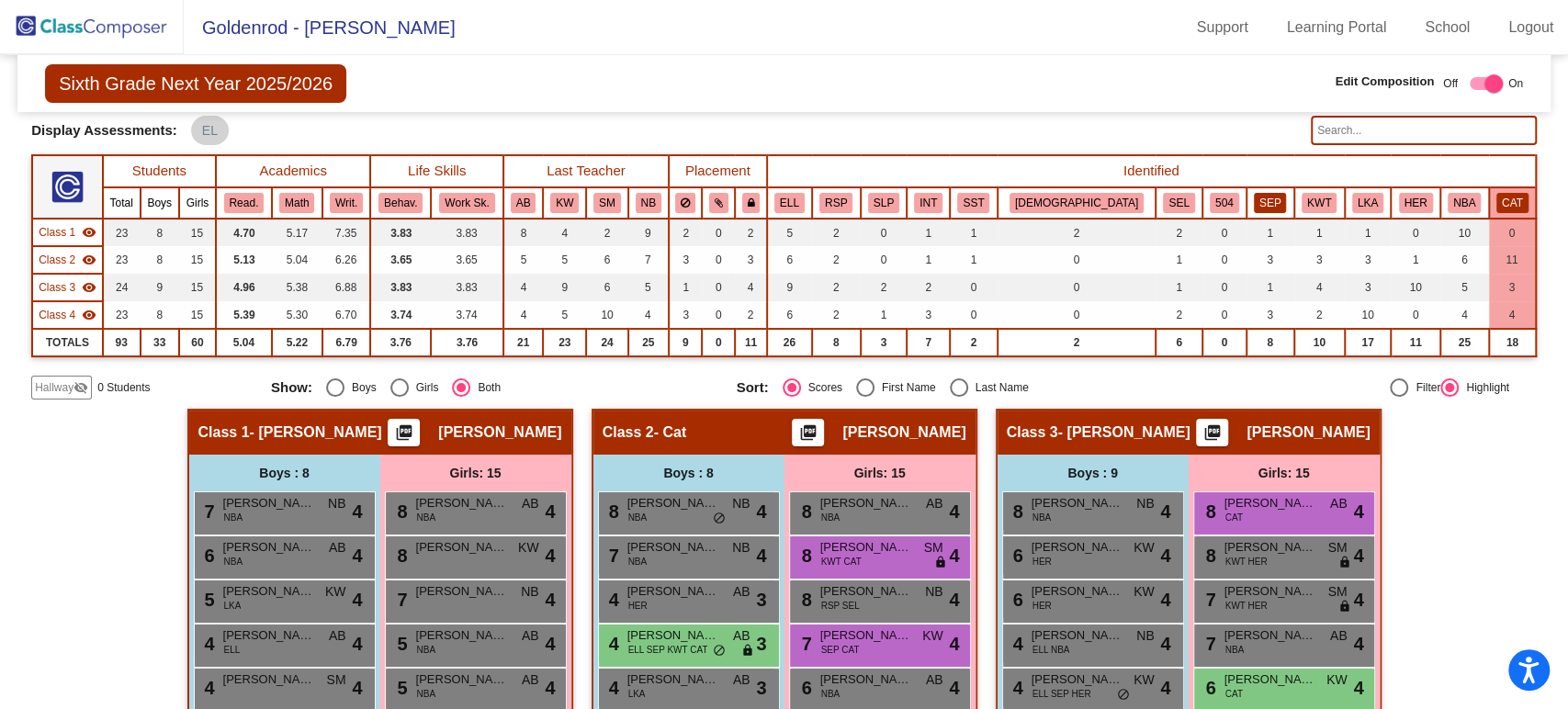 click on "SEP" 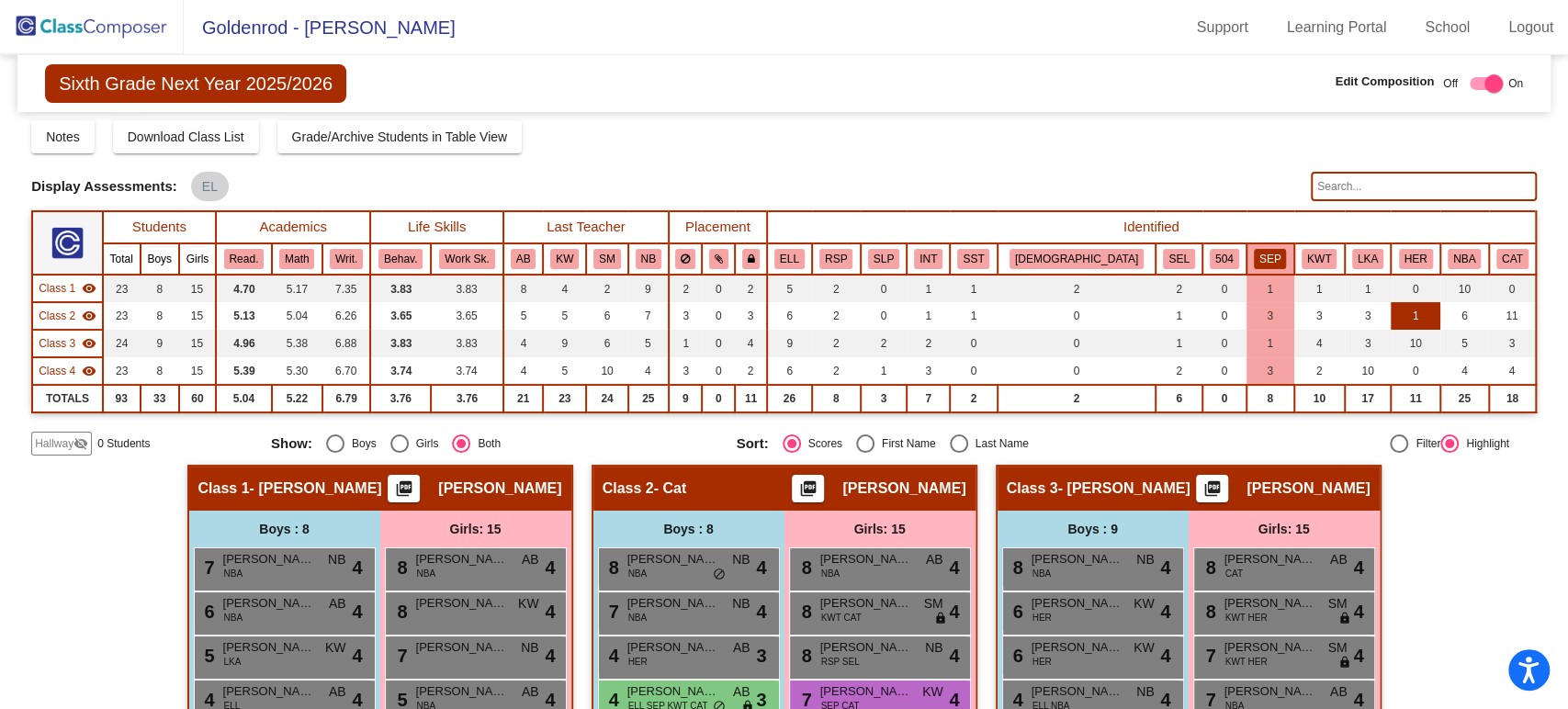 scroll, scrollTop: 48, scrollLeft: 0, axis: vertical 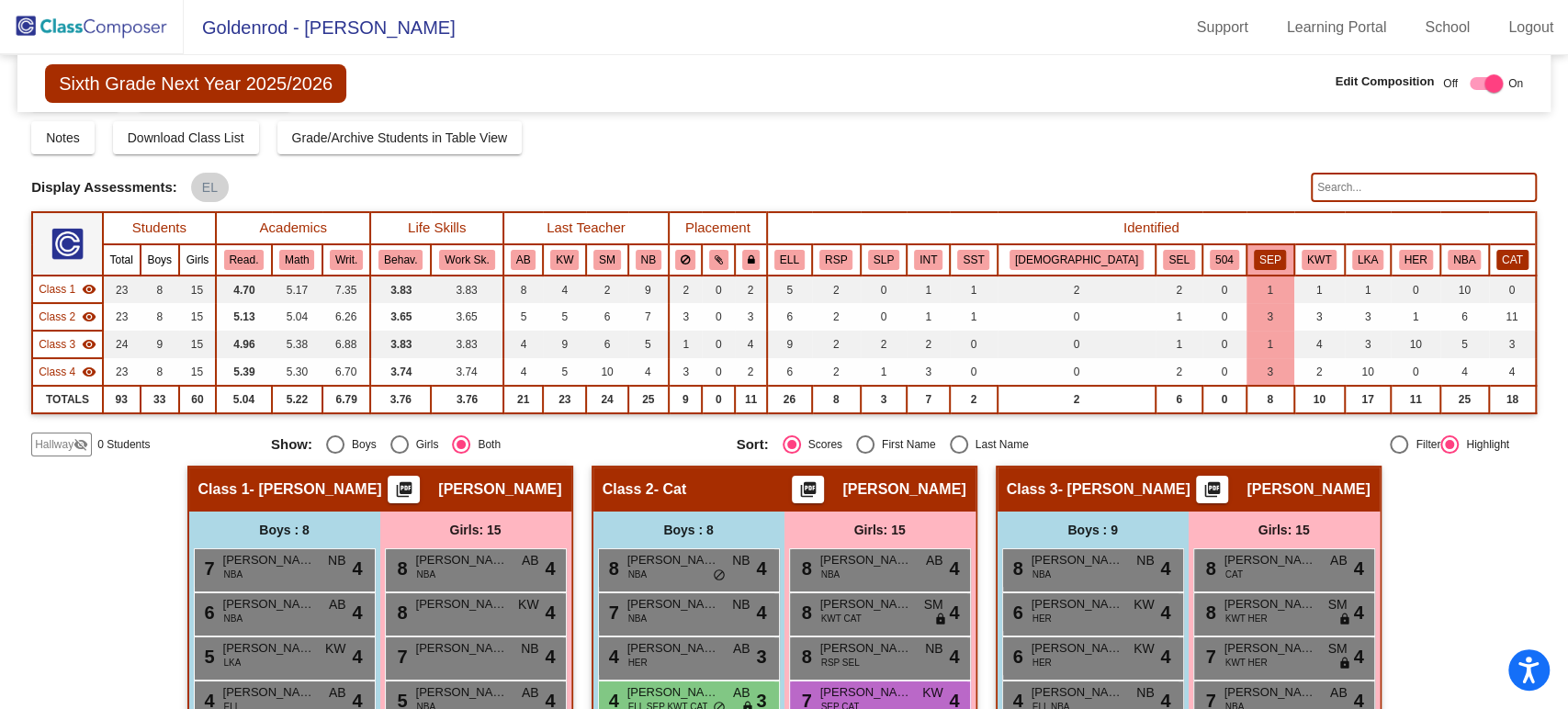 click on "CAT" 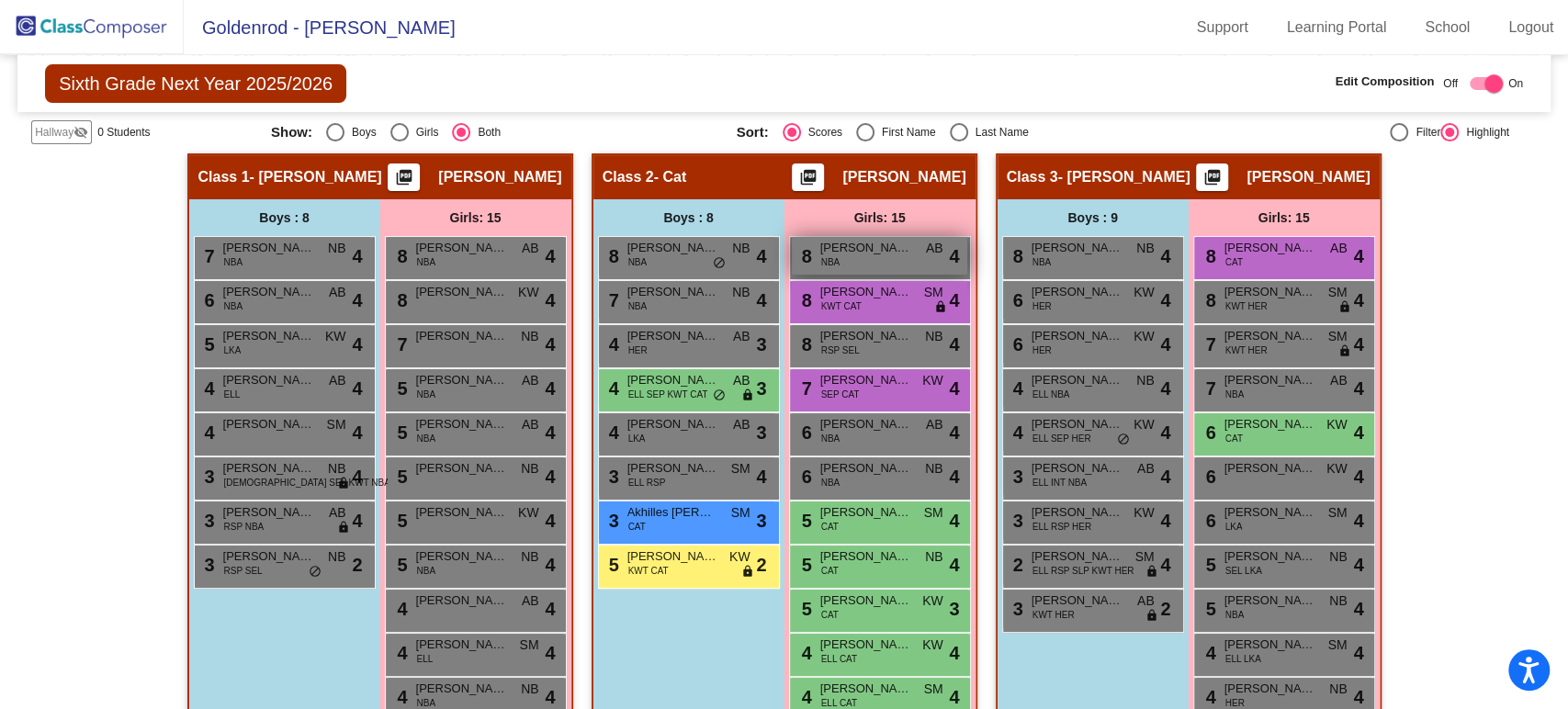 scroll, scrollTop: 358, scrollLeft: 0, axis: vertical 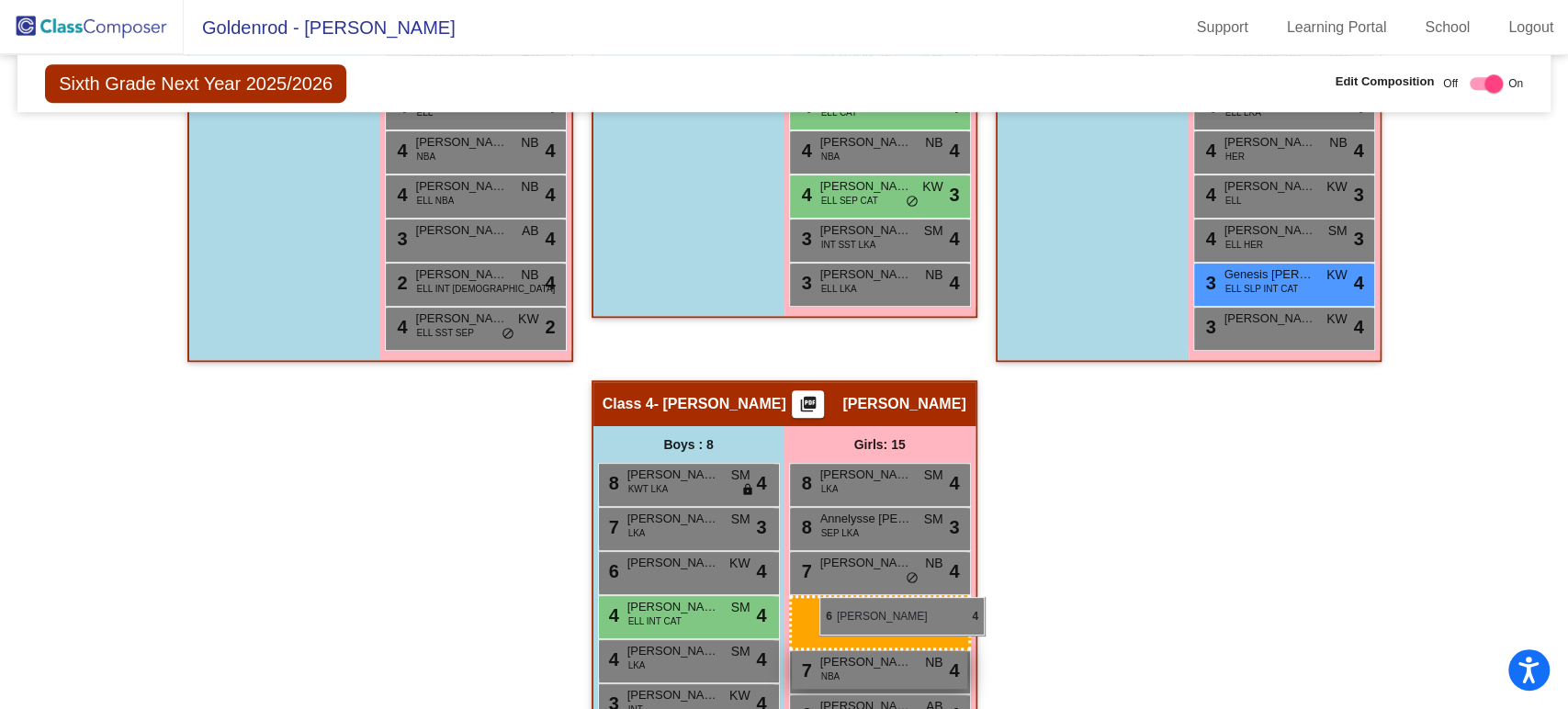 drag, startPoint x: 855, startPoint y: 482, endPoint x: 816, endPoint y: 597, distance: 121.43311 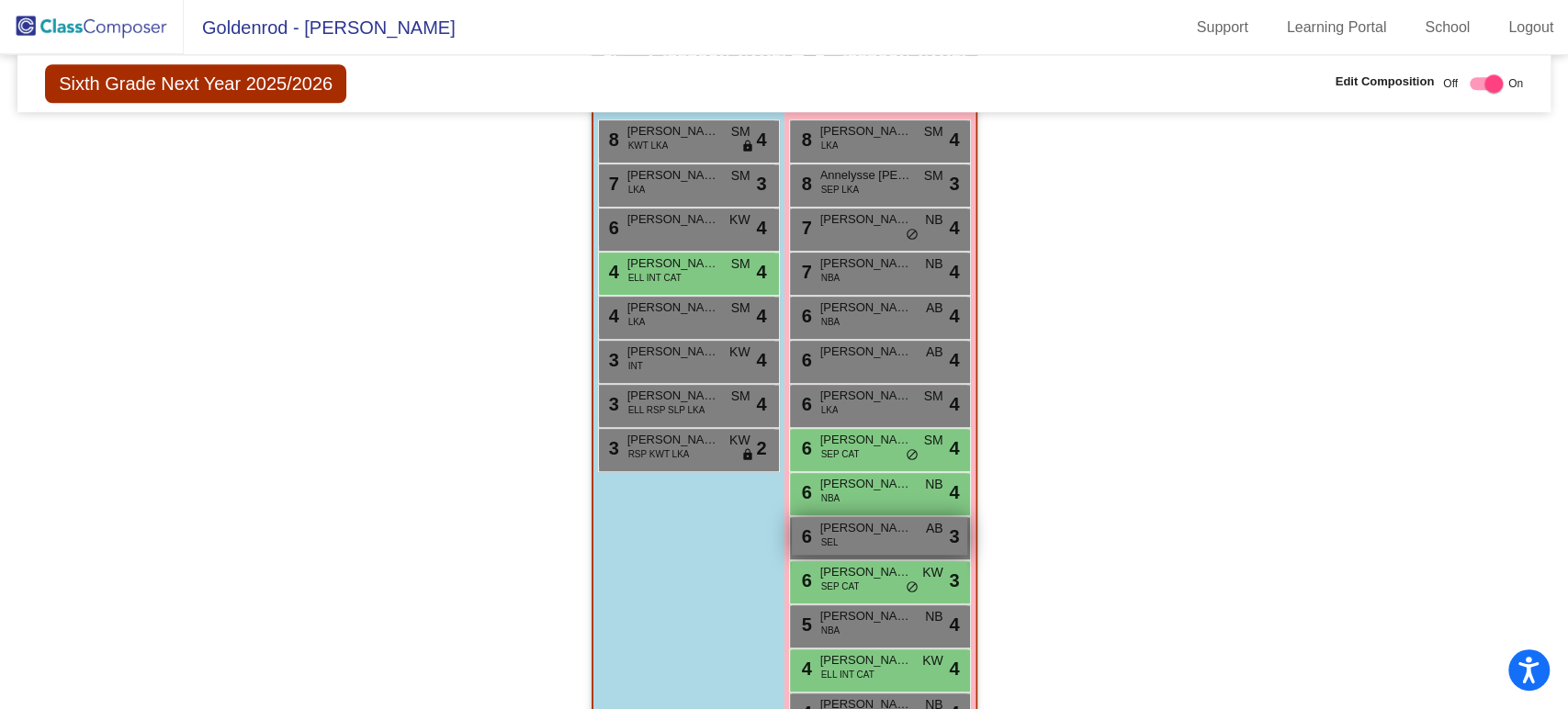 scroll, scrollTop: 1253, scrollLeft: 0, axis: vertical 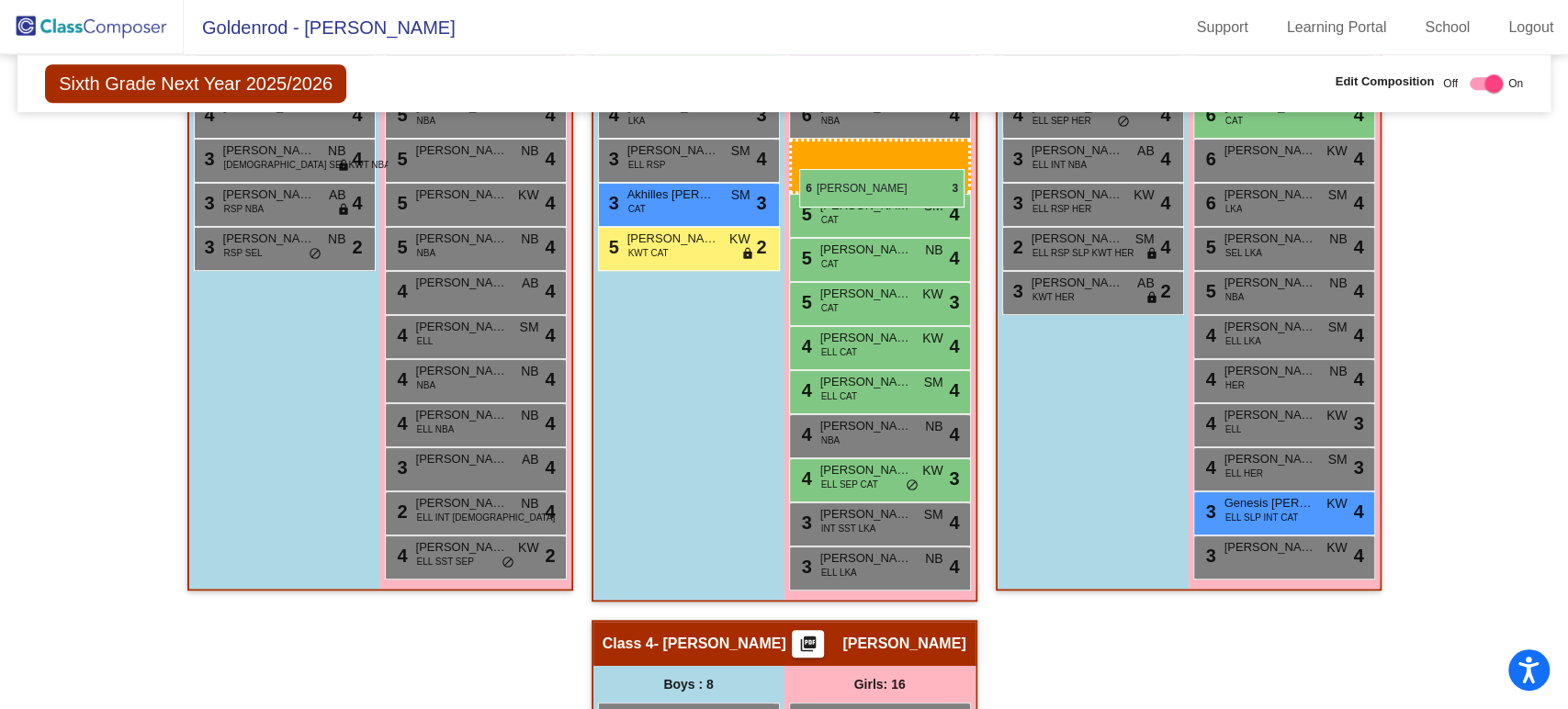drag, startPoint x: 853, startPoint y: 581, endPoint x: 800, endPoint y: 168, distance: 416.38684 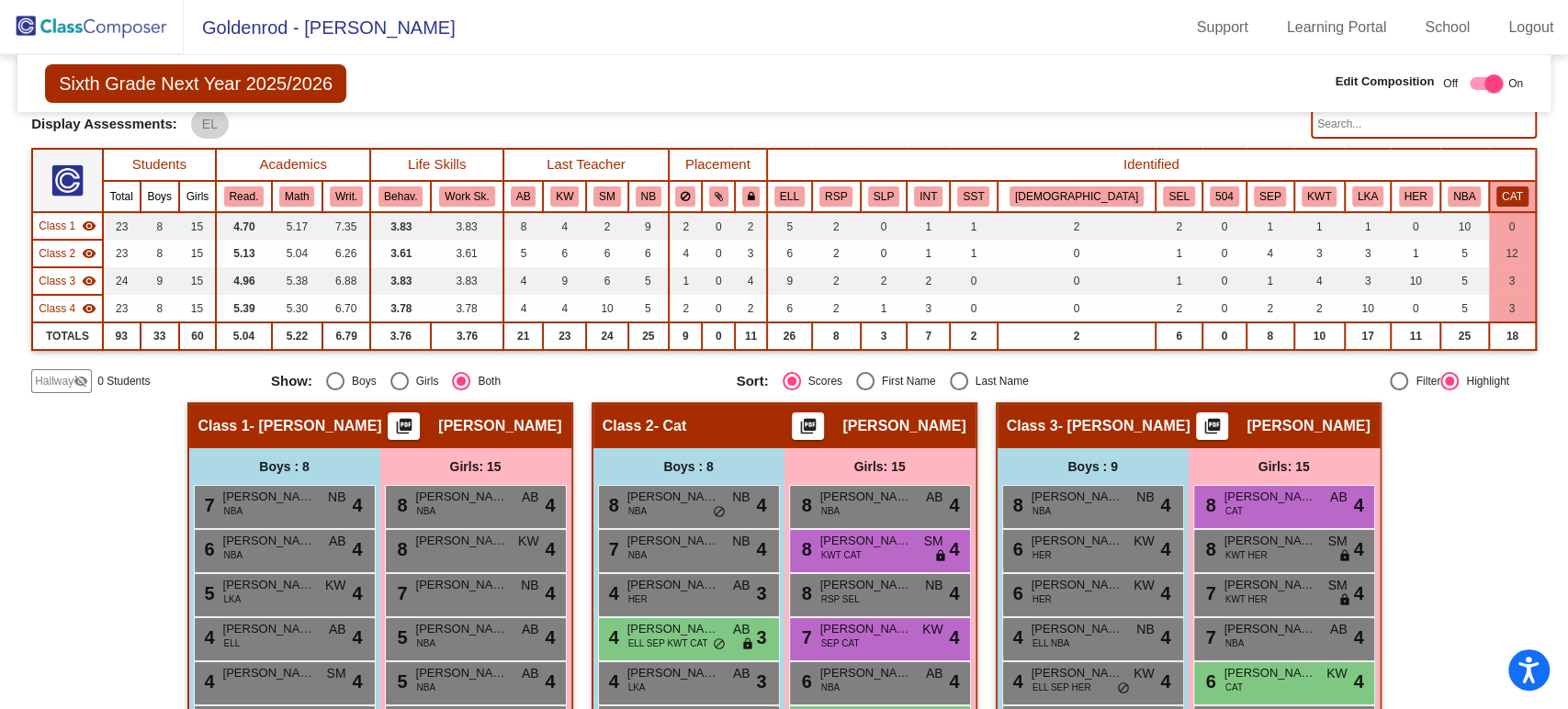 scroll, scrollTop: 0, scrollLeft: 0, axis: both 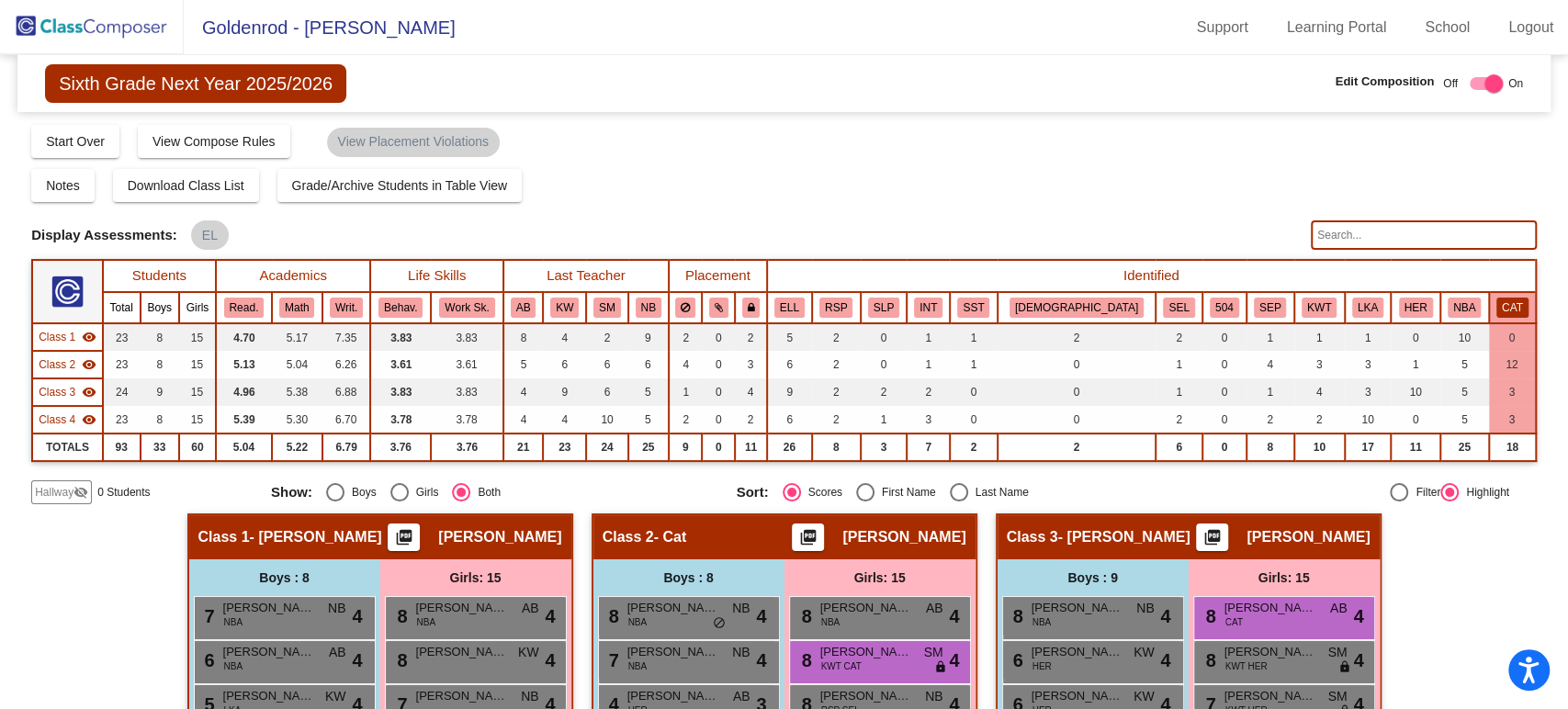 click on "CAT" 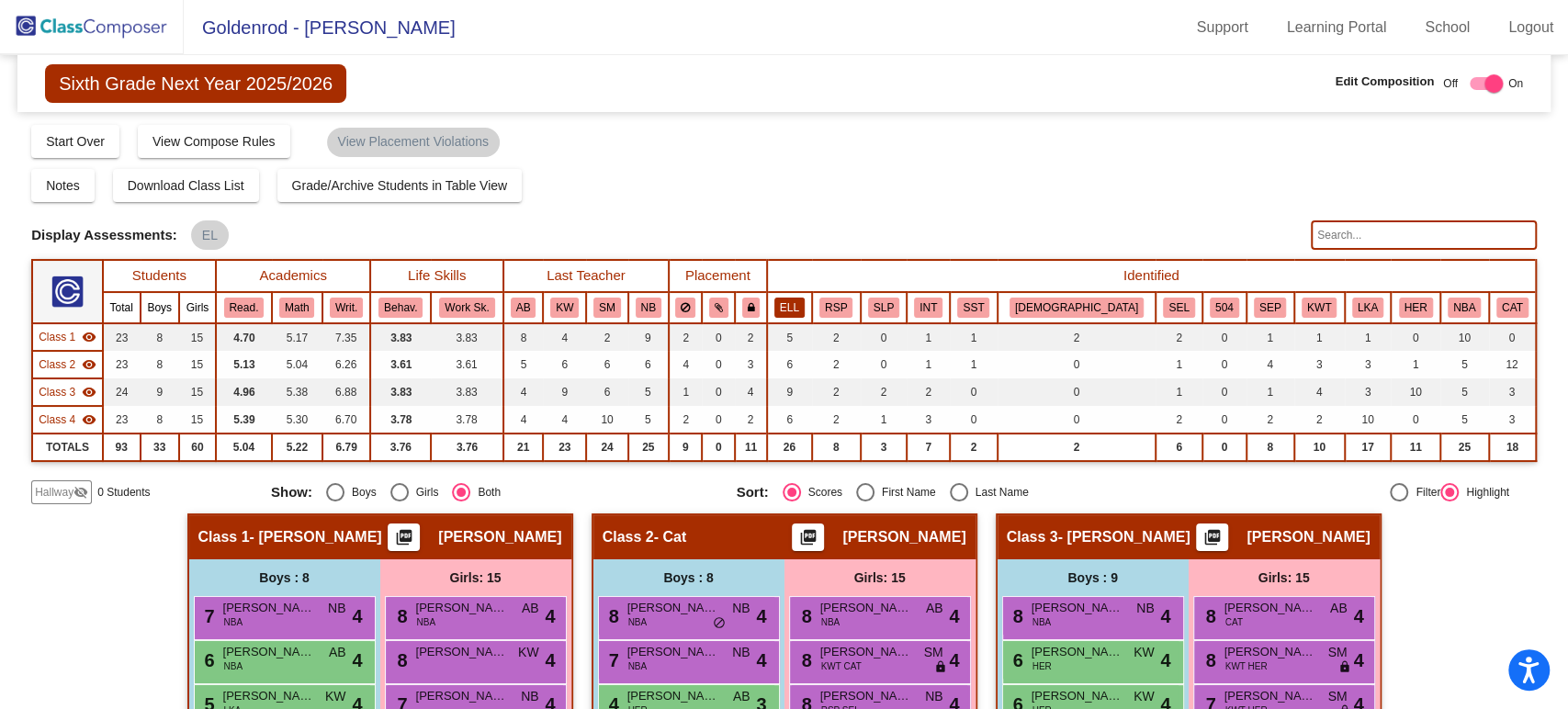 click on "ELL" 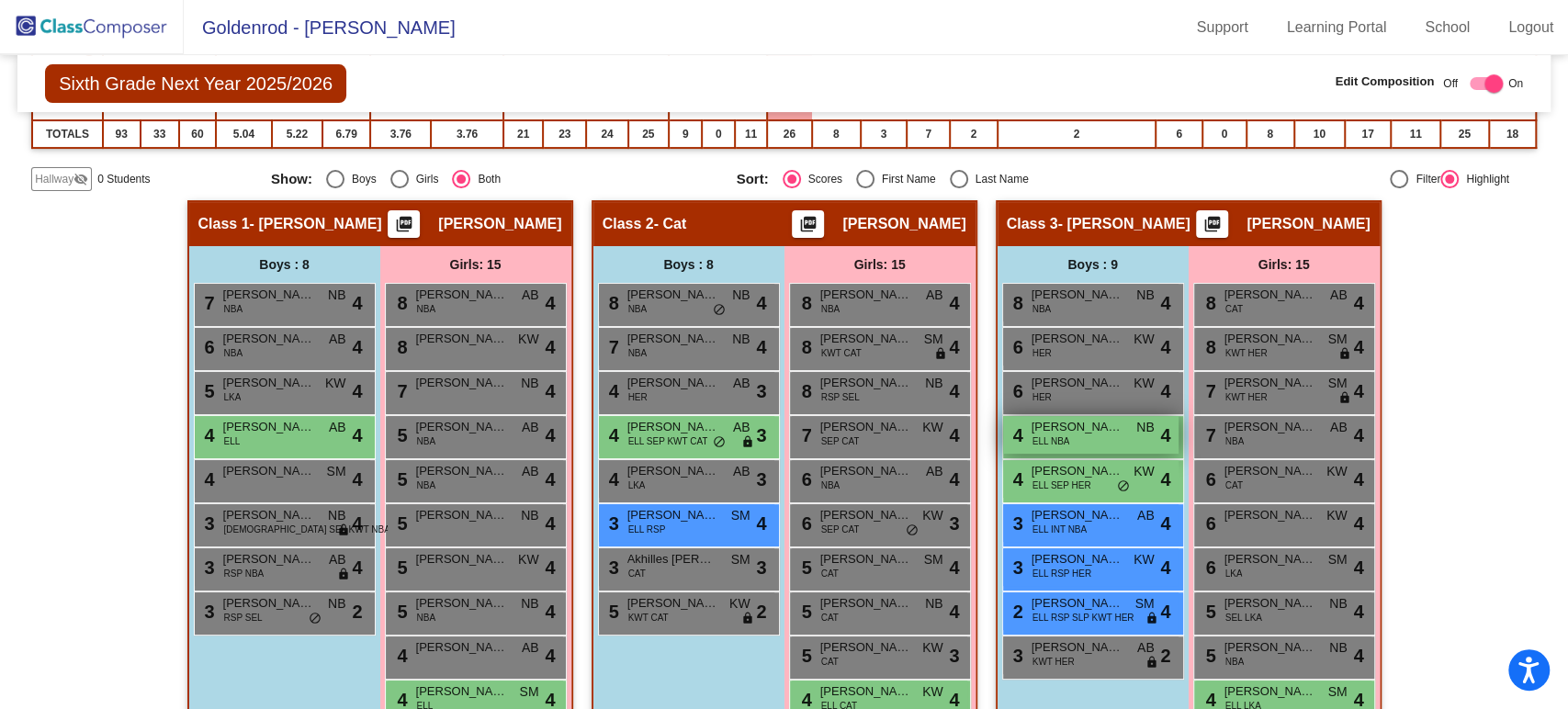 scroll, scrollTop: 314, scrollLeft: 0, axis: vertical 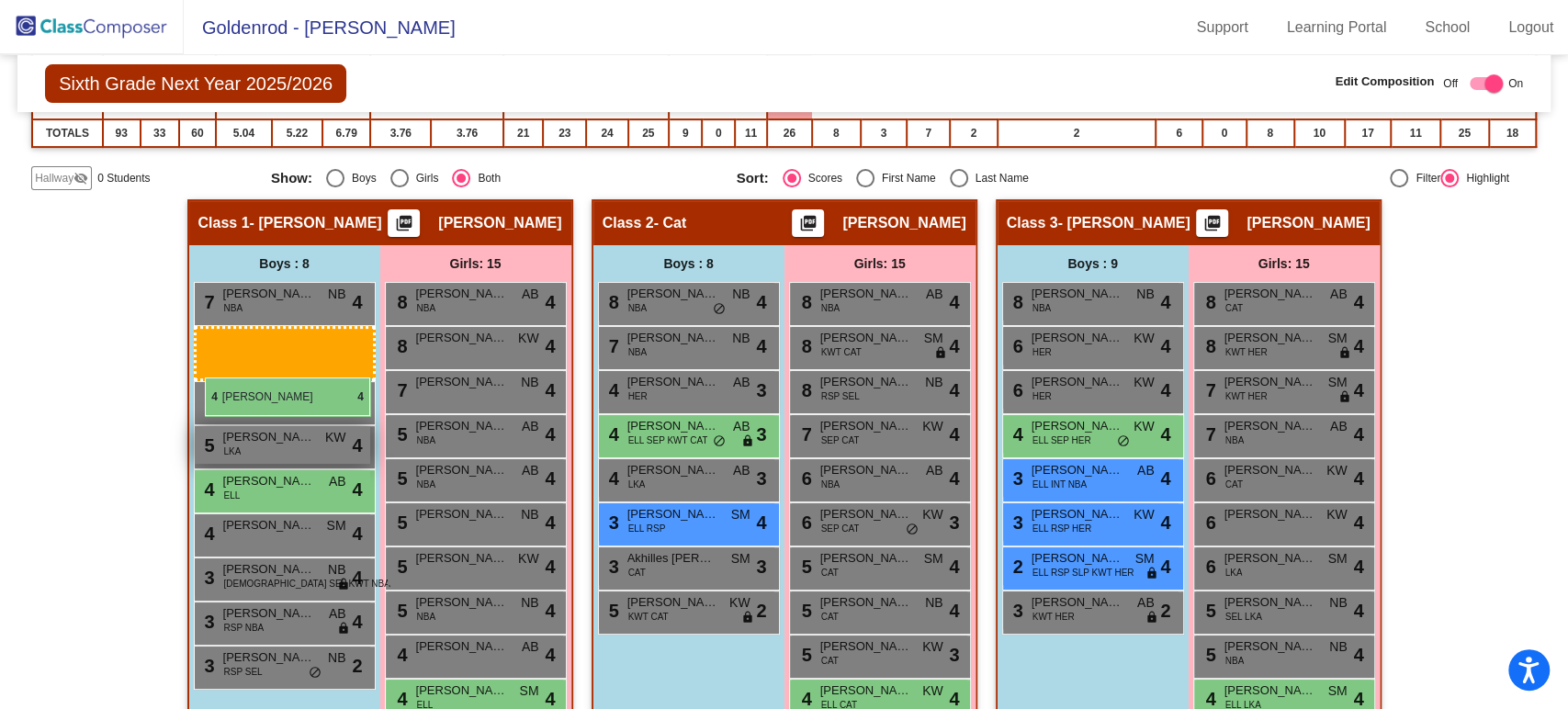 drag, startPoint x: 1074, startPoint y: 433, endPoint x: 204, endPoint y: 377, distance: 871.8004 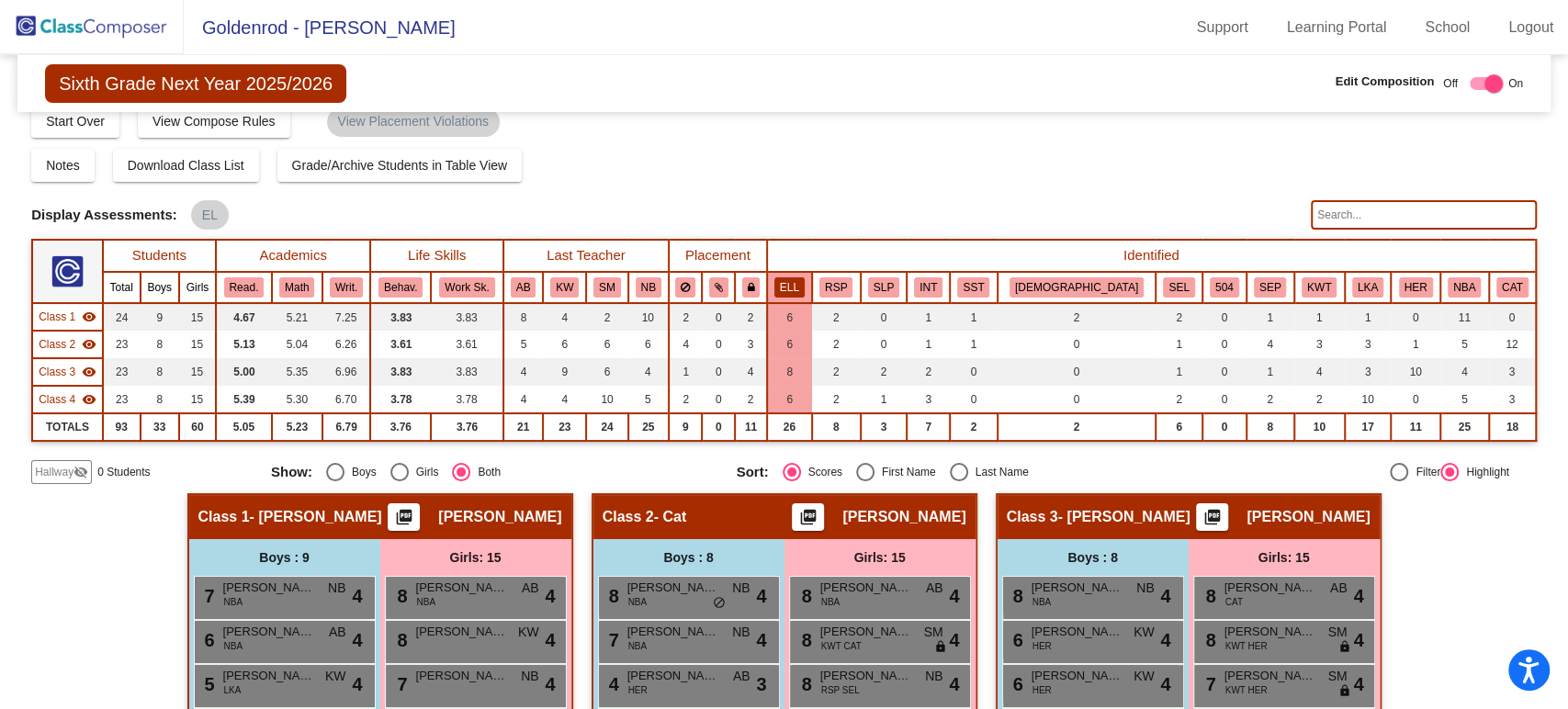 scroll, scrollTop: 0, scrollLeft: 0, axis: both 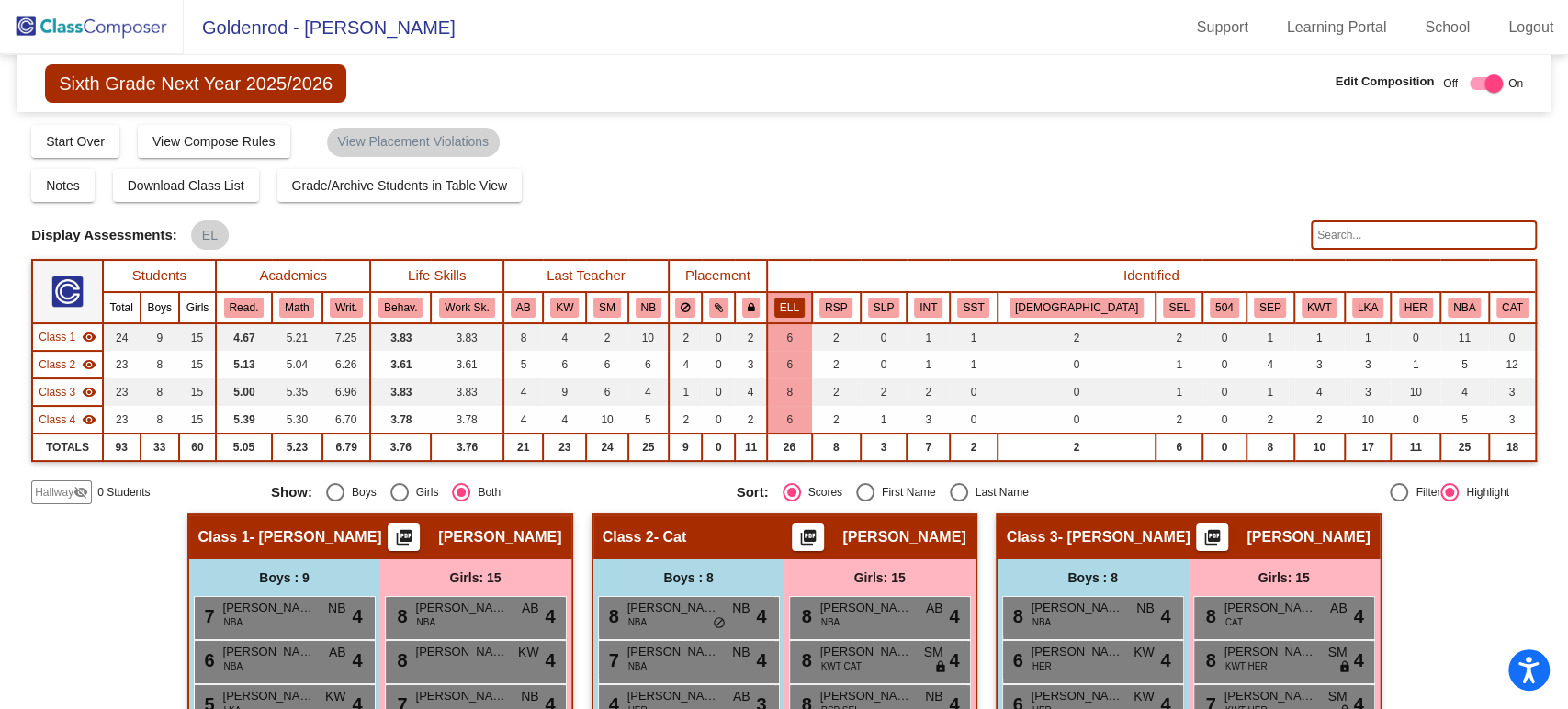 click 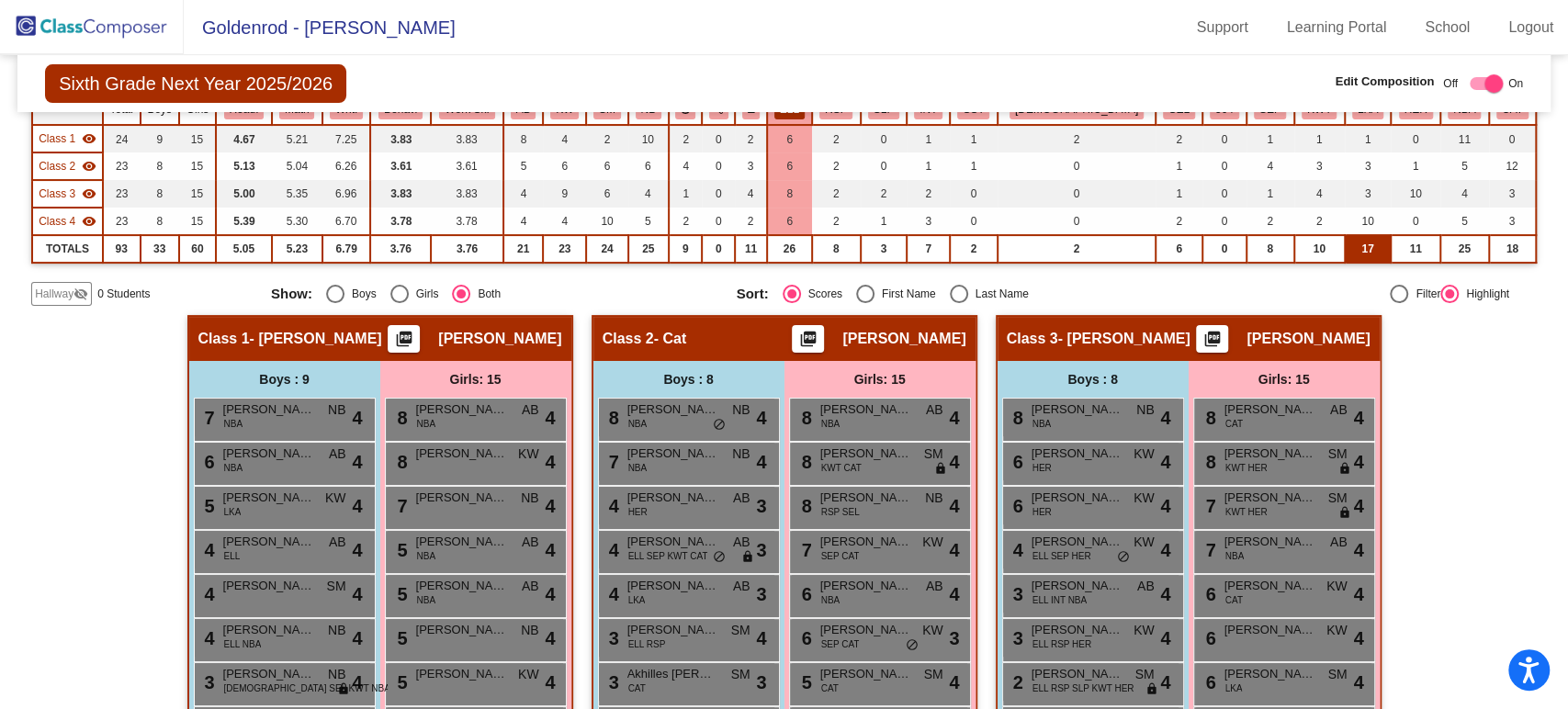 scroll, scrollTop: 0, scrollLeft: 0, axis: both 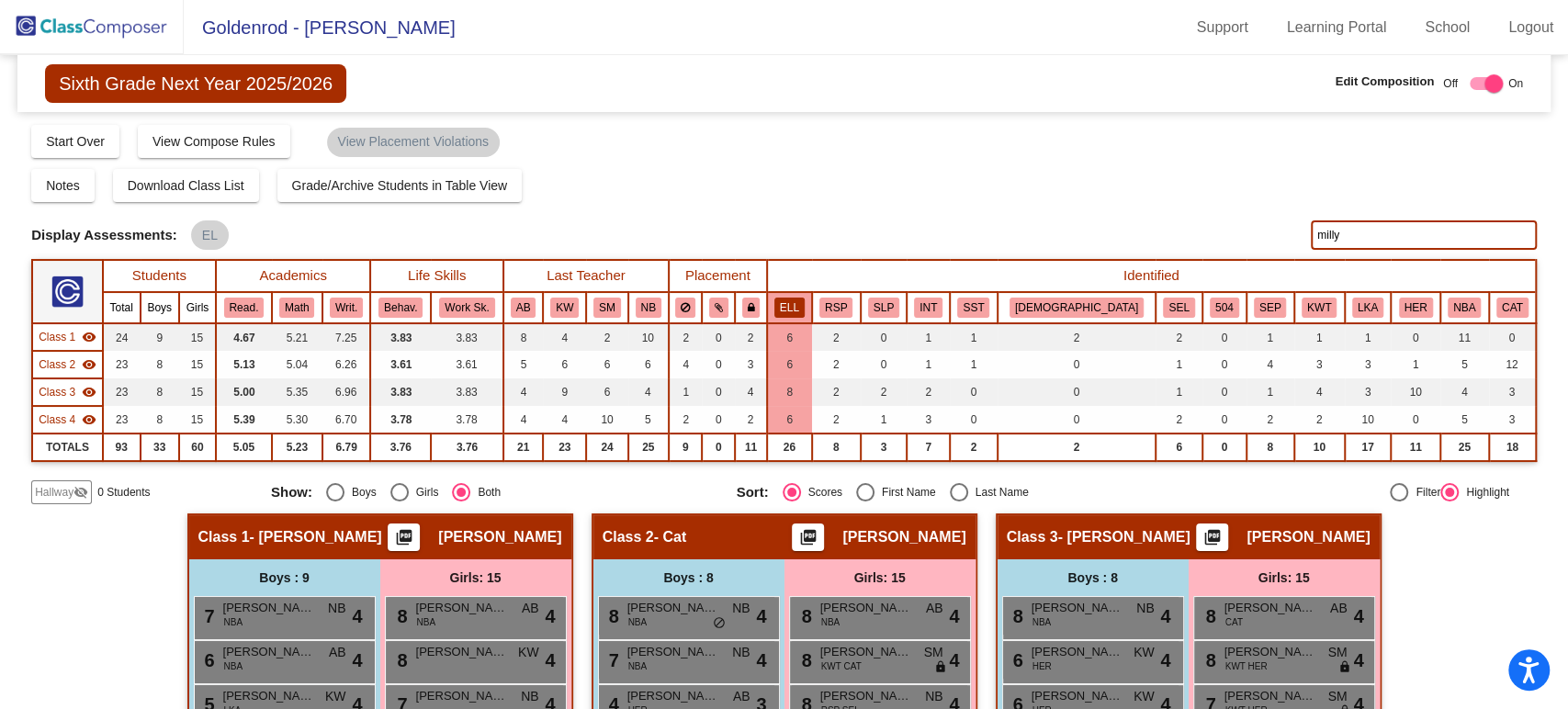 drag, startPoint x: 1330, startPoint y: 241, endPoint x: 1292, endPoint y: 244, distance: 38.118237 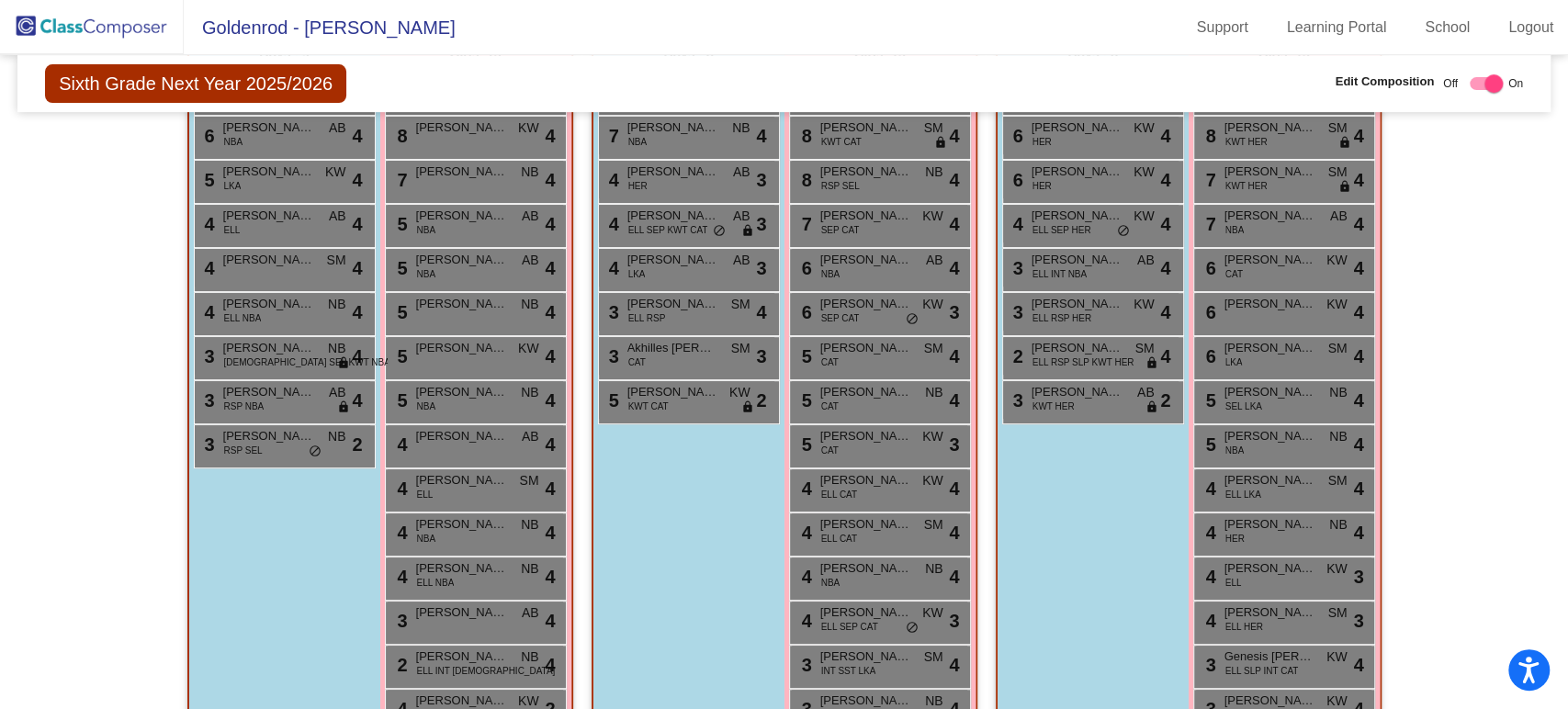 scroll, scrollTop: 0, scrollLeft: 0, axis: both 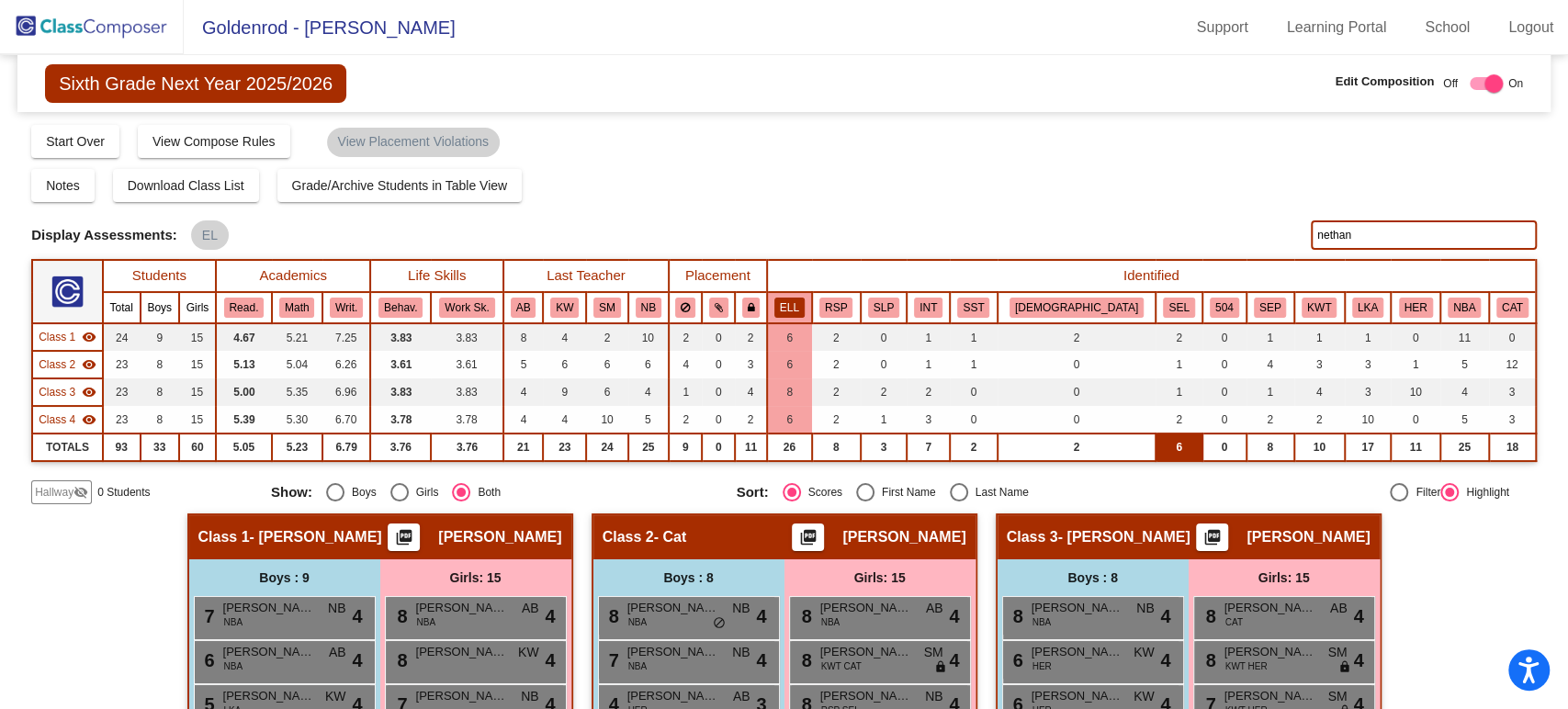 type on "nethan" 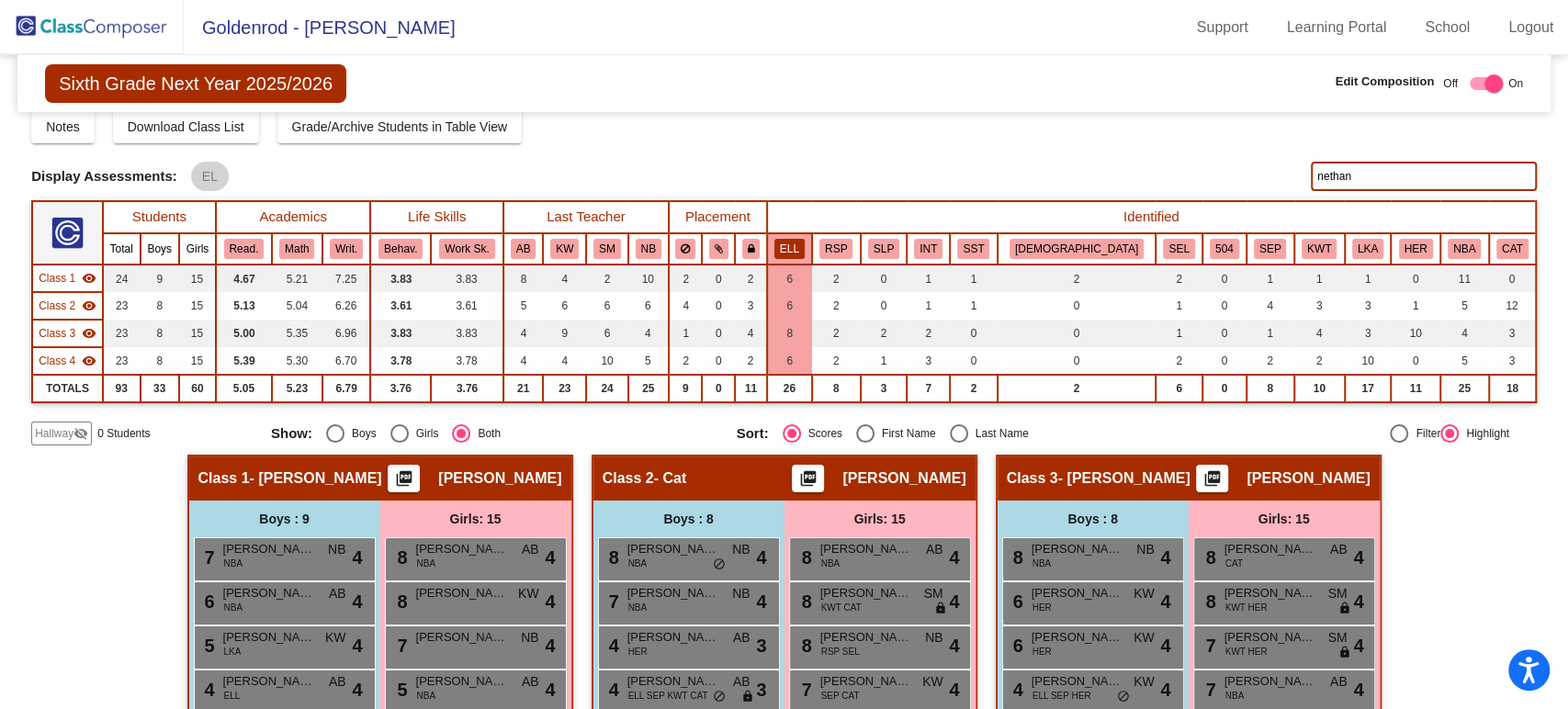 scroll, scrollTop: 56, scrollLeft: 0, axis: vertical 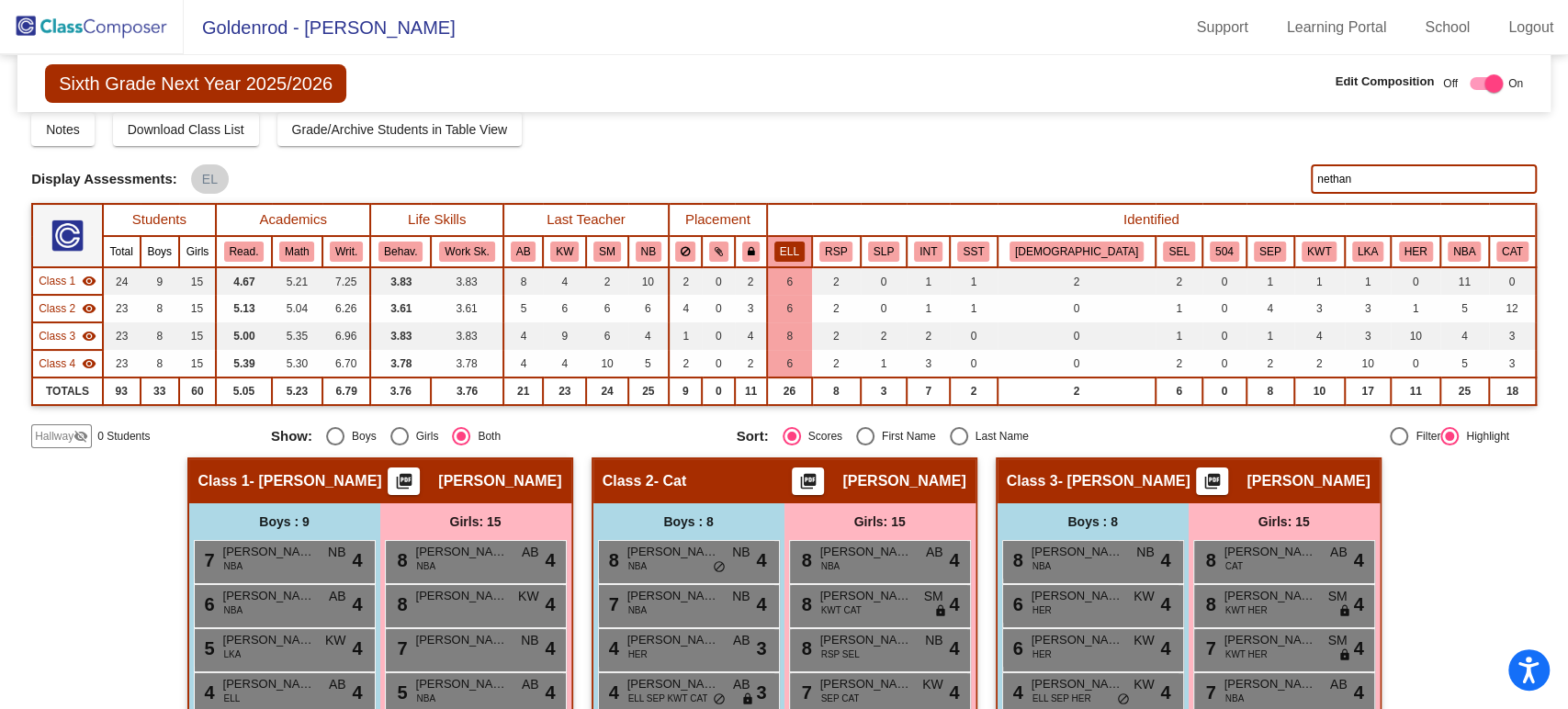 click on "ELL" 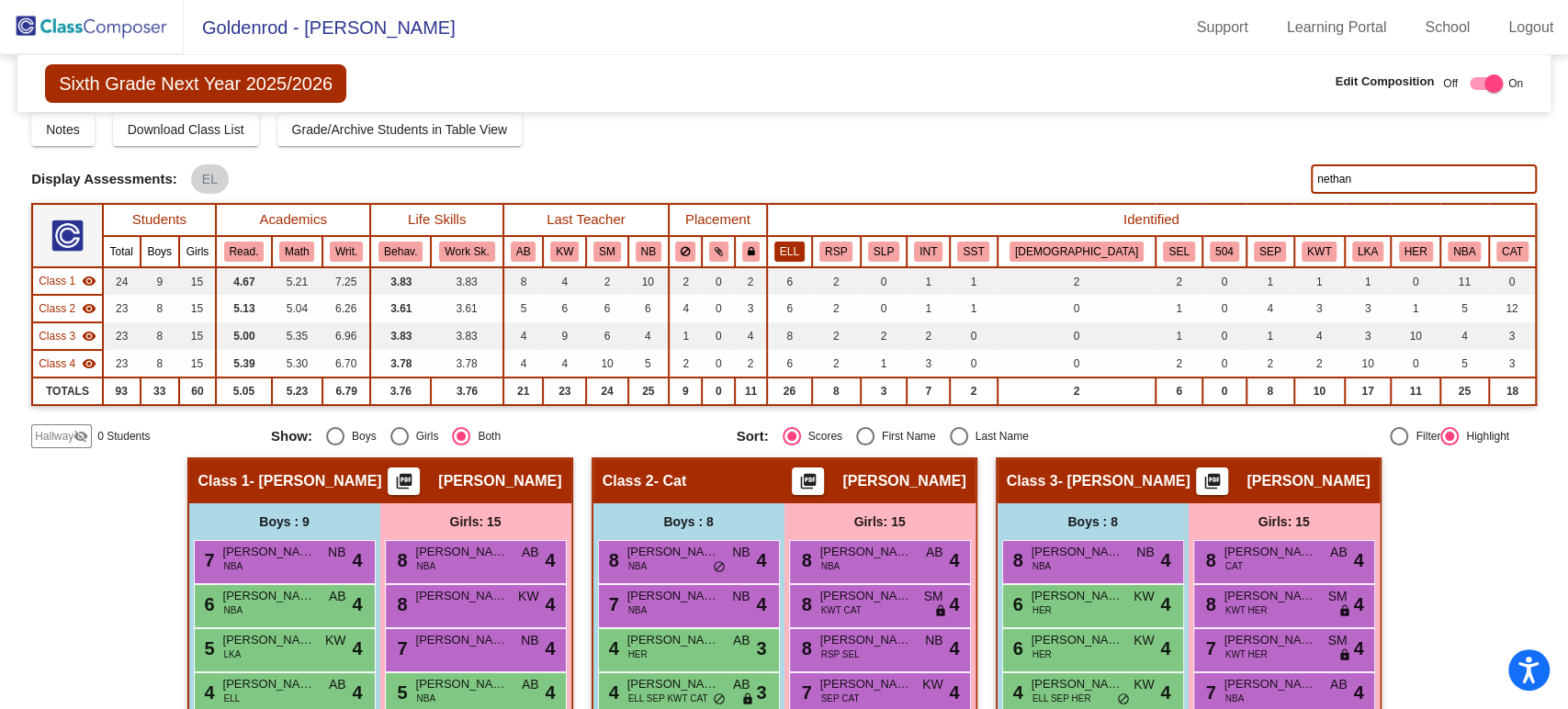 click on "ELL" 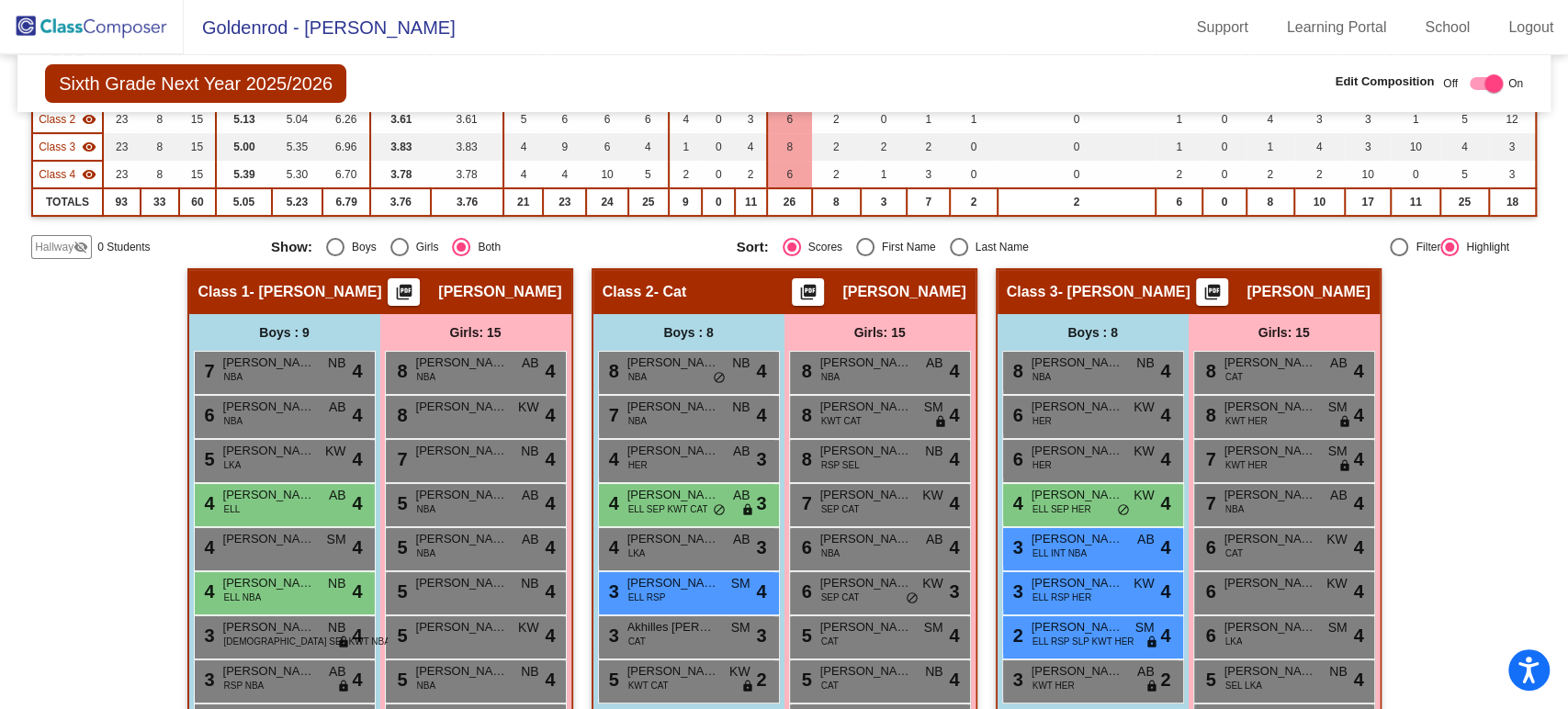 scroll, scrollTop: 0, scrollLeft: 0, axis: both 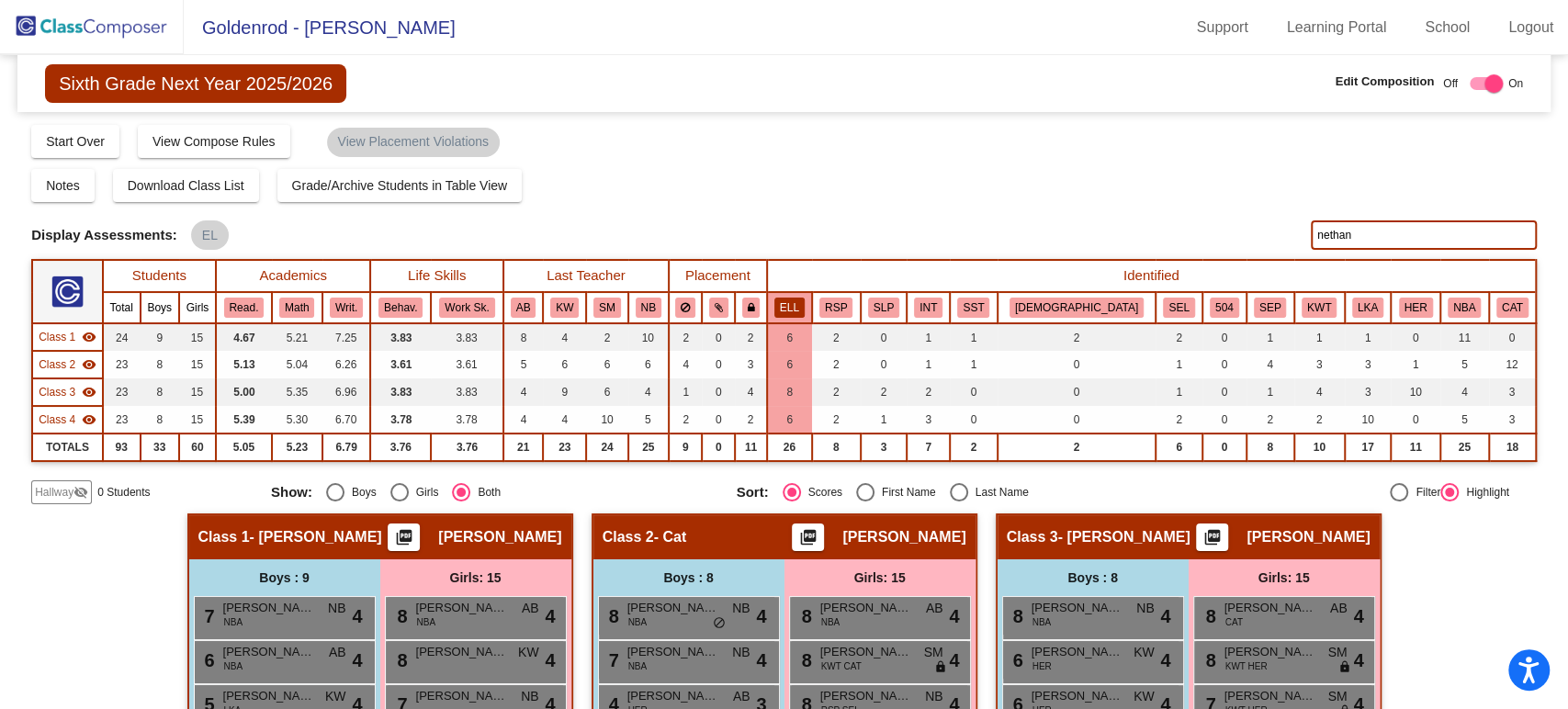 click on "ELL" 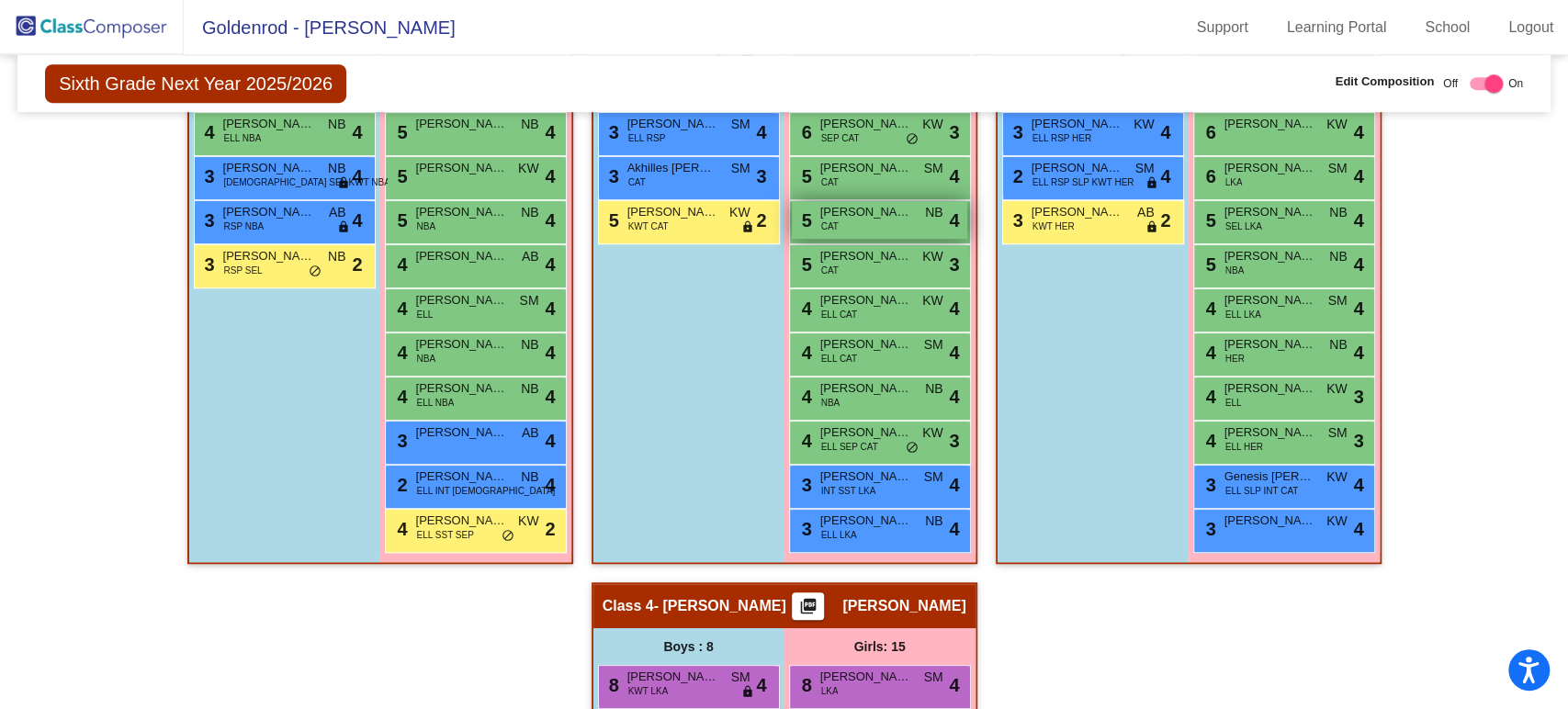 scroll, scrollTop: 705, scrollLeft: 0, axis: vertical 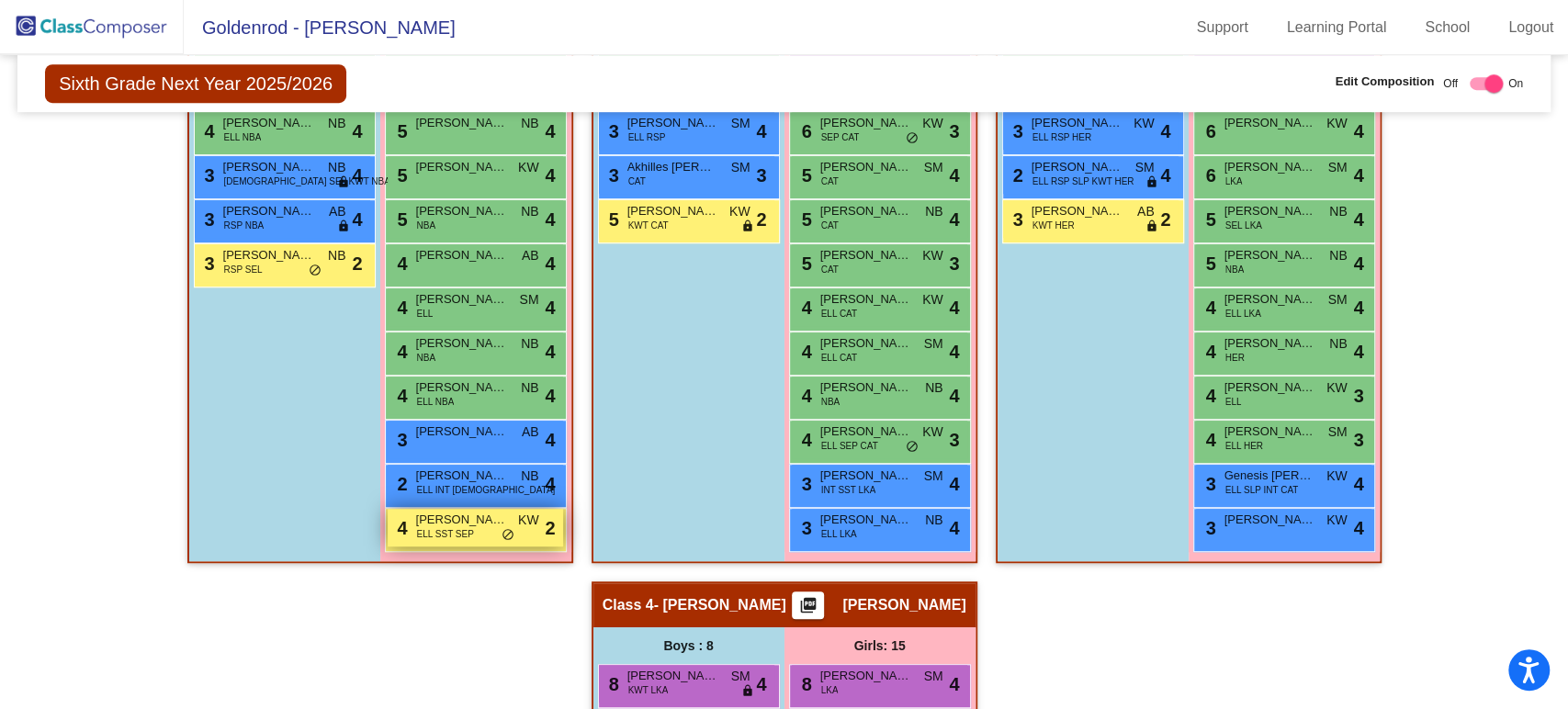 click on "ELL SST SEP" at bounding box center (446, 534) 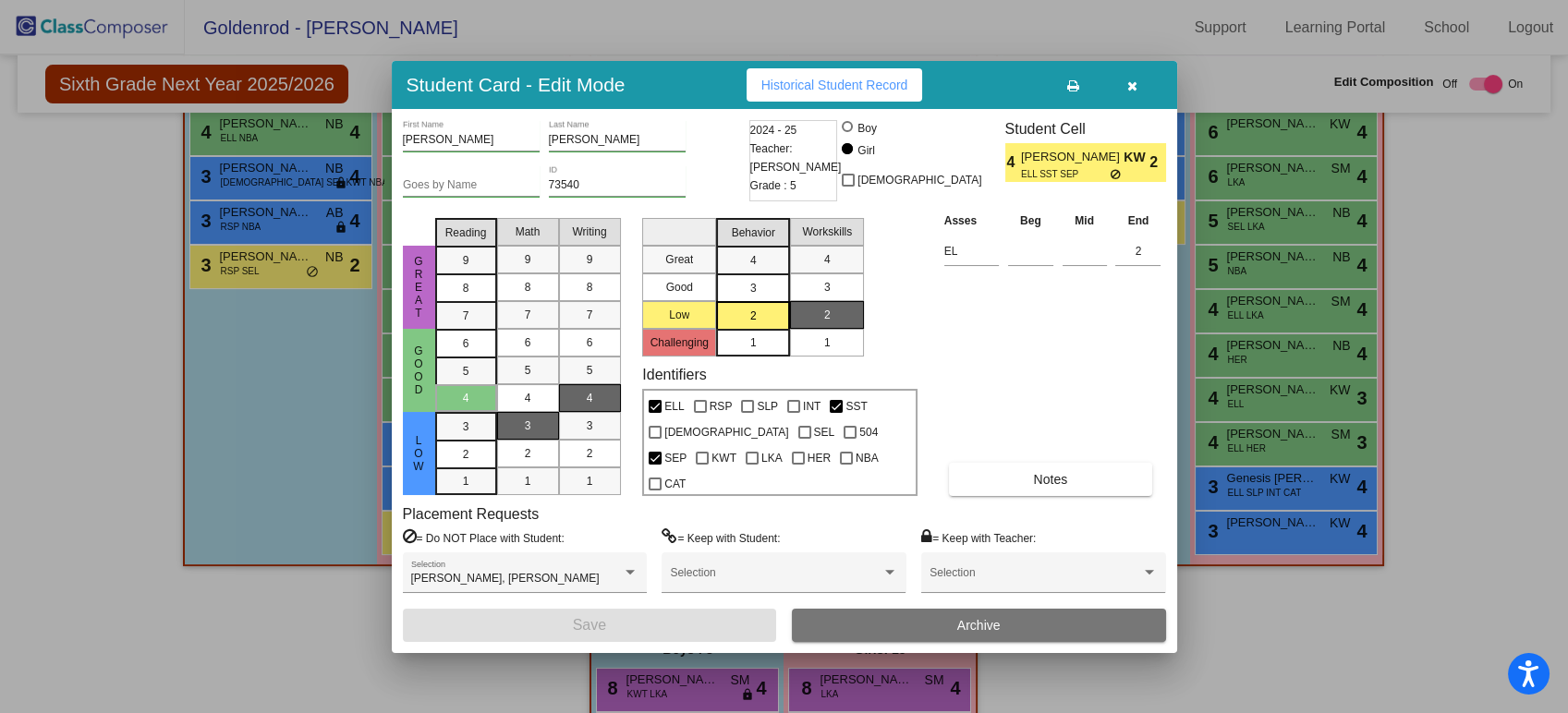 click on "3" at bounding box center [753, 260] 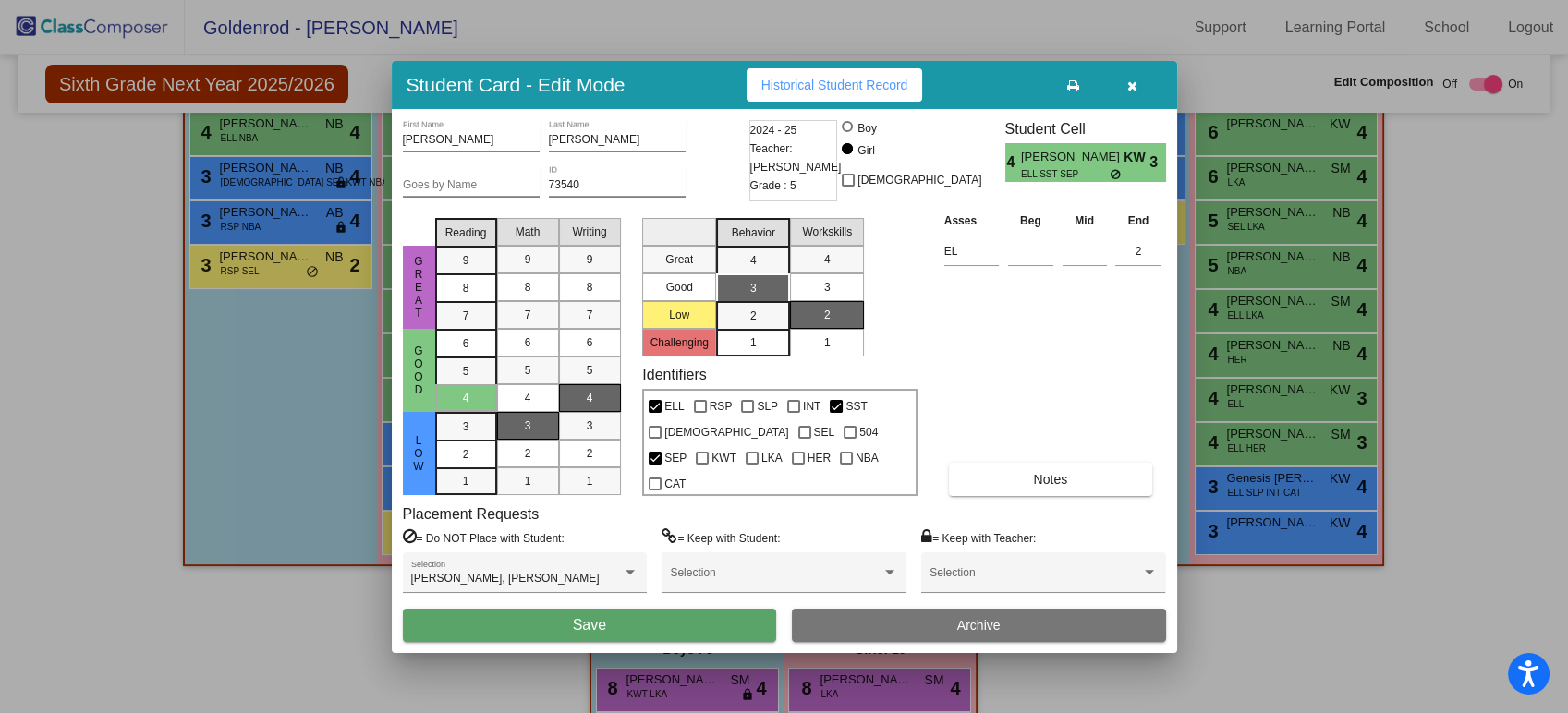 click on "Save" at bounding box center [590, 625] 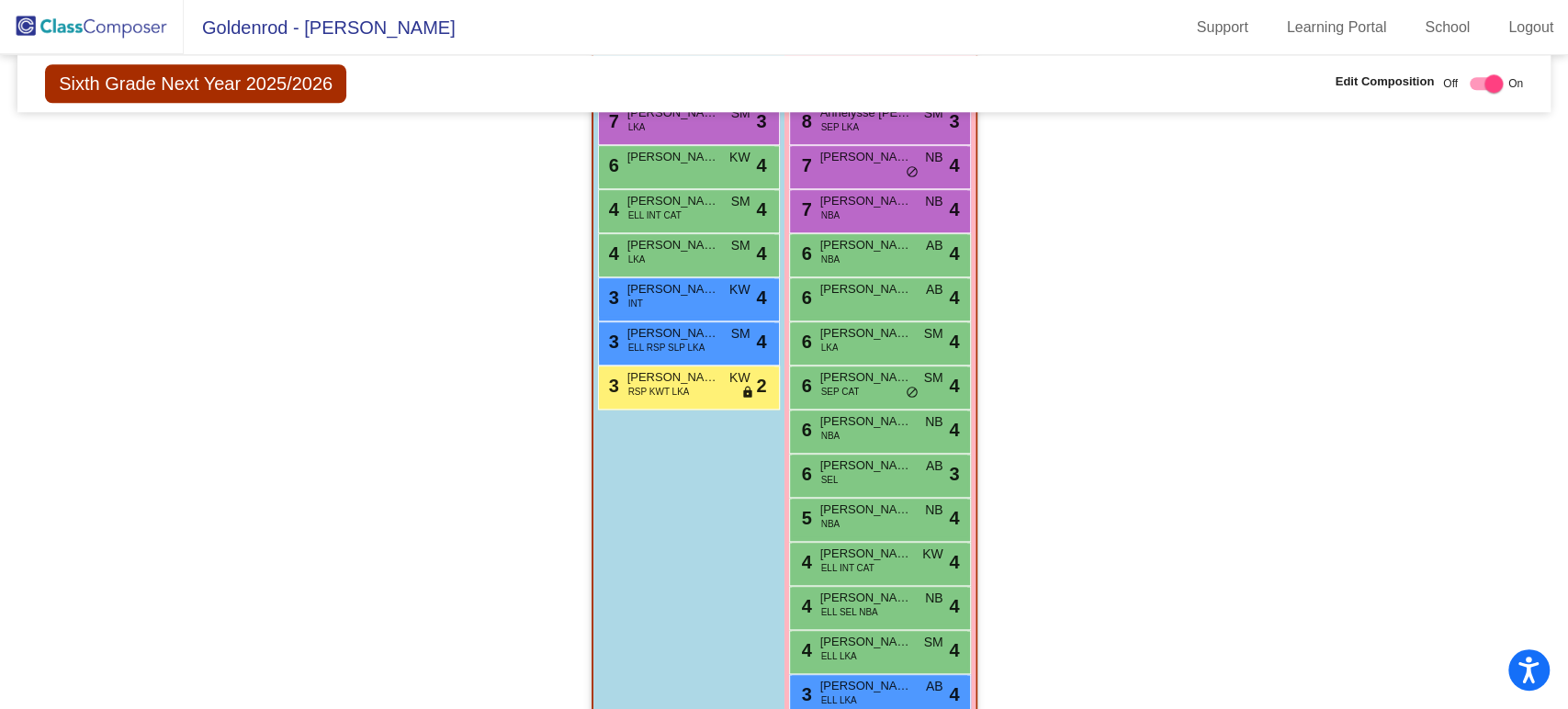 scroll, scrollTop: 1348, scrollLeft: 0, axis: vertical 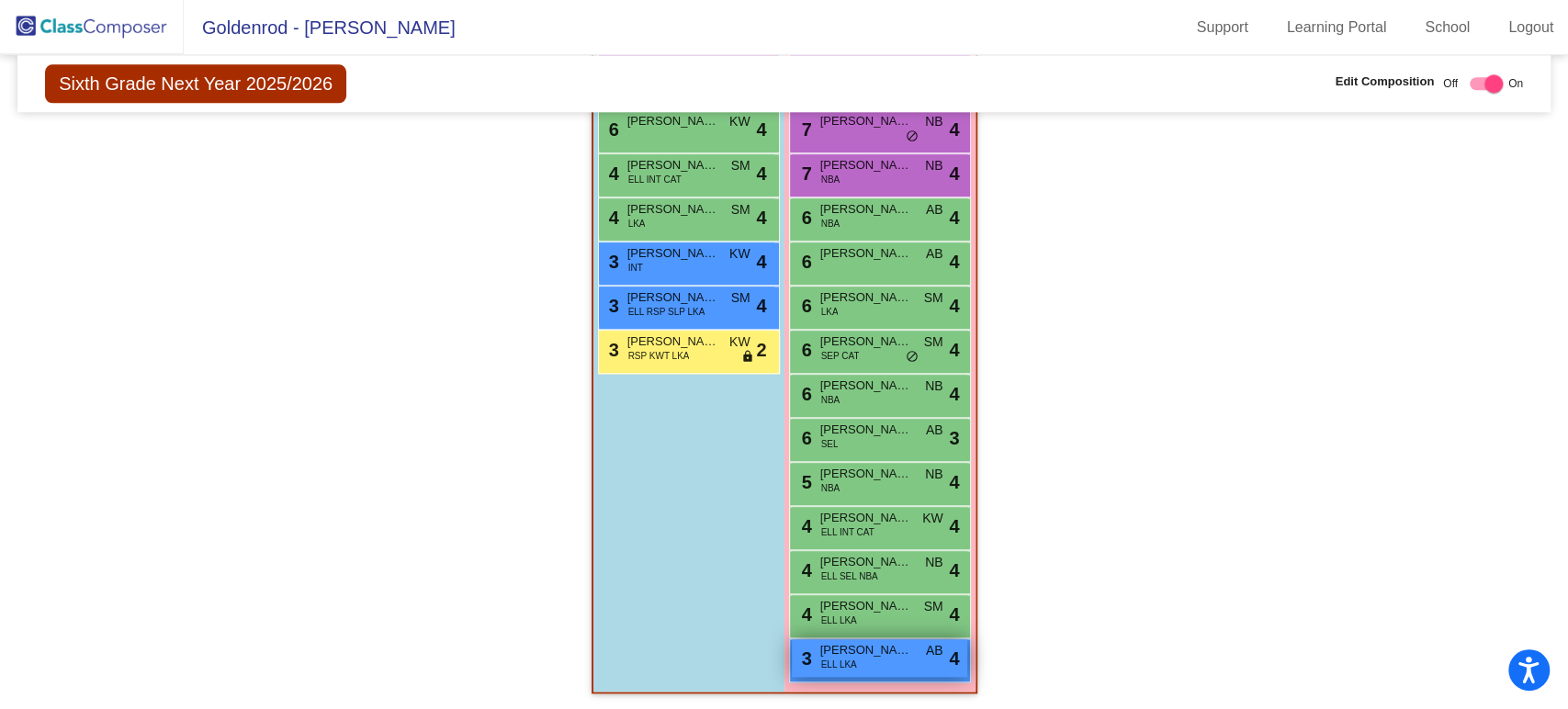 click on "[PERSON_NAME]" at bounding box center [866, 650] 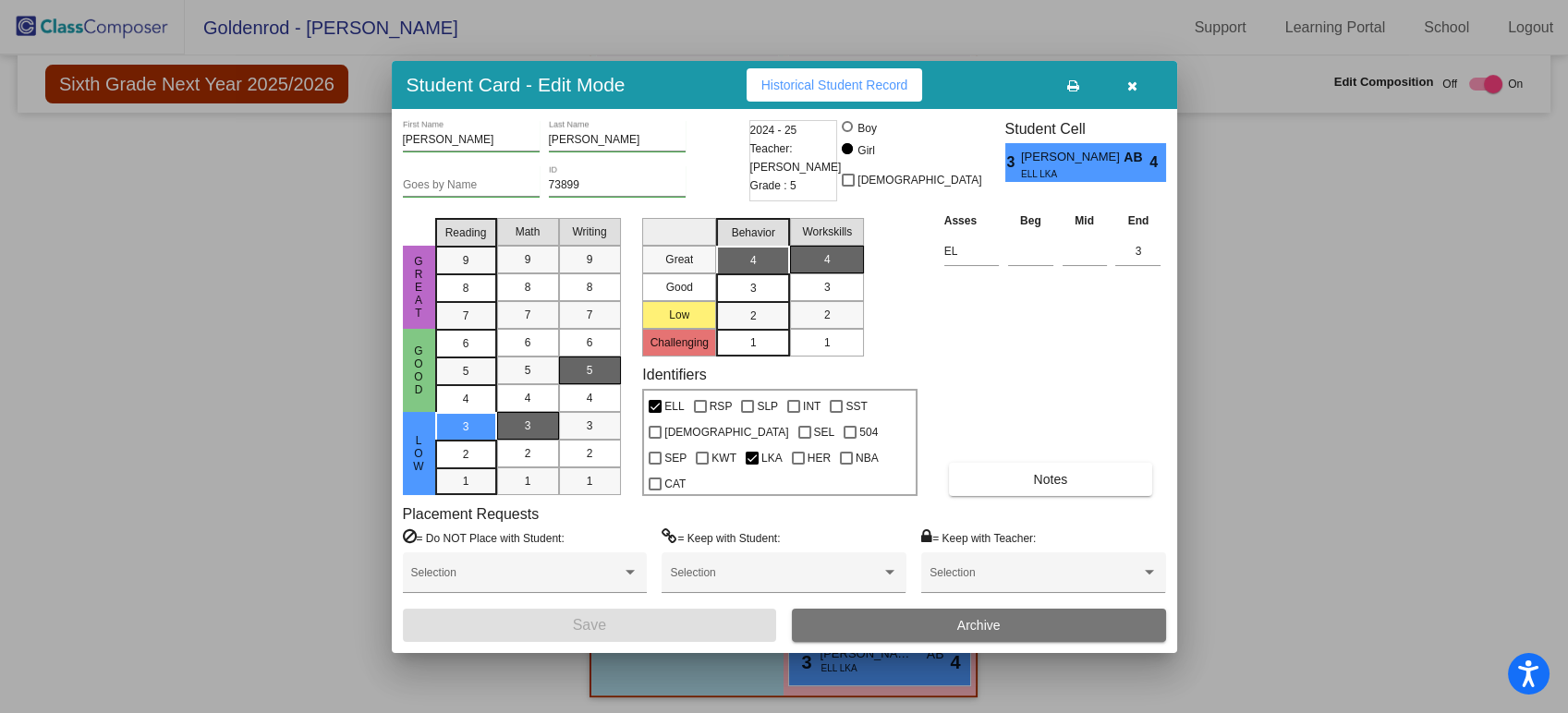 click at bounding box center (1132, 86) 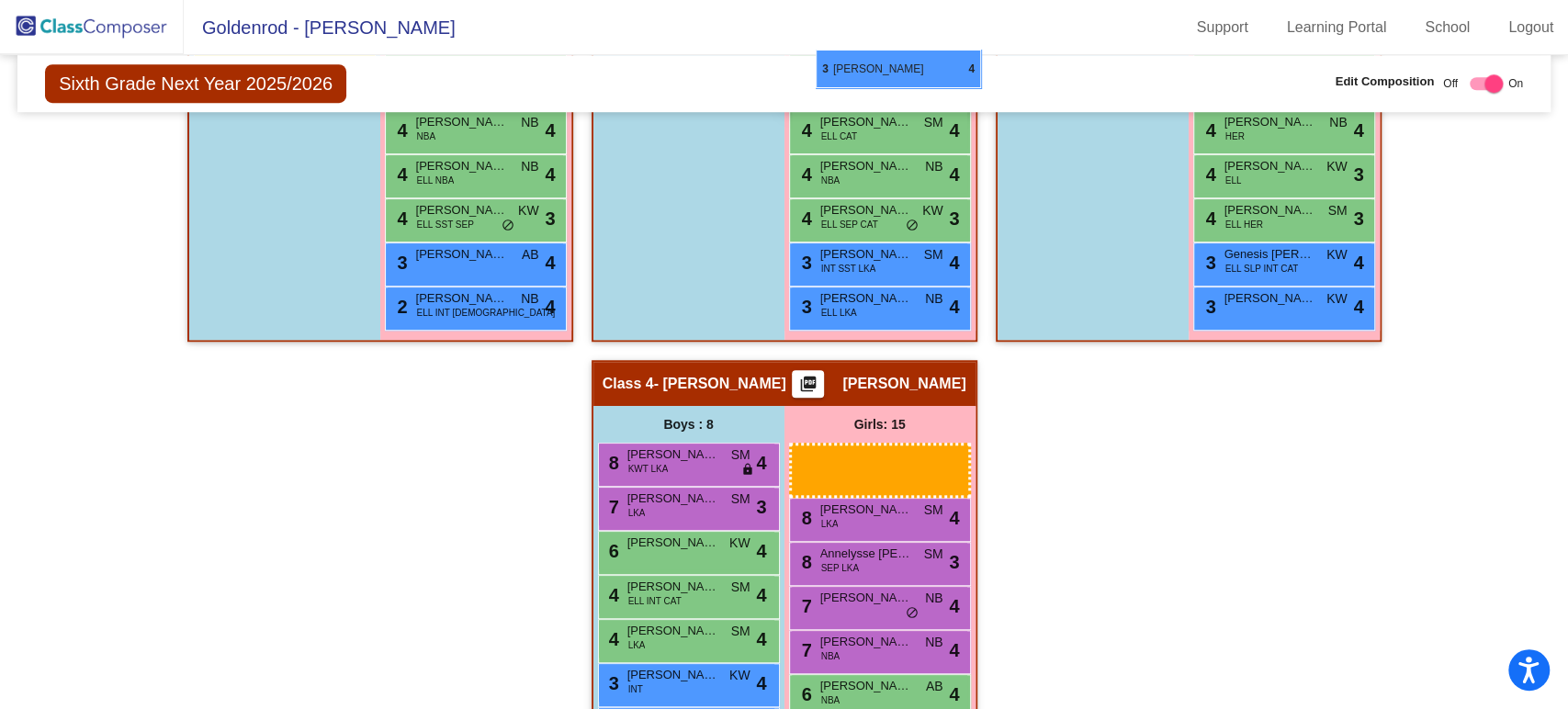 scroll, scrollTop: 911, scrollLeft: 0, axis: vertical 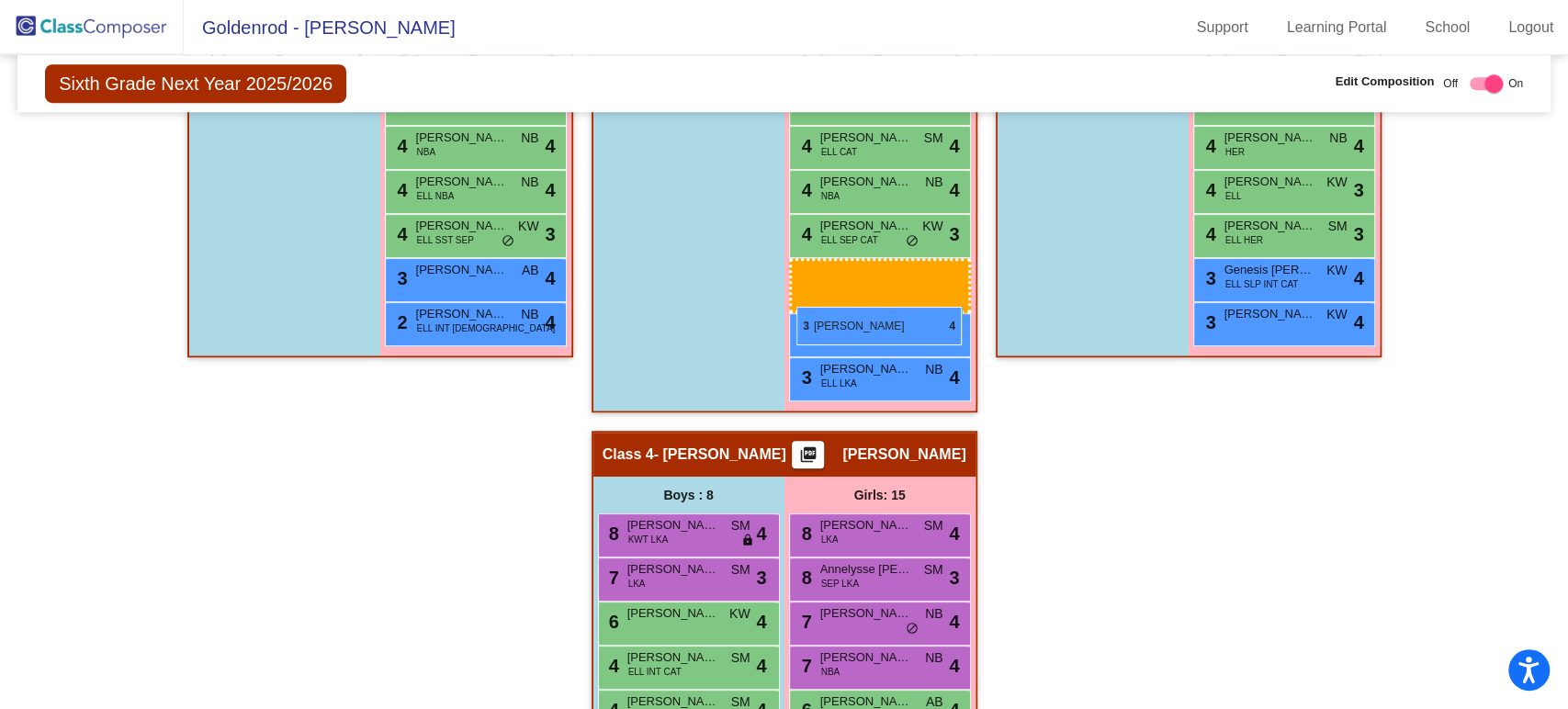 drag, startPoint x: 833, startPoint y: 651, endPoint x: 796, endPoint y: 307, distance: 345.9841 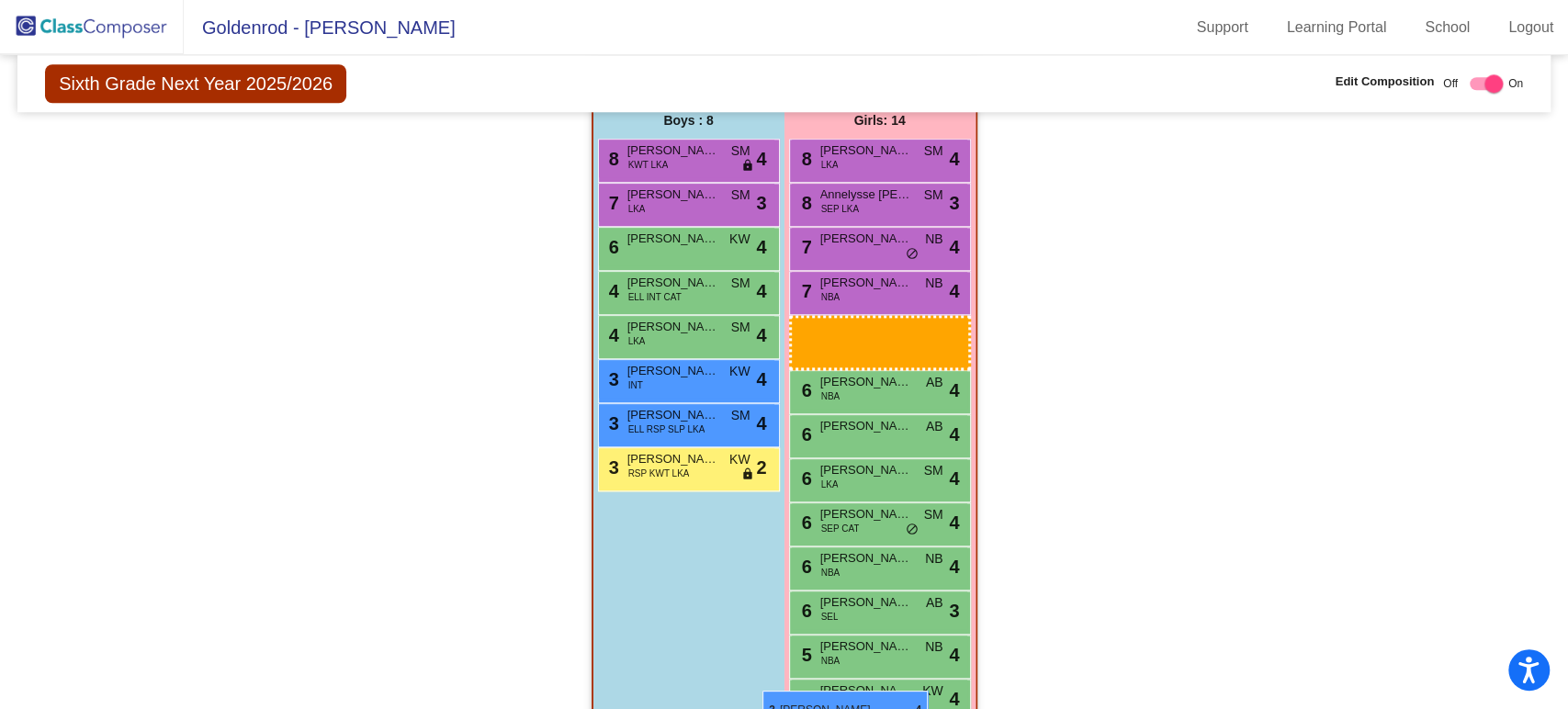 scroll, scrollTop: 1234, scrollLeft: 0, axis: vertical 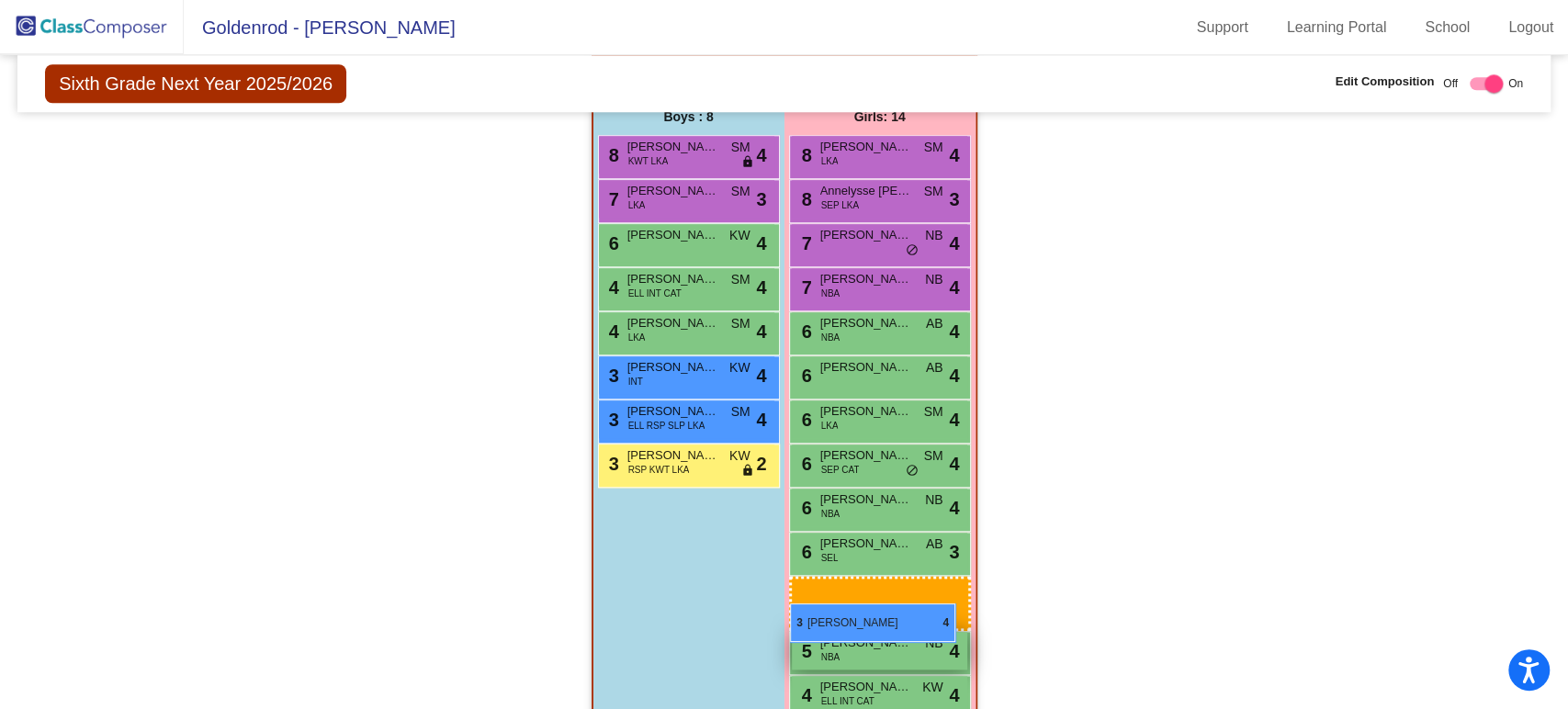 drag, startPoint x: 839, startPoint y: 279, endPoint x: 793, endPoint y: 603, distance: 327.2491 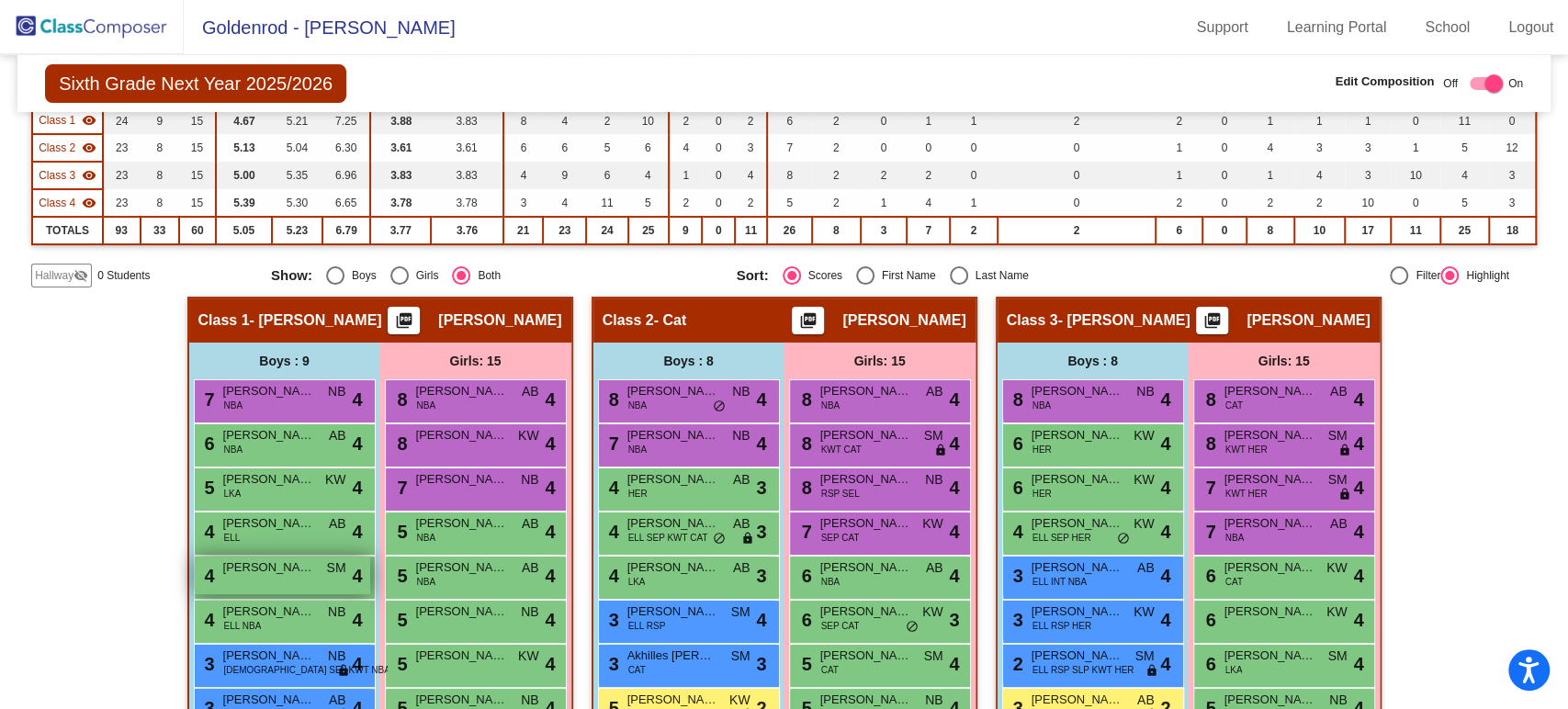 scroll, scrollTop: 200, scrollLeft: 0, axis: vertical 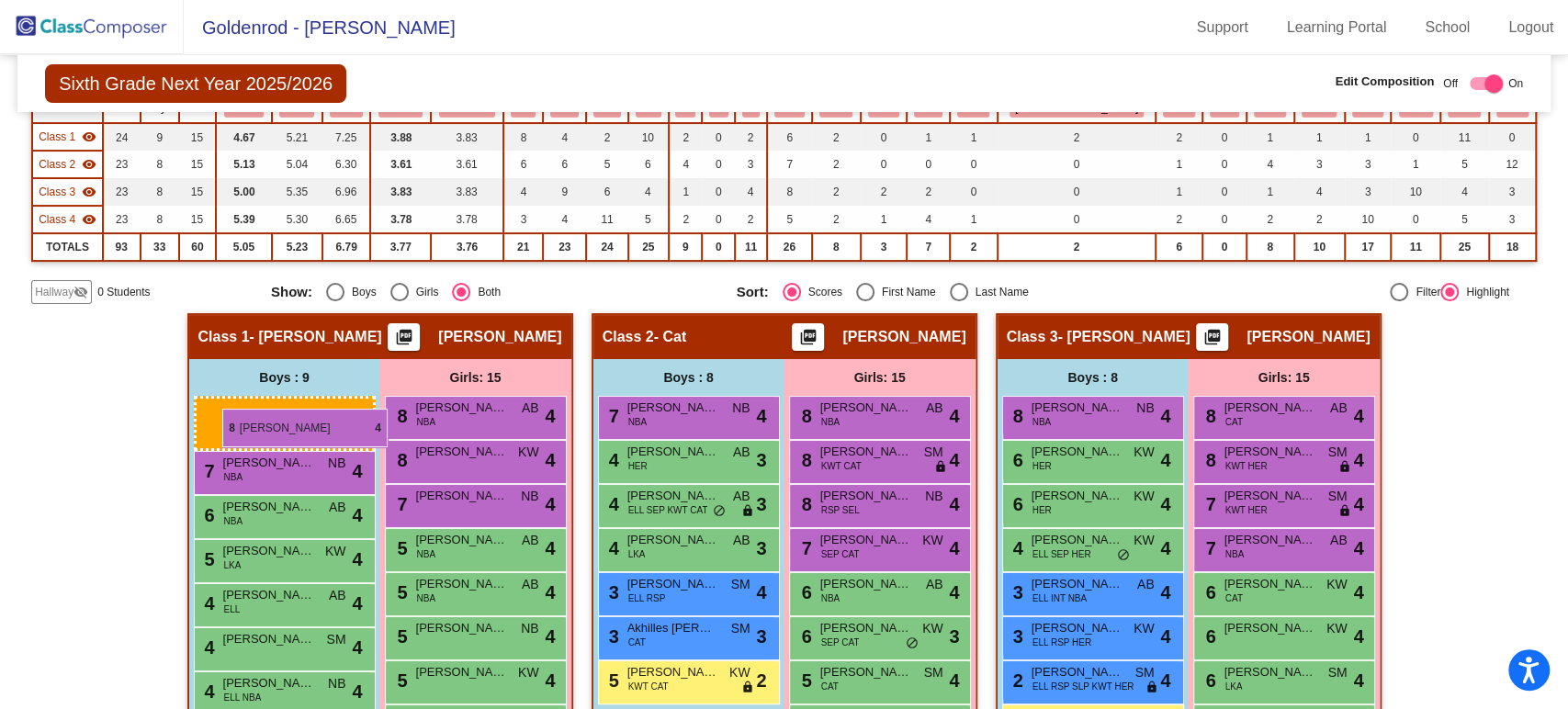 drag, startPoint x: 683, startPoint y: 419, endPoint x: 213, endPoint y: 409, distance: 470.10637 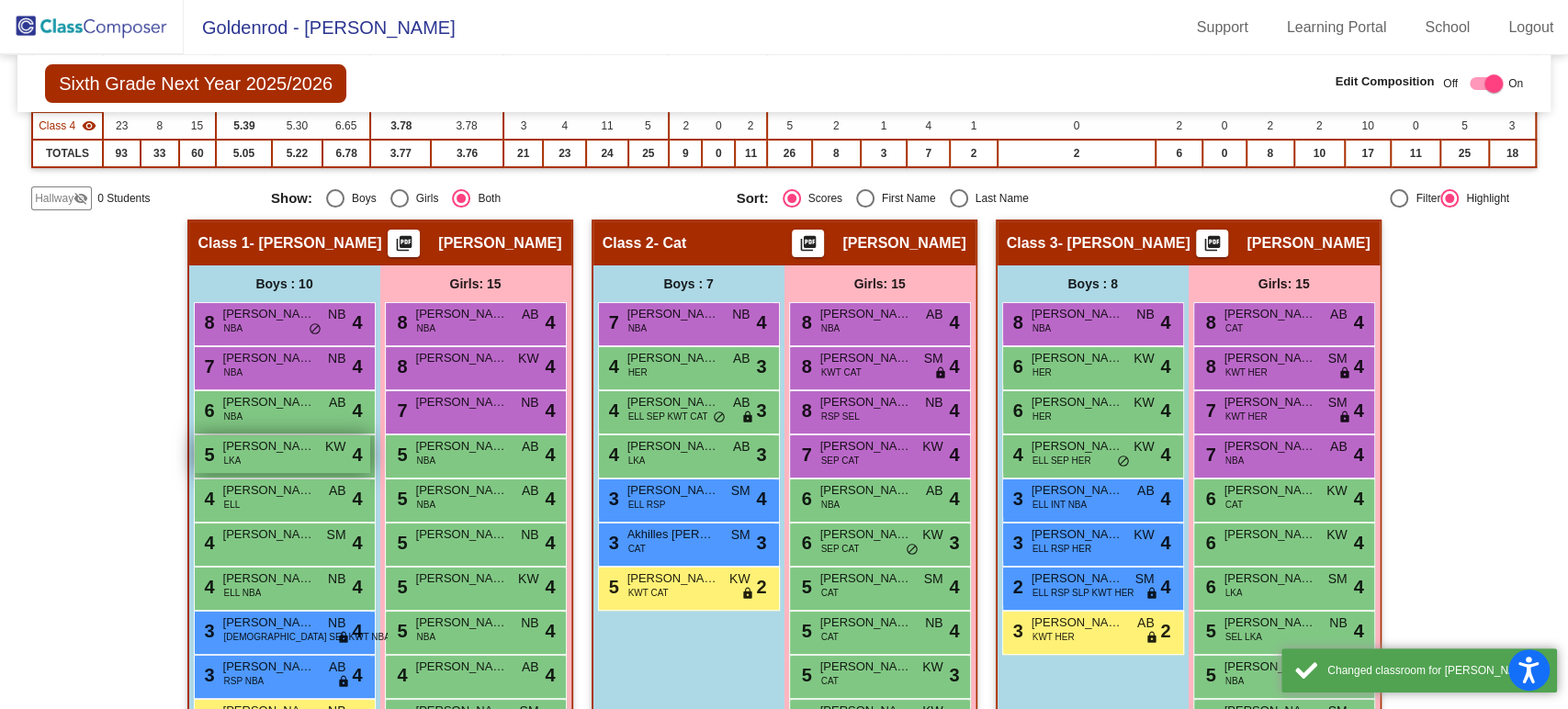 scroll, scrollTop: 295, scrollLeft: 0, axis: vertical 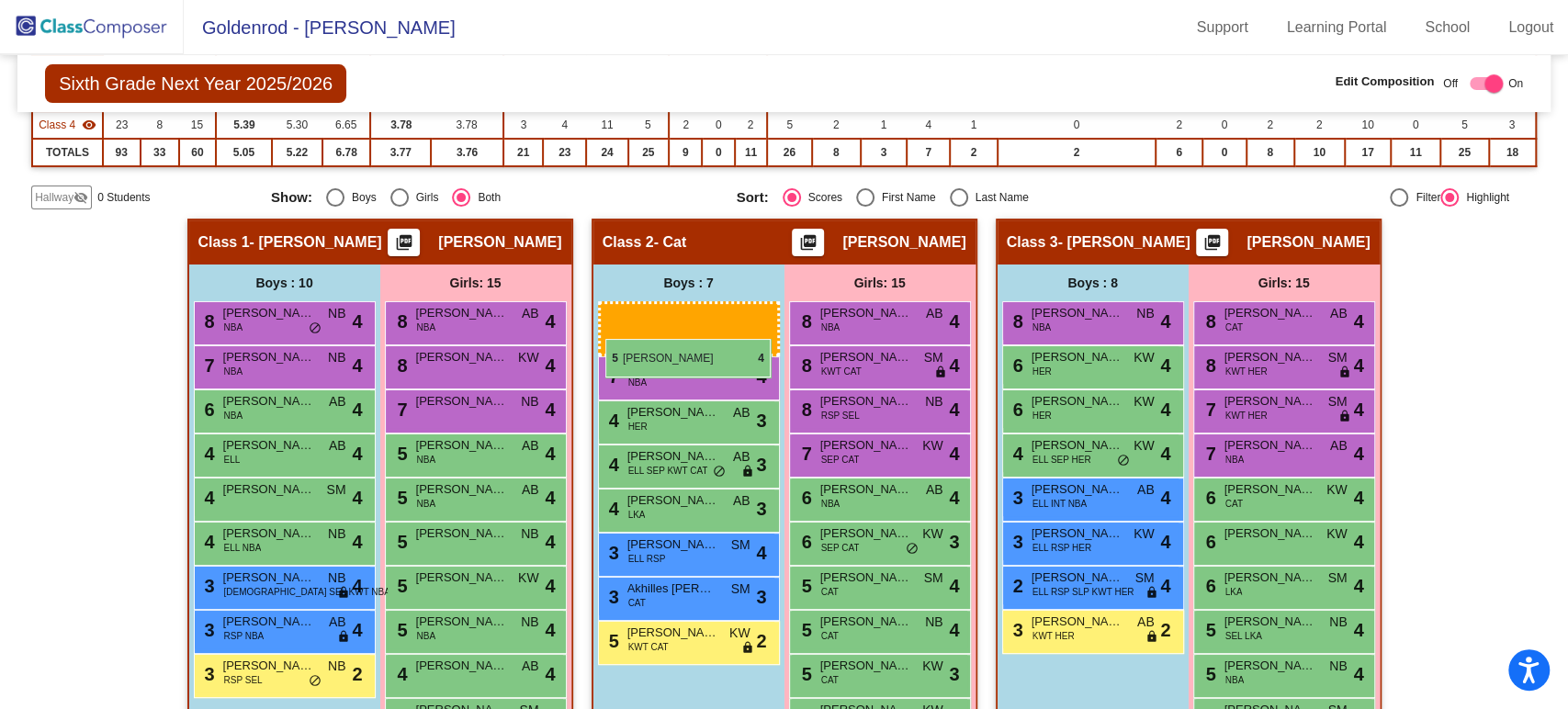 drag, startPoint x: 245, startPoint y: 445, endPoint x: 605, endPoint y: 339, distance: 375.2812 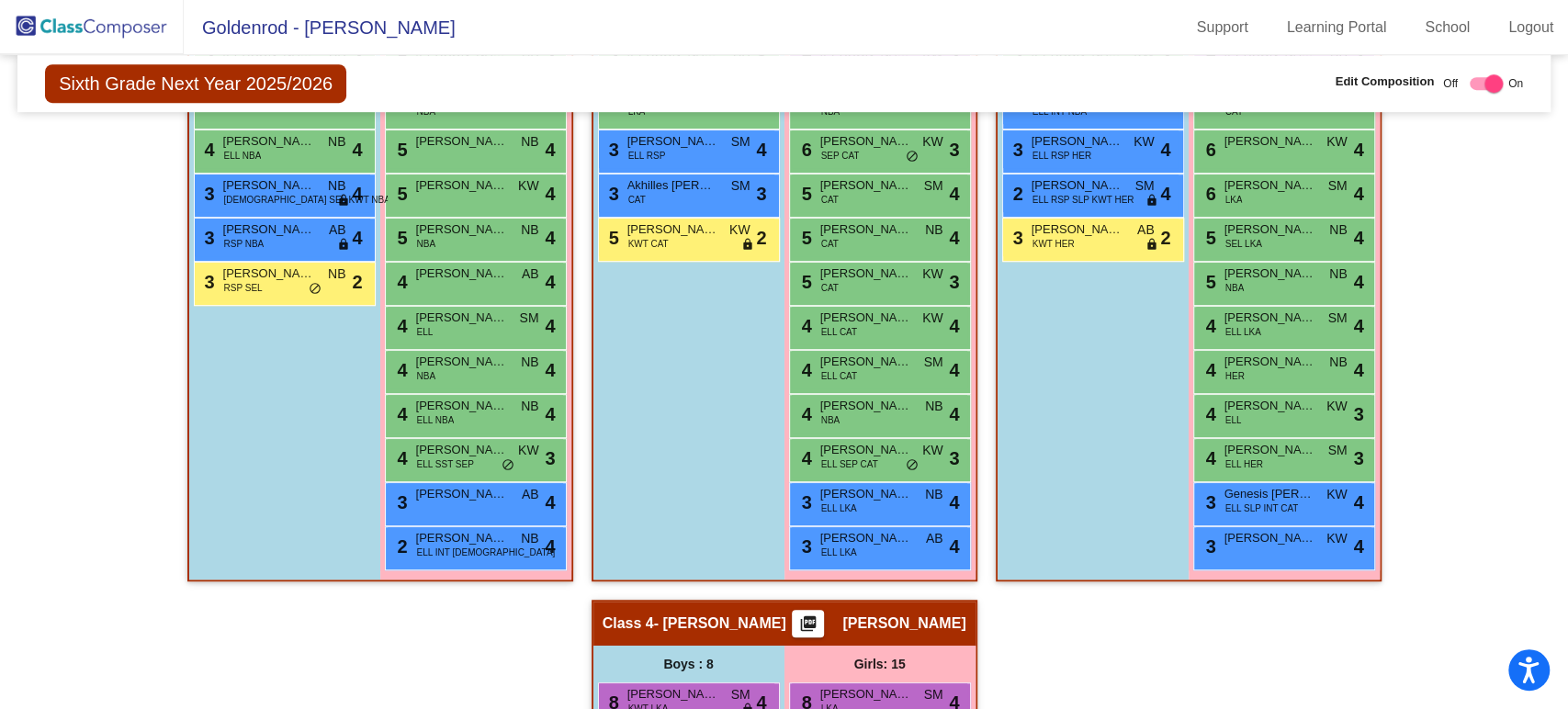scroll, scrollTop: 713, scrollLeft: 0, axis: vertical 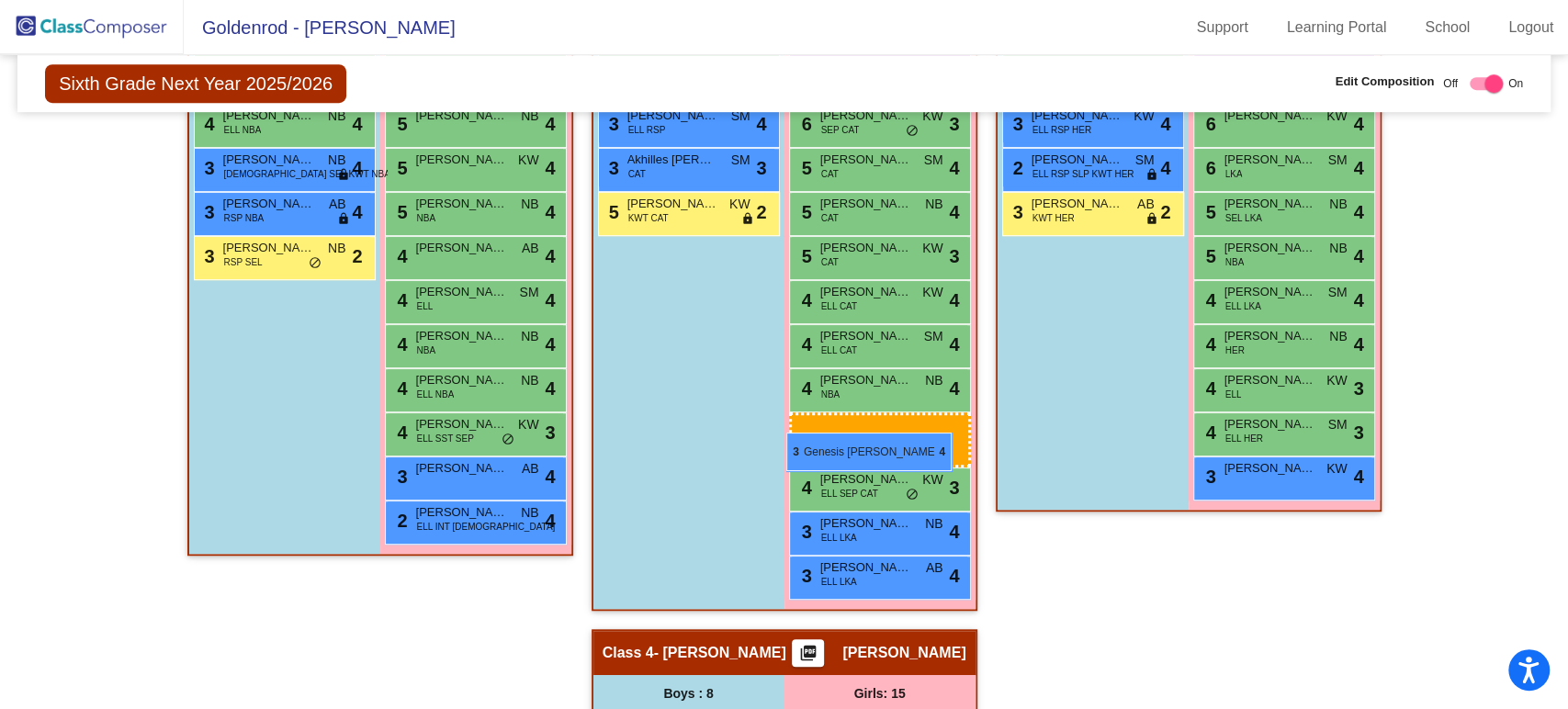 drag, startPoint x: 1241, startPoint y: 480, endPoint x: 786, endPoint y: 433, distance: 457.42103 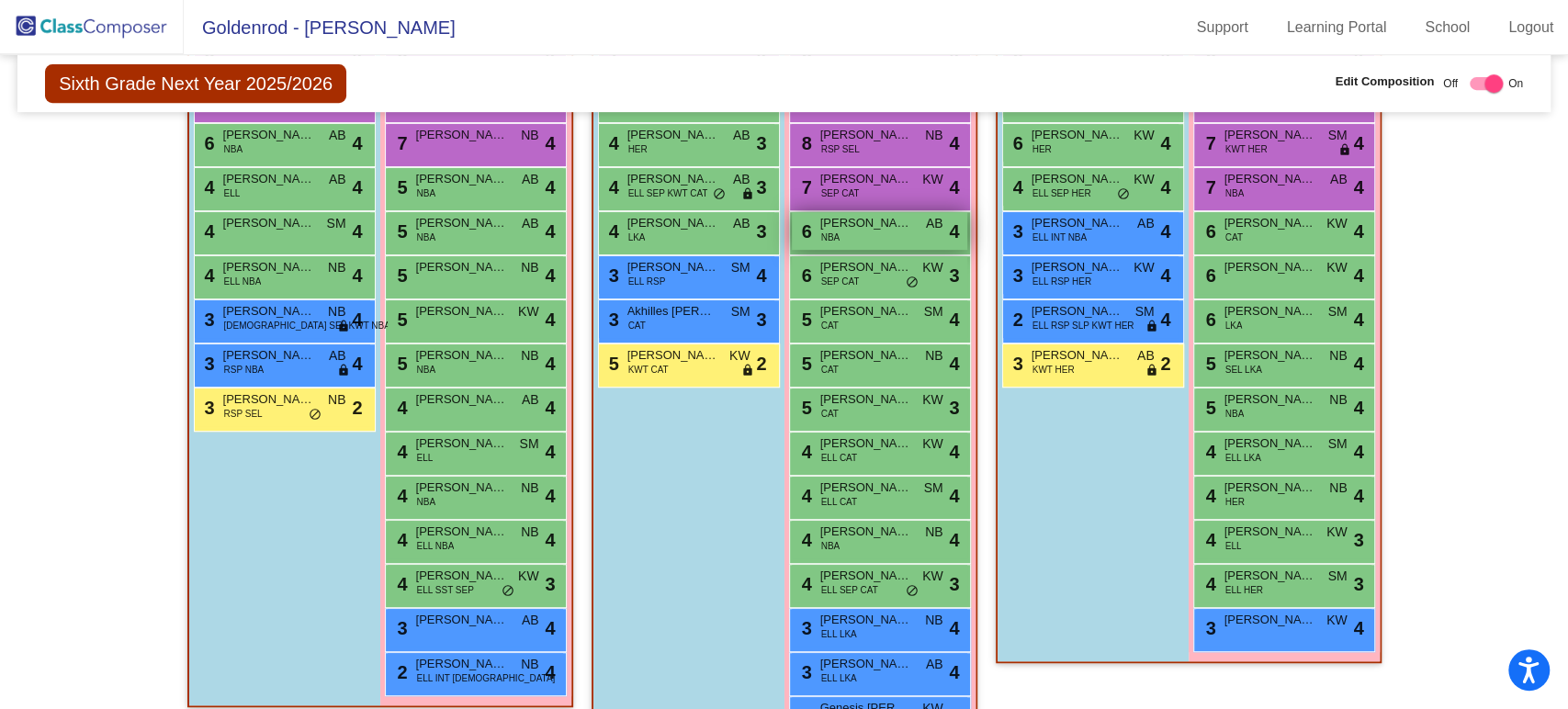 scroll, scrollTop: 564, scrollLeft: 0, axis: vertical 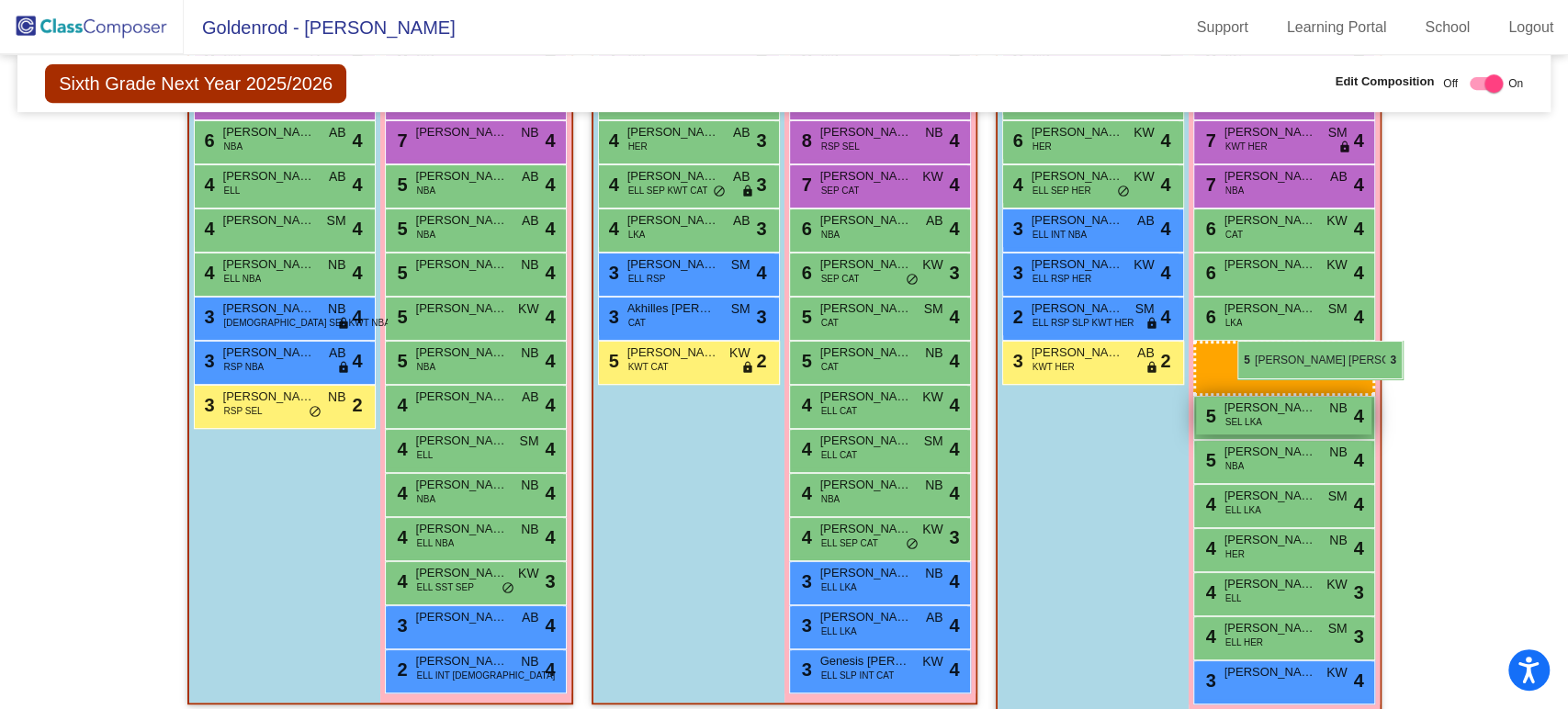 drag, startPoint x: 841, startPoint y: 406, endPoint x: 1238, endPoint y: 339, distance: 402.61396 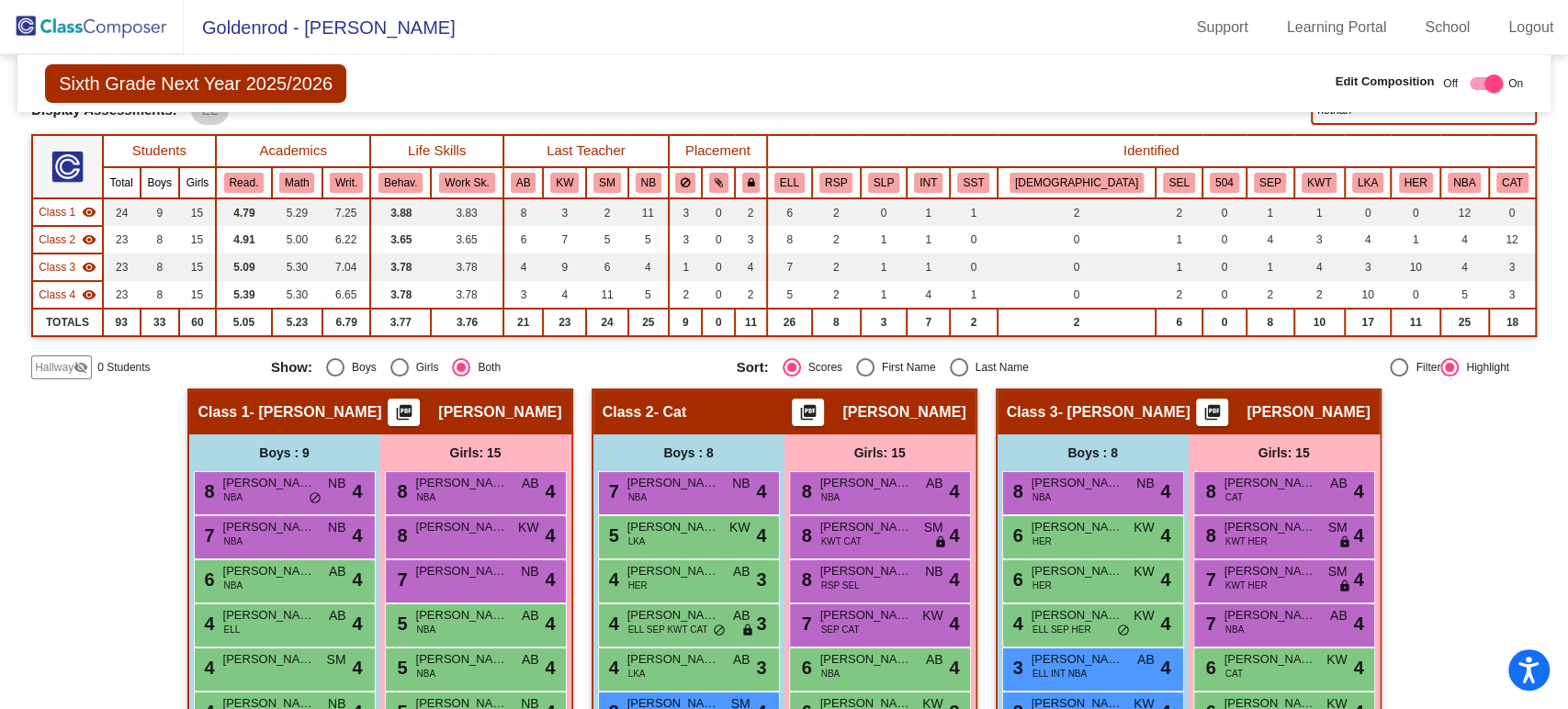 scroll, scrollTop: 0, scrollLeft: 0, axis: both 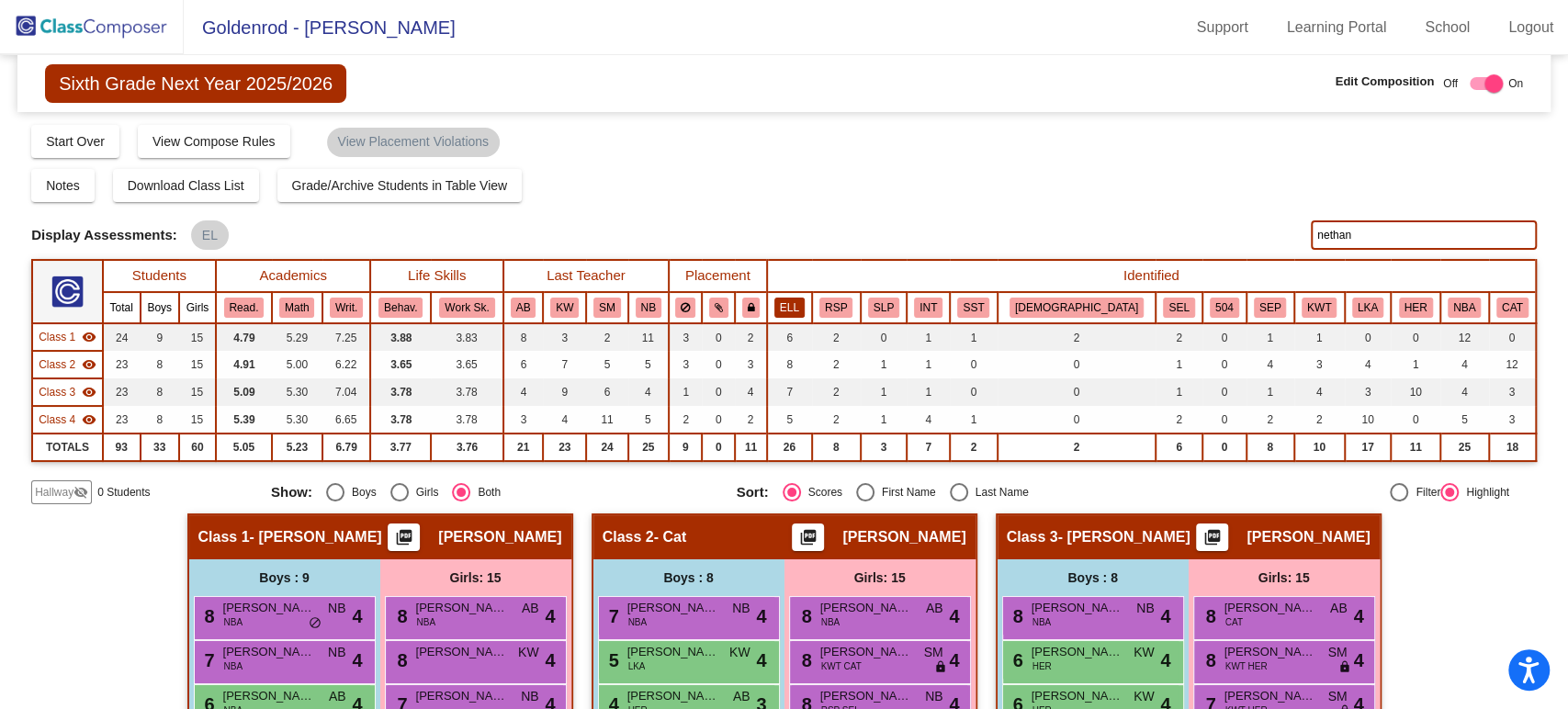 click on "ELL" 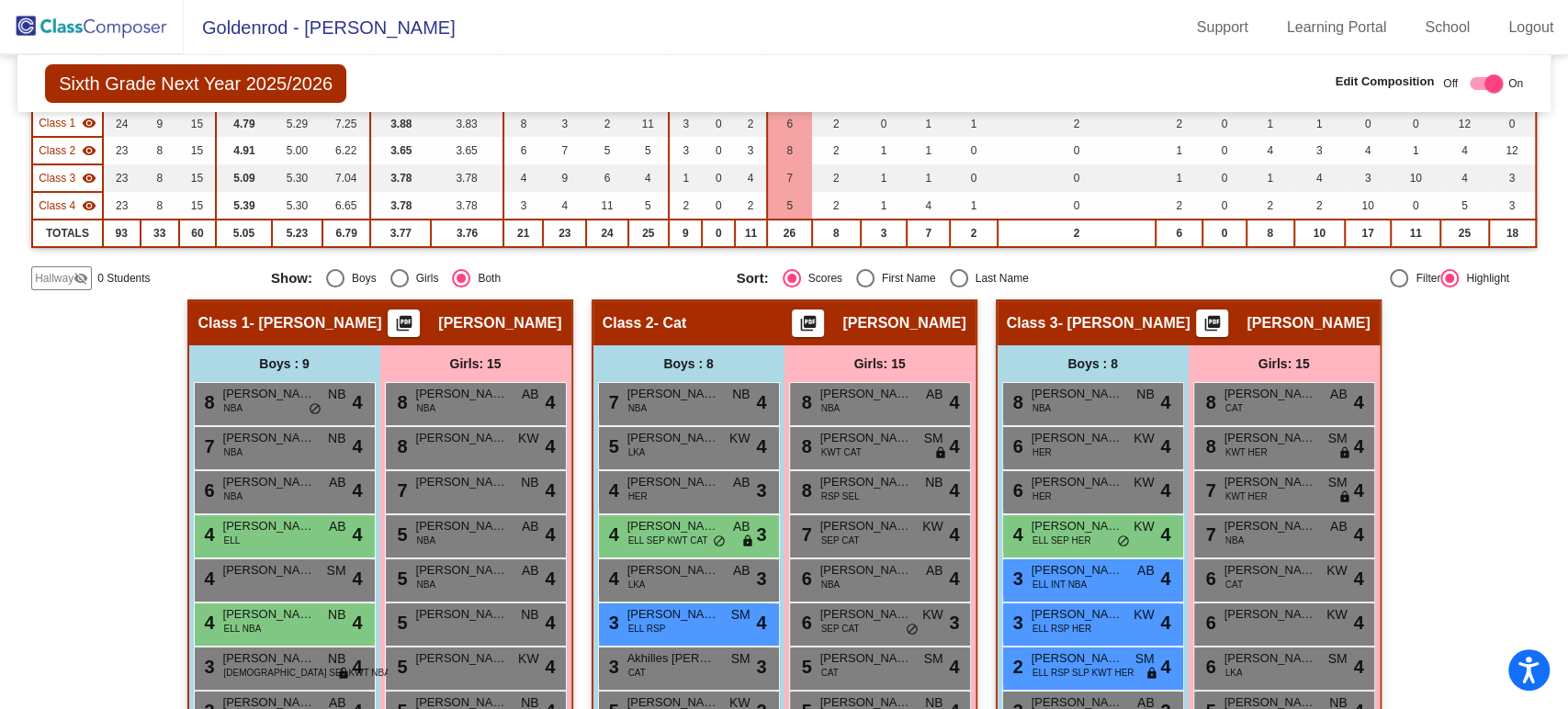 scroll, scrollTop: 0, scrollLeft: 0, axis: both 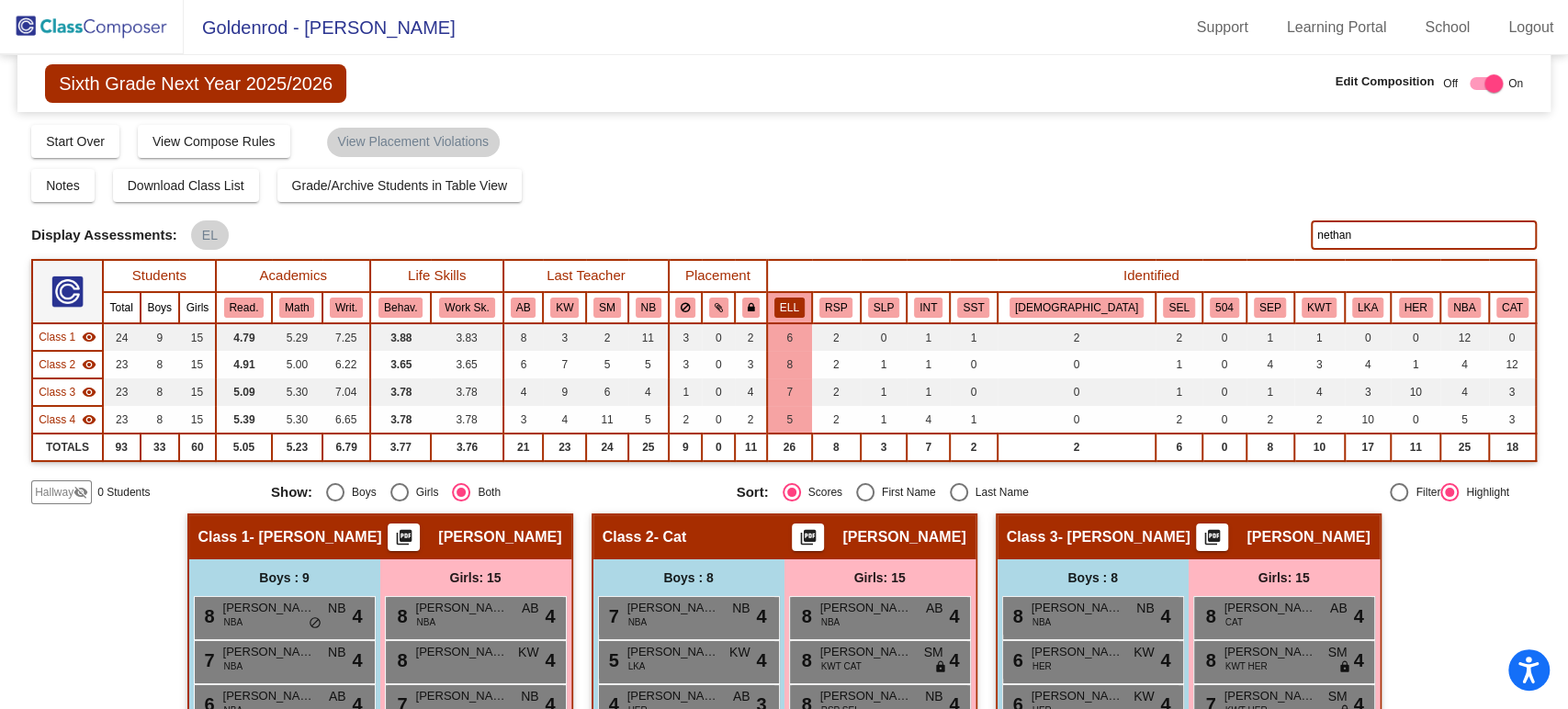 click on "ELL" 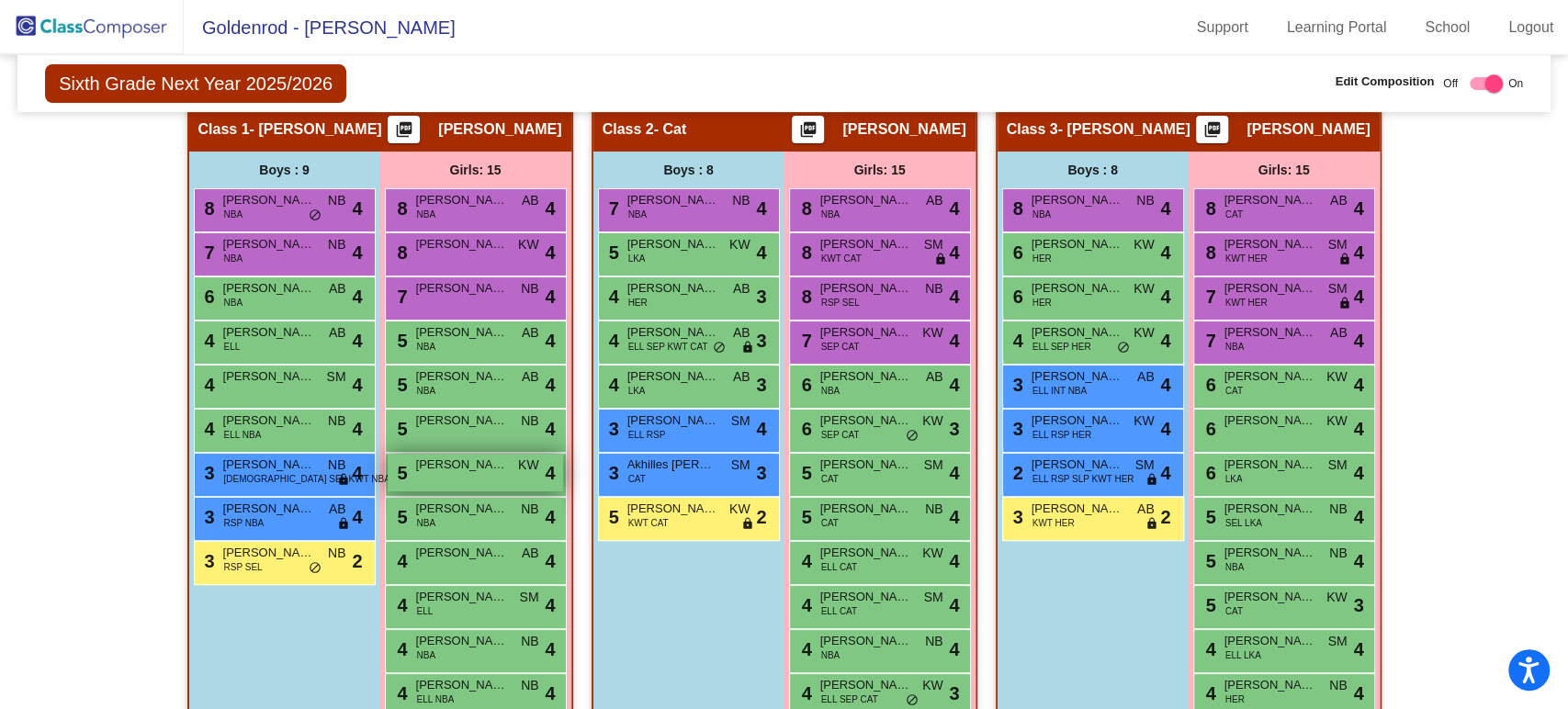 scroll, scrollTop: 406, scrollLeft: 0, axis: vertical 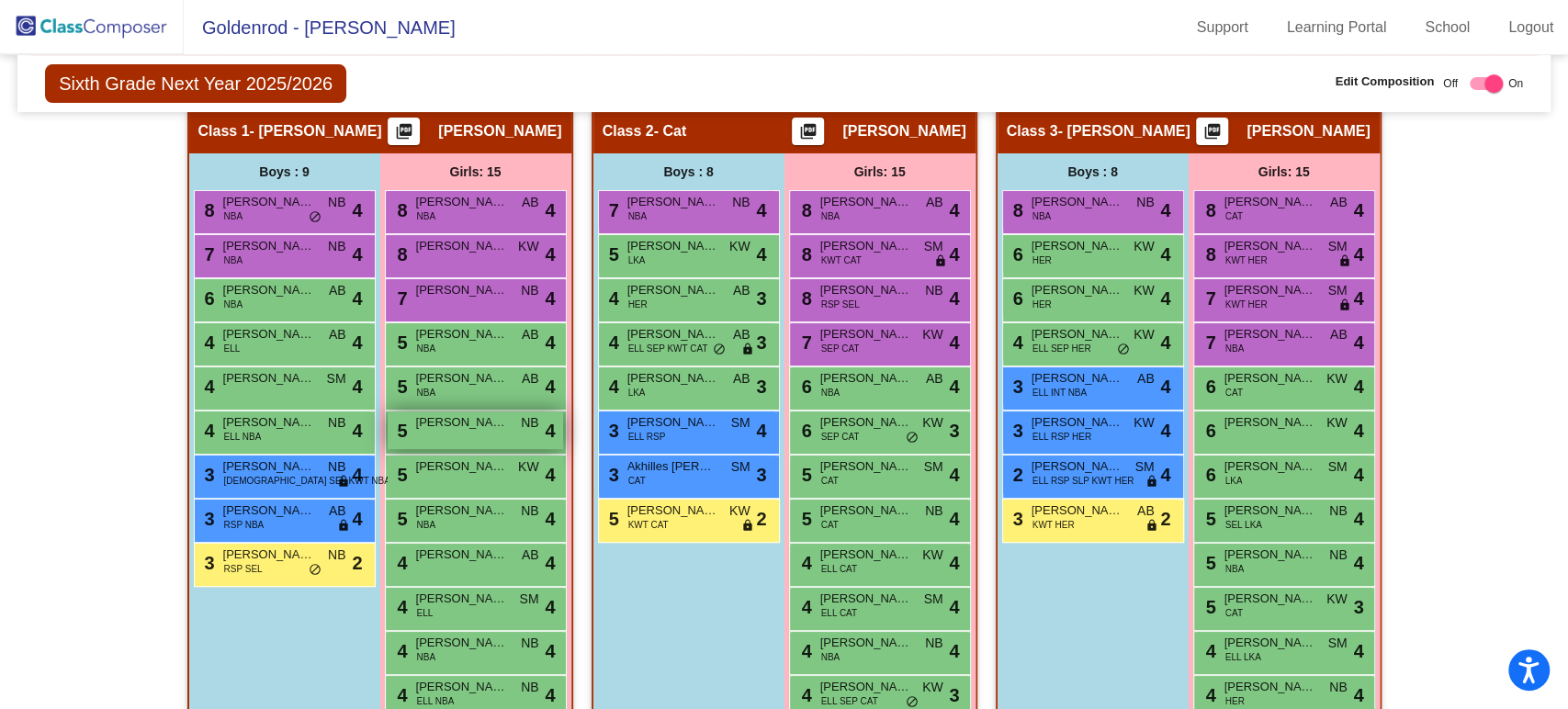 click on "[PERSON_NAME] [PERSON_NAME]" at bounding box center [462, 422] 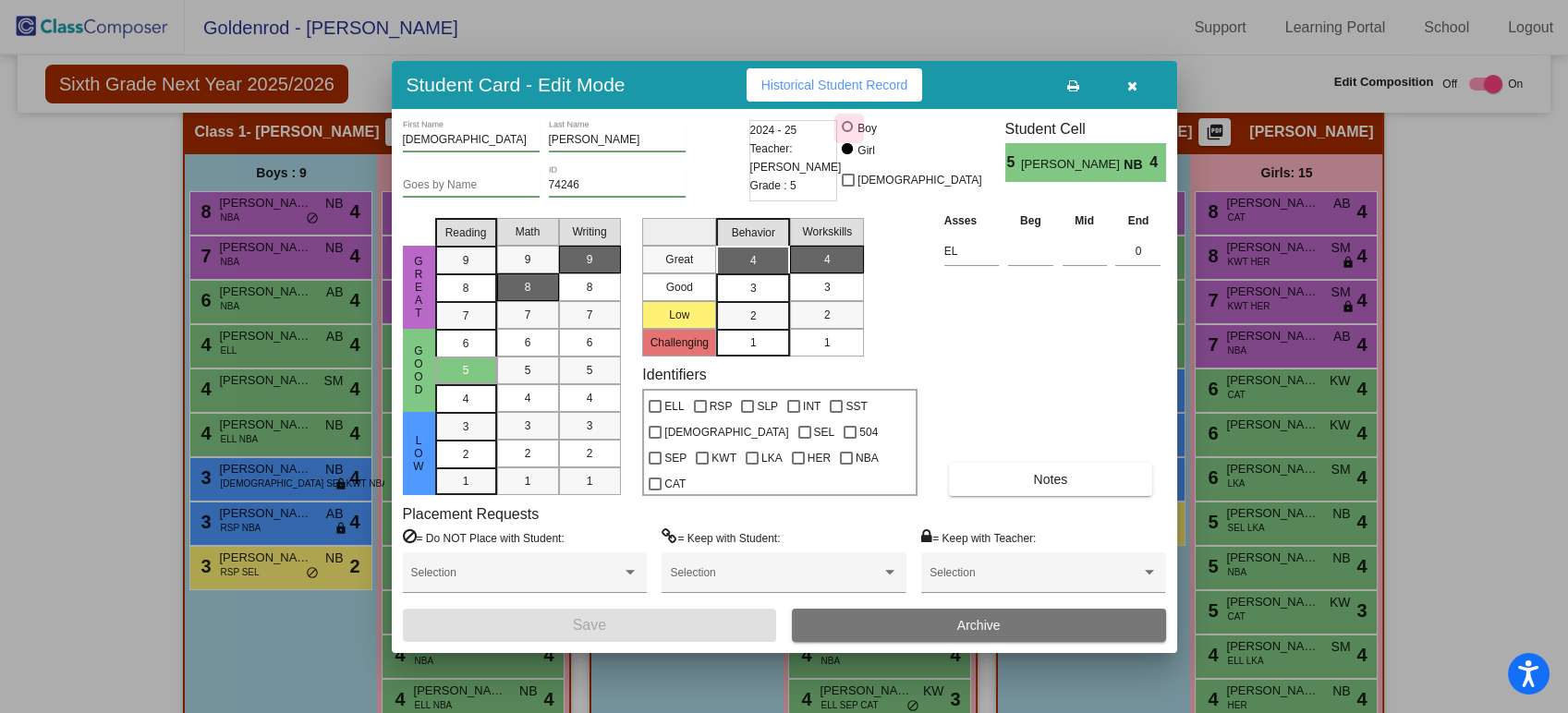 click at bounding box center (847, 127) 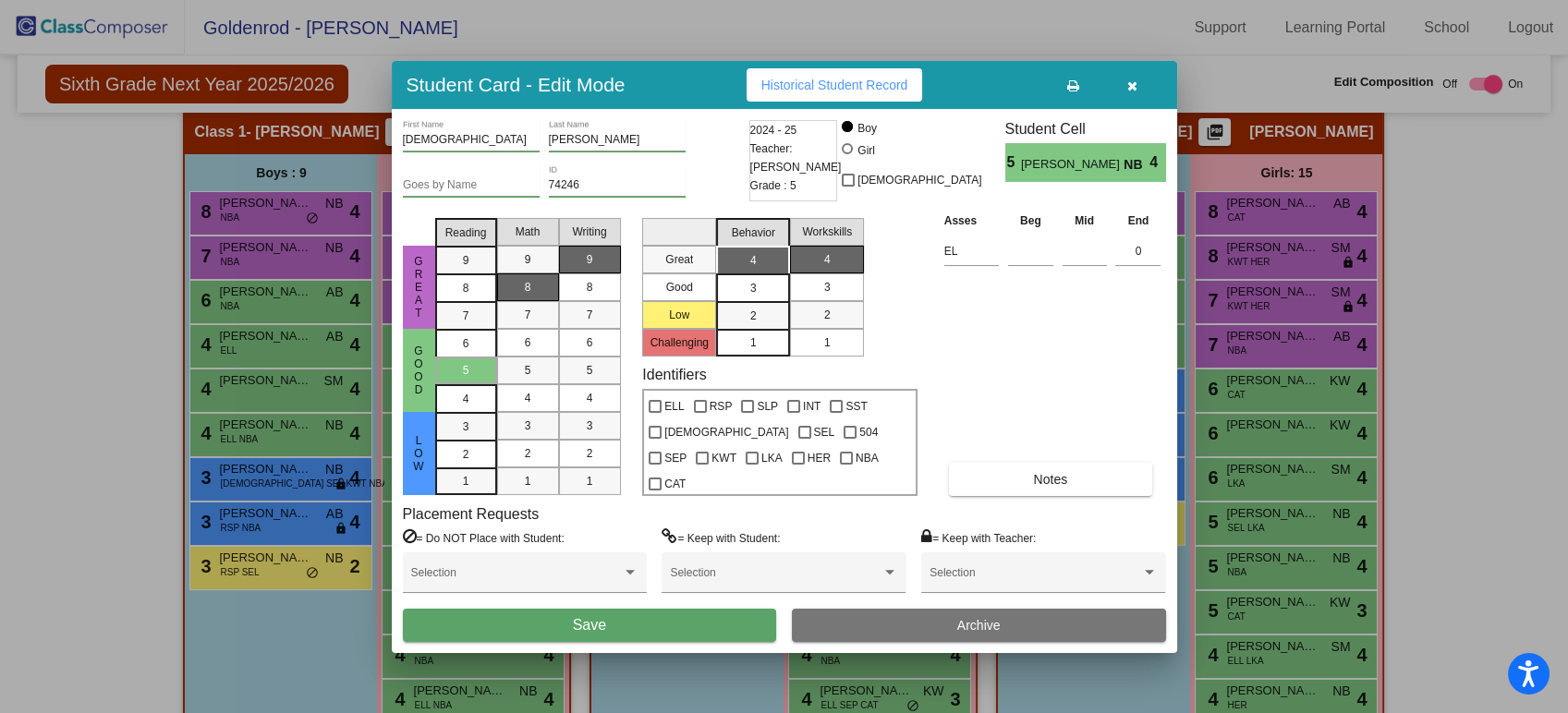 click on "Save" at bounding box center (590, 625) 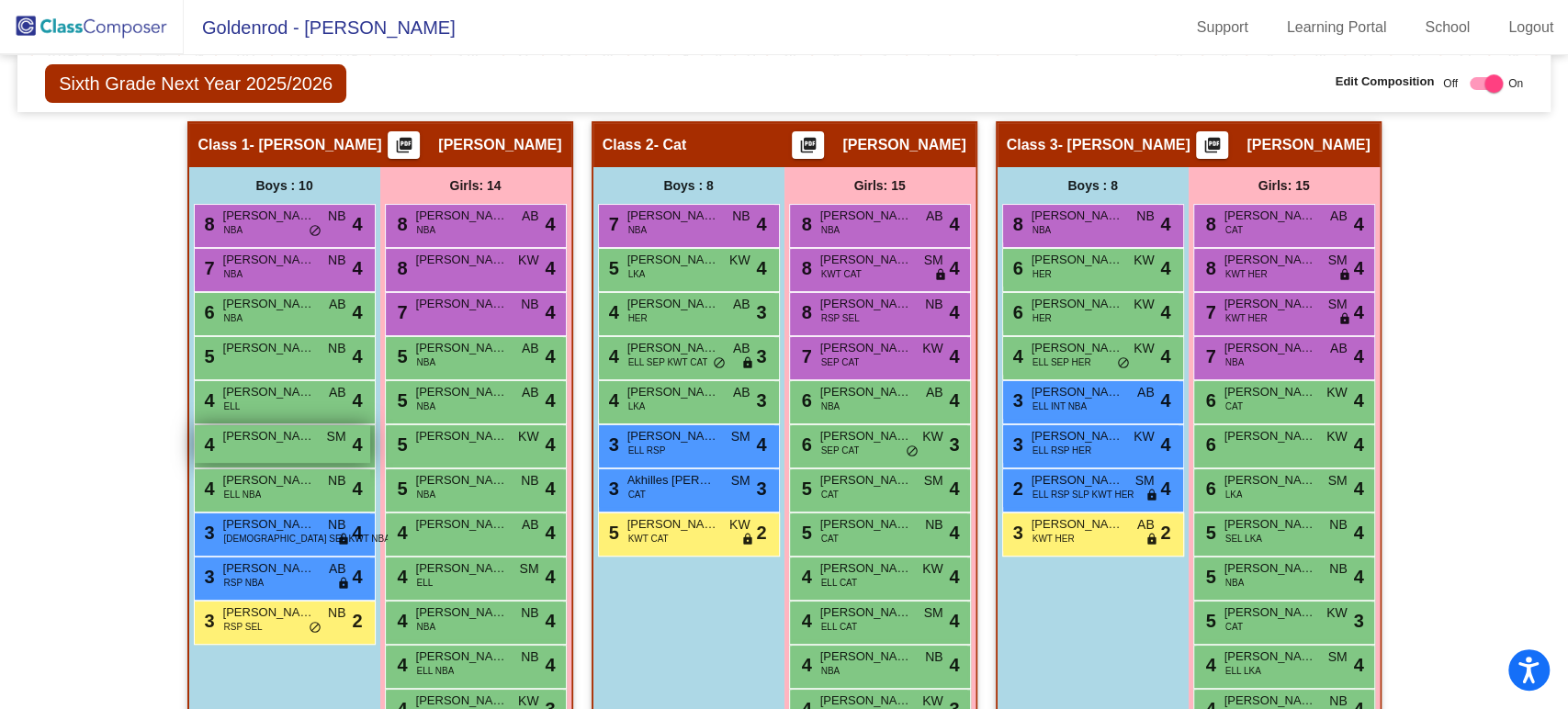 scroll, scrollTop: 398, scrollLeft: 0, axis: vertical 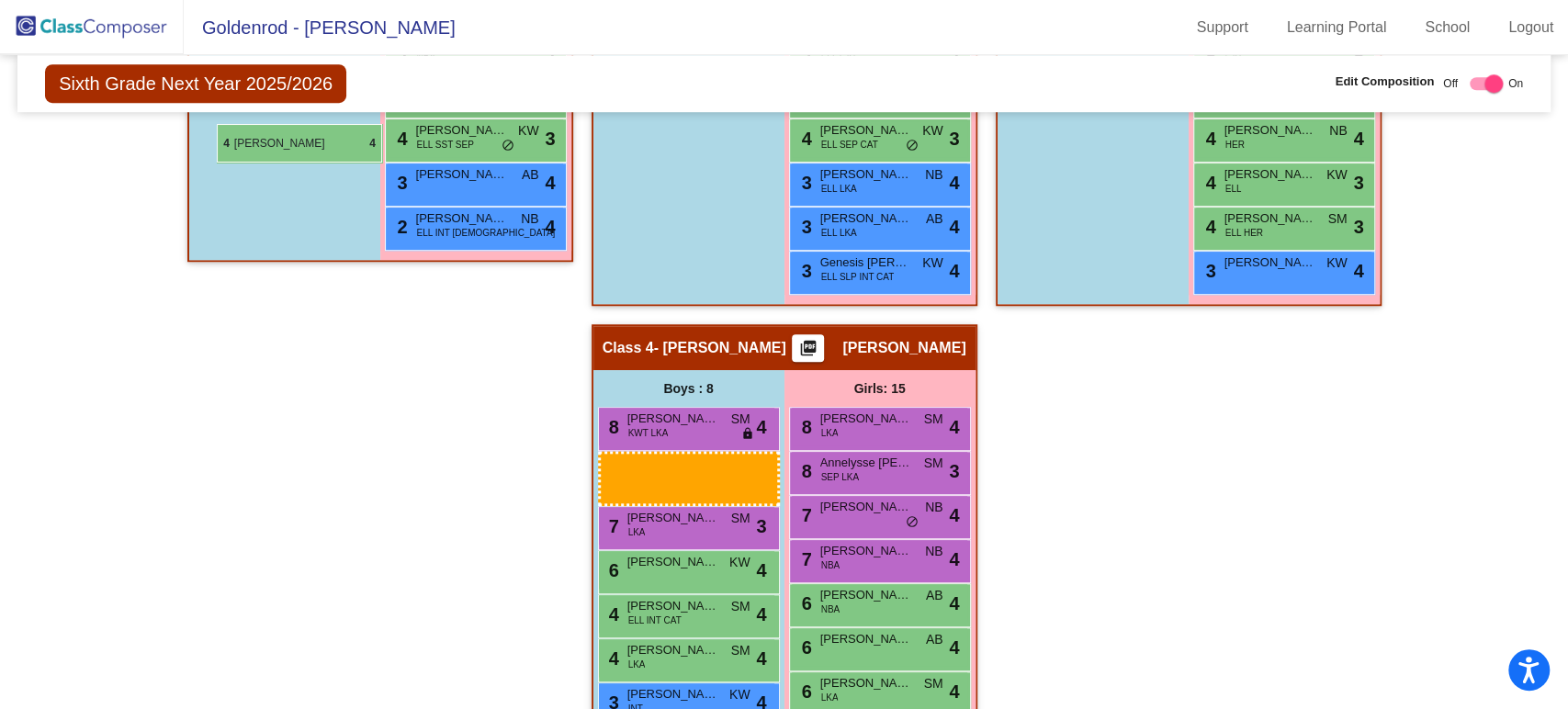 drag, startPoint x: 304, startPoint y: 429, endPoint x: 216, endPoint y: 125, distance: 316.48065 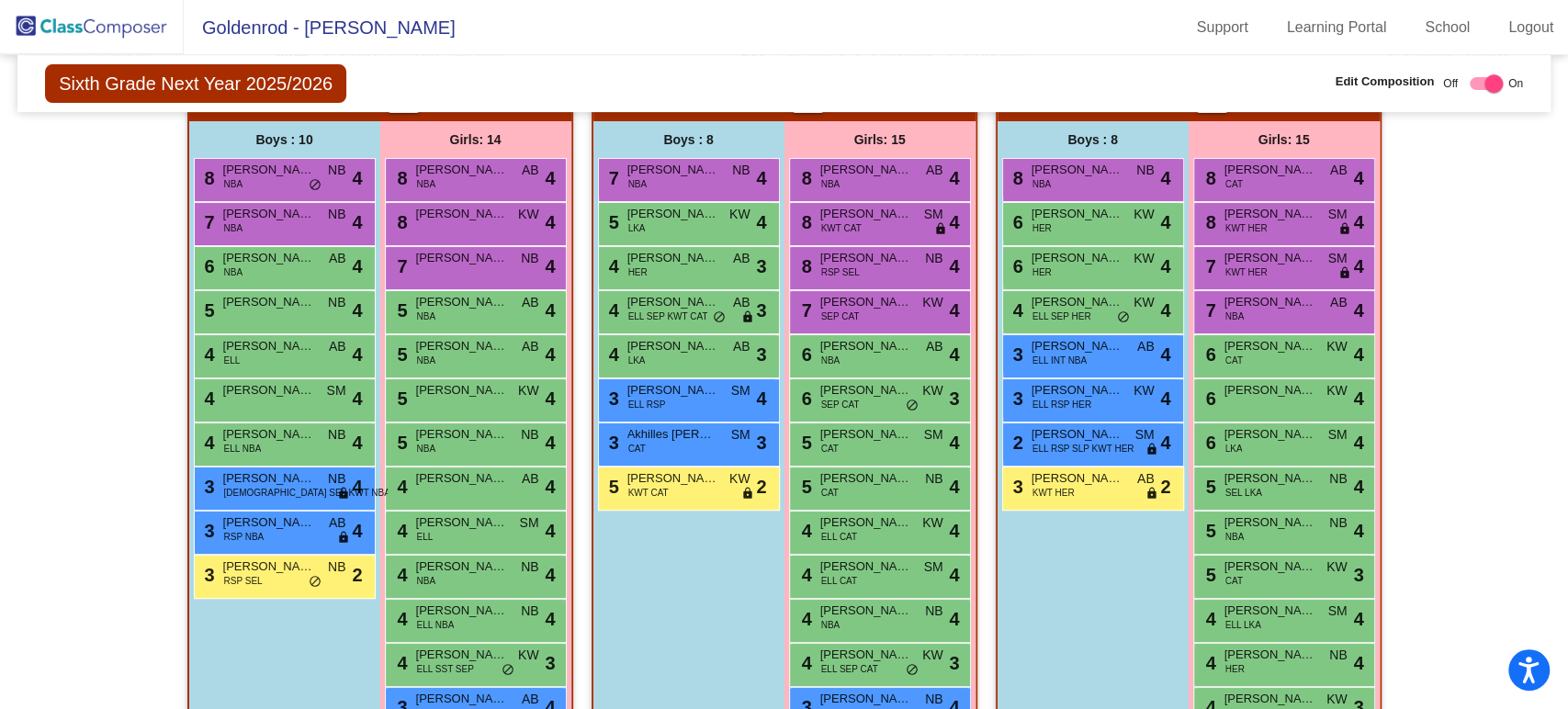 scroll, scrollTop: 437, scrollLeft: 0, axis: vertical 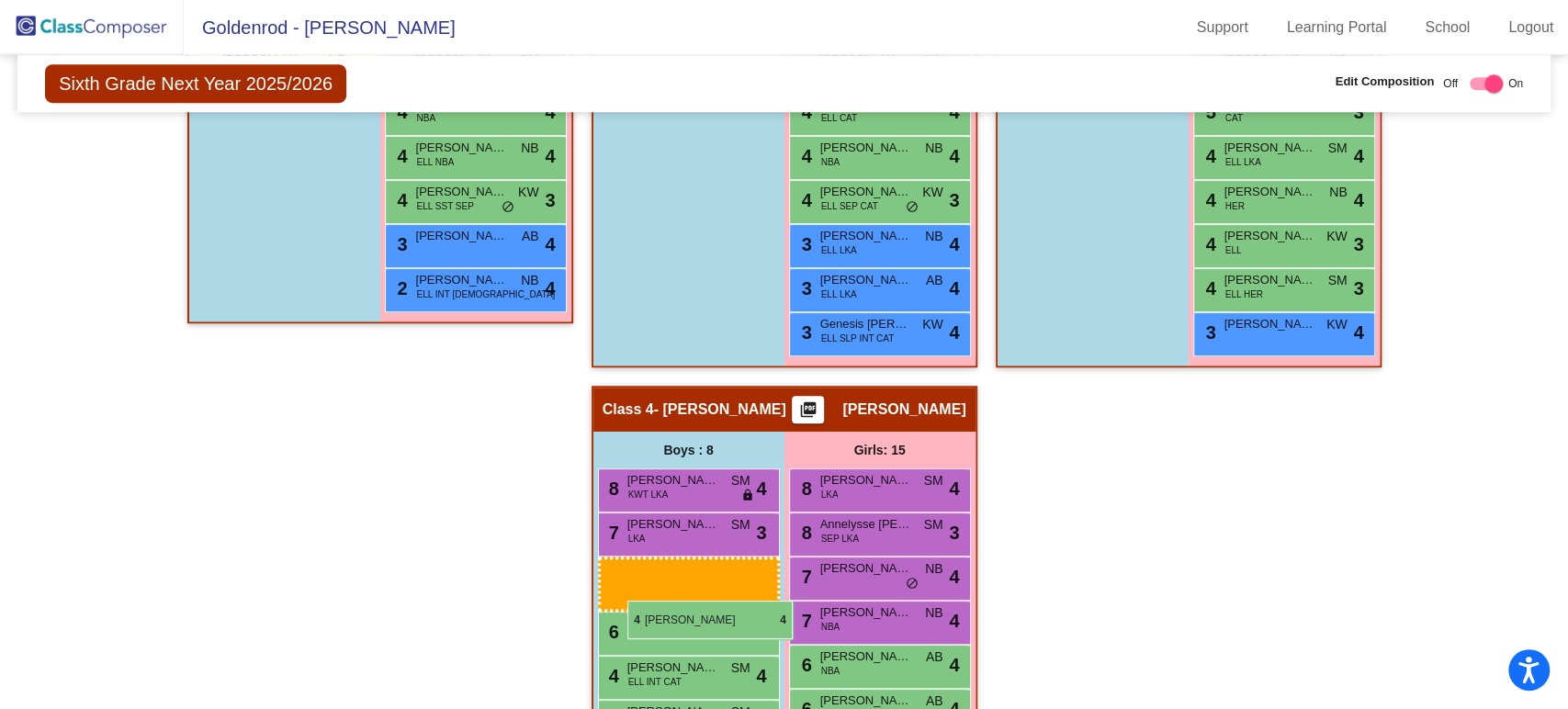 drag, startPoint x: 224, startPoint y: 389, endPoint x: 627, endPoint y: 601, distance: 455.3603 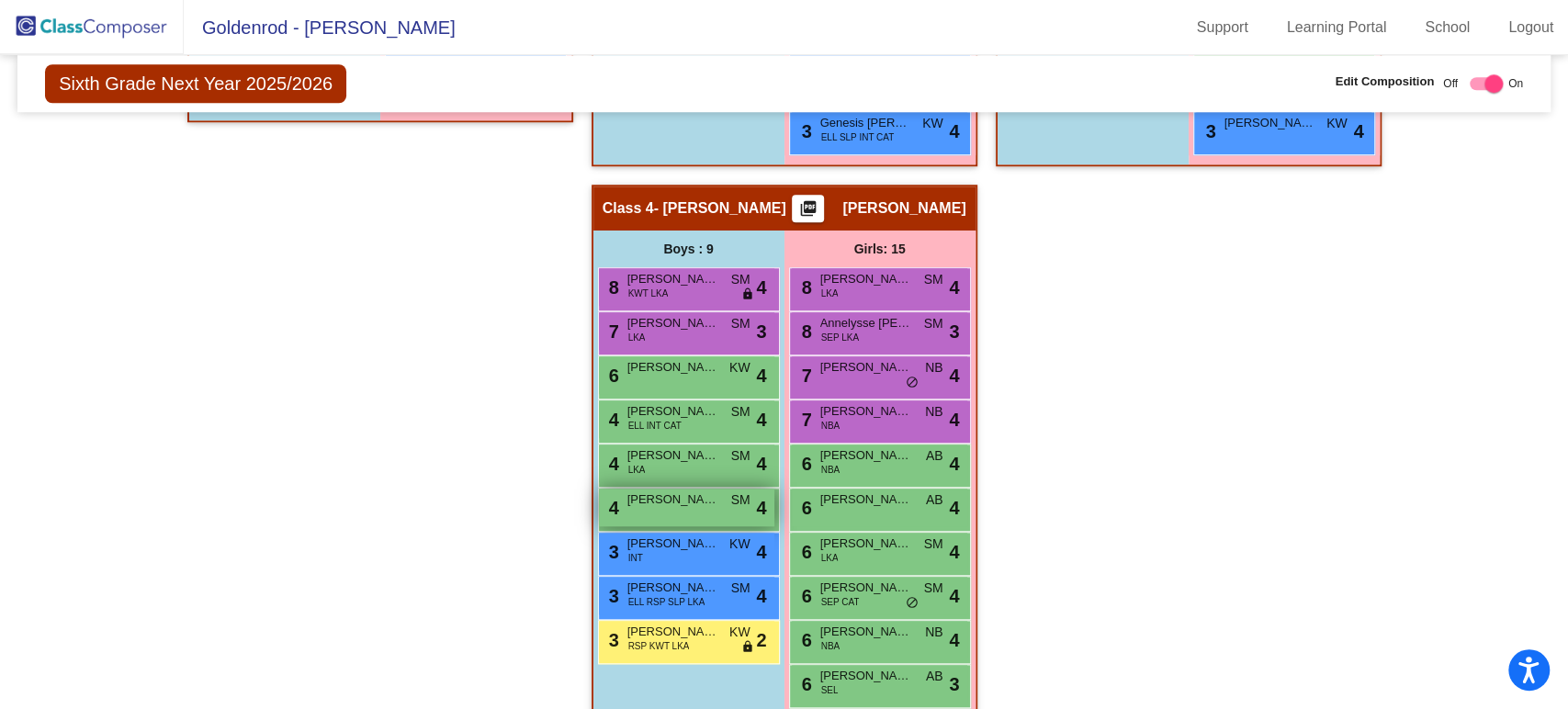 scroll, scrollTop: 1105, scrollLeft: 0, axis: vertical 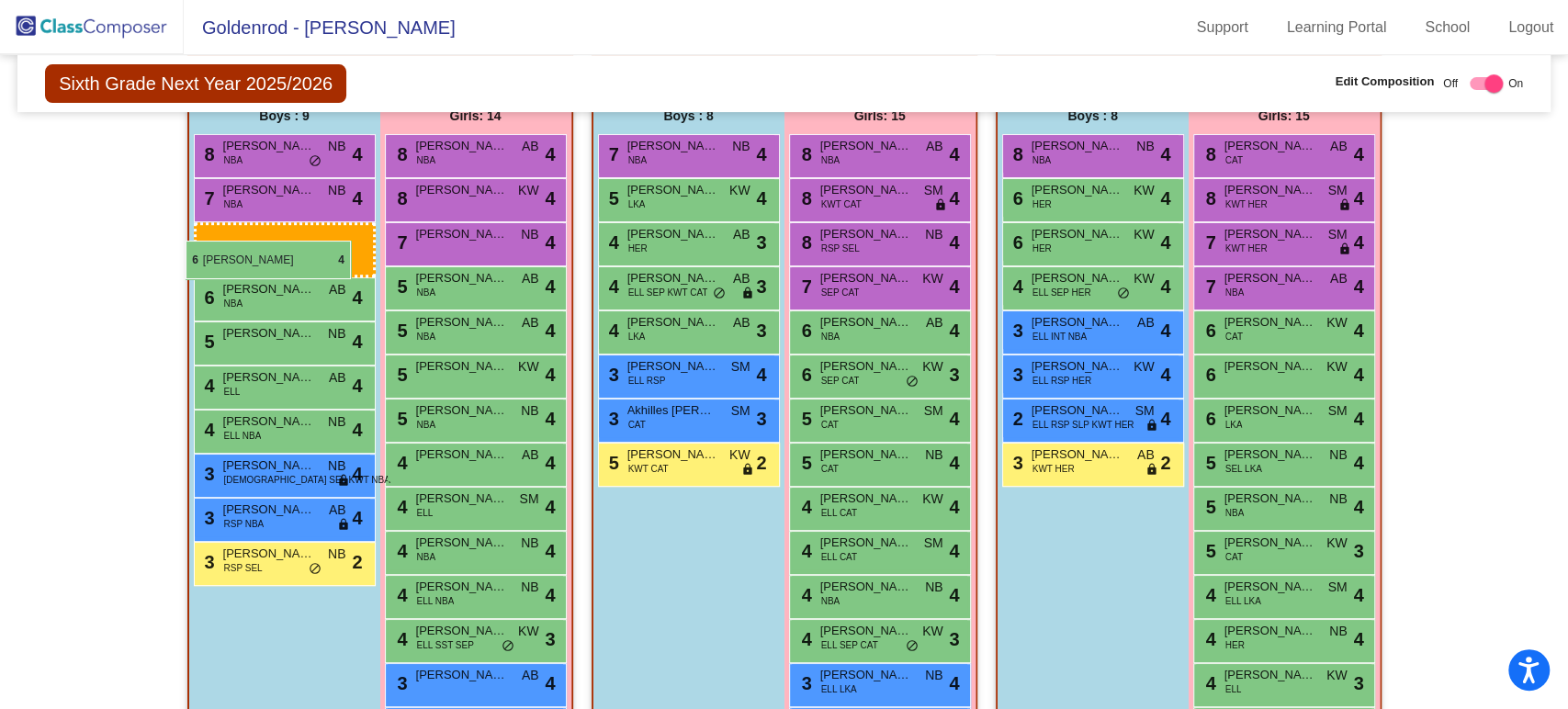 drag, startPoint x: 676, startPoint y: 369, endPoint x: 186, endPoint y: 241, distance: 506.4425 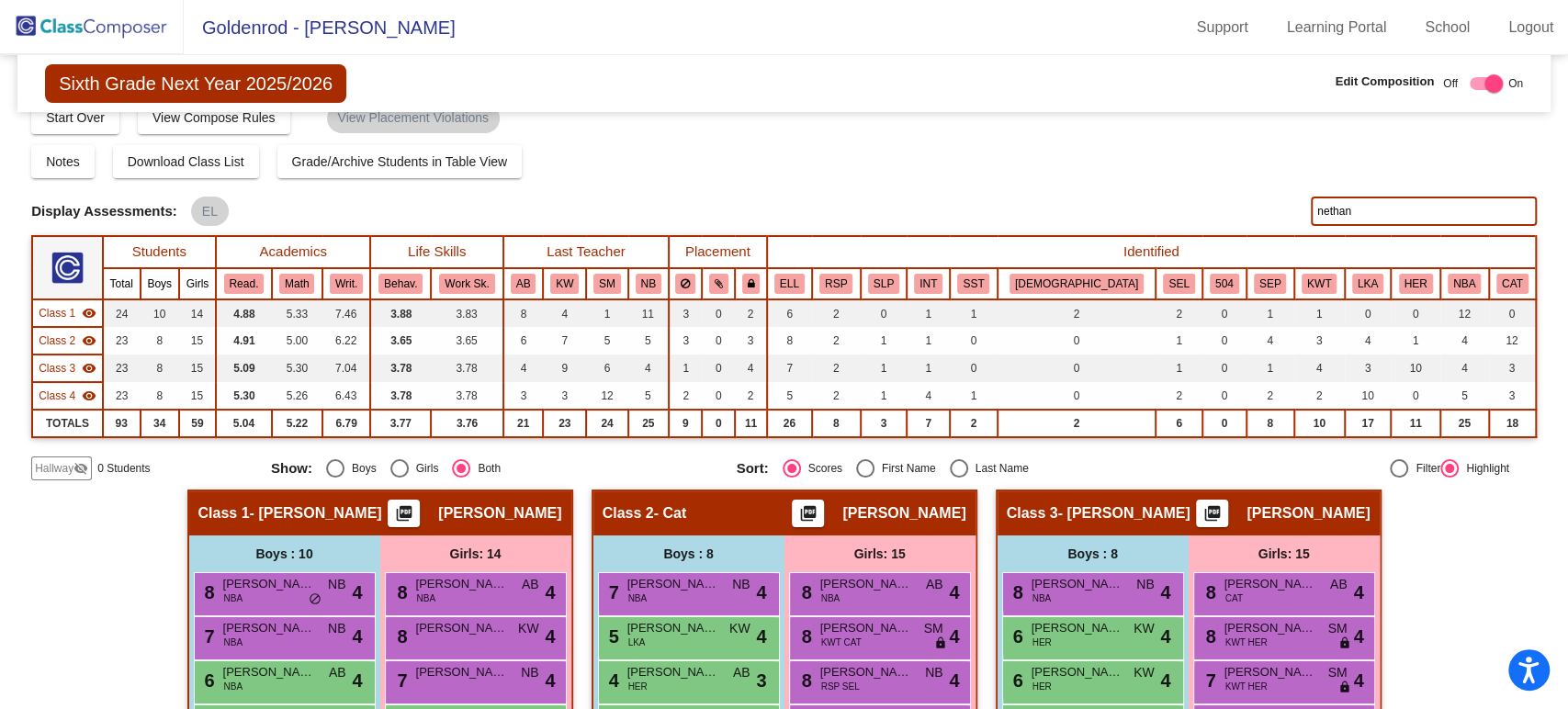 scroll, scrollTop: 0, scrollLeft: 0, axis: both 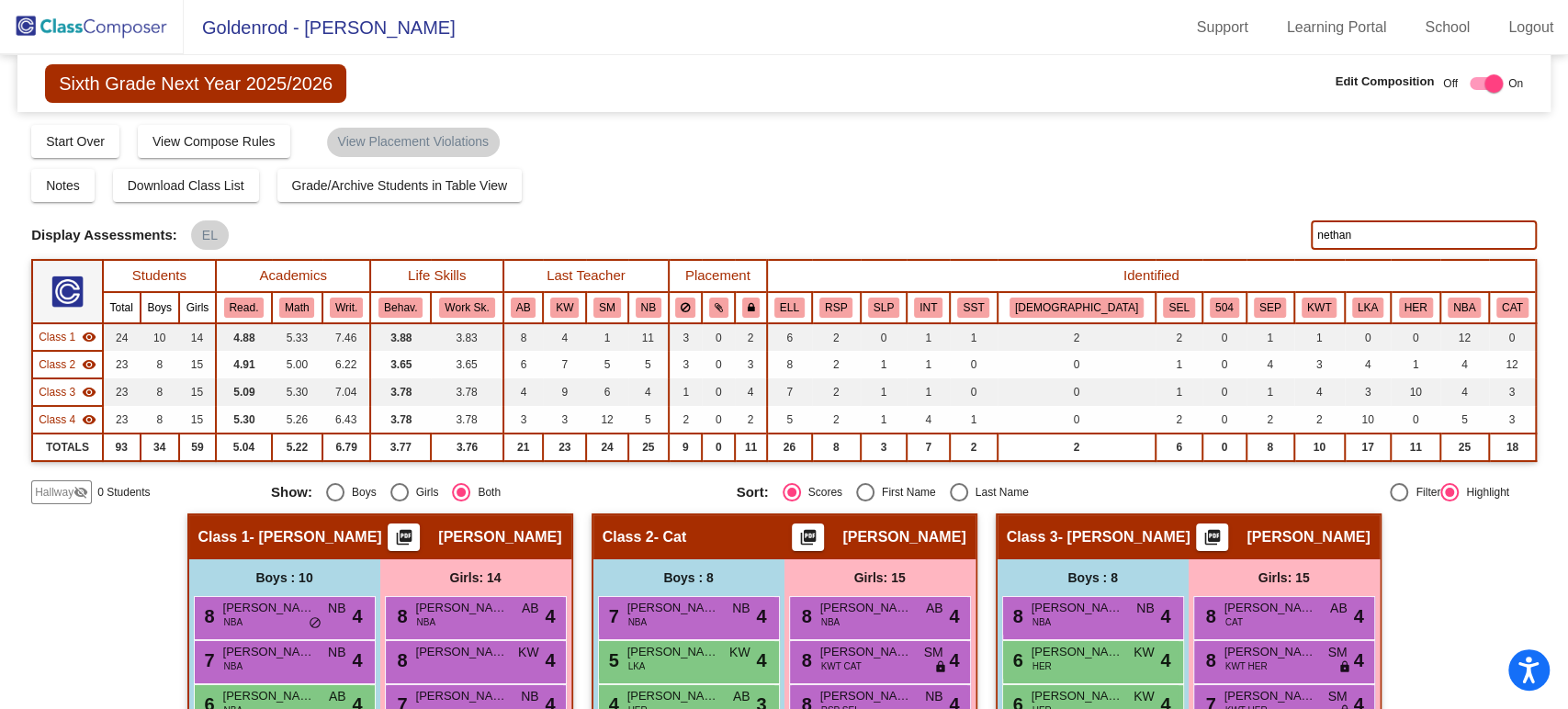 click on "ELL" 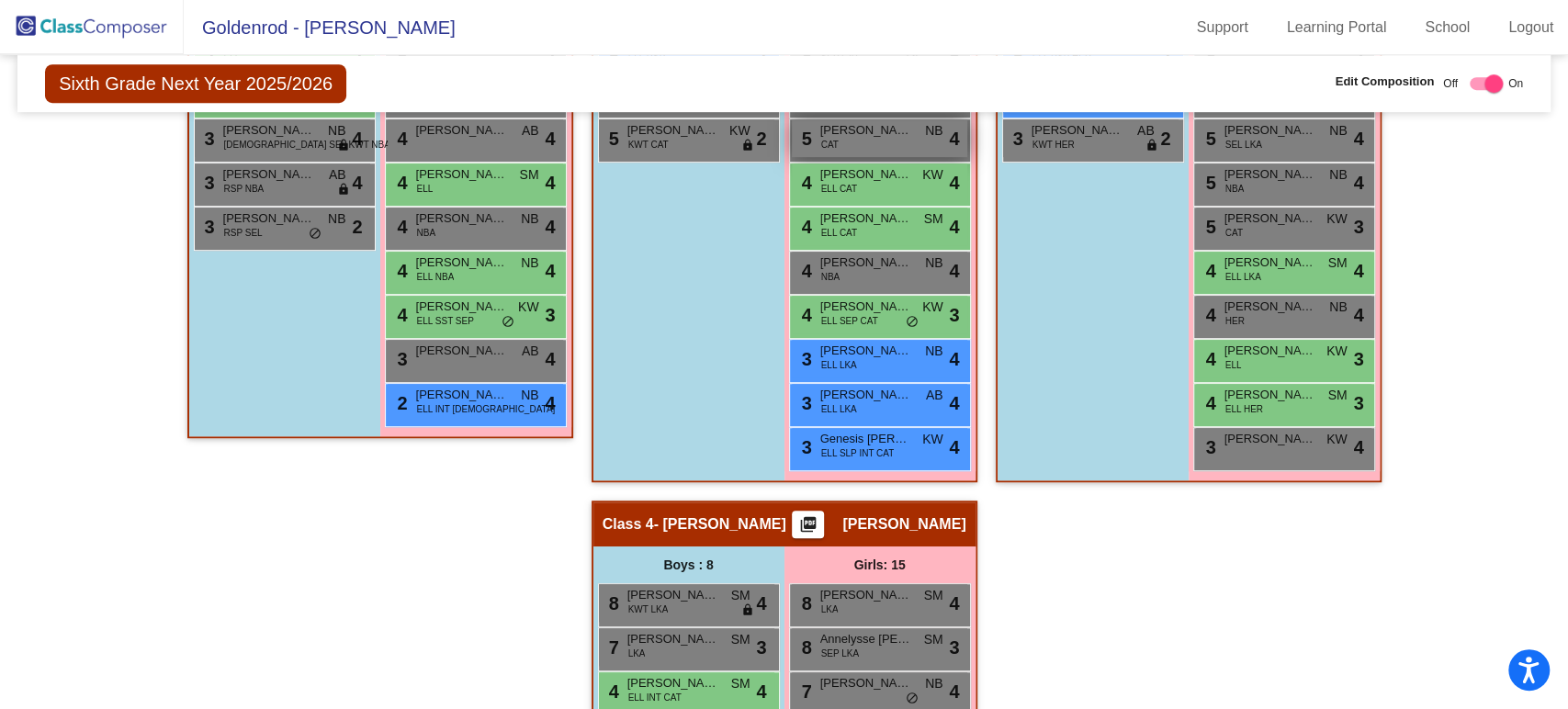 scroll, scrollTop: 788, scrollLeft: 0, axis: vertical 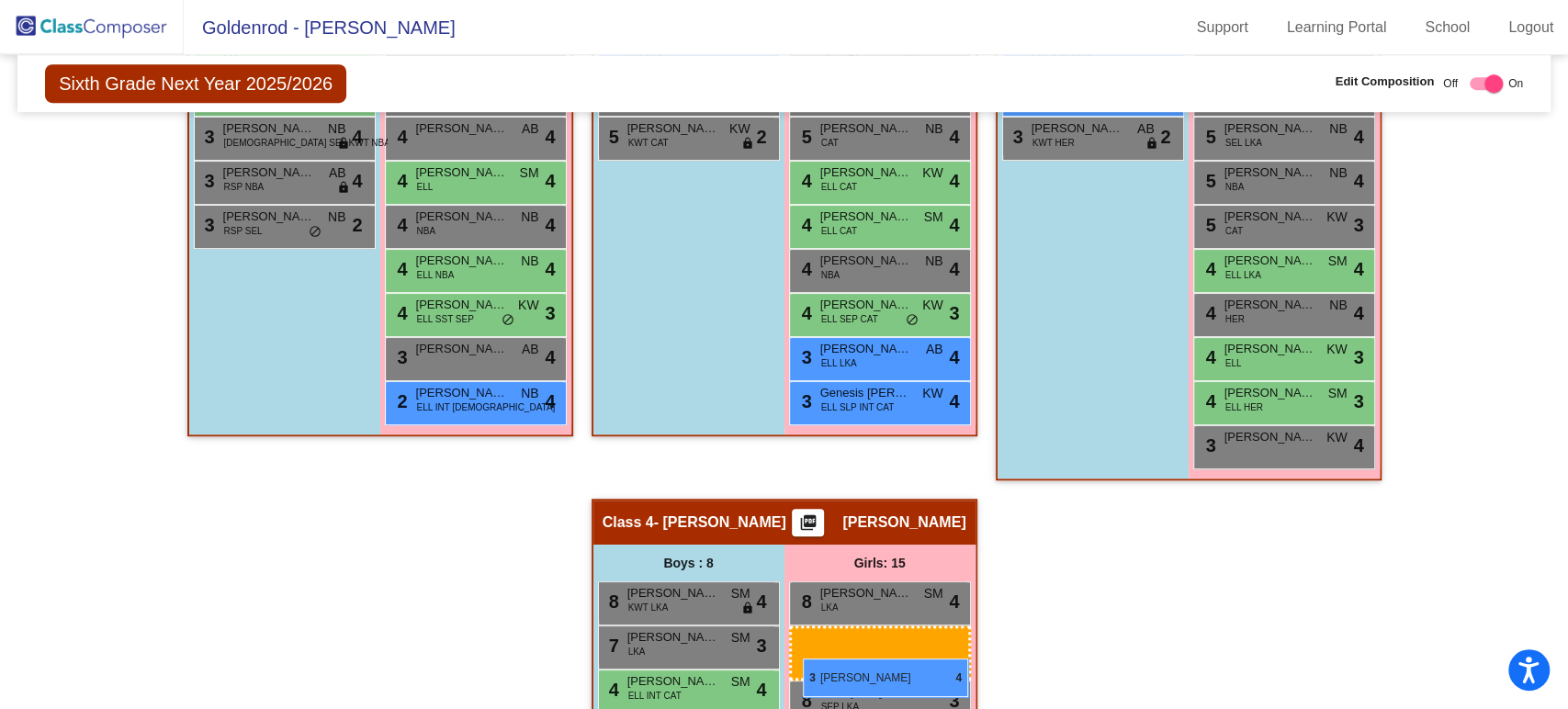 drag, startPoint x: 890, startPoint y: 351, endPoint x: 803, endPoint y: 658, distance: 319.08933 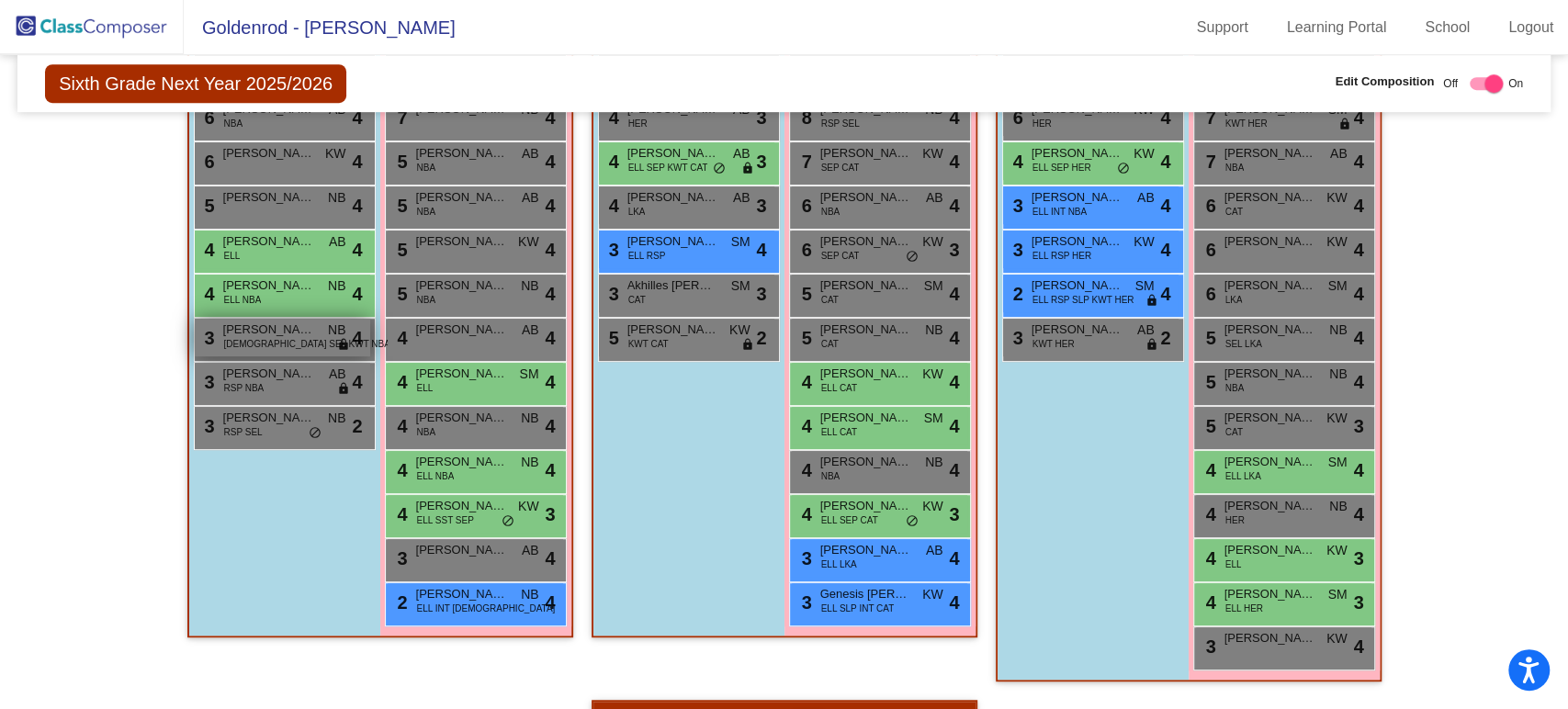 scroll, scrollTop: 588, scrollLeft: 0, axis: vertical 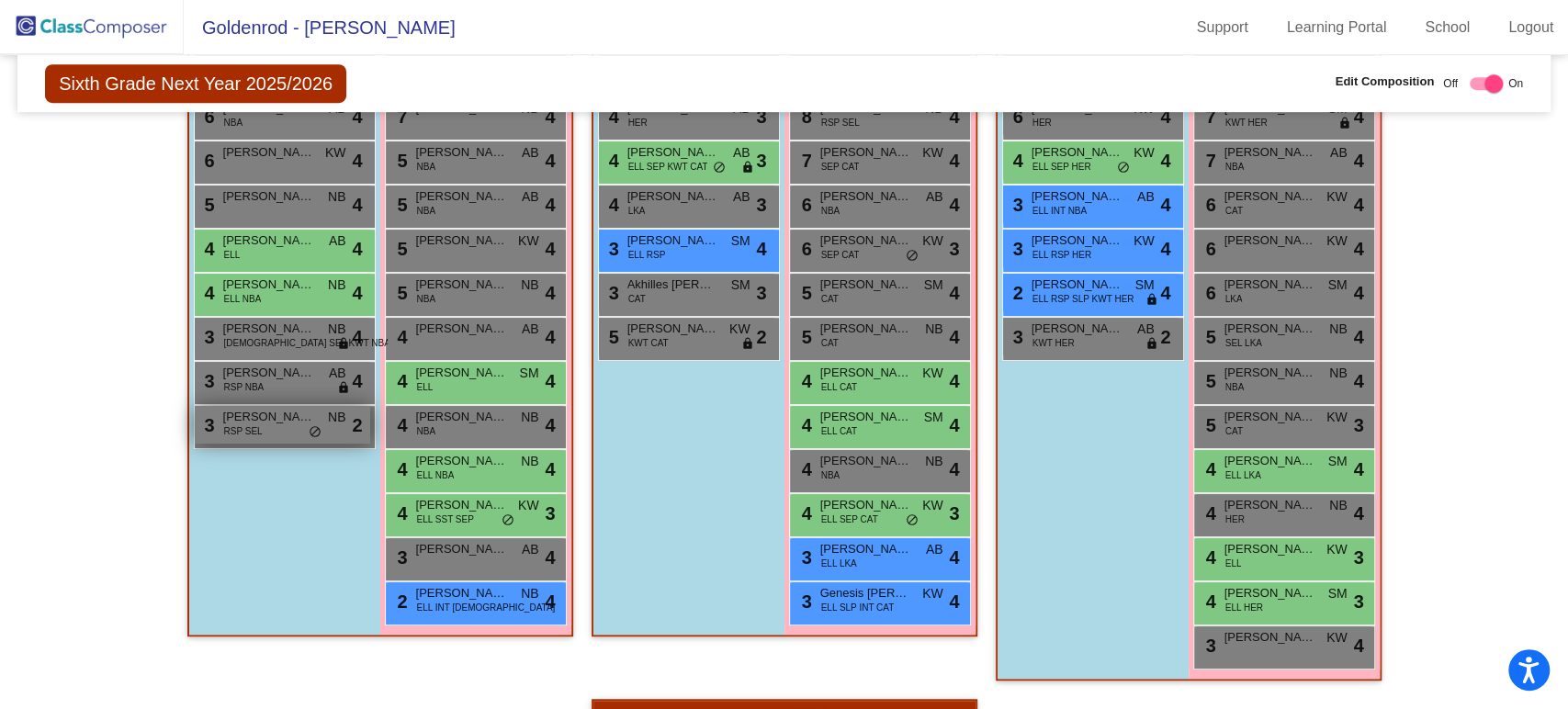 click on "[PERSON_NAME]" at bounding box center [269, 417] 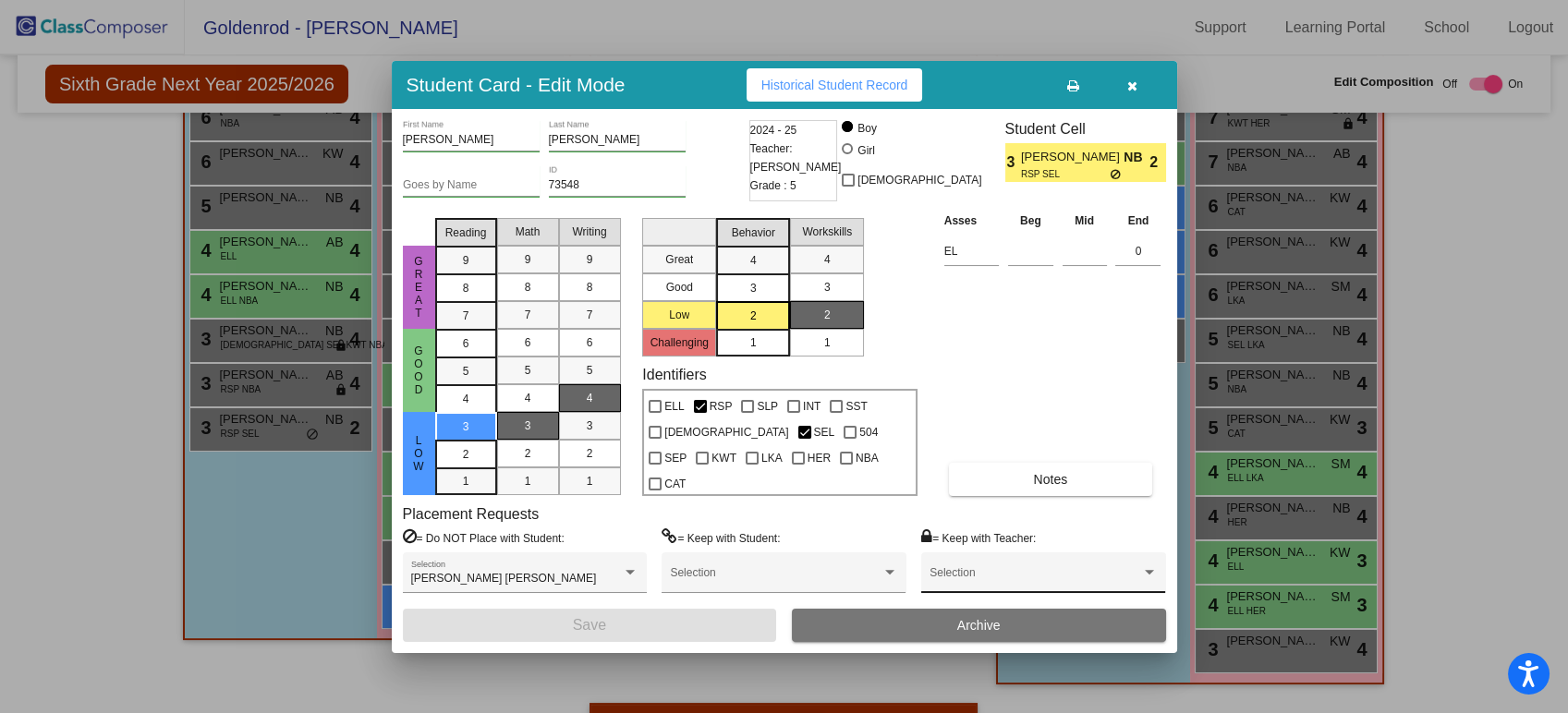 click on "Selection" at bounding box center (1043, 577) 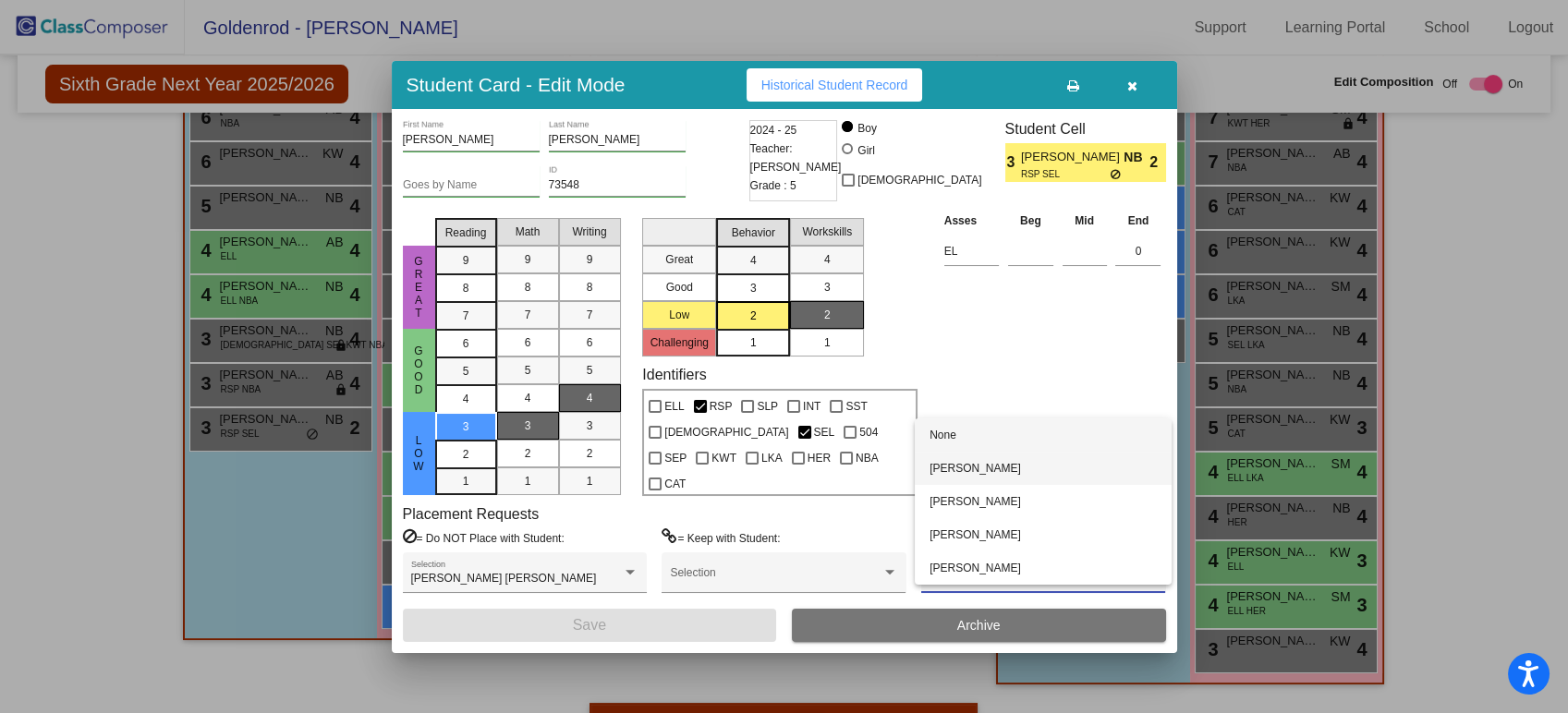 click on "[PERSON_NAME]" at bounding box center [1043, 468] 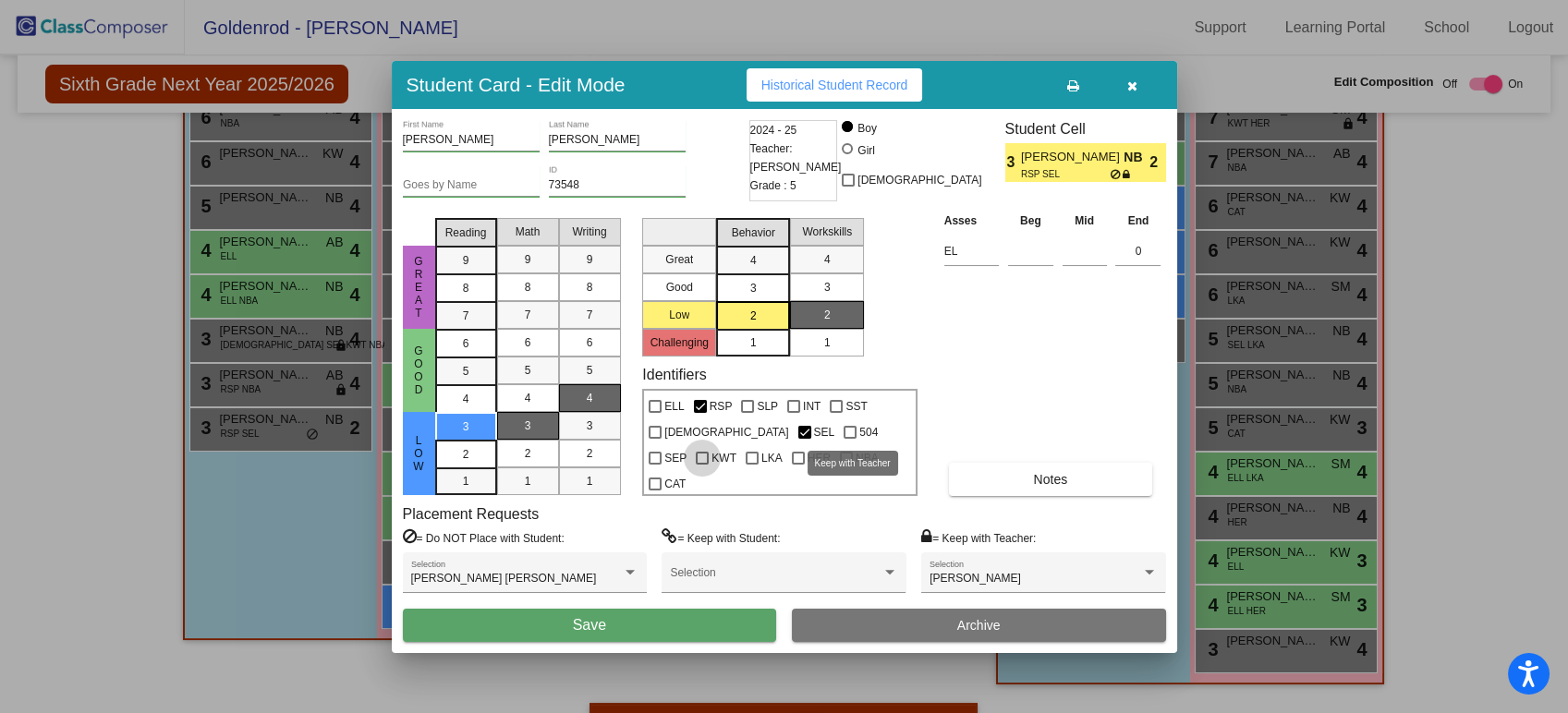 click at bounding box center (702, 458) 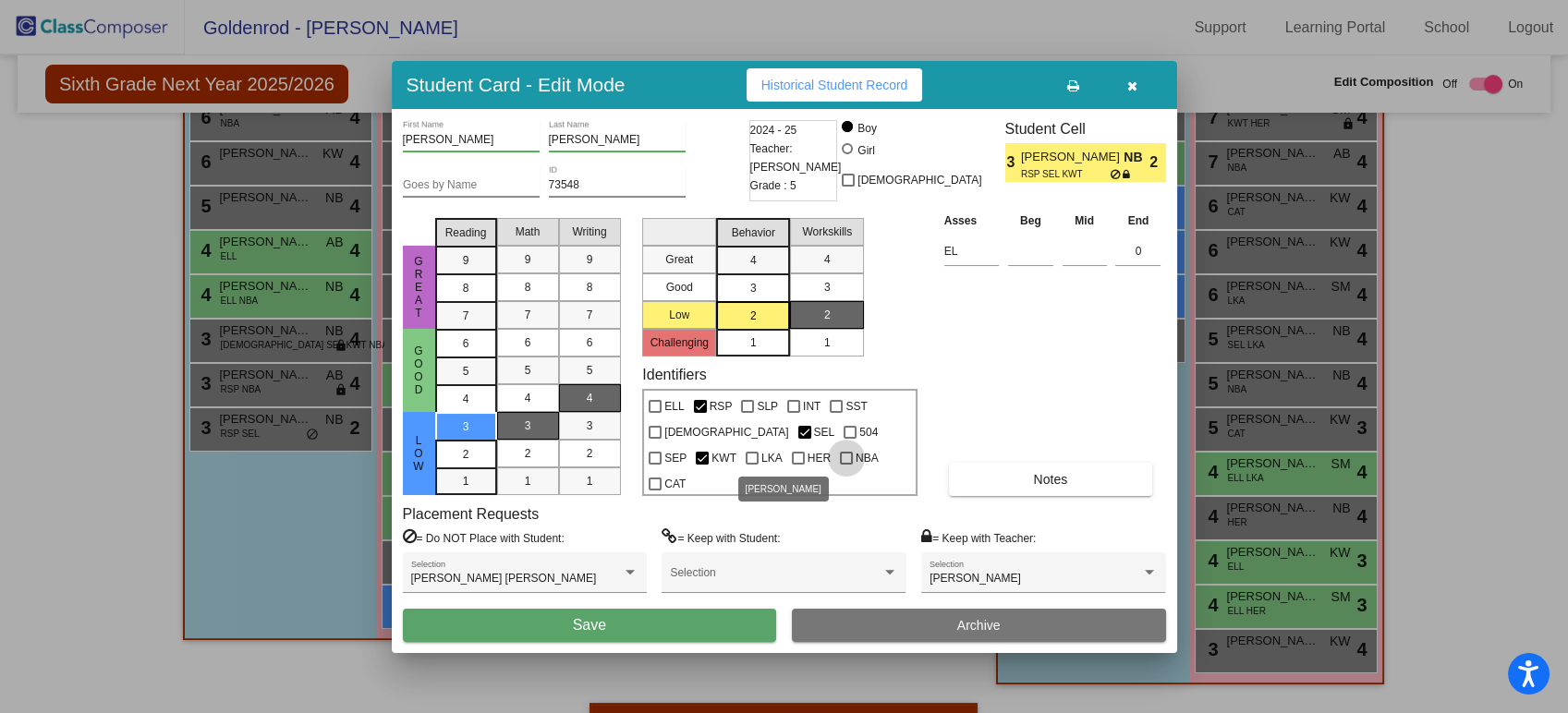 click at bounding box center (846, 458) 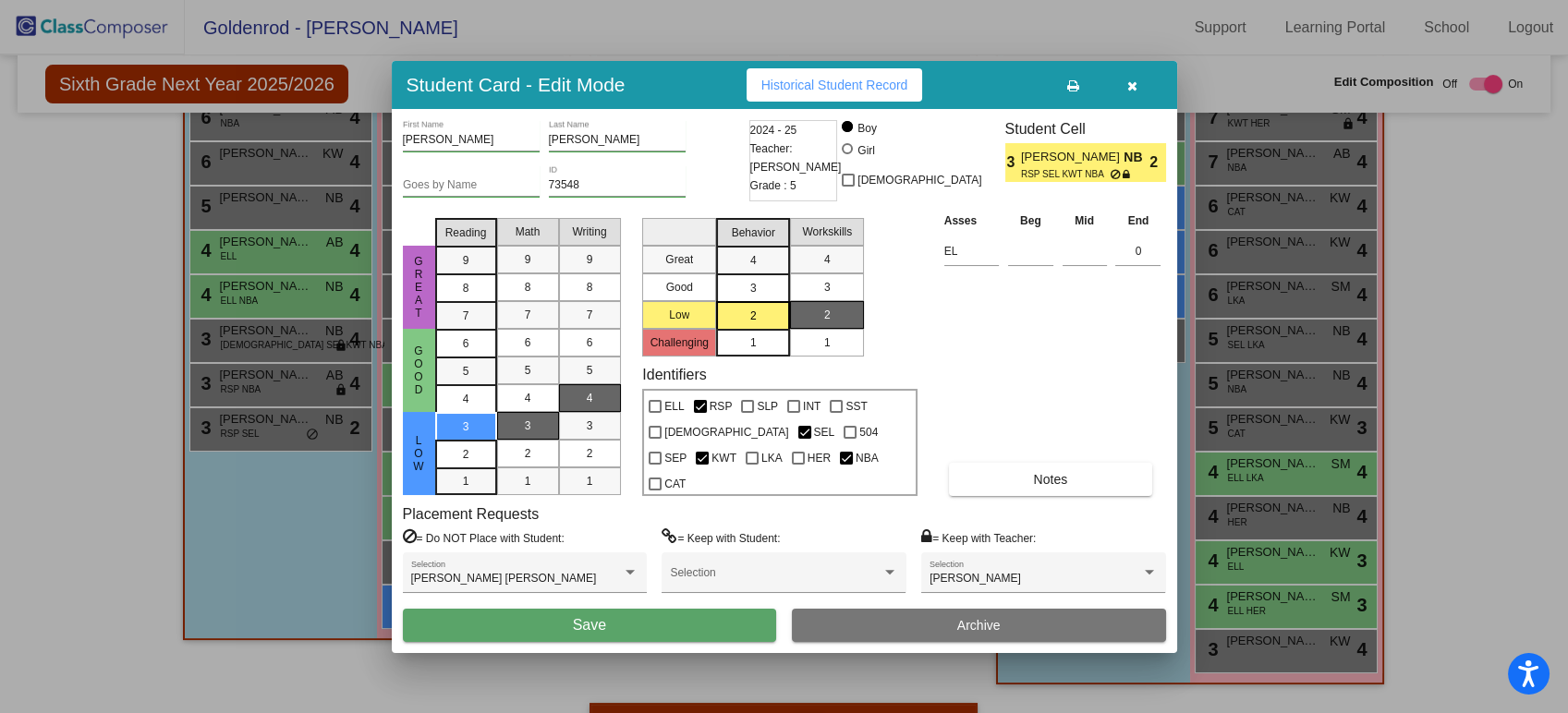 click on "Save" at bounding box center (590, 624) 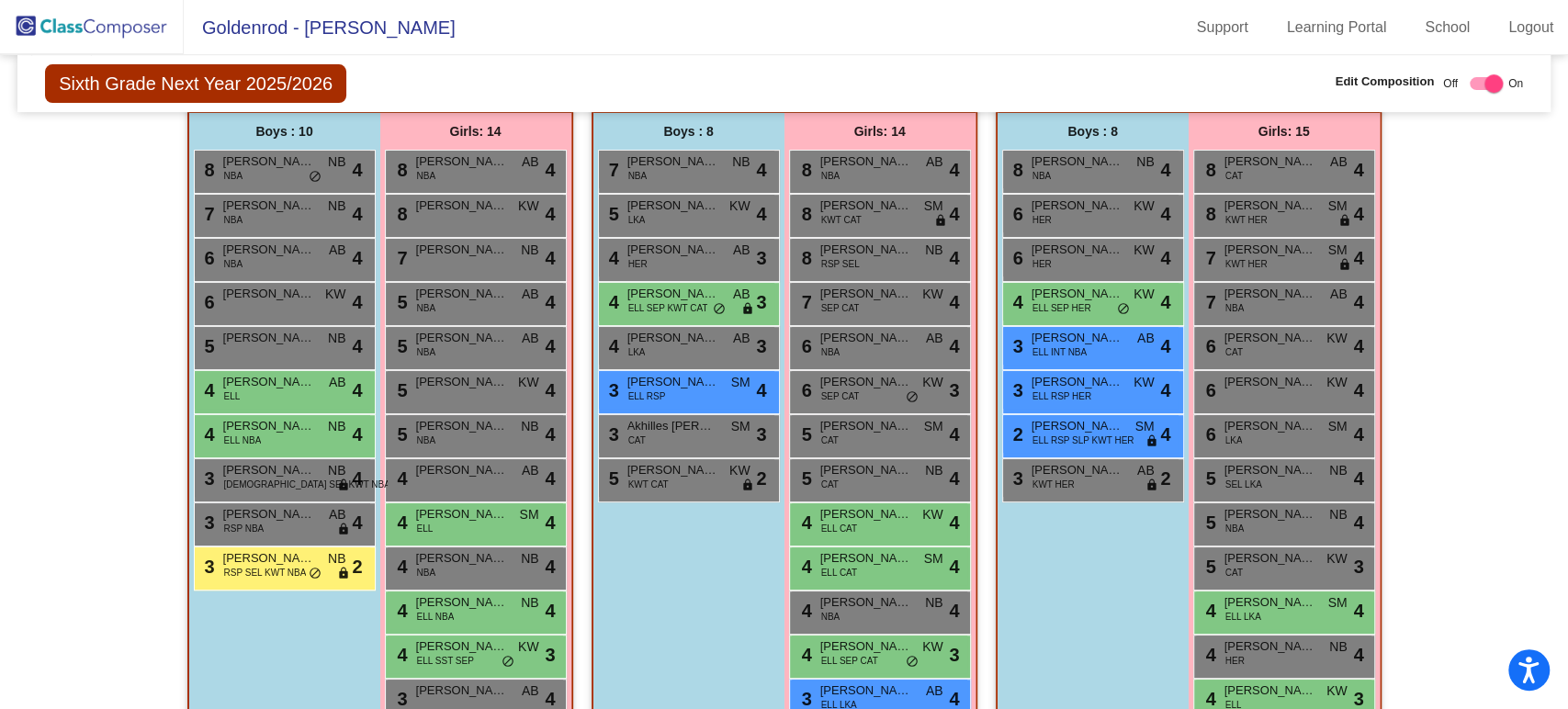 scroll, scrollTop: 448, scrollLeft: 0, axis: vertical 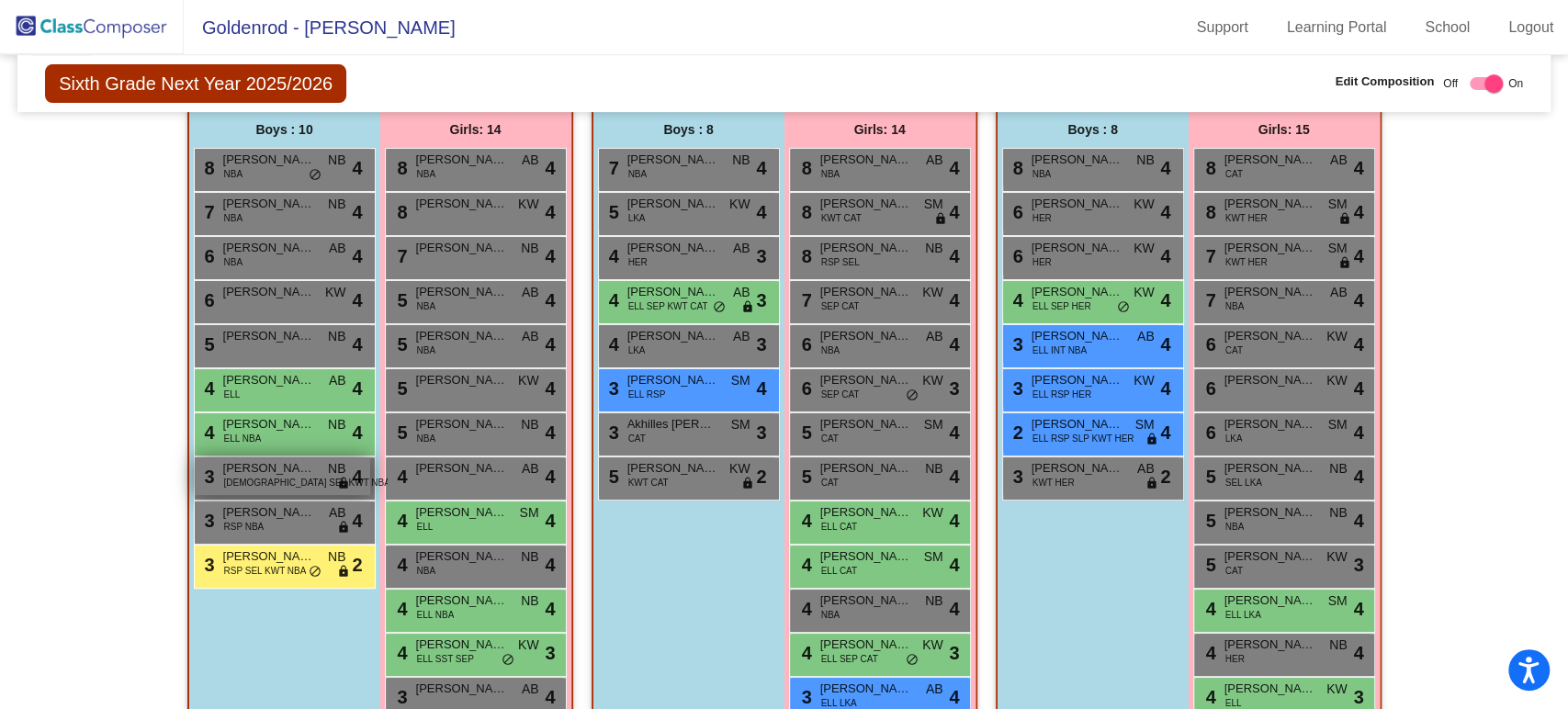 click on "[DEMOGRAPHIC_DATA] SEL KWT NBA" at bounding box center (307, 482) 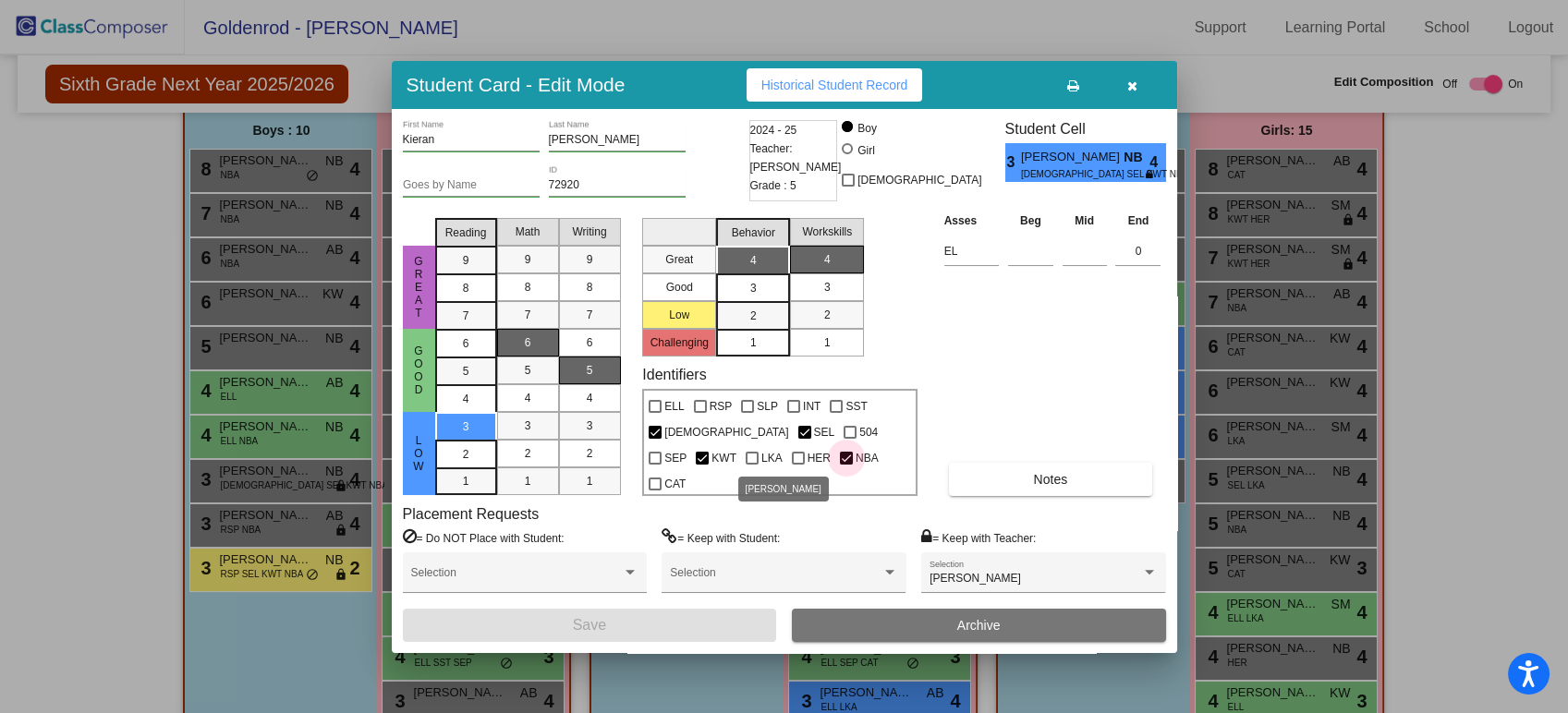 click on "NBA" at bounding box center [859, 458] 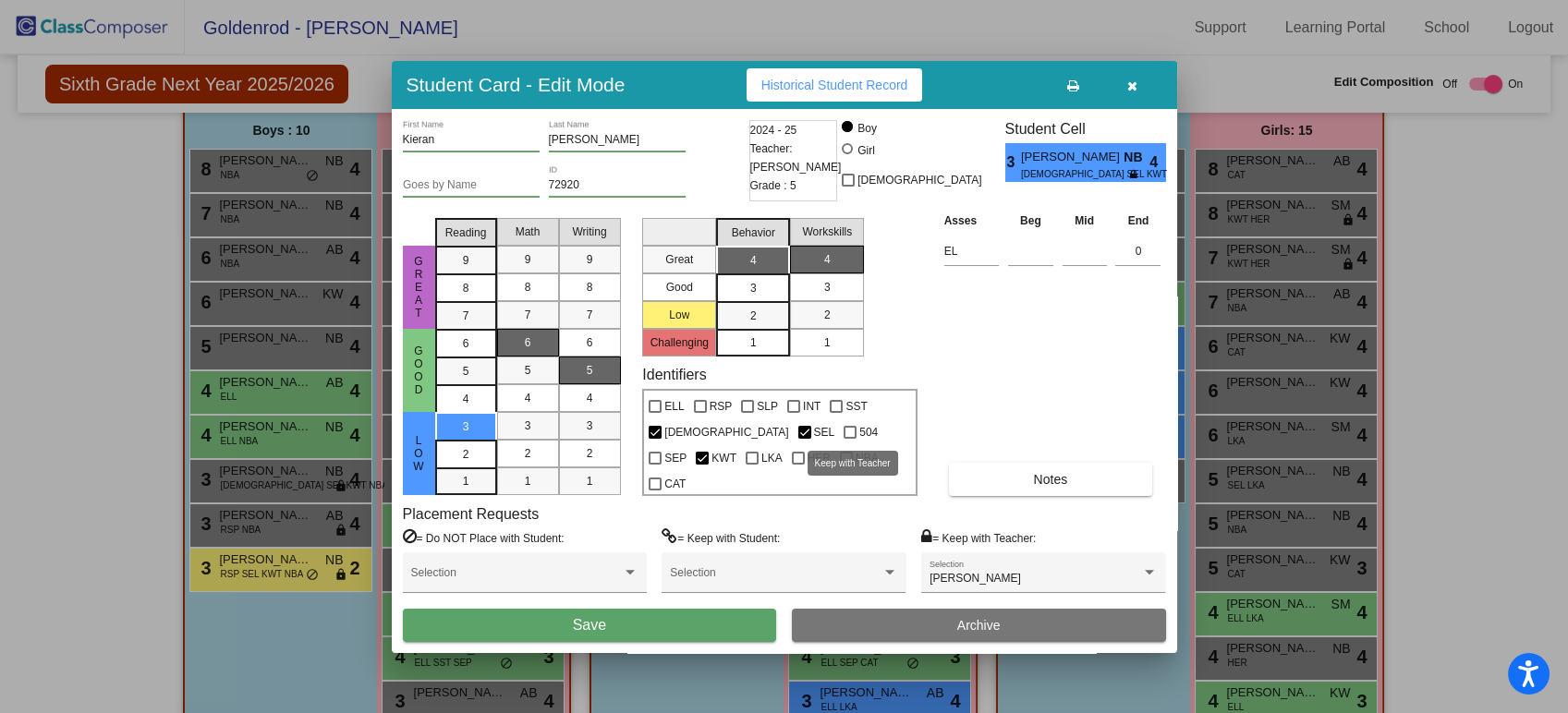 click at bounding box center (702, 458) 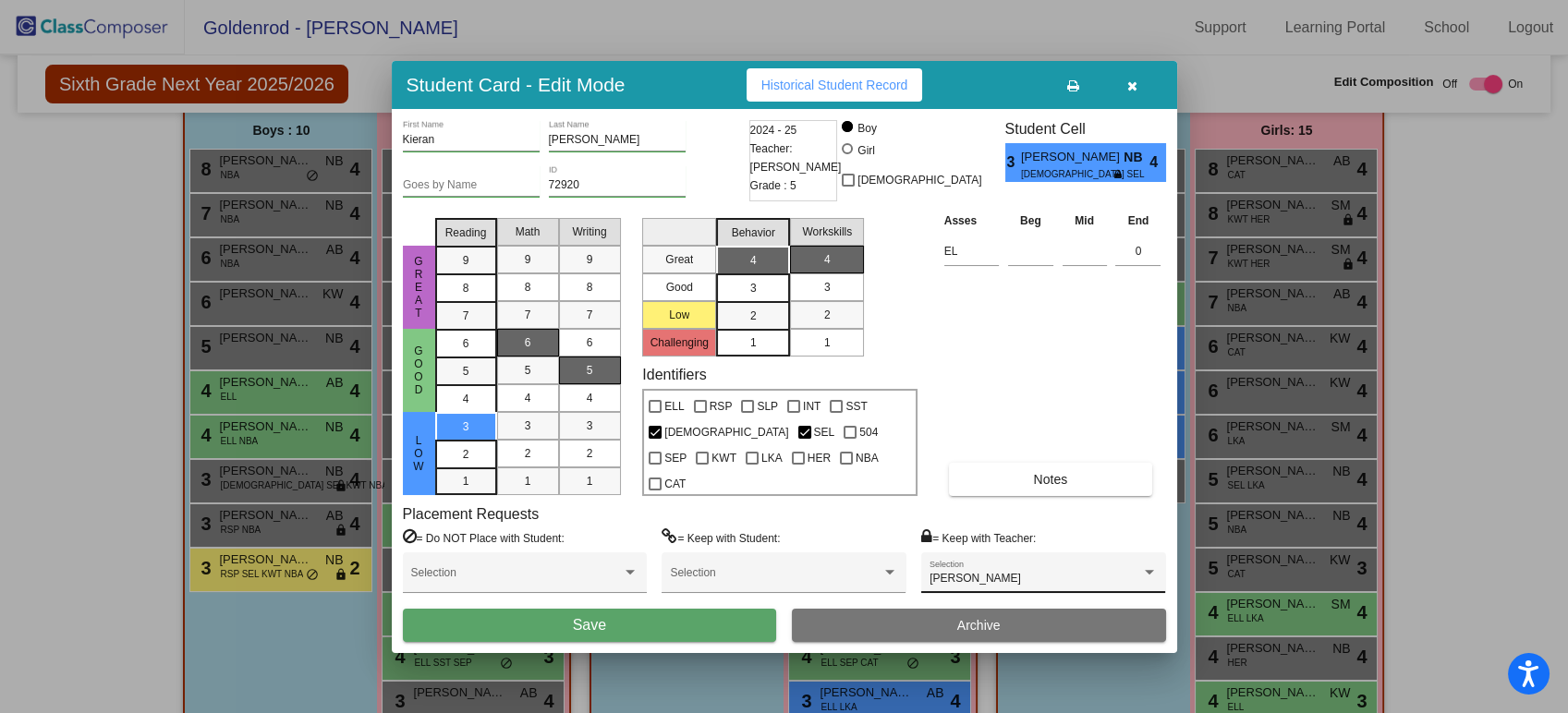 click on "[PERSON_NAME]" at bounding box center (975, 578) 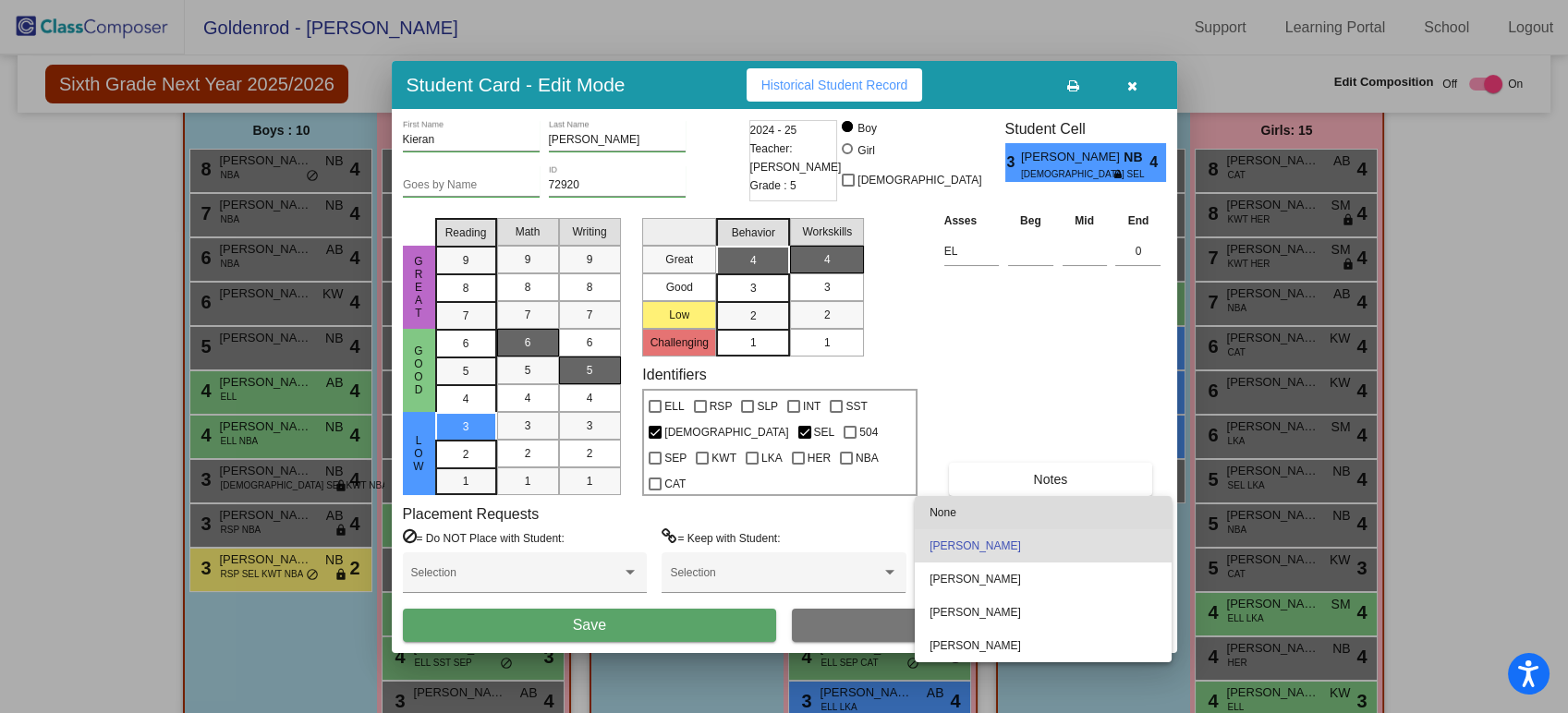 click on "None" at bounding box center (1043, 513) 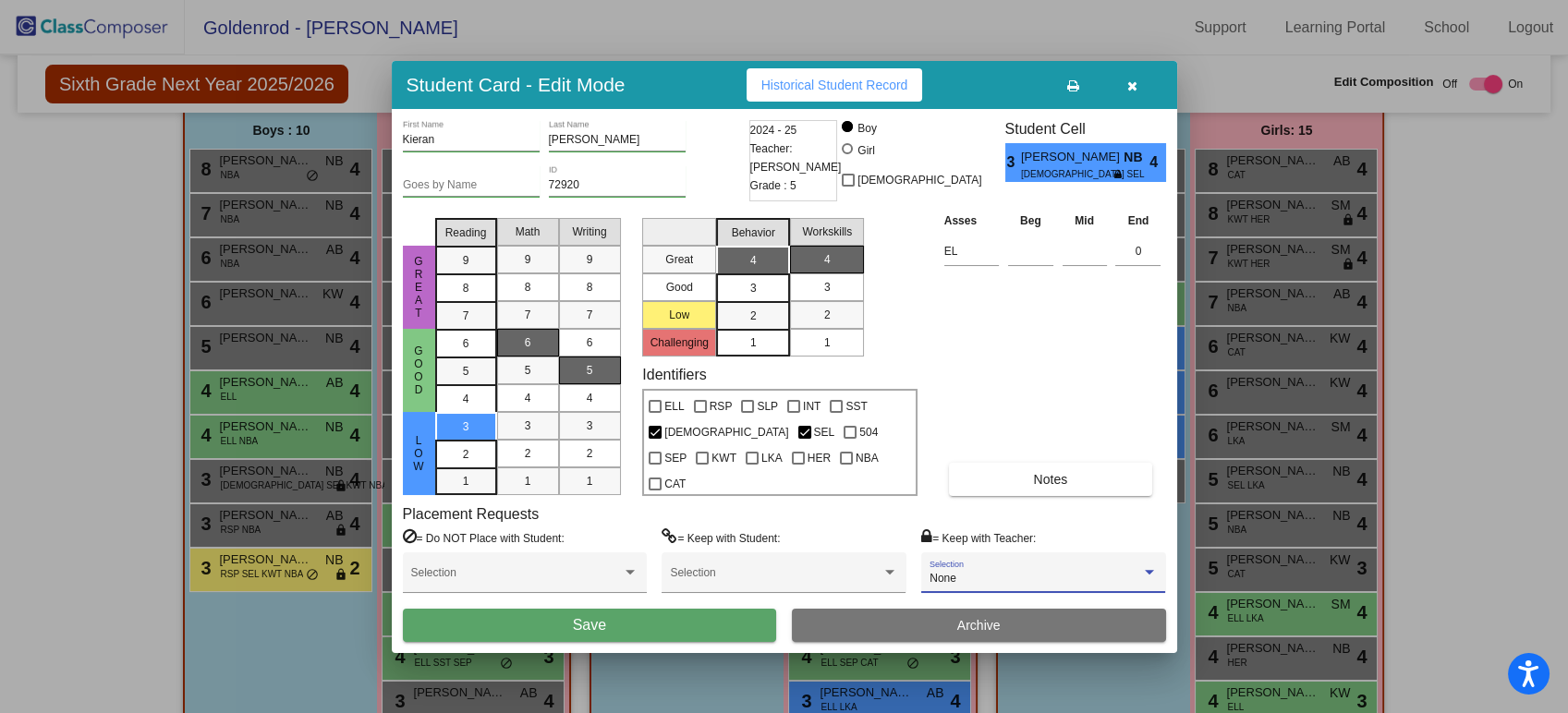click on "Save" at bounding box center [590, 625] 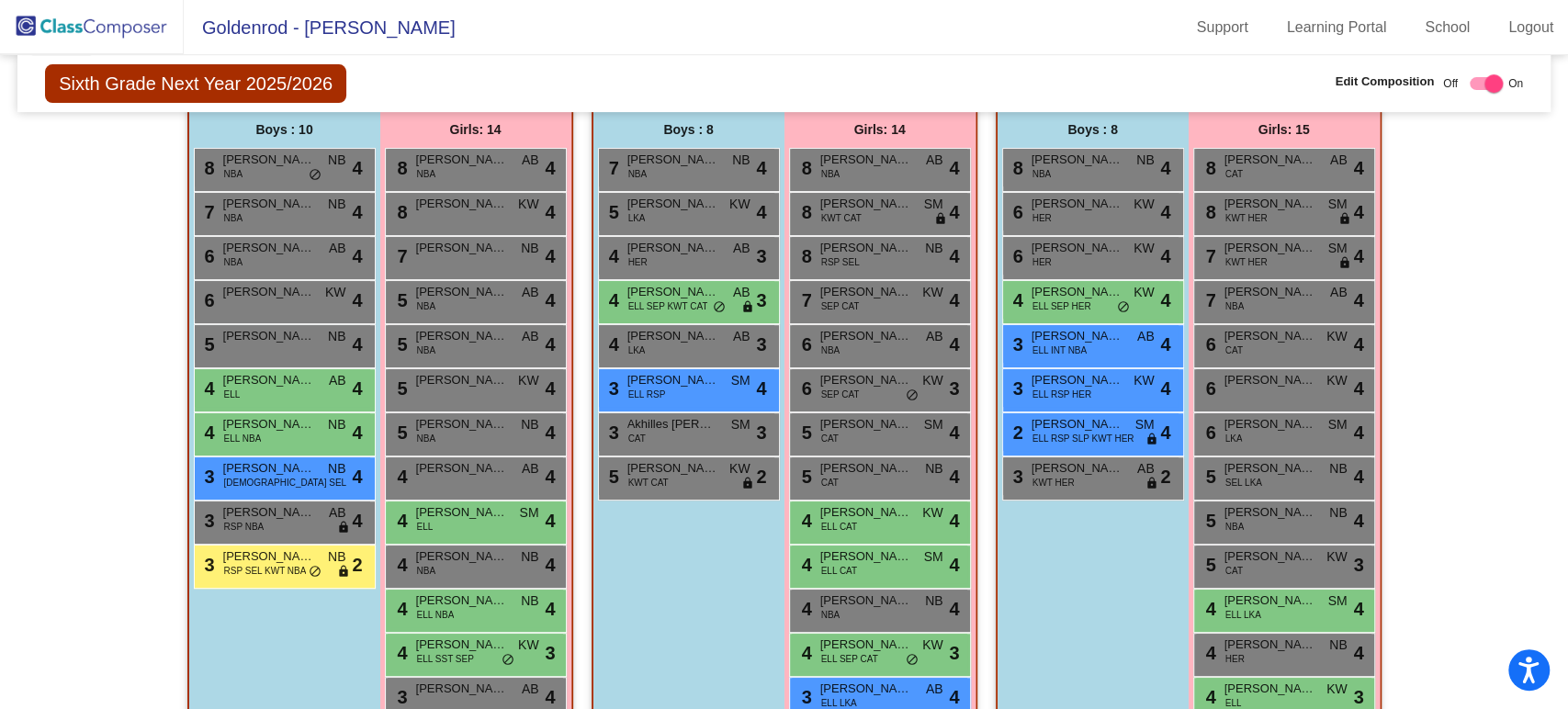 drag, startPoint x: 236, startPoint y: 475, endPoint x: 37, endPoint y: 395, distance: 214.47844 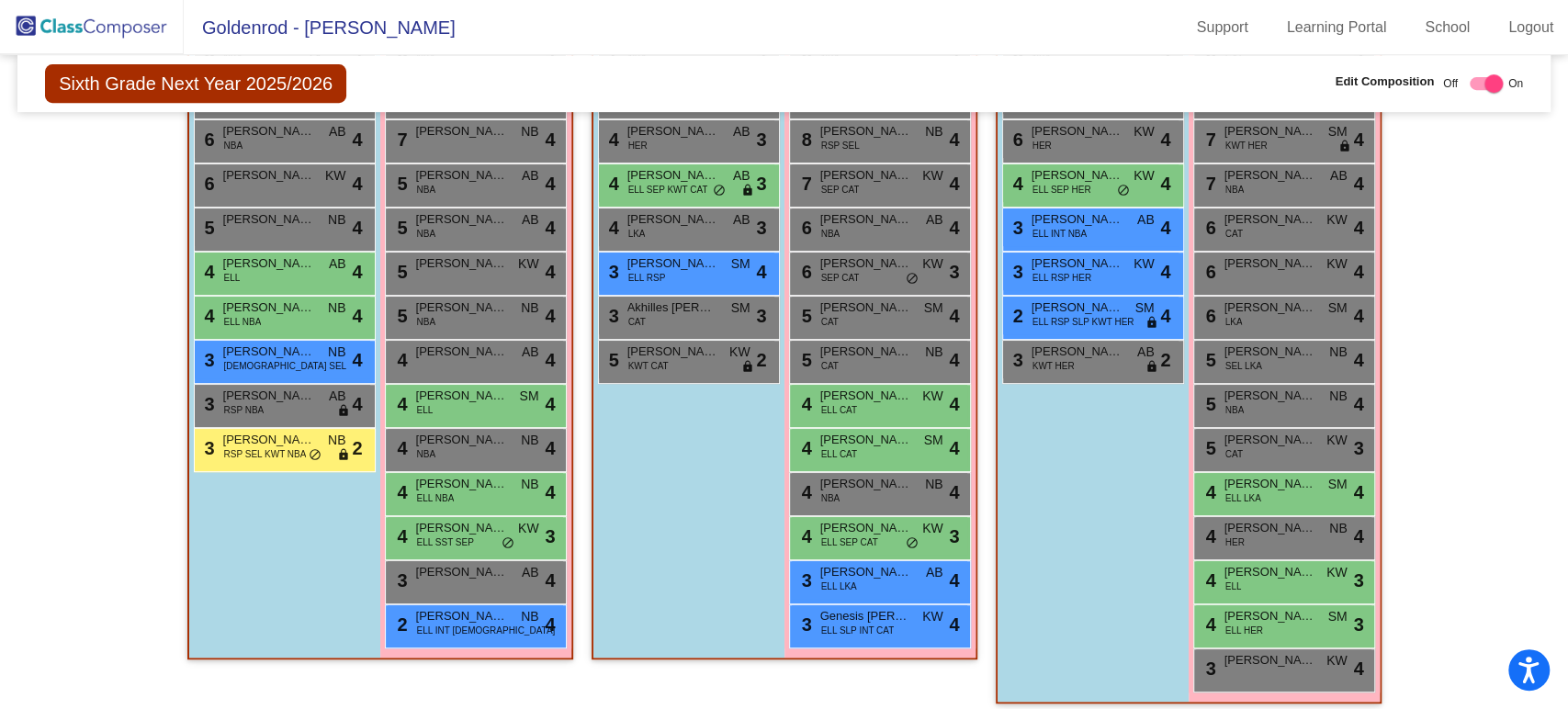 scroll, scrollTop: 570, scrollLeft: 0, axis: vertical 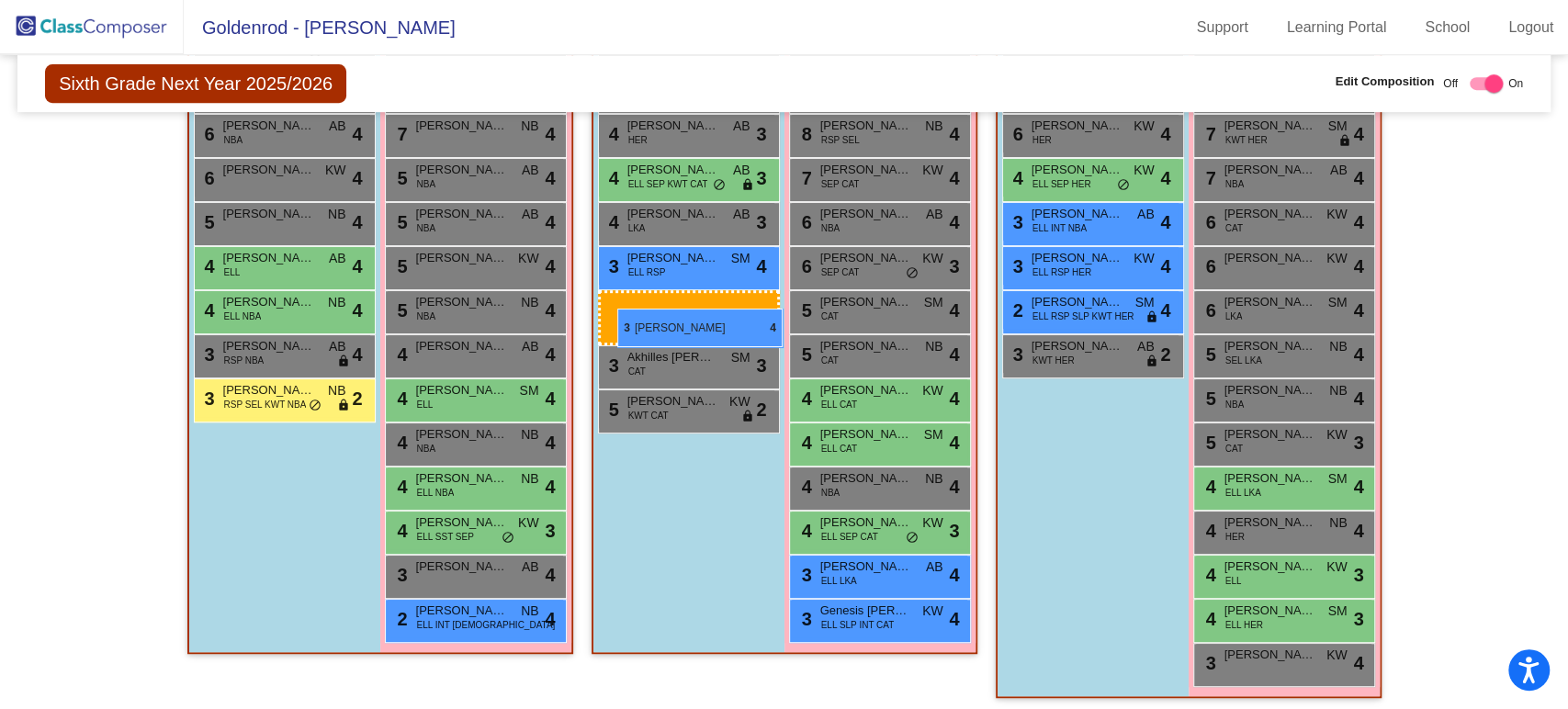 drag, startPoint x: 219, startPoint y: 354, endPoint x: 617, endPoint y: 309, distance: 400.5359 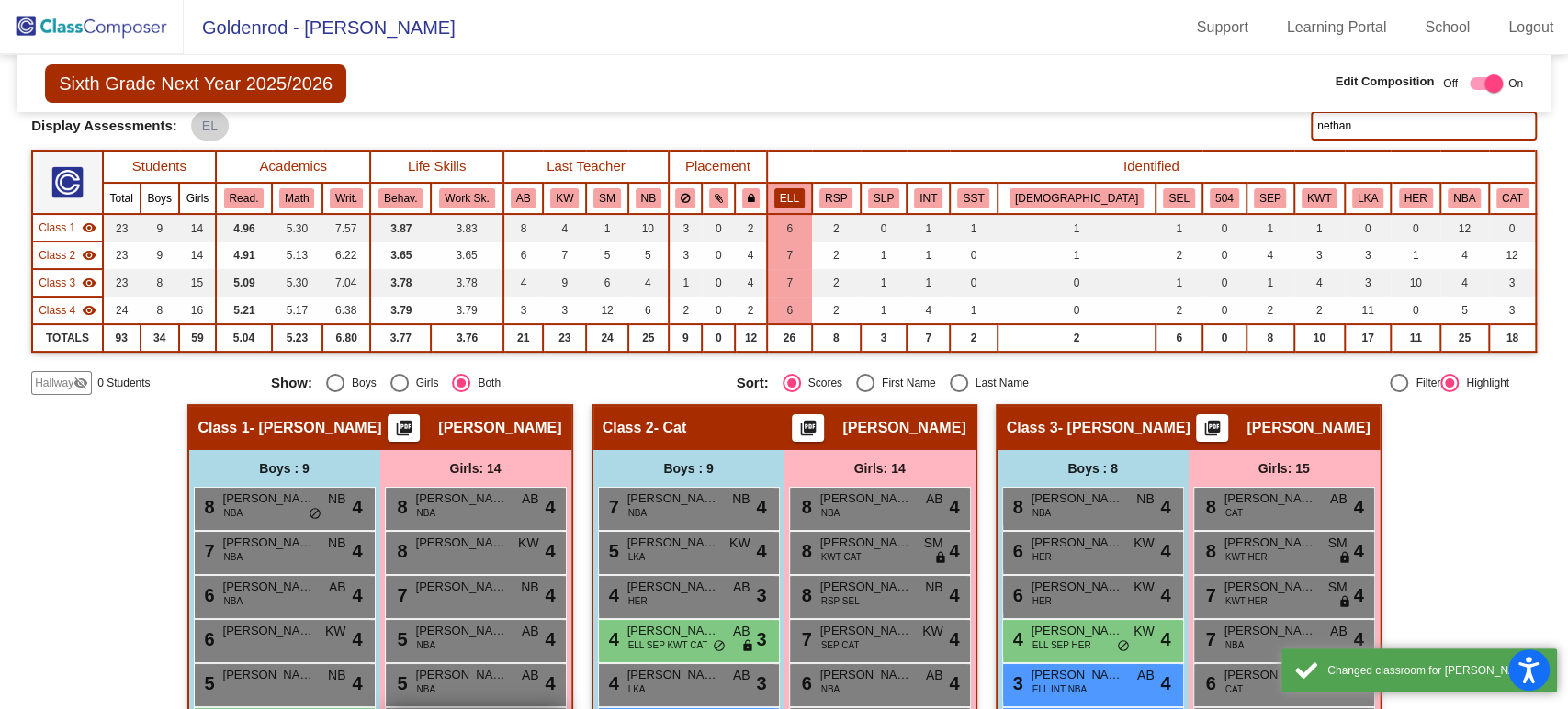 scroll, scrollTop: 0, scrollLeft: 0, axis: both 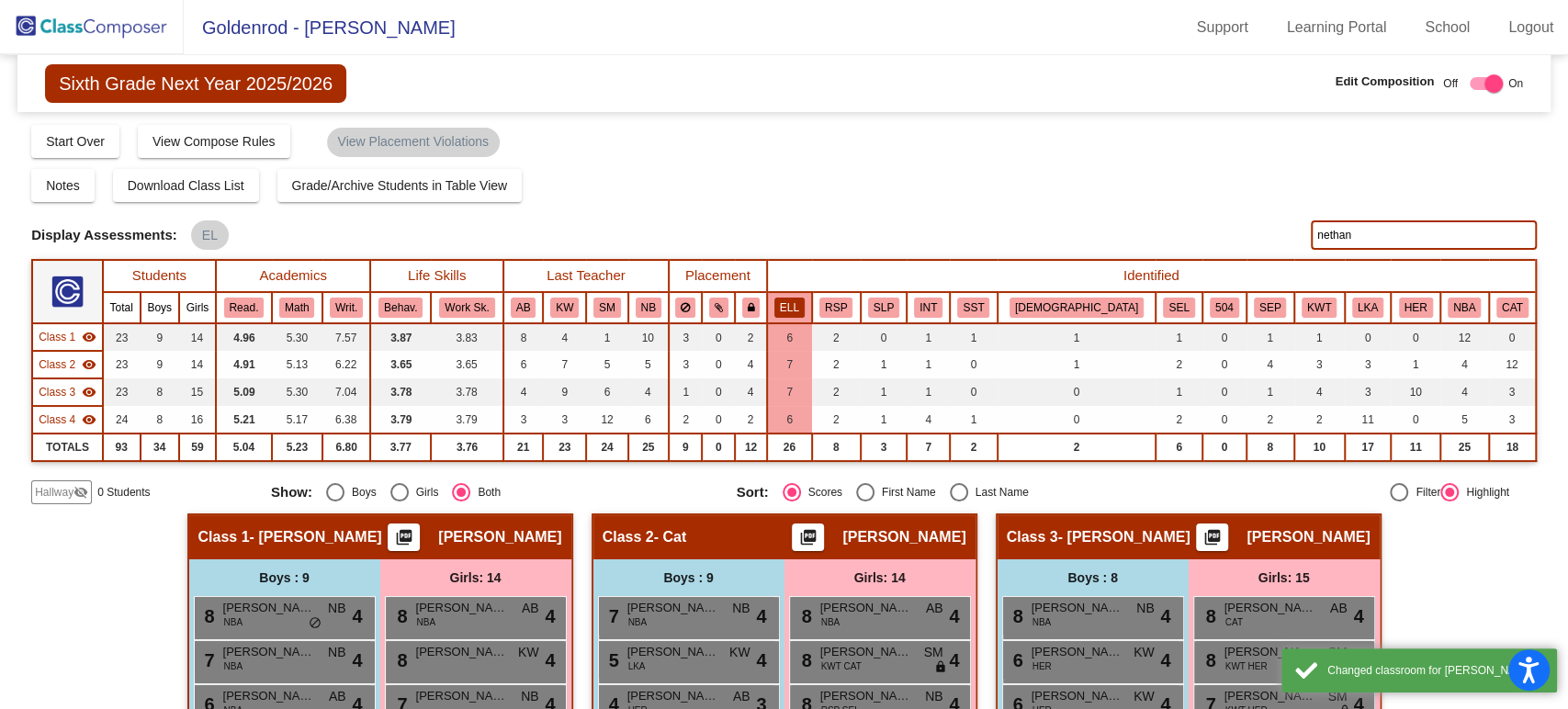 click on "ELL" 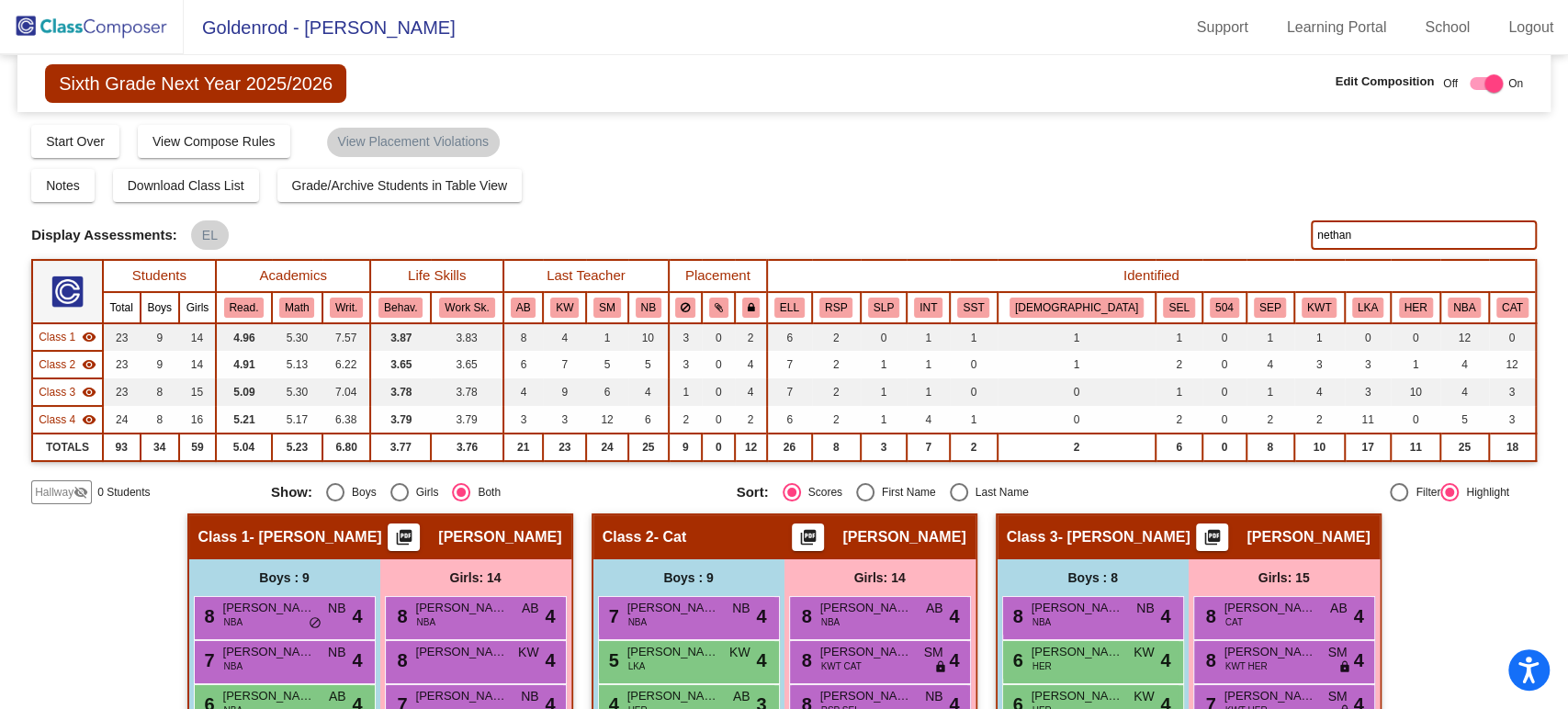 click on "Hallway   - Hallway Class  picture_as_pdf  Add Student  First Name Last Name Student Id  (Recommended)   Boy   Girl   [DEMOGRAPHIC_DATA] Add Close  Boys : 0    No Students   Girls: 0   No Students   Class 1   - [PERSON_NAME]  picture_as_pdf [PERSON_NAME]  Add Student  First Name Last Name Student Id  (Recommended)   Boy   Girl   [DEMOGRAPHIC_DATA] Add Close  Boys : 9  8 [PERSON_NAME] NBA NB lock do_not_disturb_alt 4 7 [PERSON_NAME] NBA NB lock do_not_disturb_alt 4 6 [PERSON_NAME] NBA AB lock do_not_disturb_alt 4 6 [PERSON_NAME] KW lock do_not_disturb_alt 4 5 [PERSON_NAME] [PERSON_NAME] lock do_not_disturb_alt 4 4 [PERSON_NAME] ELL AB lock do_not_disturb_alt 4 4 [PERSON_NAME] ELL NBA NB lock do_not_disturb_alt 4 3 [PERSON_NAME] RSP NBA AB lock do_not_disturb_alt 4 3 [PERSON_NAME] RSP SEL KWT NBA NB lock do_not_disturb_alt 2 Girls: 14 8 [PERSON_NAME] NBA AB lock do_not_disturb_alt 4 8 [PERSON_NAME] KW lock do_not_disturb_alt 4 7 [PERSON_NAME] [PERSON_NAME] lock do_not_disturb_alt 4 5 [PERSON_NAME] NBA AB lock 4 5 AB" 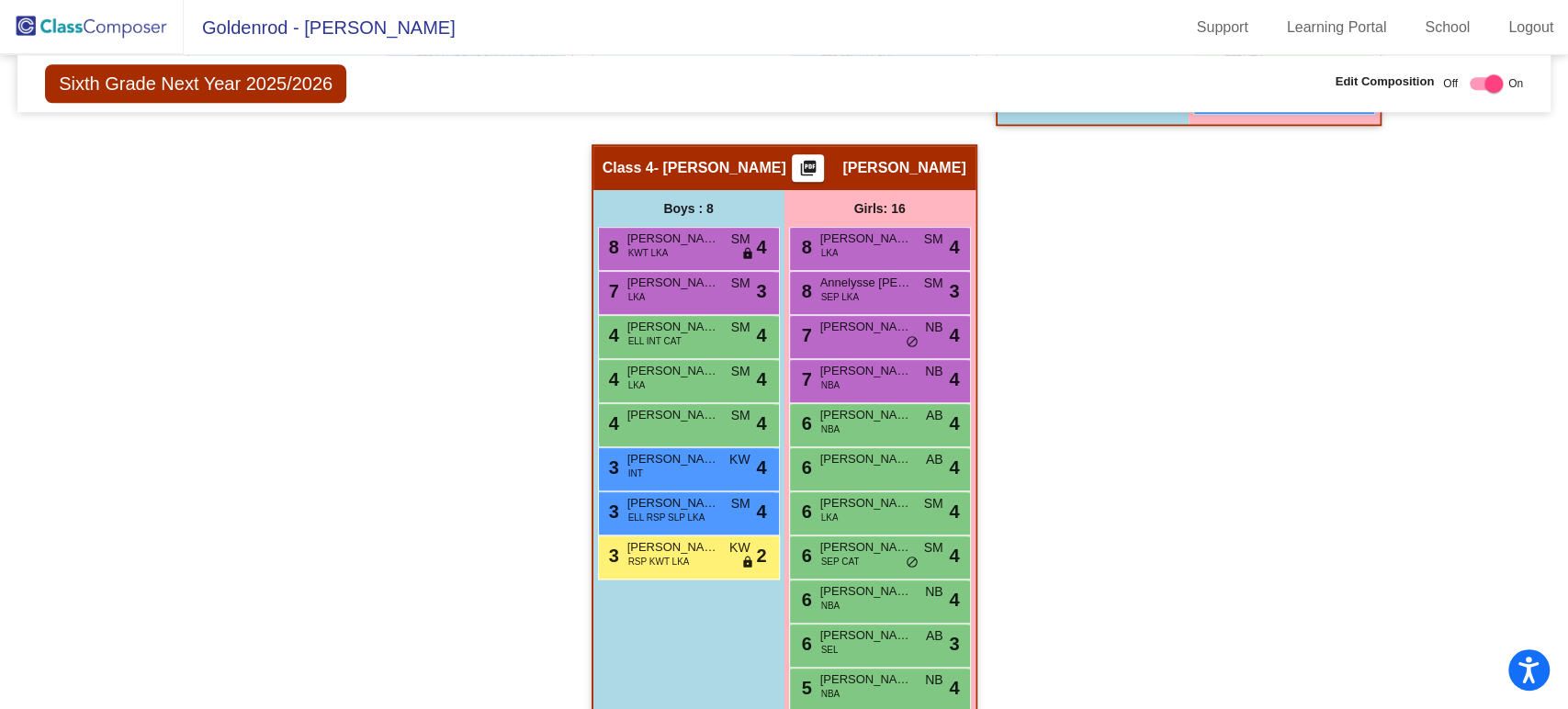 scroll, scrollTop: 1154, scrollLeft: 0, axis: vertical 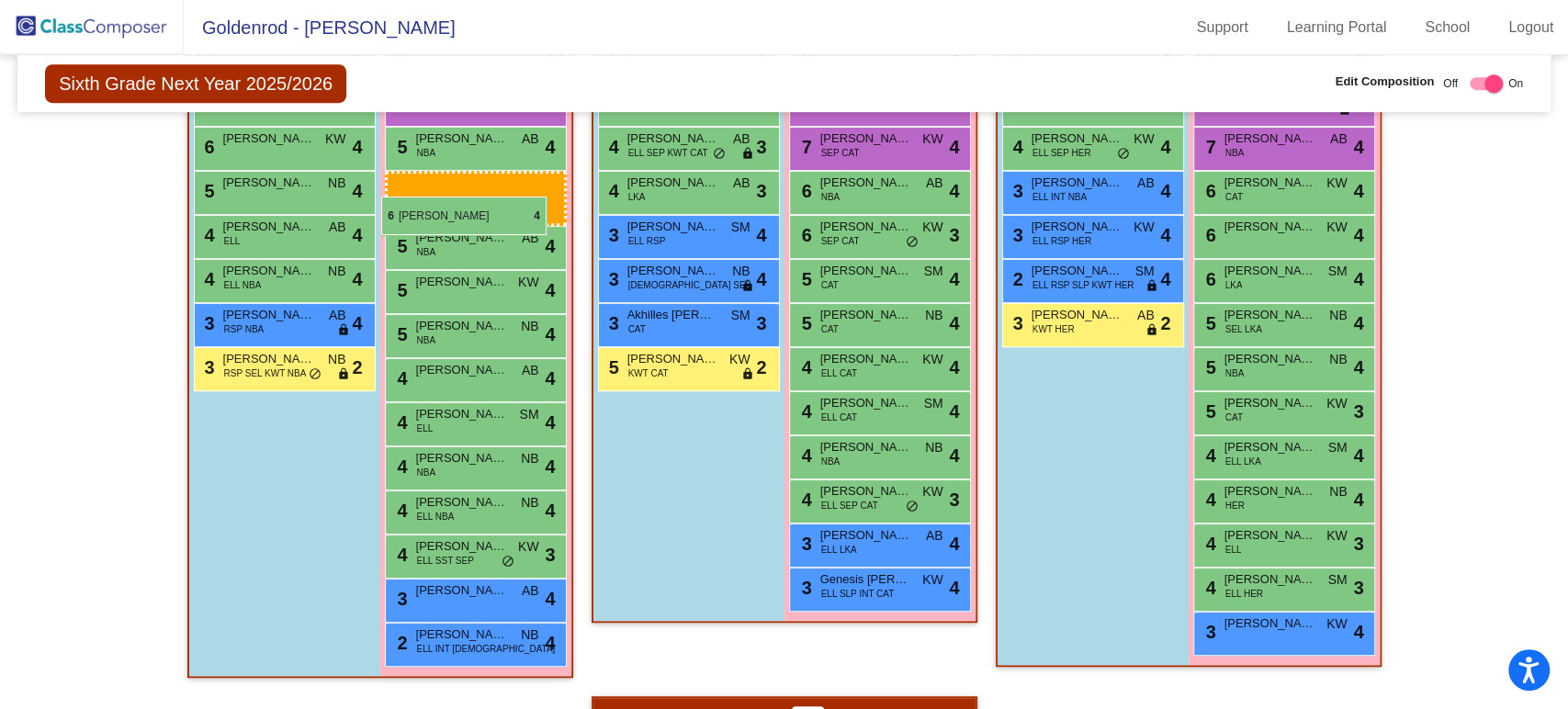 drag, startPoint x: 860, startPoint y: 419, endPoint x: 381, endPoint y: 197, distance: 527.94413 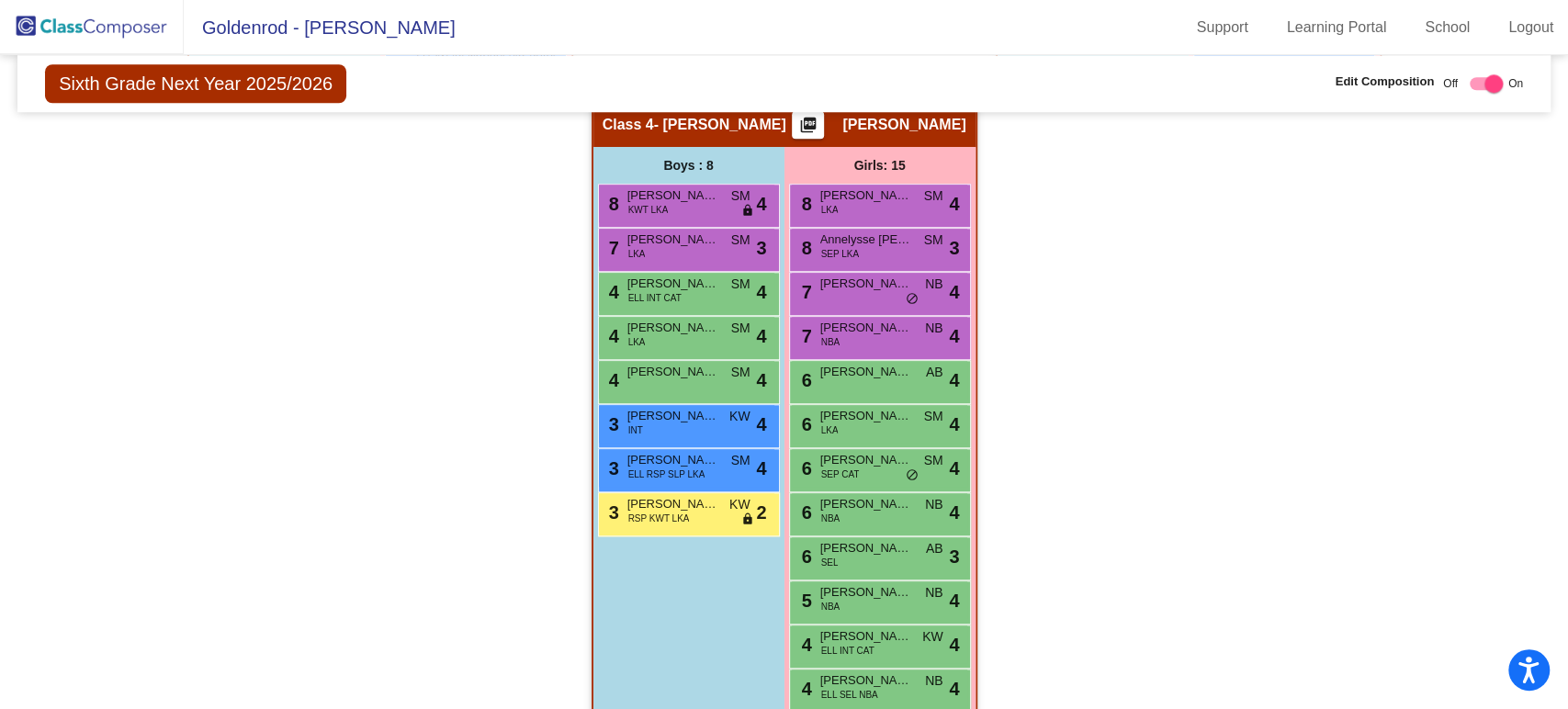 scroll, scrollTop: 1187, scrollLeft: 0, axis: vertical 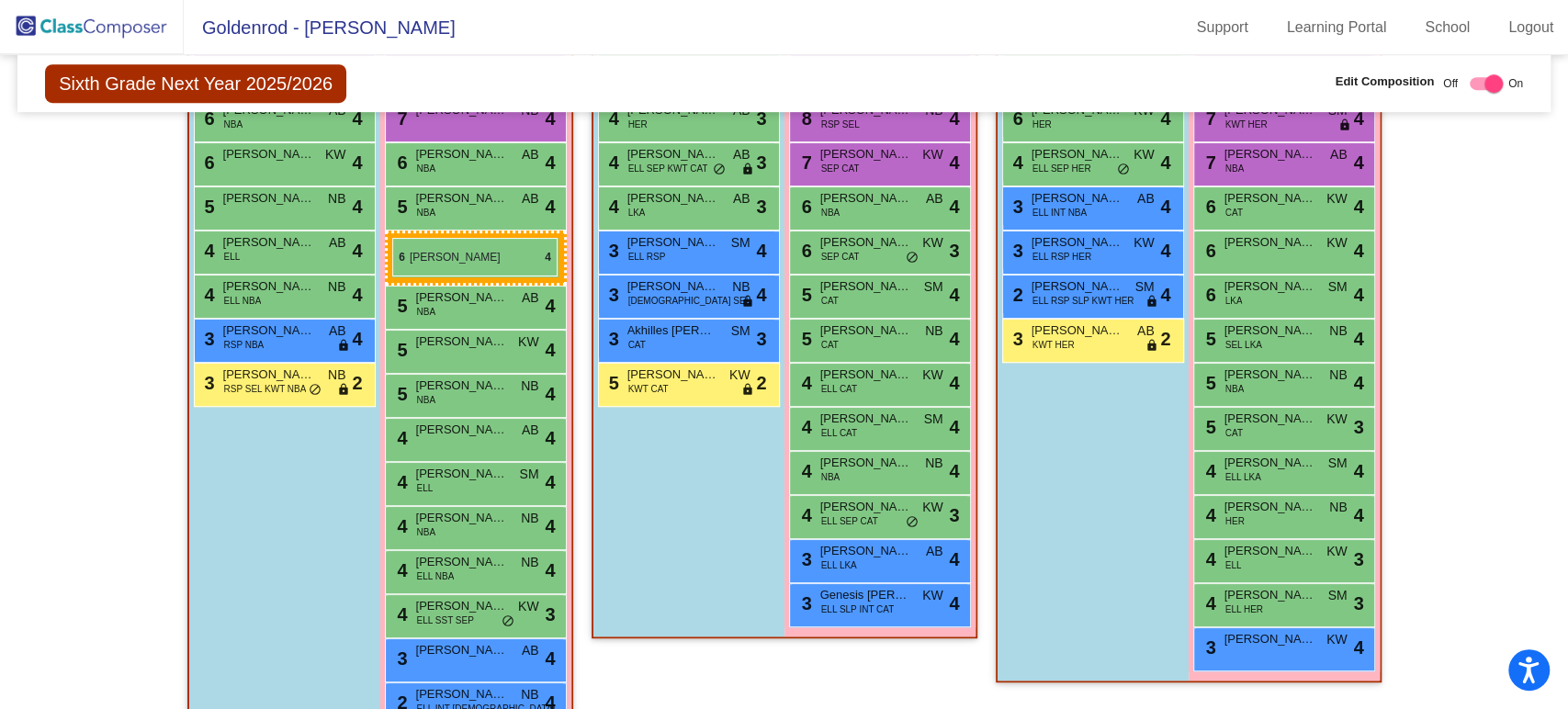 drag, startPoint x: 840, startPoint y: 377, endPoint x: 392, endPoint y: 238, distance: 469.06823 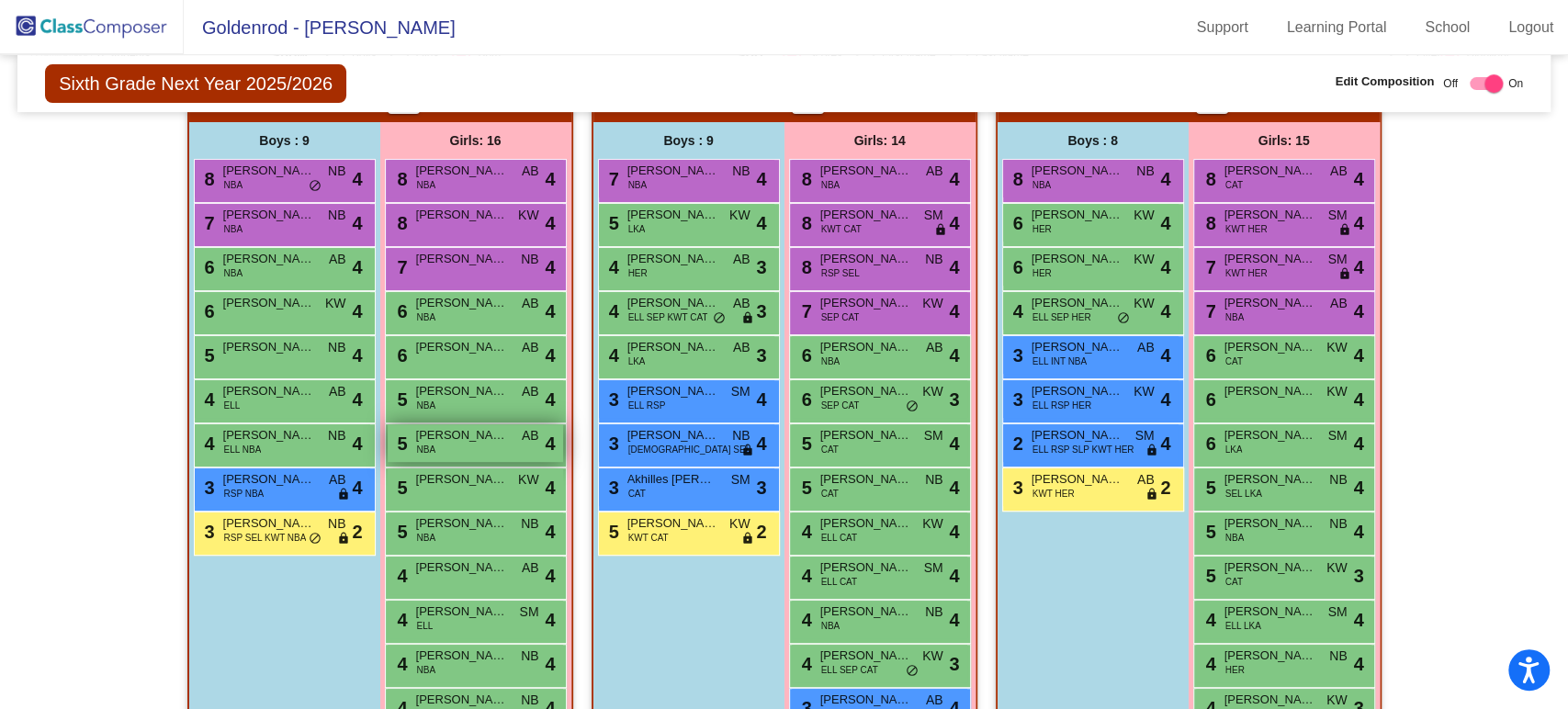 scroll, scrollTop: 455, scrollLeft: 0, axis: vertical 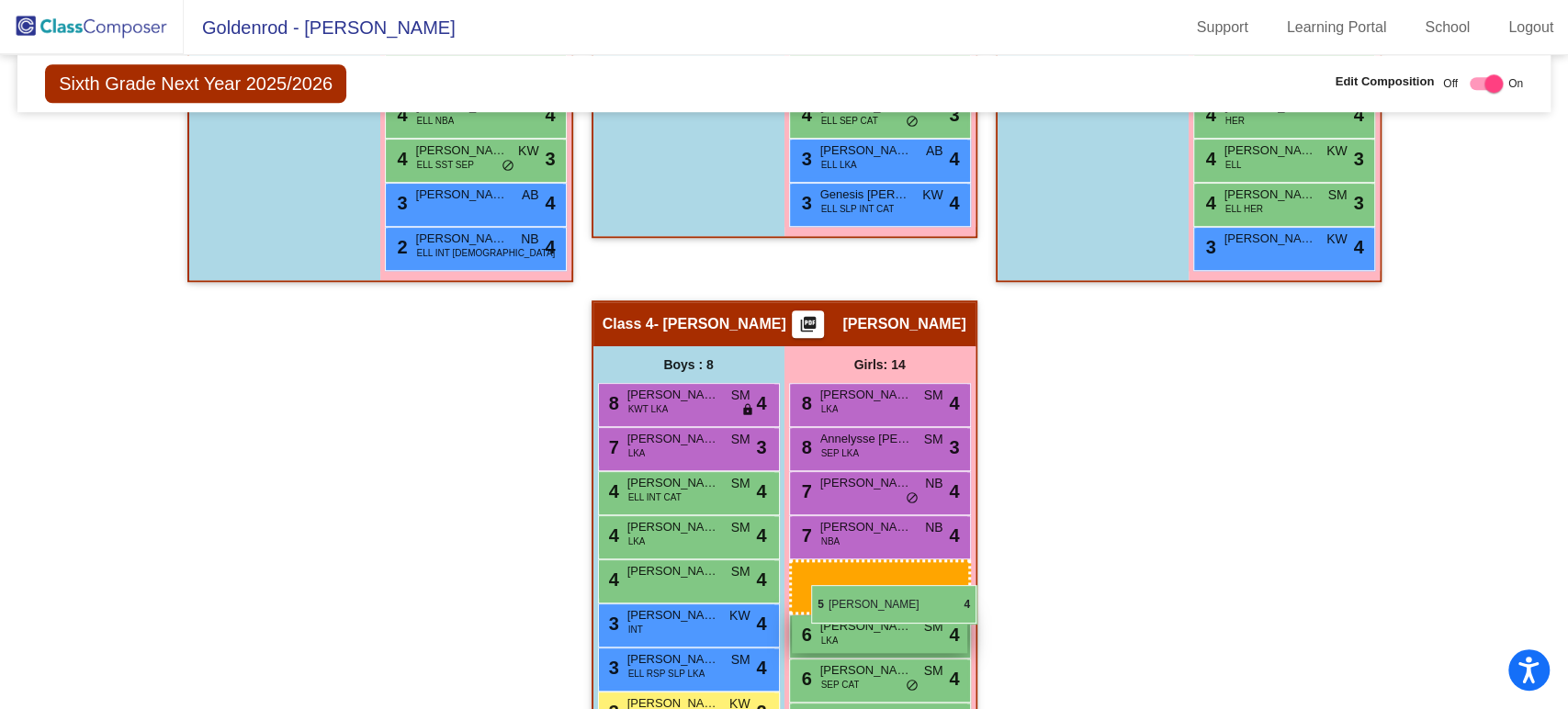 drag, startPoint x: 457, startPoint y: 469, endPoint x: 811, endPoint y: 586, distance: 372.83374 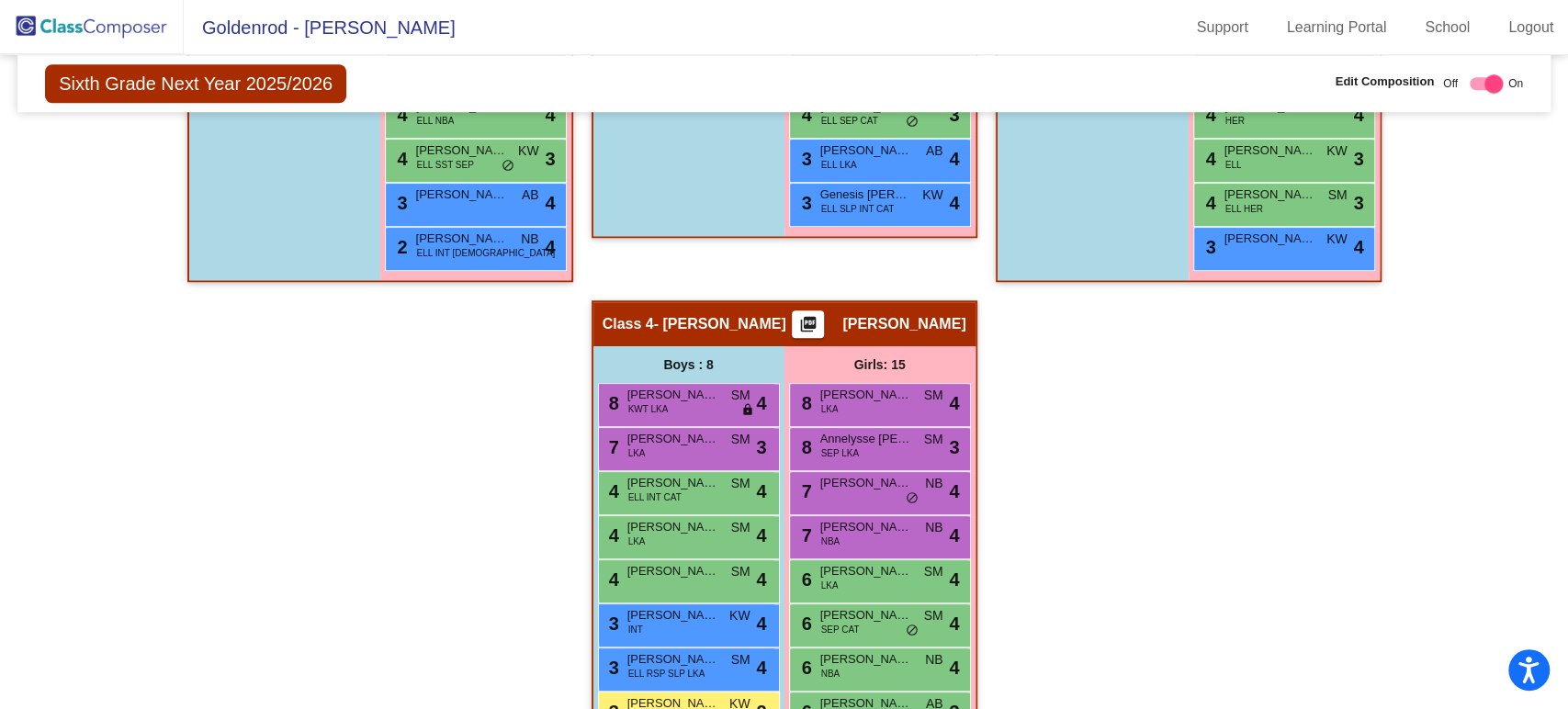 click on "Hallway   - Hallway Class  picture_as_pdf  Add Student  First Name Last Name Student Id  (Recommended)   Boy   Girl   [DEMOGRAPHIC_DATA] Add Close  Boys : 0    No Students   Girls: 0   No Students   Class 1   - [PERSON_NAME]  picture_as_pdf [PERSON_NAME]  Add Student  First Name Last Name Student Id  (Recommended)   Boy   Girl   [DEMOGRAPHIC_DATA] Add Close  Boys : 9  8 [PERSON_NAME] NBA NB lock do_not_disturb_alt 4 7 [PERSON_NAME] NBA NB lock do_not_disturb_alt 4 6 [PERSON_NAME] NBA AB lock do_not_disturb_alt 4 6 [PERSON_NAME] KW lock do_not_disturb_alt 4 5 [PERSON_NAME] [PERSON_NAME] lock do_not_disturb_alt 4 4 [PERSON_NAME] ELL AB lock do_not_disturb_alt 4 4 [PERSON_NAME] ELL NBA NB lock do_not_disturb_alt 4 3 [PERSON_NAME] RSP NBA AB lock do_not_disturb_alt 4 3 [PERSON_NAME] RSP SEL KWT NBA NB lock do_not_disturb_alt 2 Girls: 15 8 [PERSON_NAME] NBA AB lock do_not_disturb_alt 4 8 [PERSON_NAME] KW lock do_not_disturb_alt 4 7 [PERSON_NAME] [PERSON_NAME] lock do_not_disturb_alt 4 6 [PERSON_NAME] NBA AB lock 4 6 AB" 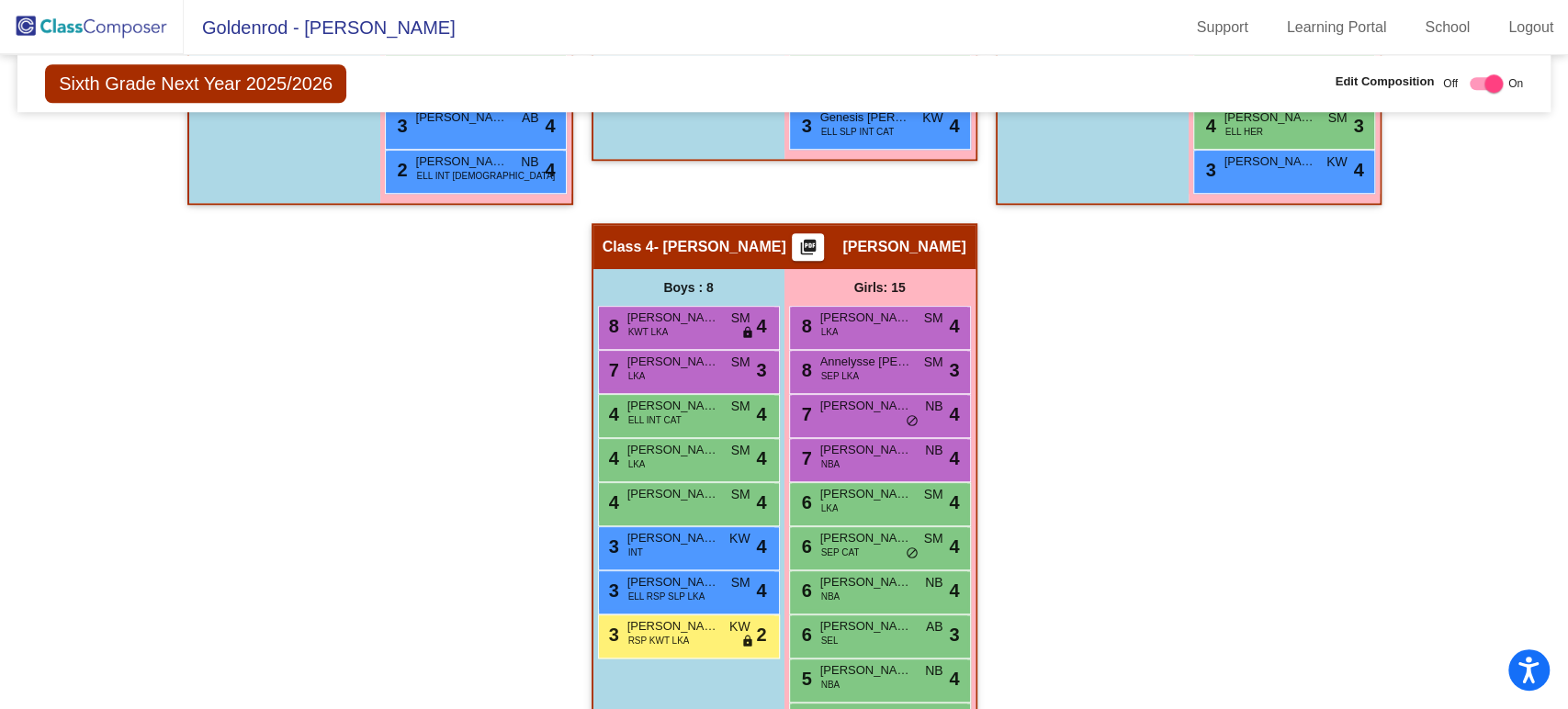 scroll, scrollTop: 1074, scrollLeft: 0, axis: vertical 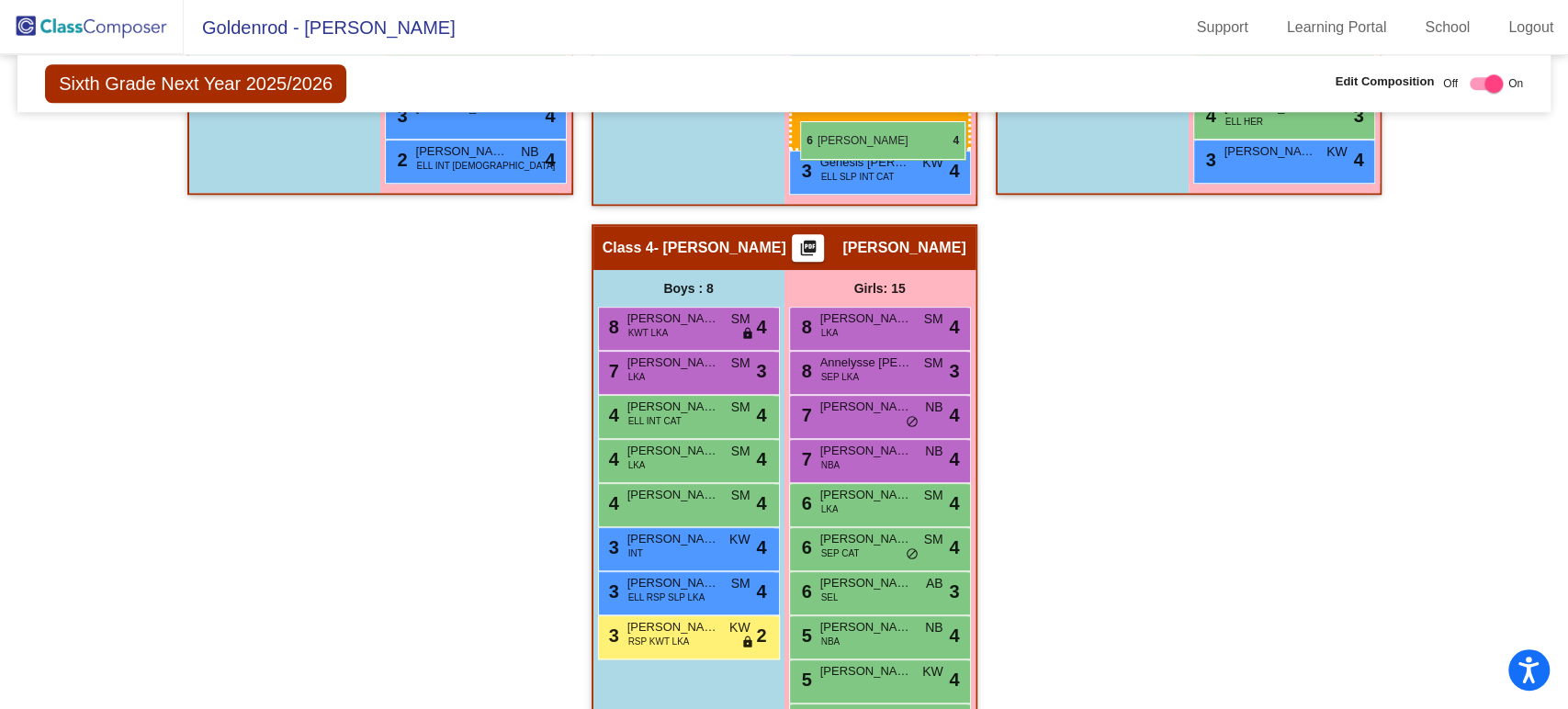 drag, startPoint x: 871, startPoint y: 573, endPoint x: 800, endPoint y: 121, distance: 457.54235 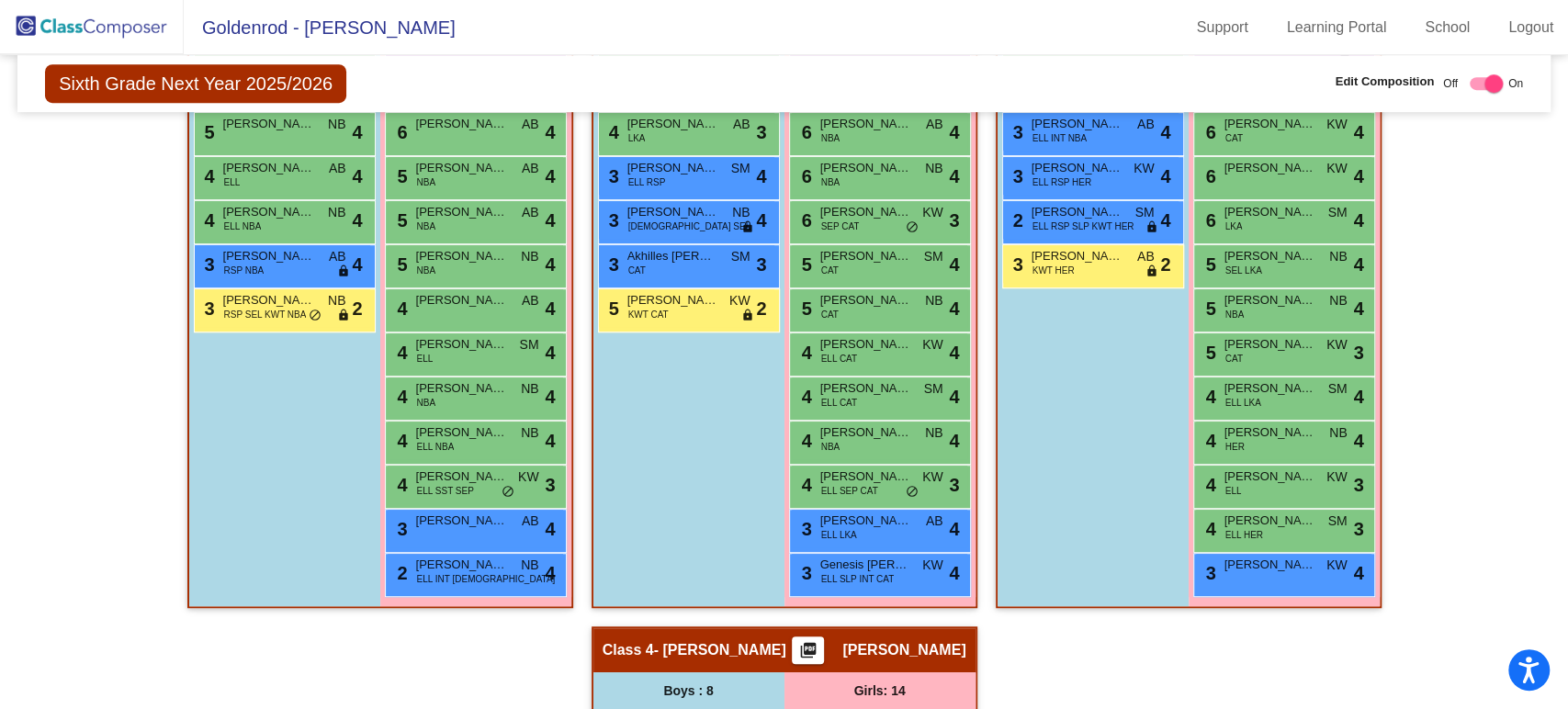 scroll, scrollTop: 659, scrollLeft: 0, axis: vertical 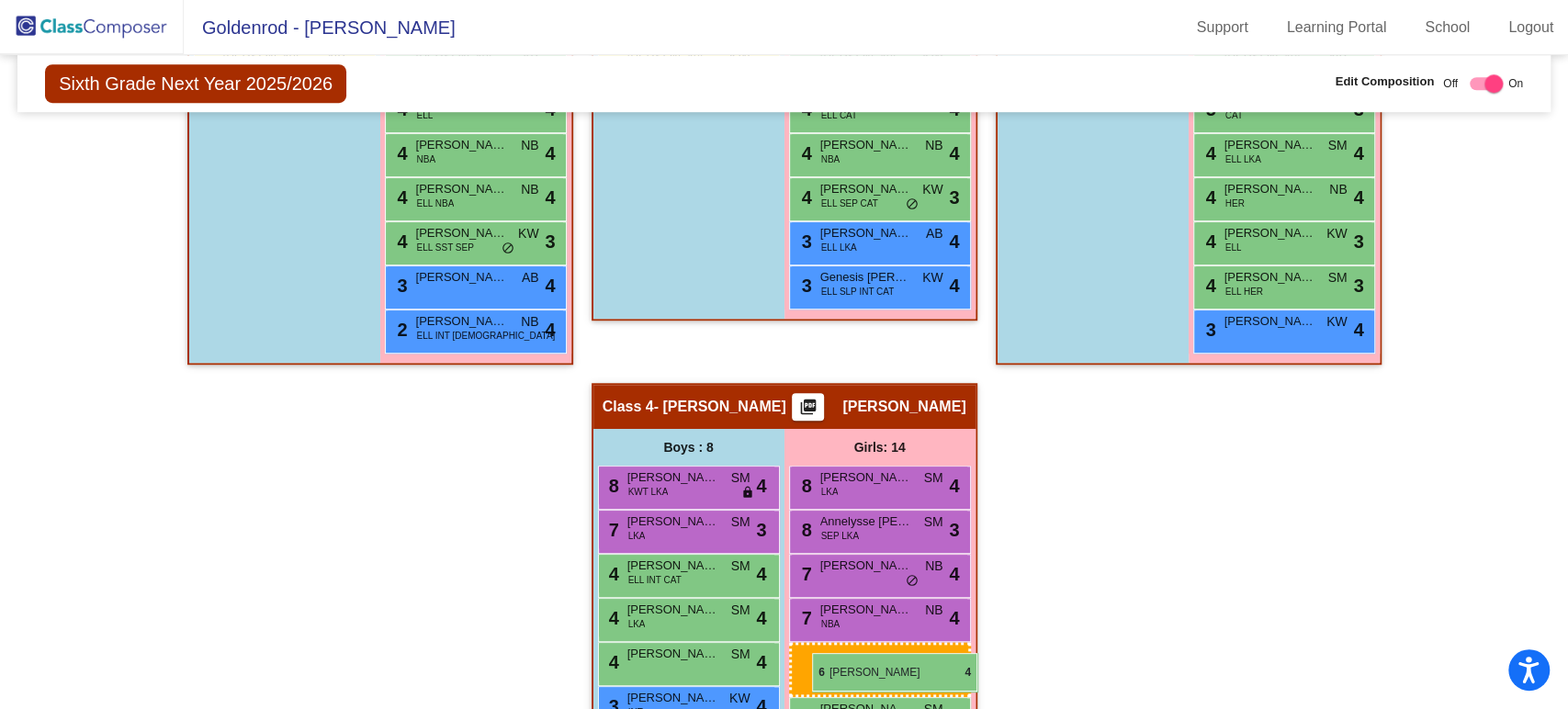 drag, startPoint x: 860, startPoint y: 174, endPoint x: 812, endPoint y: 653, distance: 481.399 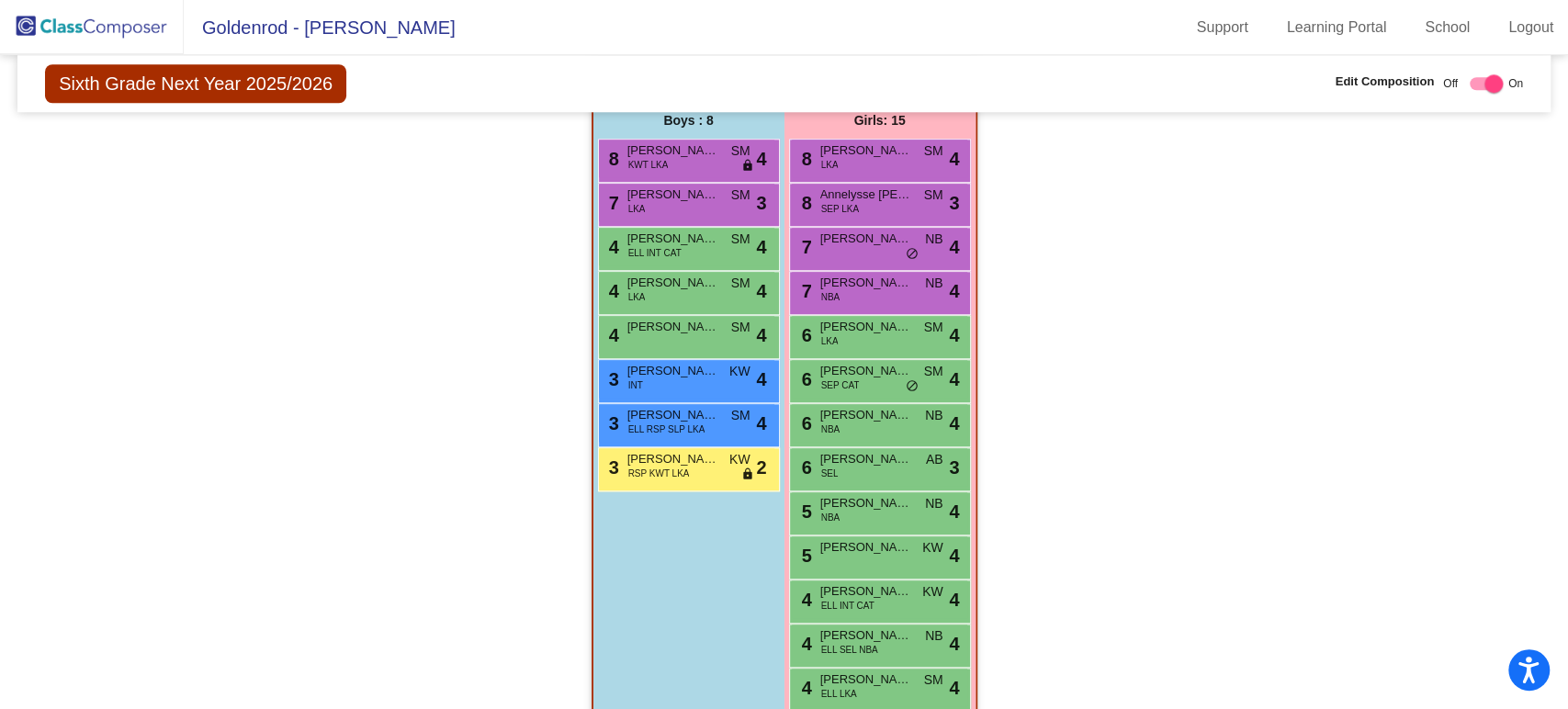 scroll, scrollTop: 1239, scrollLeft: 0, axis: vertical 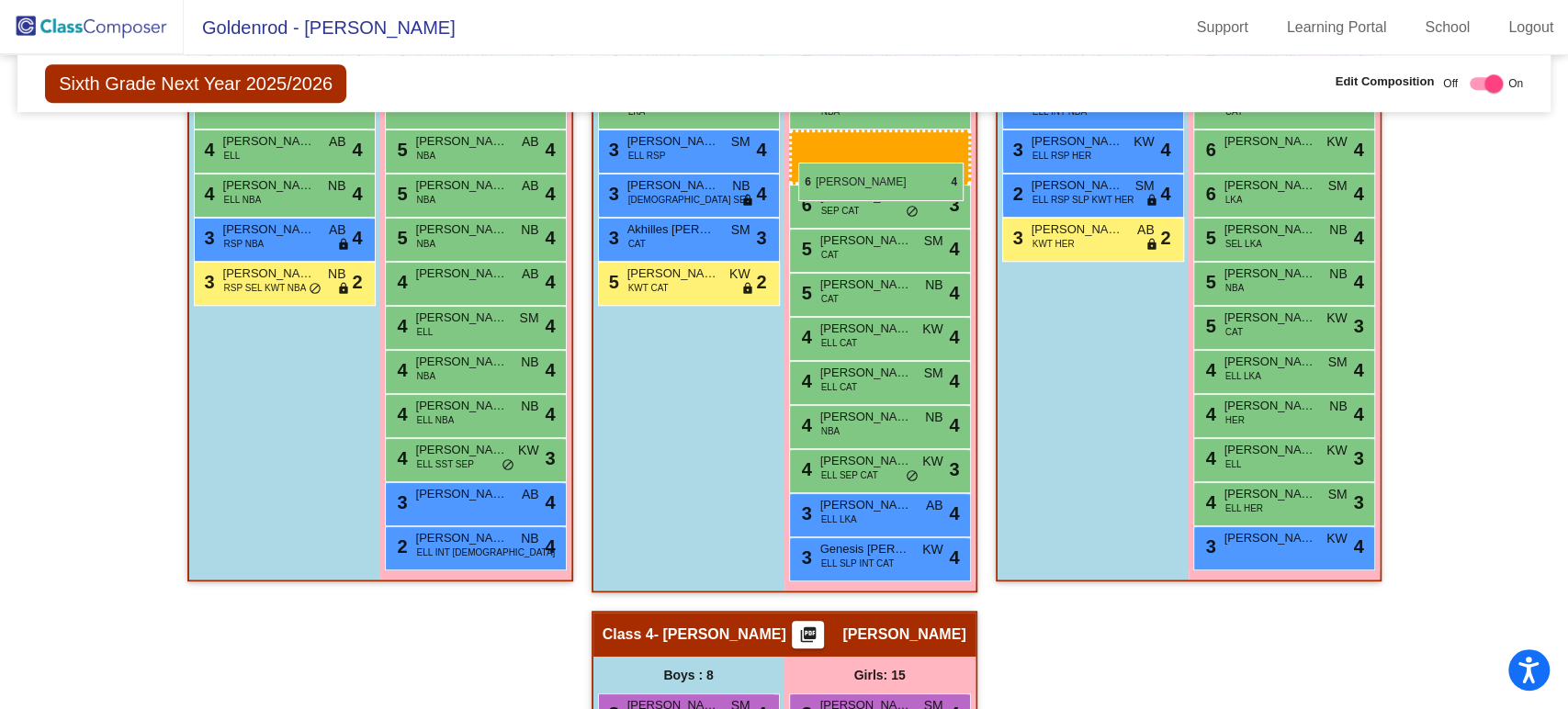 drag, startPoint x: 848, startPoint y: 420, endPoint x: 798, endPoint y: 163, distance: 261.8186 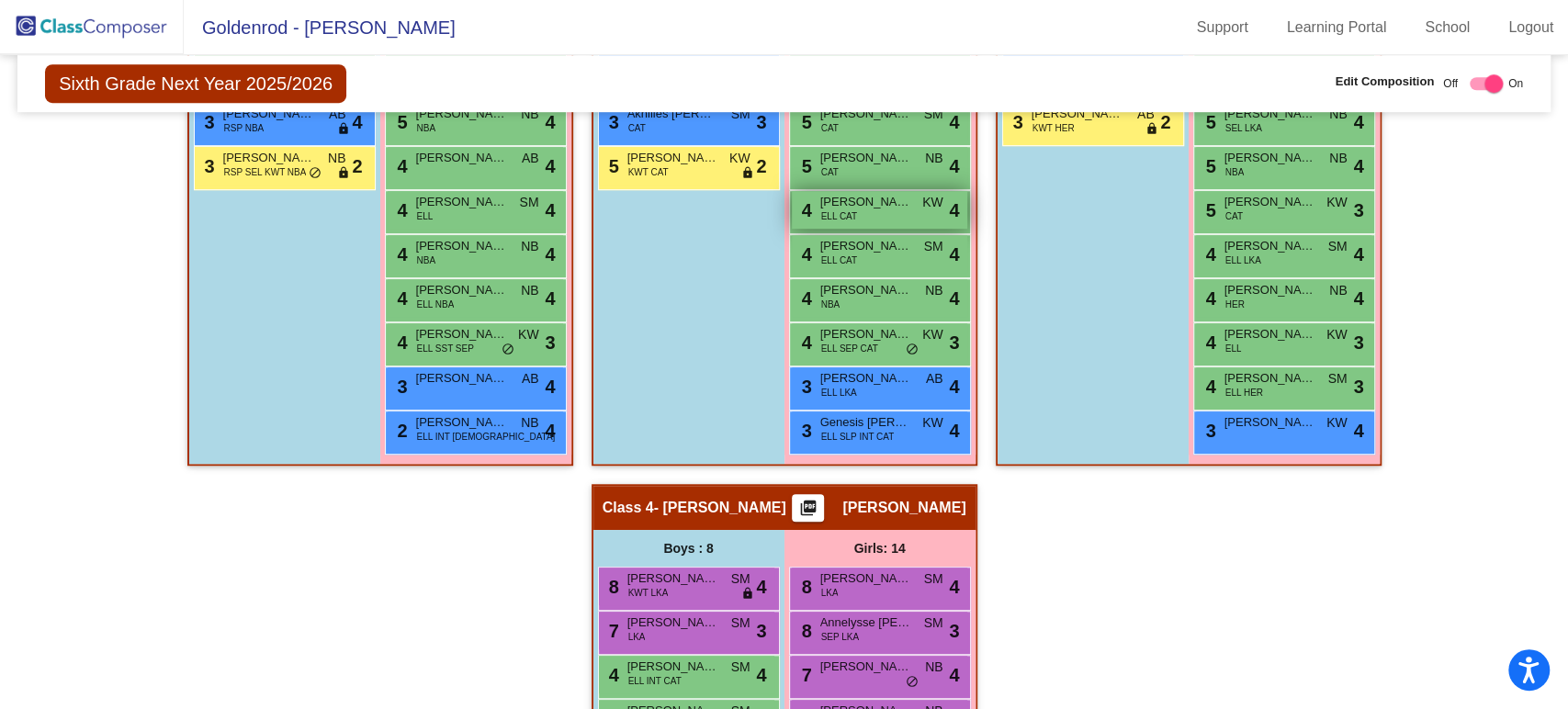 scroll, scrollTop: 804, scrollLeft: 0, axis: vertical 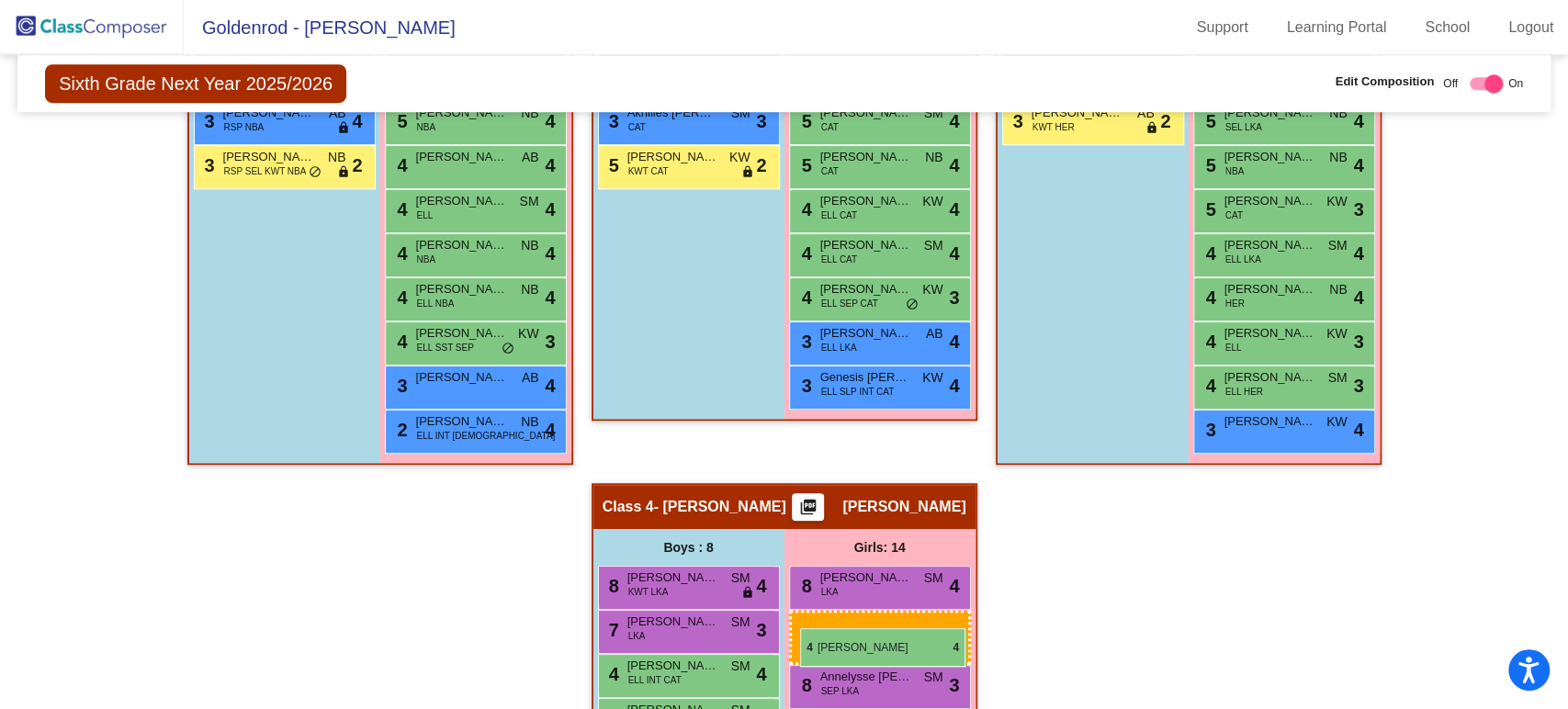 drag, startPoint x: 840, startPoint y: 286, endPoint x: 800, endPoint y: 627, distance: 343.338 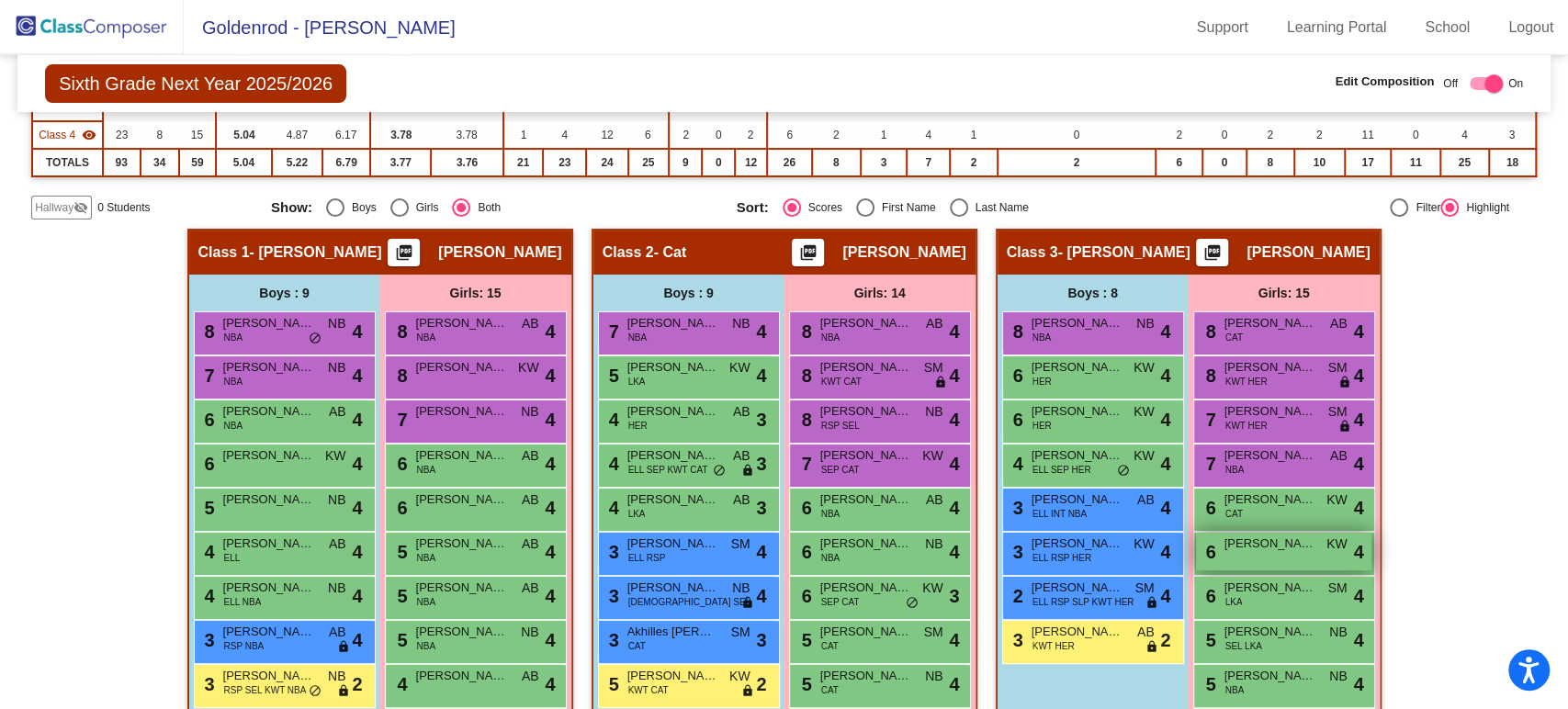 scroll, scrollTop: 325, scrollLeft: 0, axis: vertical 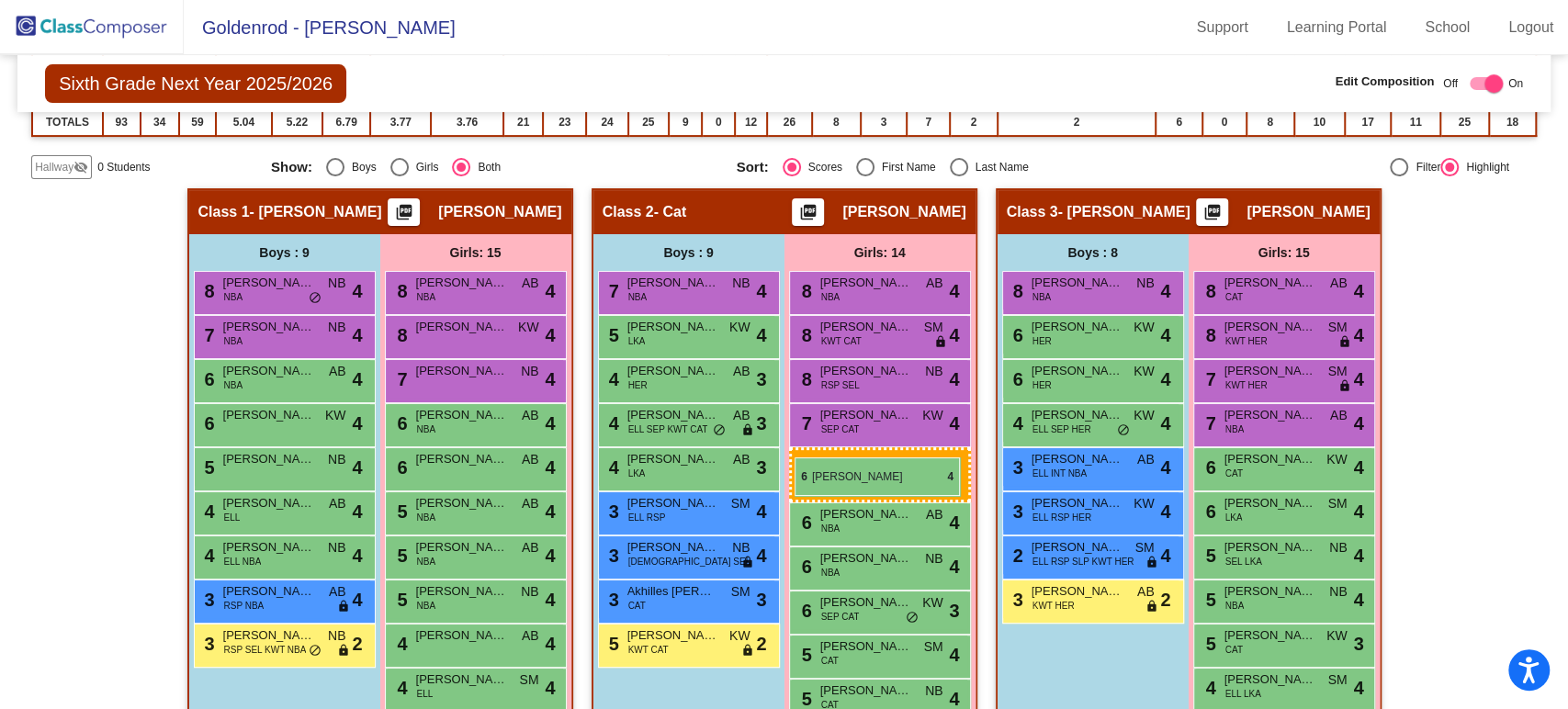 drag, startPoint x: 1243, startPoint y: 516, endPoint x: 795, endPoint y: 457, distance: 451.86834 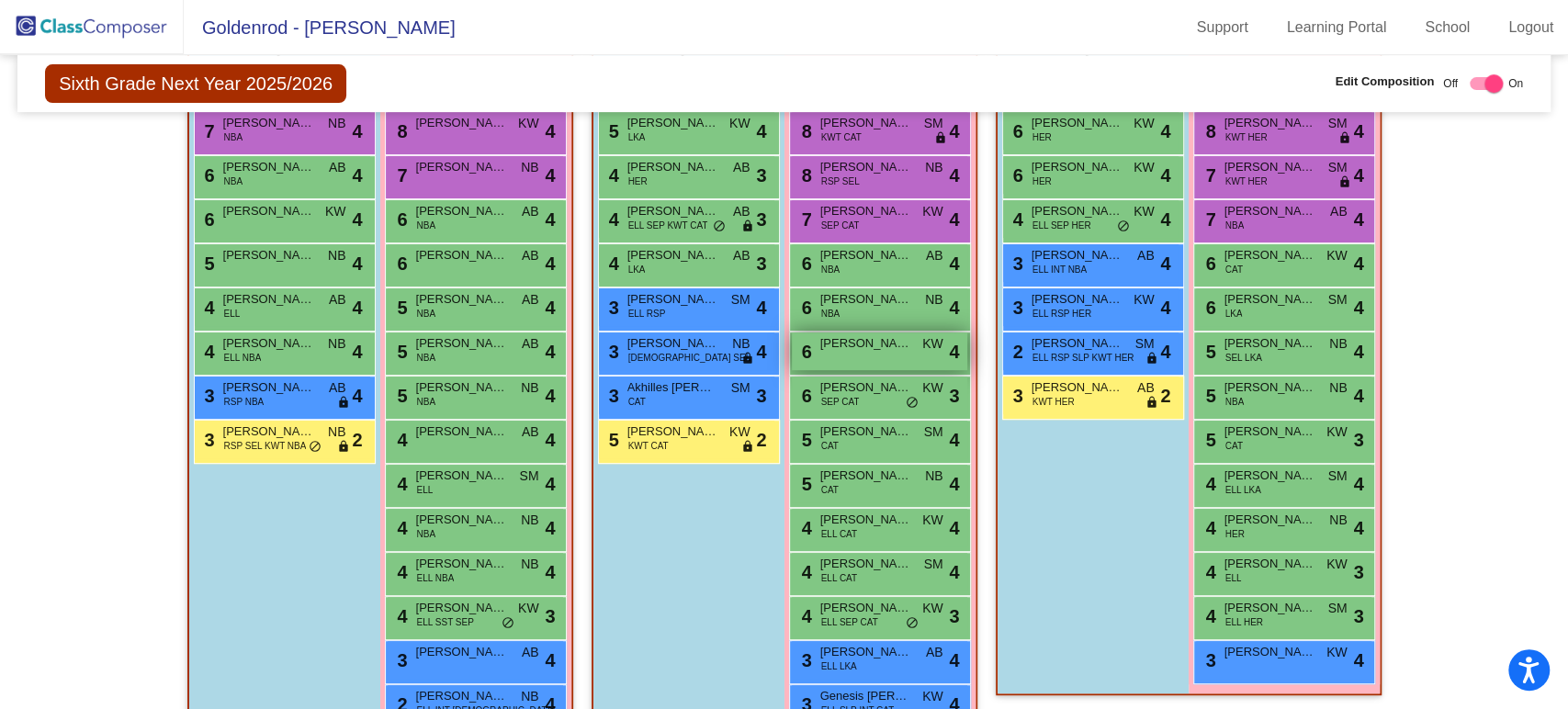 scroll, scrollTop: 529, scrollLeft: 0, axis: vertical 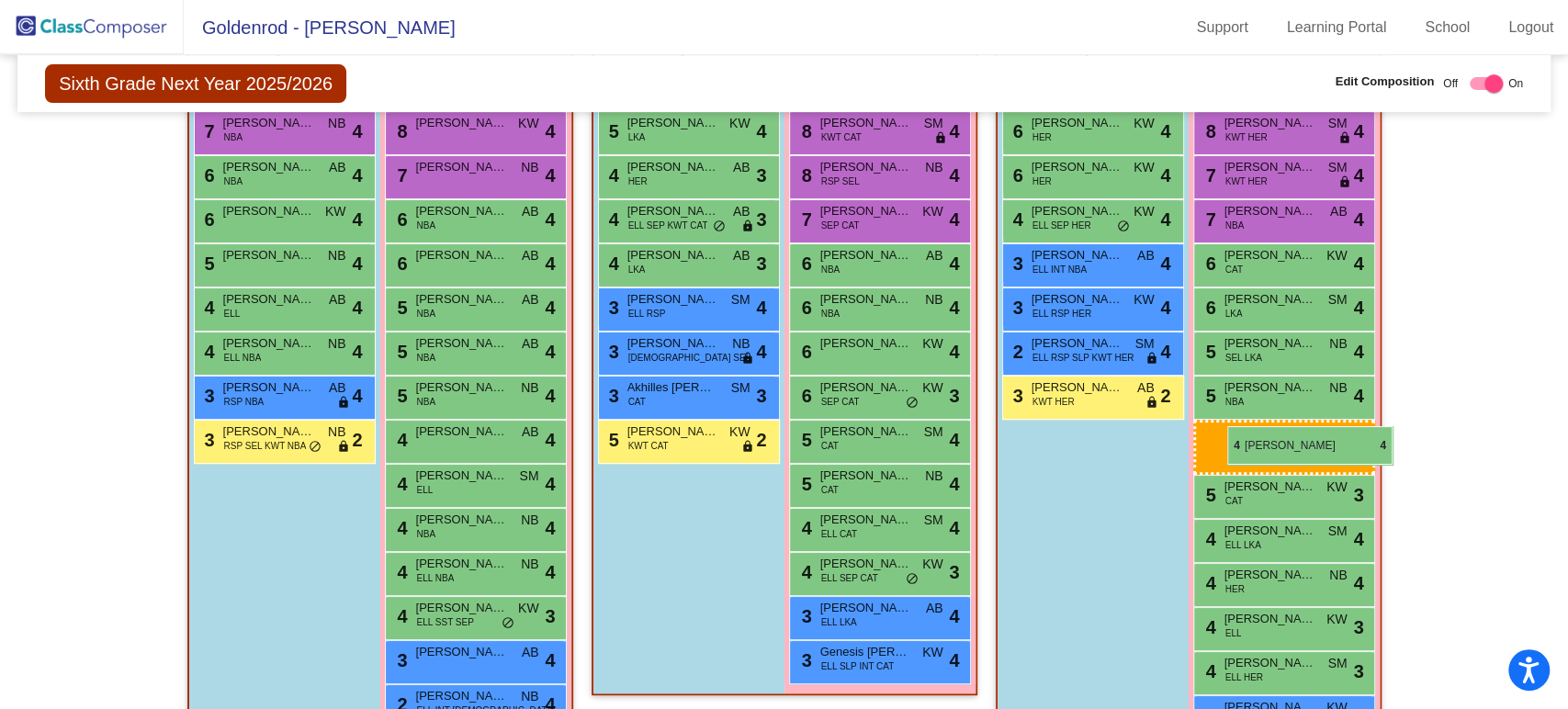 drag, startPoint x: 871, startPoint y: 528, endPoint x: 1227, endPoint y: 426, distance: 370.32418 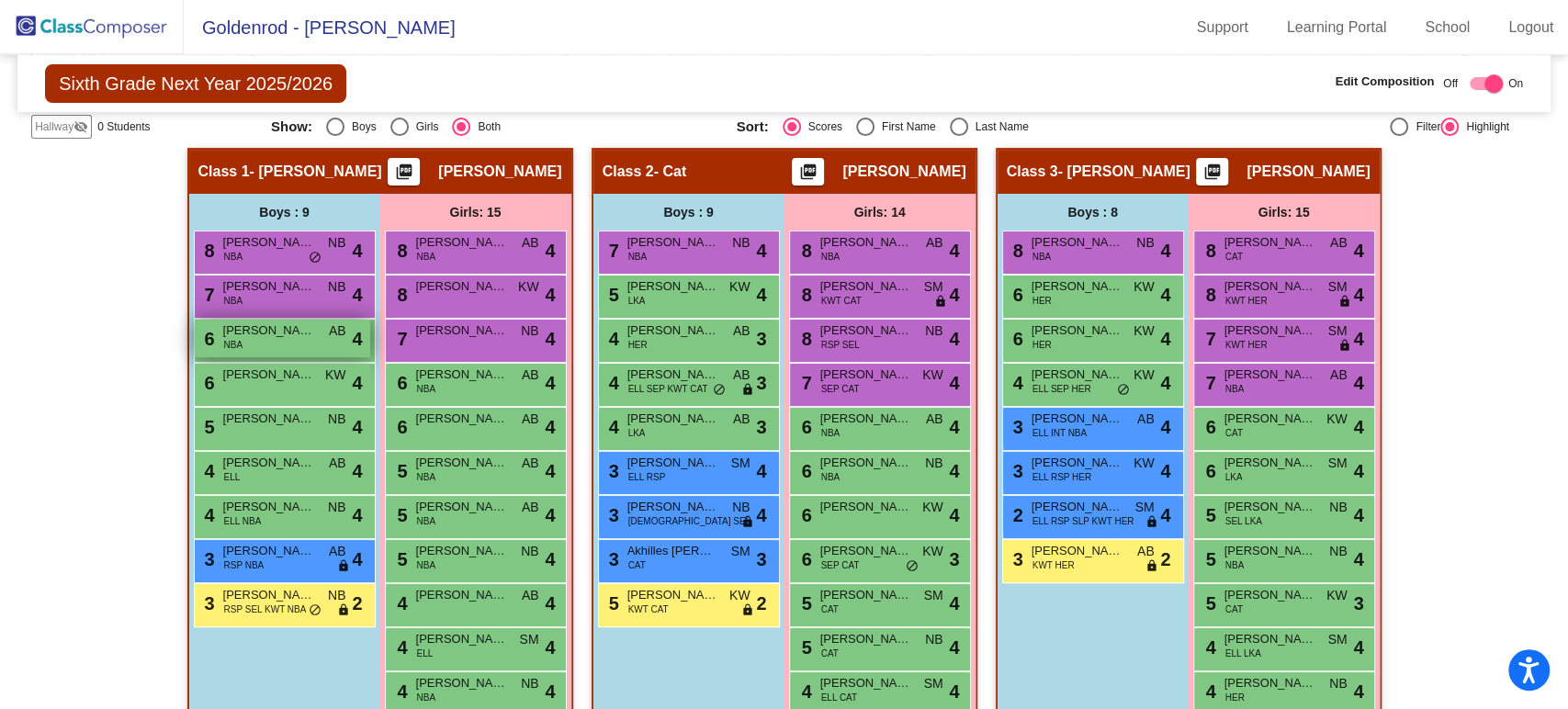 scroll, scrollTop: 367, scrollLeft: 0, axis: vertical 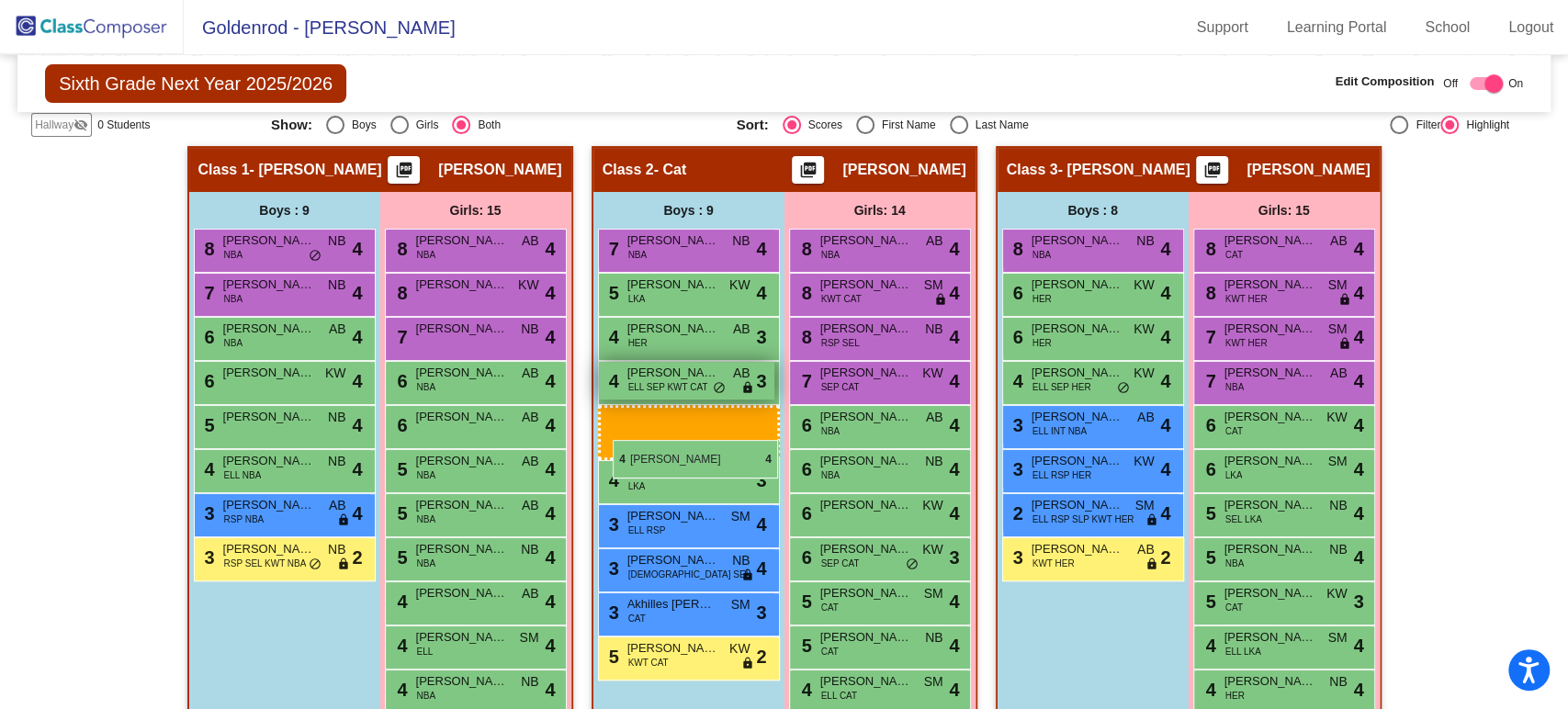 drag, startPoint x: 243, startPoint y: 467, endPoint x: 615, endPoint y: 441, distance: 372.9075 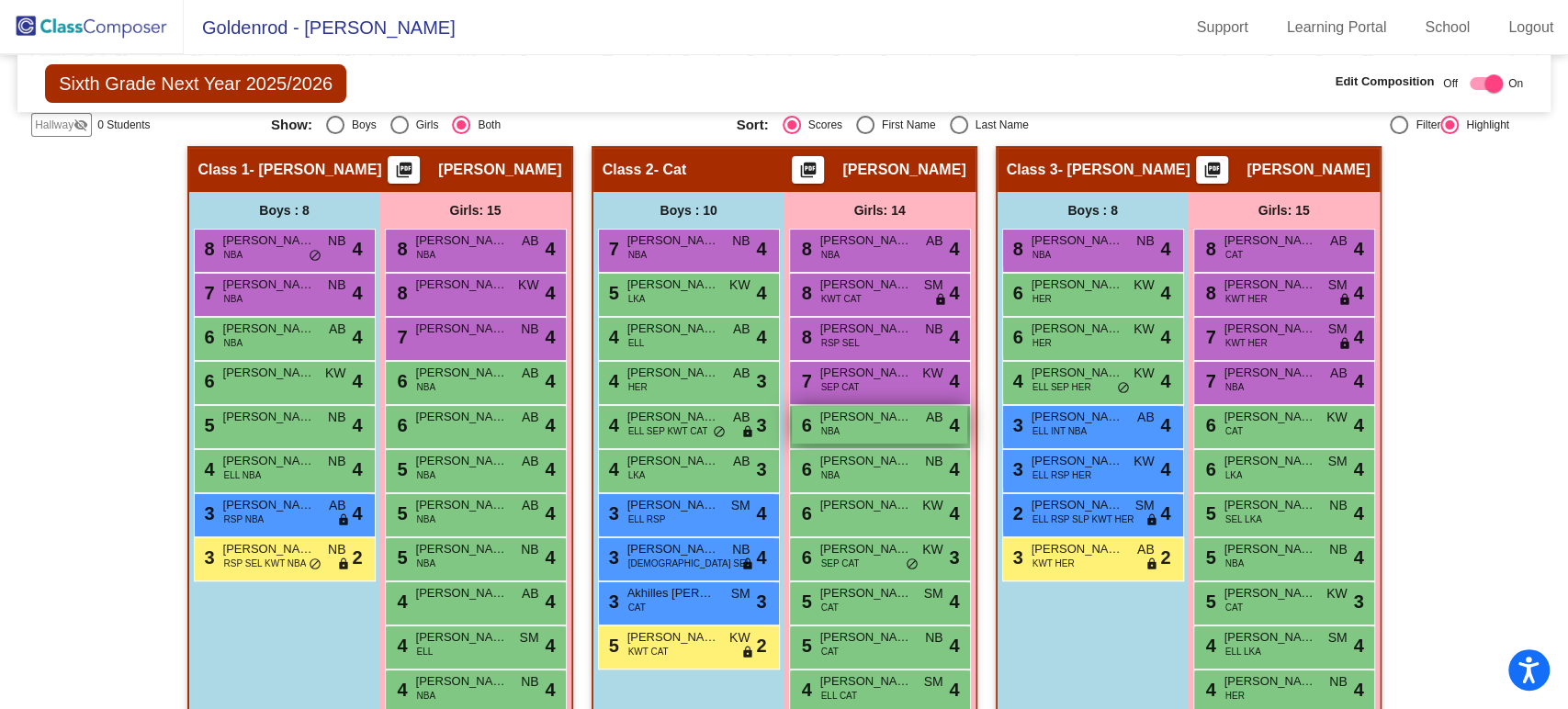 scroll, scrollTop: 0, scrollLeft: 0, axis: both 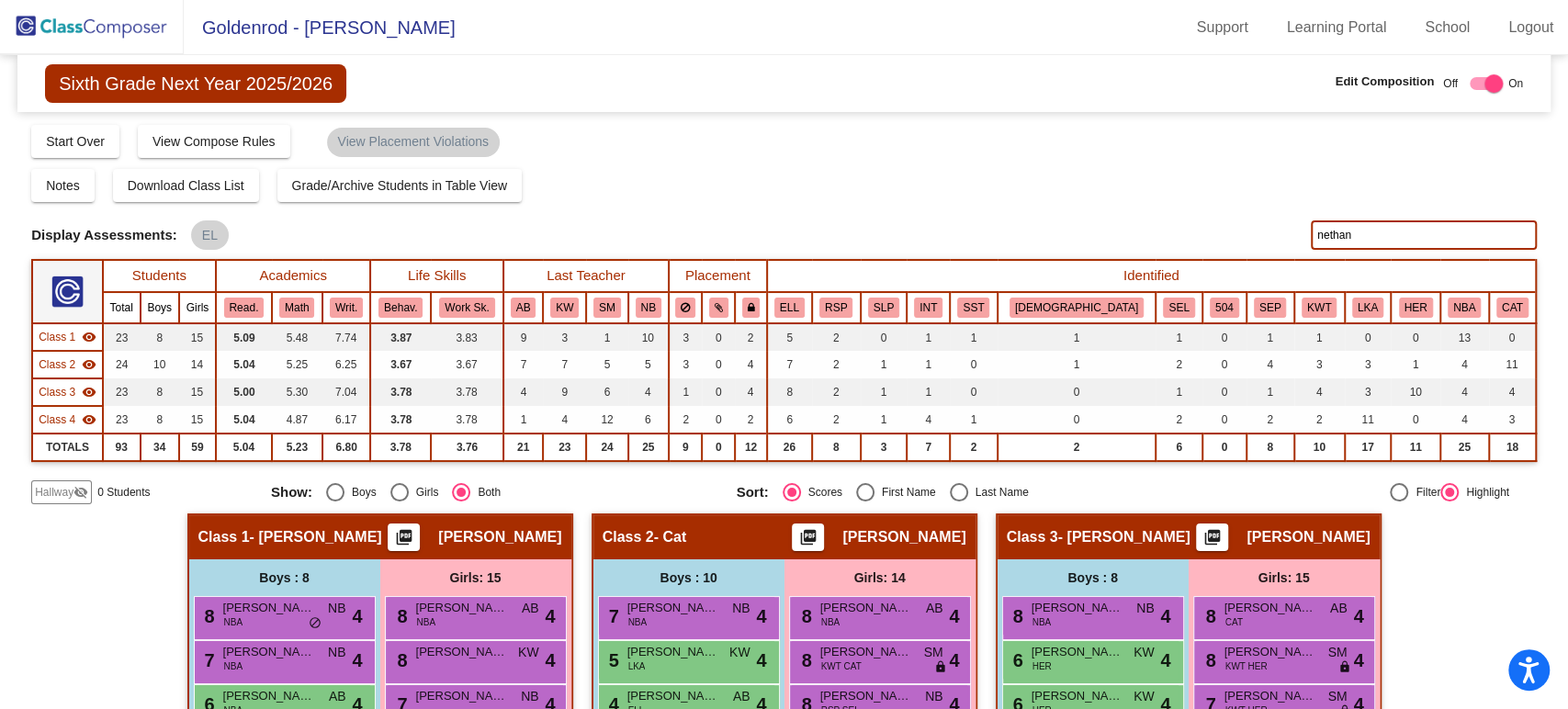 click on "Display Scores for Years:   [DATE] - [DATE]   [DATE] - [DATE]  Grade/Archive Students in Table View   Download   New Small Group   Saved Small Group   Compose   Start Over   Submit Classes  Compose has been submitted  Check for Incomplete Scores  View Compose Rules   View Placement Violations  Notes   Download Class List   Import Students   Grade/Archive Students in Table View   New Small Group   Saved Small Group  Display Scores for Years:   [DATE] - [DATE]   [DATE] - [DATE] Display Assessments: EL nethan Students Academics Life Skills  Last Teacher  Placement  Identified  Total Boys Girls  Read.   Math   Writ.   Behav.   Work Sk.   AB   KW   SM   NB   ELL   RSP   SLP   INT   SST   [DEMOGRAPHIC_DATA]   SEL   504   SEP   KWT   LKA   HER   NBA   CAT  Hallway  visibility_off  0 0 0                 0   0   0   0   0   0   0   0   0   0   0   0   0   0   0   0   0   0   0   0   0  Class 1  visibility  23 8 15  5.09   5.48   7.74   3.87   3.83   9   3   1   10   3   0   2   5   2   0   1   1   1   1   0   1   1   0   0   13   0  Class 2 8" 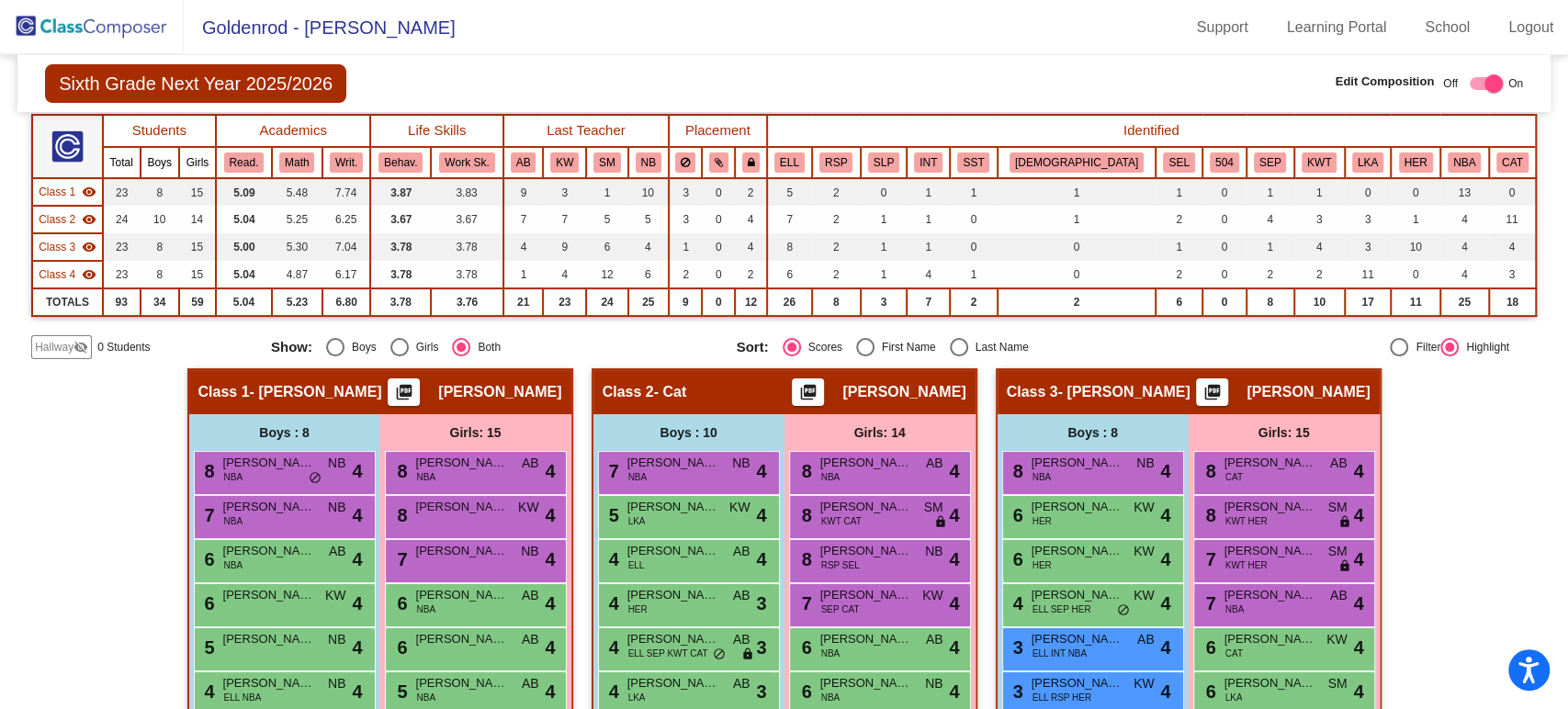 scroll, scrollTop: 146, scrollLeft: 0, axis: vertical 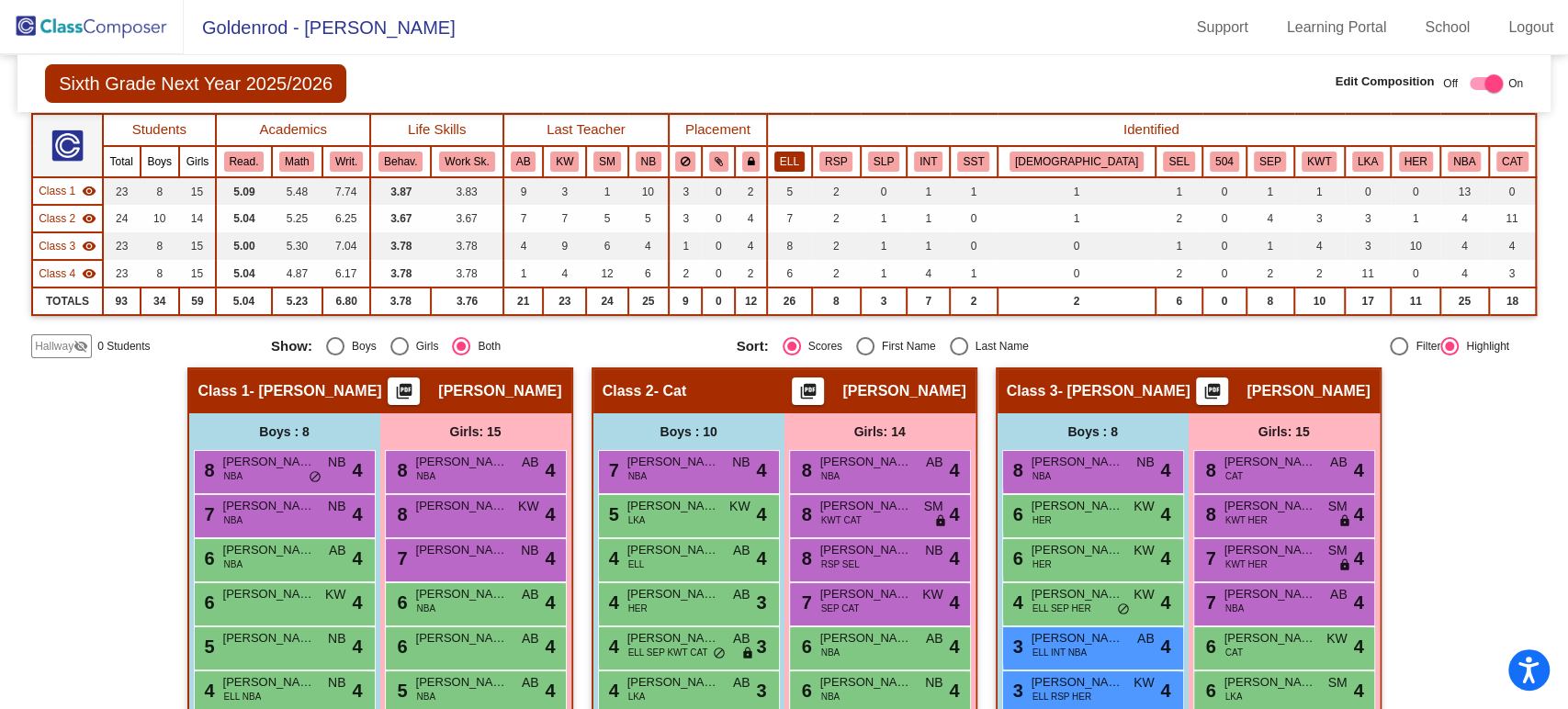 click on "ELL" 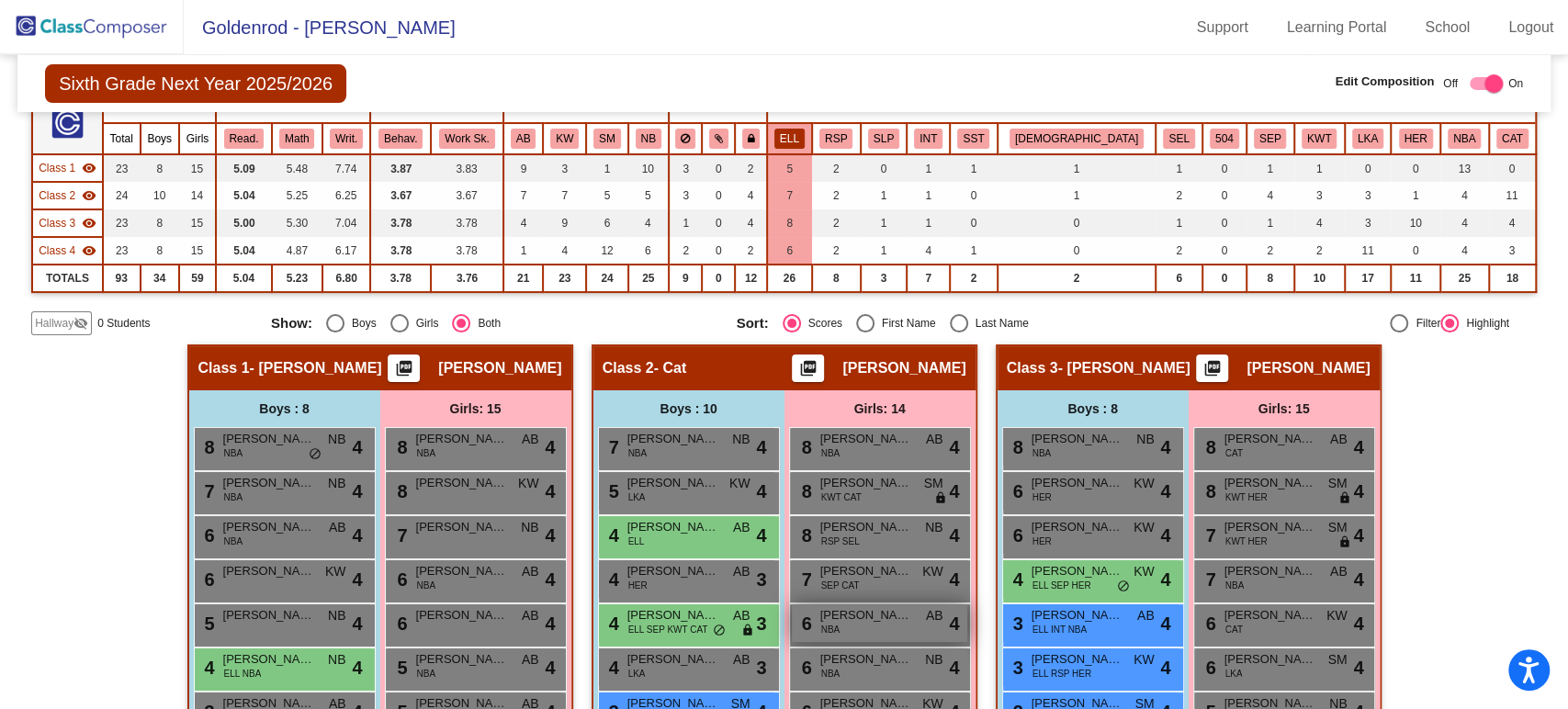 scroll, scrollTop: 172, scrollLeft: 0, axis: vertical 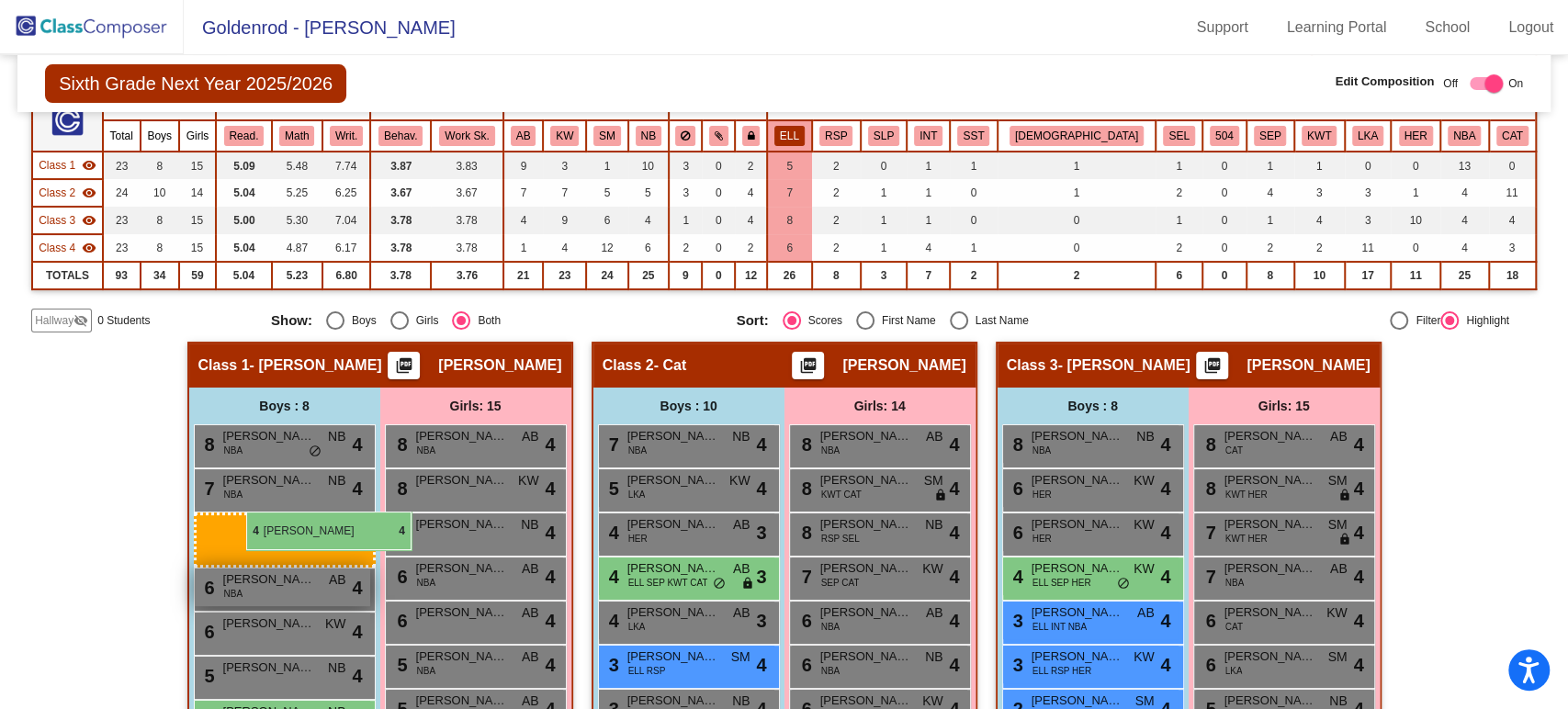 drag, startPoint x: 673, startPoint y: 527, endPoint x: 243, endPoint y: 512, distance: 430.262 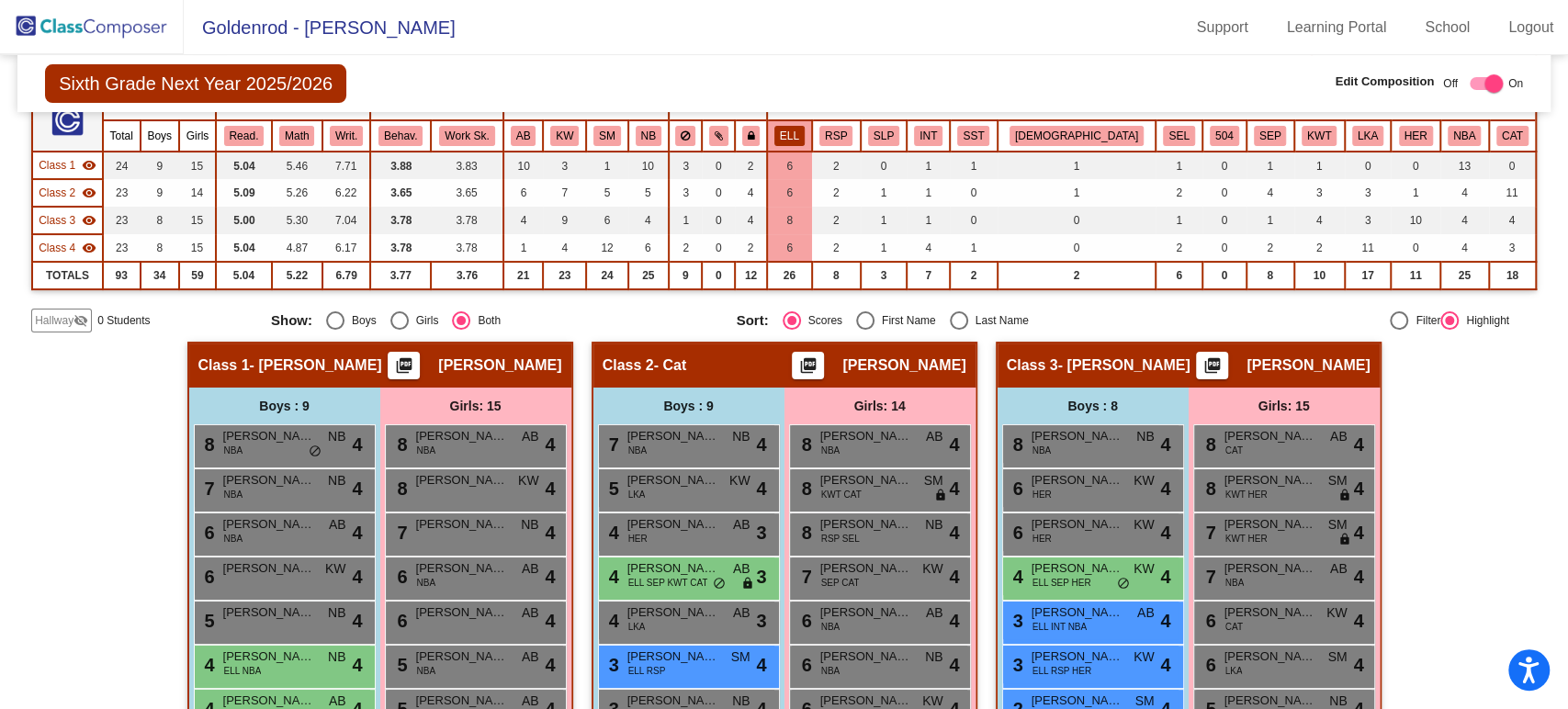 click on "ELL" 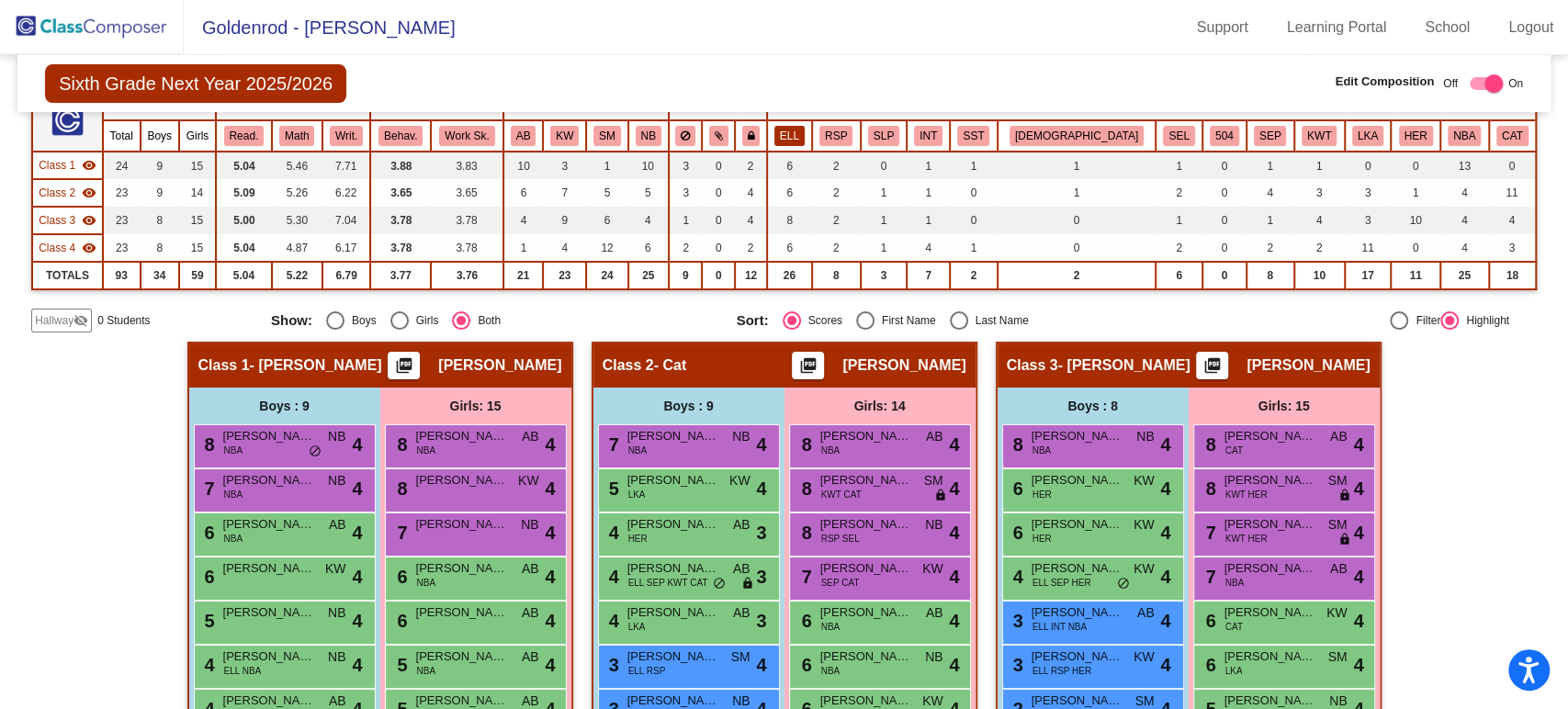 click on "ELL" 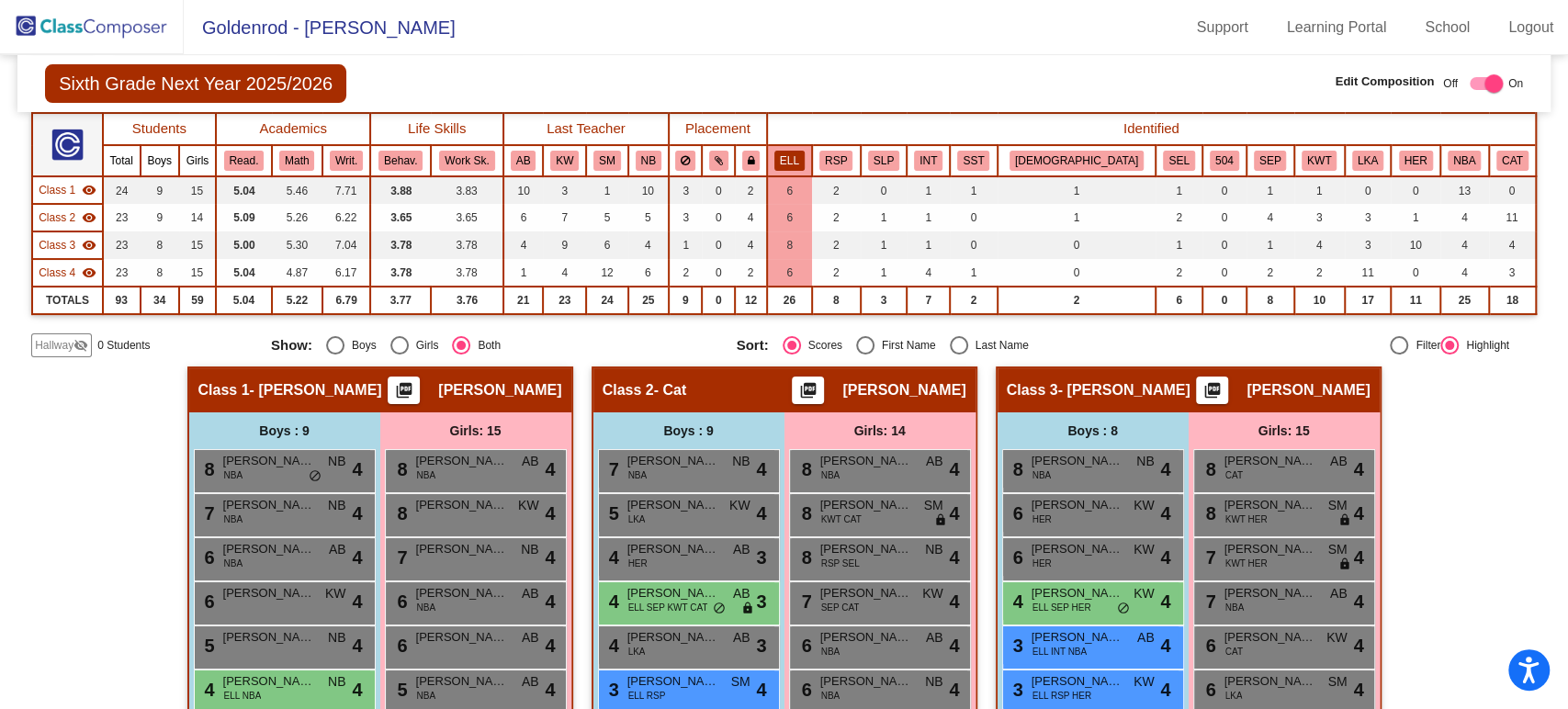 scroll, scrollTop: 142, scrollLeft: 0, axis: vertical 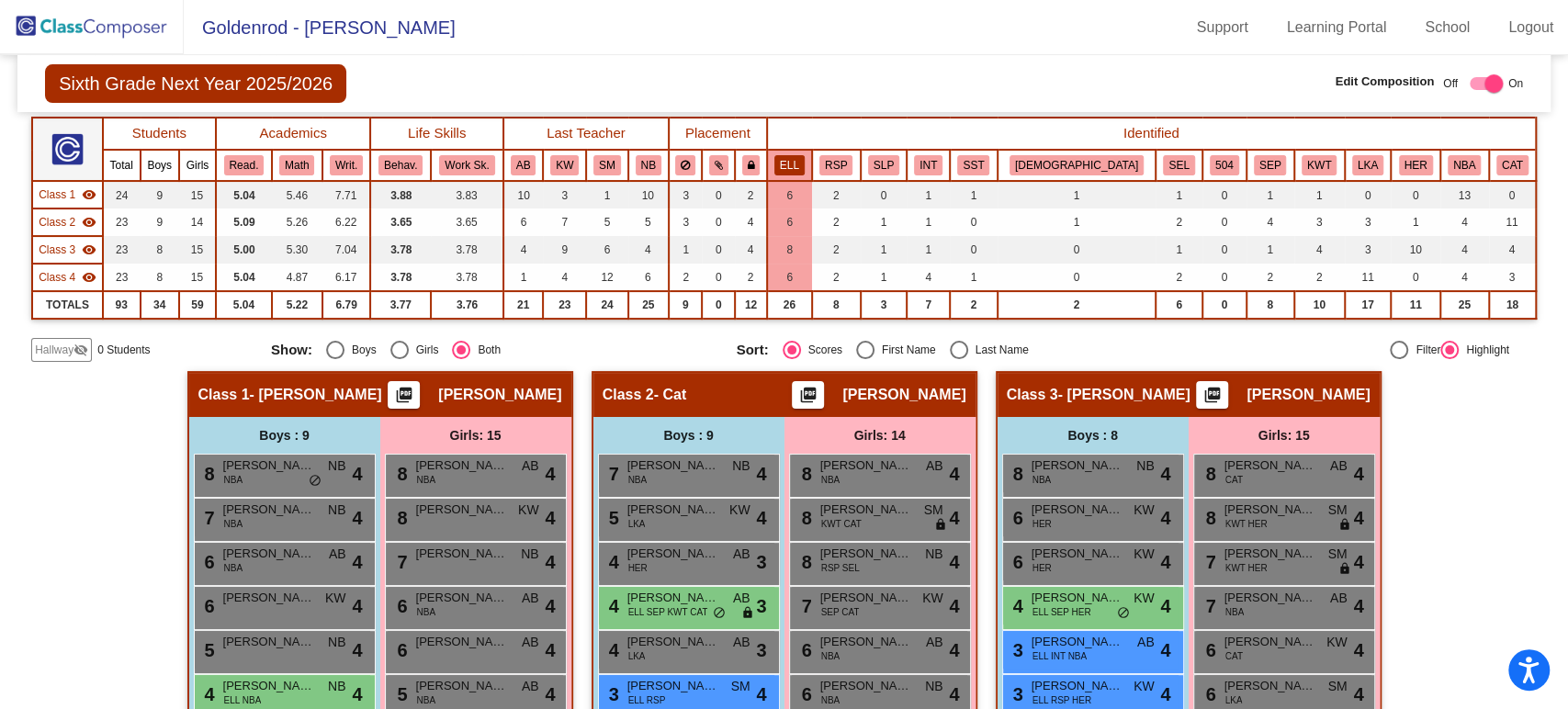 drag, startPoint x: 1378, startPoint y: 512, endPoint x: 1431, endPoint y: 535, distance: 57.77543 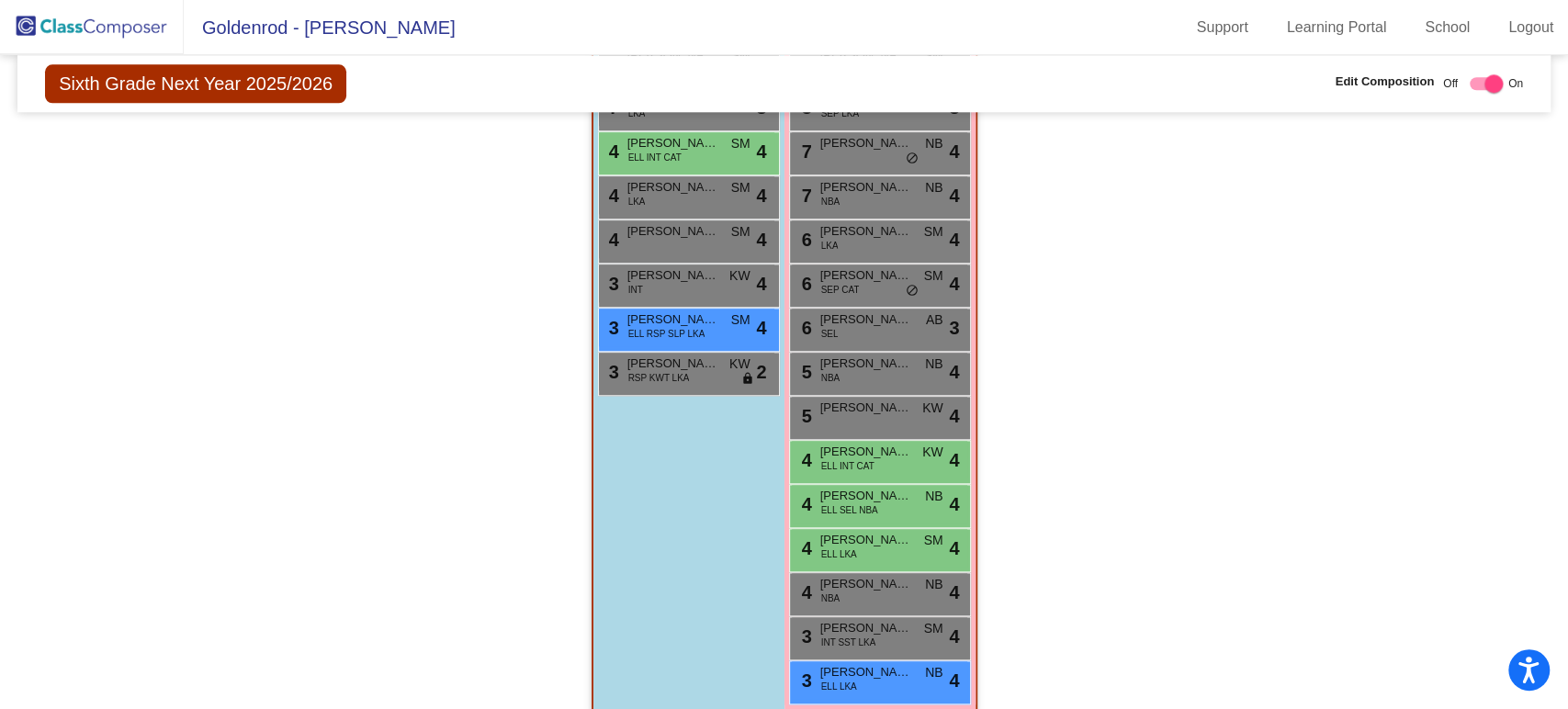 scroll, scrollTop: 1333, scrollLeft: 0, axis: vertical 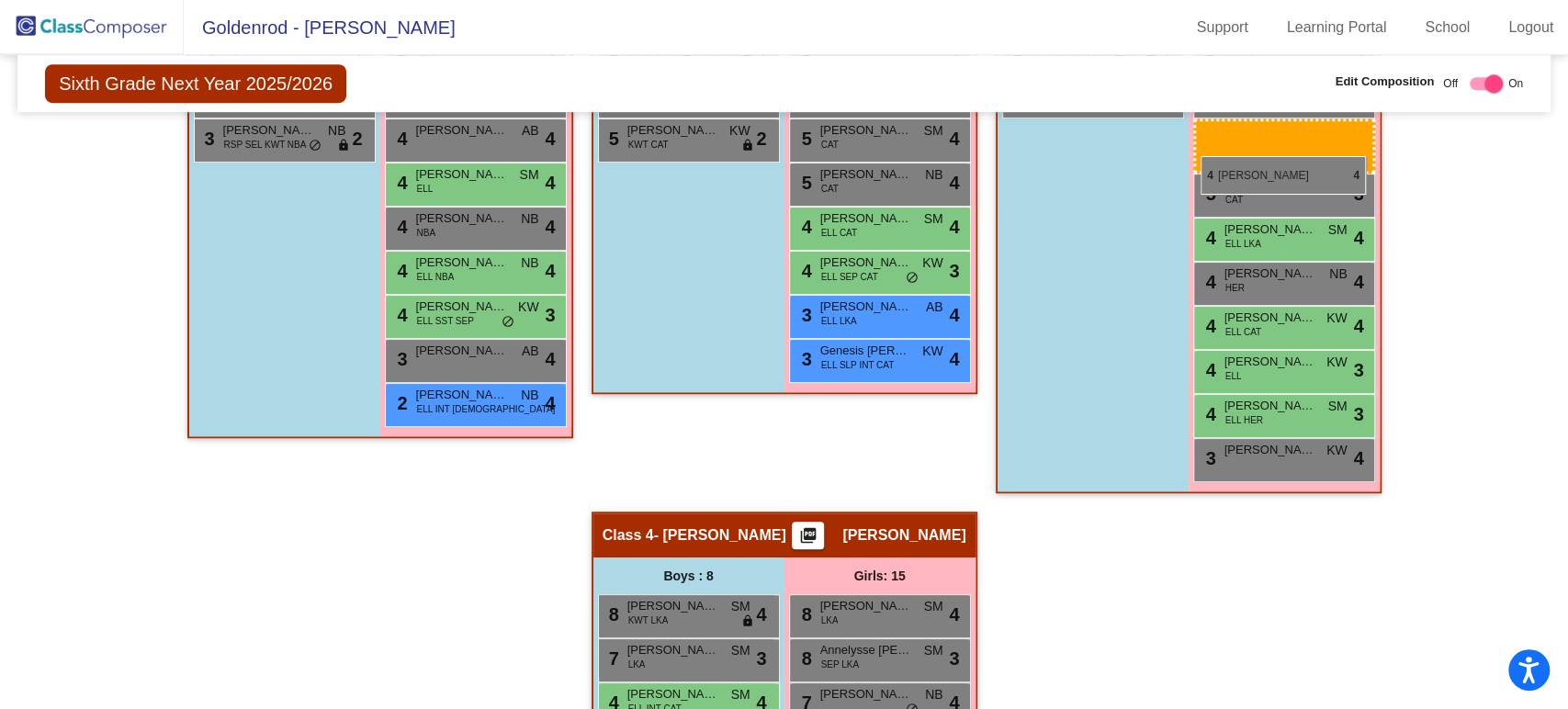 drag, startPoint x: 880, startPoint y: 578, endPoint x: 1201, endPoint y: 156, distance: 530.21222 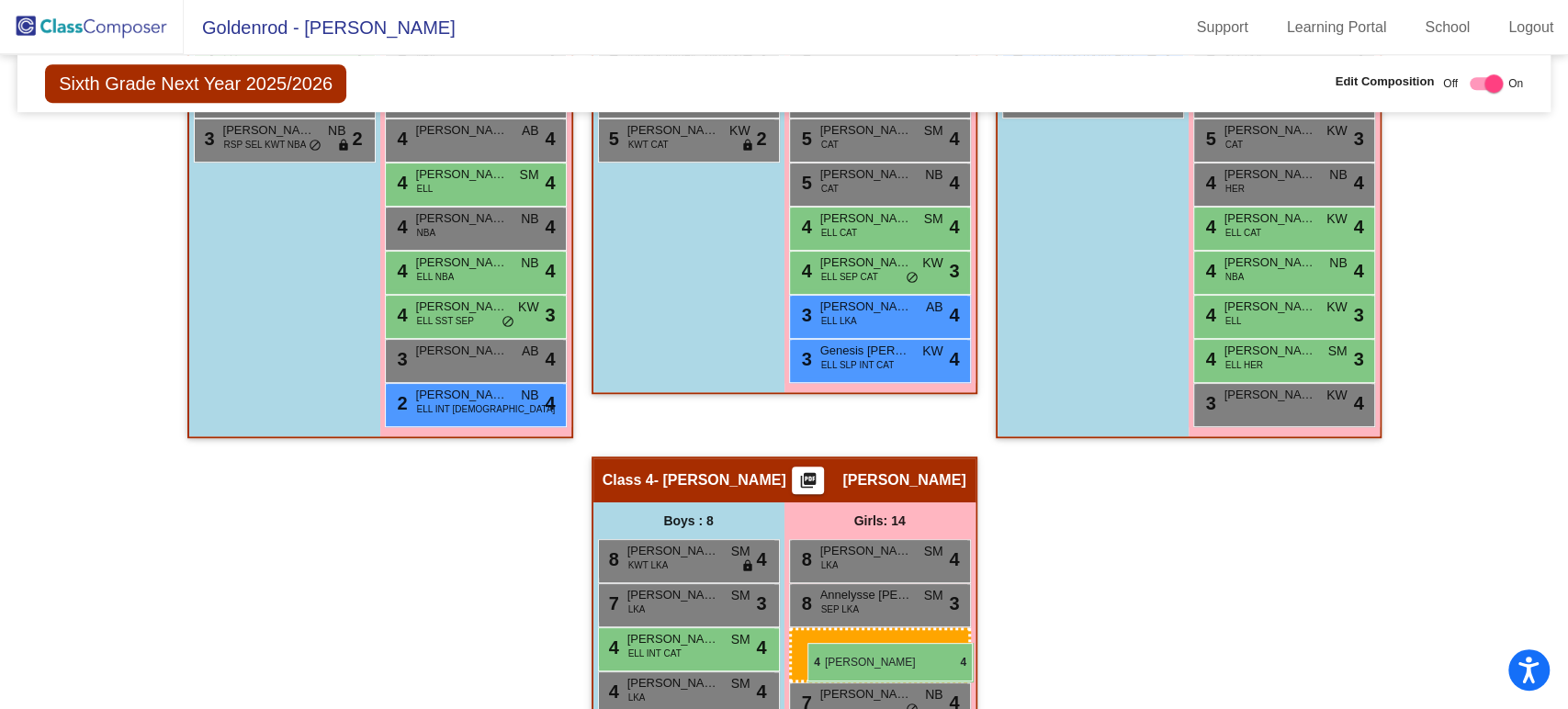 drag, startPoint x: 1262, startPoint y: 187, endPoint x: 806, endPoint y: 643, distance: 644.8814 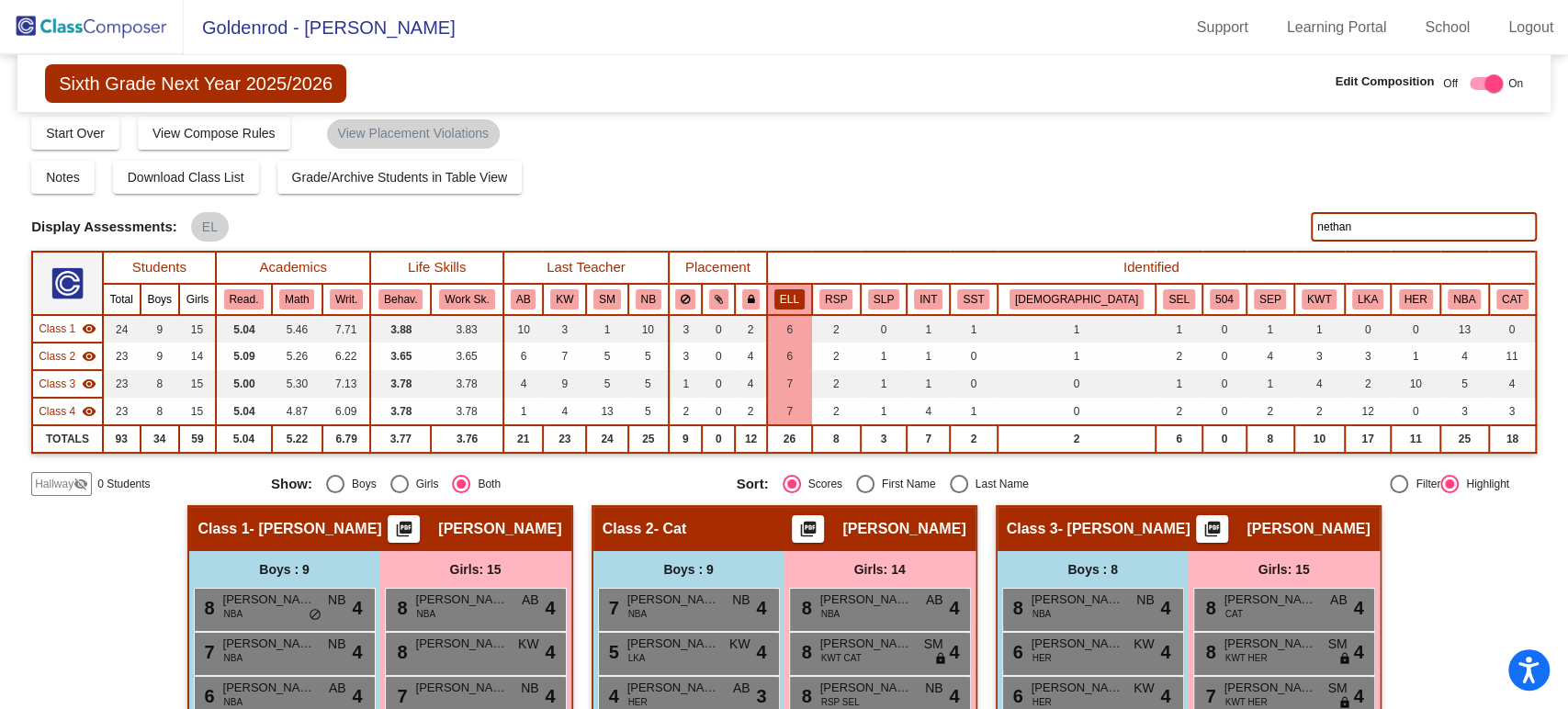 scroll, scrollTop: 0, scrollLeft: 0, axis: both 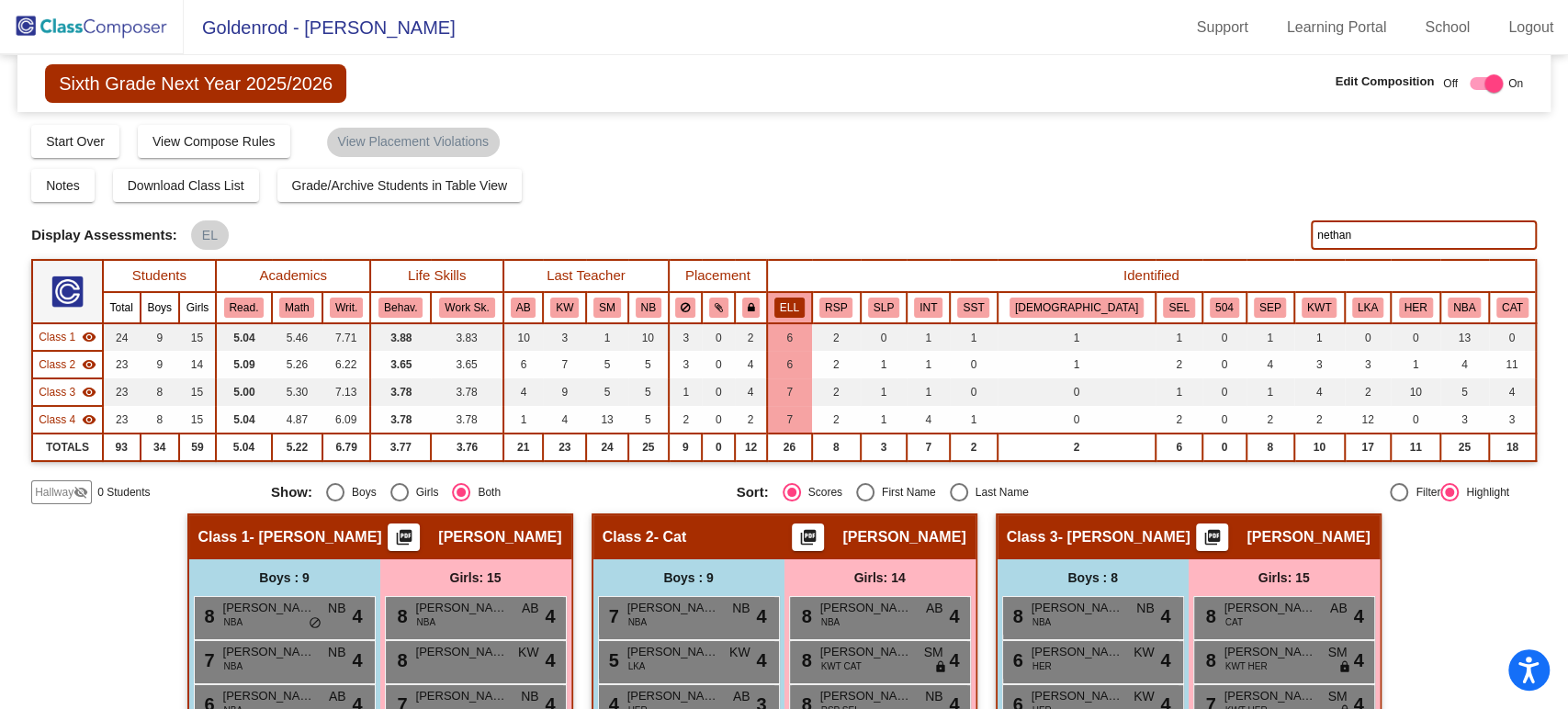 click on "ELL" 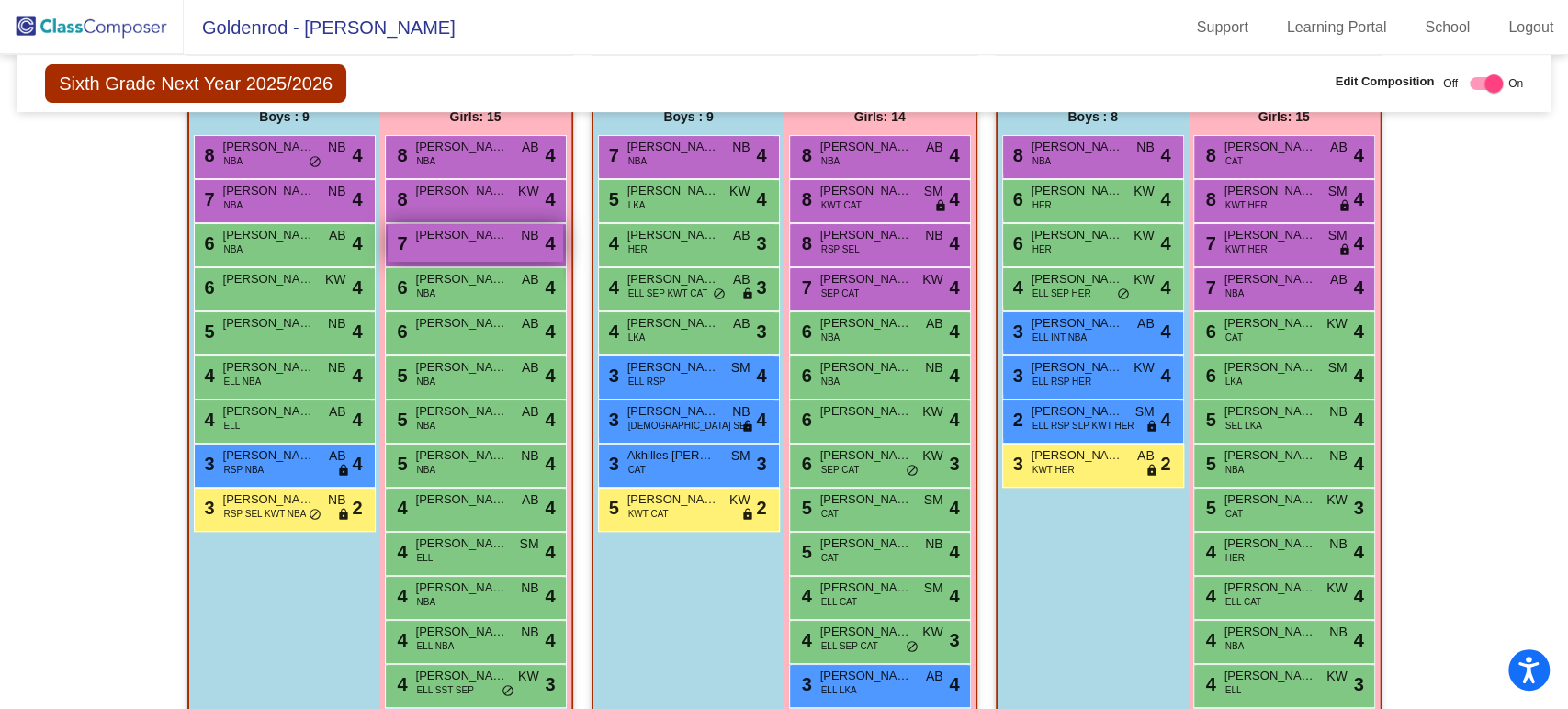 scroll, scrollTop: 437, scrollLeft: 0, axis: vertical 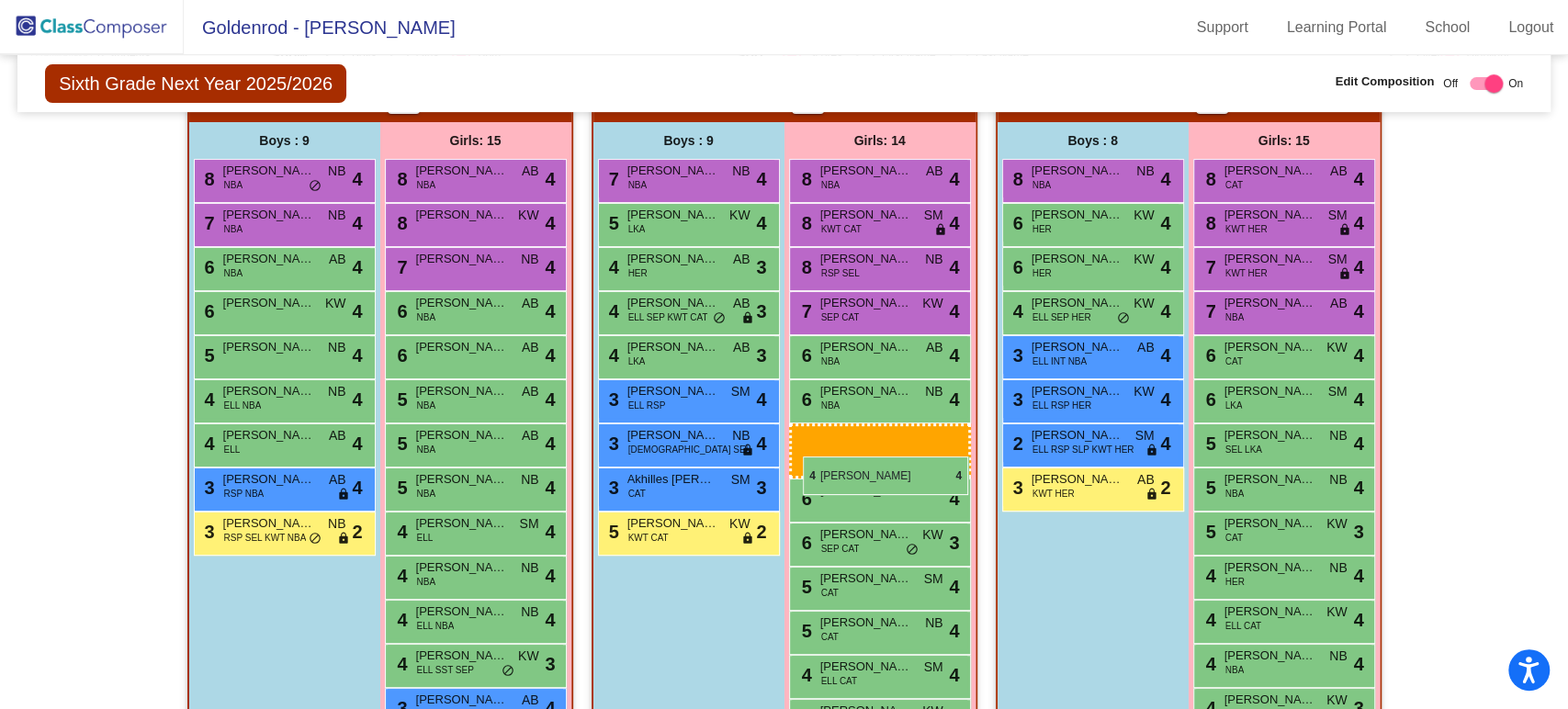drag, startPoint x: 451, startPoint y: 535, endPoint x: 803, endPoint y: 456, distance: 360.75615 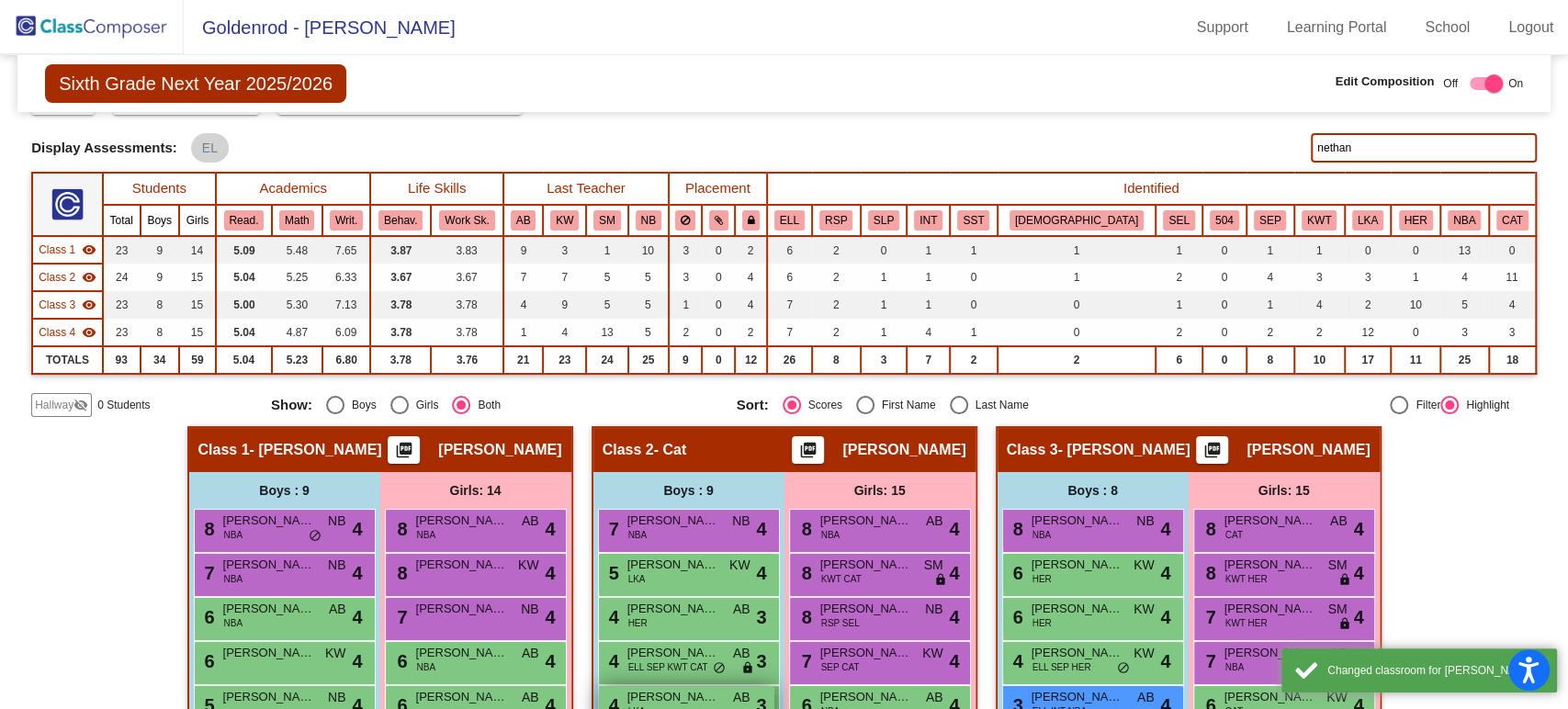 scroll, scrollTop: 86, scrollLeft: 0, axis: vertical 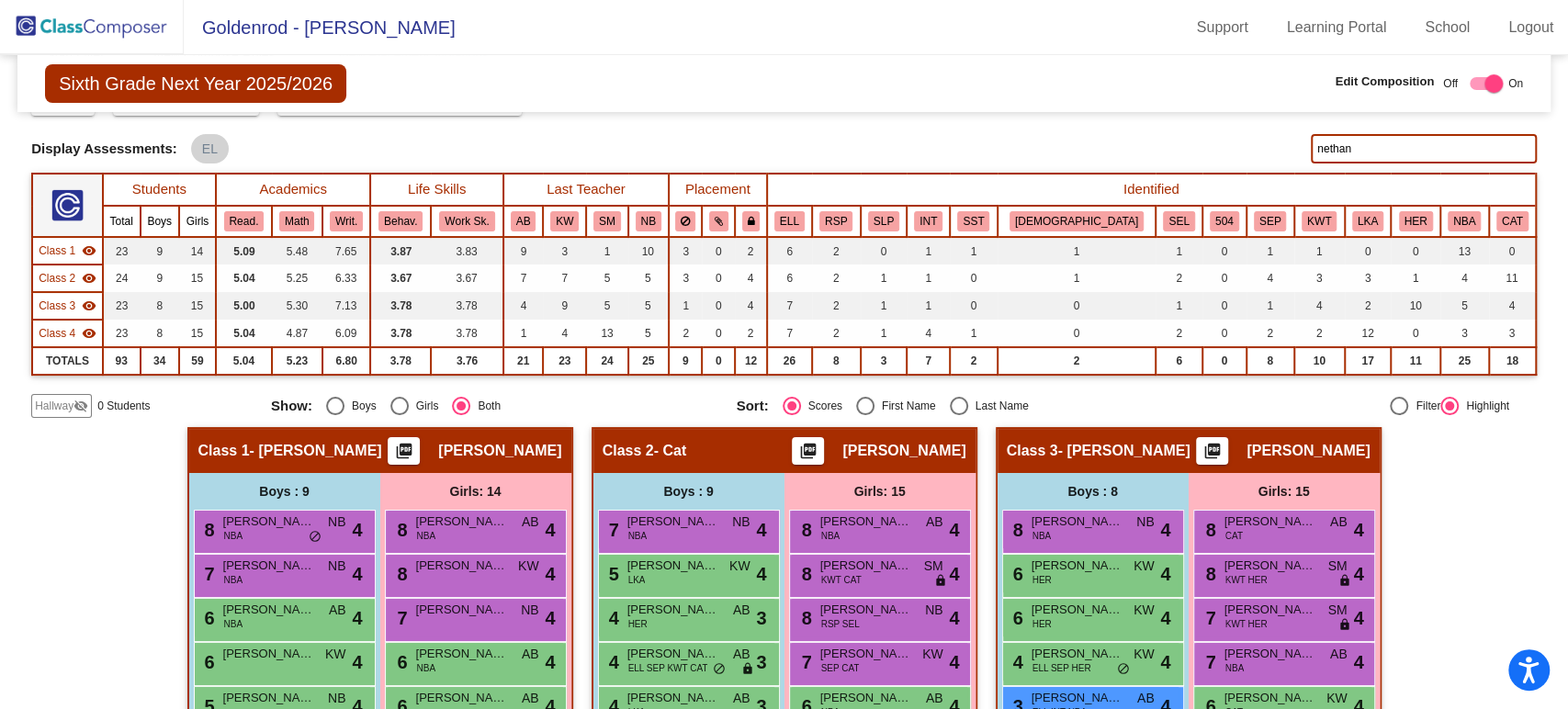drag, startPoint x: 1351, startPoint y: 136, endPoint x: 1284, endPoint y: 143, distance: 67.36468 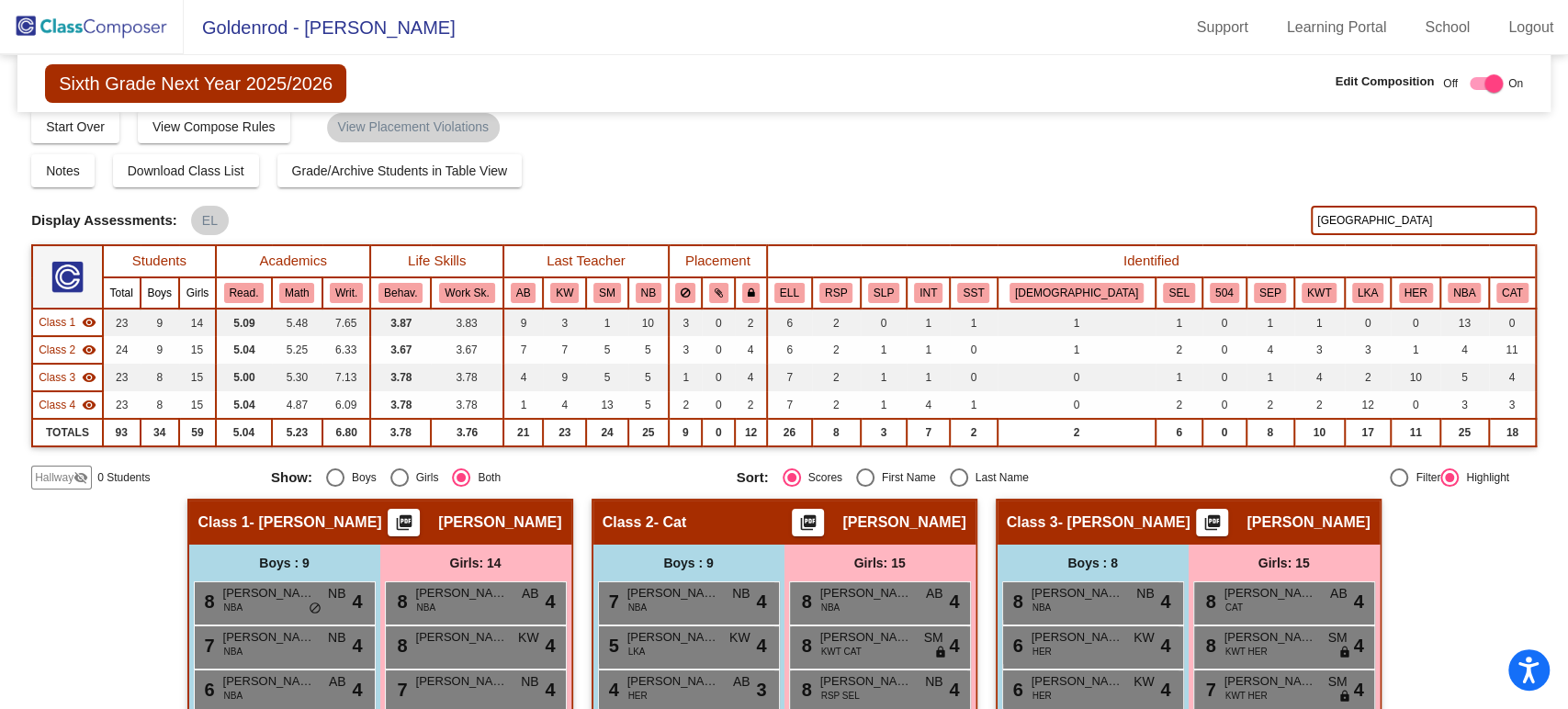 scroll, scrollTop: 0, scrollLeft: 0, axis: both 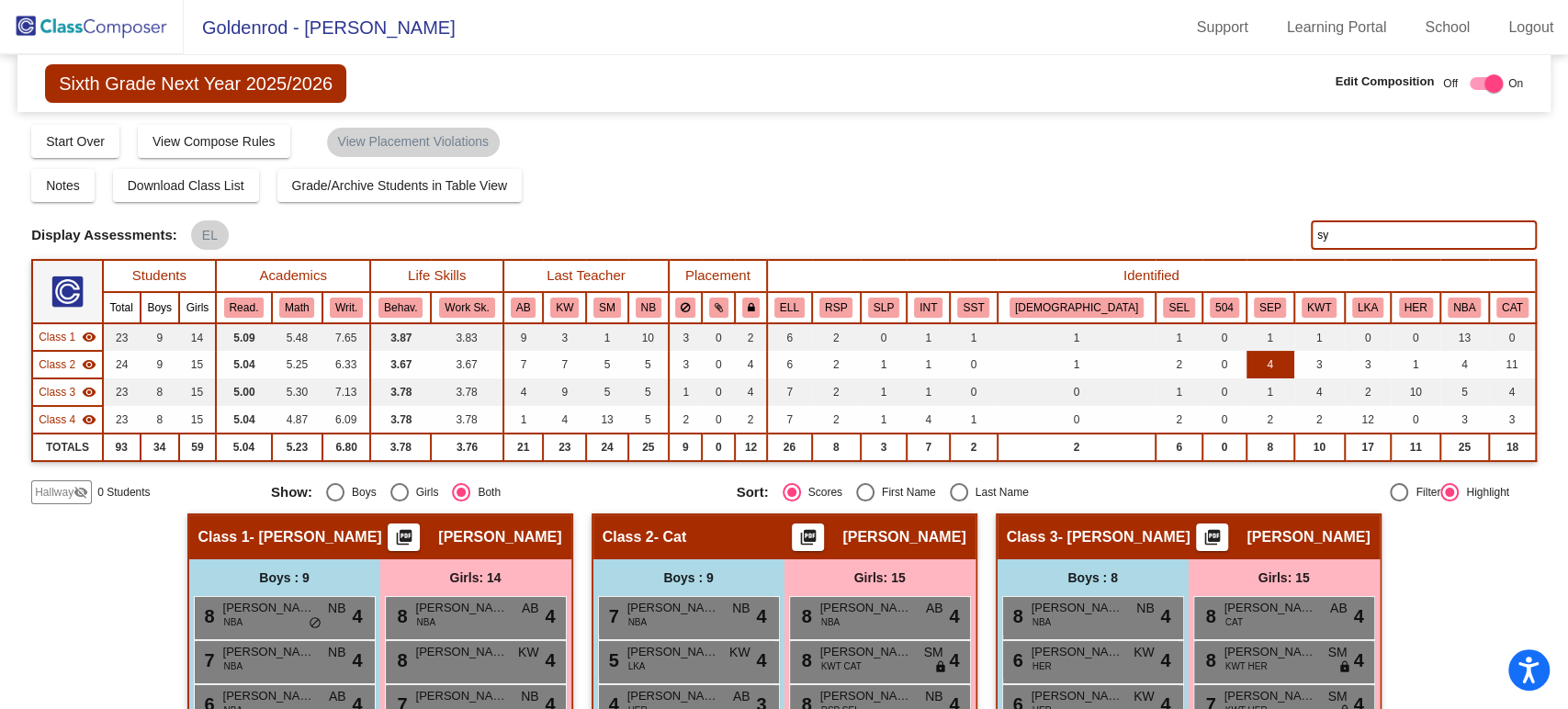 type on "s" 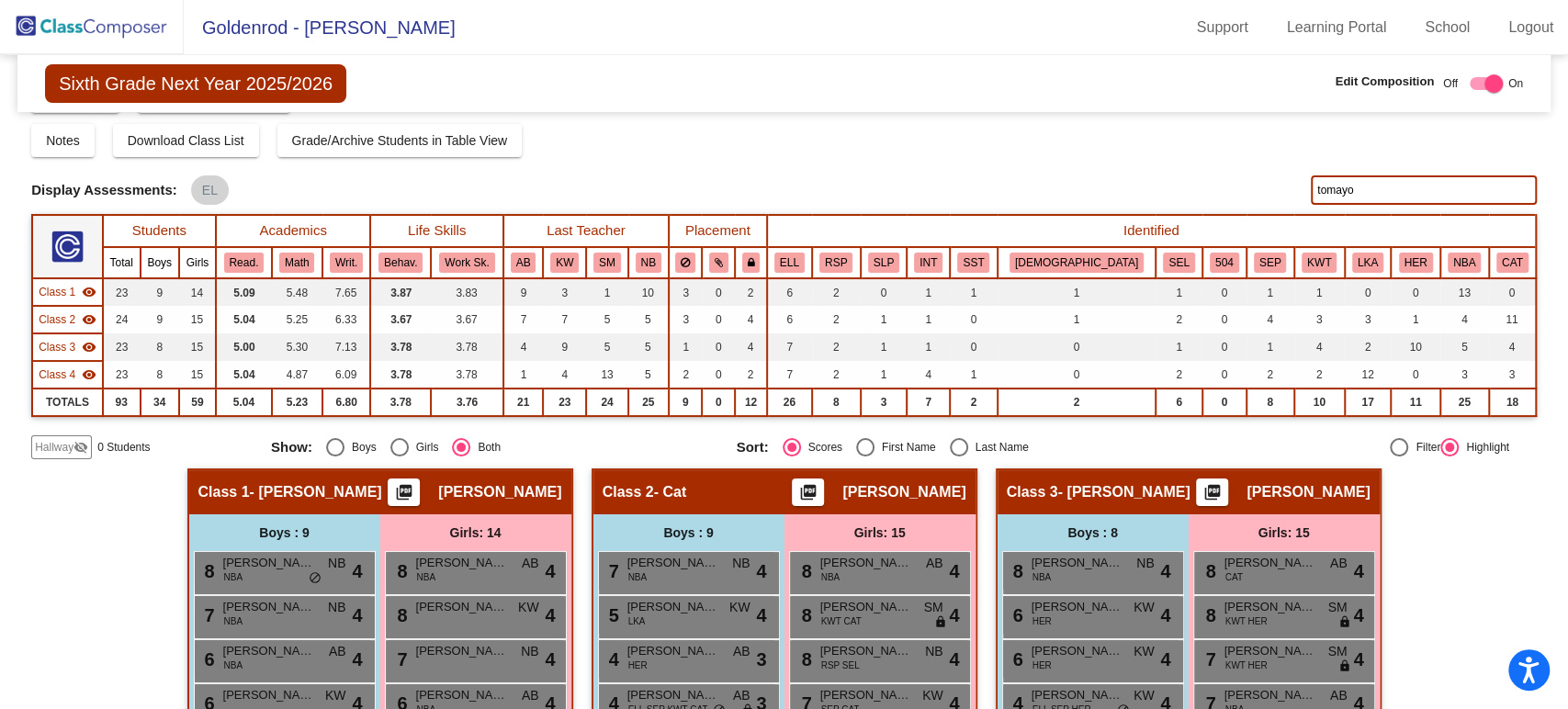 scroll, scrollTop: 0, scrollLeft: 0, axis: both 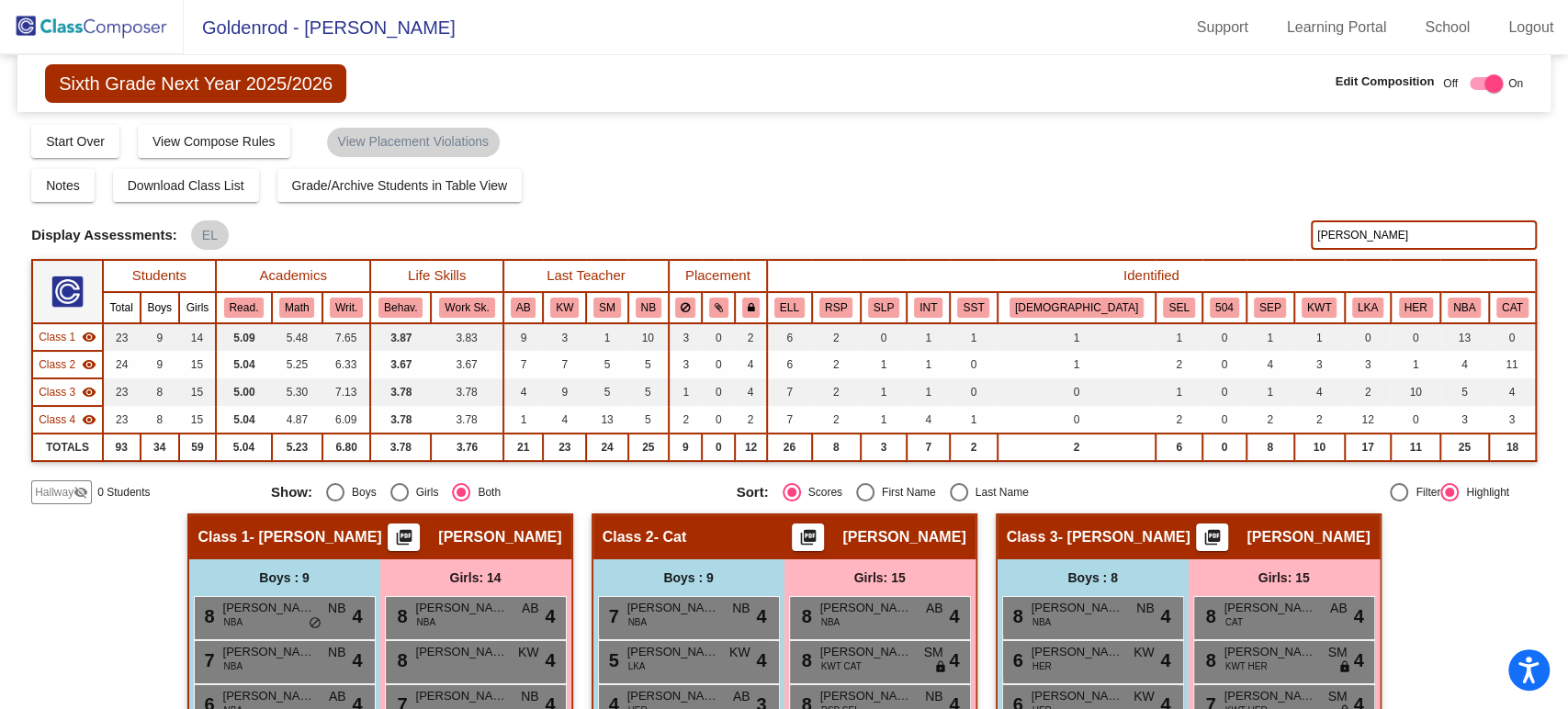 type on "[PERSON_NAME]" 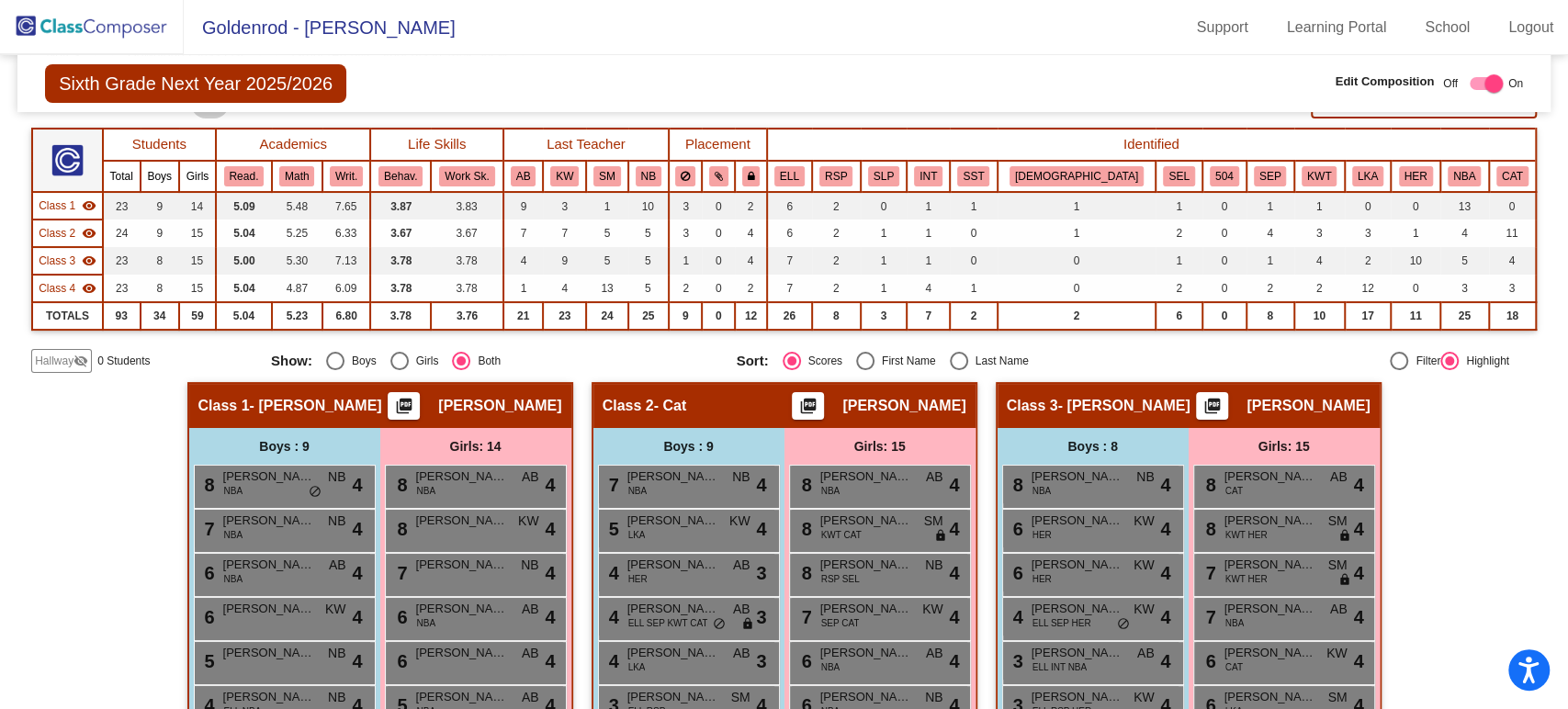 scroll, scrollTop: 0, scrollLeft: 0, axis: both 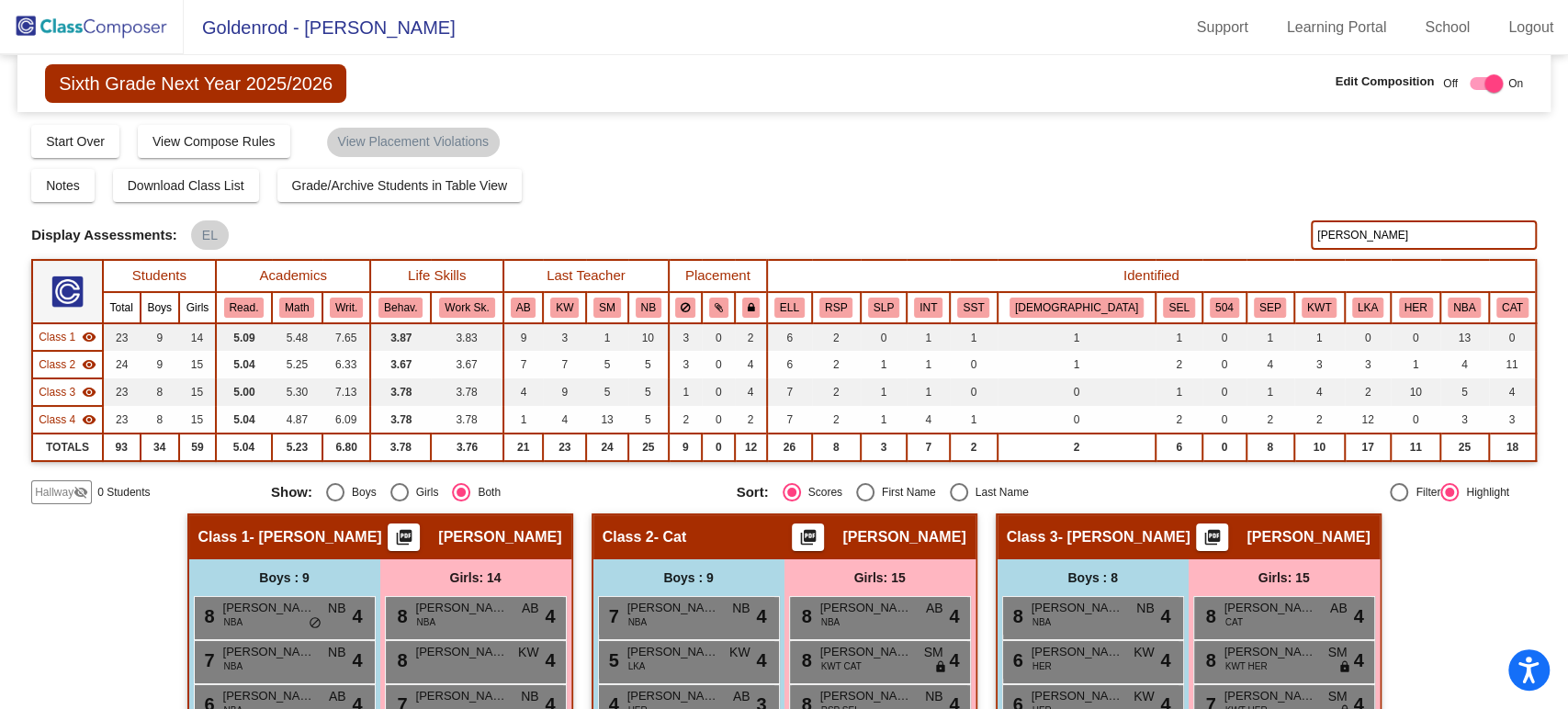 drag, startPoint x: 1357, startPoint y: 234, endPoint x: 1247, endPoint y: 233, distance: 110.0045 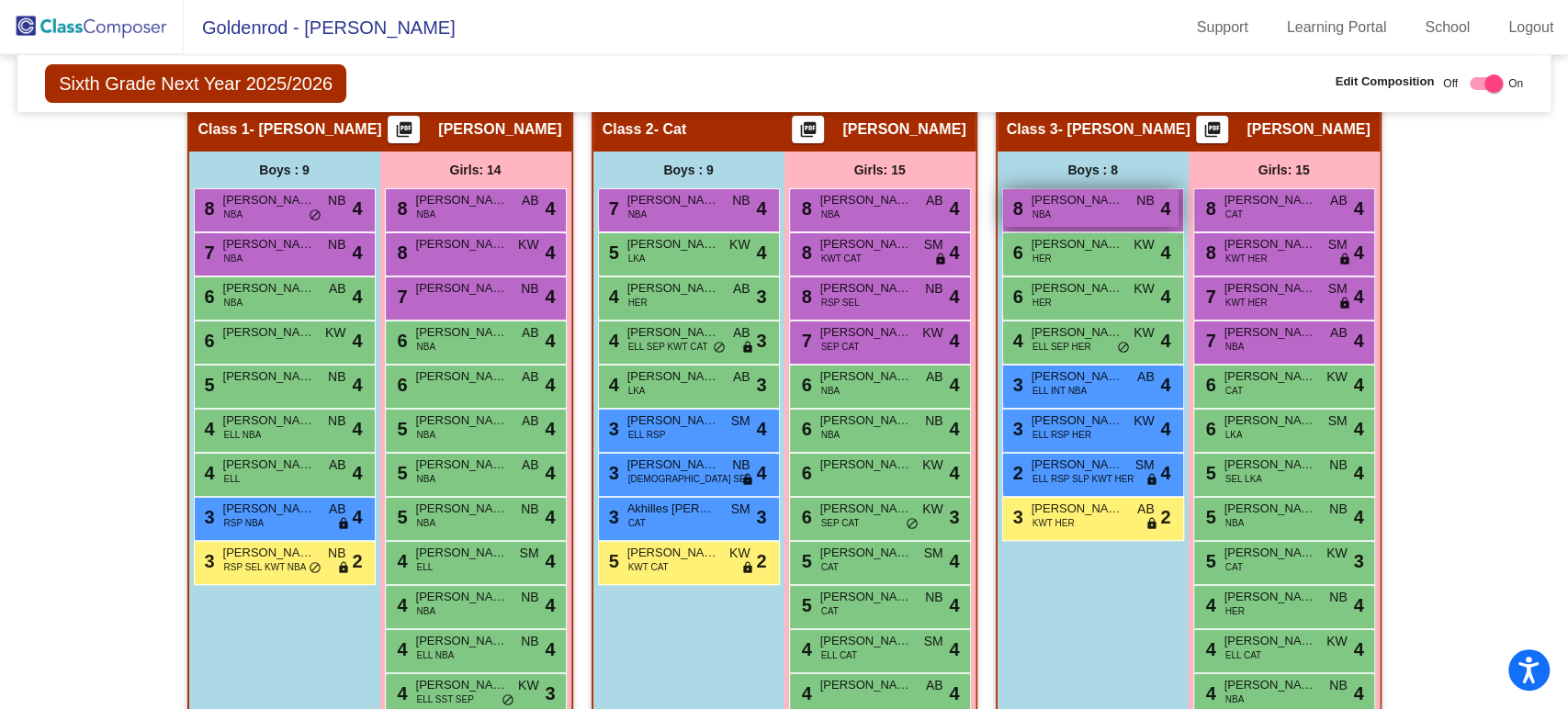 scroll, scrollTop: 417, scrollLeft: 0, axis: vertical 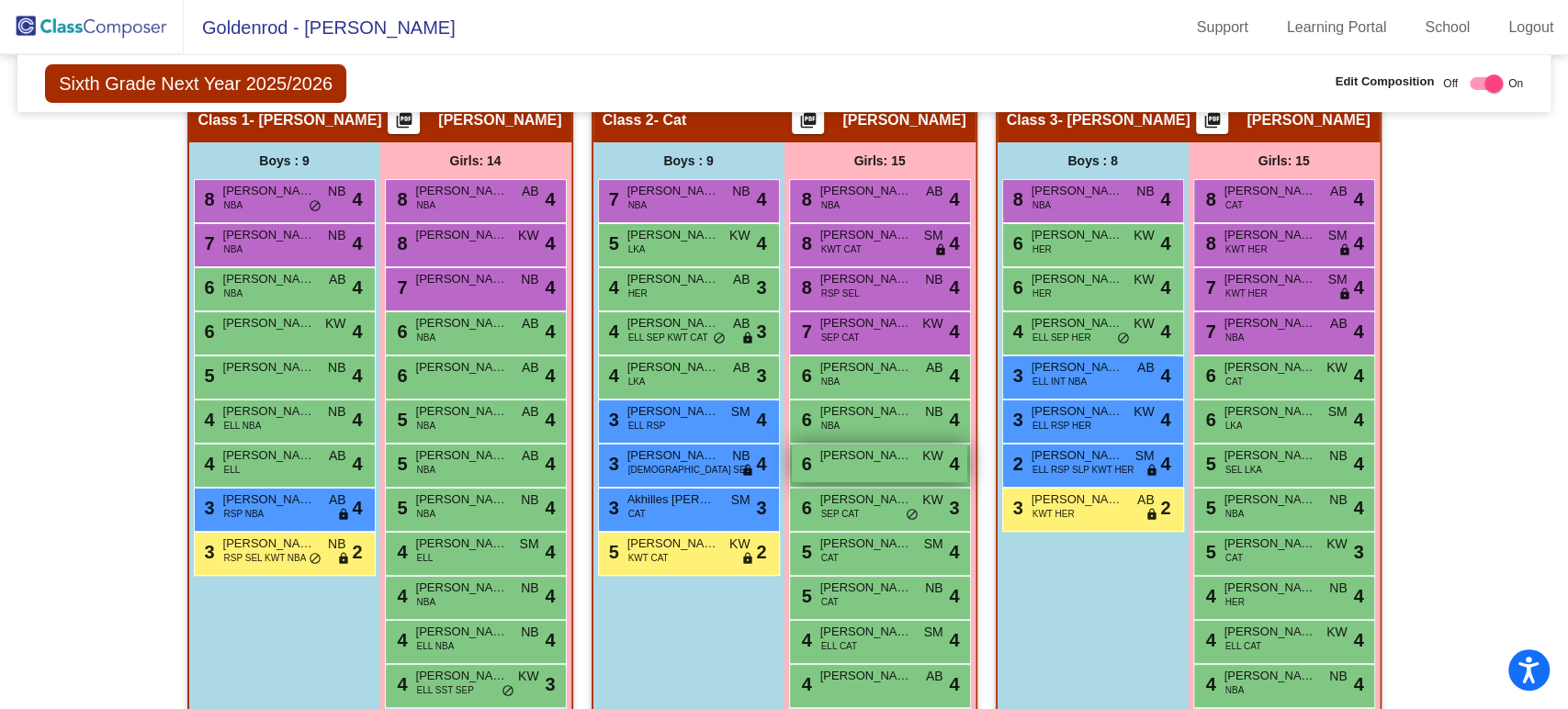 type 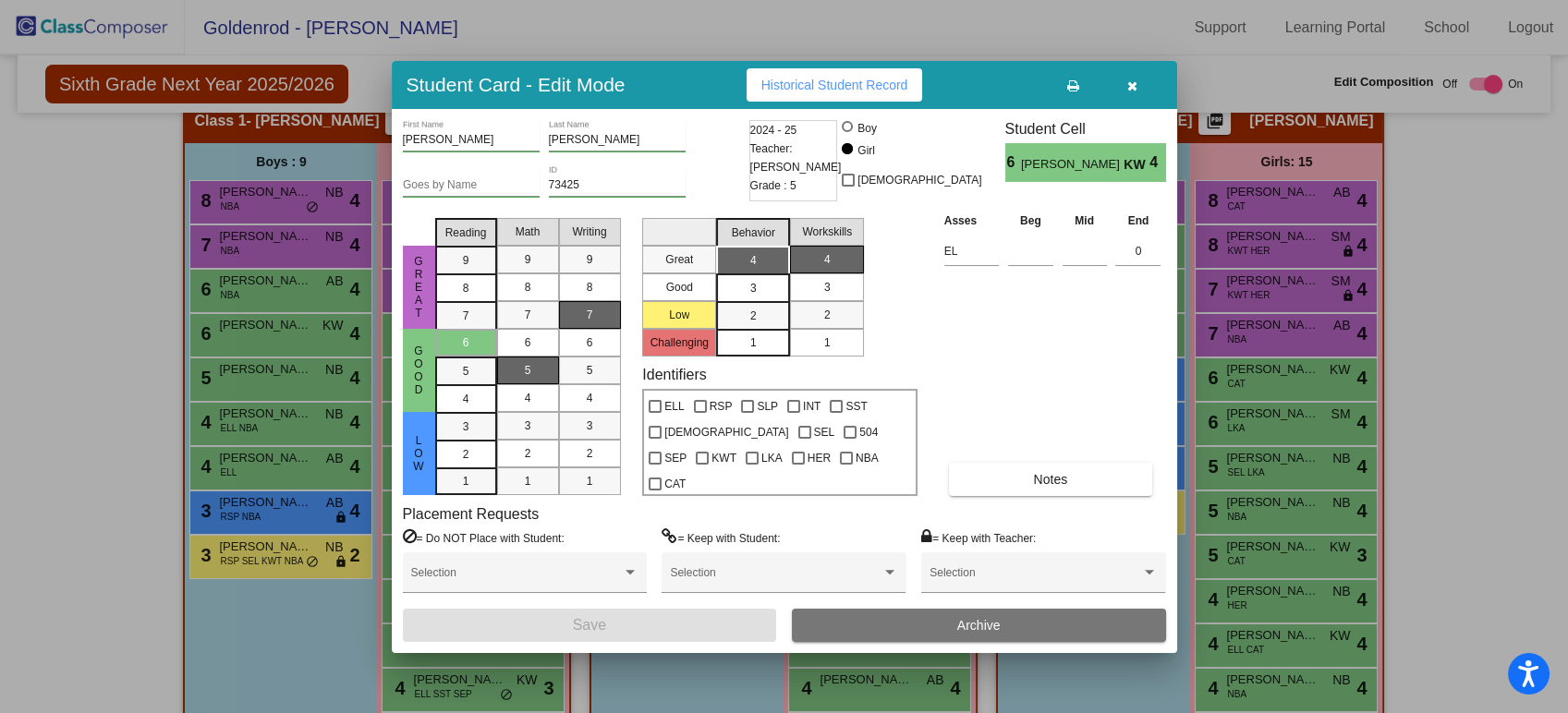 click at bounding box center [1133, 85] 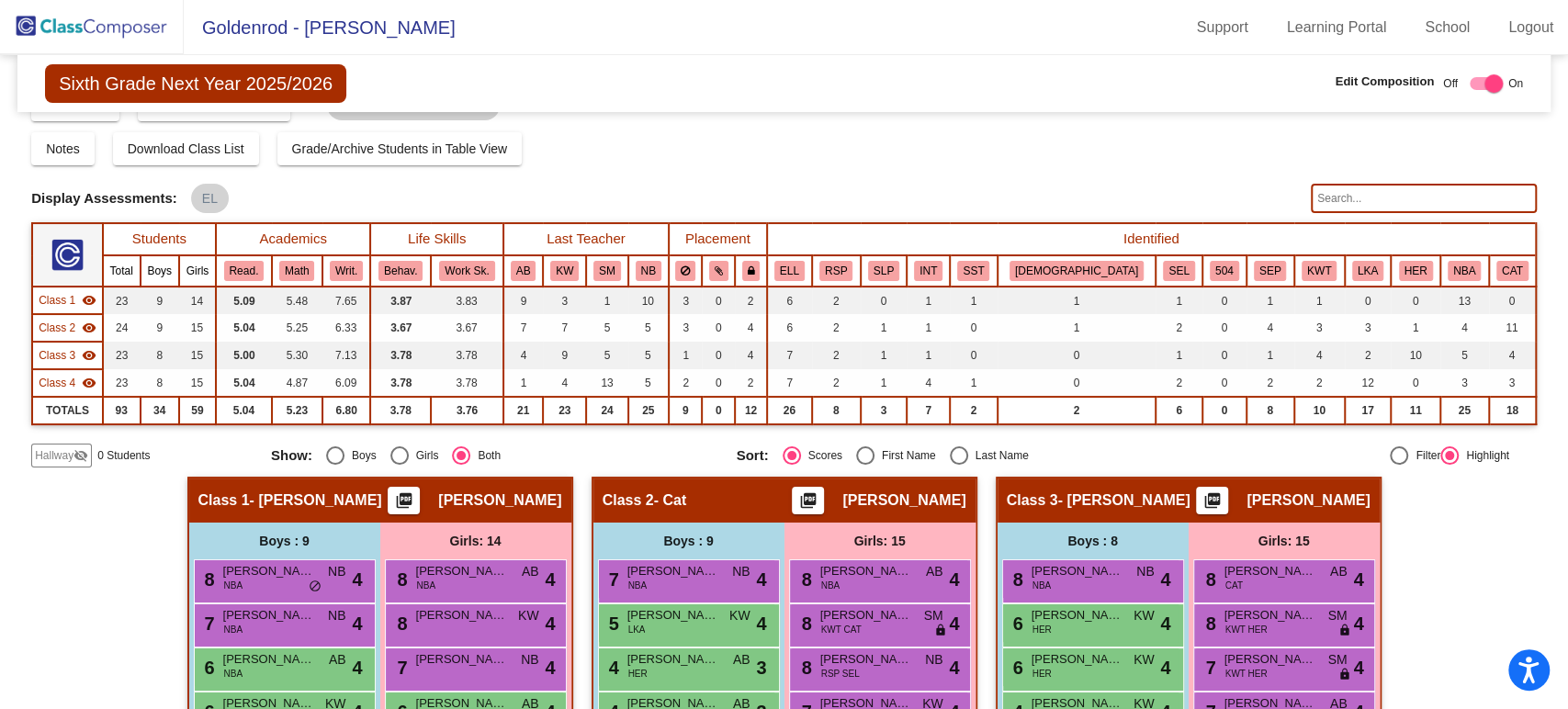 scroll, scrollTop: 37, scrollLeft: 0, axis: vertical 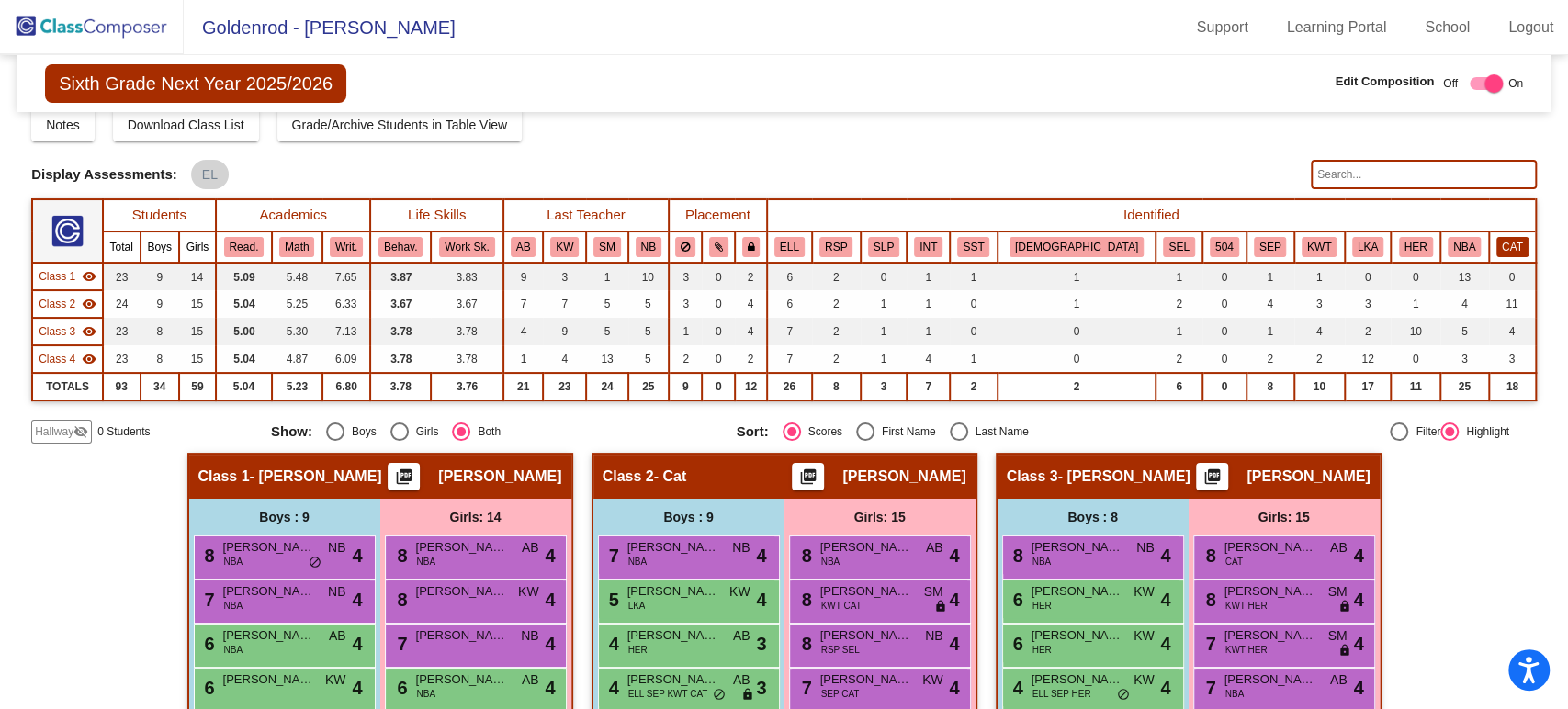 click on "CAT" 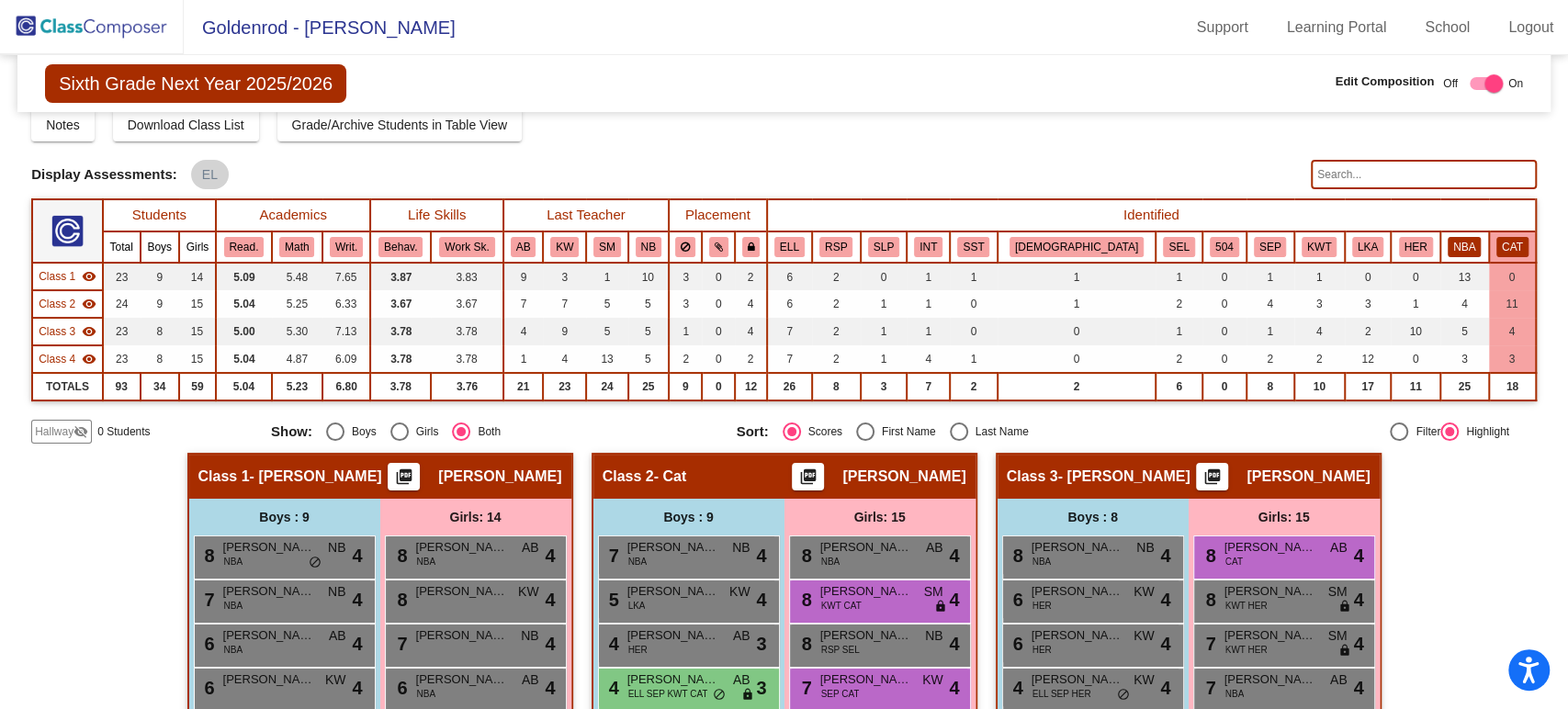 click on "NBA" 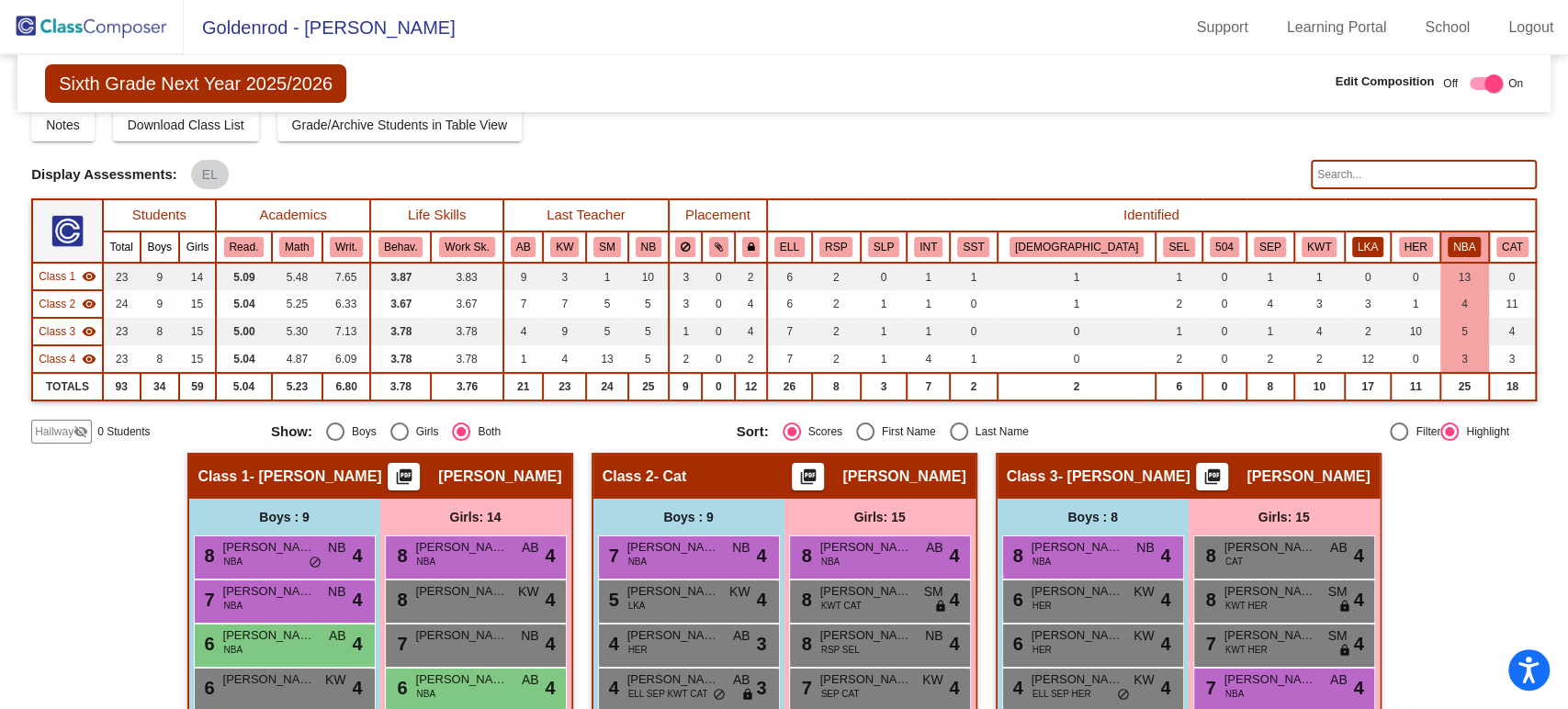 click on "LKA" 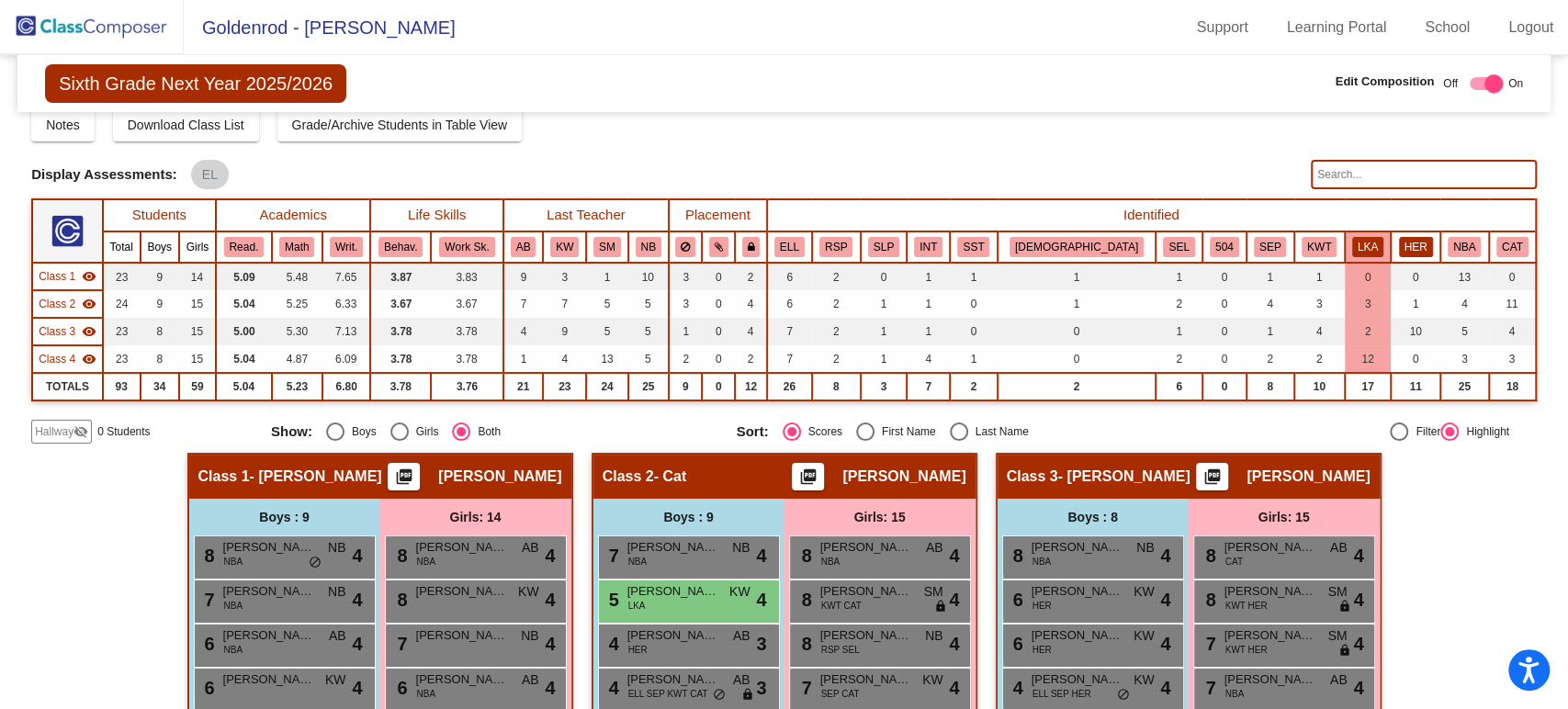 click on "HER" 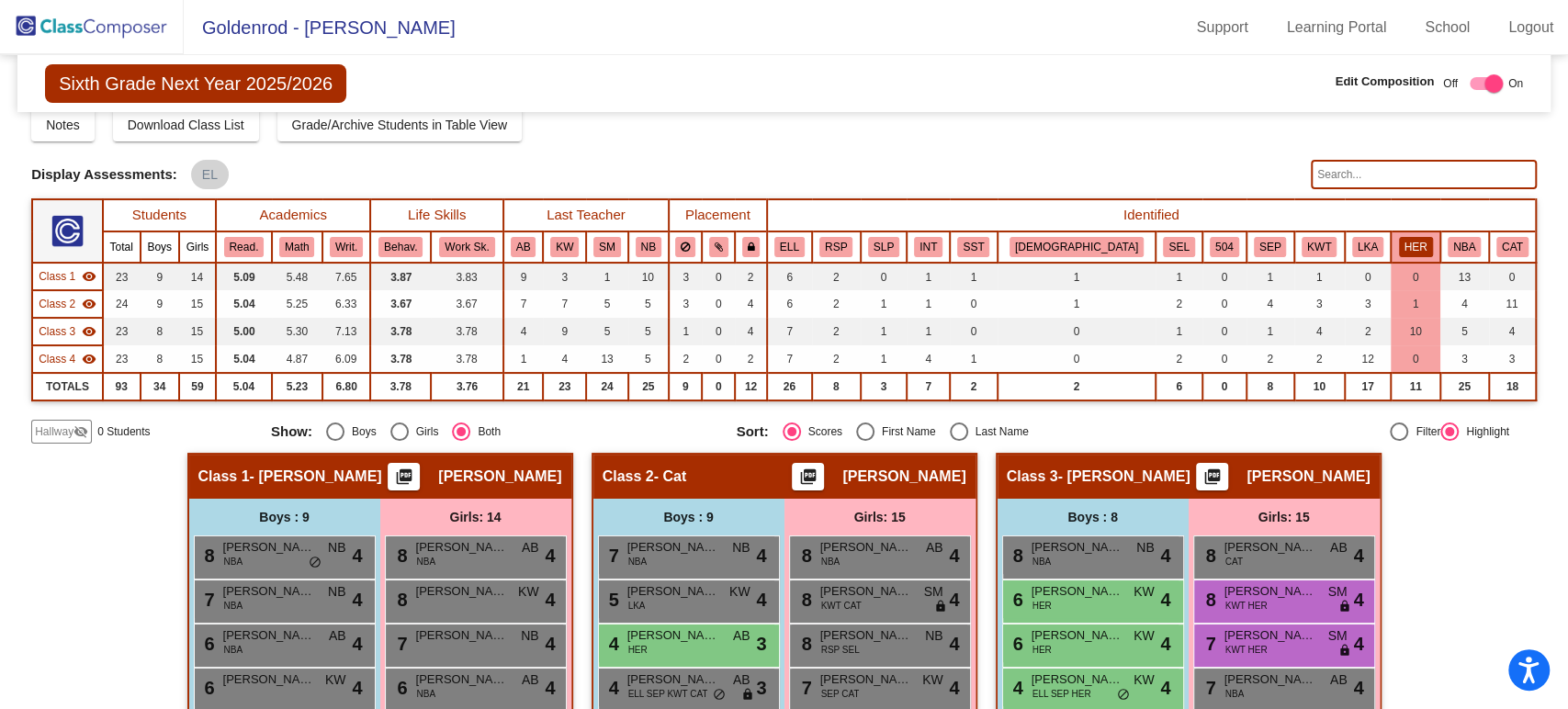 click on "Display Scores for Years:   [DATE] - [DATE]   [DATE] - [DATE]  Grade/Archive Students in Table View   Download   New Small Group   Saved Small Group   Compose   Start Over   Submit Classes  Compose has been submitted  Check for Incomplete Scores  View Compose Rules   View Placement Violations  Notes   Download Class List   Import Students   Grade/Archive Students in Table View   New Small Group   Saved Small Group  Display Scores for Years:   [DATE] - [DATE]   [DATE] - [DATE] Display Assessments: EL Students Academics Life Skills  Last Teacher  Placement  Identified  Total Boys Girls  Read.   Math   Writ.   Behav.   Work Sk.   AB   KW   SM   NB   ELL   RSP   SLP   INT   SST   [DEMOGRAPHIC_DATA]   SEL   504   SEP   KWT   LKA   HER   NBA   CAT  Hallway  visibility_off  0 0 0                 0   0   0   0   0   0   0   0   0   0   0   0   0   0   0   0   0   0   0   0   0  Class 1  visibility  23 9 14  5.09   5.48   7.65   3.87   3.83   9   3   1   10   3   0   2   6   2   0   1   1   1   1   0   1   1   0   0   13   0  Class 2 24 9 15" 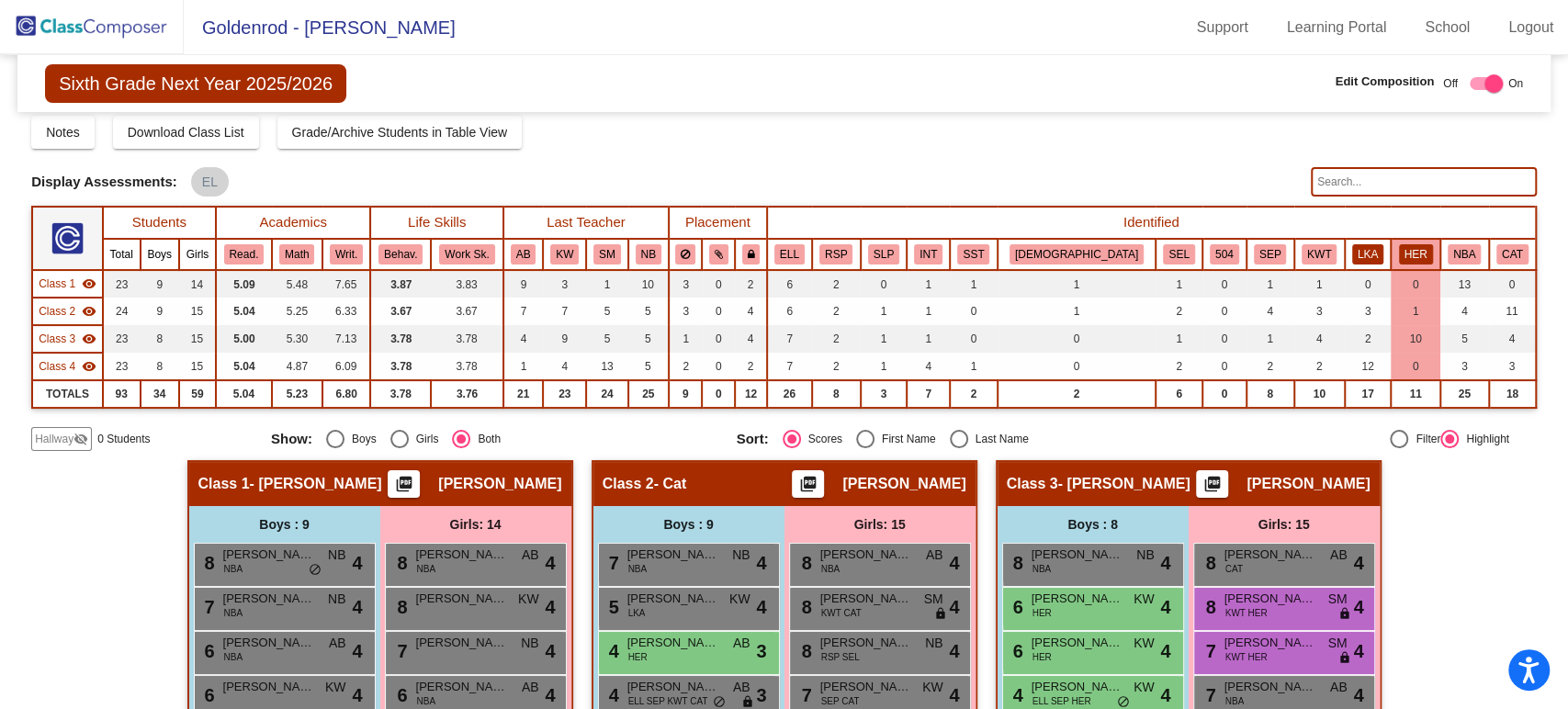 scroll, scrollTop: 52, scrollLeft: 0, axis: vertical 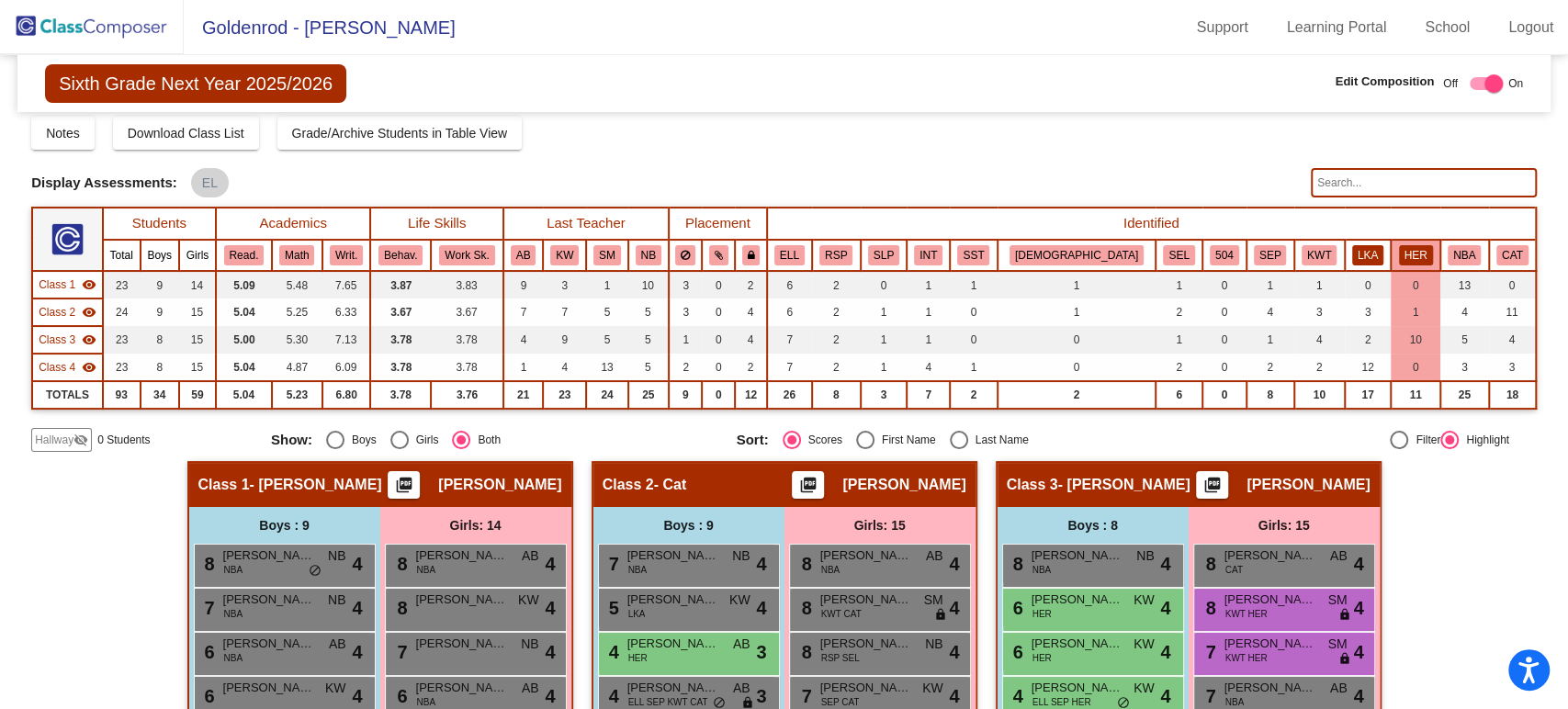 click on "LKA" 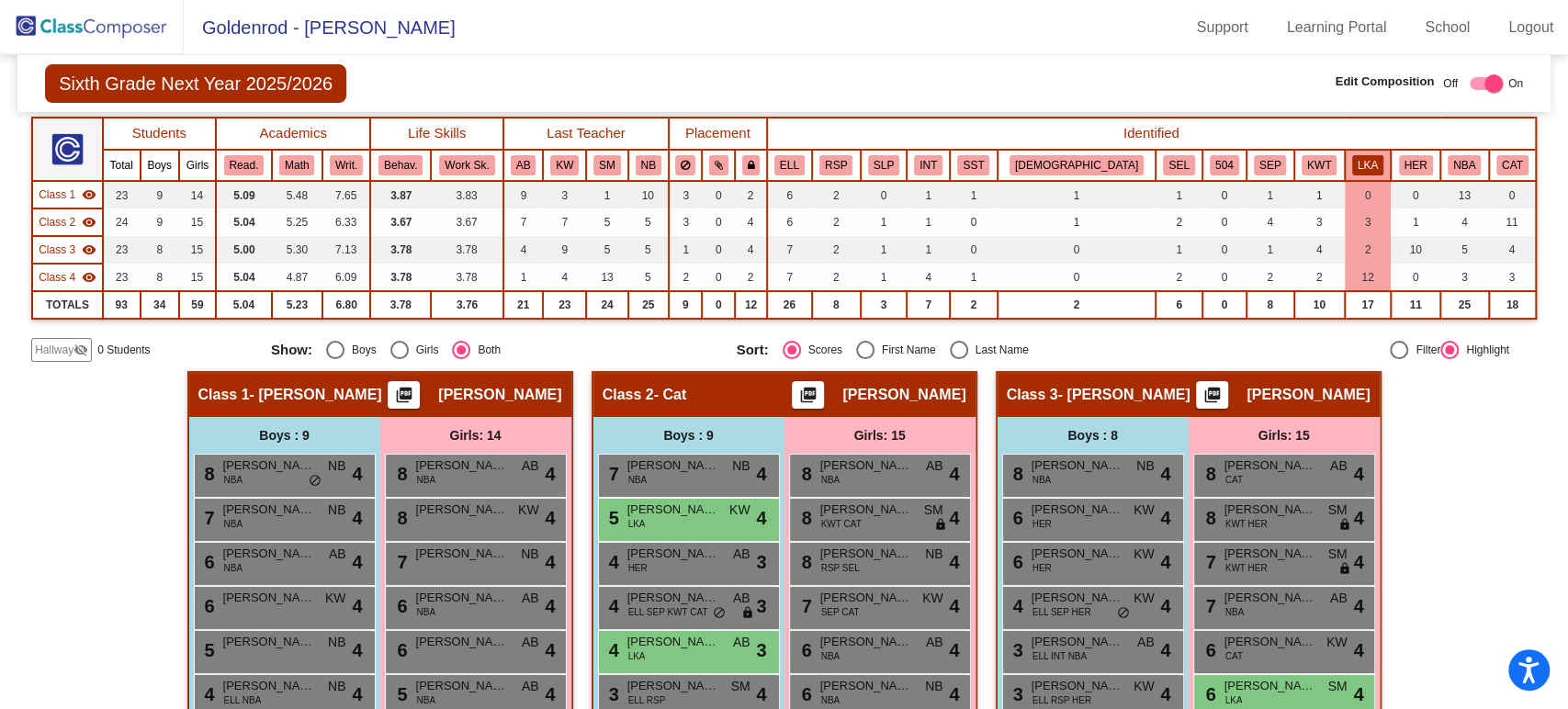 scroll, scrollTop: 0, scrollLeft: 0, axis: both 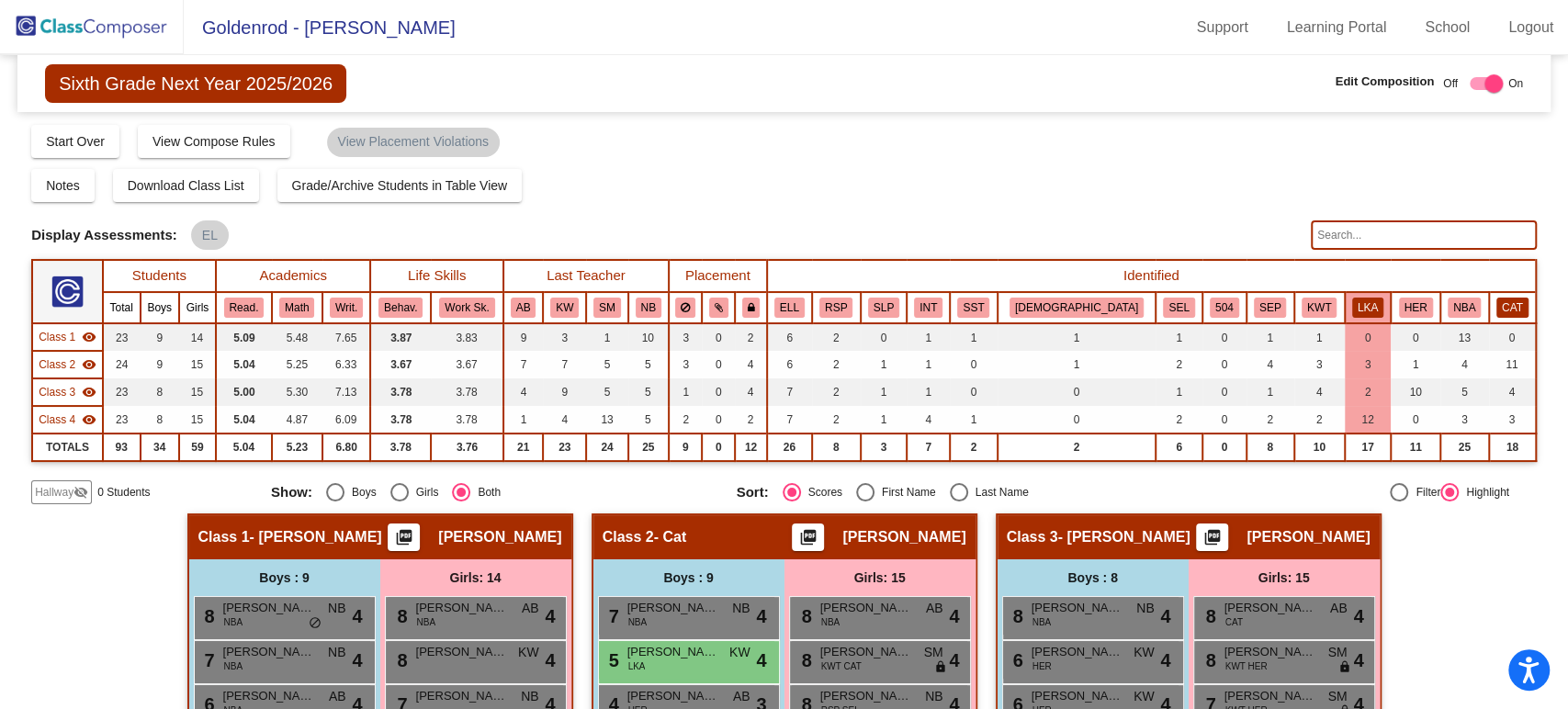 click on "CAT" 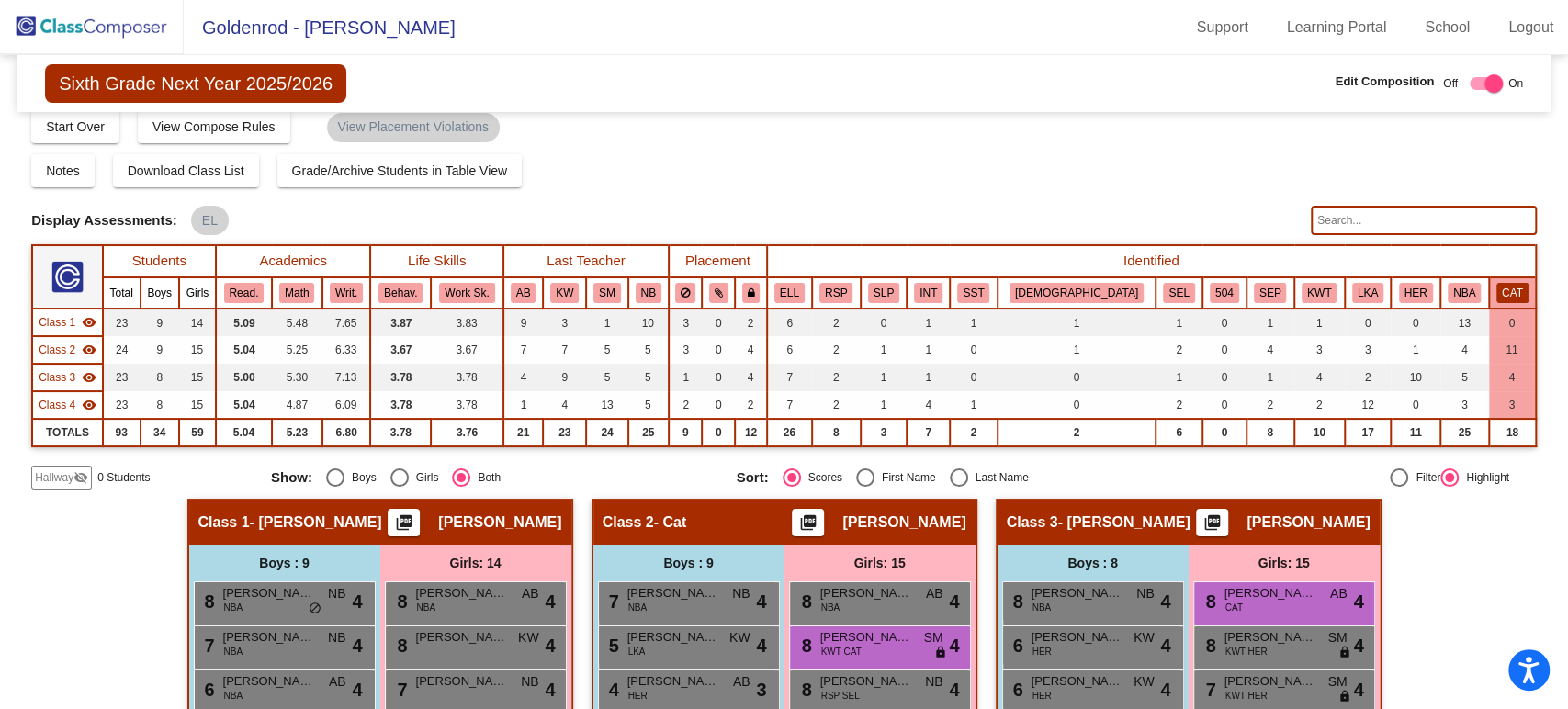 scroll, scrollTop: 0, scrollLeft: 0, axis: both 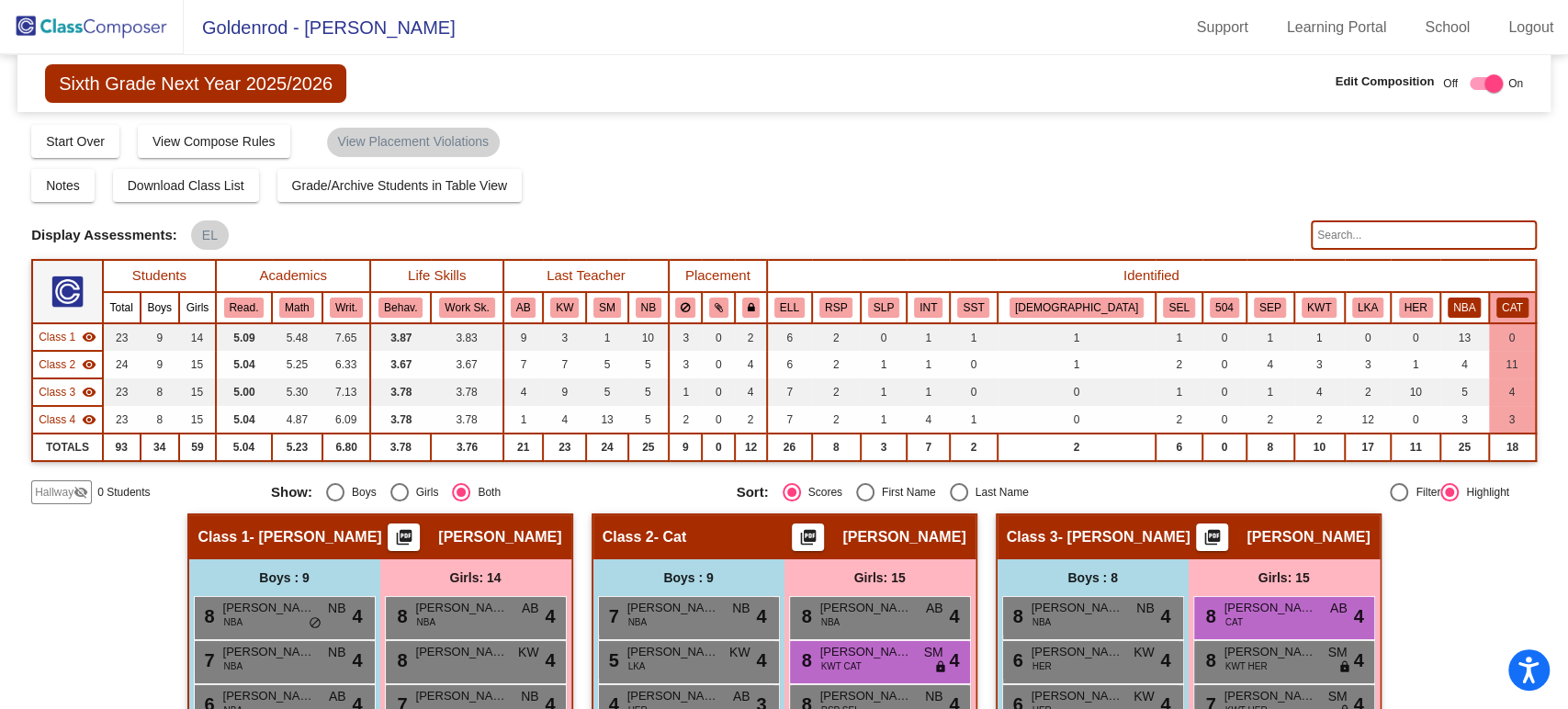 click on "NBA" 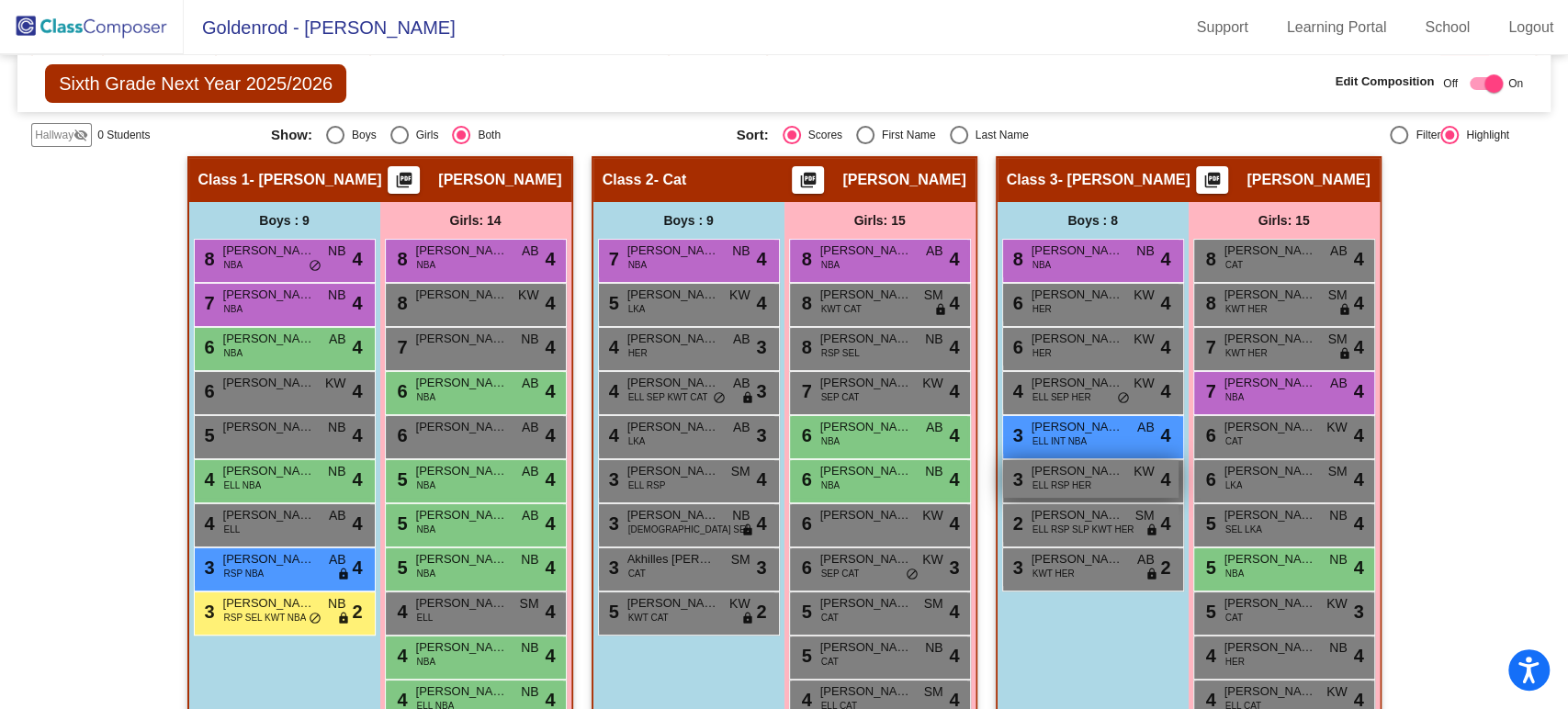 scroll, scrollTop: 357, scrollLeft: 0, axis: vertical 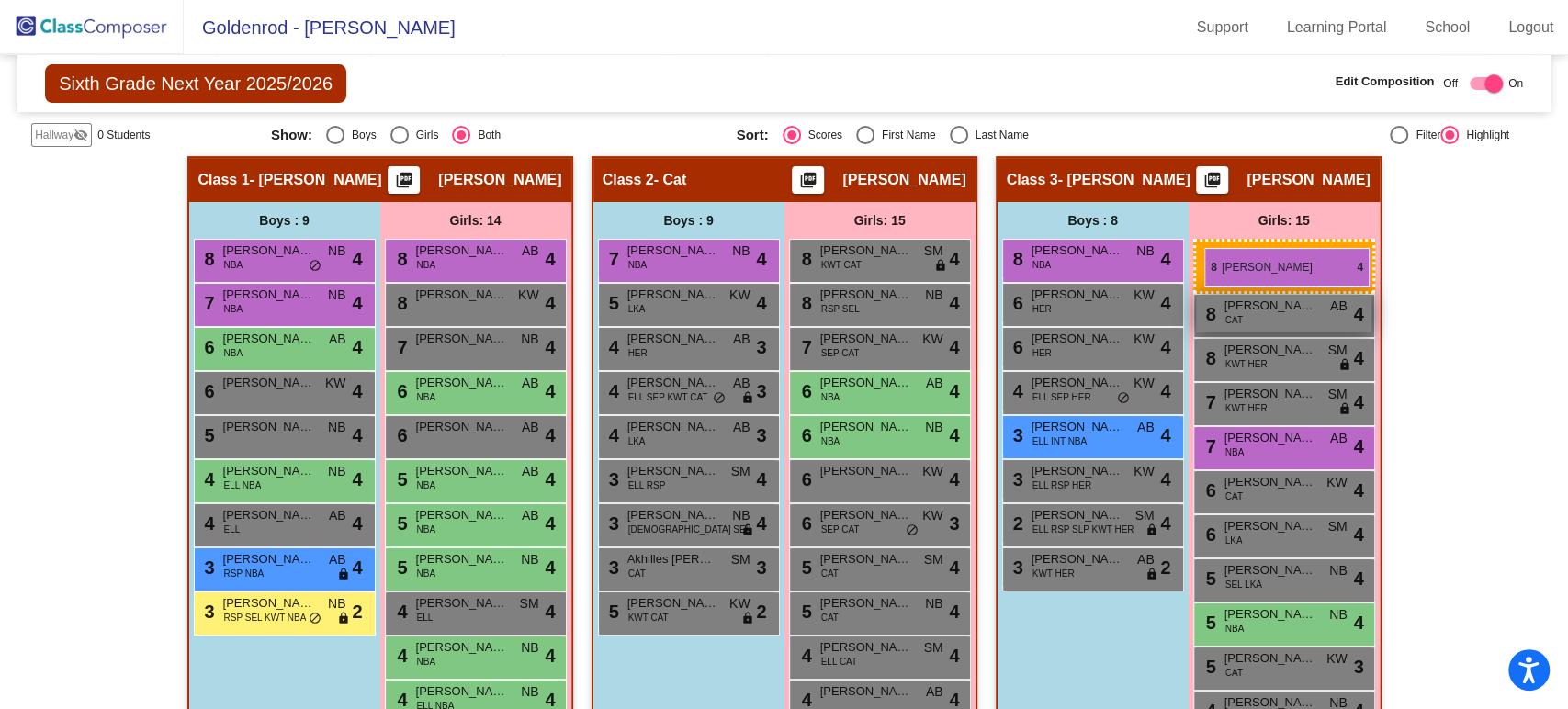 drag, startPoint x: 882, startPoint y: 255, endPoint x: 1204, endPoint y: 250, distance: 322.03882 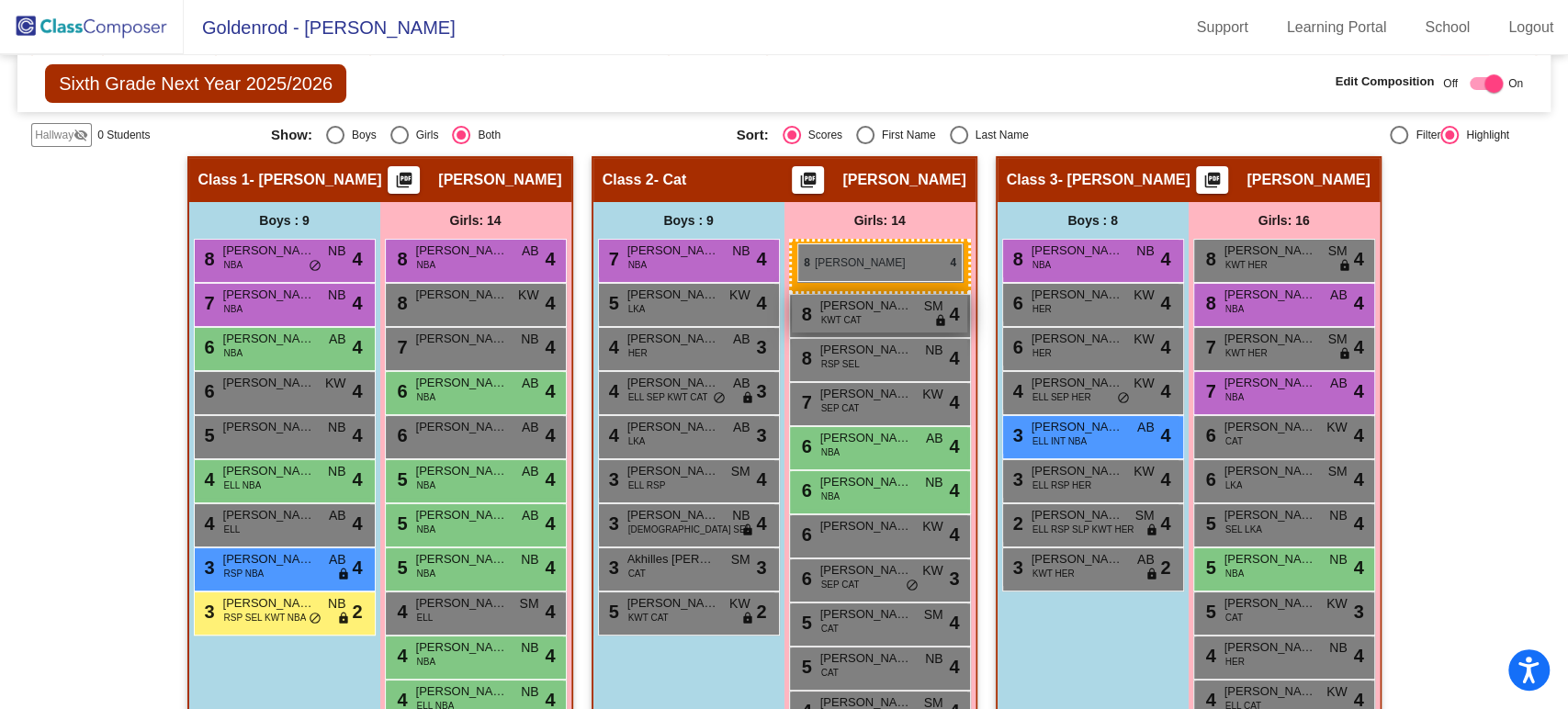 drag, startPoint x: 1245, startPoint y: 260, endPoint x: 796, endPoint y: 243, distance: 449.32171 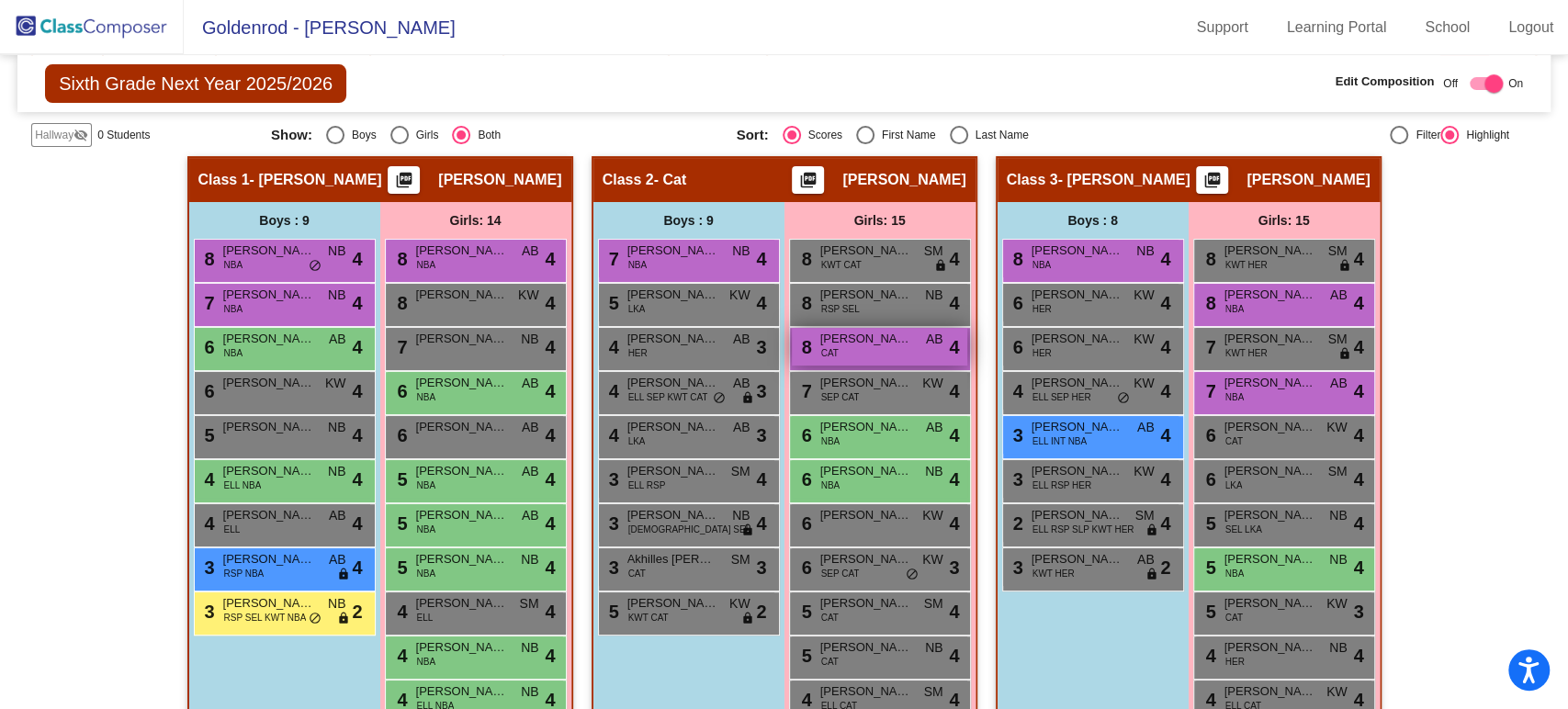 click on "CAT" at bounding box center [829, 353] 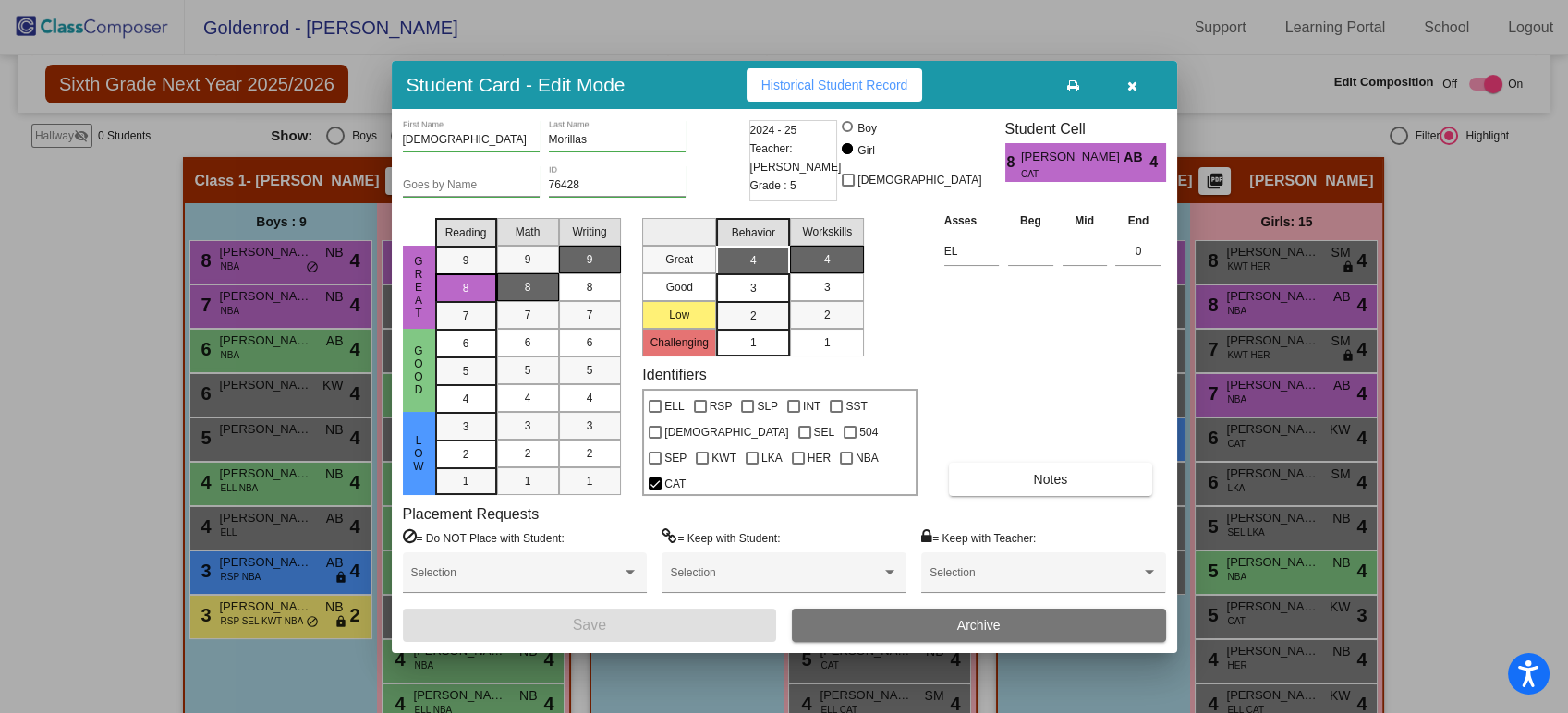 click at bounding box center [1132, 86] 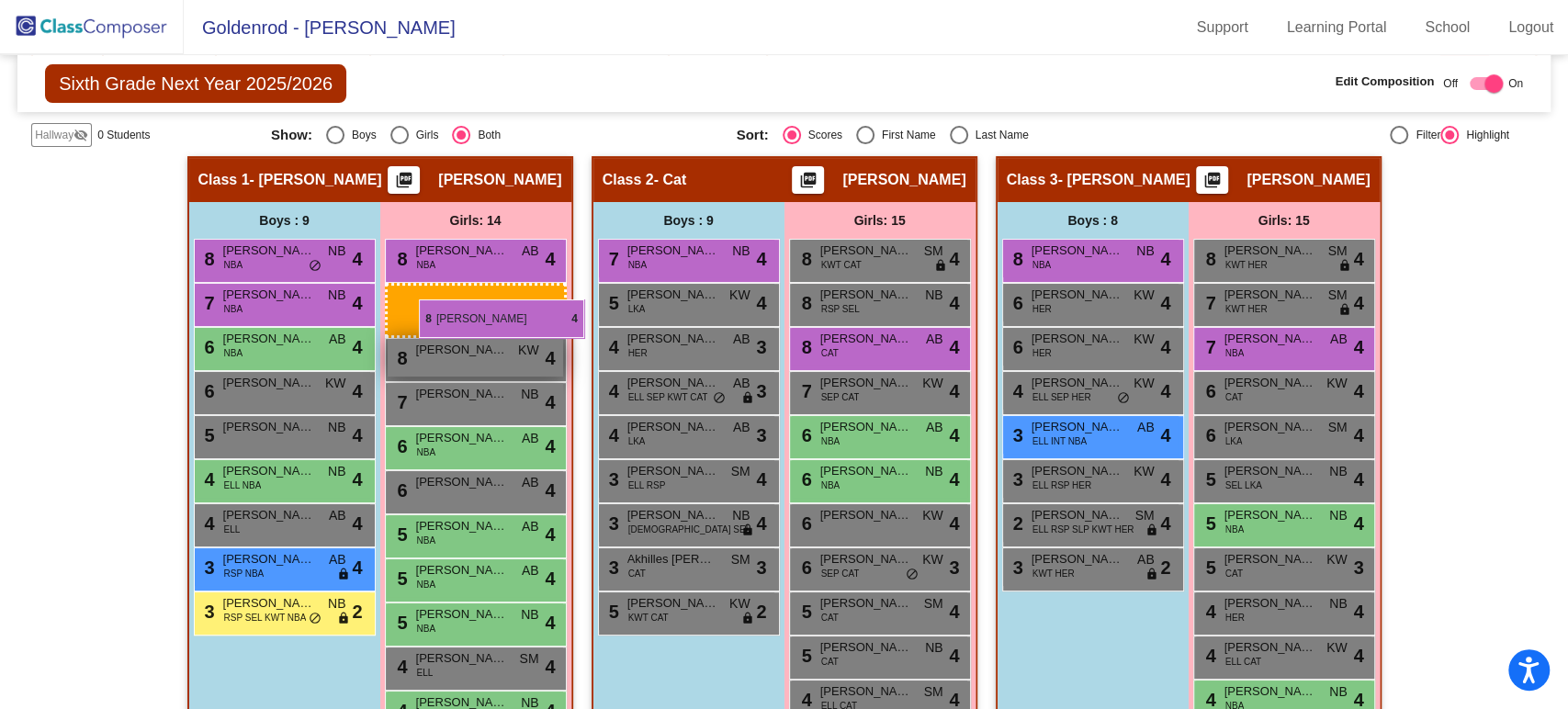 drag, startPoint x: 1248, startPoint y: 299, endPoint x: 418, endPoint y: 299, distance: 830 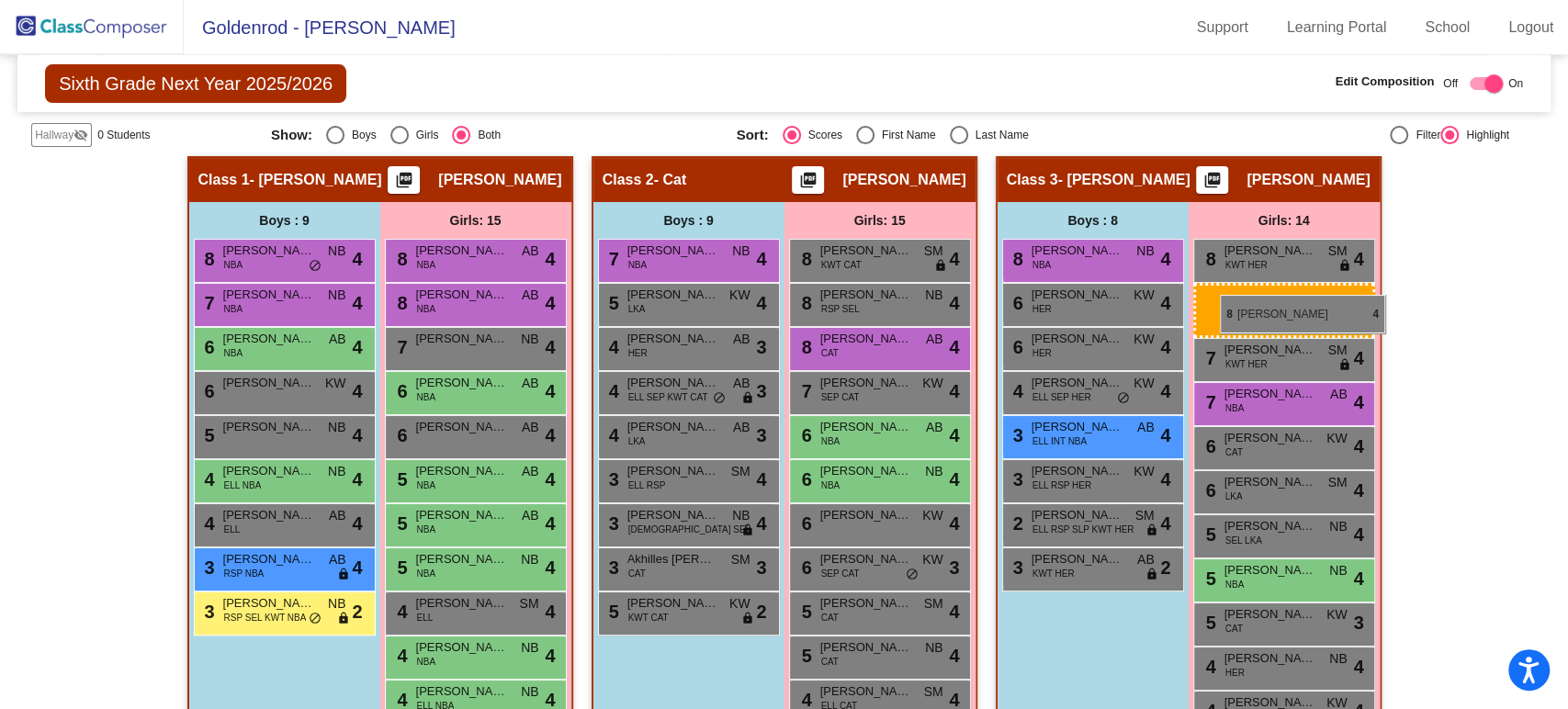 drag, startPoint x: 434, startPoint y: 309, endPoint x: 1220, endPoint y: 295, distance: 786.1247 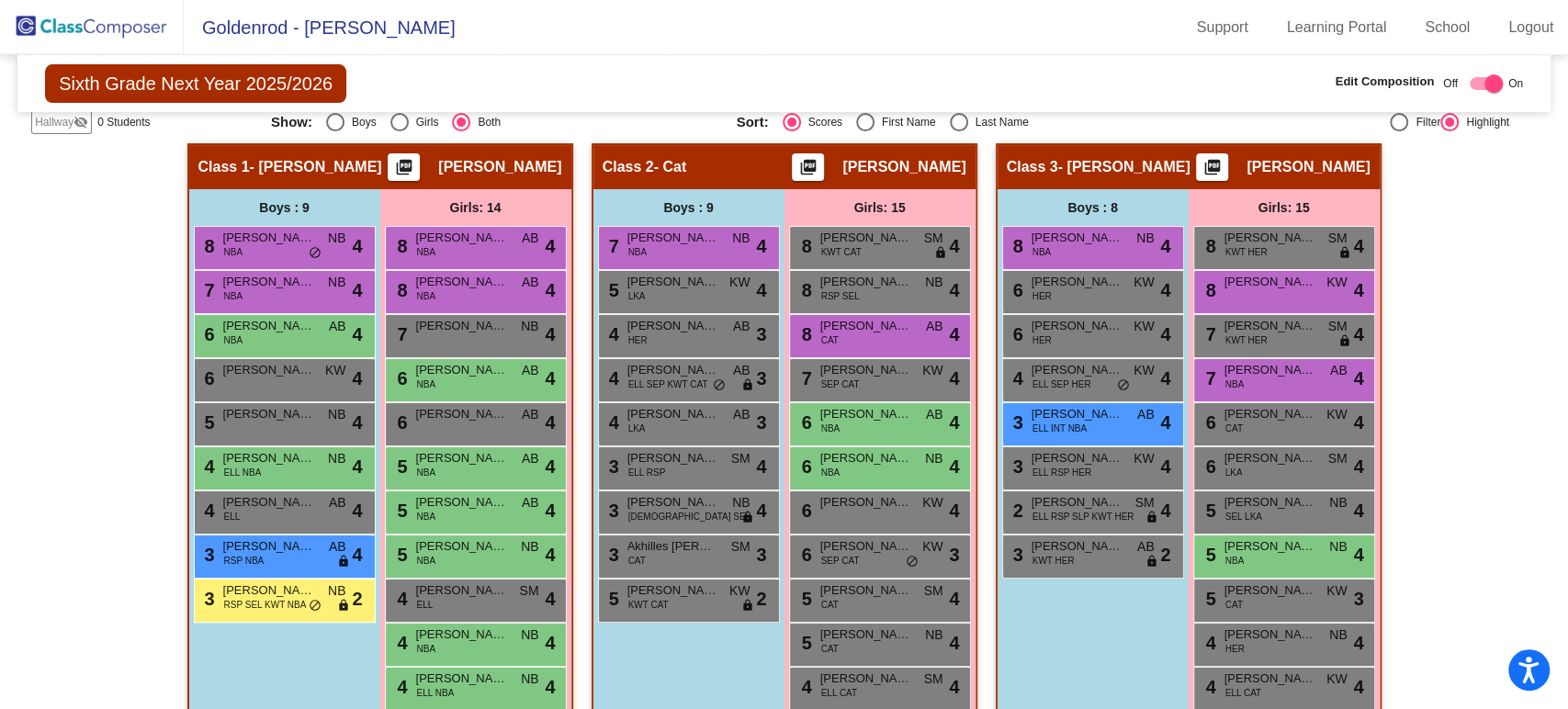 scroll, scrollTop: 369, scrollLeft: 0, axis: vertical 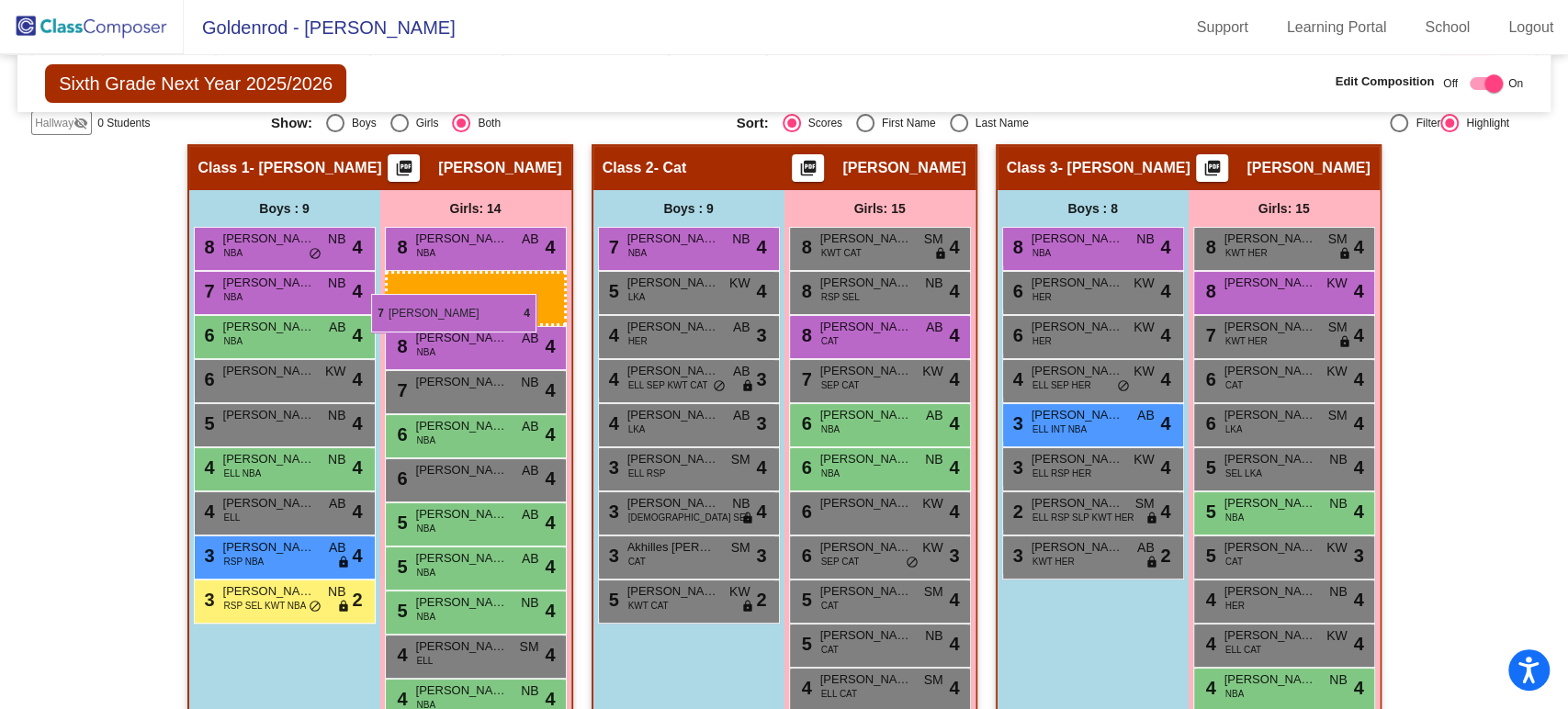 drag, startPoint x: 1240, startPoint y: 379, endPoint x: 371, endPoint y: 294, distance: 873.14718 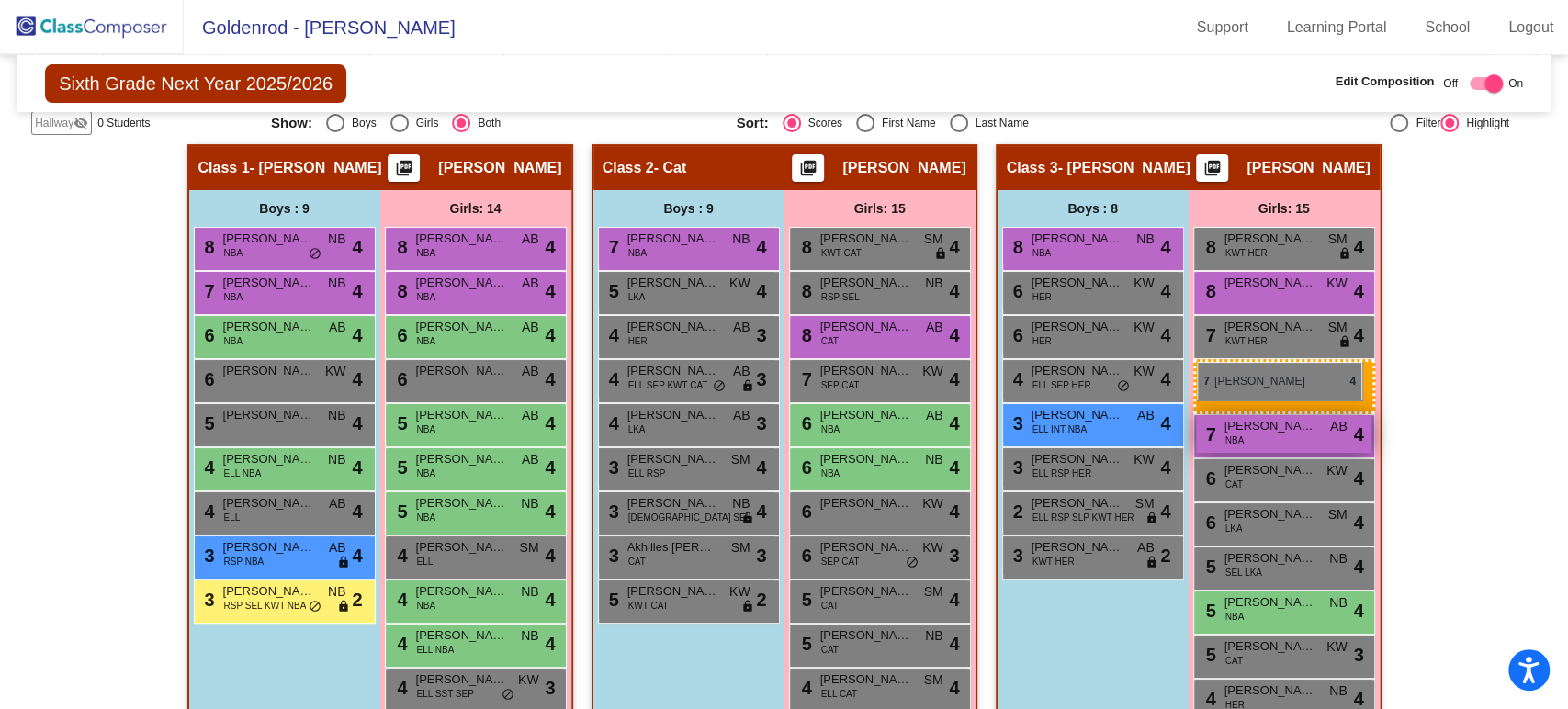 drag, startPoint x: 423, startPoint y: 338, endPoint x: 1211, endPoint y: 366, distance: 788.4973 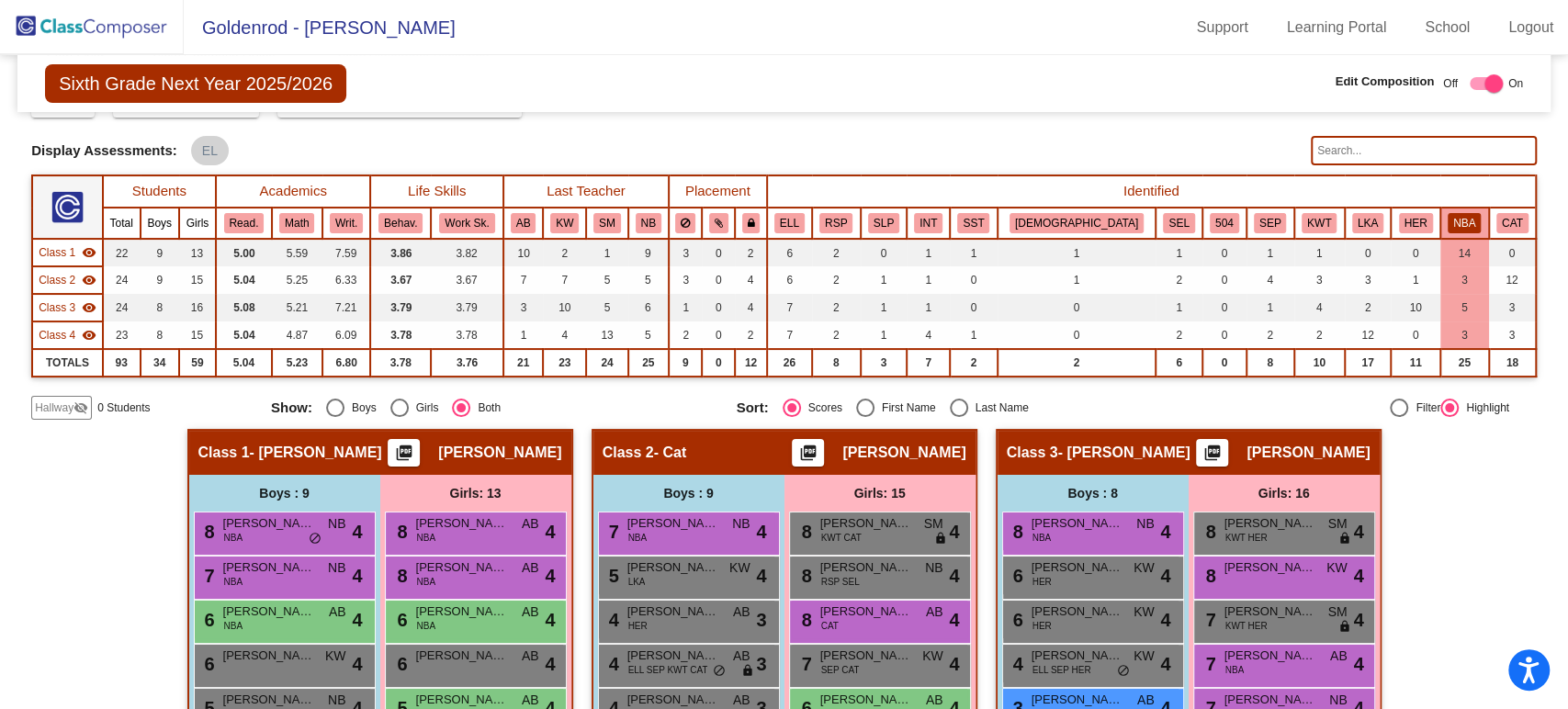 scroll, scrollTop: 45, scrollLeft: 0, axis: vertical 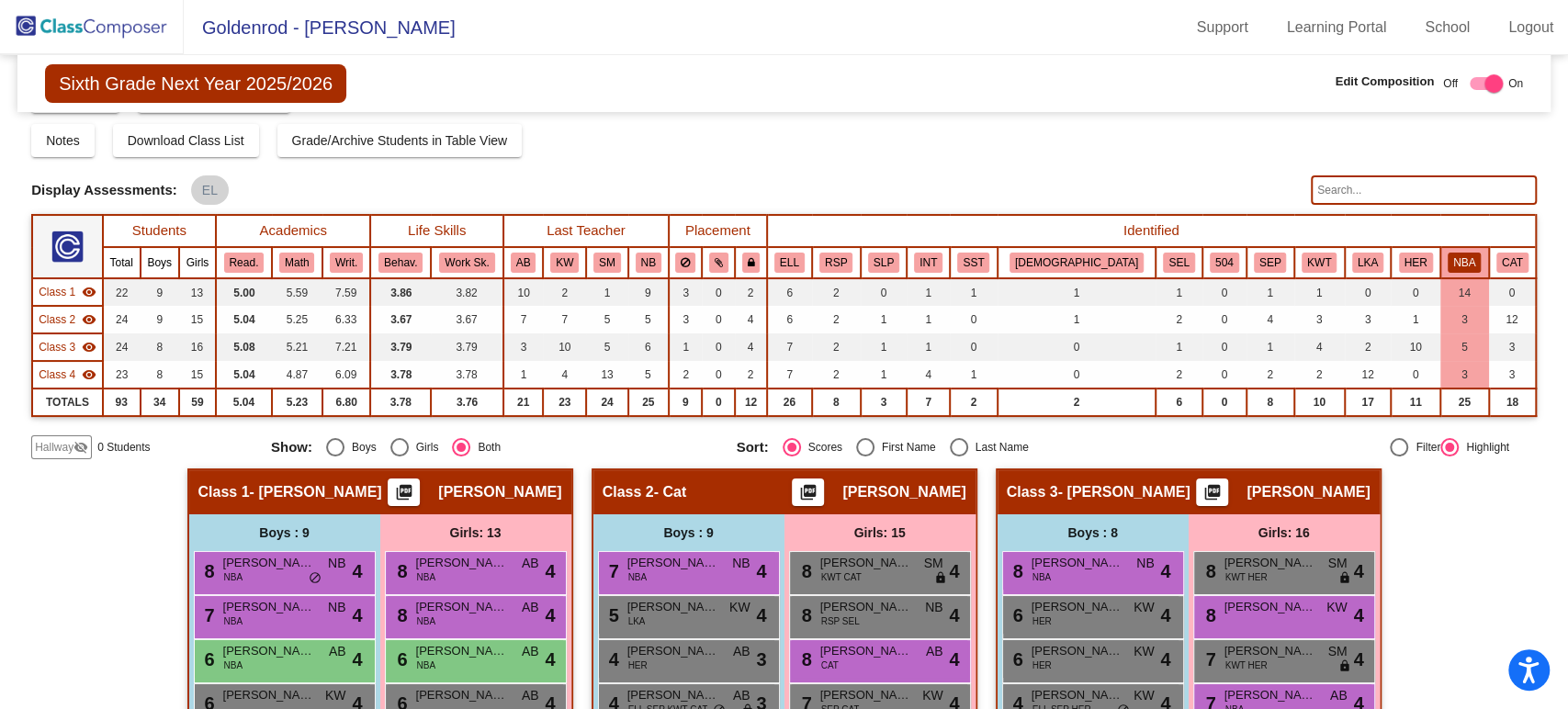 click on "NBA" 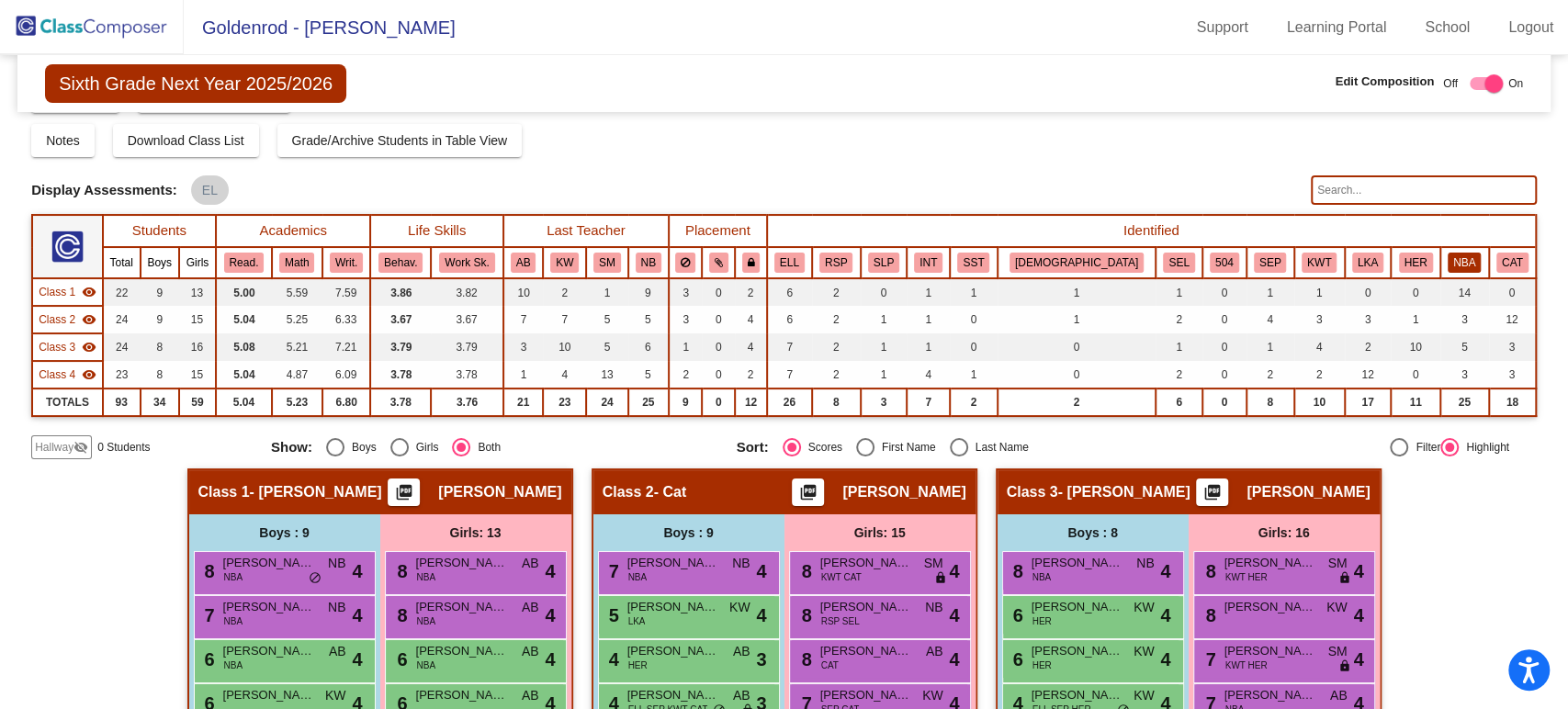 click on "NBA" 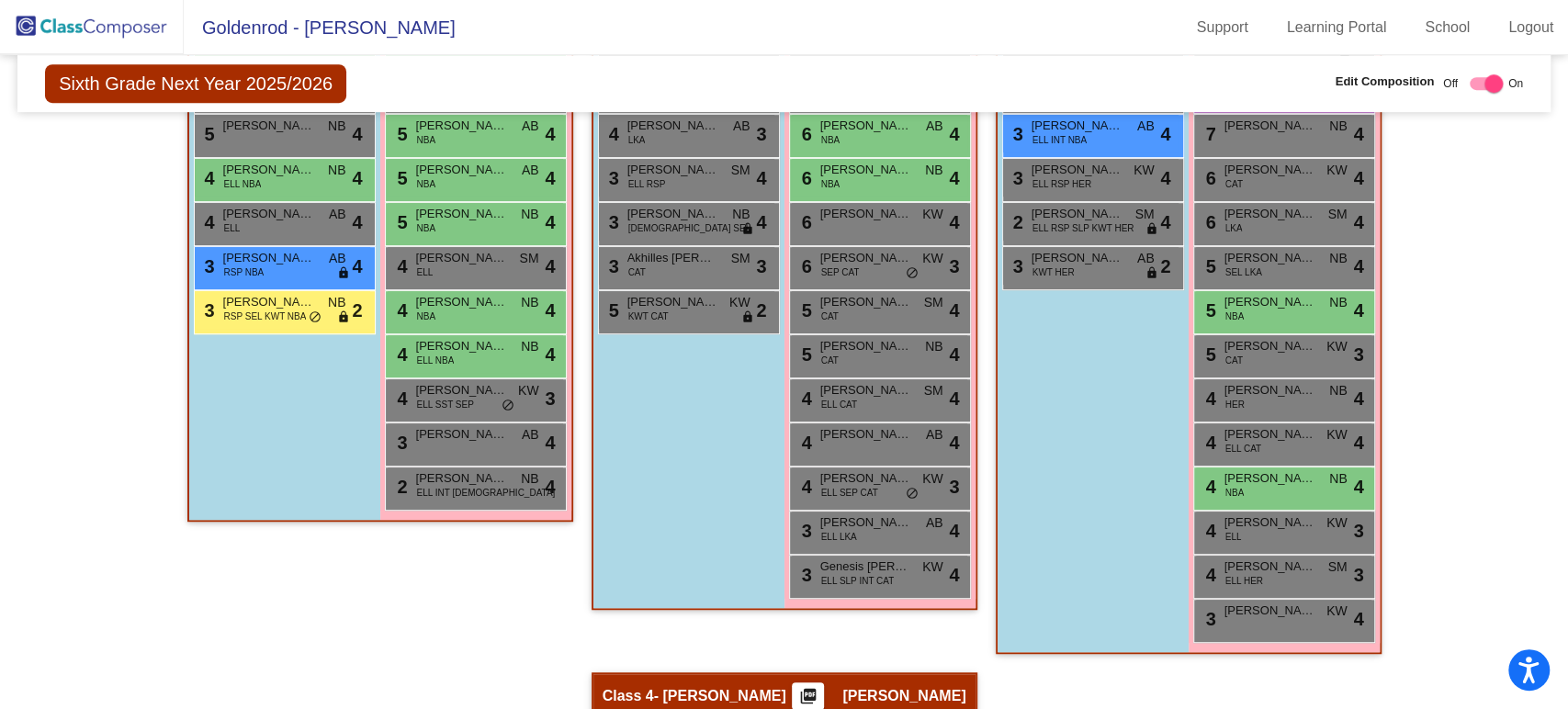 scroll, scrollTop: 658, scrollLeft: 0, axis: vertical 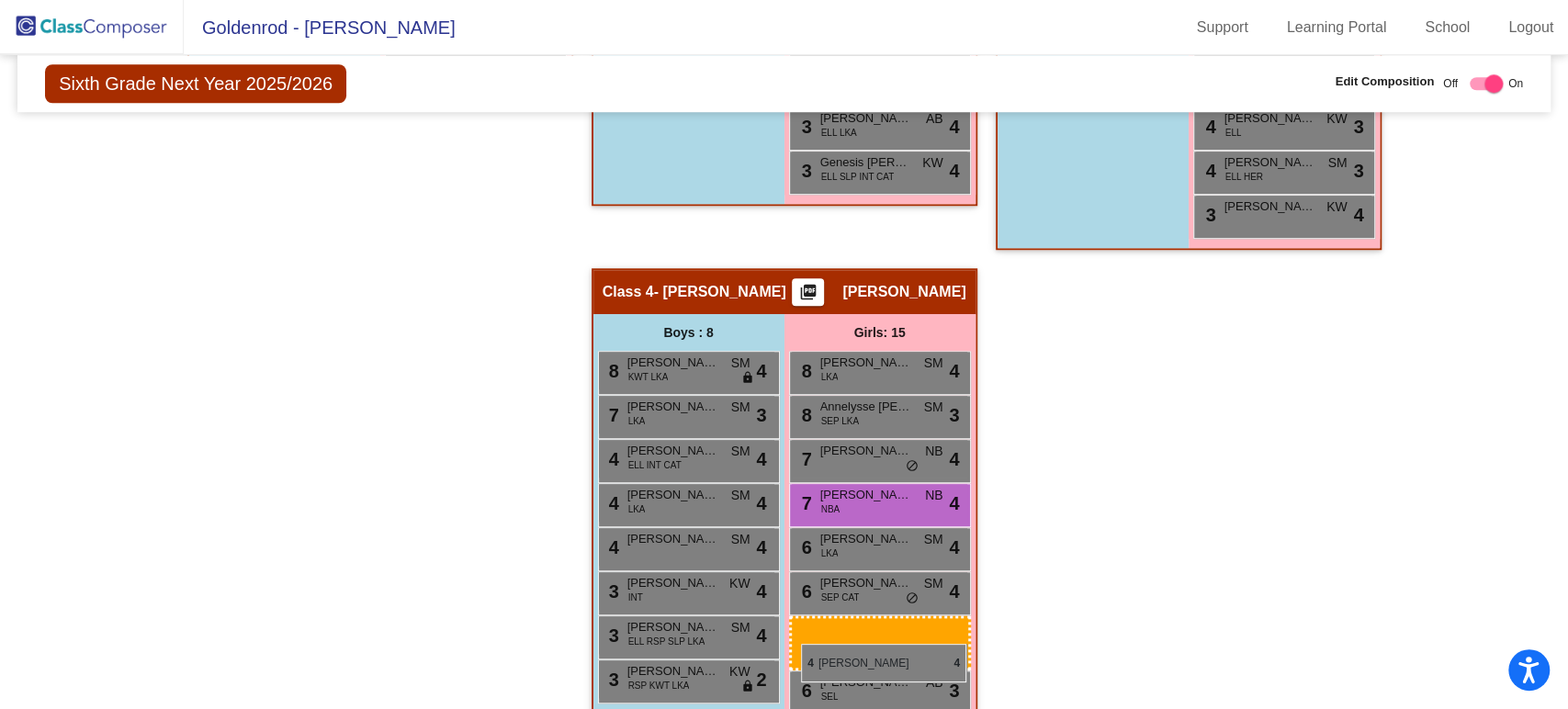 drag, startPoint x: 482, startPoint y: 269, endPoint x: 801, endPoint y: 644, distance: 492.3271 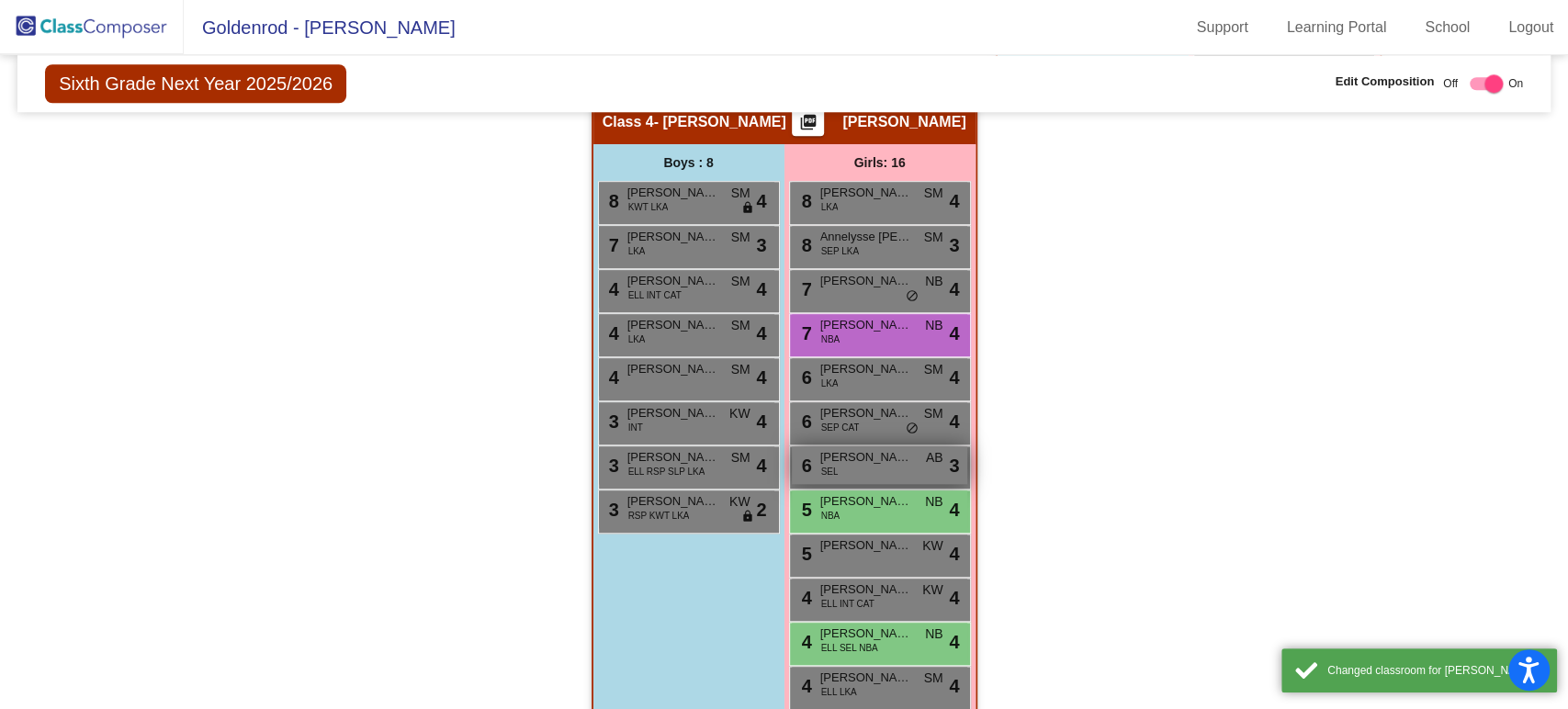 scroll, scrollTop: 1244, scrollLeft: 0, axis: vertical 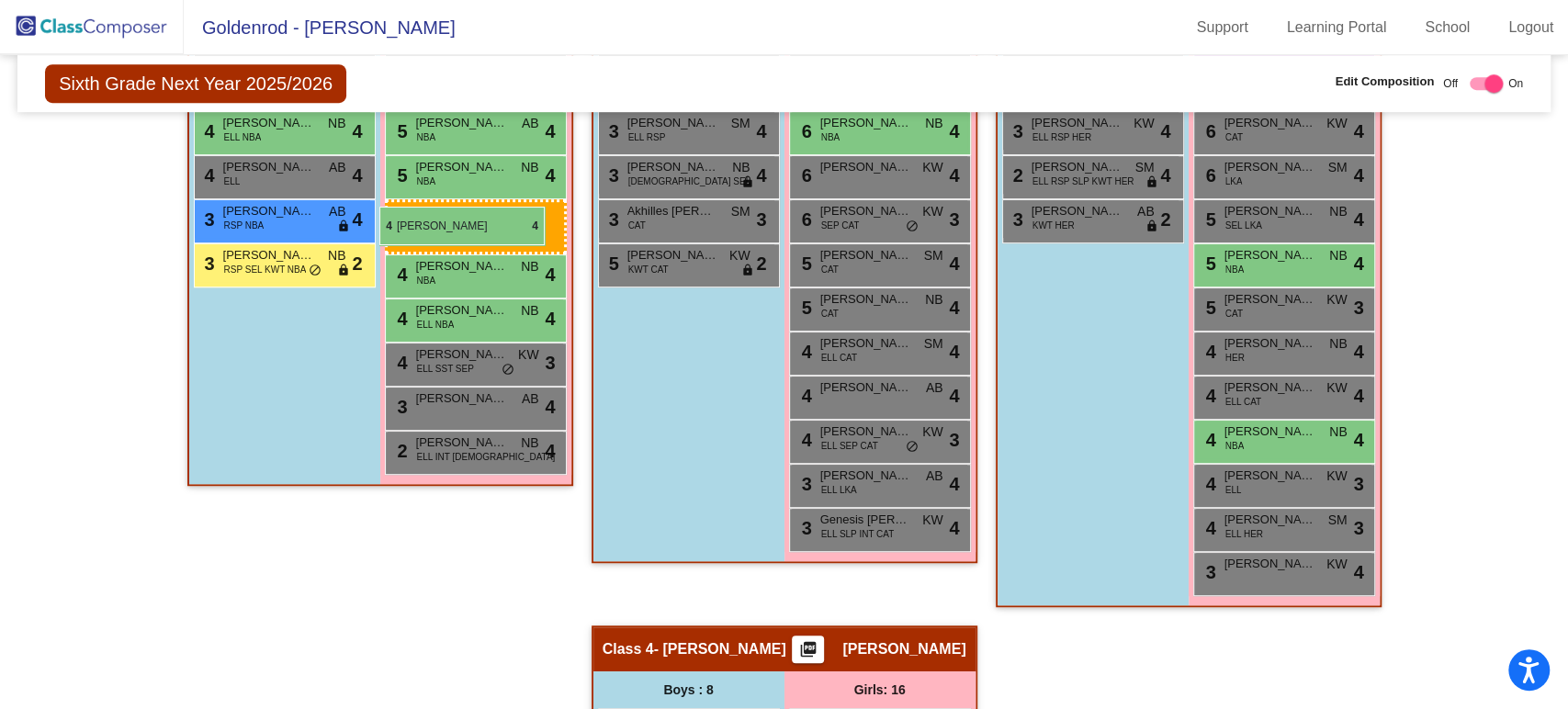 drag, startPoint x: 867, startPoint y: 628, endPoint x: 379, endPoint y: 207, distance: 644.5037 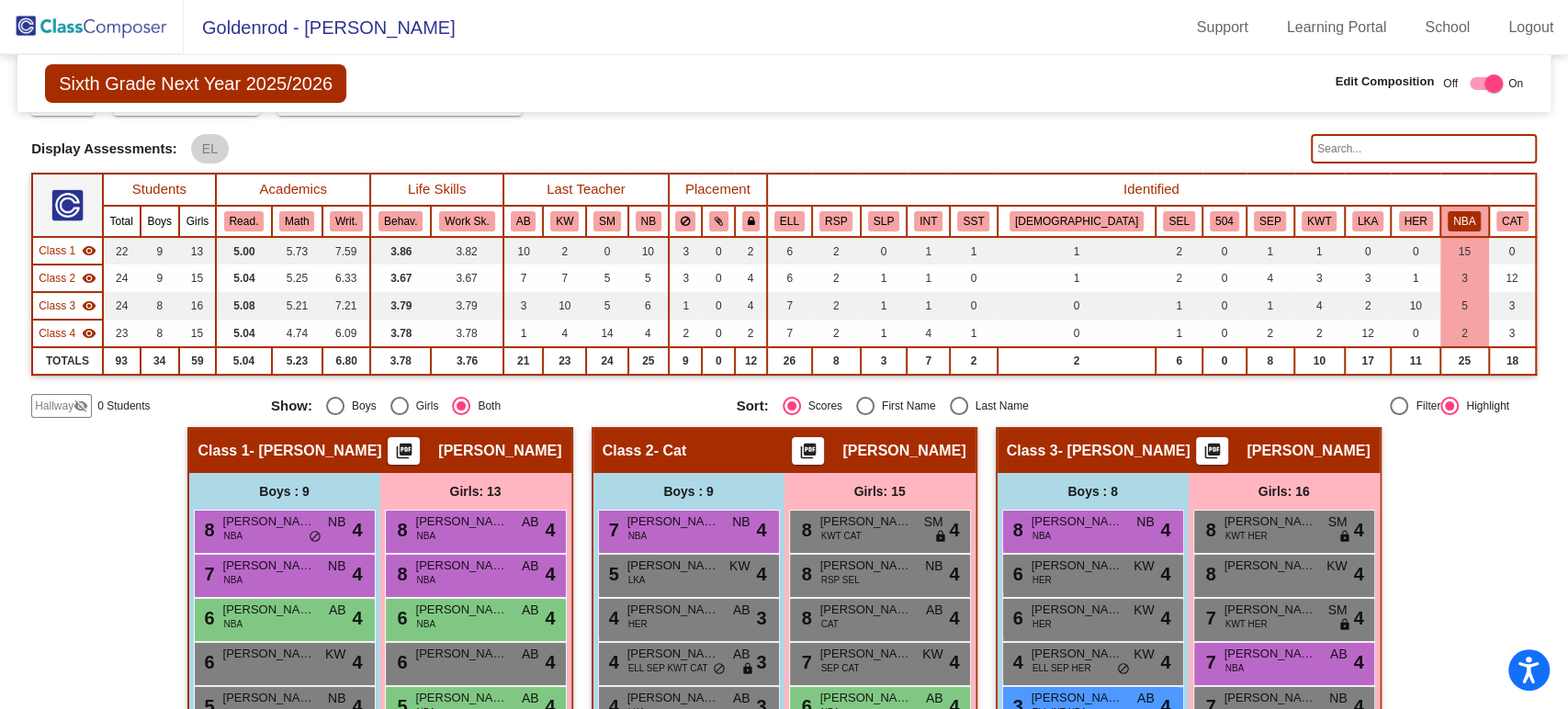 scroll, scrollTop: 0, scrollLeft: 0, axis: both 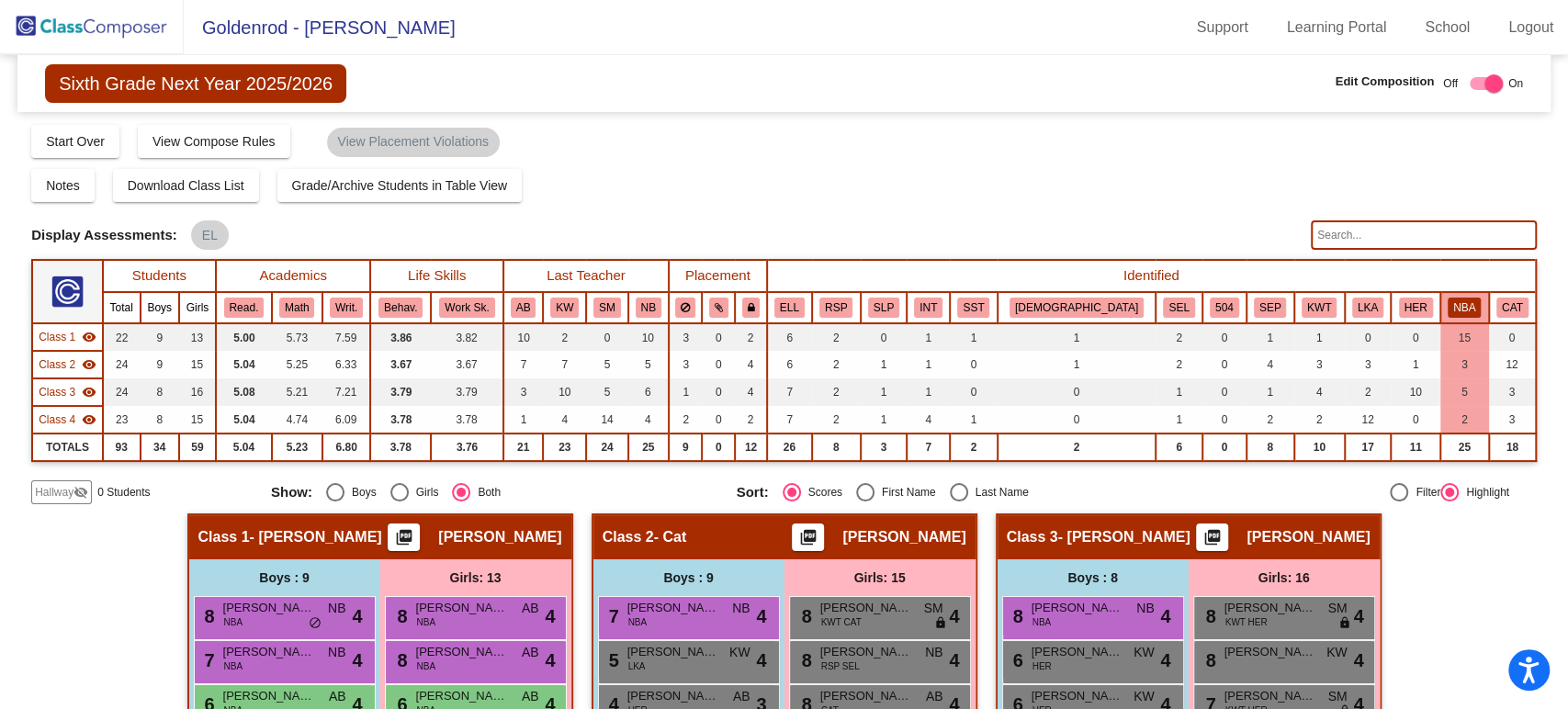 click on "NBA" 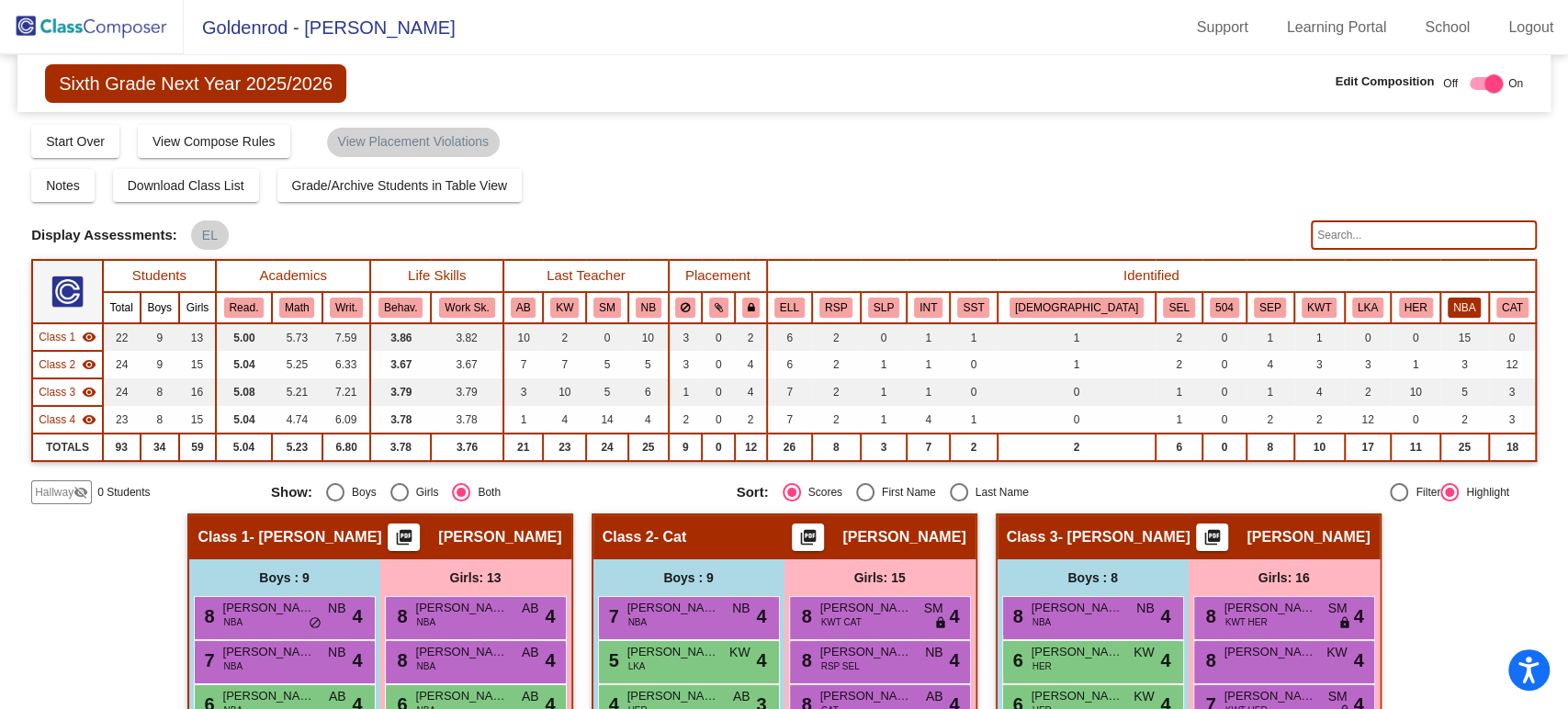 click on "NBA" 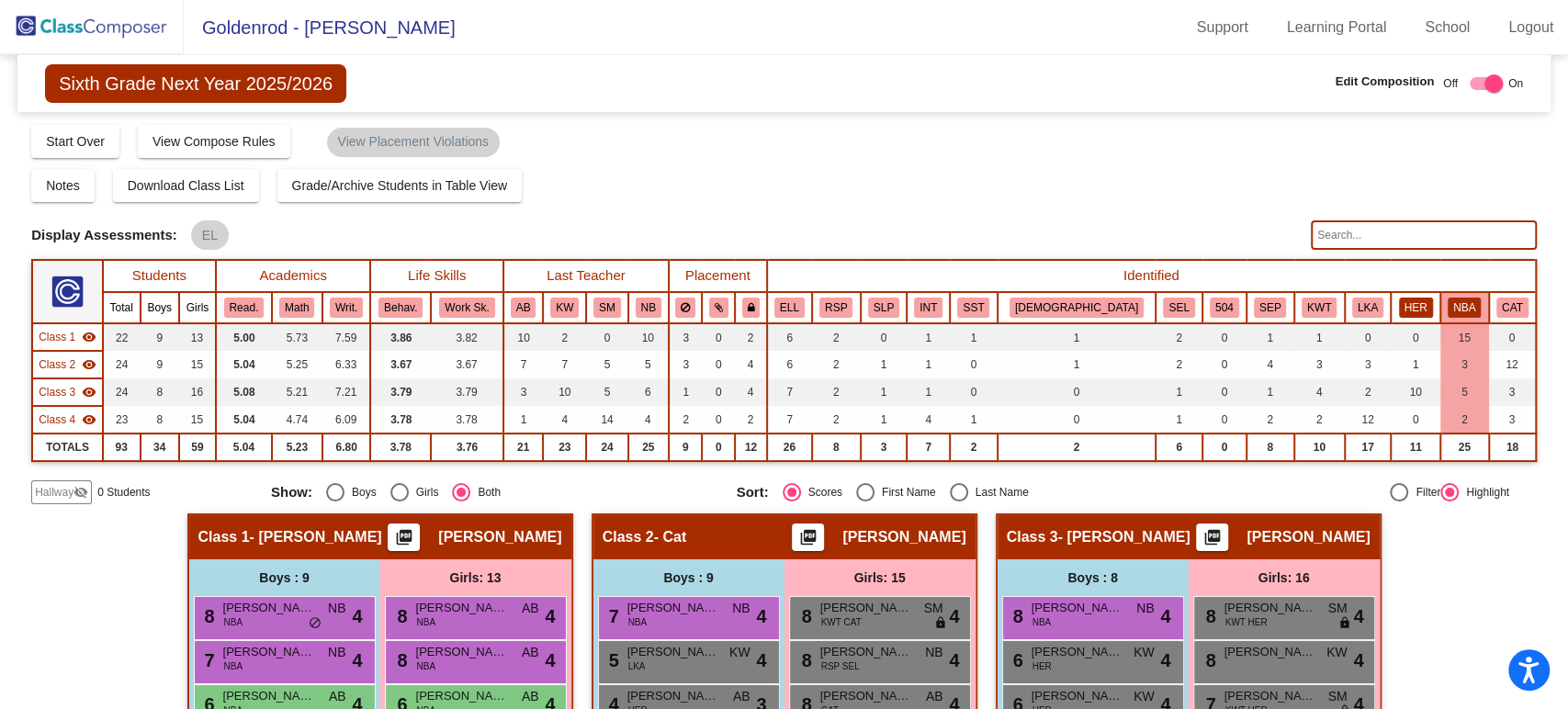 click on "HER" 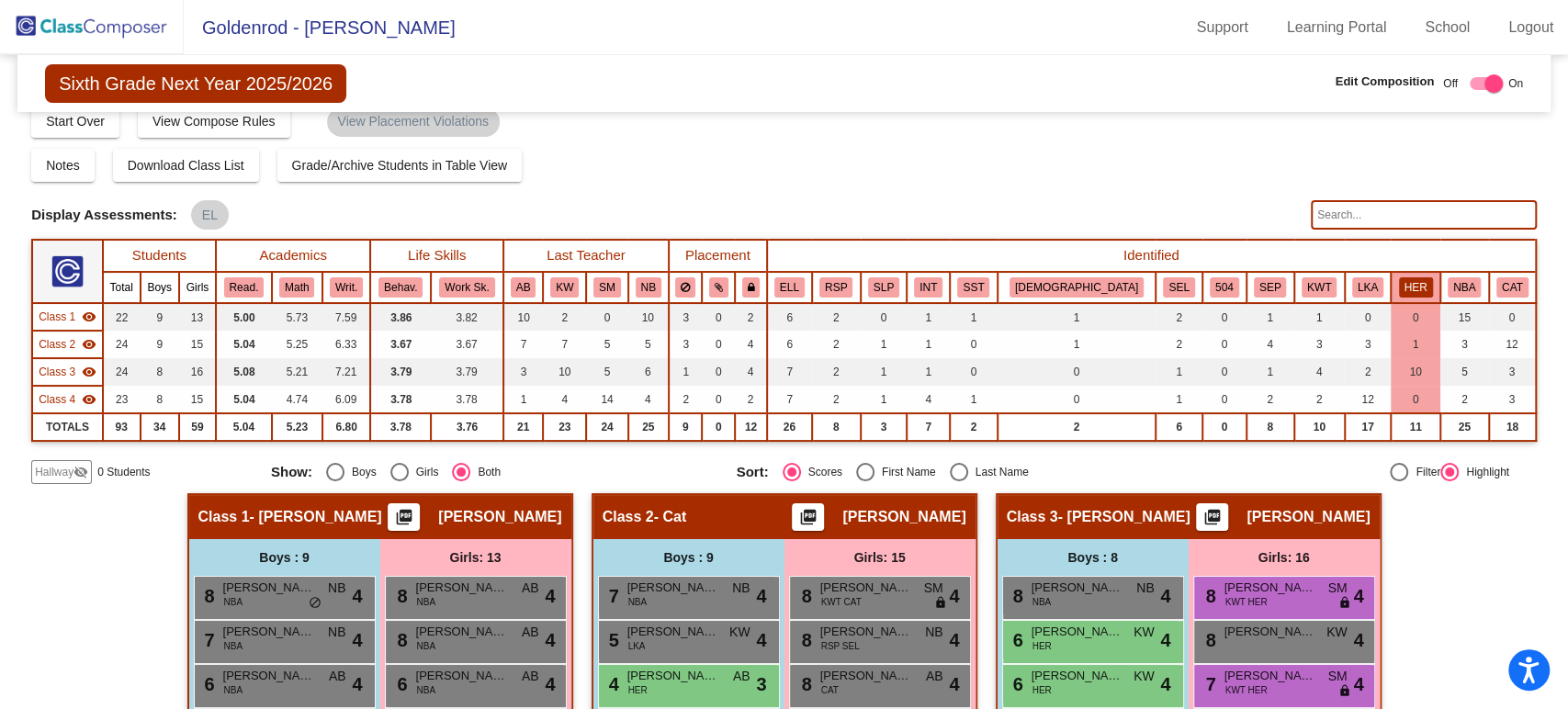 scroll, scrollTop: 0, scrollLeft: 0, axis: both 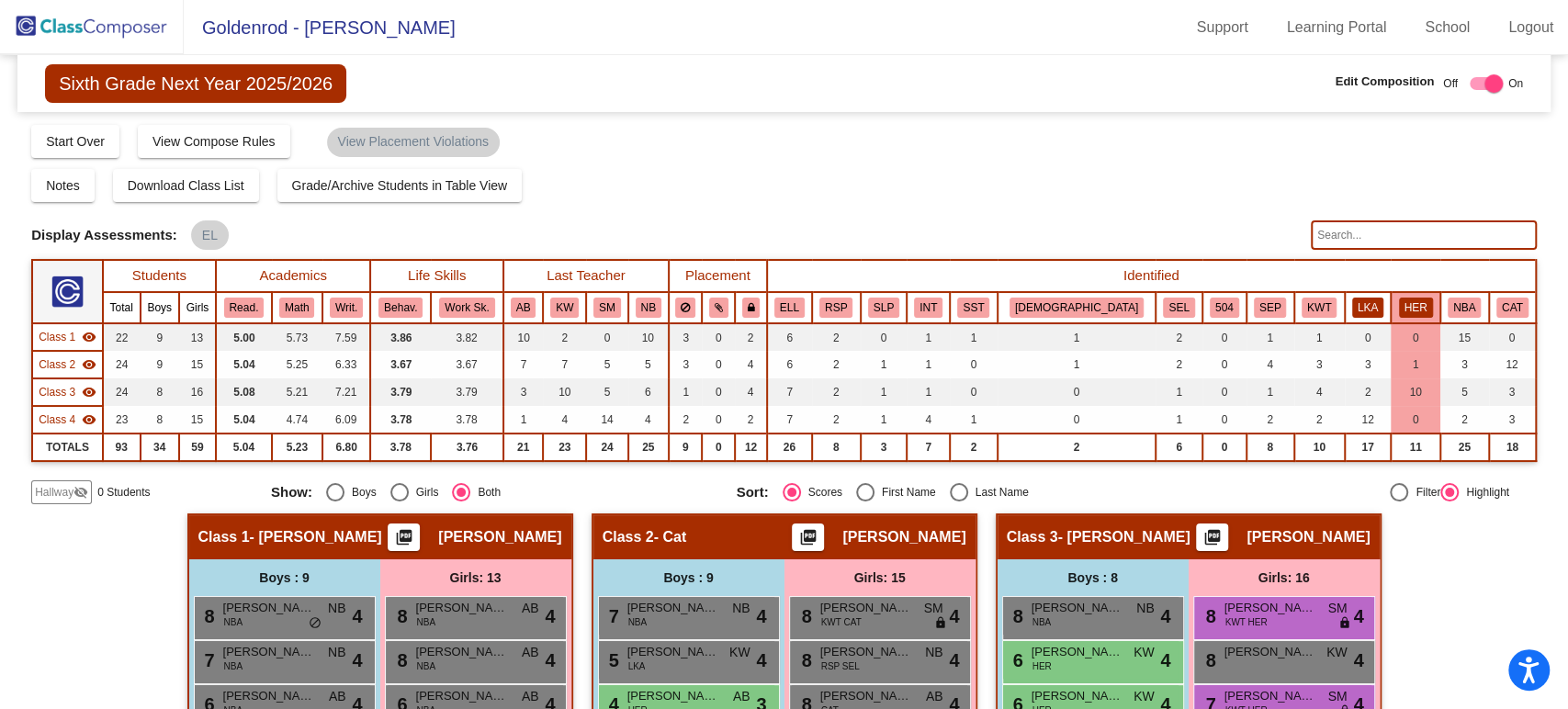 click on "LKA" 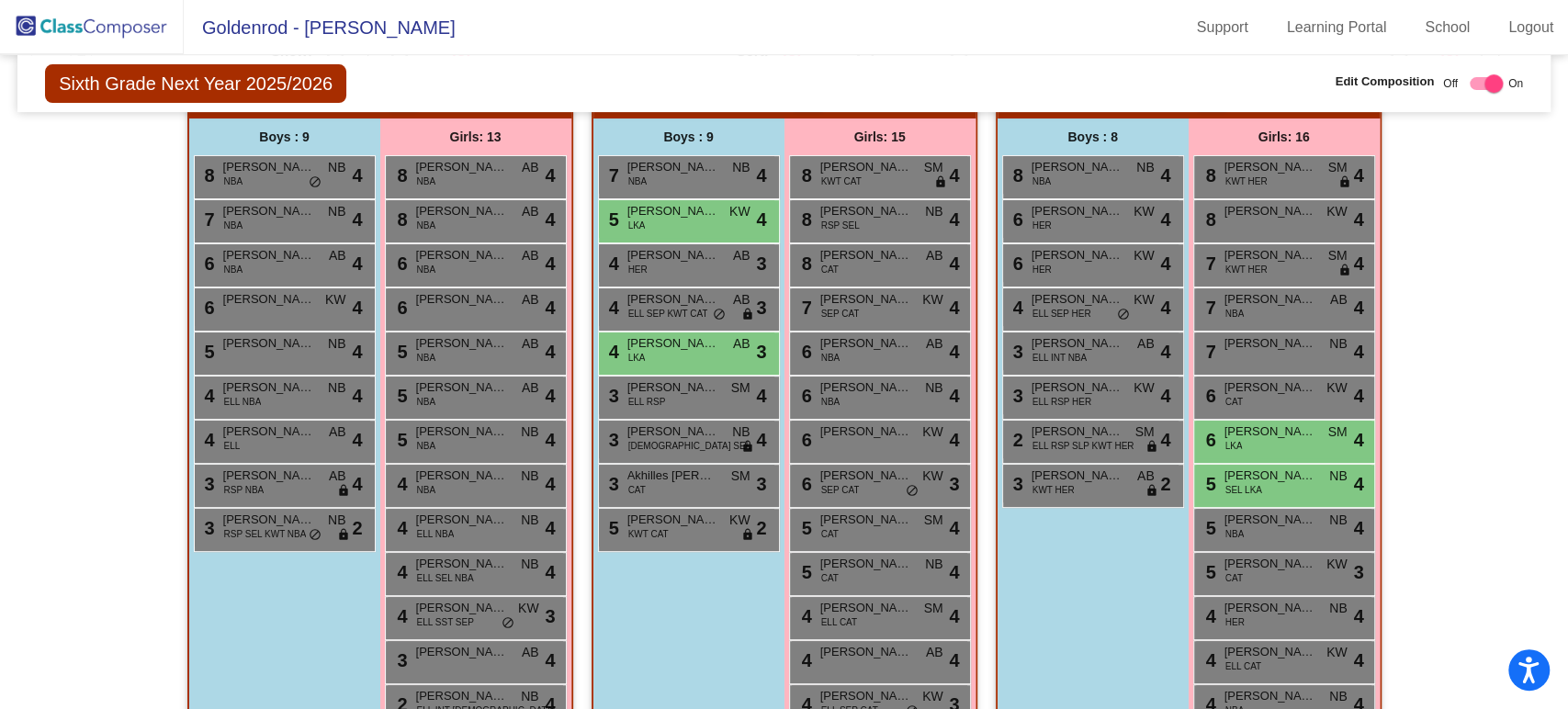 scroll, scrollTop: 439, scrollLeft: 0, axis: vertical 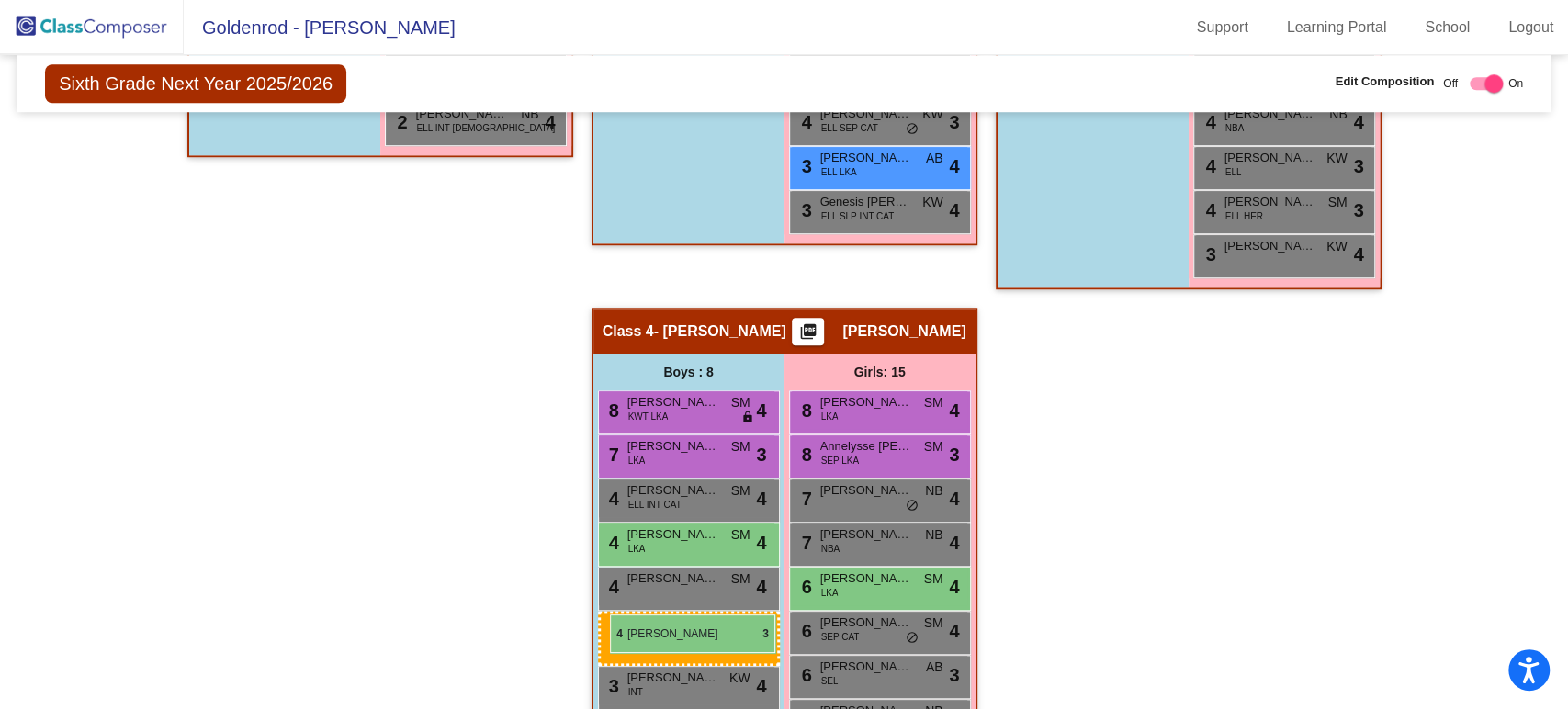 drag, startPoint x: 713, startPoint y: 357, endPoint x: 610, endPoint y: 614, distance: 276.87181 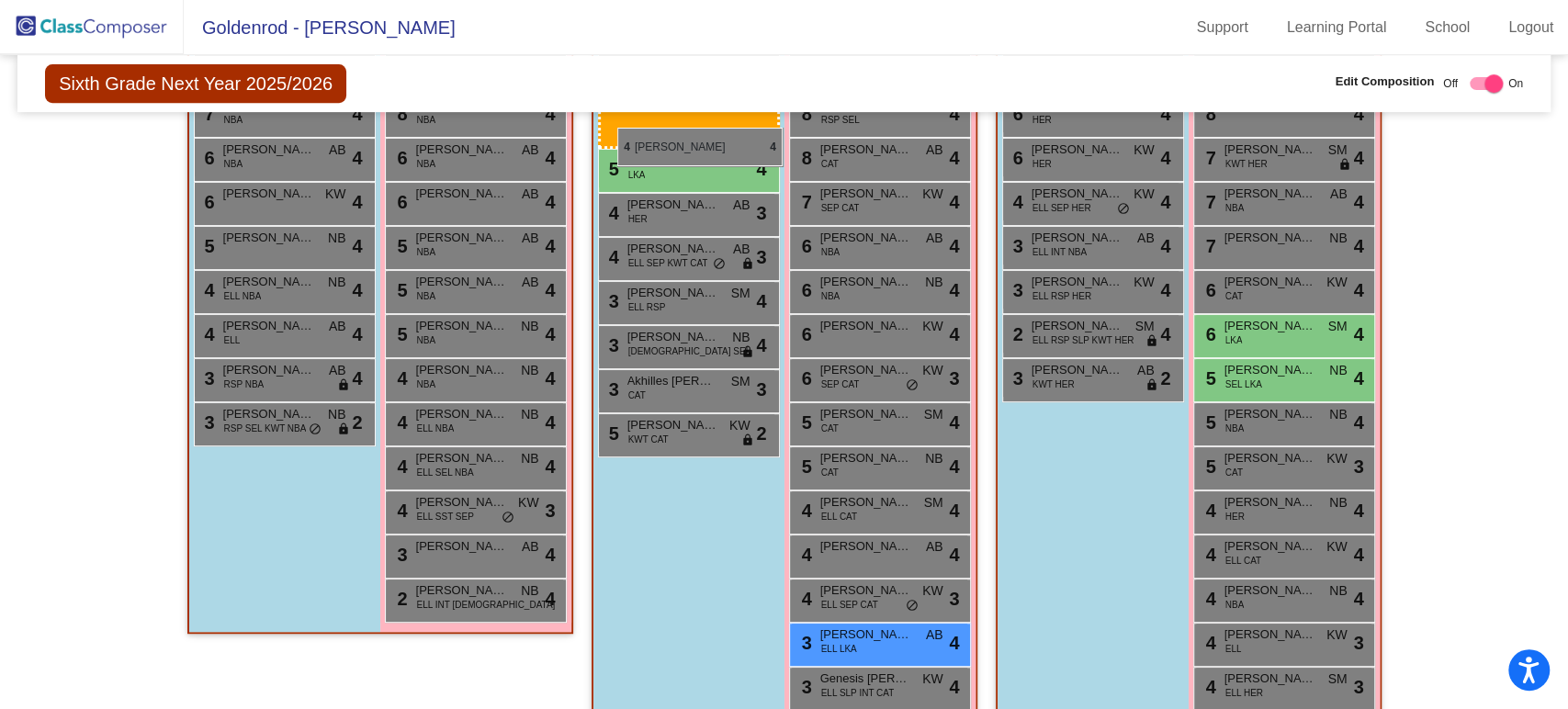 scroll, scrollTop: 546, scrollLeft: 0, axis: vertical 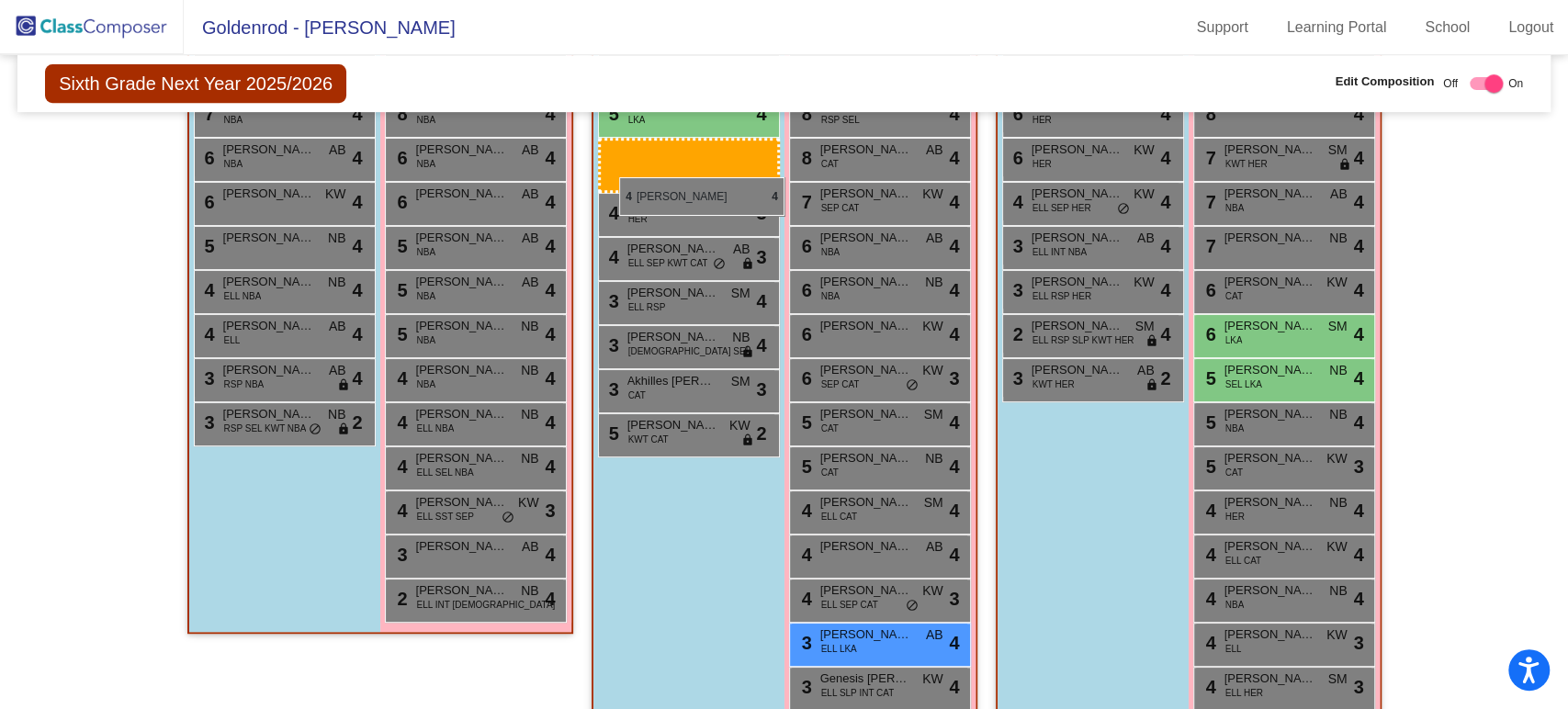 drag, startPoint x: 653, startPoint y: 579, endPoint x: 619, endPoint y: 177, distance: 403.43525 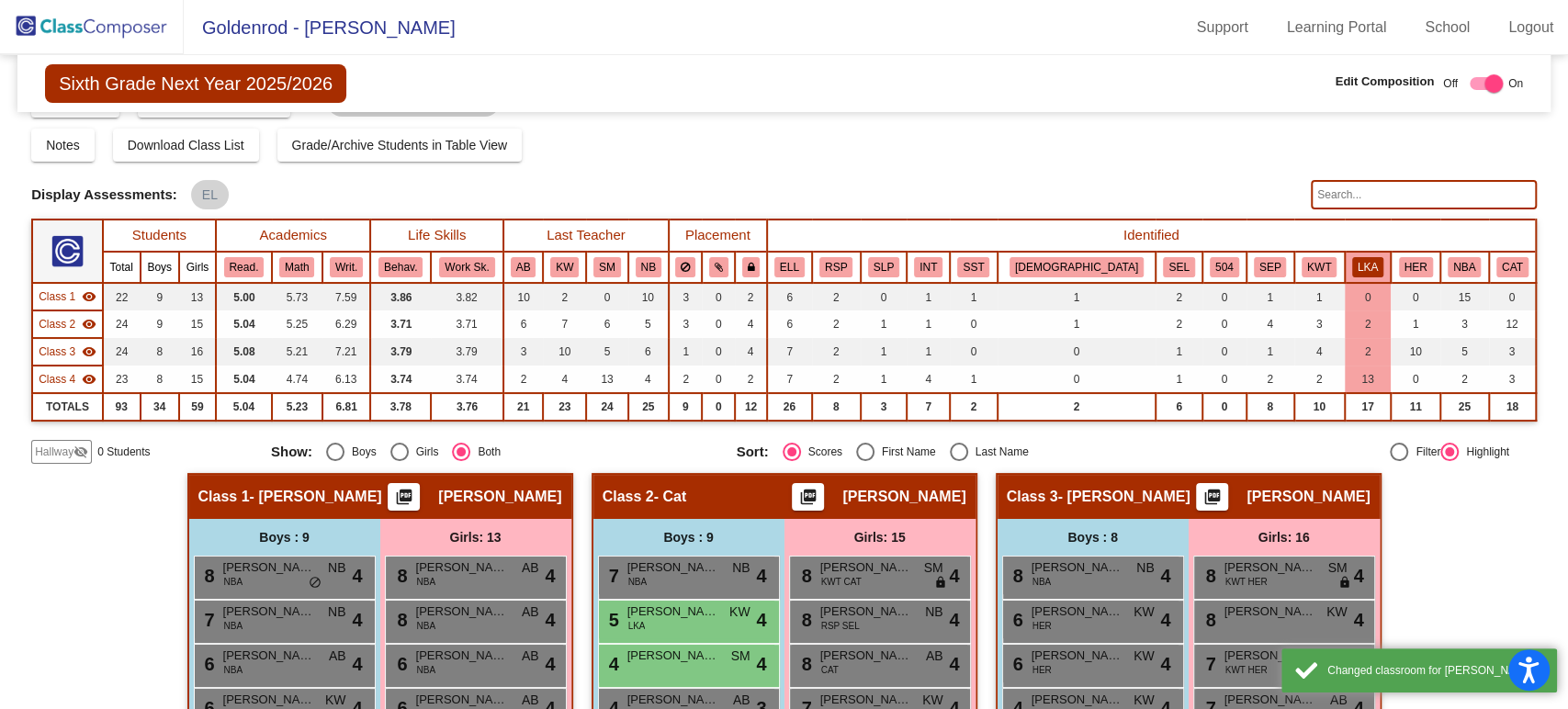 scroll, scrollTop: 0, scrollLeft: 0, axis: both 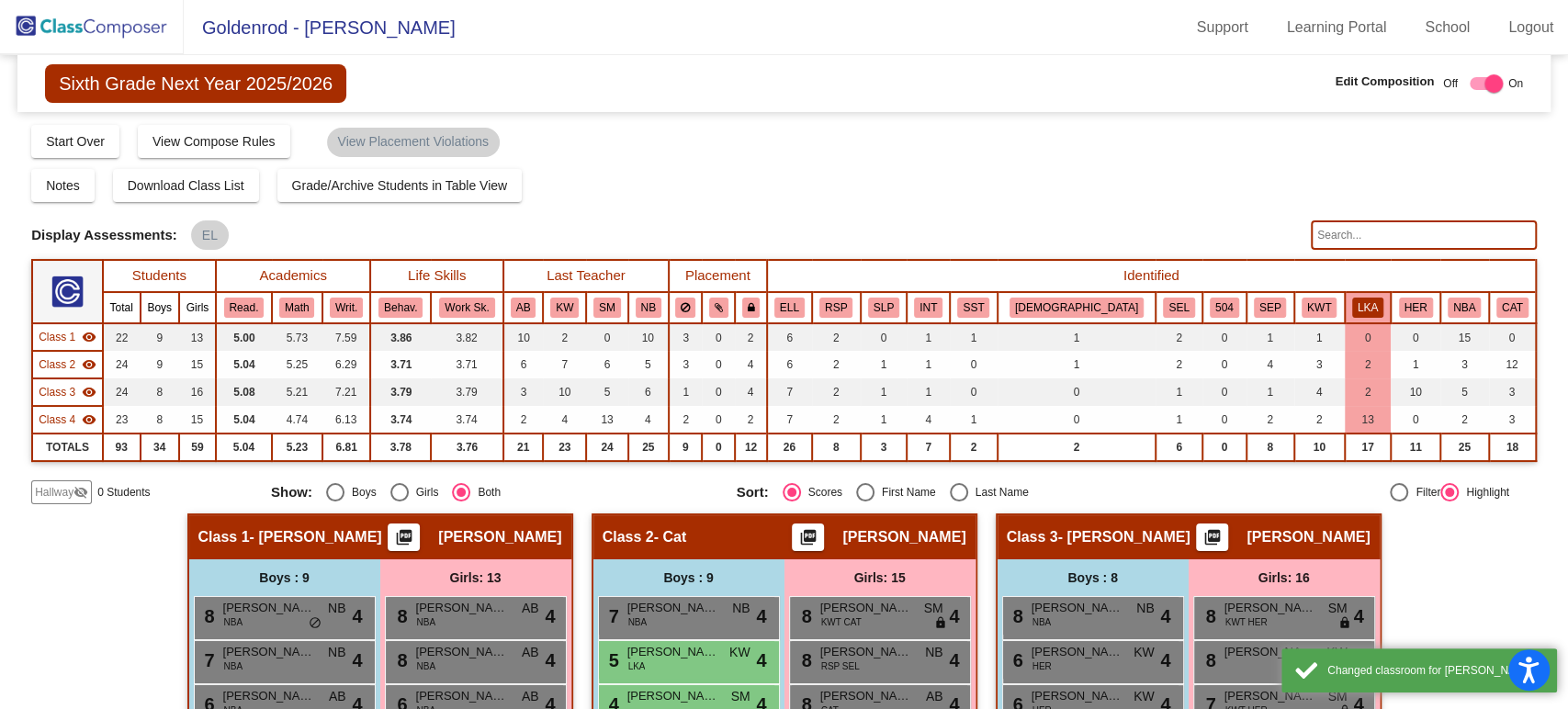 click on "LKA" 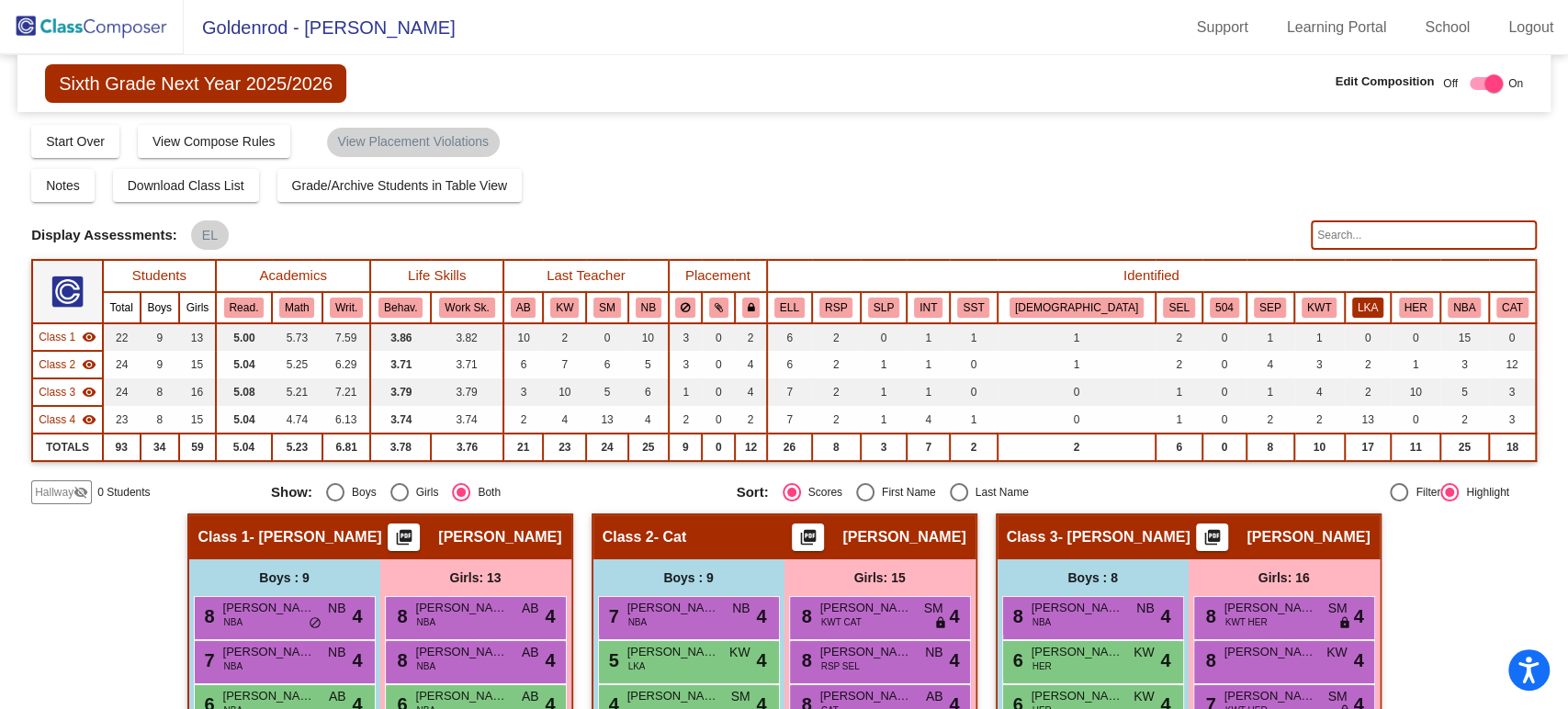 click on "LKA" 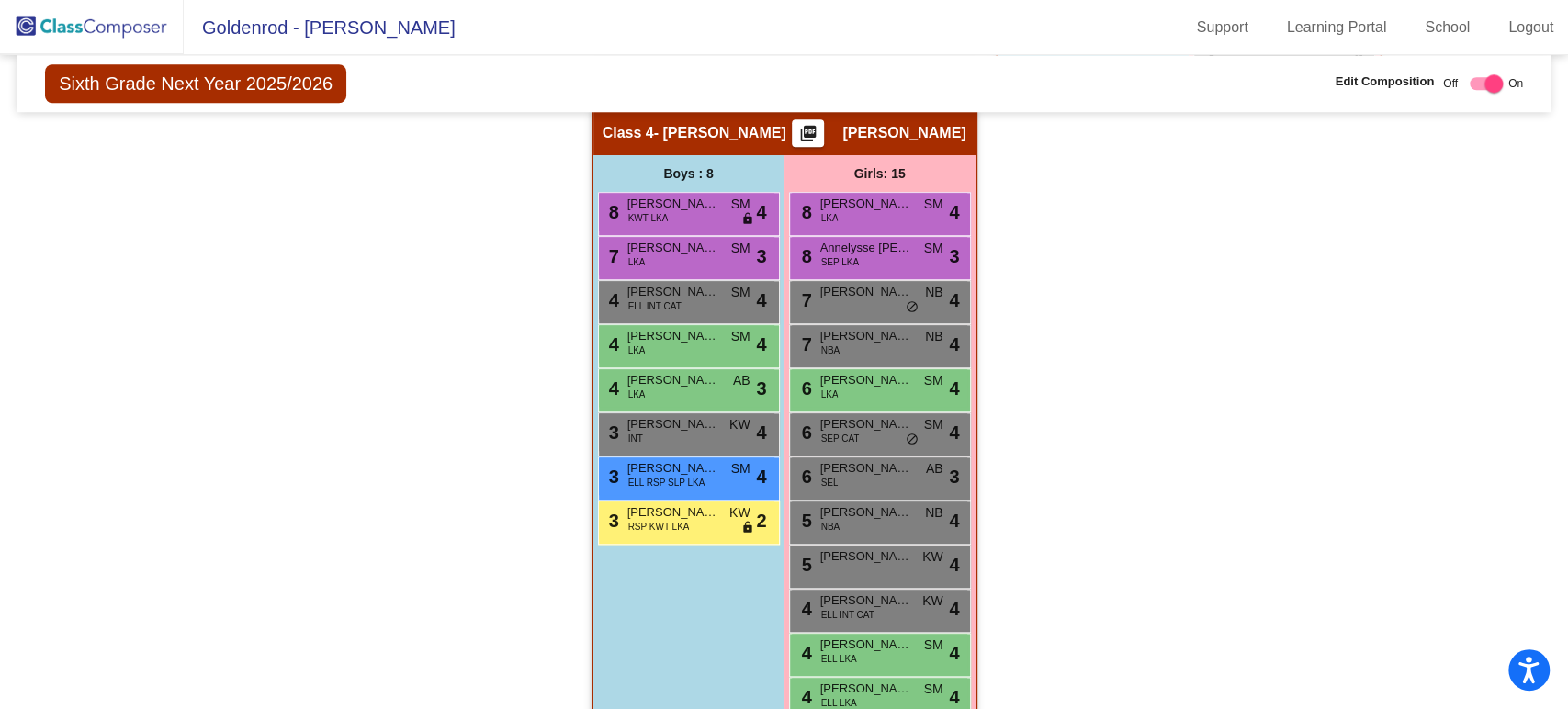 scroll, scrollTop: 1223, scrollLeft: 0, axis: vertical 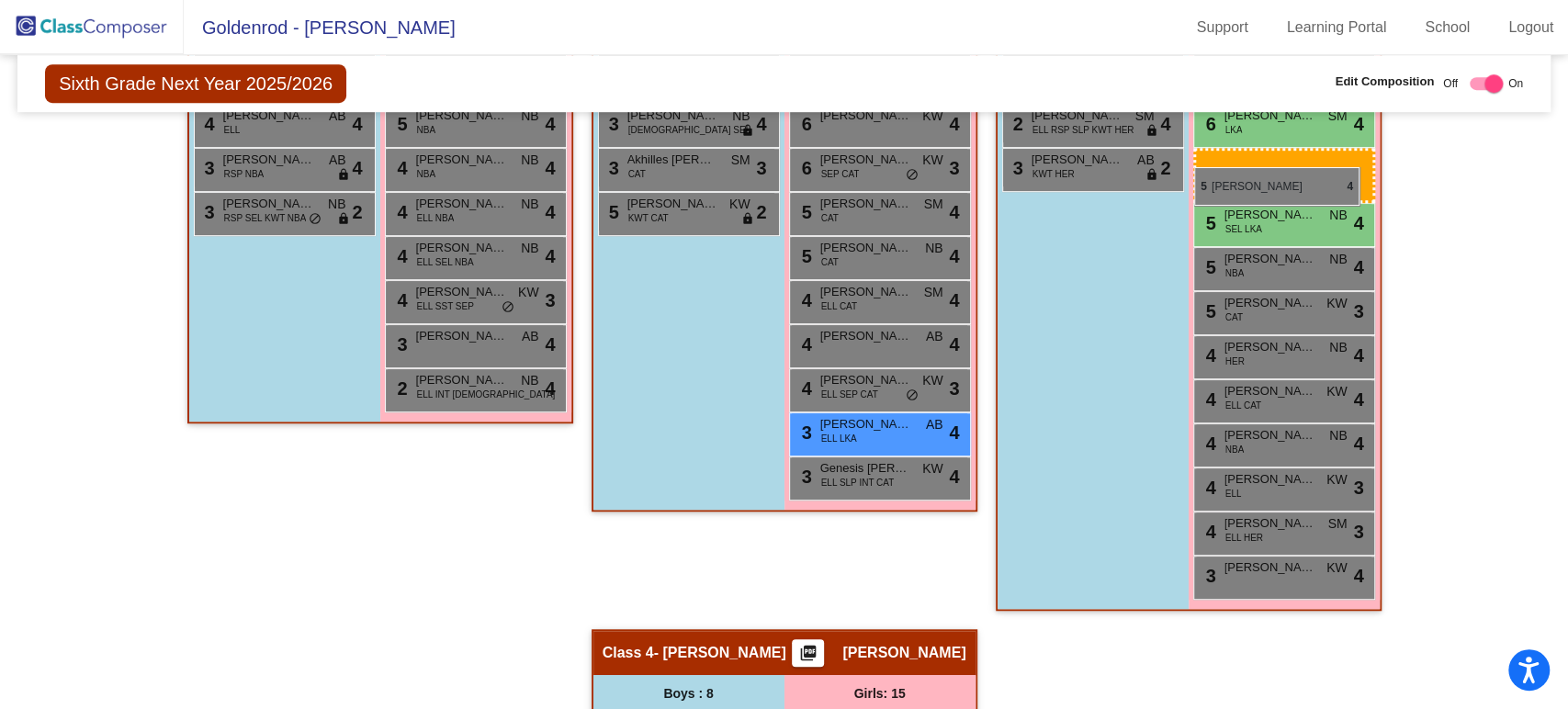 drag, startPoint x: 895, startPoint y: 560, endPoint x: 1194, endPoint y: 167, distance: 493.8117 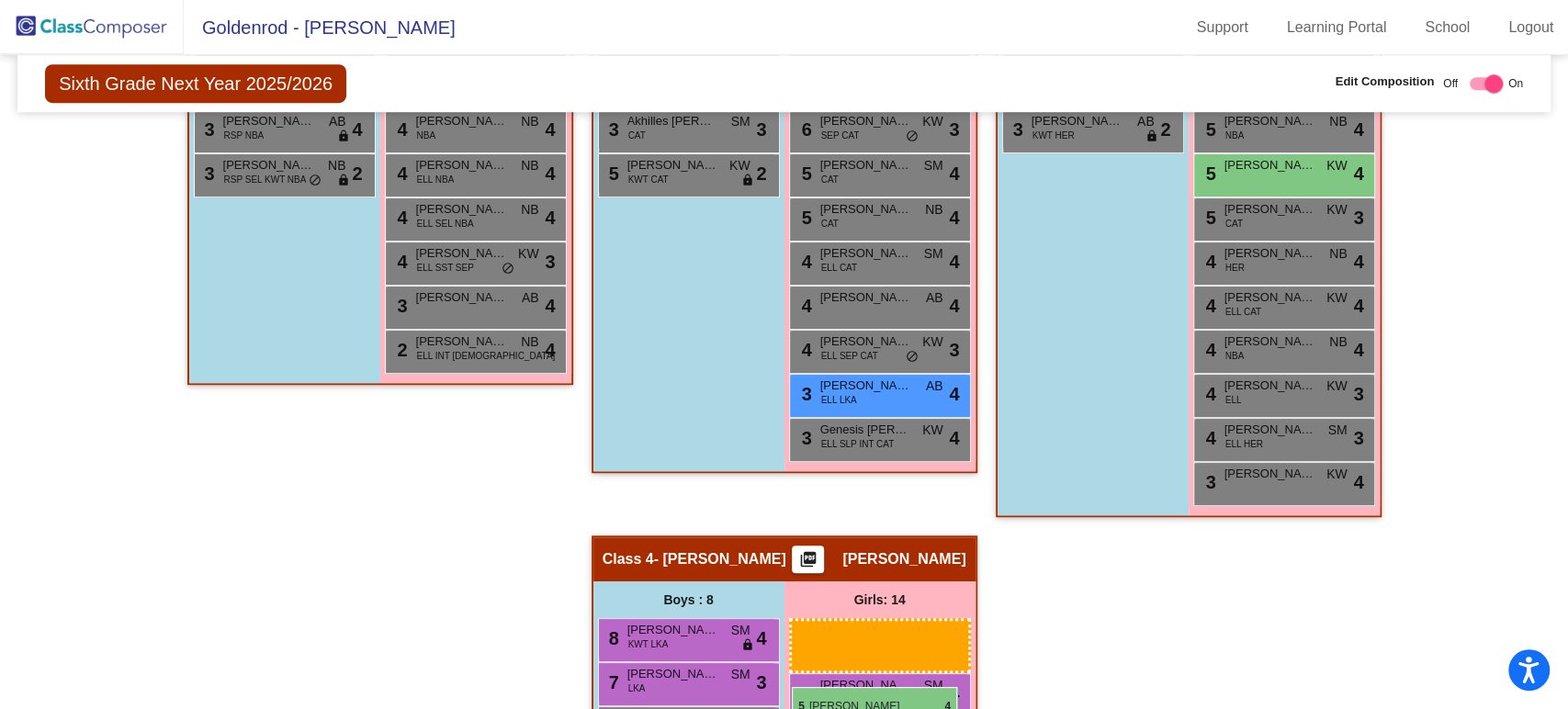 scroll, scrollTop: 808, scrollLeft: 0, axis: vertical 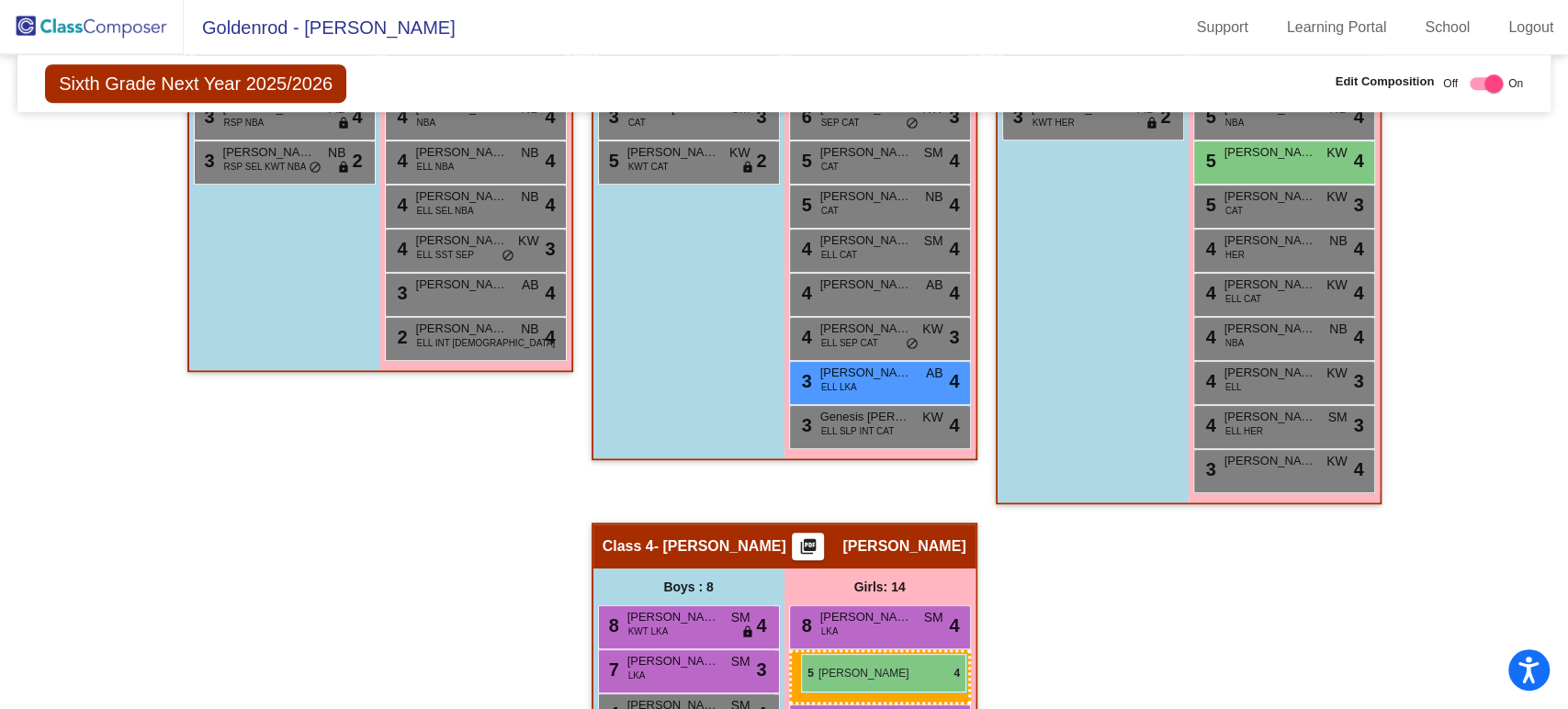drag, startPoint x: 1260, startPoint y: 174, endPoint x: 801, endPoint y: 654, distance: 664.13929 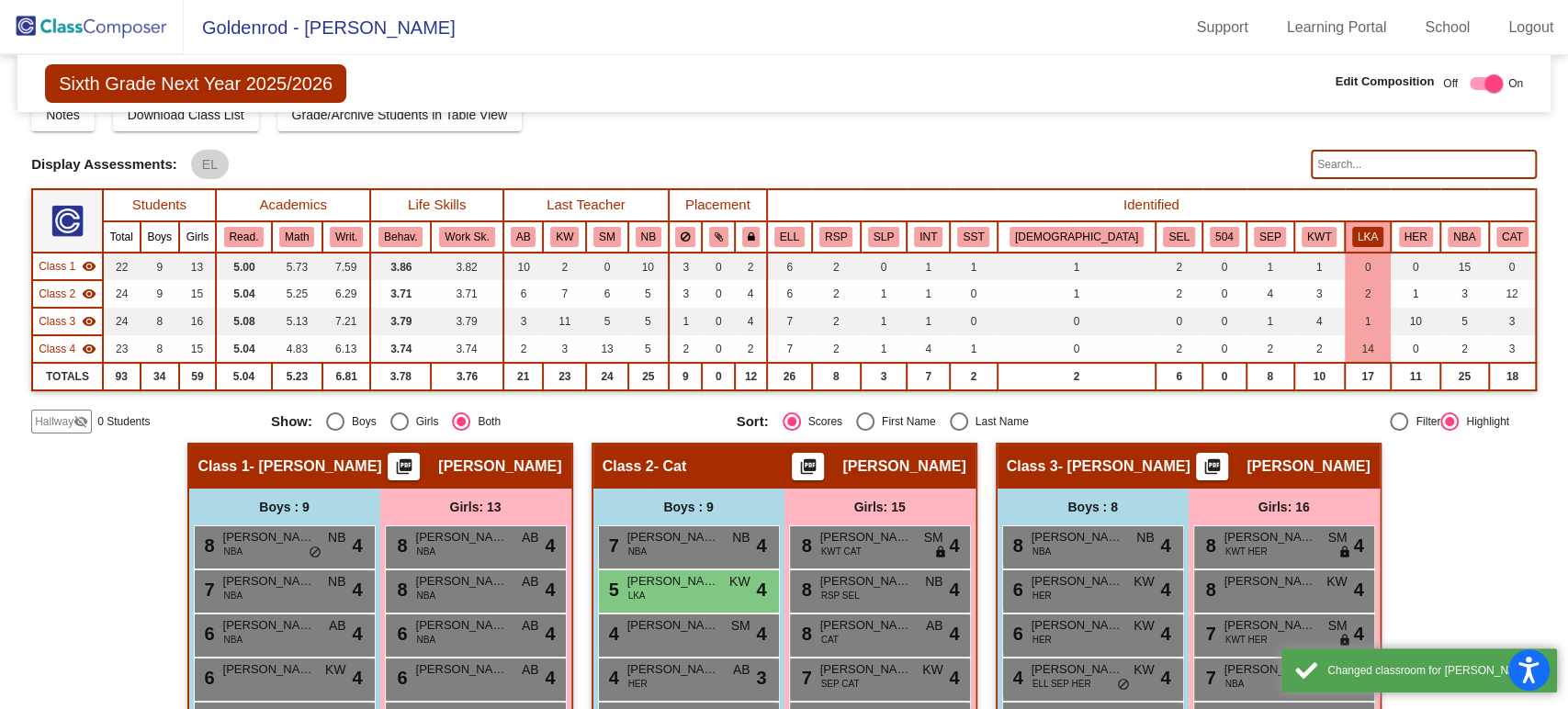 scroll, scrollTop: 70, scrollLeft: 0, axis: vertical 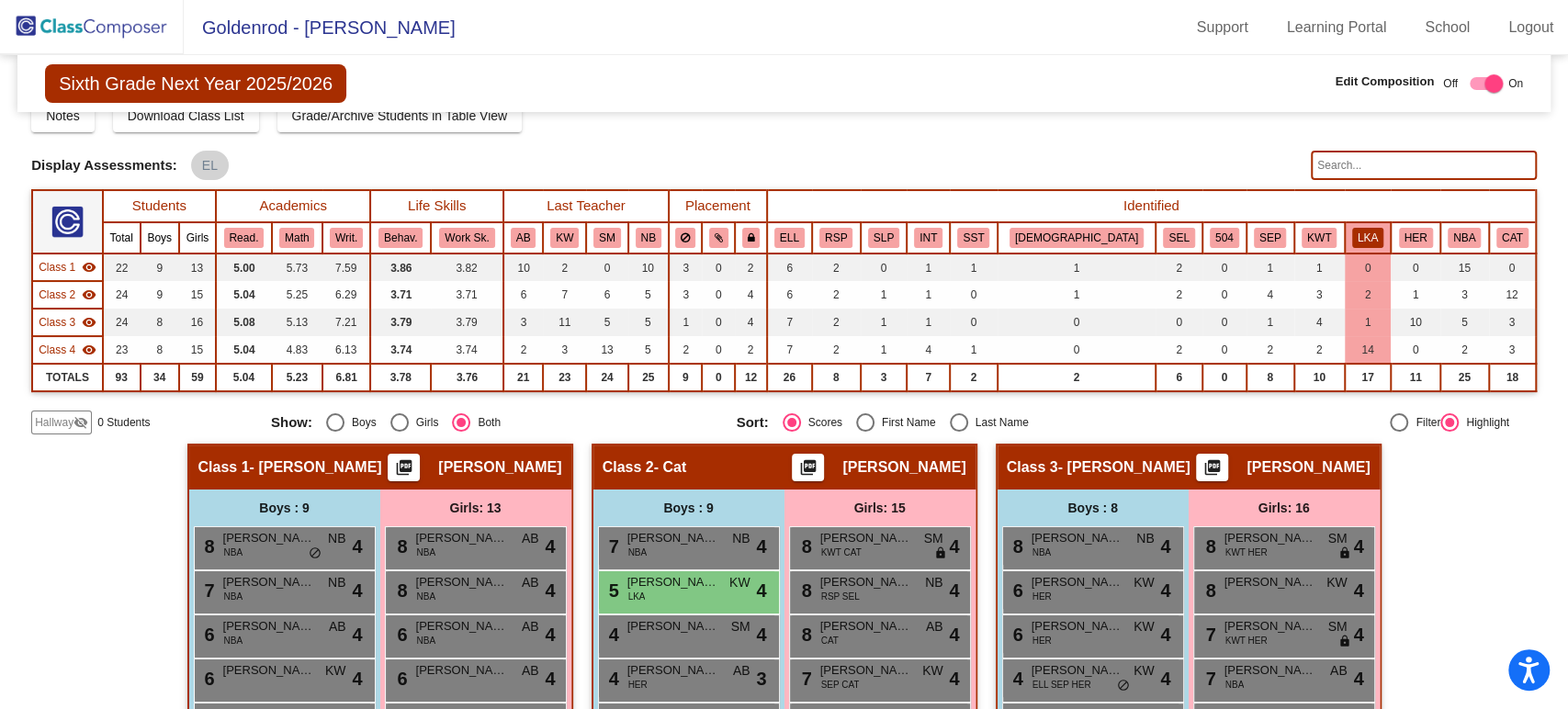 click on "LKA" 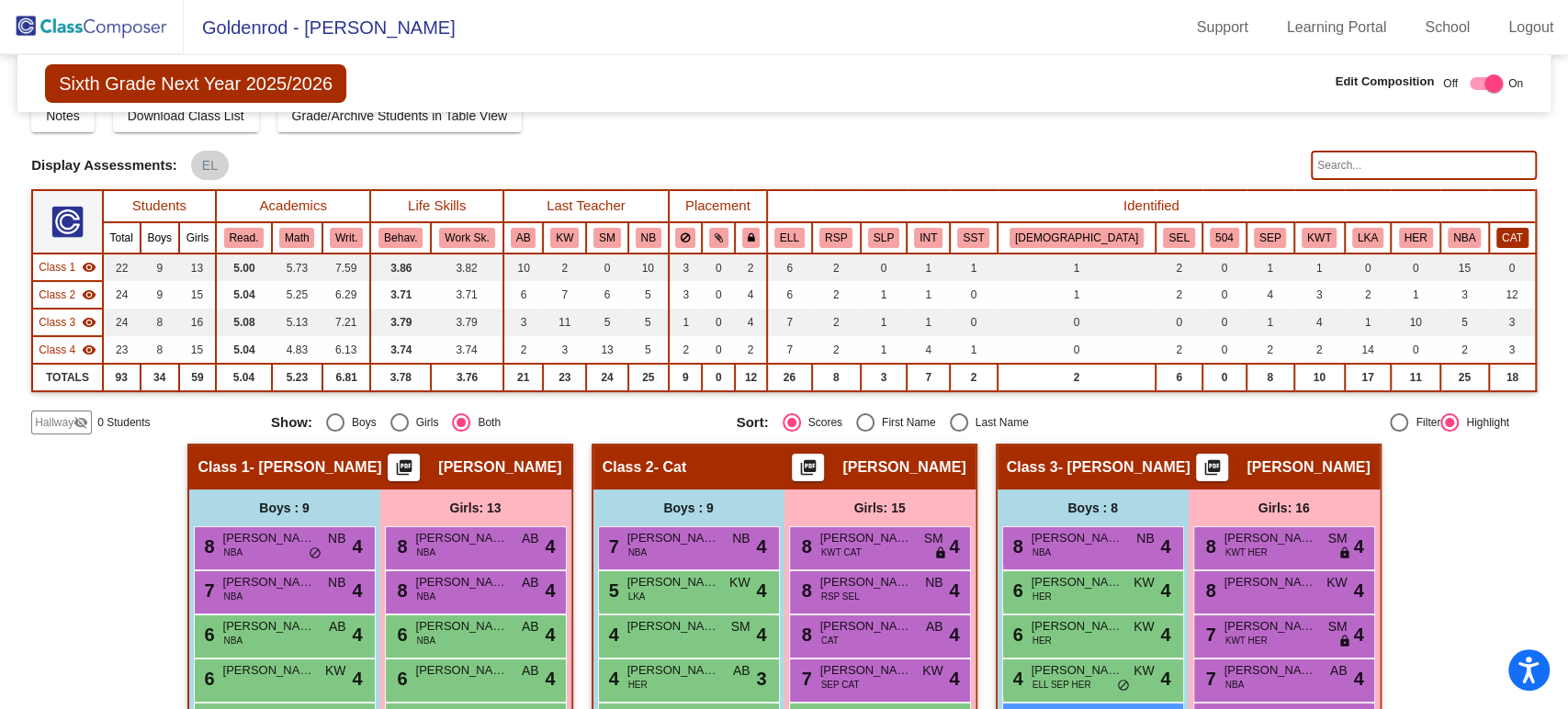 click on "CAT" 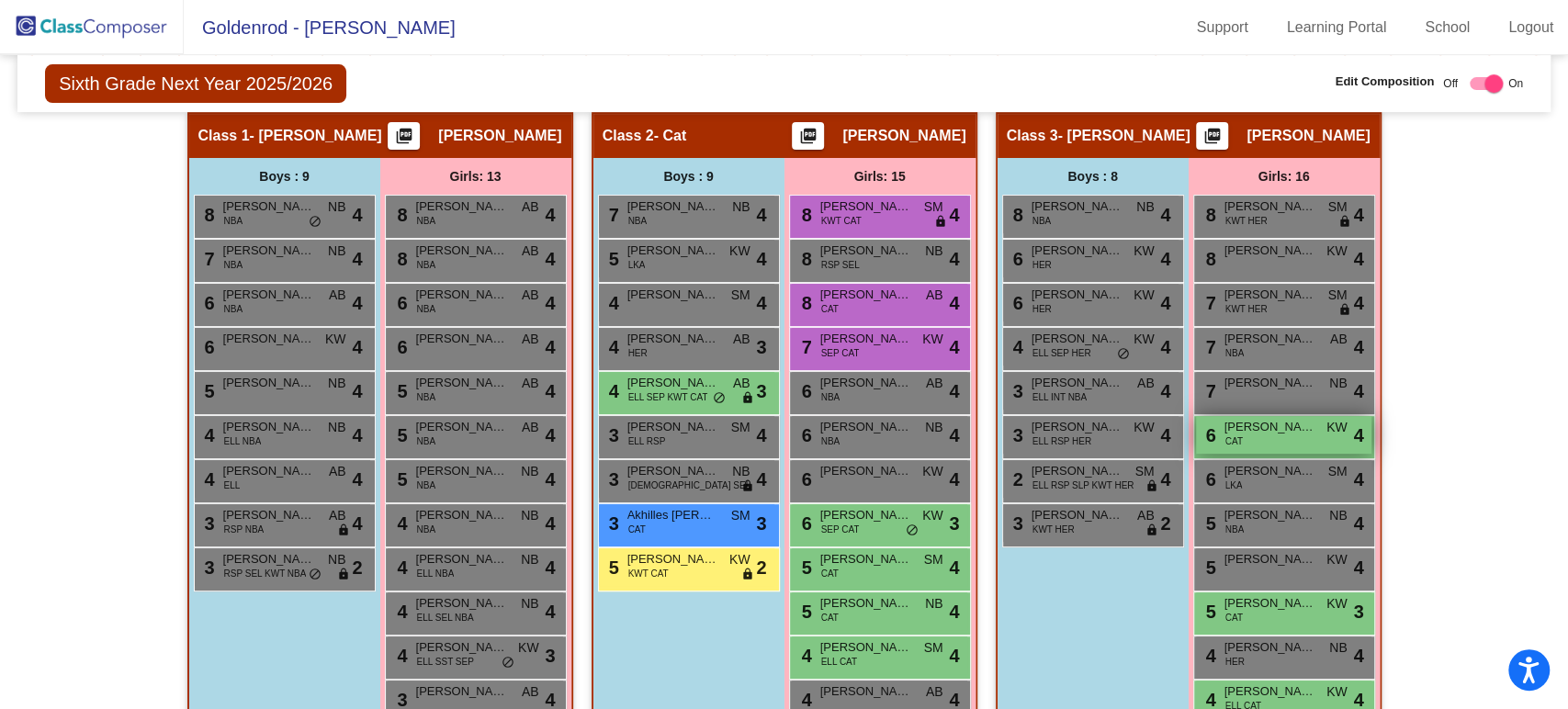scroll, scrollTop: 360, scrollLeft: 0, axis: vertical 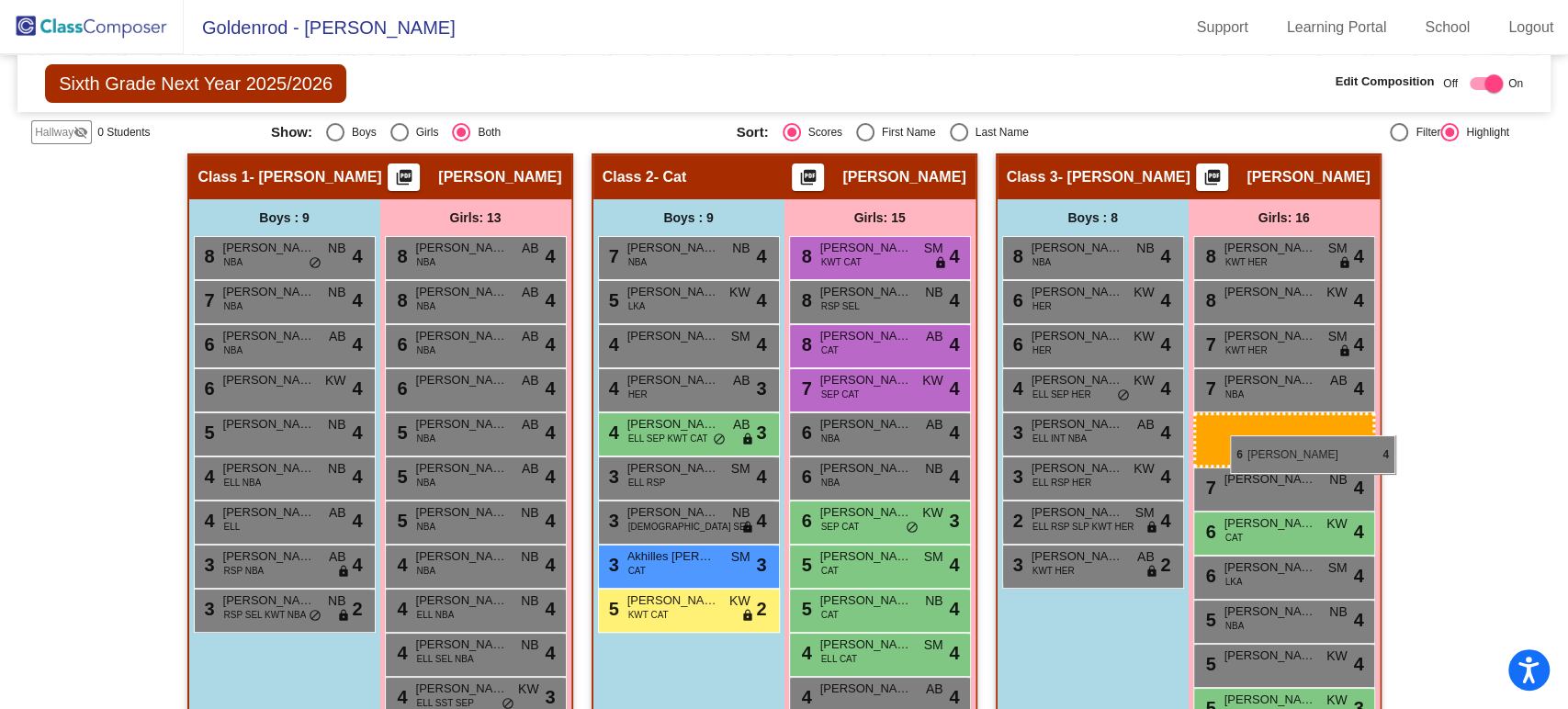 drag, startPoint x: 889, startPoint y: 523, endPoint x: 1230, endPoint y: 434, distance: 352.42304 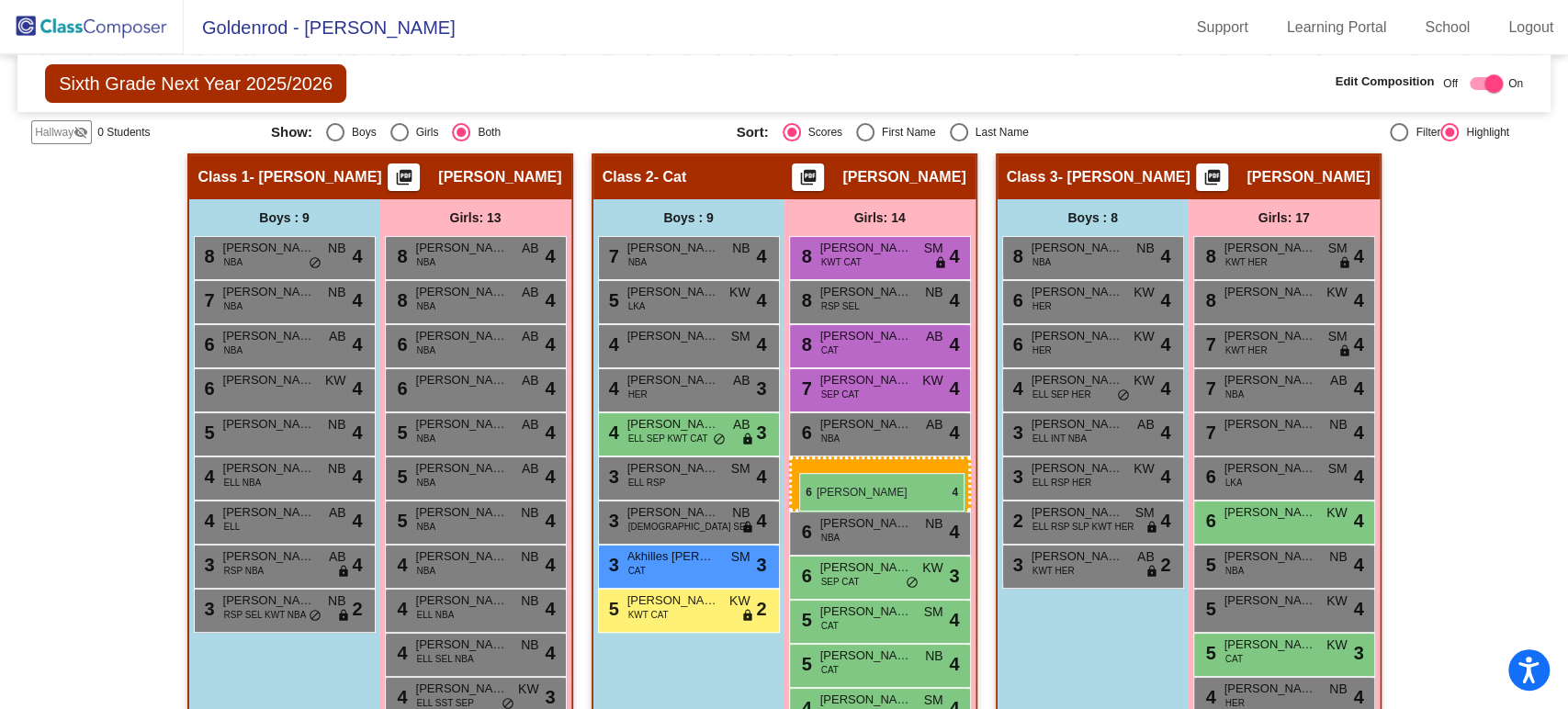 drag, startPoint x: 1250, startPoint y: 477, endPoint x: 797, endPoint y: 472, distance: 453.02759 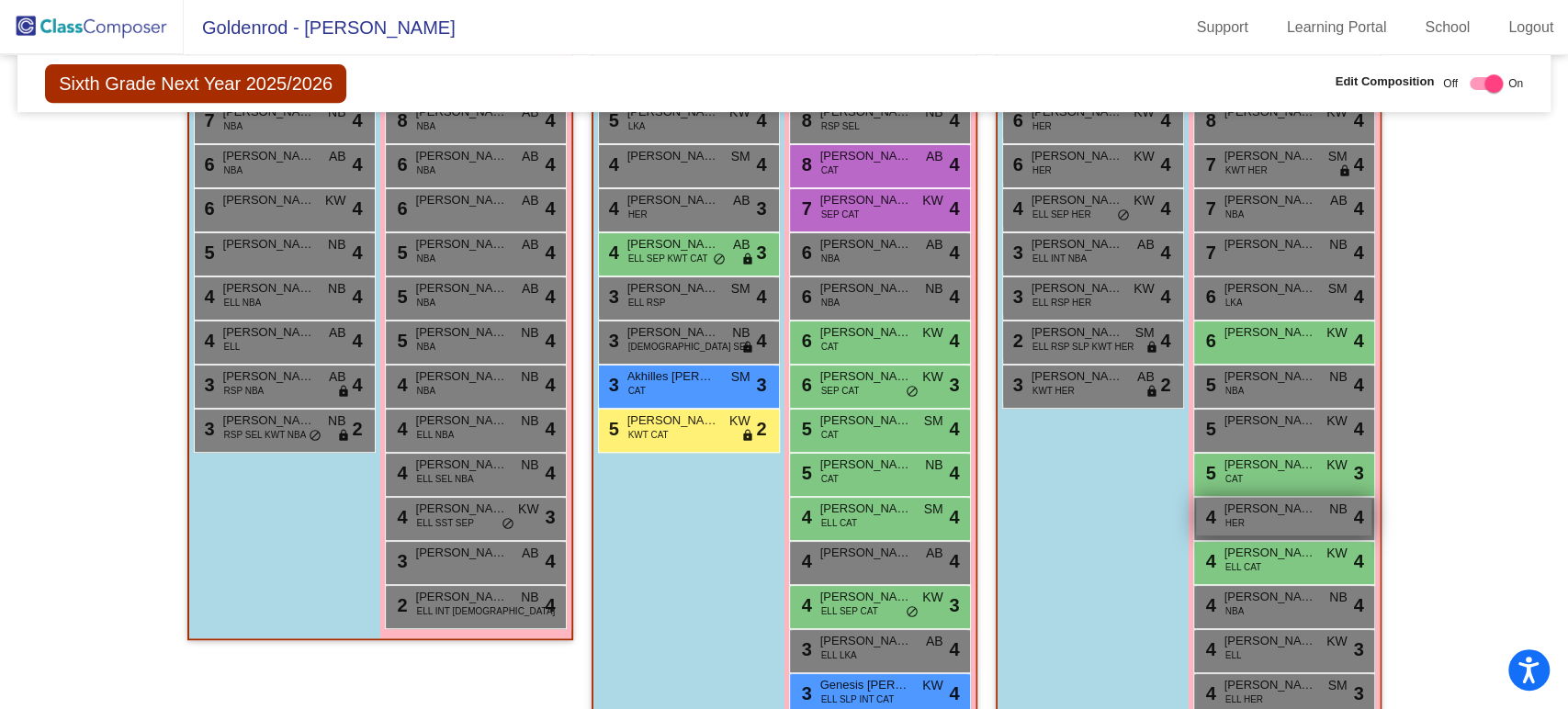 scroll, scrollTop: 542, scrollLeft: 0, axis: vertical 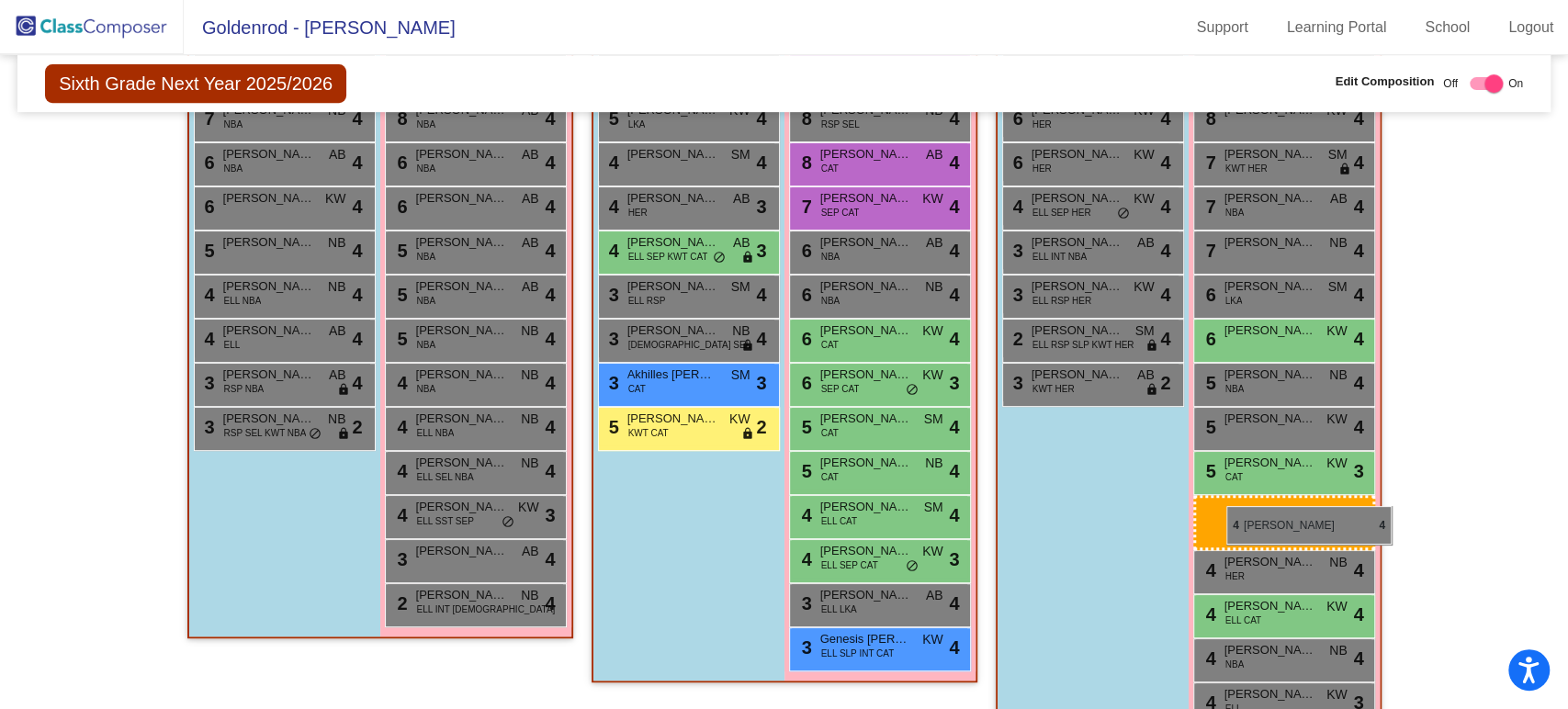 drag, startPoint x: 886, startPoint y: 564, endPoint x: 1226, endPoint y: 506, distance: 344.9116 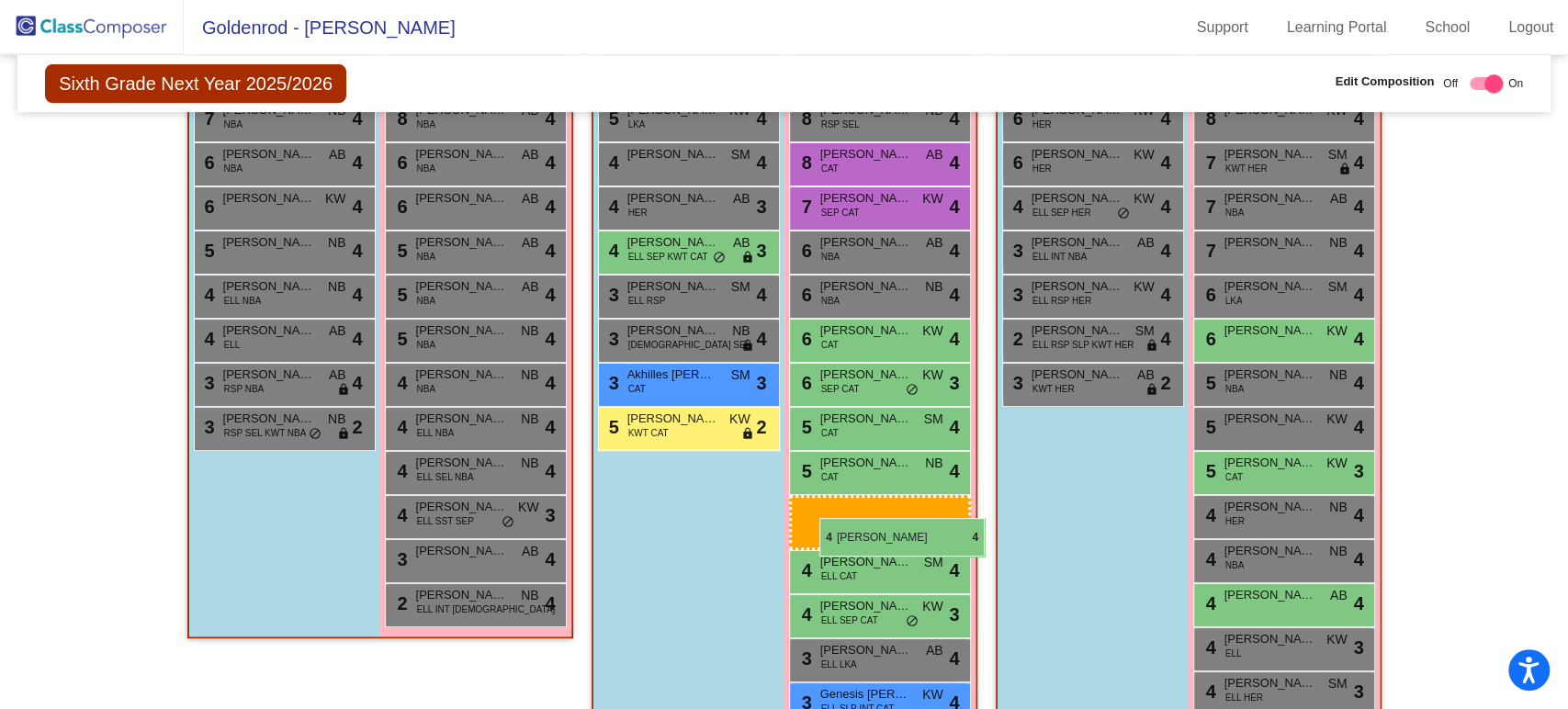 drag, startPoint x: 1250, startPoint y: 558, endPoint x: 819, endPoint y: 518, distance: 432.85217 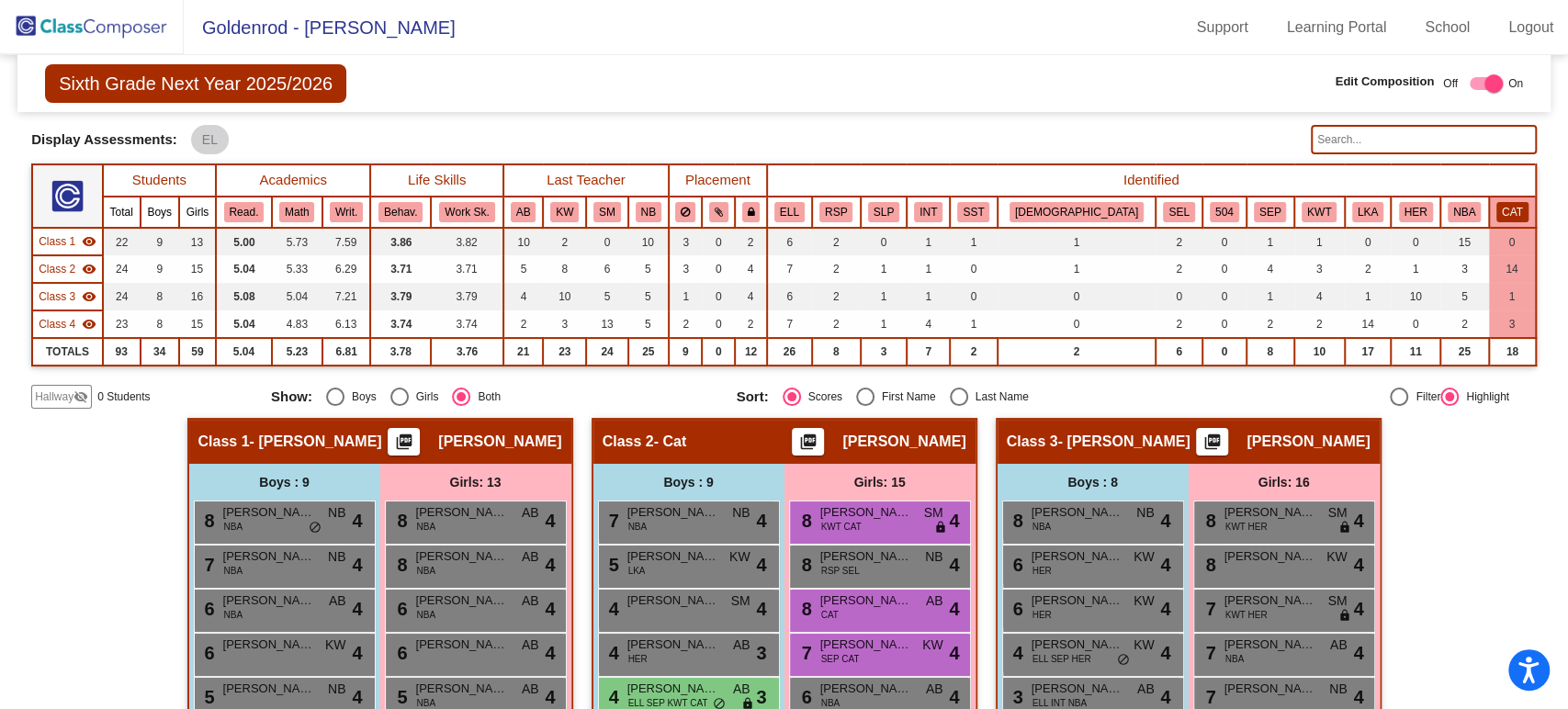 scroll, scrollTop: 91, scrollLeft: 0, axis: vertical 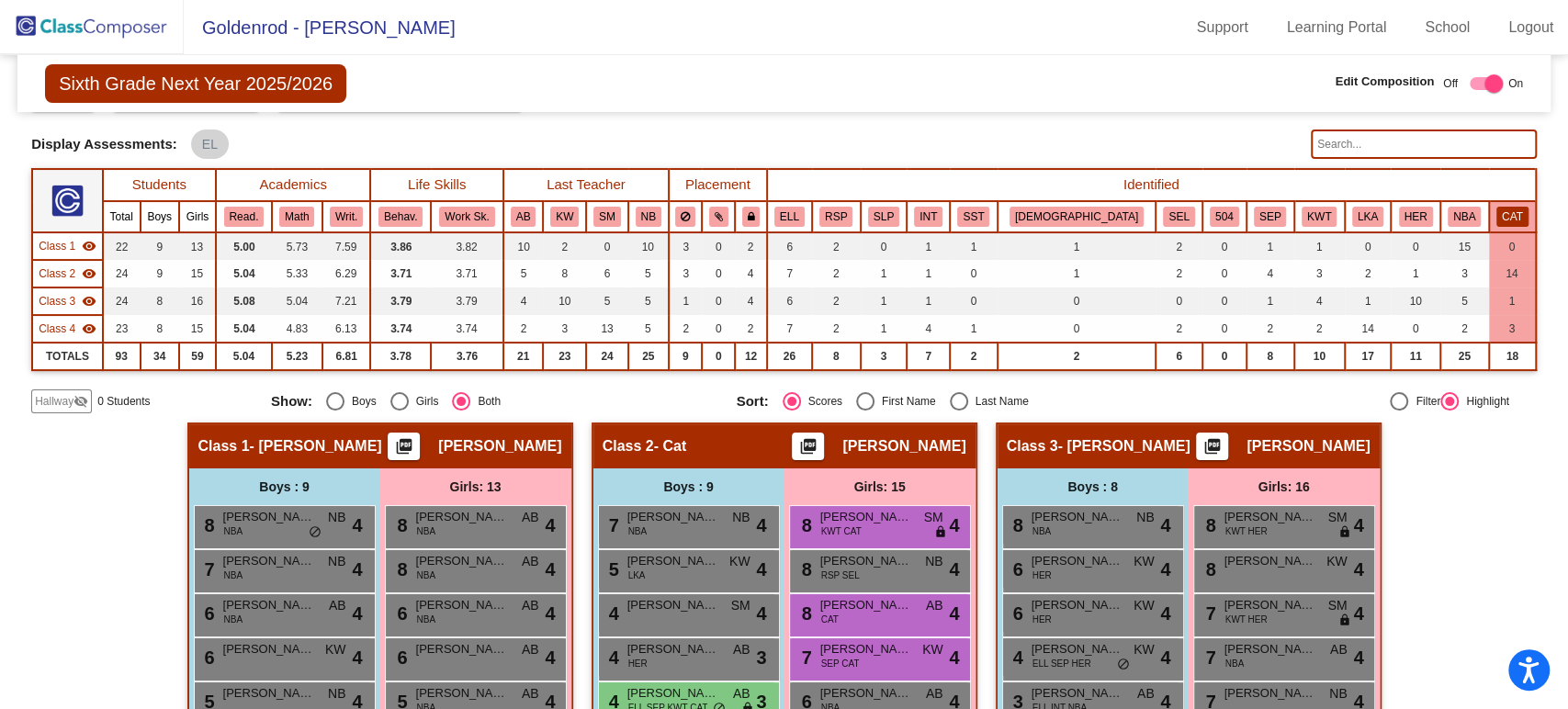 click on "CAT" 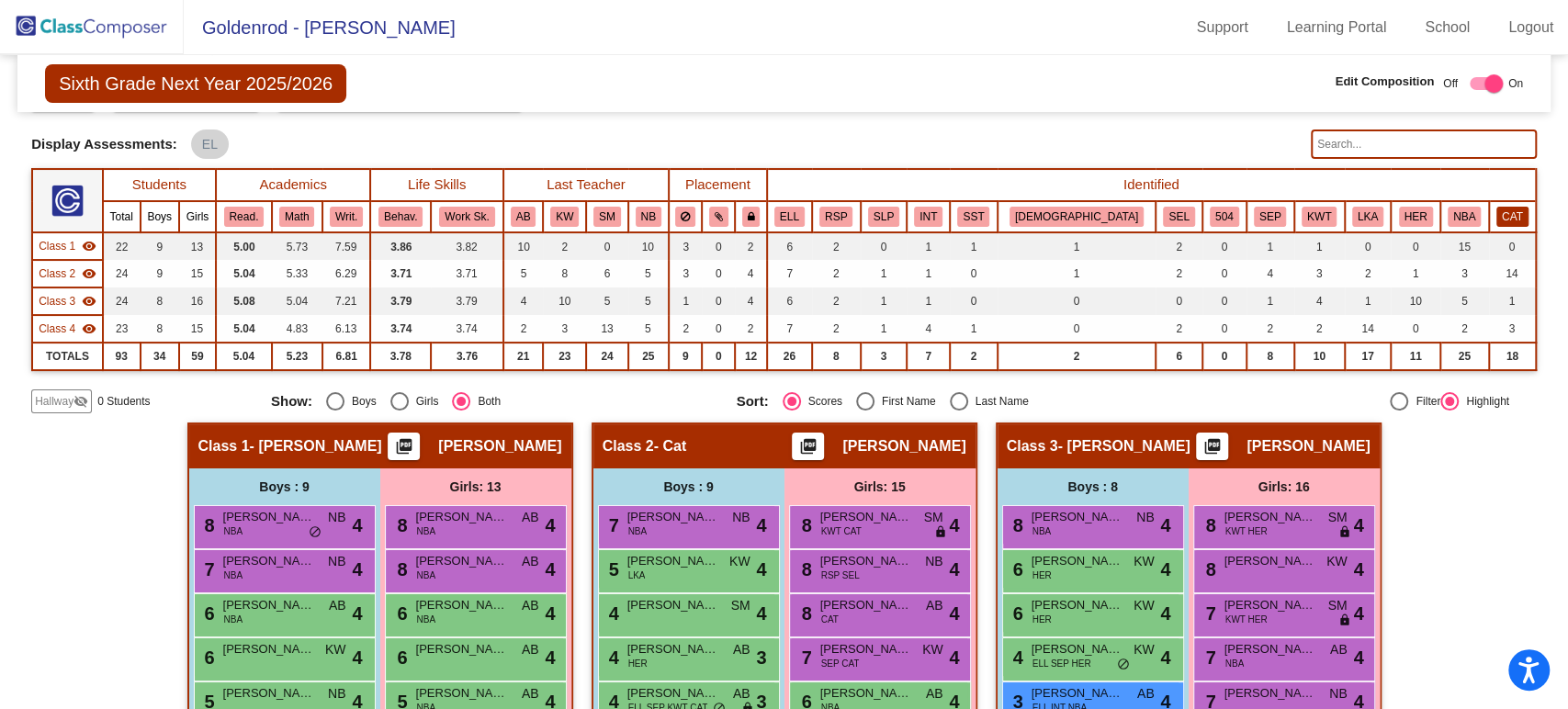 click on "CAT" 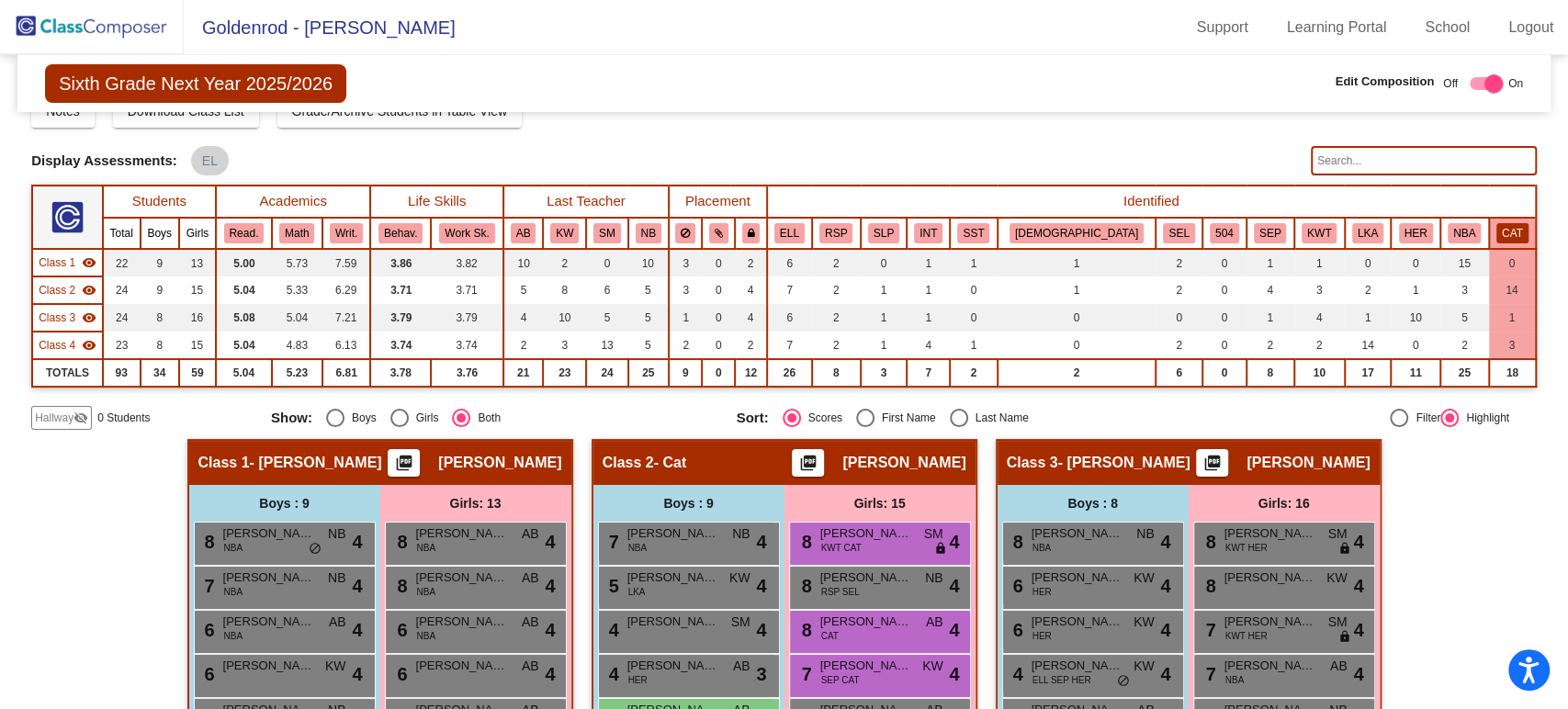 scroll, scrollTop: 0, scrollLeft: 0, axis: both 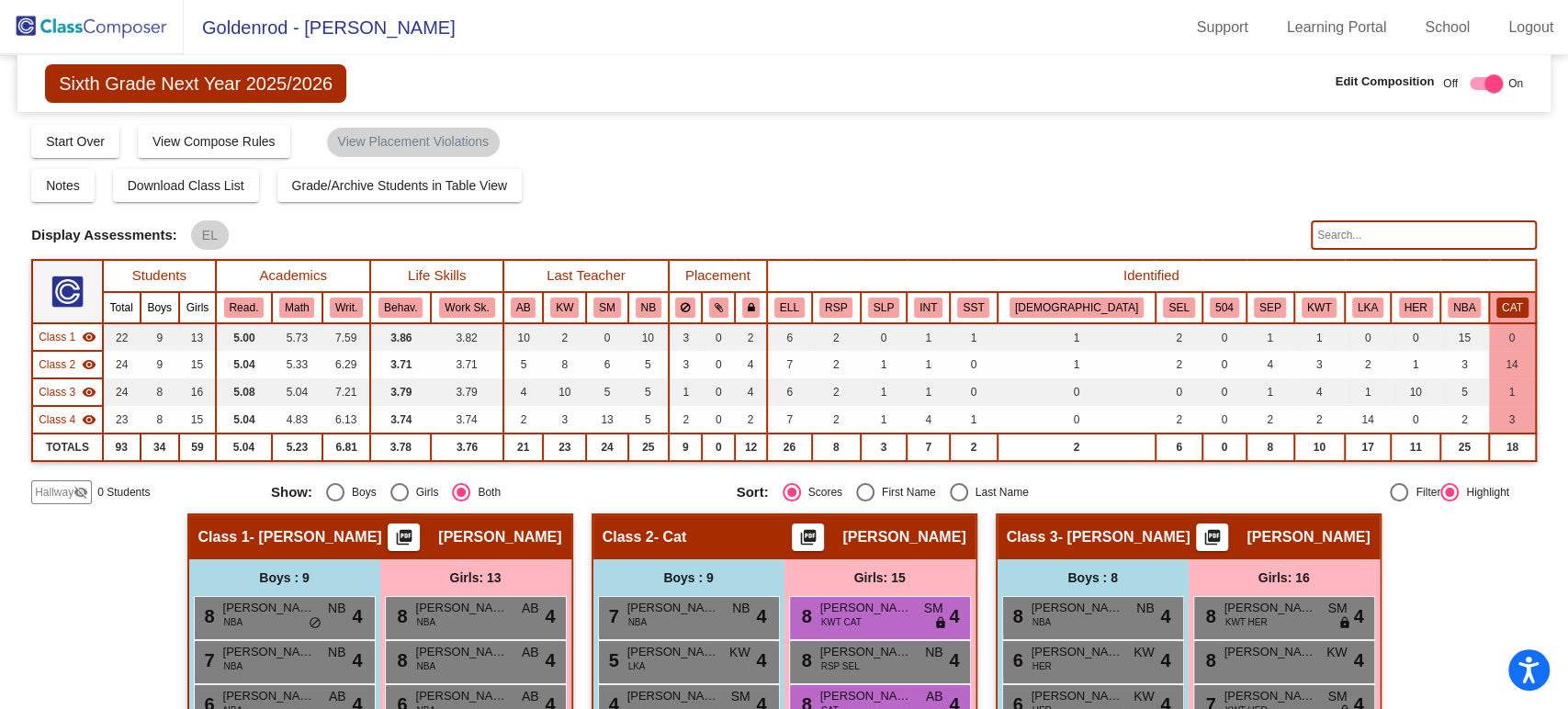click on "CAT" 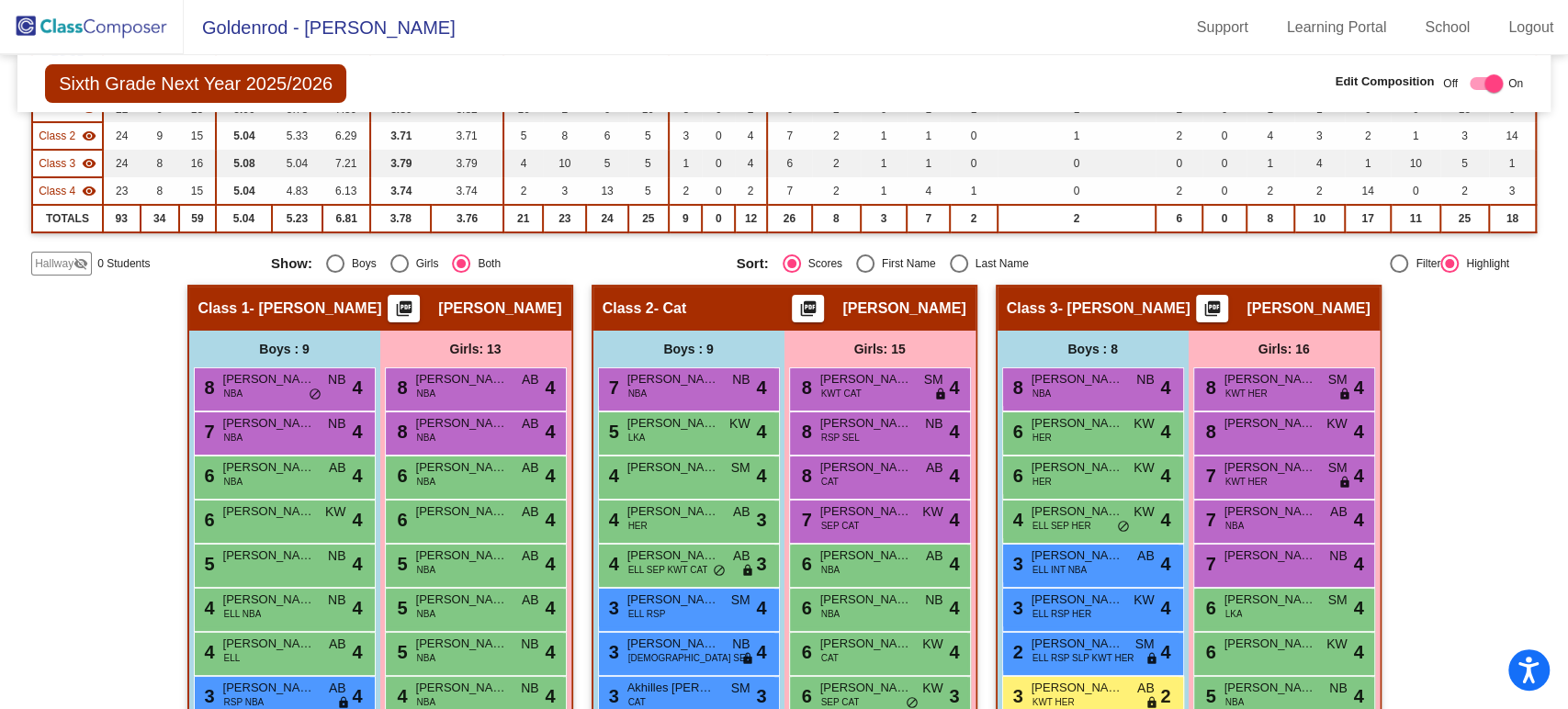 scroll, scrollTop: 0, scrollLeft: 0, axis: both 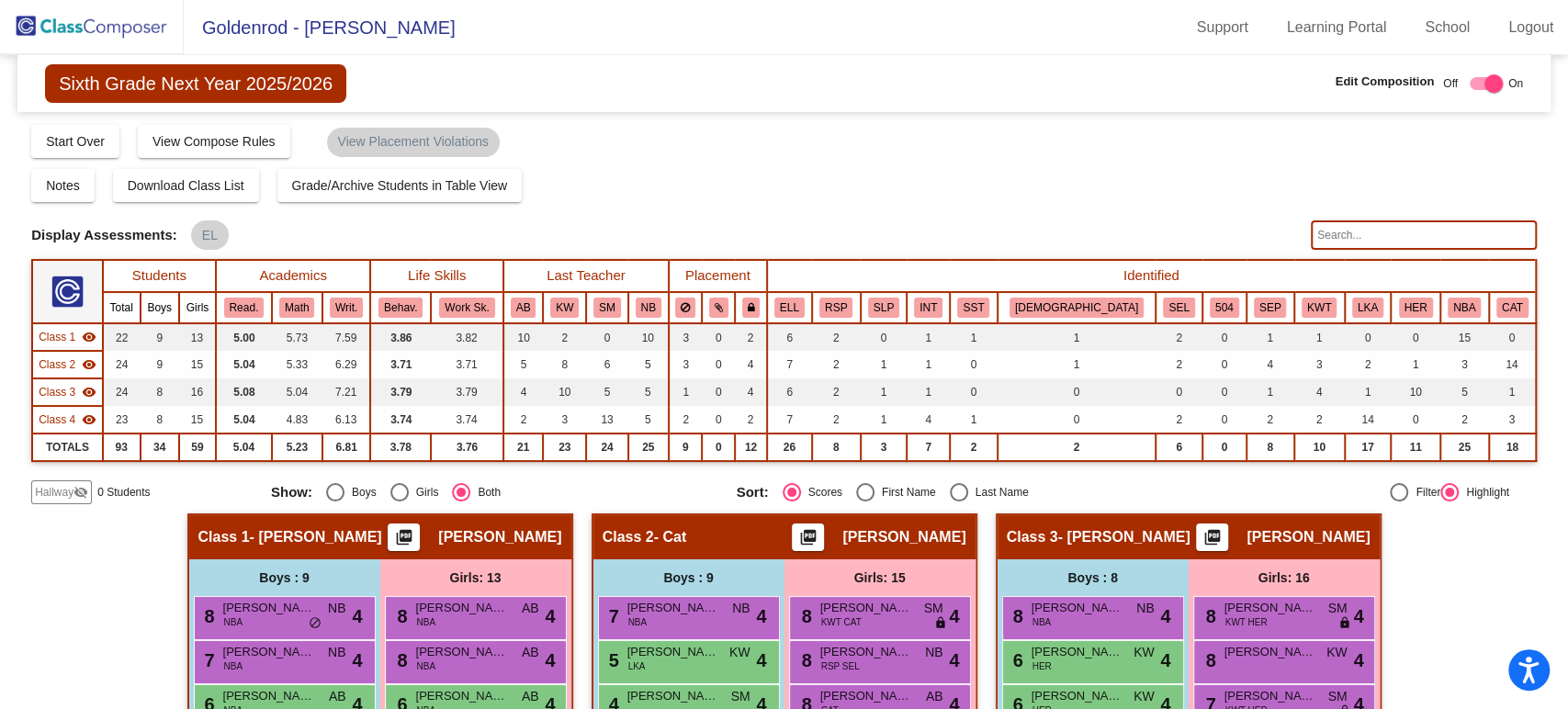 click on "Notes   Download Class List   Import Students   Grade/Archive Students in Table View   New Small Group   Saved Small Group" 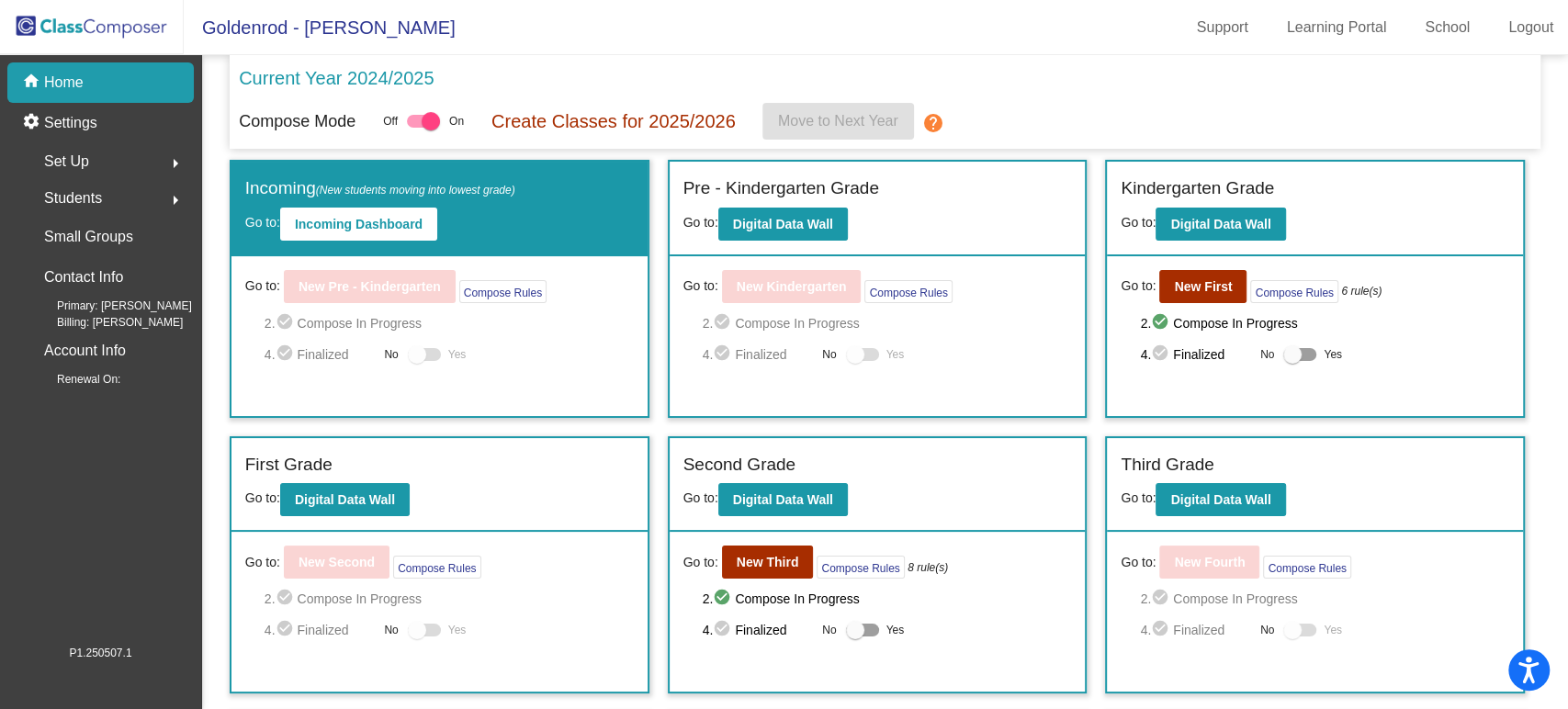 scroll, scrollTop: 256, scrollLeft: 0, axis: vertical 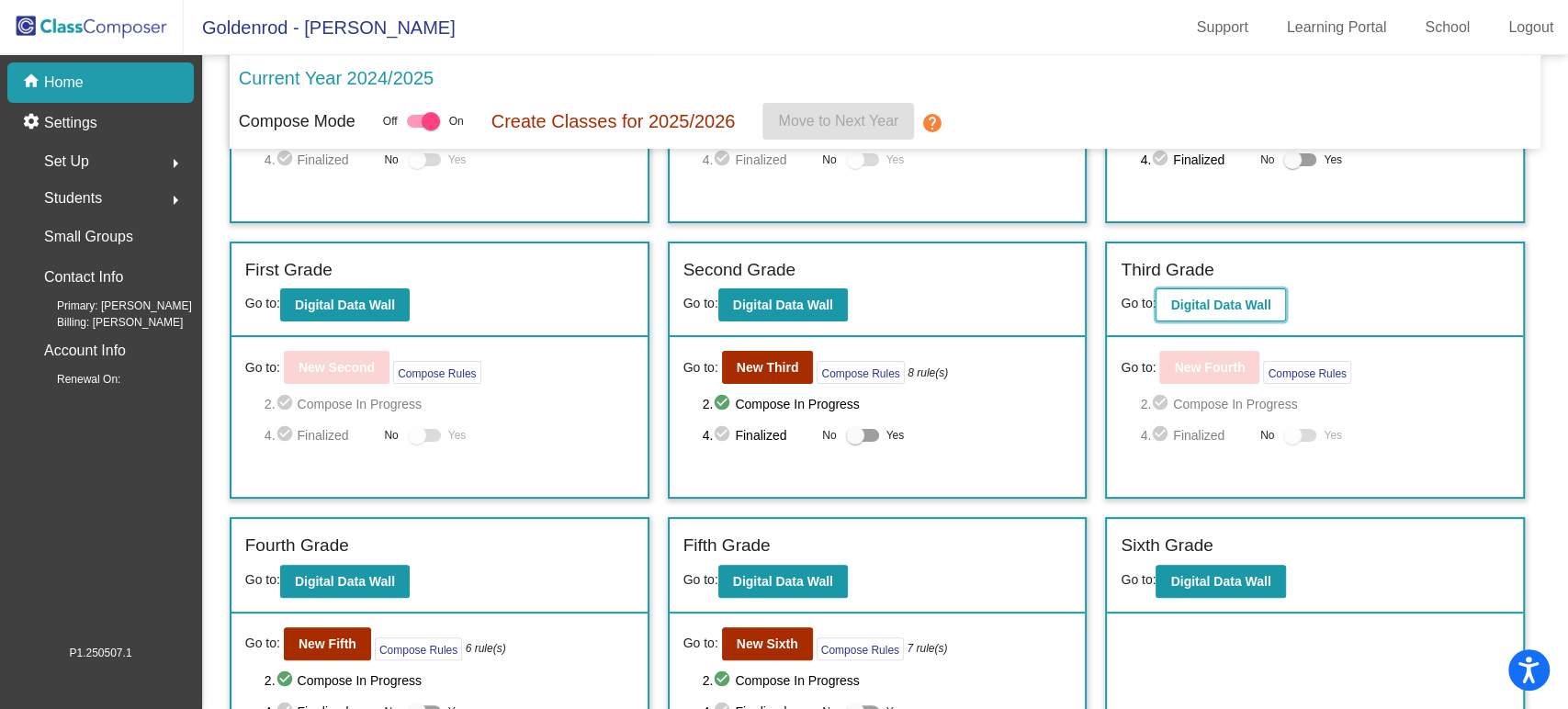 click on "Digital Data Wall" 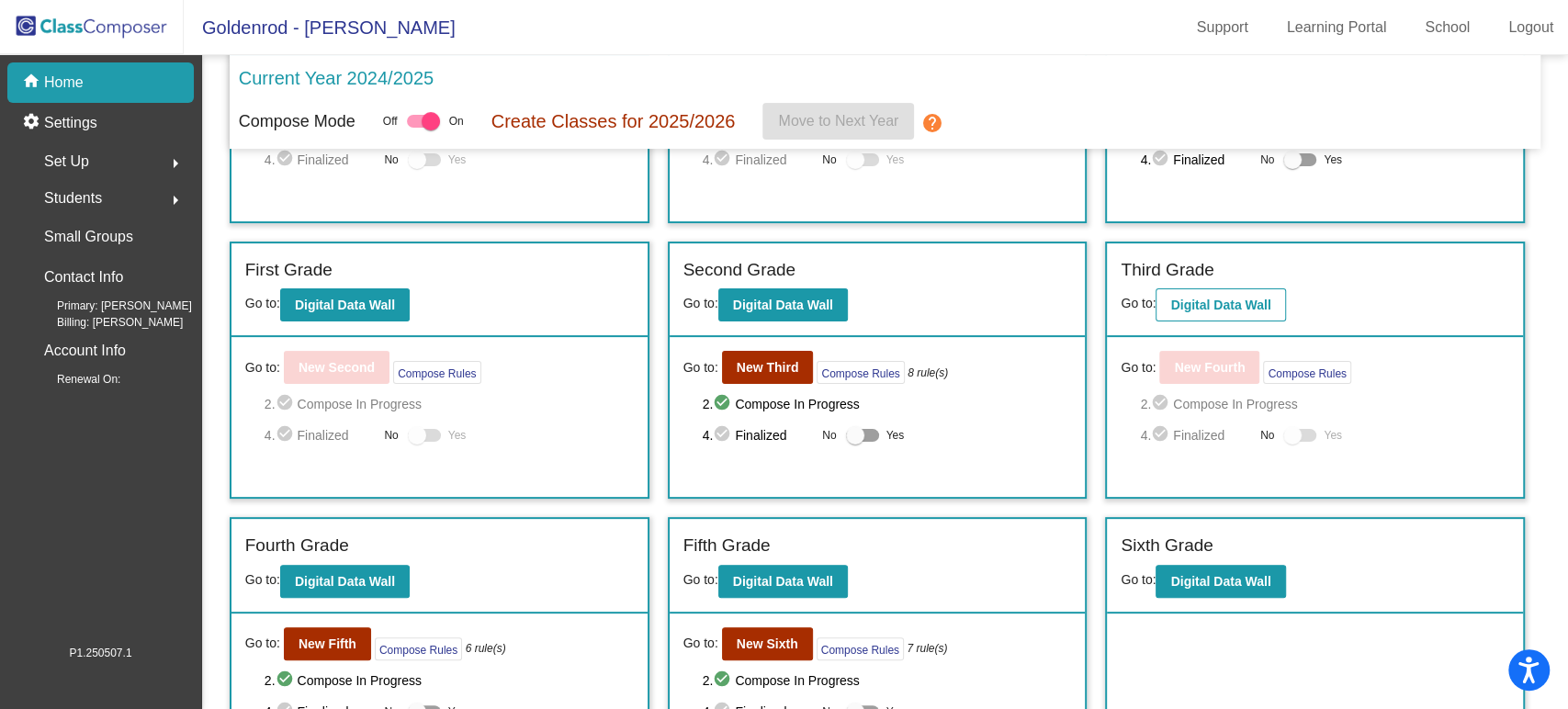 scroll, scrollTop: 0, scrollLeft: 0, axis: both 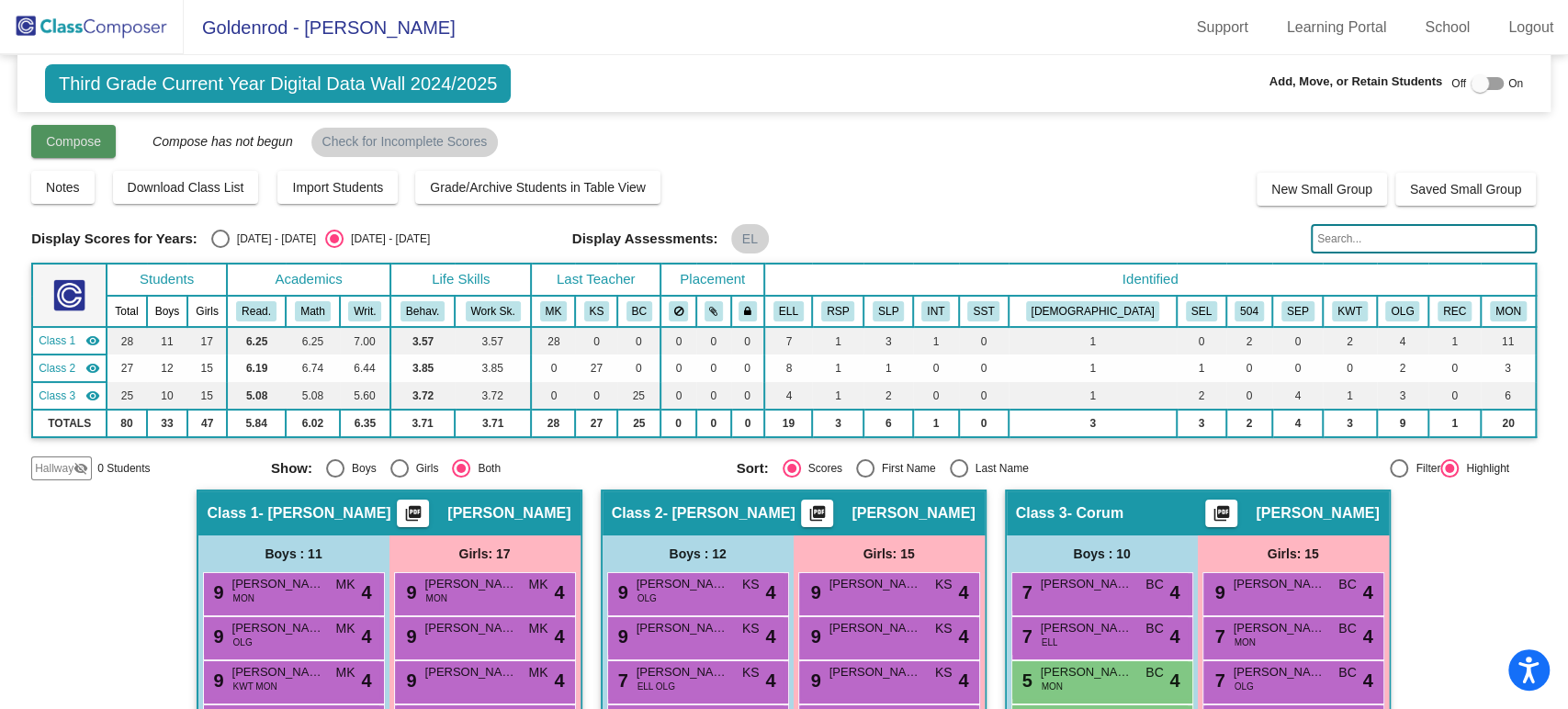 click on "Compose" 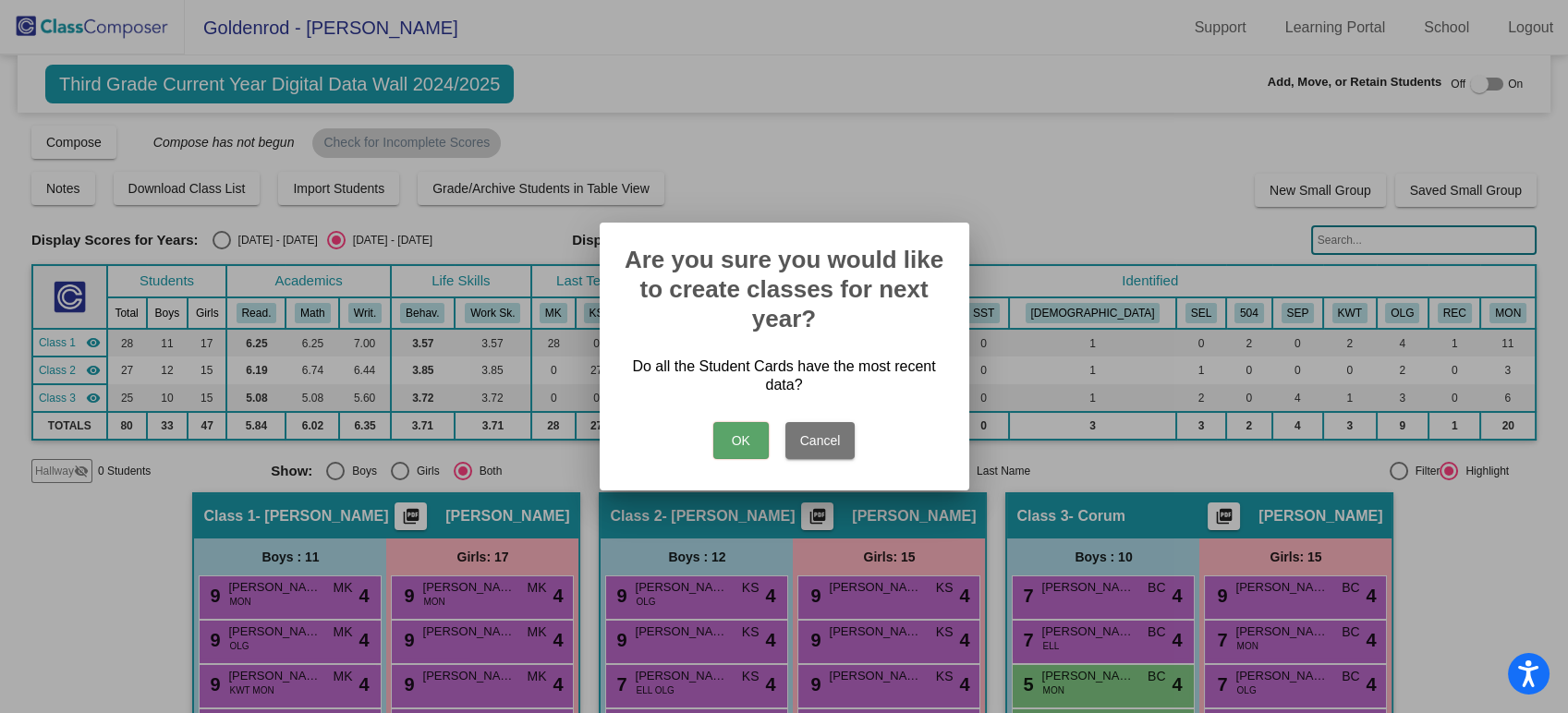 click on "Cancel" at bounding box center (820, 441) 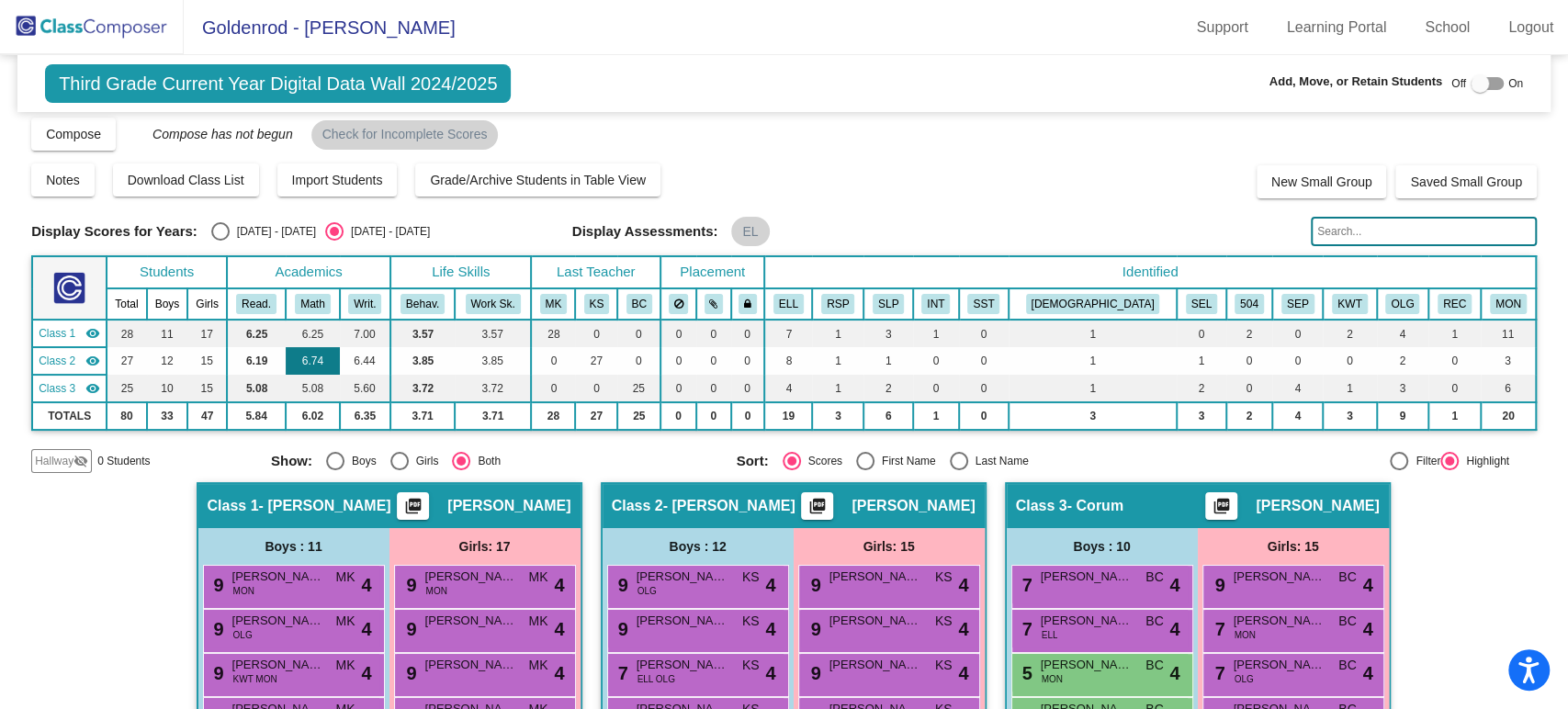 scroll, scrollTop: 7, scrollLeft: 0, axis: vertical 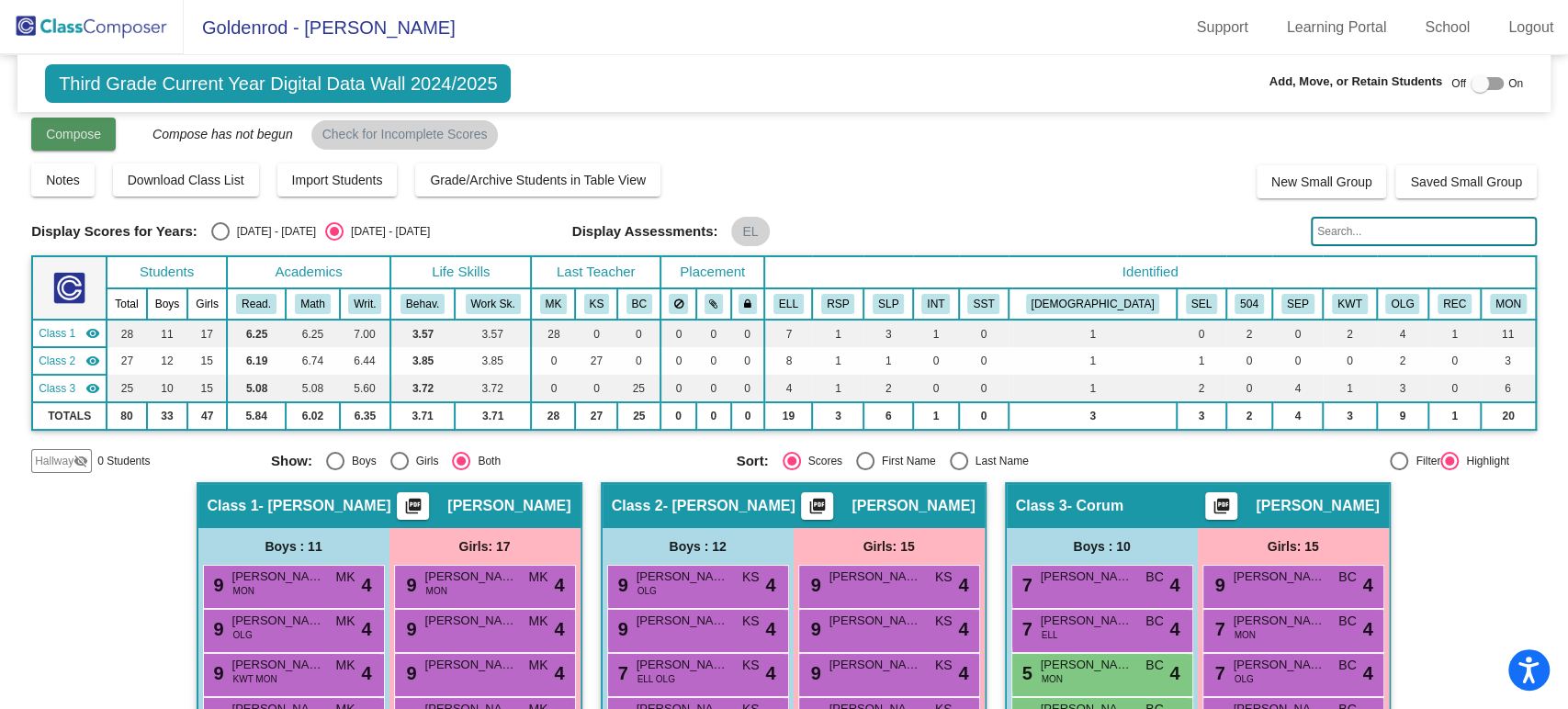 click on "Compose" 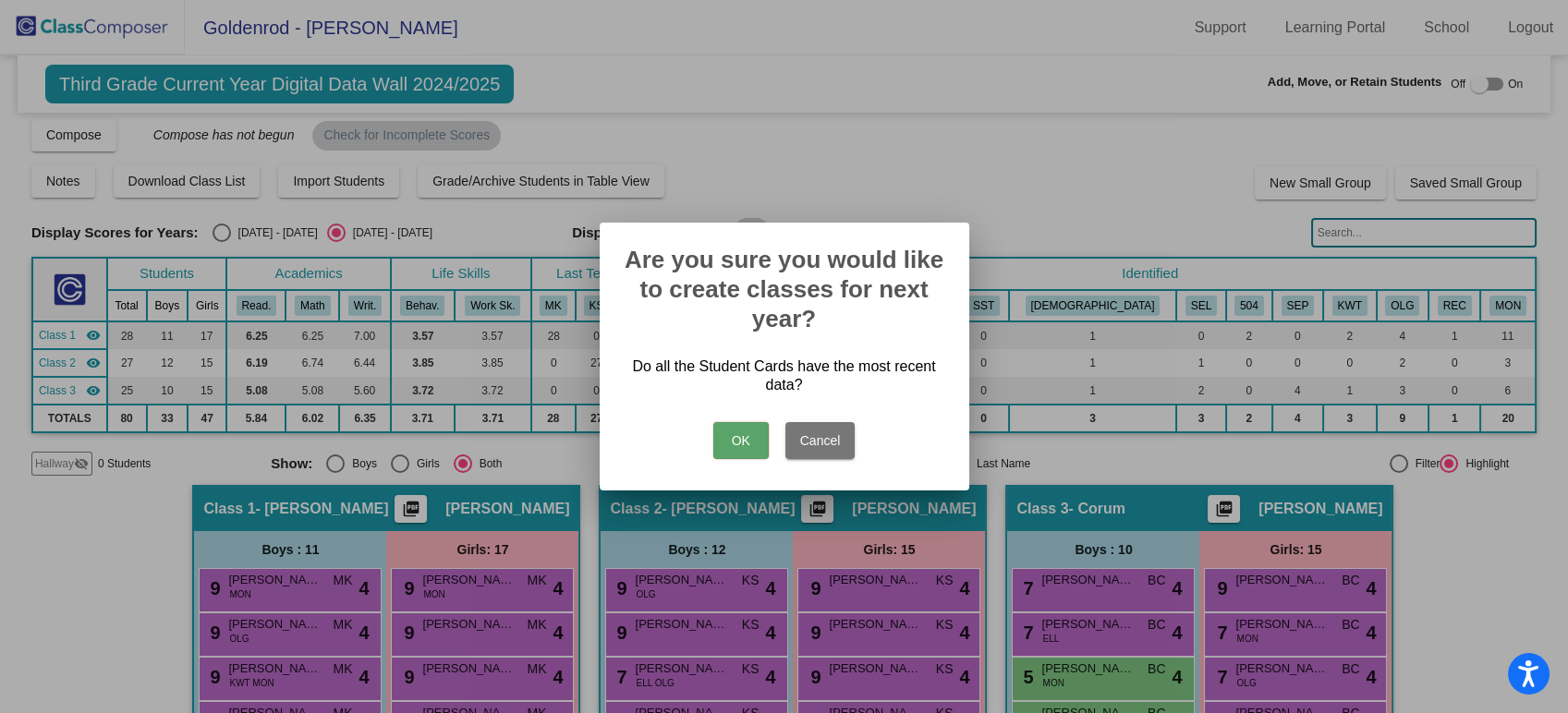 click on "OK" at bounding box center [741, 441] 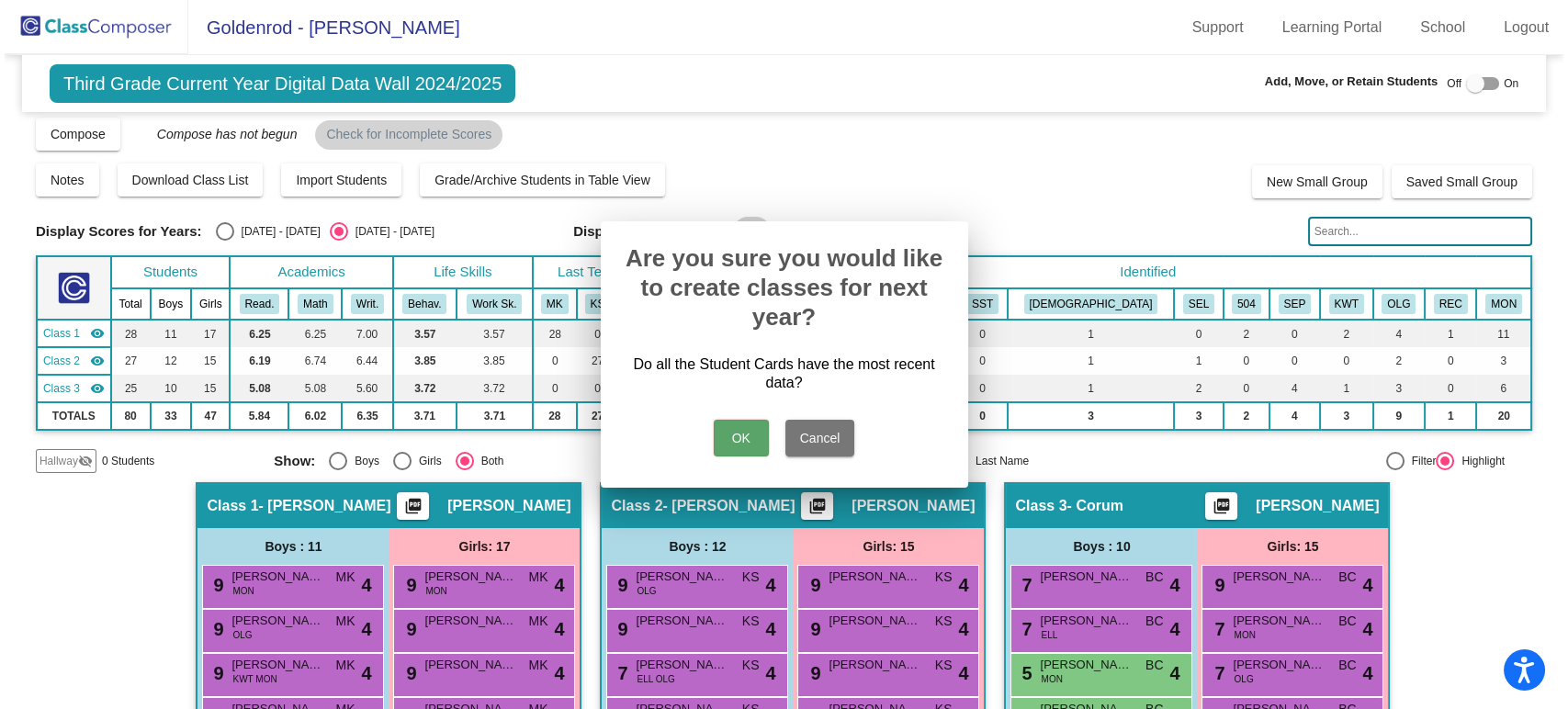 scroll, scrollTop: 0, scrollLeft: 0, axis: both 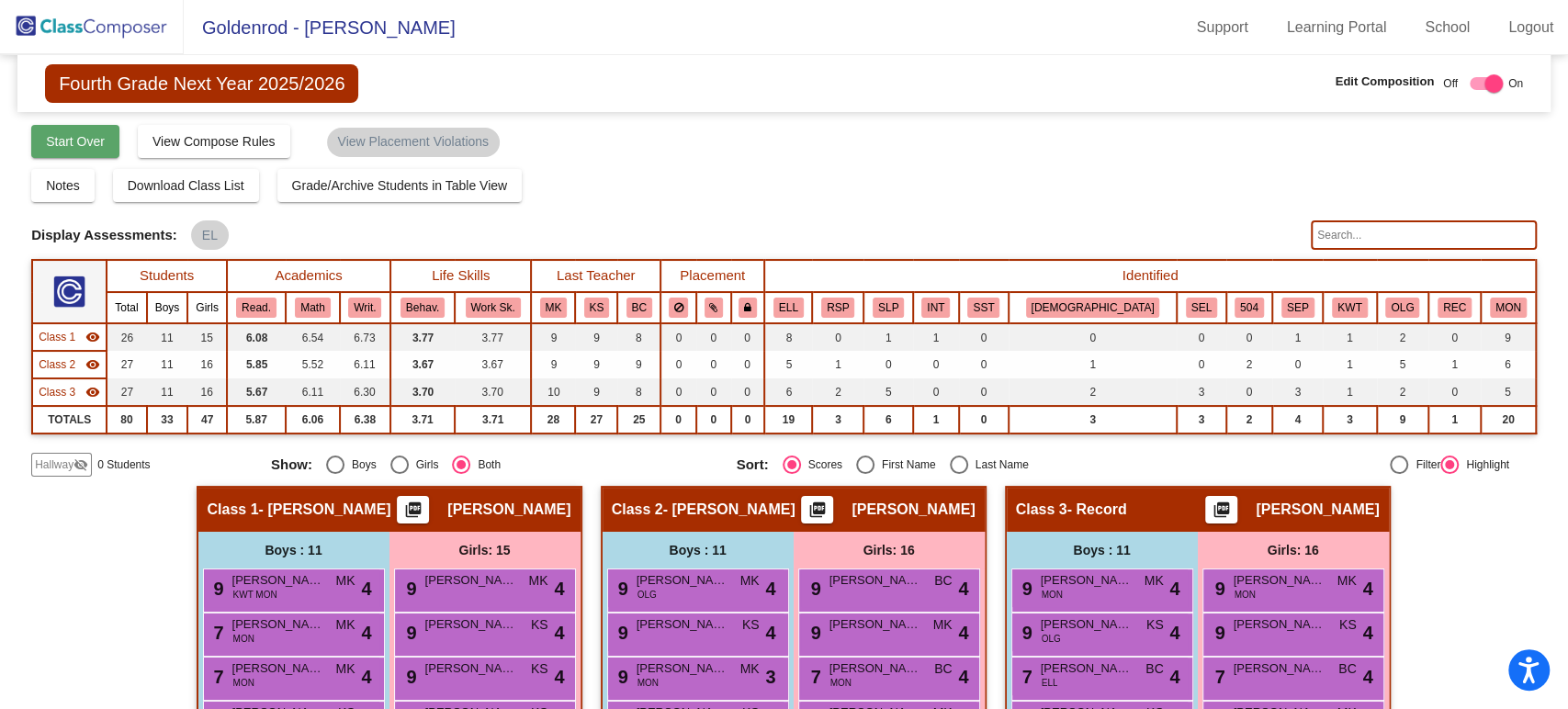 click on "Start Over" 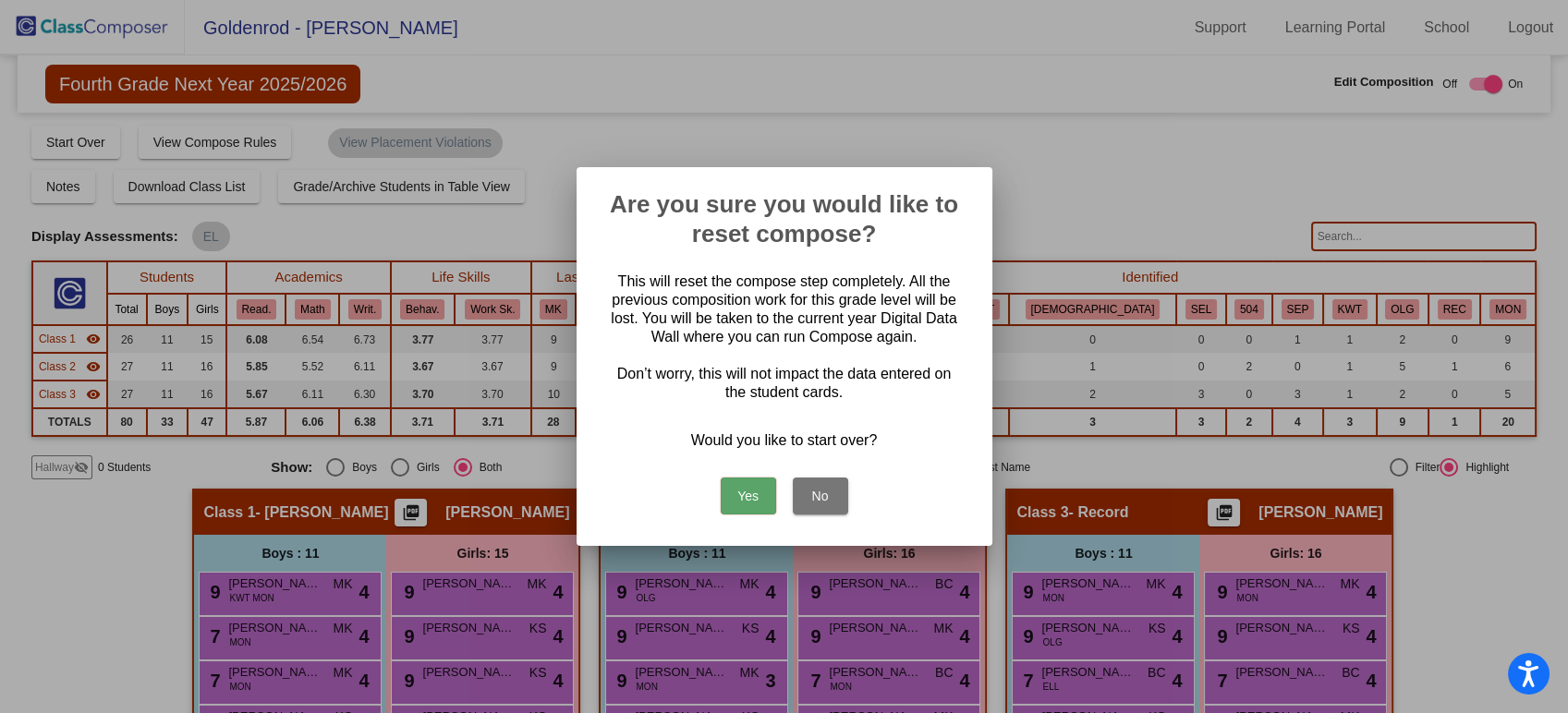 click on "Yes" at bounding box center [748, 496] 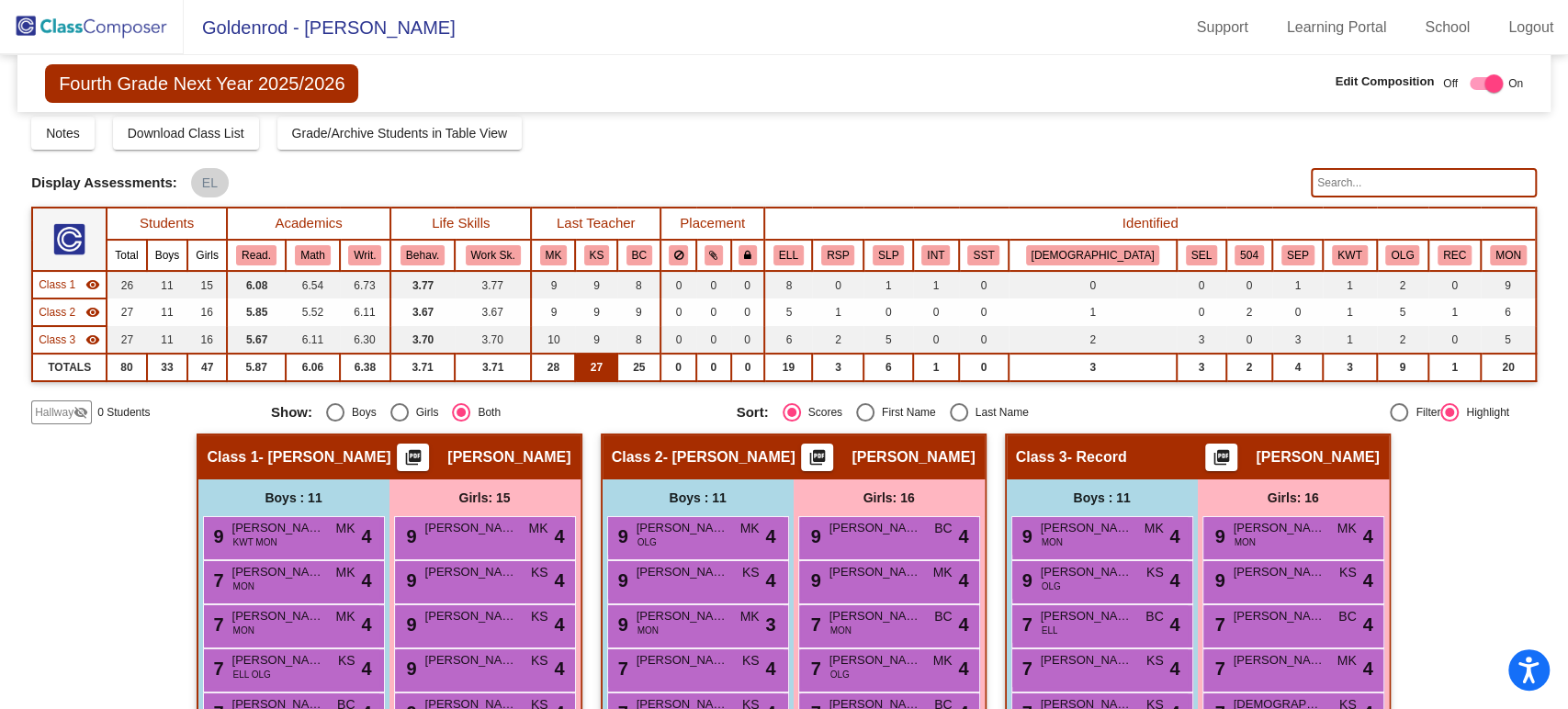 scroll, scrollTop: 0, scrollLeft: 0, axis: both 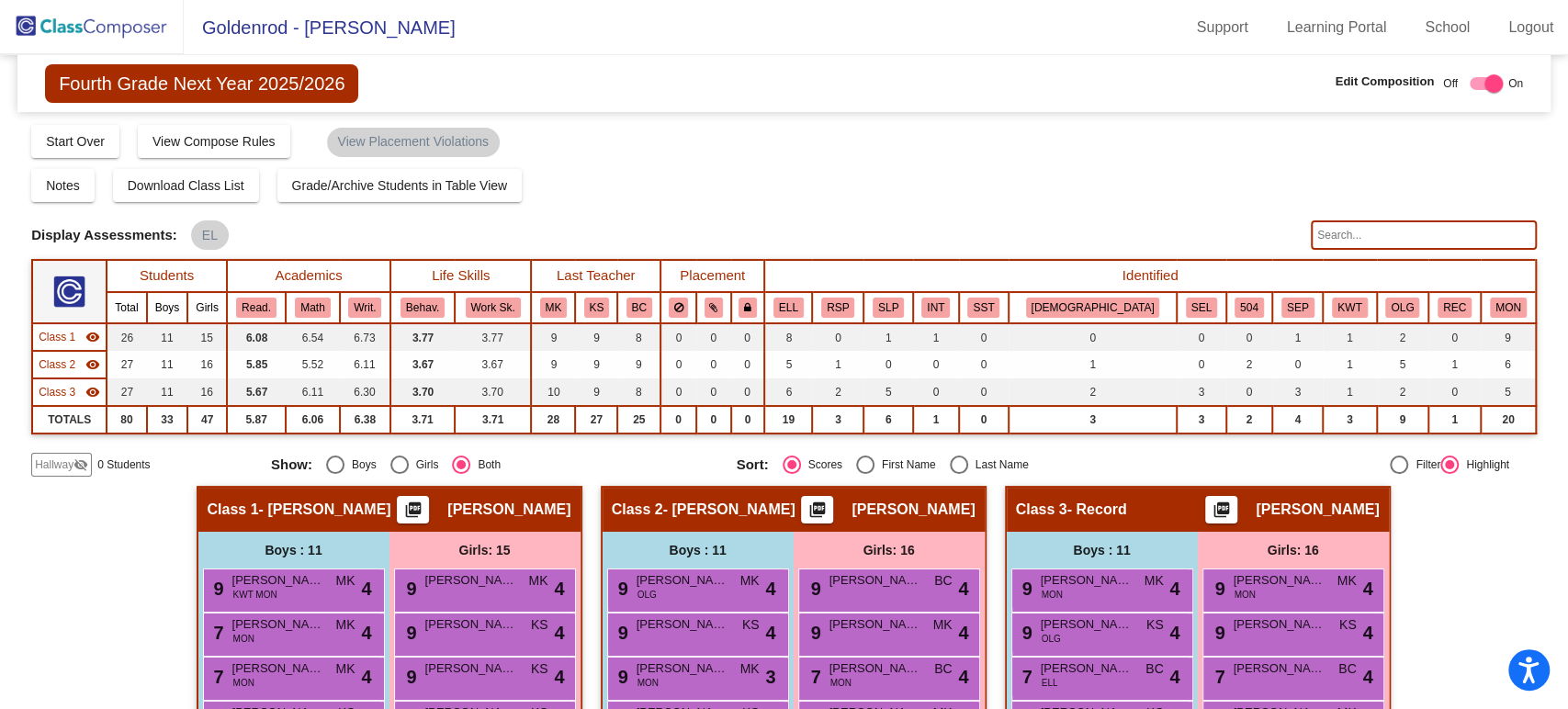 click 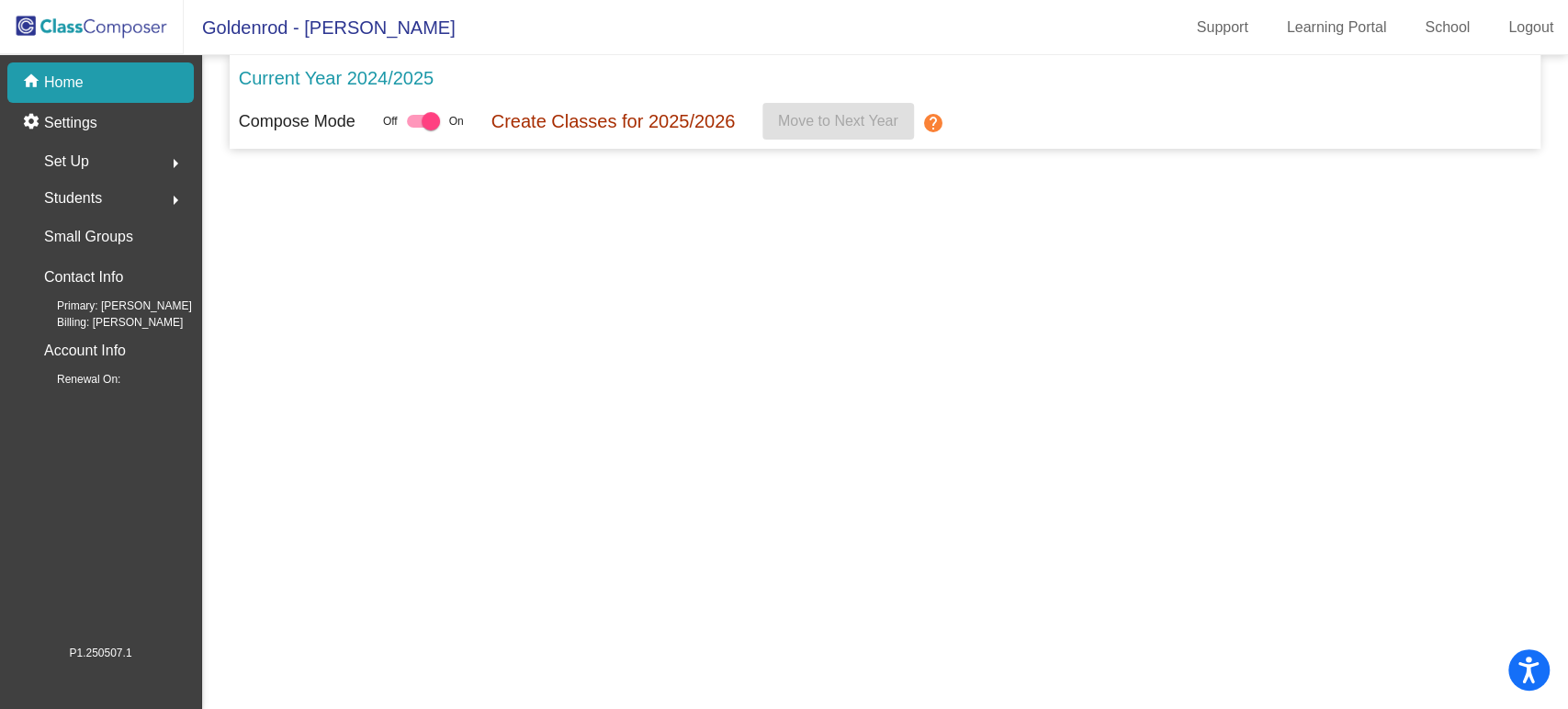 click on "Home" 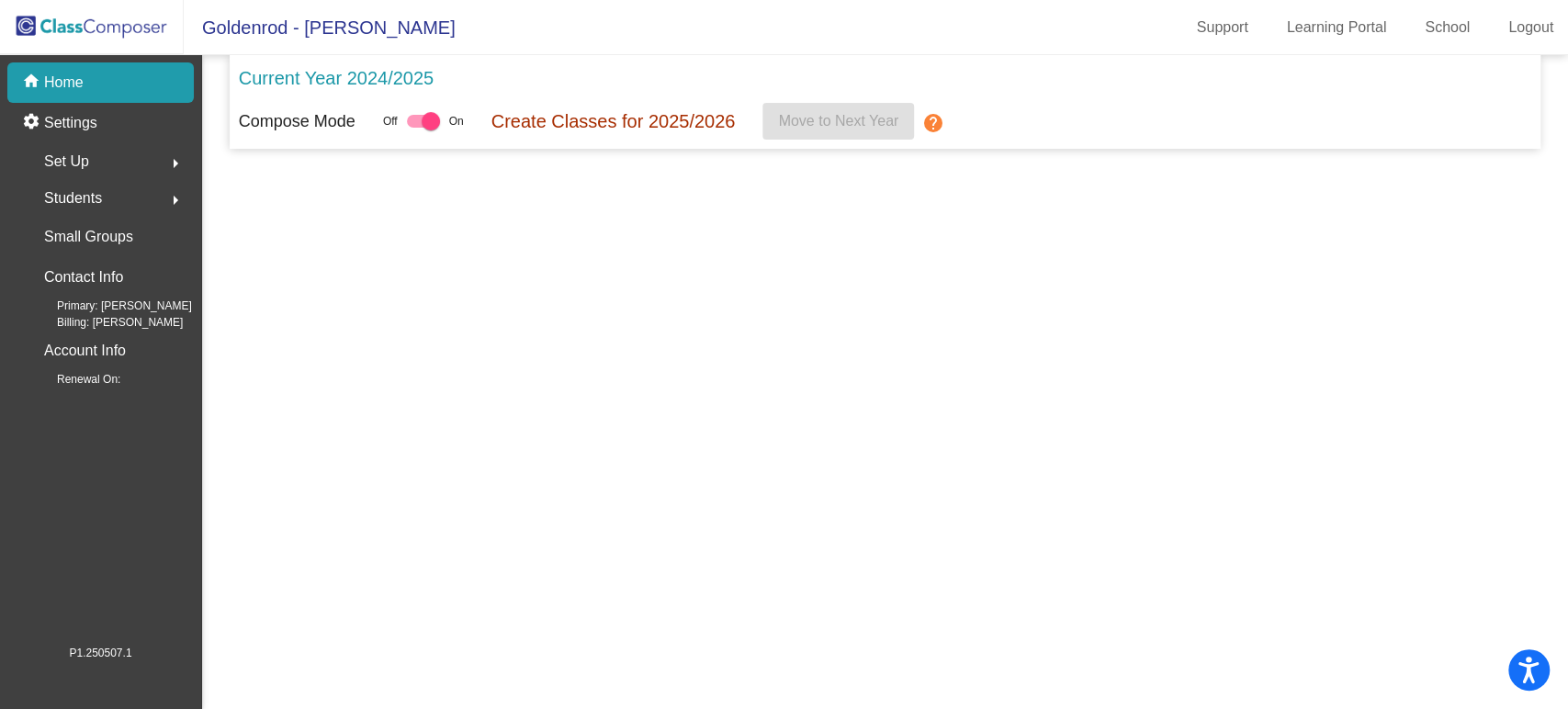 click 